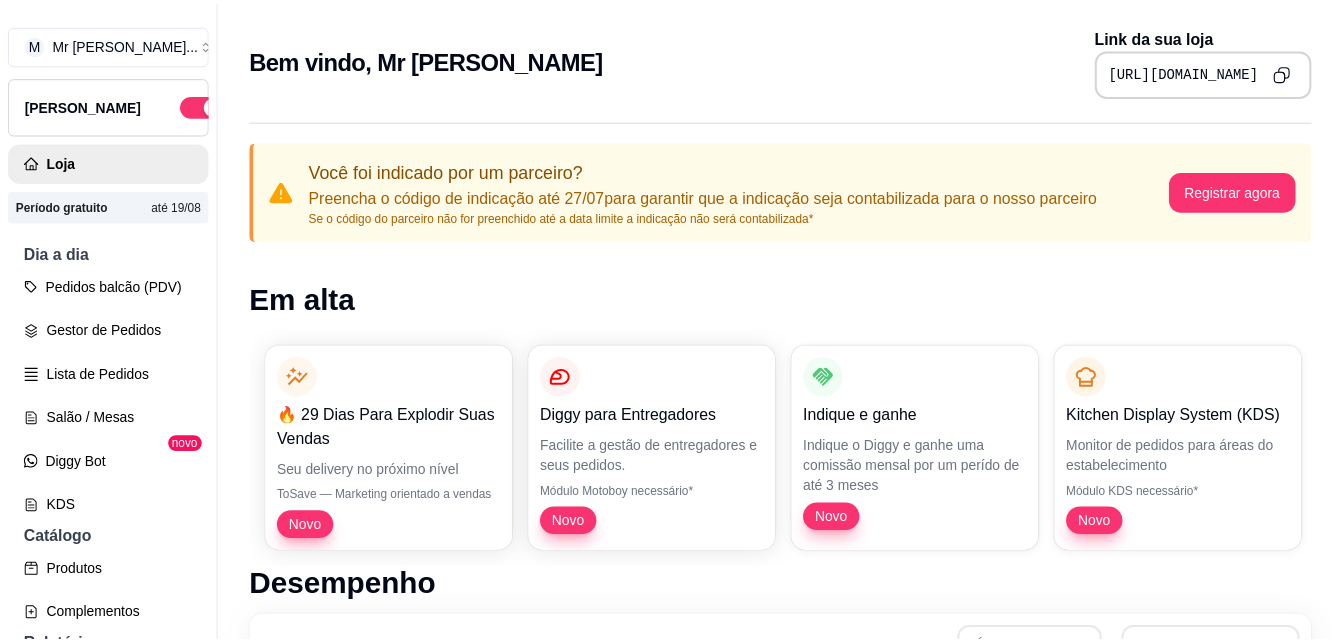 scroll, scrollTop: 0, scrollLeft: 0, axis: both 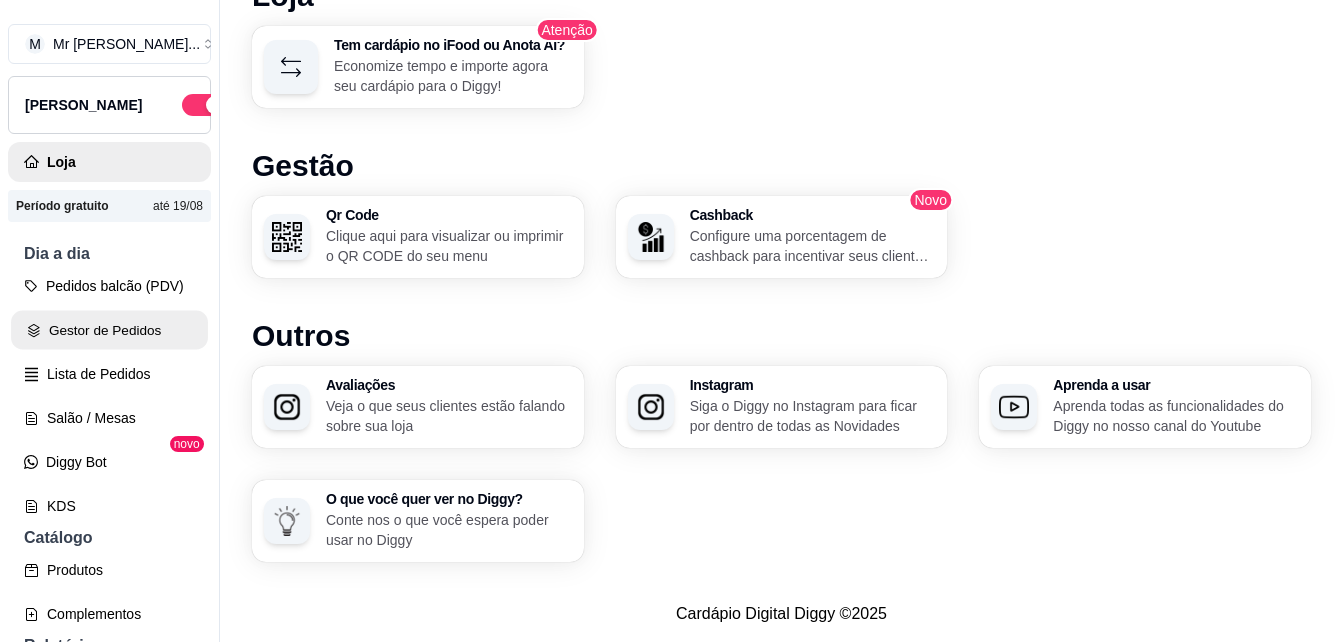 click on "Gestor de Pedidos" at bounding box center (109, 330) 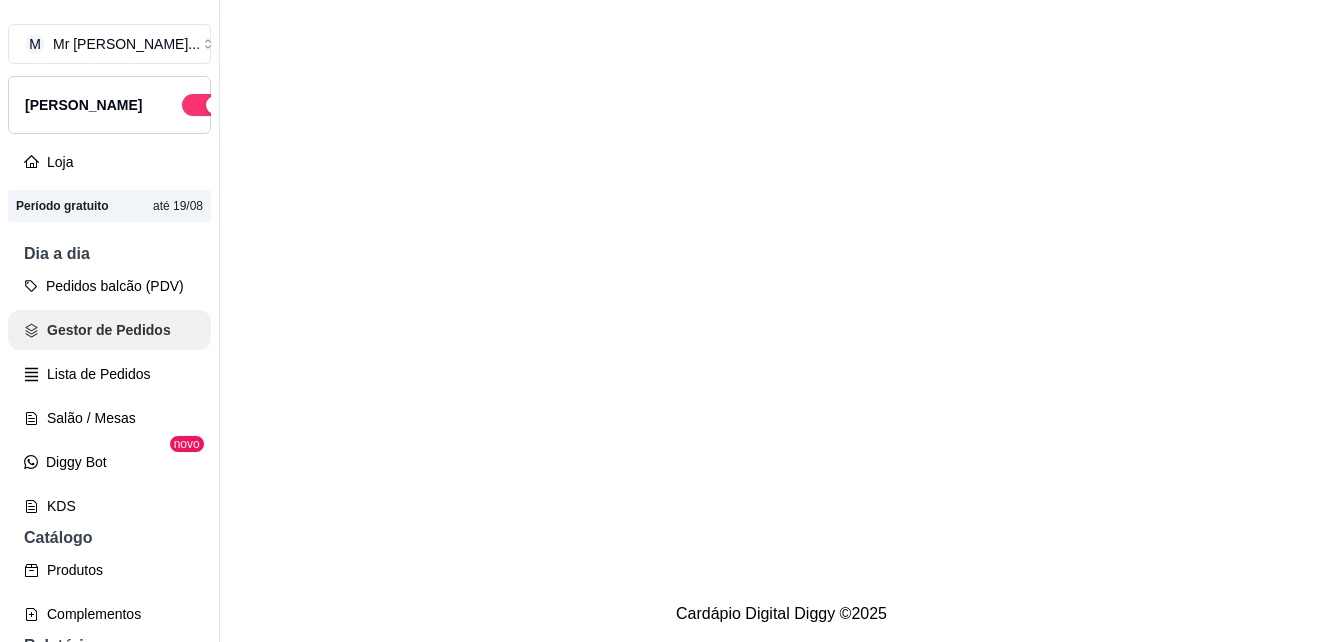 scroll, scrollTop: 0, scrollLeft: 0, axis: both 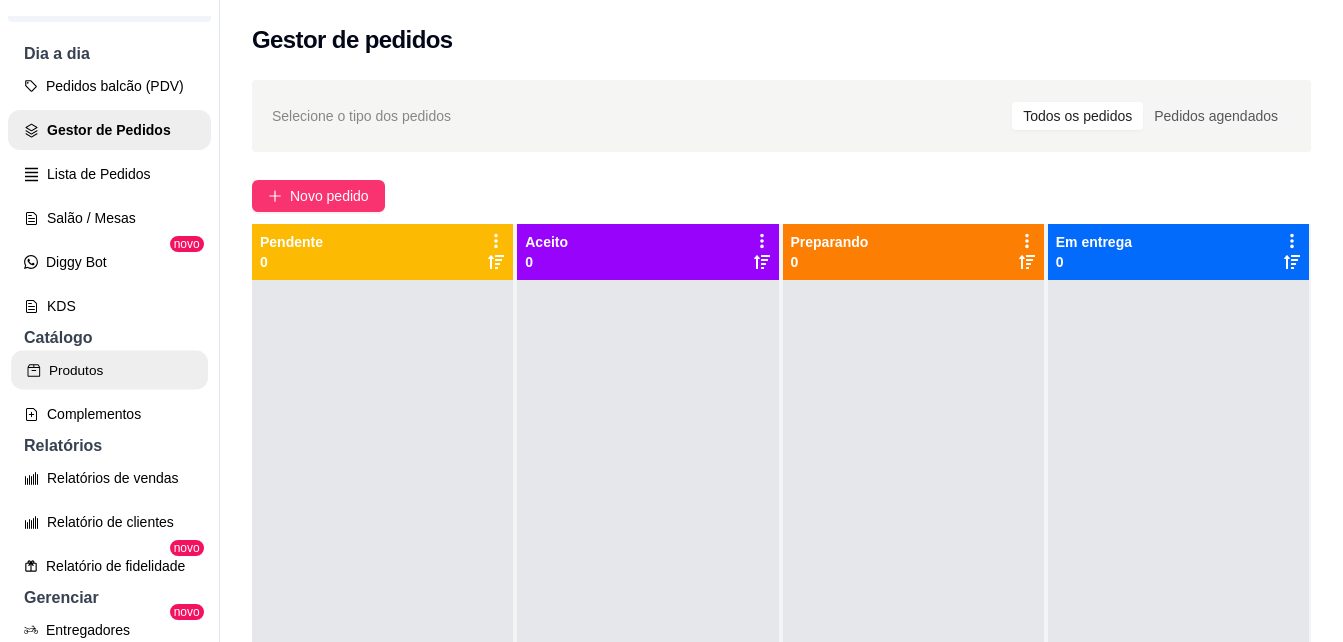 click on "Produtos" at bounding box center (109, 370) 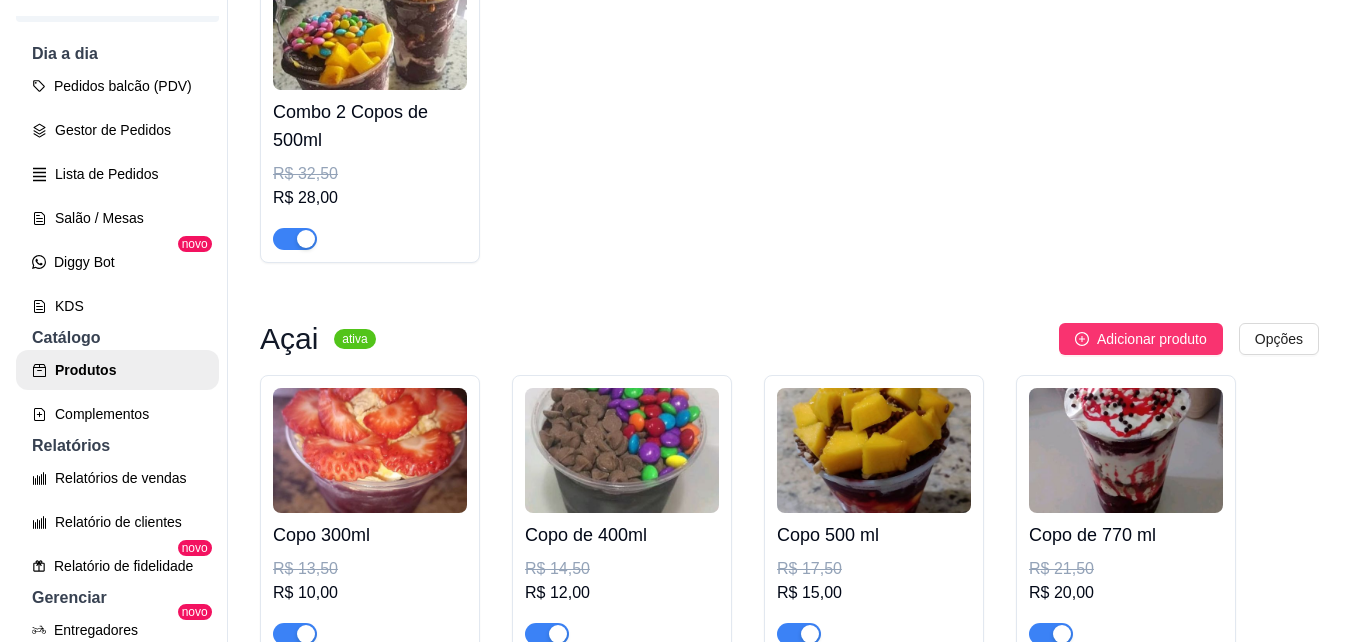 scroll, scrollTop: 200, scrollLeft: 0, axis: vertical 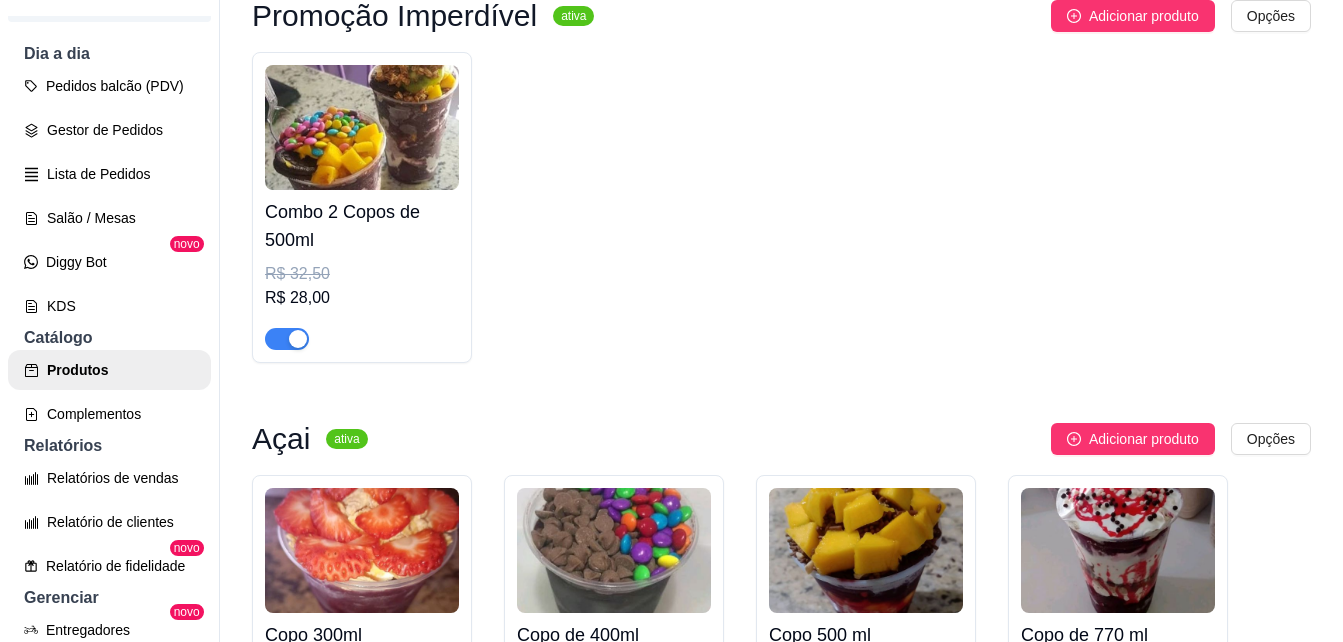 click on "Combo 2 Copos de 500ml" at bounding box center [362, 226] 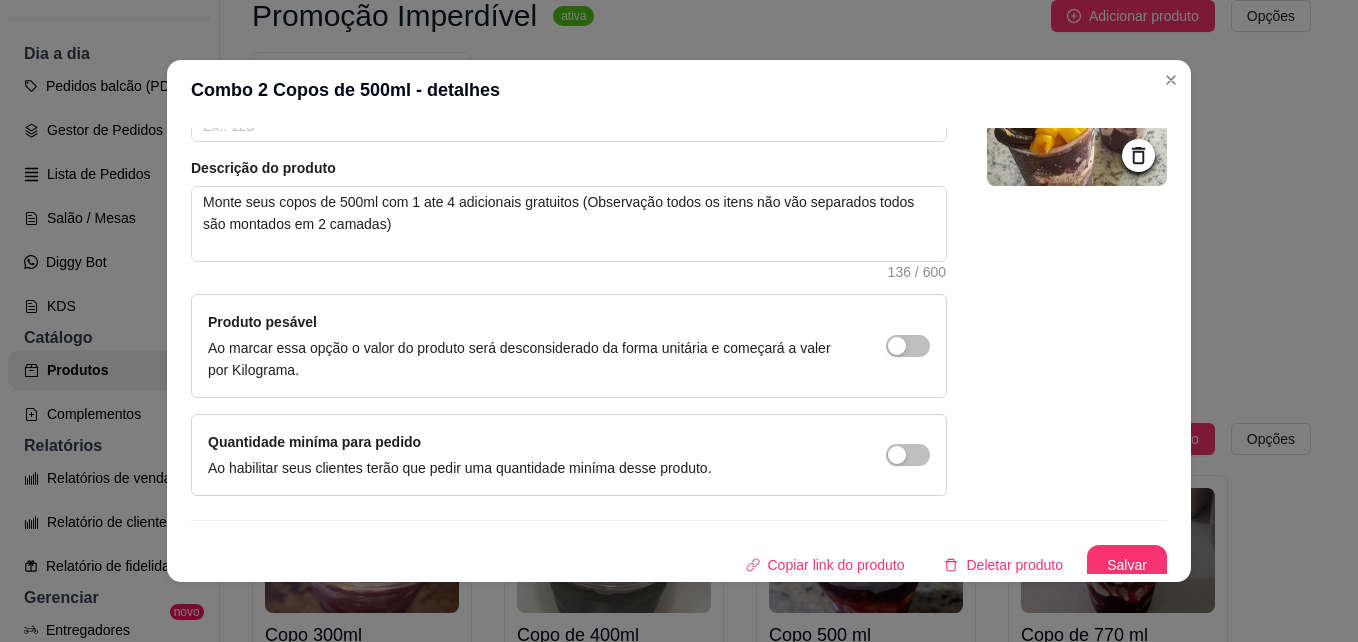 scroll, scrollTop: 206, scrollLeft: 0, axis: vertical 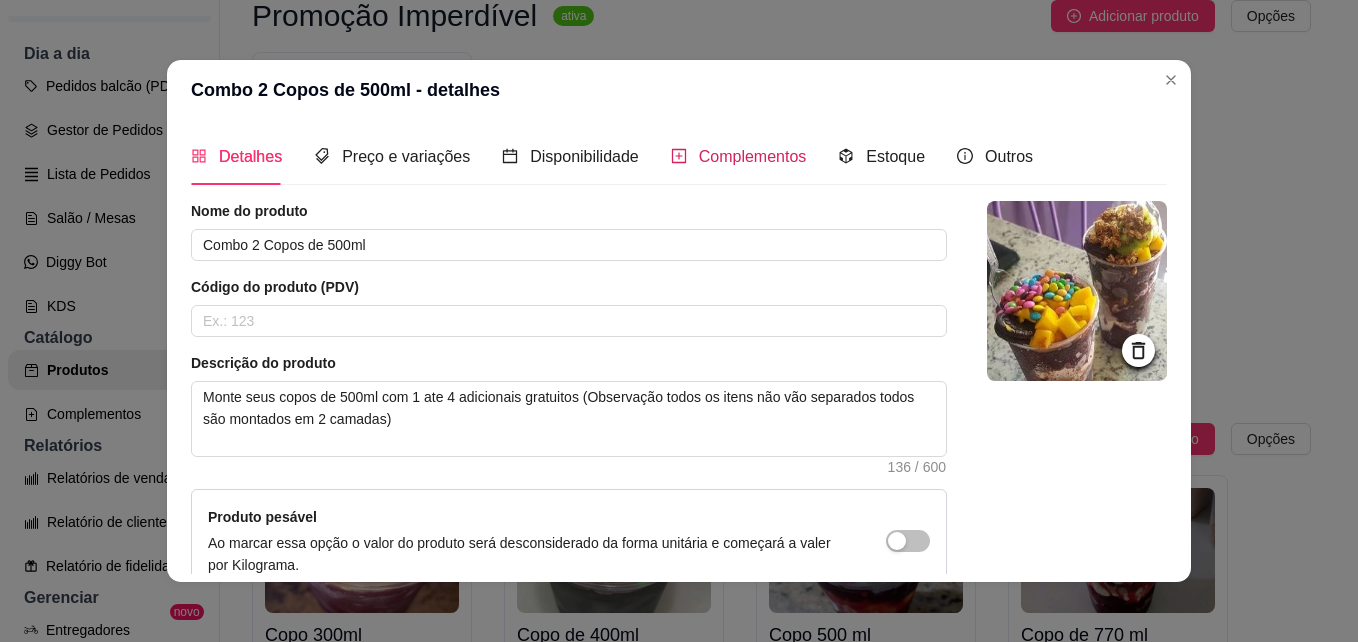 click on "Complementos" at bounding box center [739, 156] 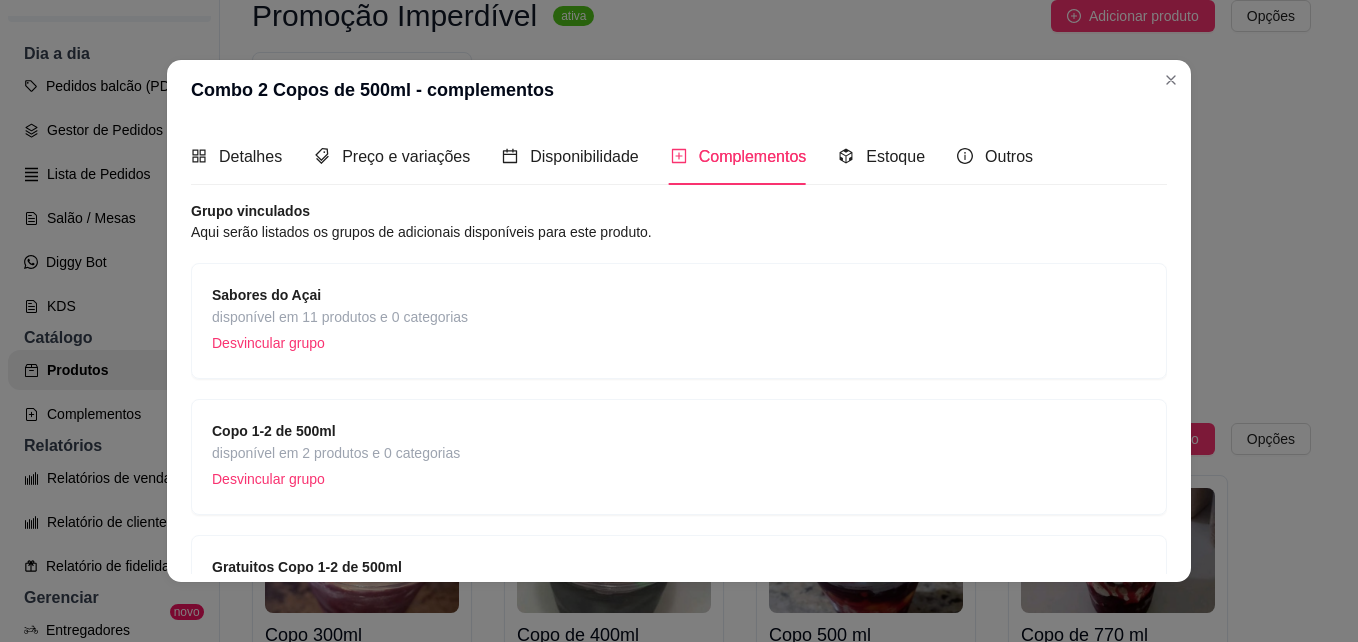 type 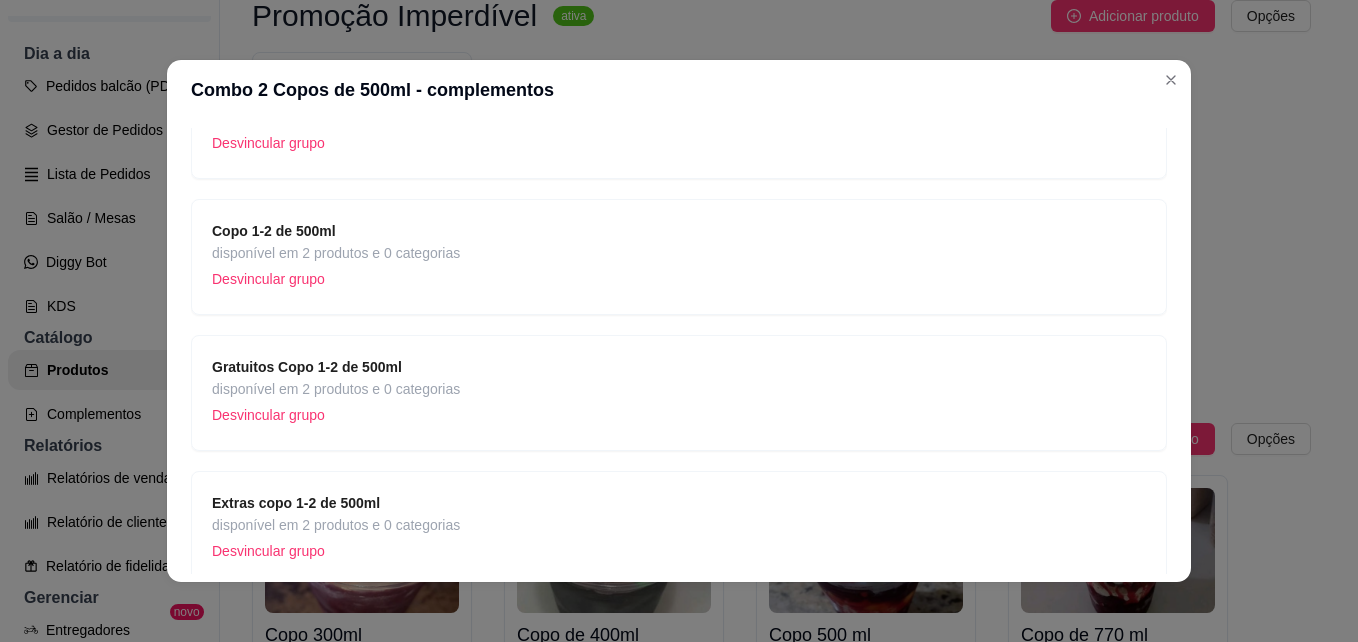 scroll, scrollTop: 300, scrollLeft: 0, axis: vertical 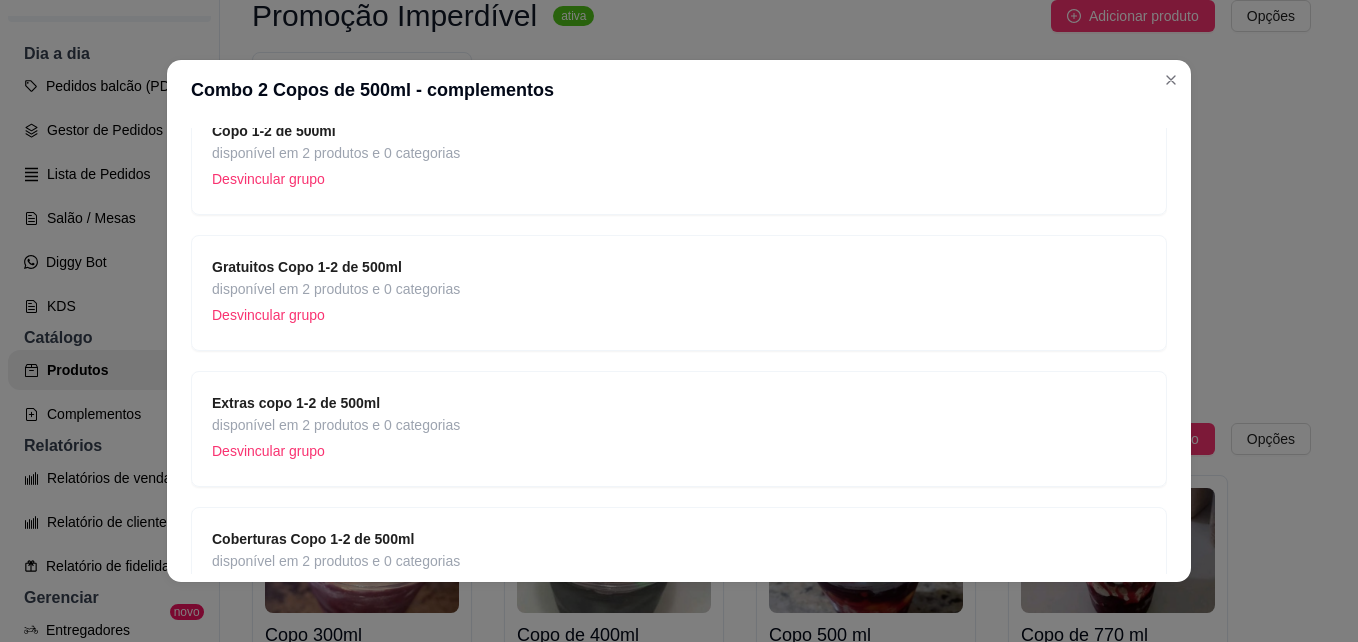 click on "Gratuitos Copo 1-2 de 500ml disponível em 2 produtos e 0 categorias  Desvincular grupo" at bounding box center (679, 293) 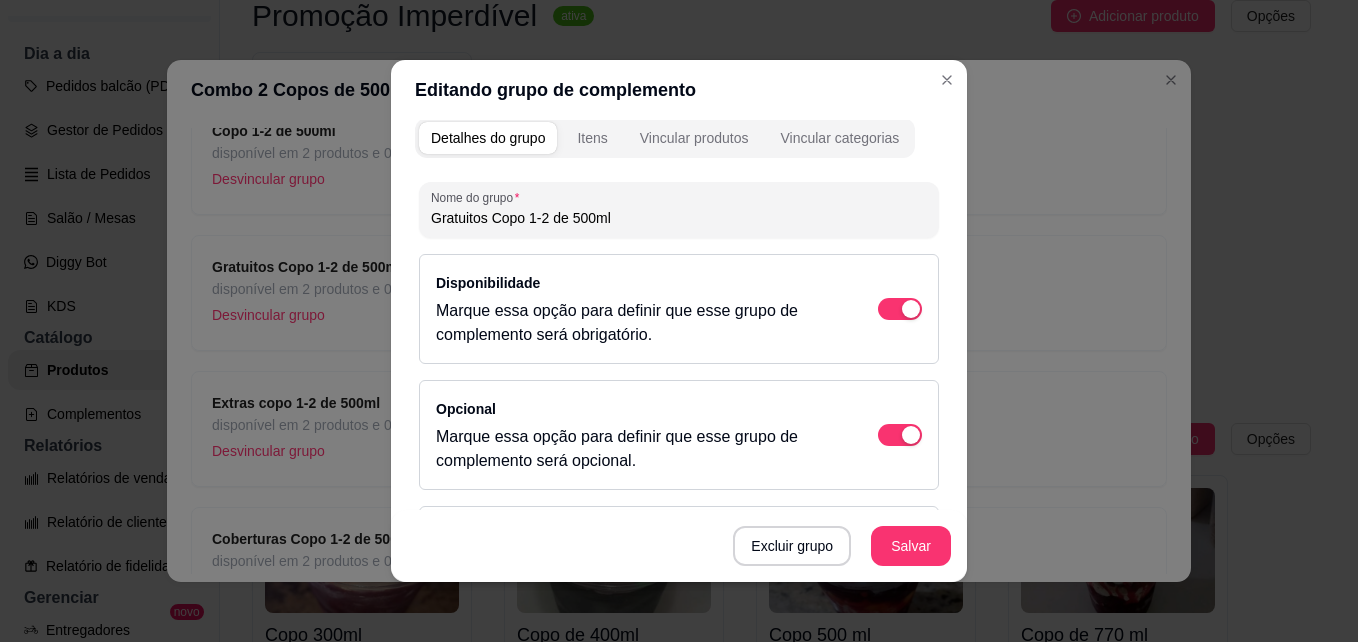 scroll, scrollTop: 0, scrollLeft: 0, axis: both 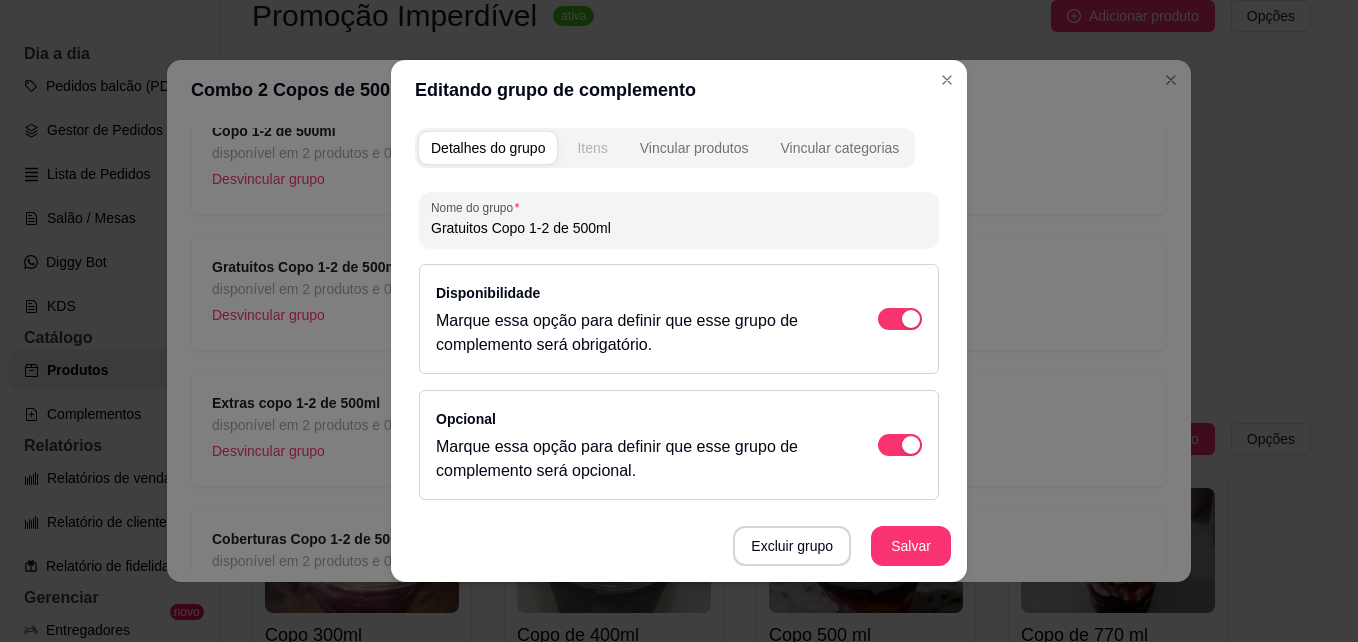 click on "Itens" at bounding box center (592, 148) 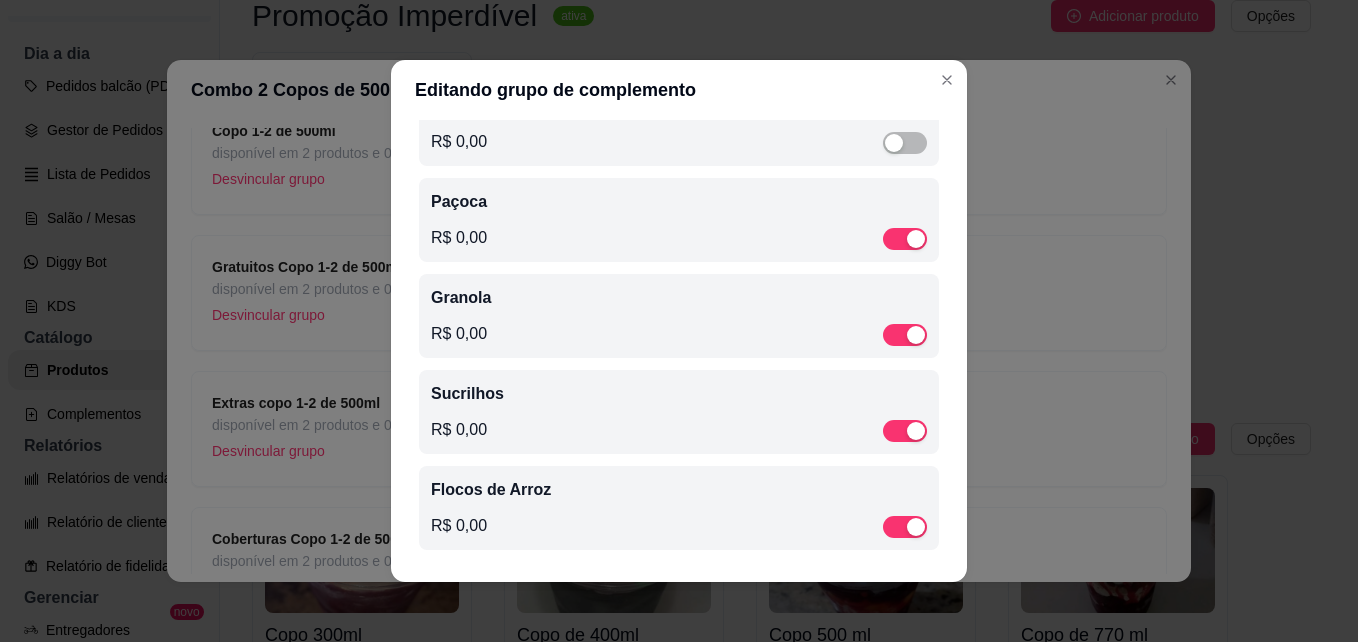 scroll, scrollTop: 171, scrollLeft: 0, axis: vertical 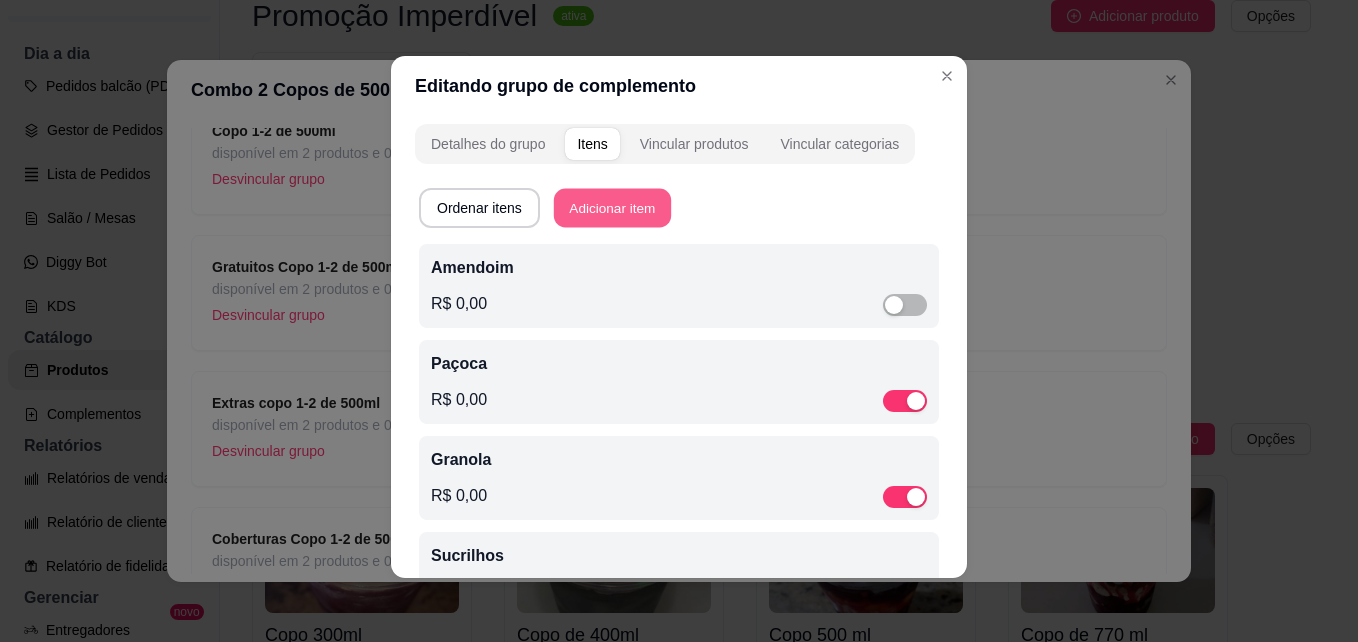 click on "Adicionar item" at bounding box center [612, 208] 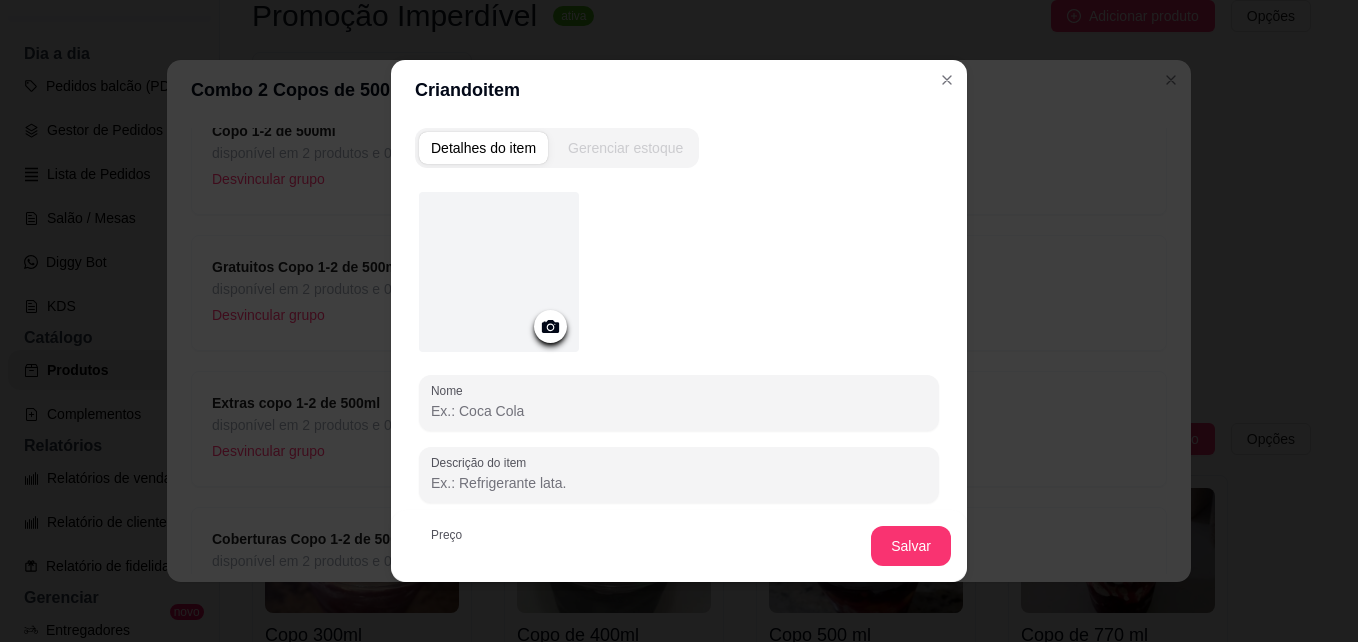 click on "Nome" at bounding box center (679, 411) 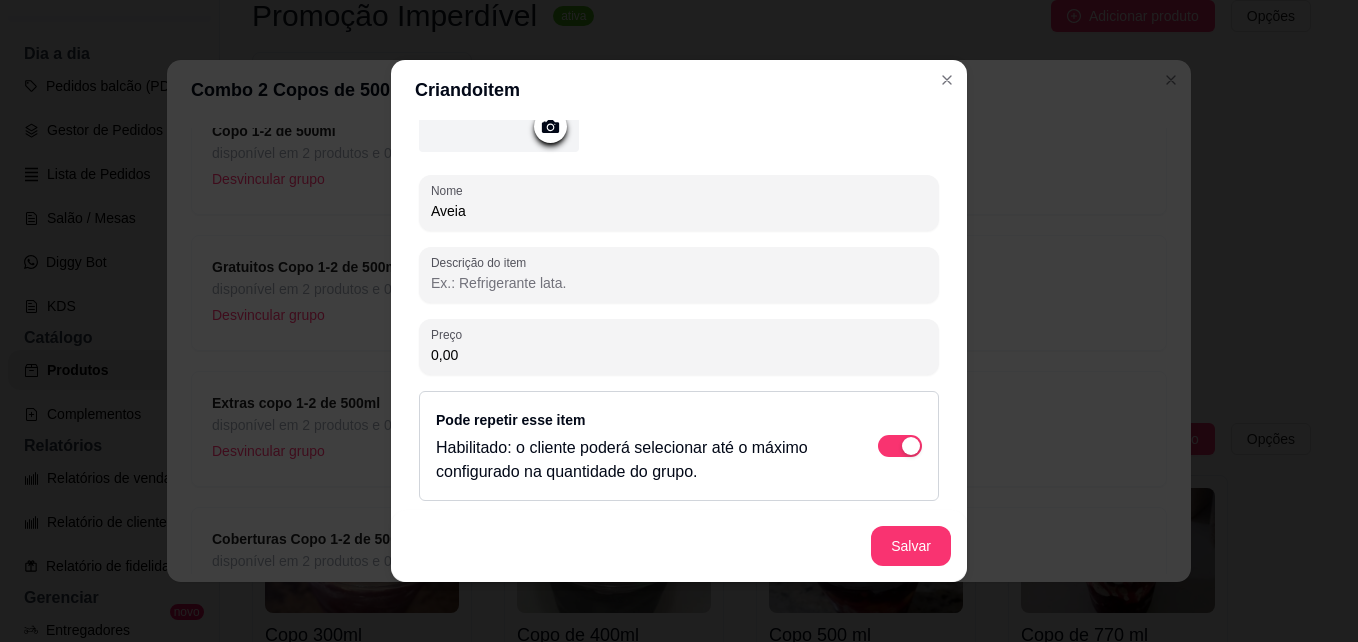 scroll, scrollTop: 202, scrollLeft: 0, axis: vertical 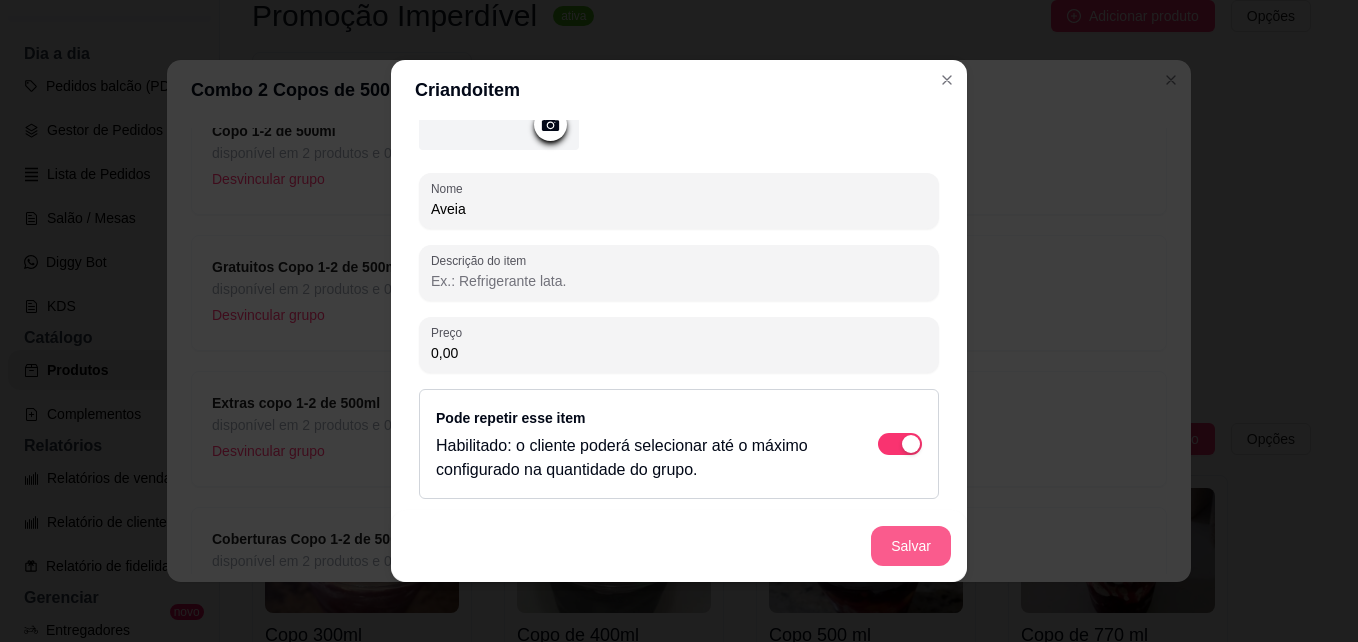 type on "Aveia" 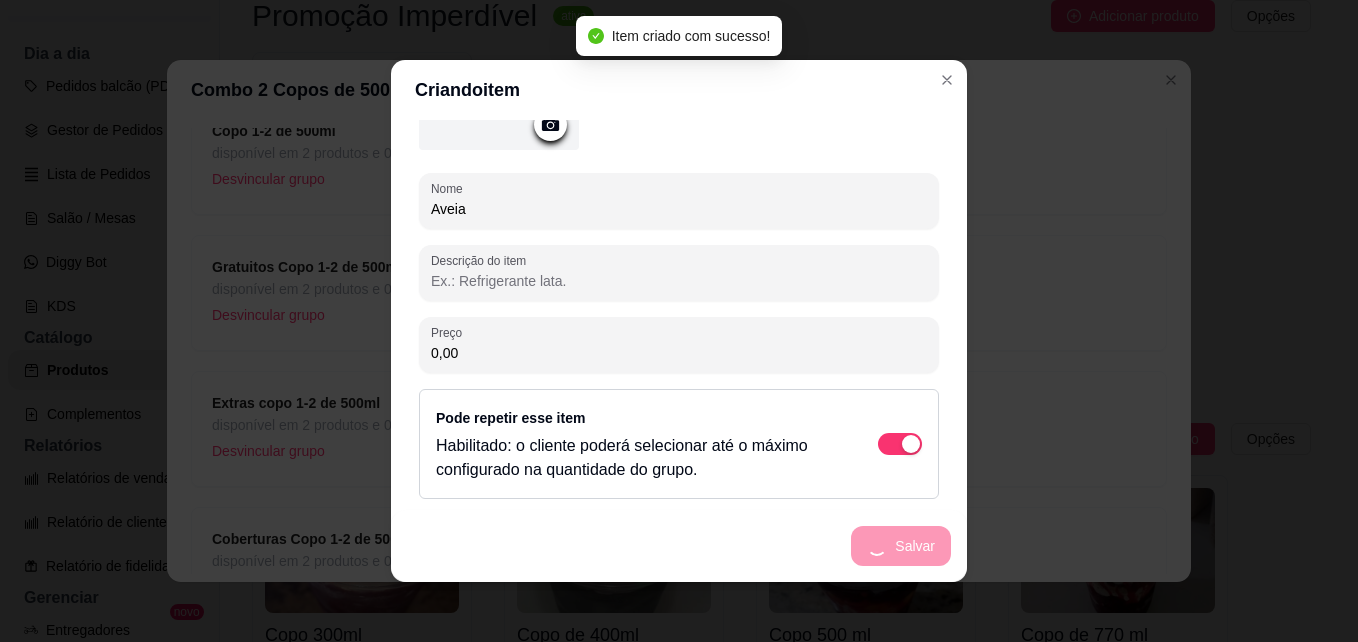 scroll, scrollTop: 0, scrollLeft: 0, axis: both 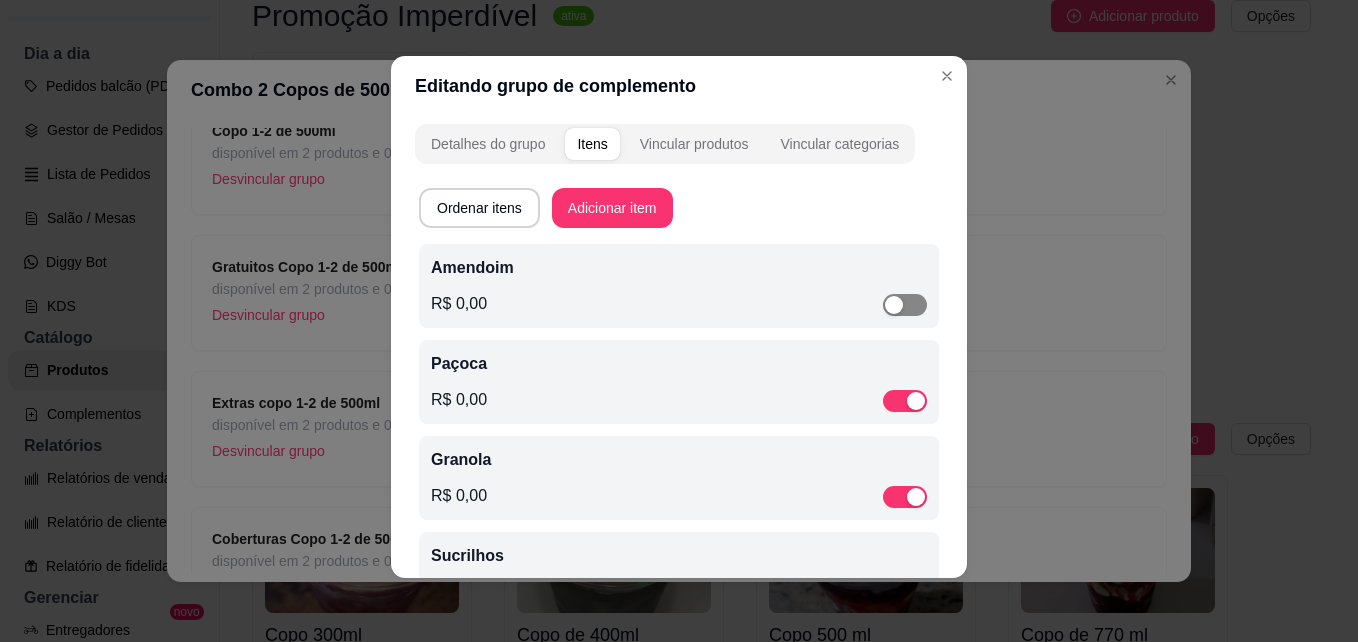 click at bounding box center [905, 305] 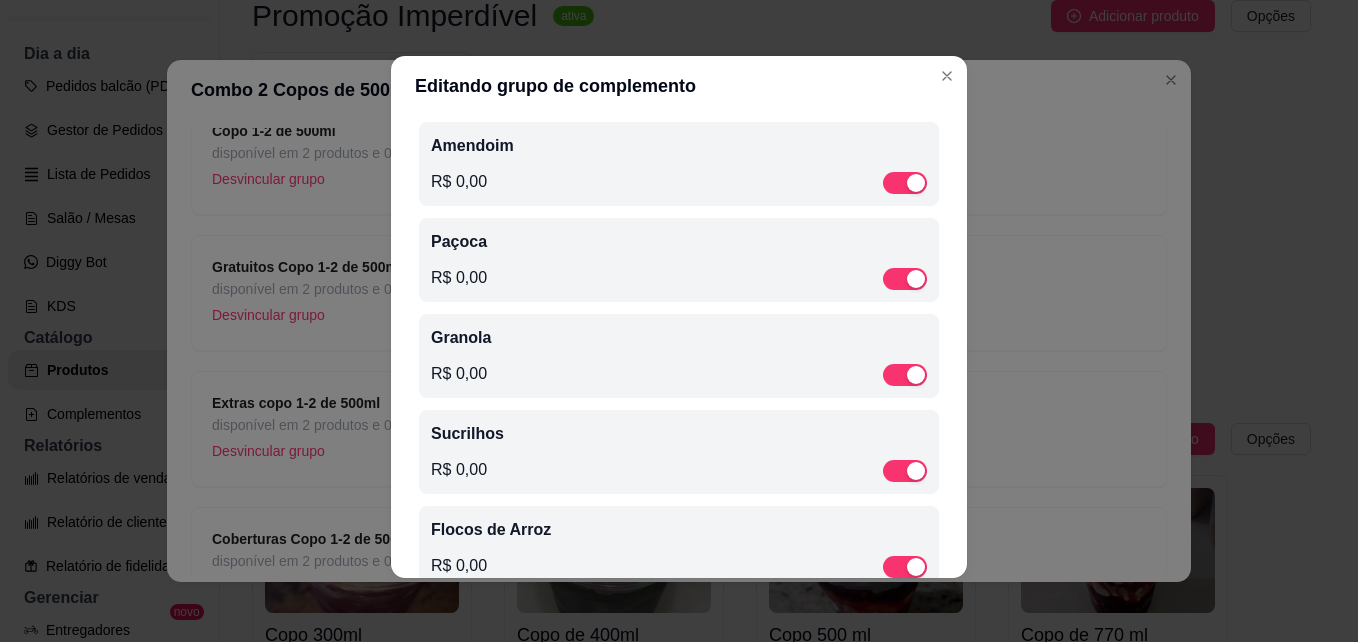 scroll, scrollTop: 0, scrollLeft: 0, axis: both 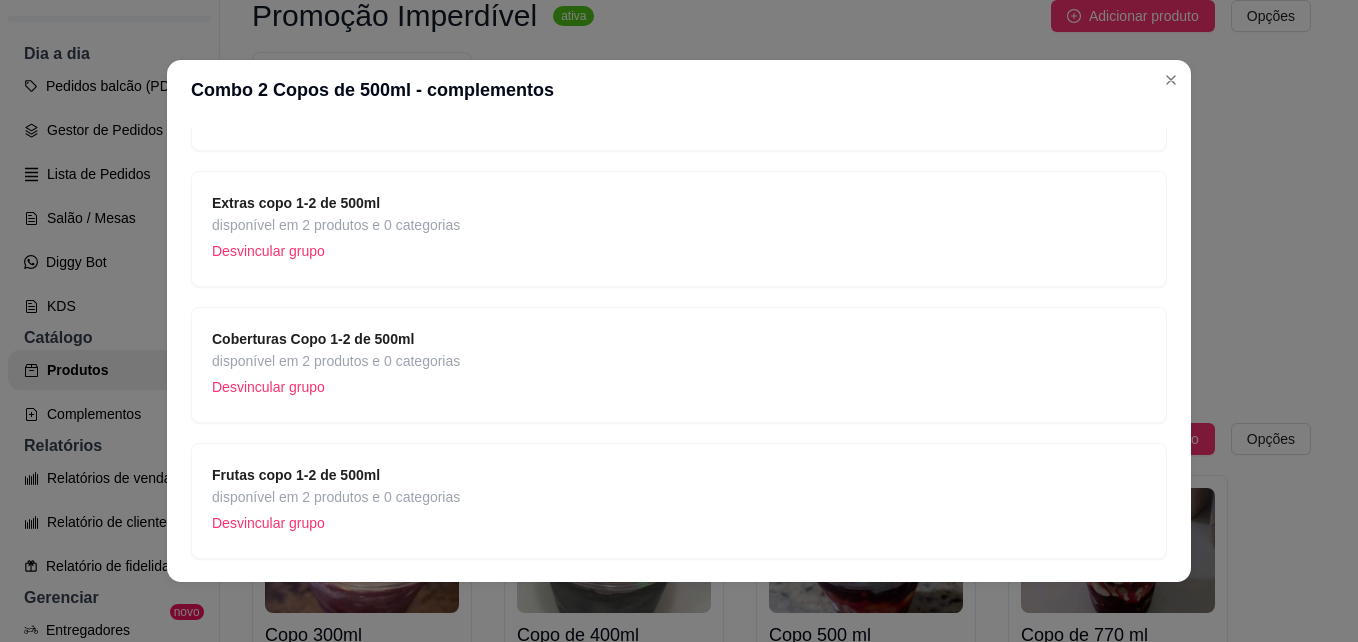 click on "Coberturas Copo 1-2 de 500ml disponível em 2 produtos e 0 categorias  Desvincular grupo" at bounding box center [679, 365] 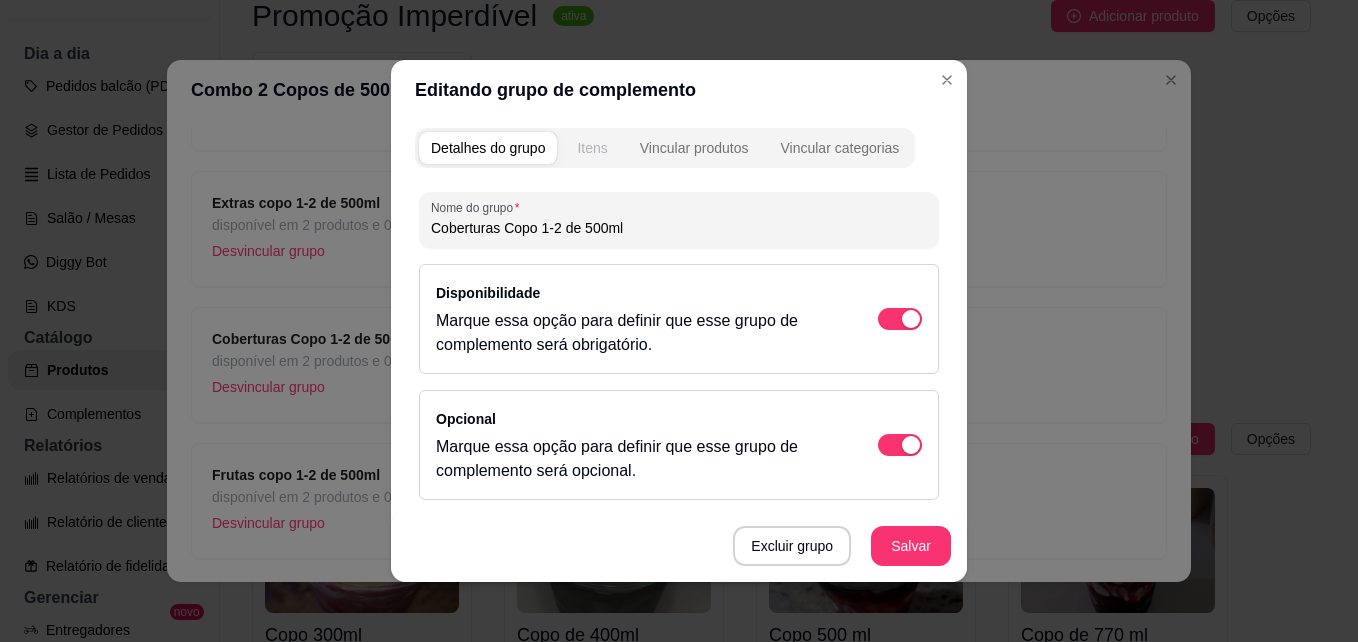 click on "Itens" at bounding box center [592, 148] 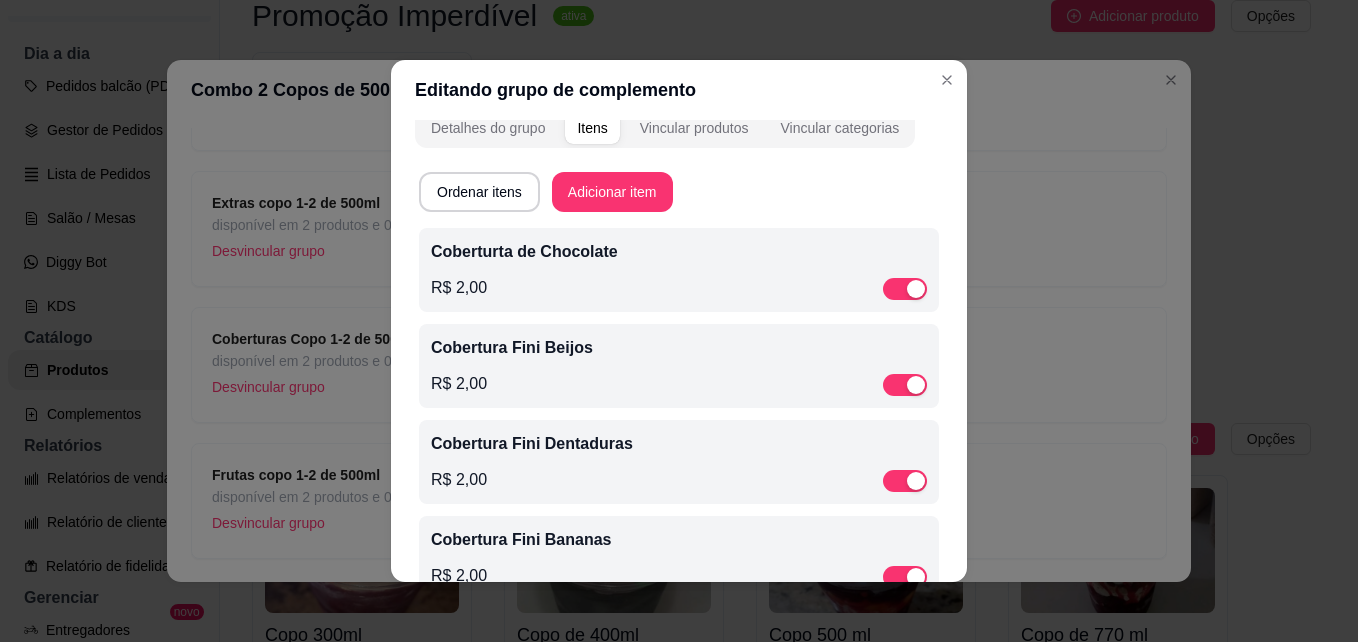 scroll, scrollTop: 0, scrollLeft: 0, axis: both 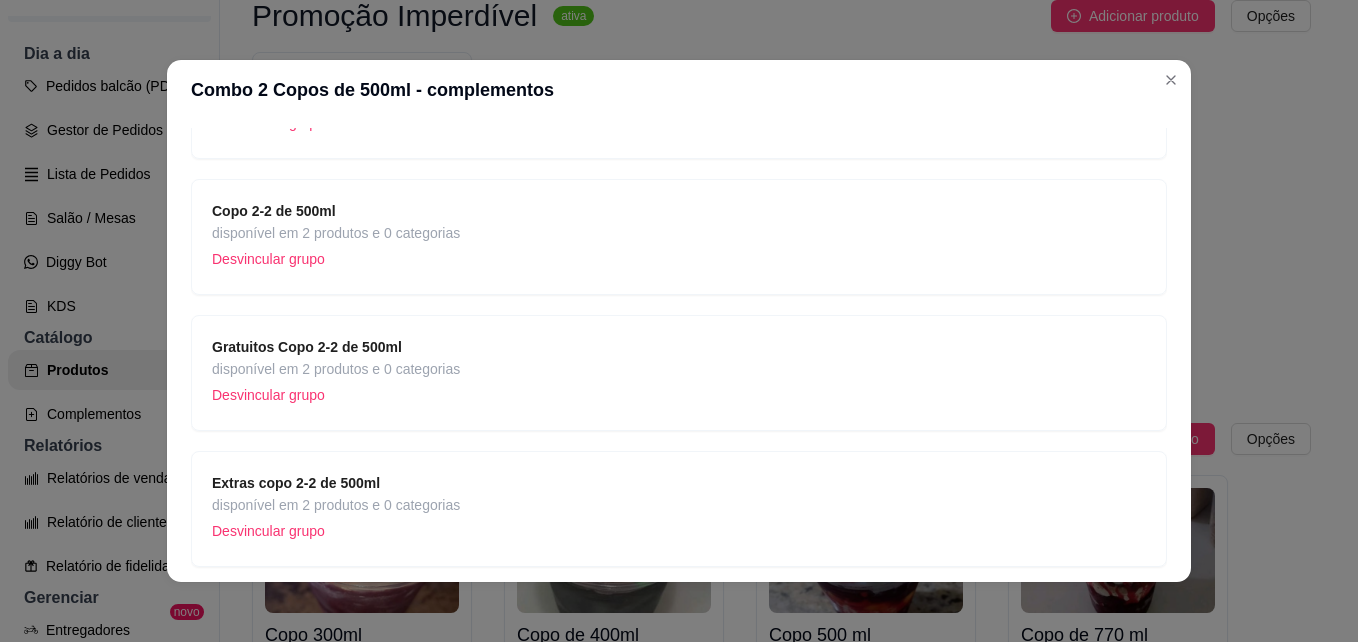 click on "Gratuitos Copo 2-2 de 500ml disponível em 2 produtos e 0 categorias  Desvincular grupo" at bounding box center (679, 373) 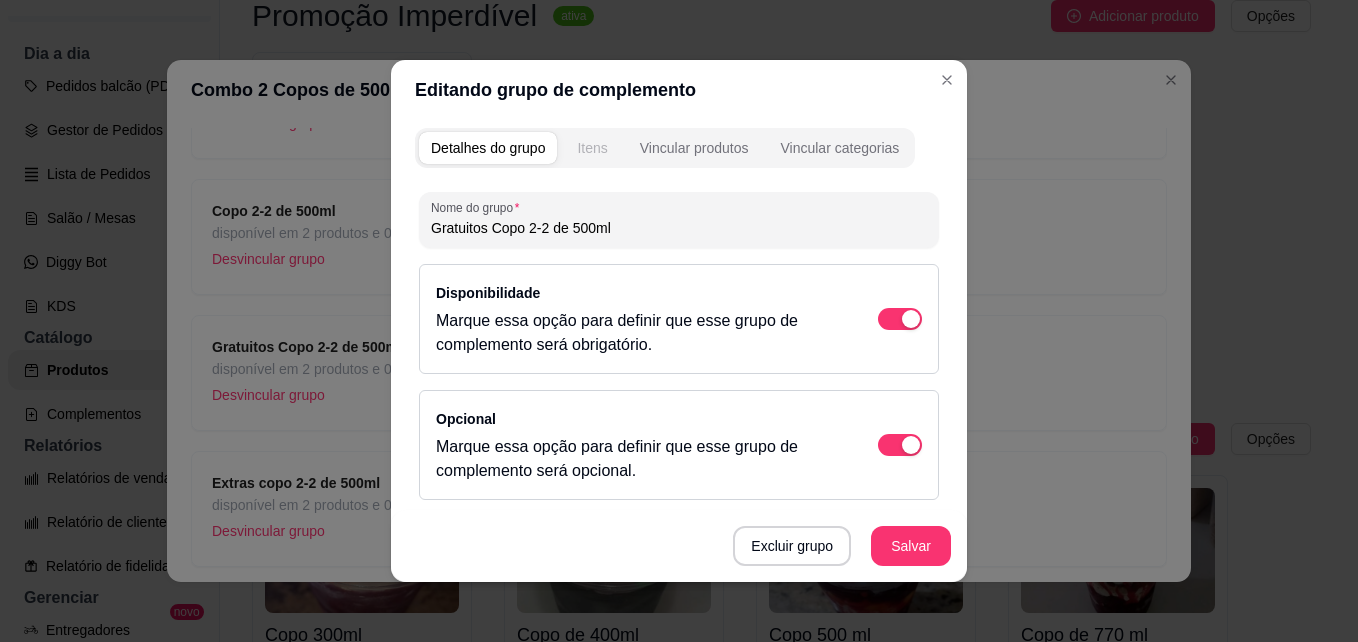 click on "Itens" at bounding box center [592, 148] 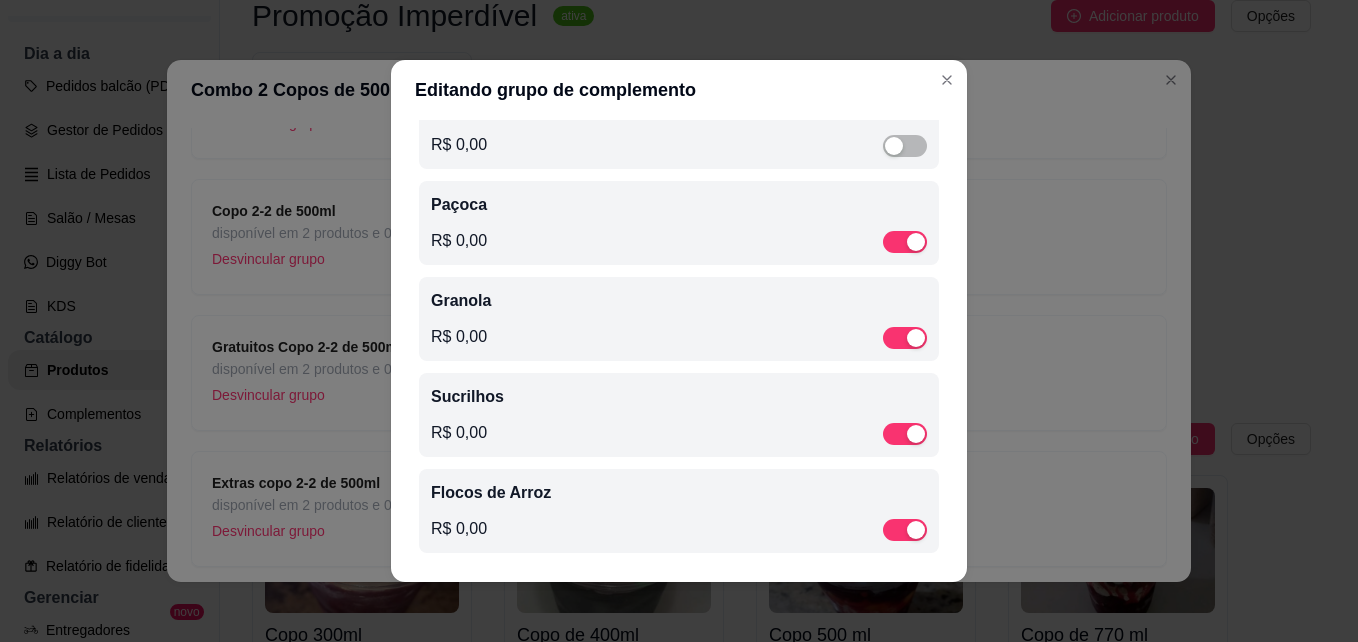 scroll, scrollTop: 171, scrollLeft: 0, axis: vertical 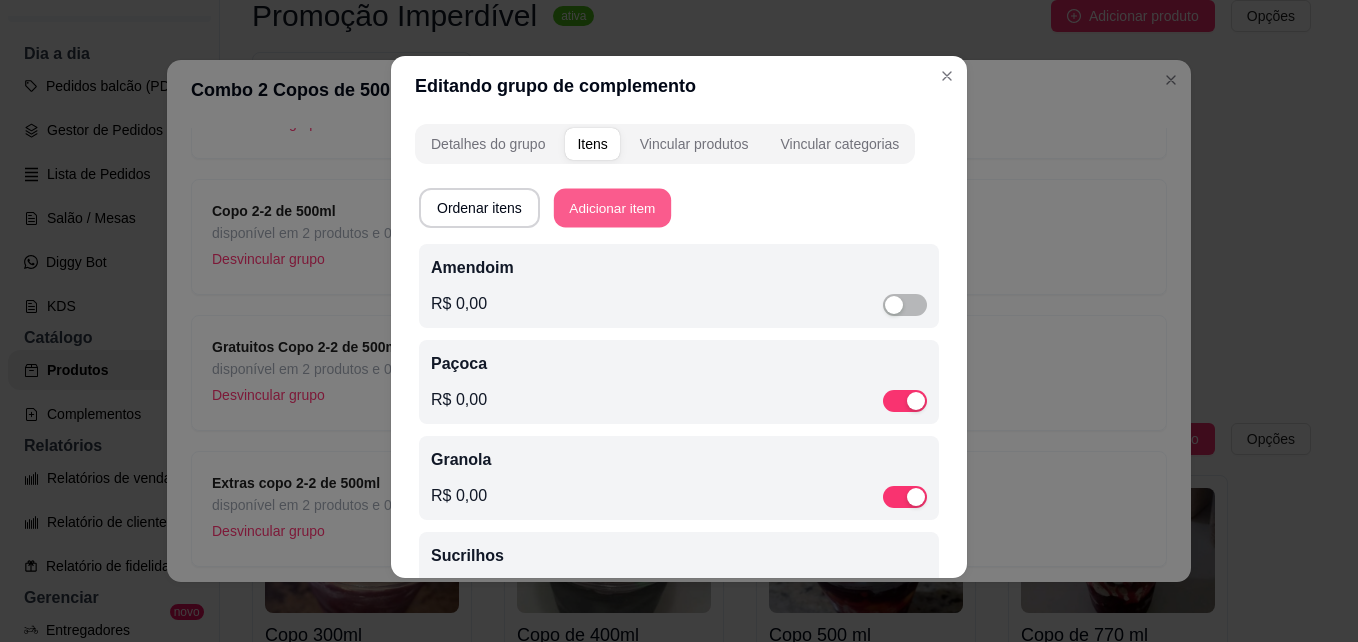 click on "Adicionar item" at bounding box center [612, 208] 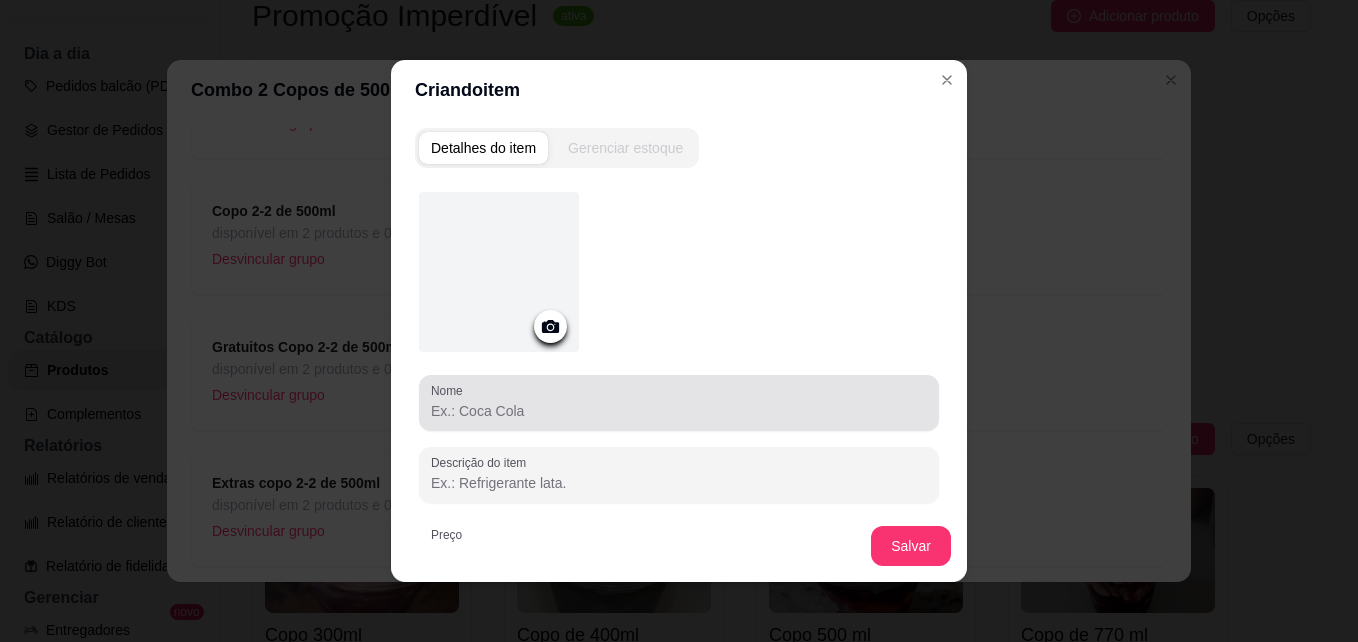 click at bounding box center [679, 403] 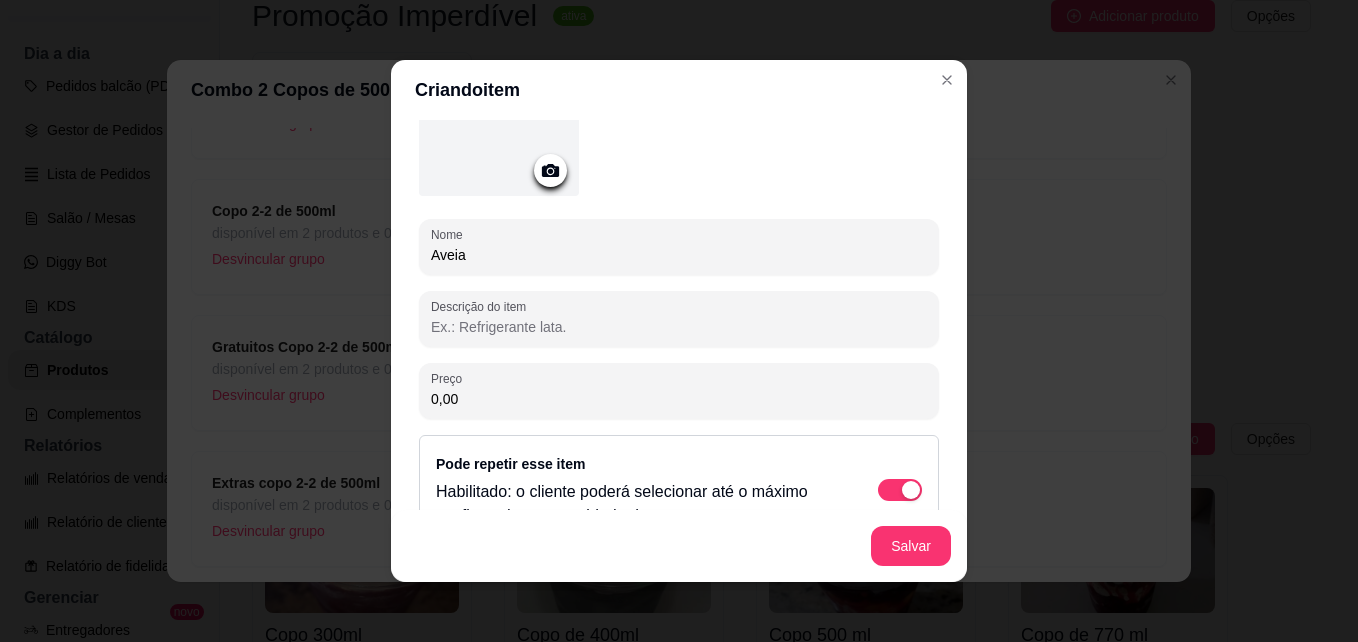 scroll, scrollTop: 202, scrollLeft: 0, axis: vertical 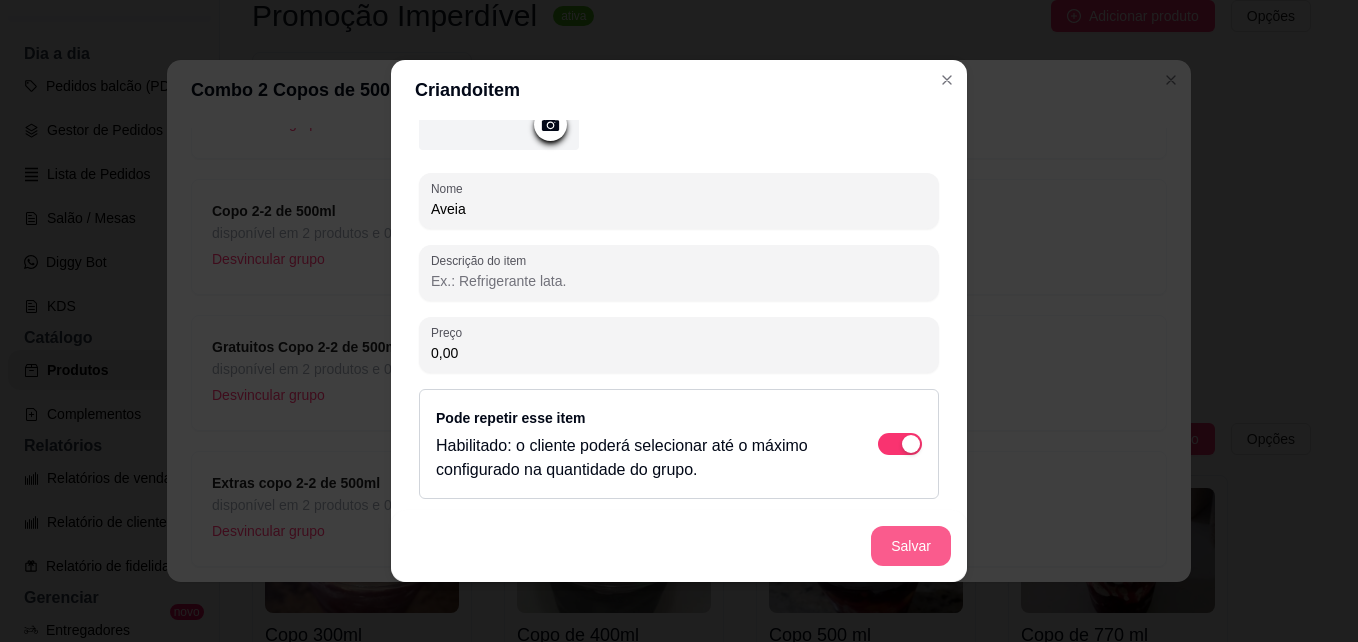 type on "Aveia" 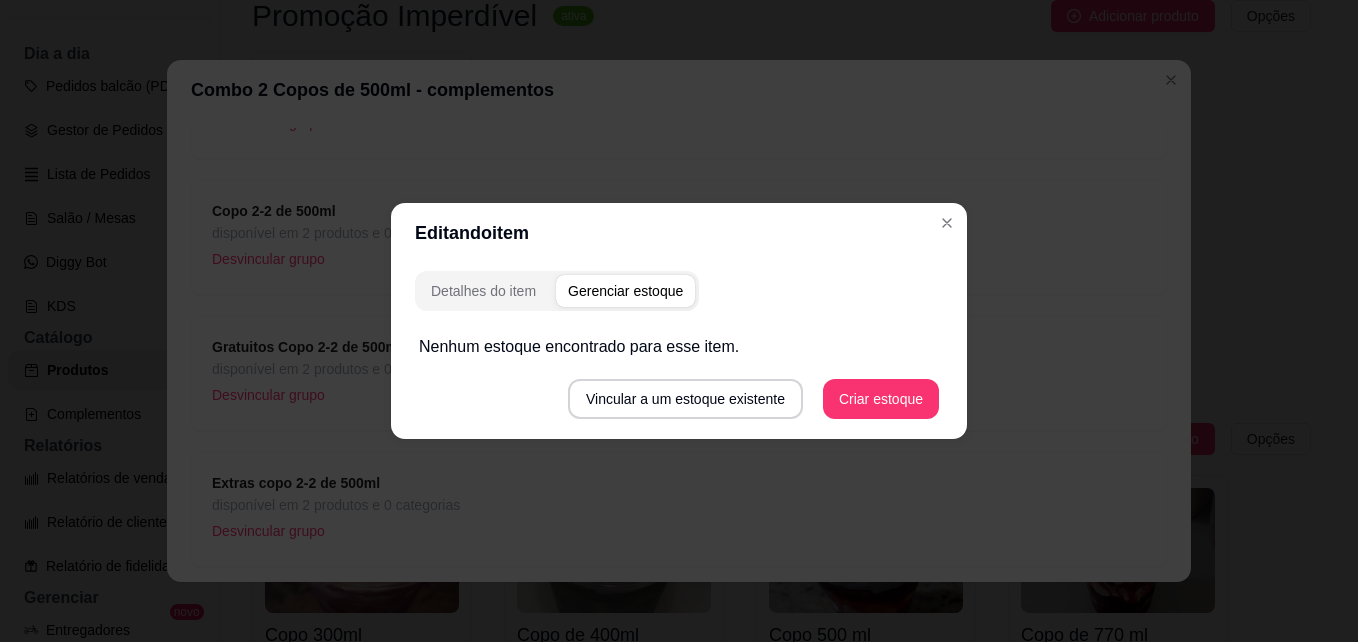 scroll, scrollTop: 0, scrollLeft: 0, axis: both 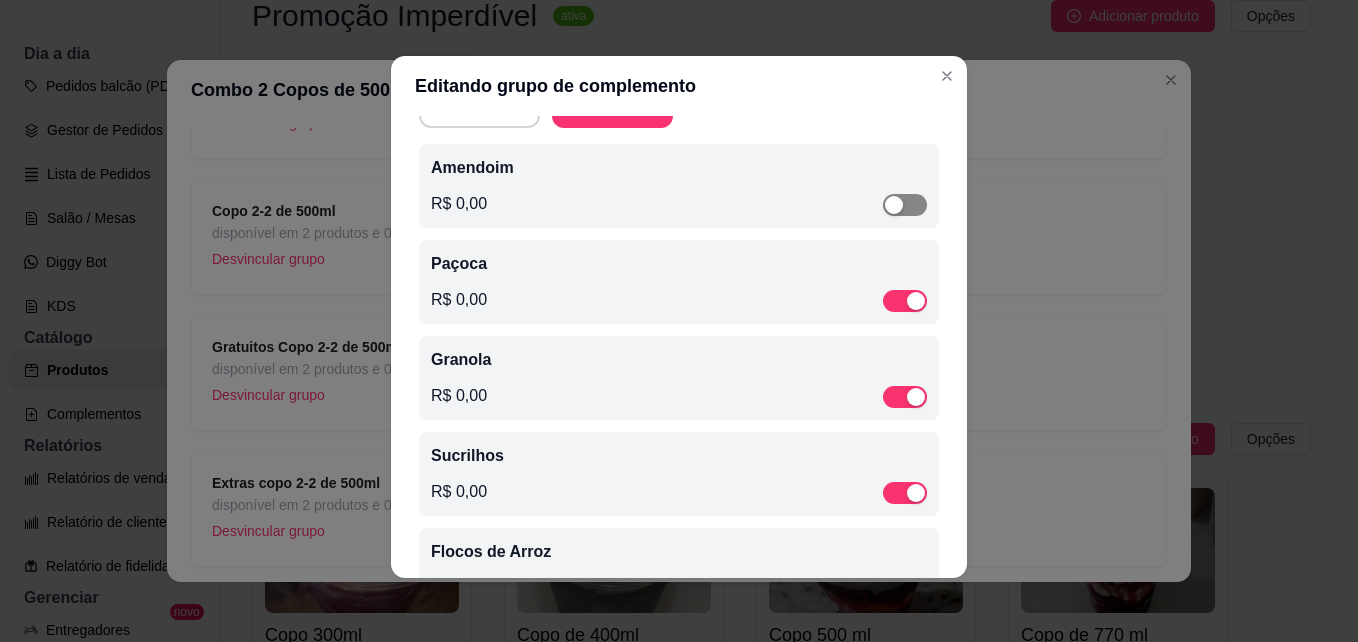 click at bounding box center (894, 205) 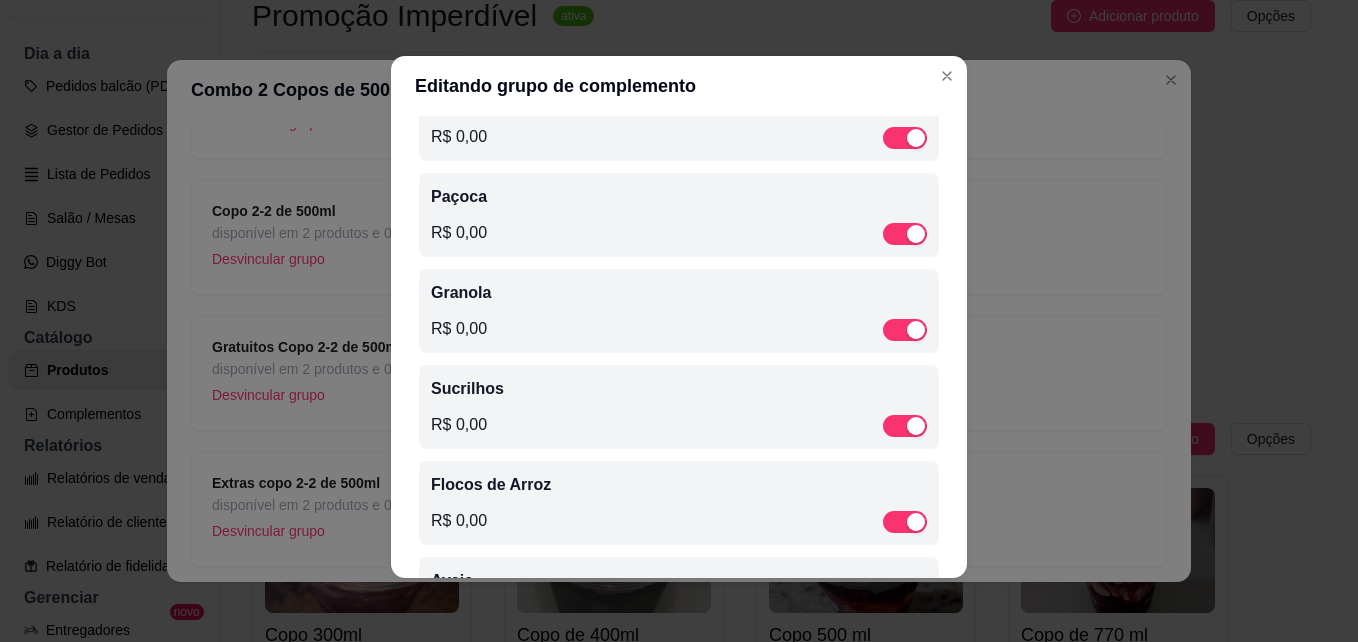 scroll, scrollTop: 268, scrollLeft: 0, axis: vertical 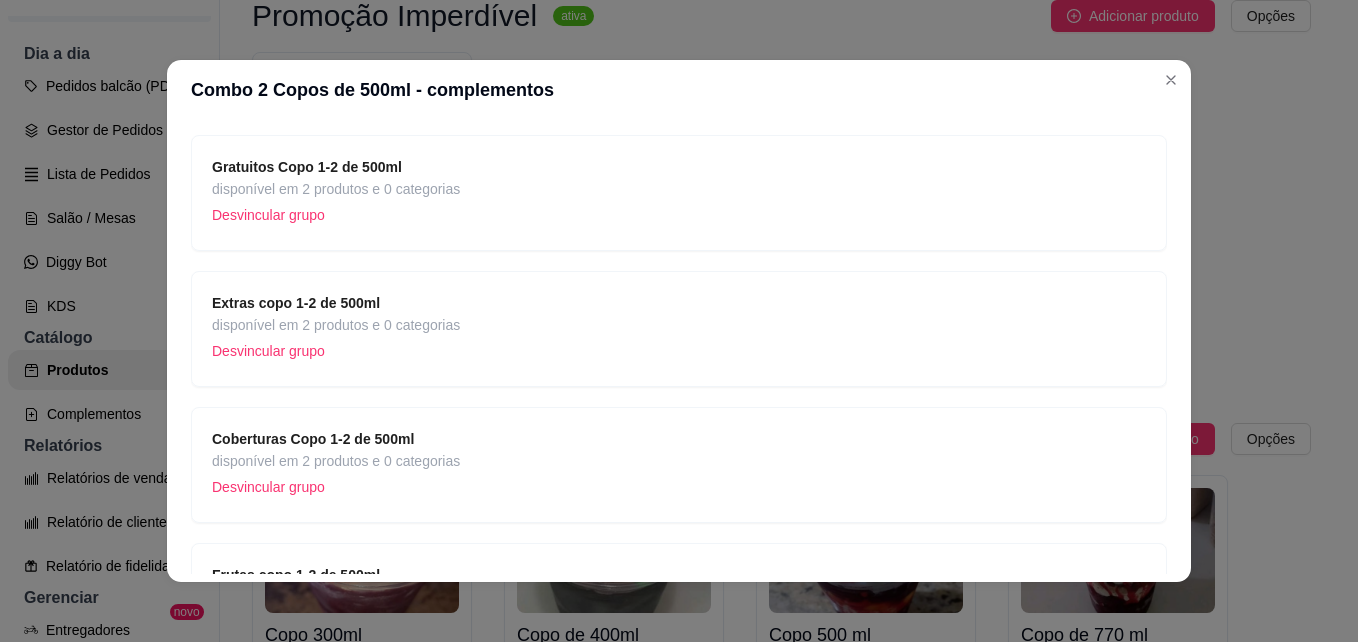 click on "Extras copo 1-2 de 500ml disponível em 2 produtos e 0 categorias  Desvincular grupo" at bounding box center (679, 329) 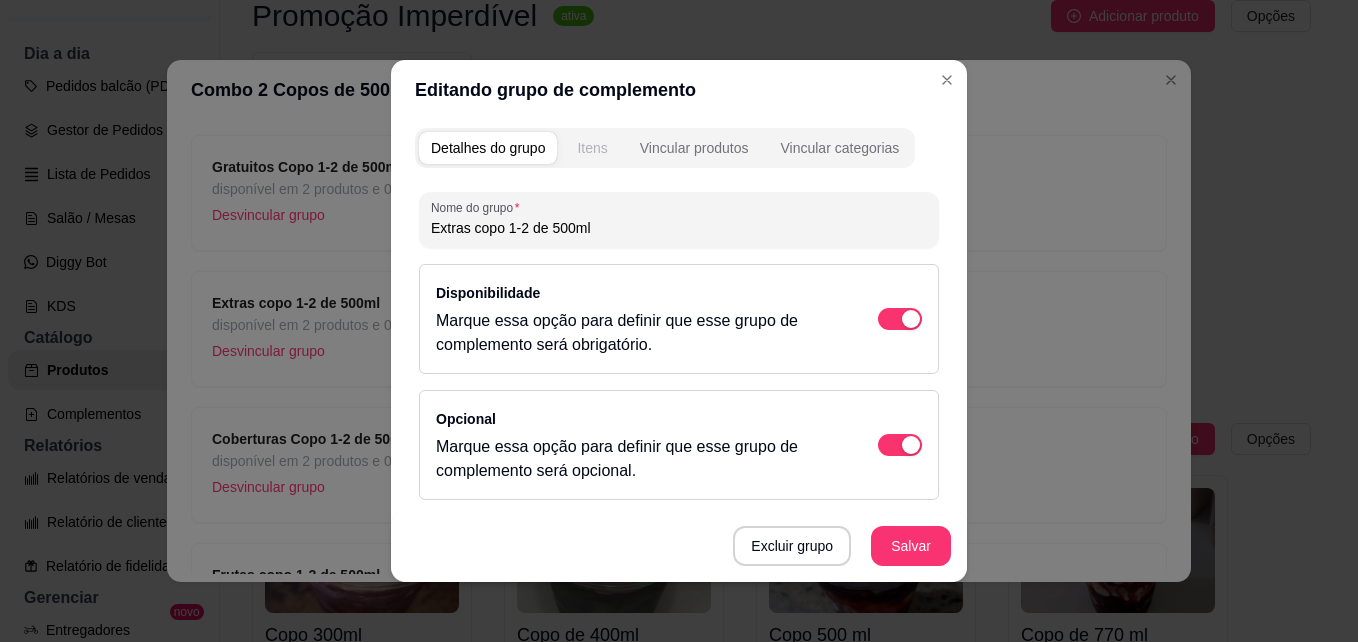 click on "Itens" at bounding box center [592, 148] 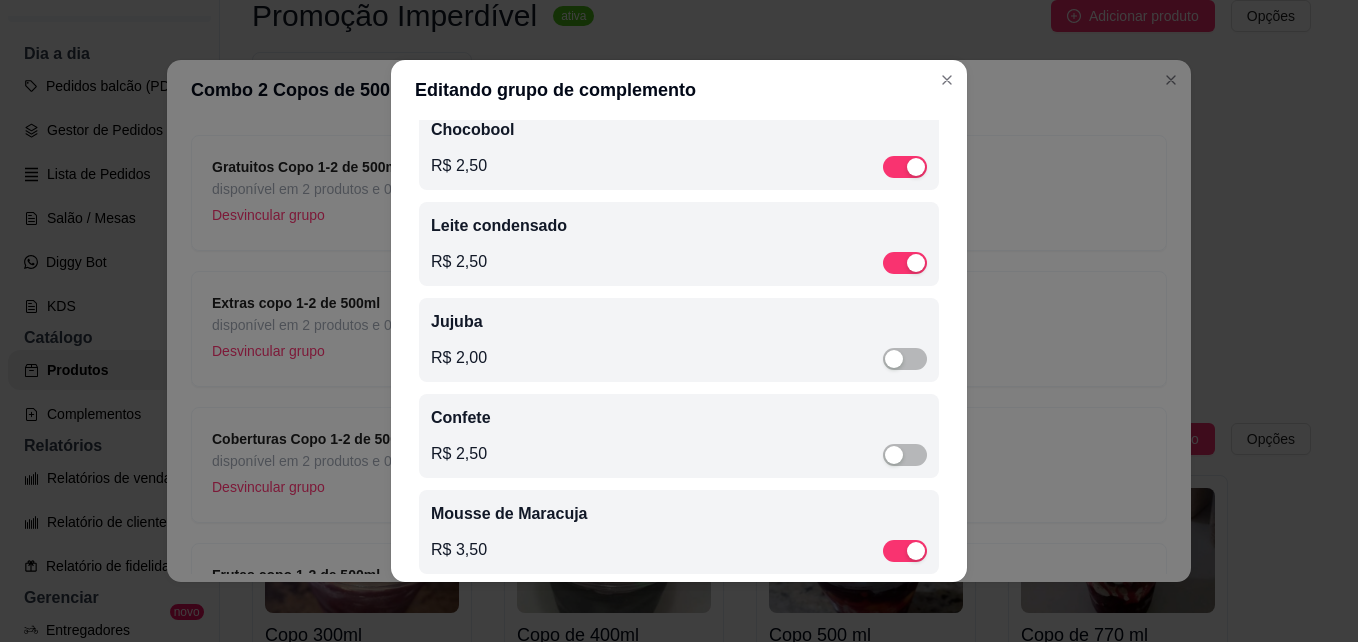 scroll, scrollTop: 268, scrollLeft: 0, axis: vertical 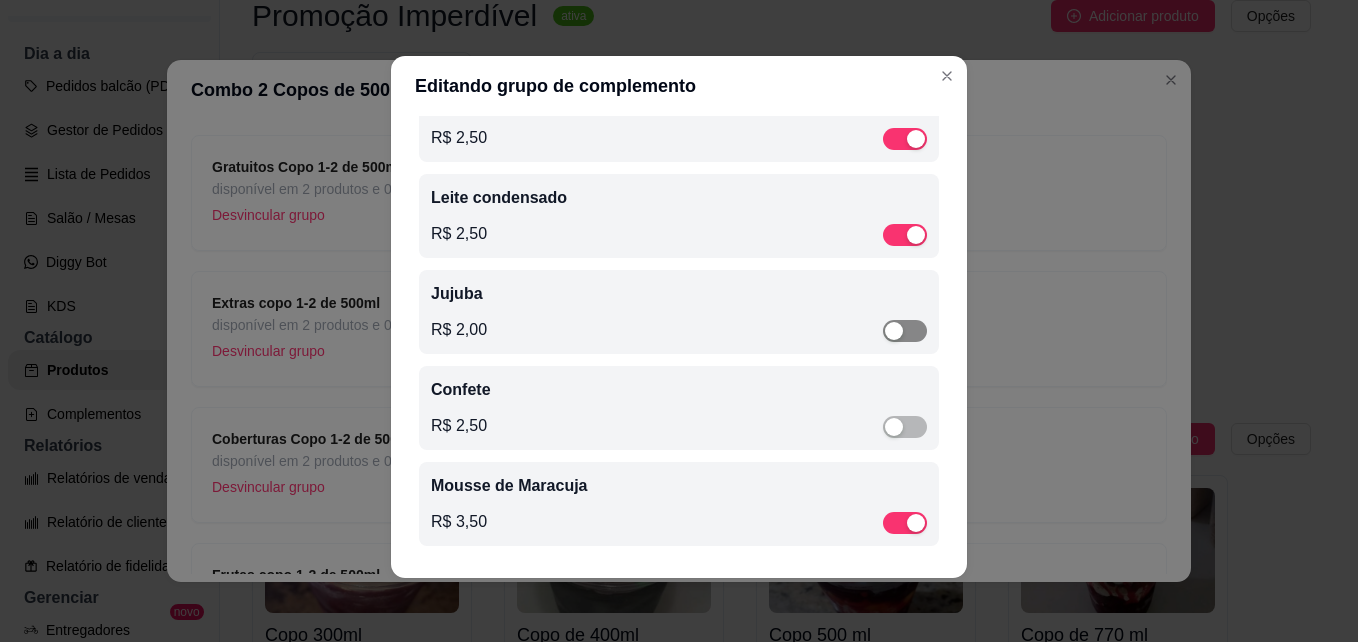 click at bounding box center [894, 331] 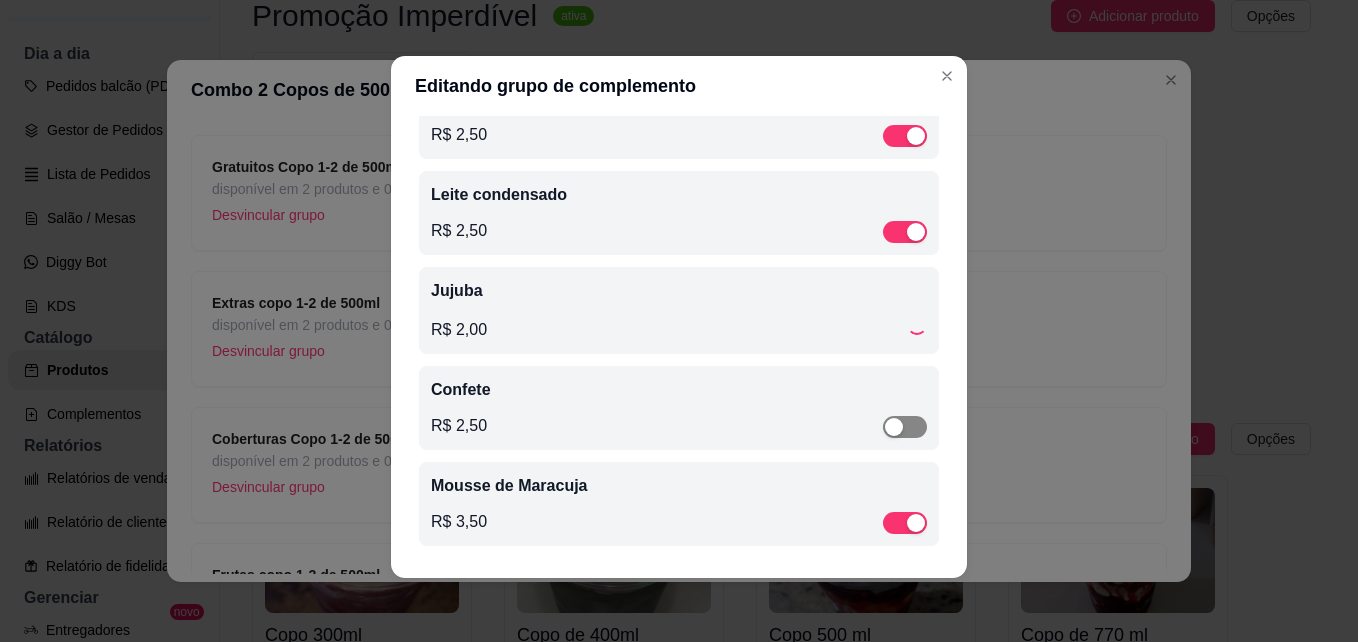 click at bounding box center (894, 427) 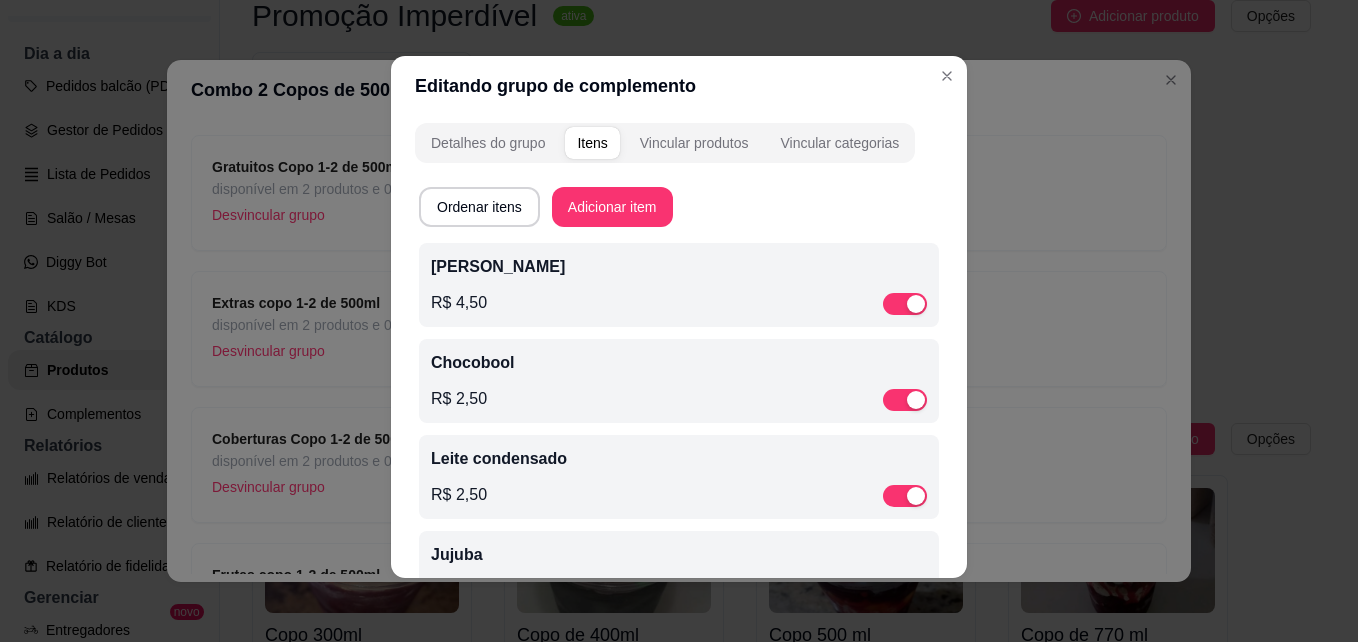 scroll, scrollTop: 0, scrollLeft: 0, axis: both 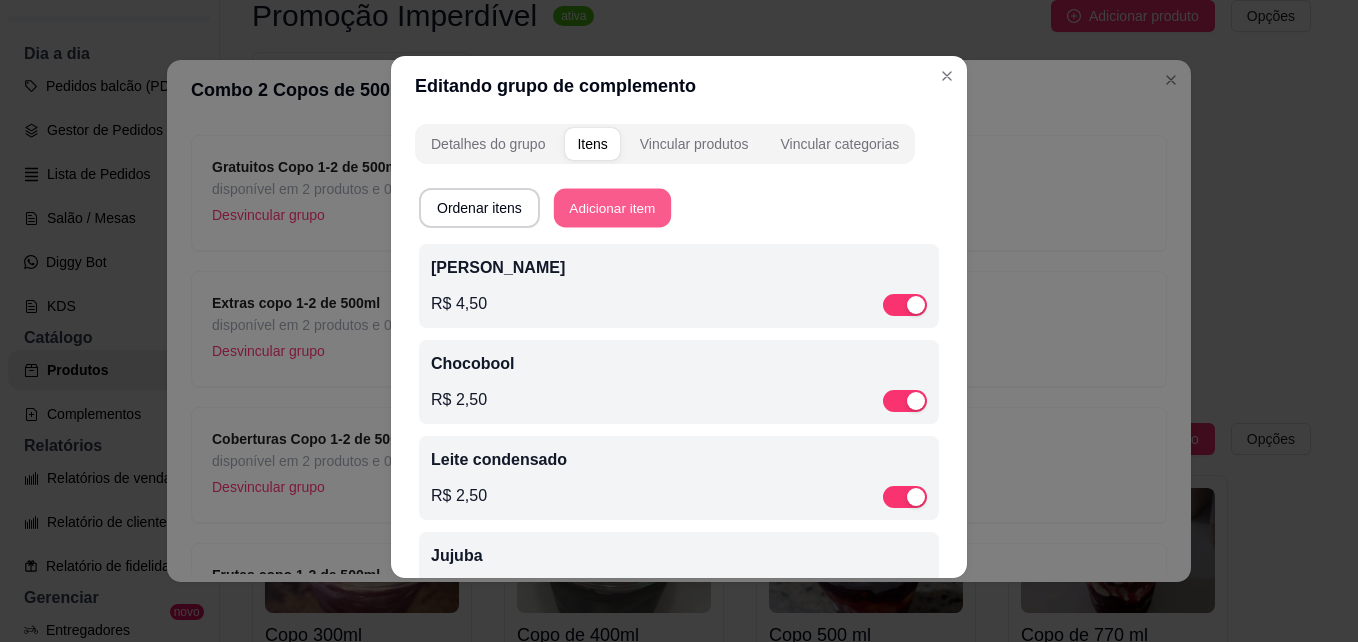 click on "Adicionar item" at bounding box center (612, 208) 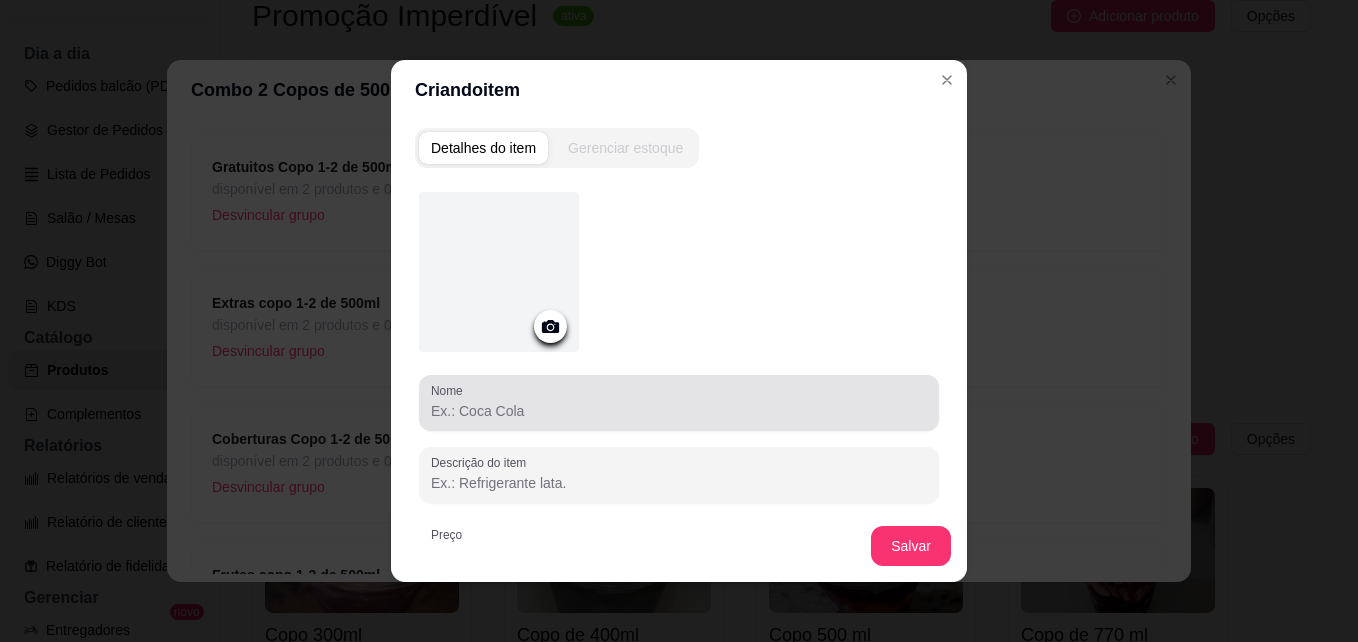 click on "Nome" at bounding box center [679, 411] 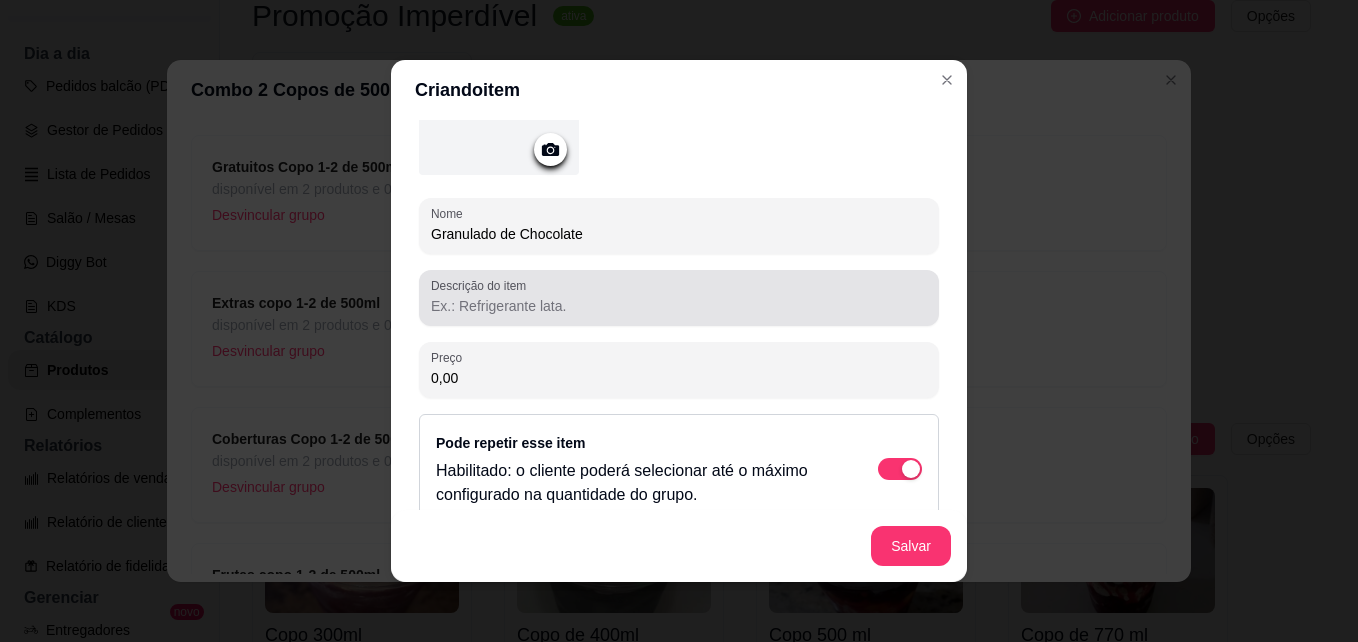 scroll, scrollTop: 202, scrollLeft: 0, axis: vertical 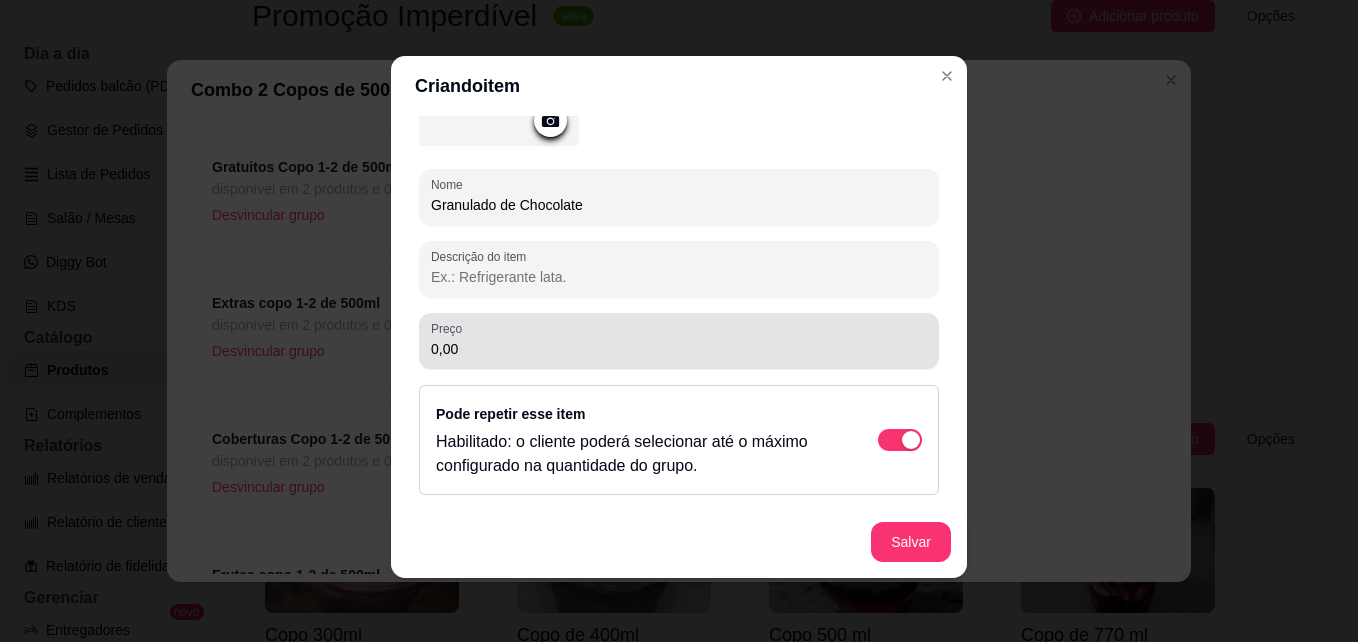 type on "Granulado de Chocolate" 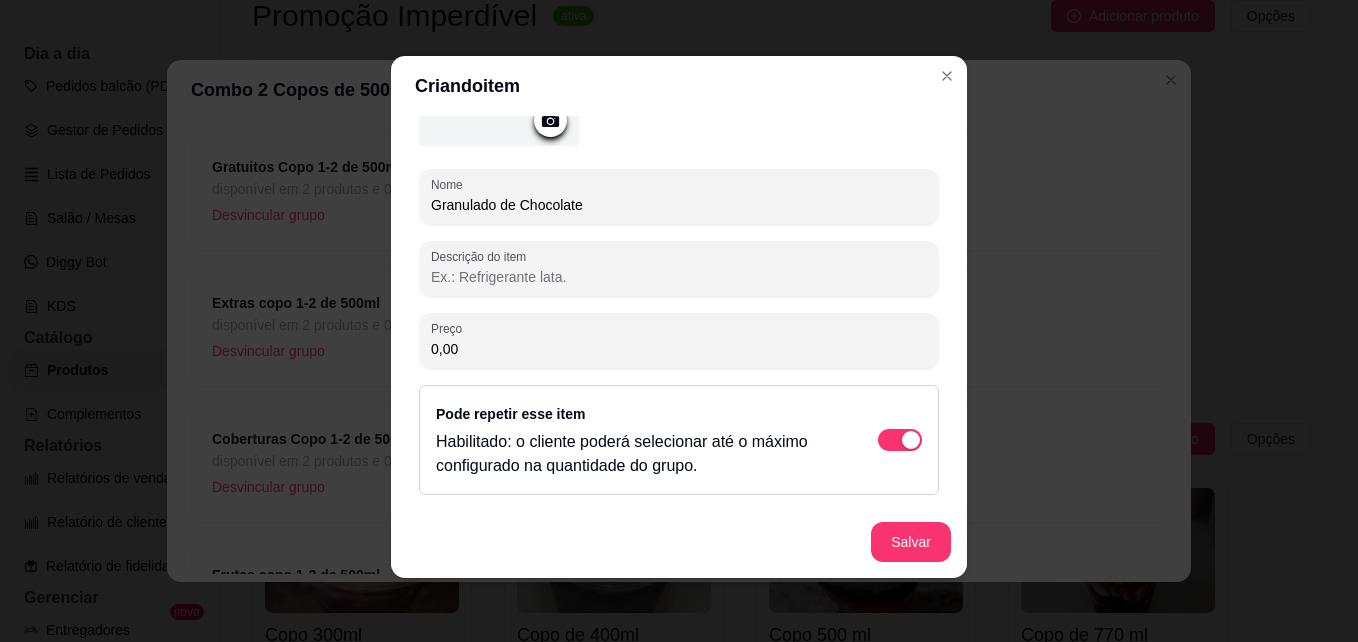 click on "0,00" at bounding box center [679, 349] 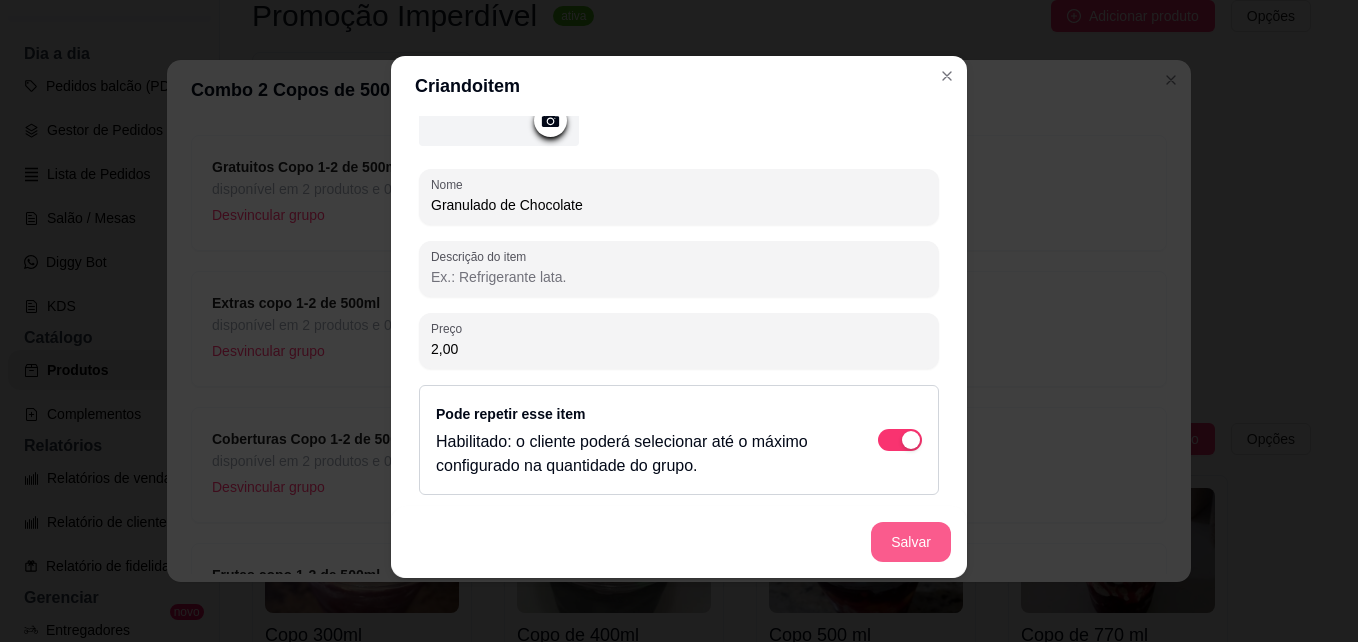 type on "2,00" 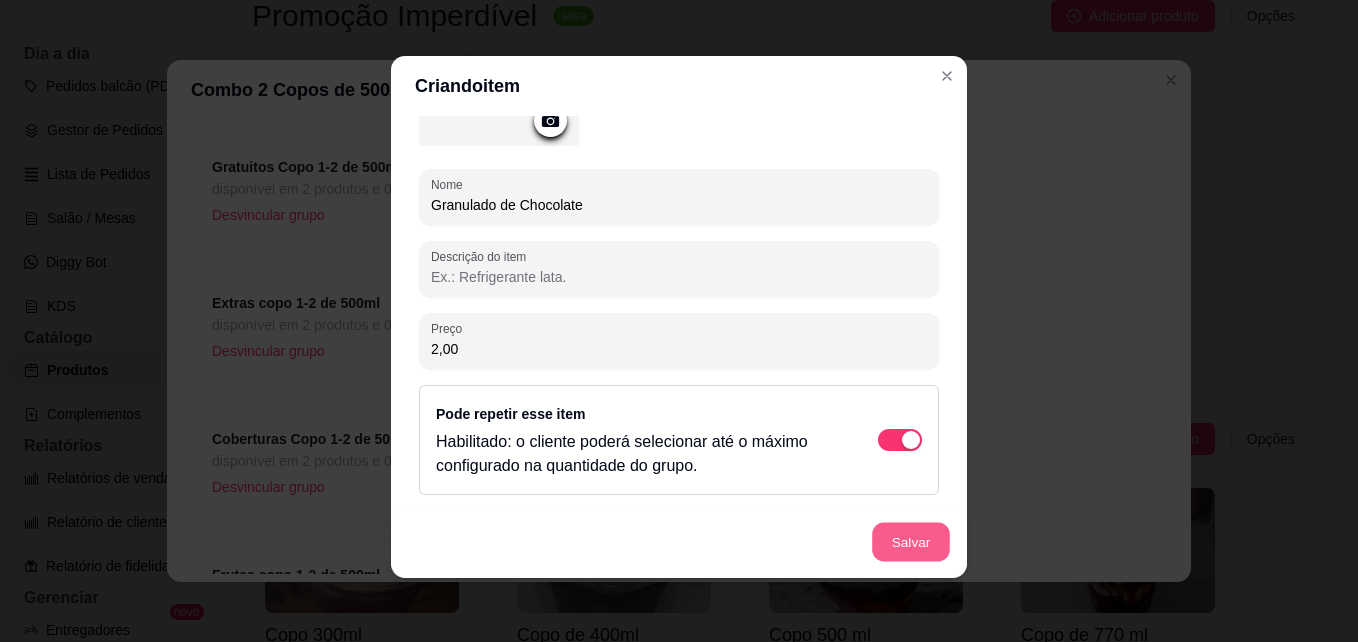 click on "Salvar" at bounding box center (911, 542) 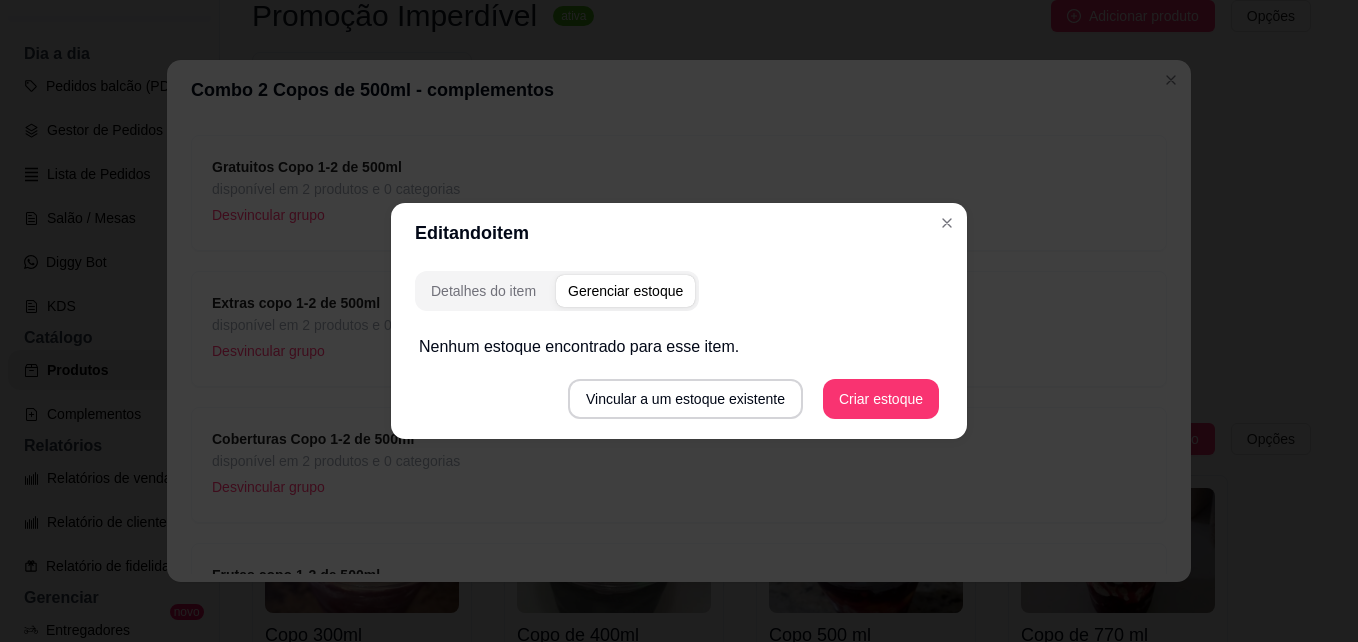 scroll, scrollTop: 0, scrollLeft: 0, axis: both 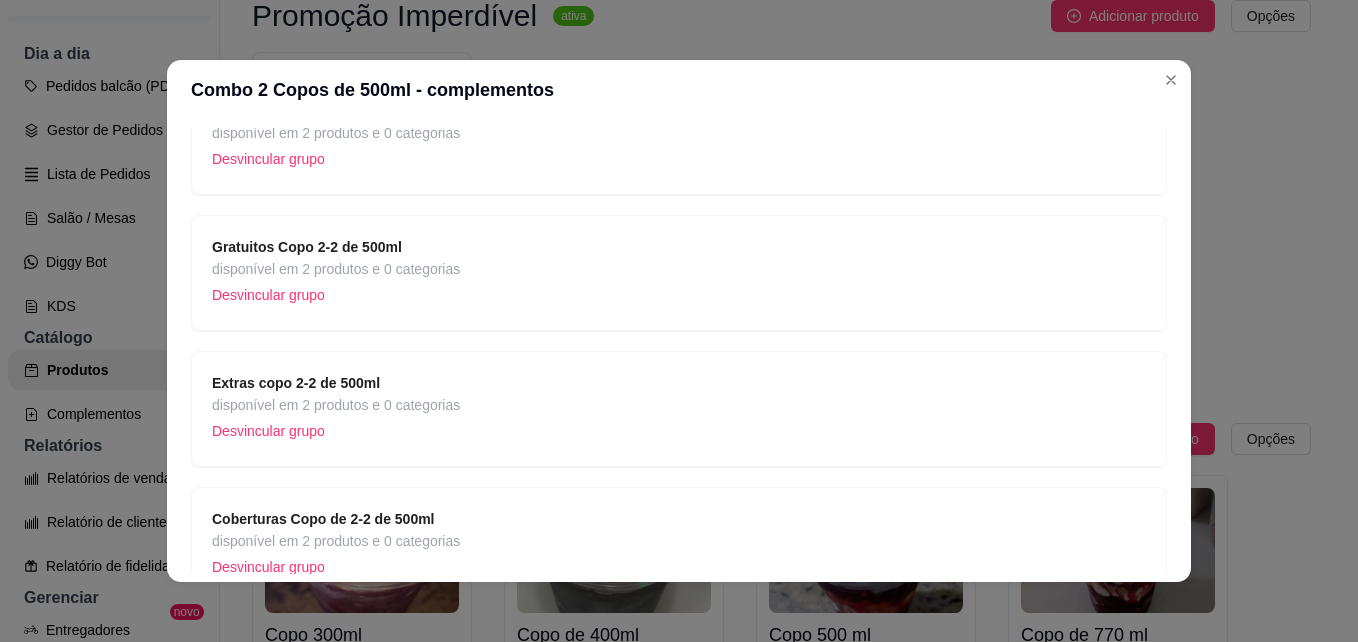 click on "Extras copo 2-2 de 500ml disponível em 2 produtos e 0 categorias  Desvincular grupo" at bounding box center (679, 409) 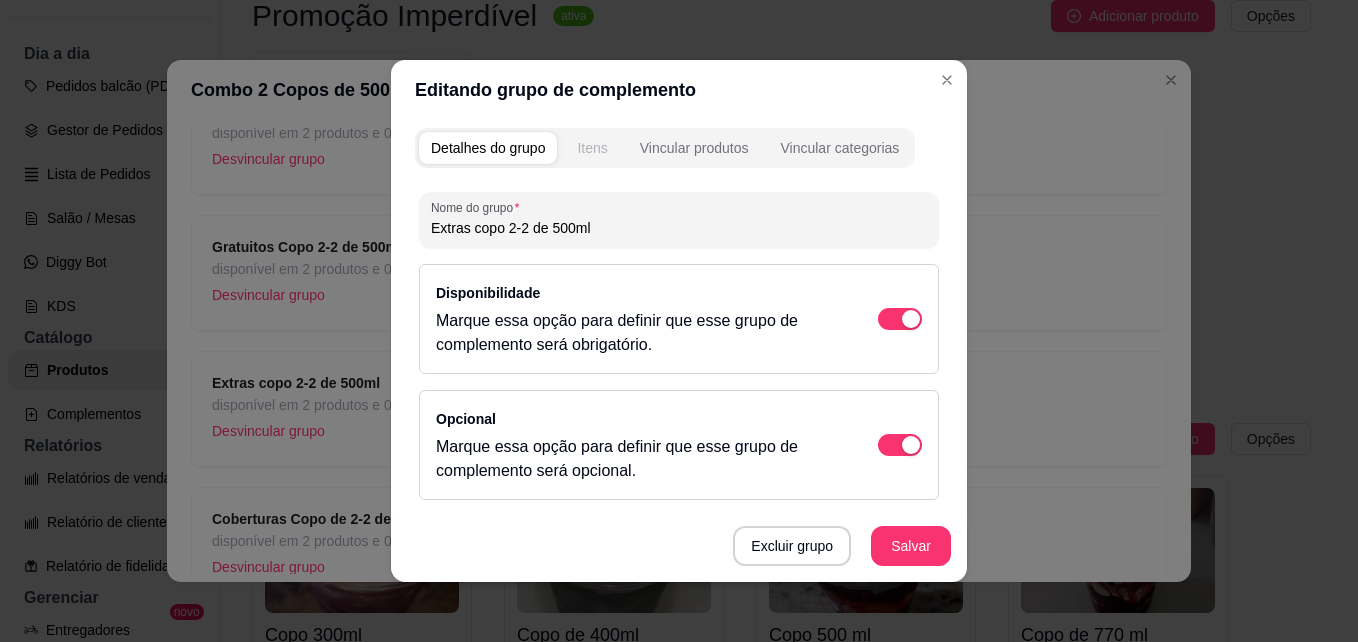 click on "Itens" at bounding box center (592, 148) 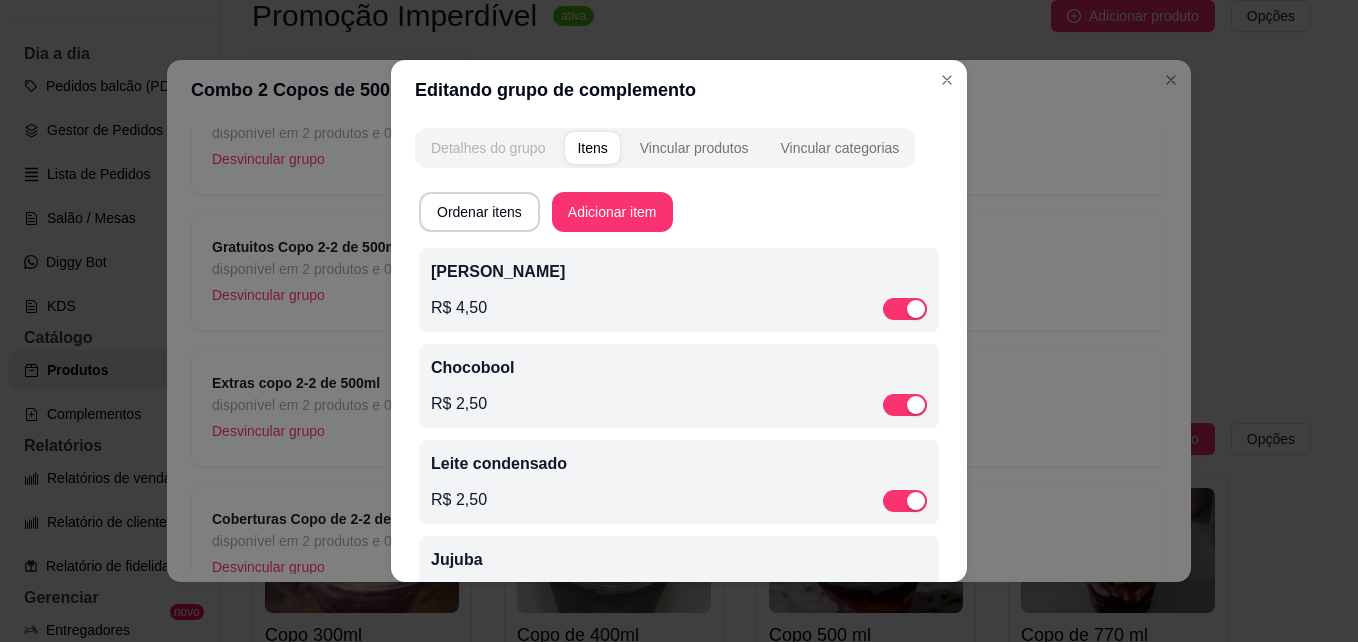 click on "Detalhes do grupo" at bounding box center [488, 148] 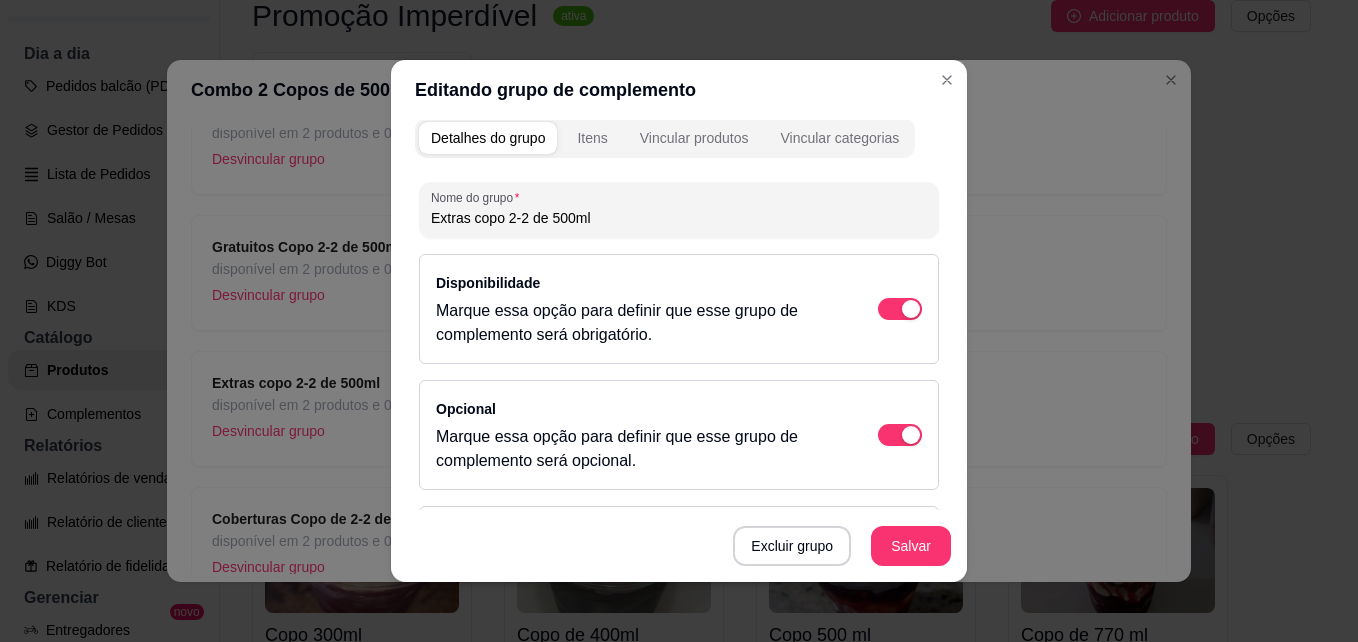 scroll, scrollTop: 0, scrollLeft: 0, axis: both 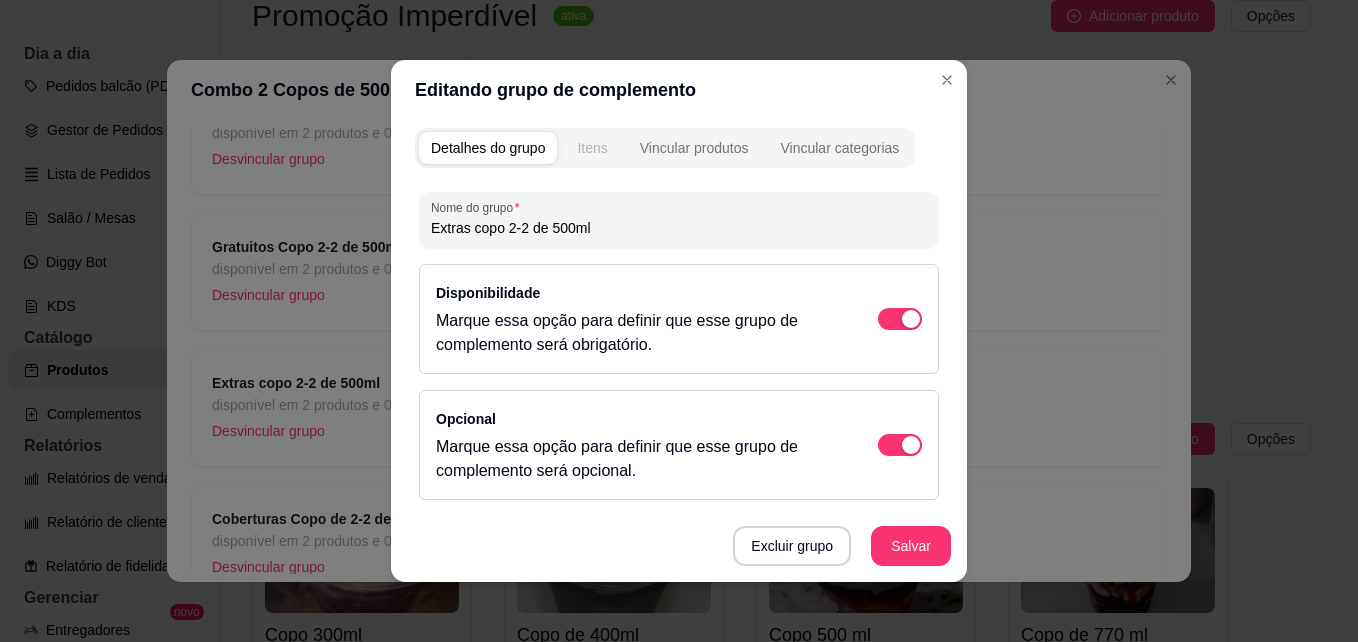 click on "Itens" at bounding box center (592, 148) 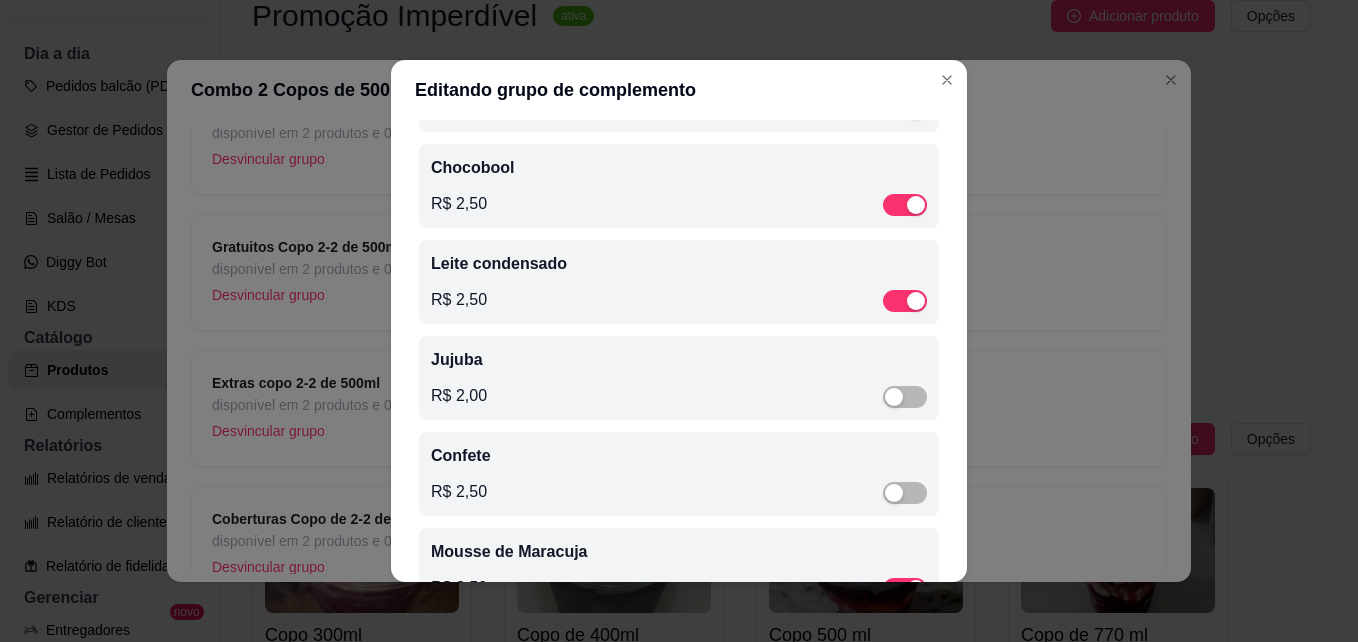 scroll, scrollTop: 268, scrollLeft: 0, axis: vertical 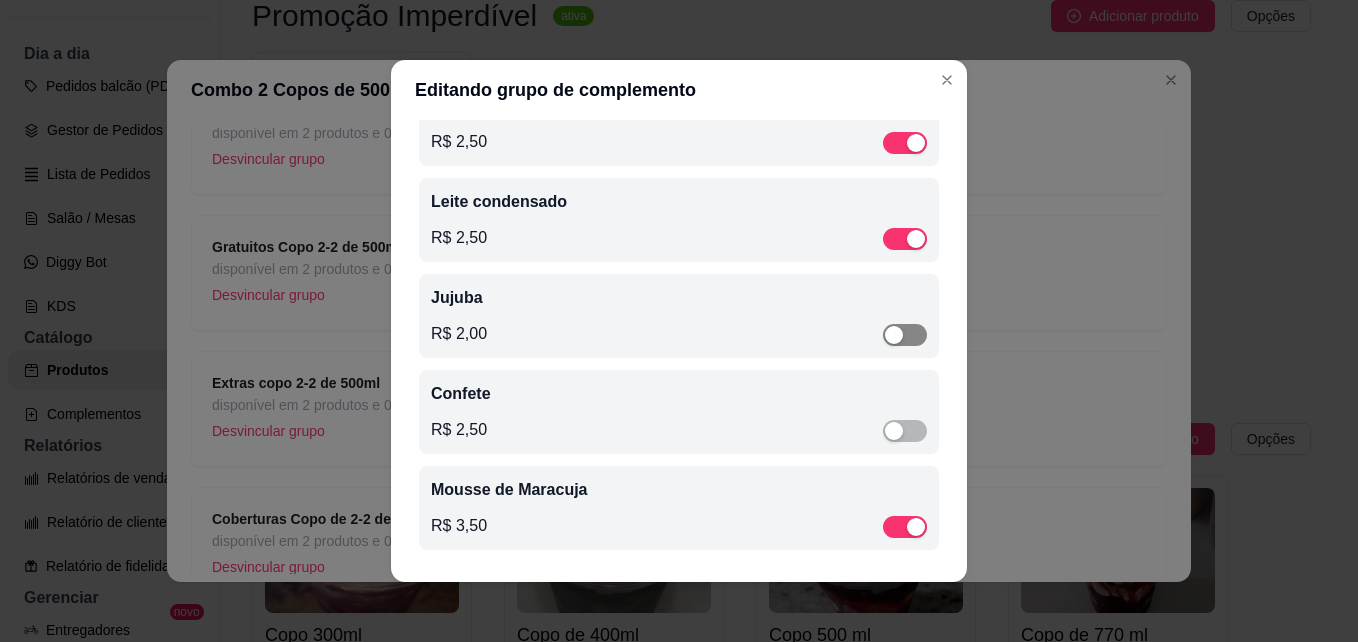 click at bounding box center (905, 335) 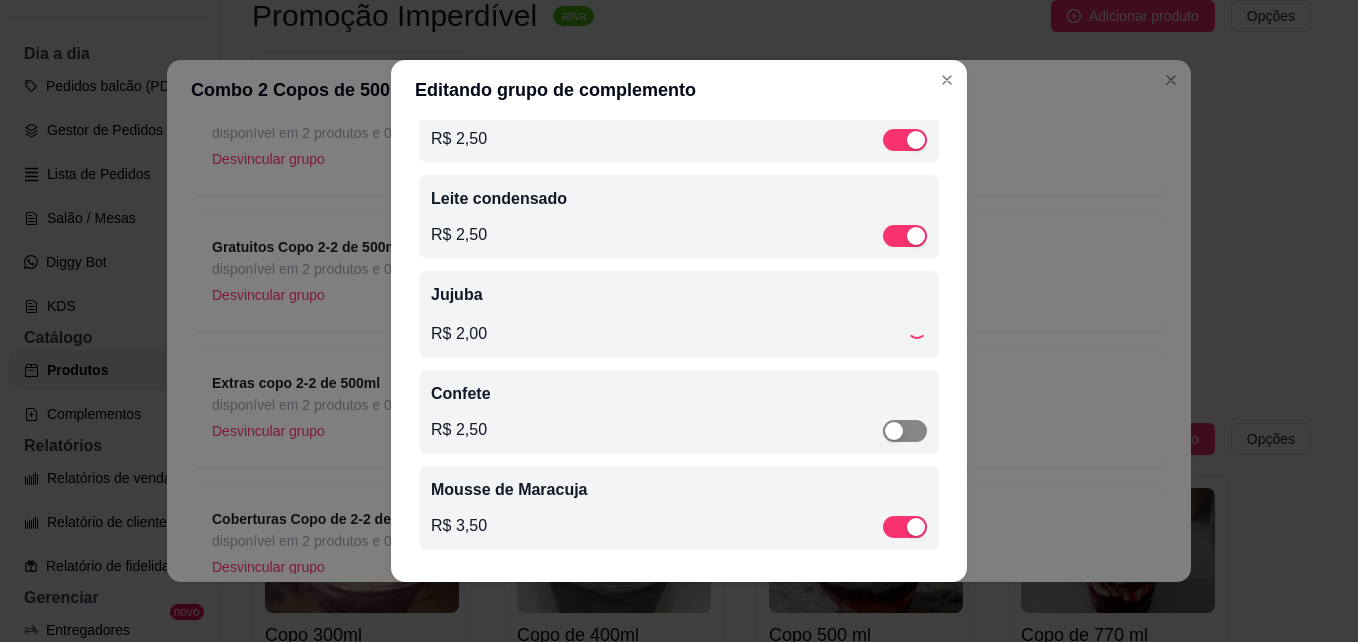 click at bounding box center (905, 431) 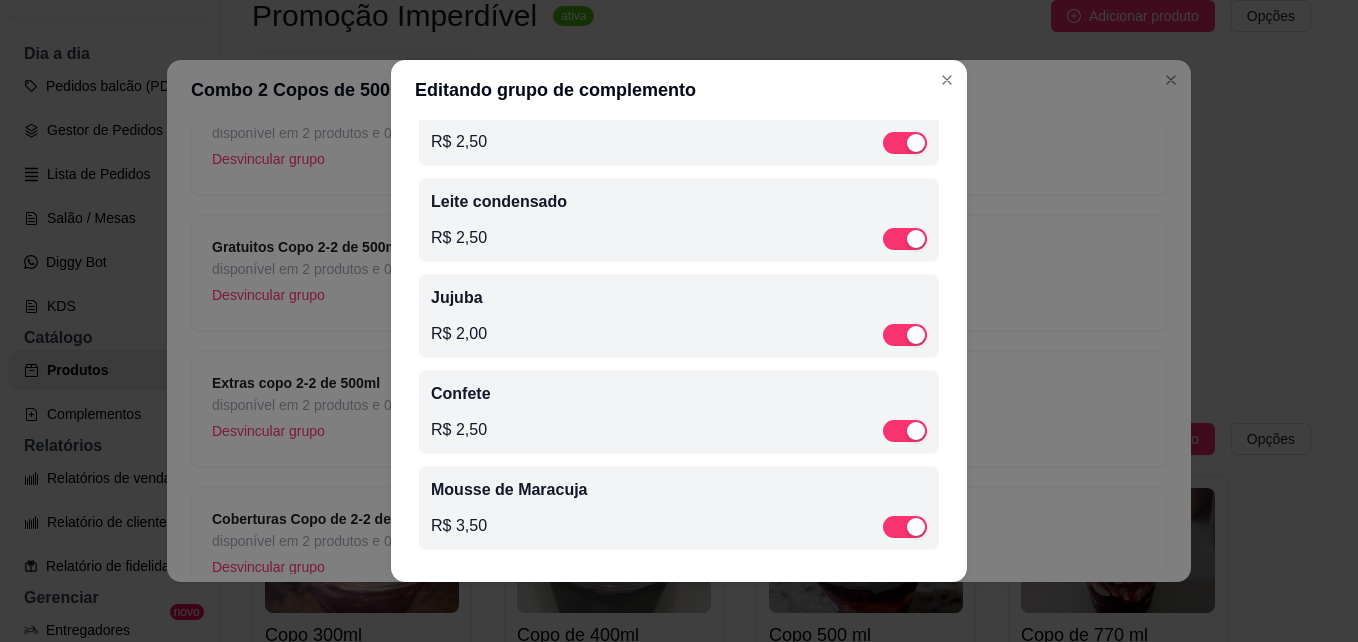 scroll, scrollTop: 0, scrollLeft: 0, axis: both 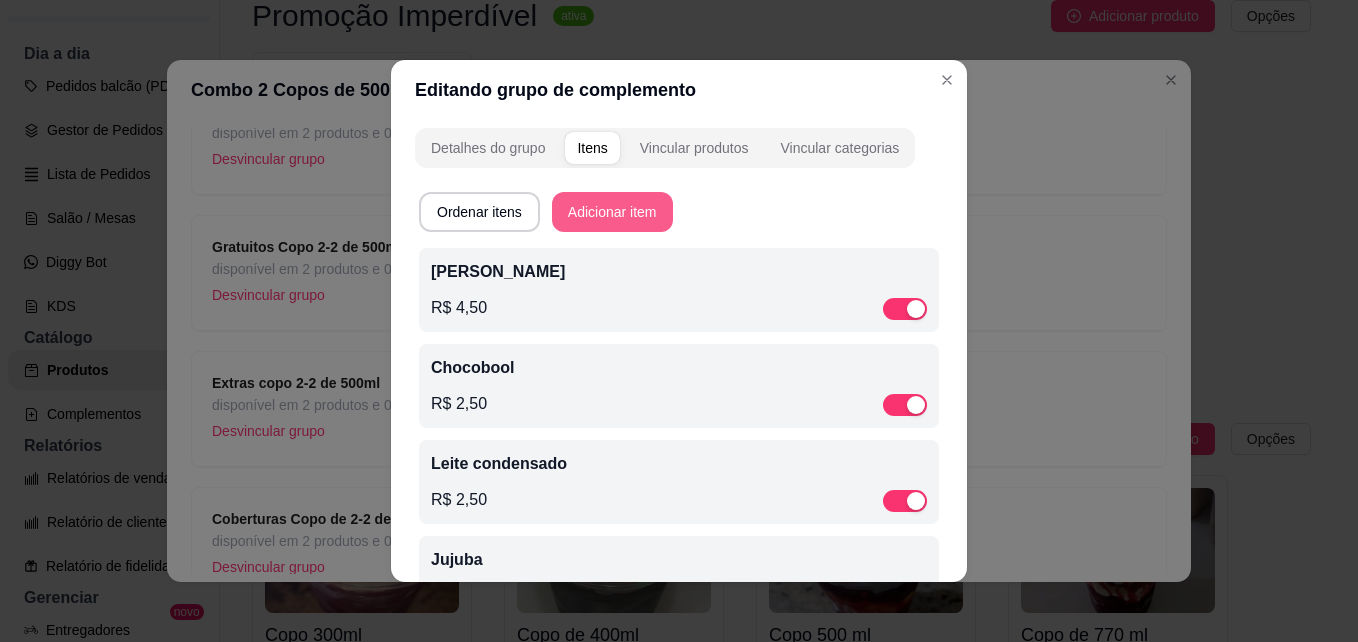click on "Adicionar item" at bounding box center [612, 212] 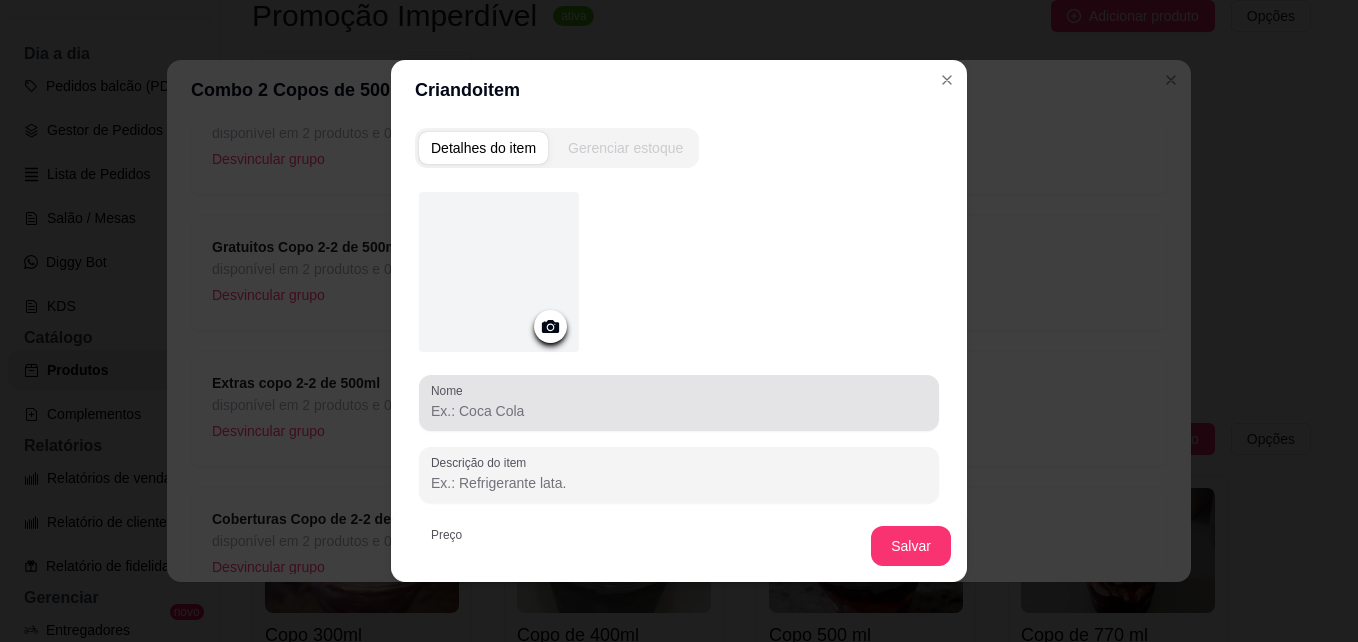 click on "Nome" at bounding box center [679, 411] 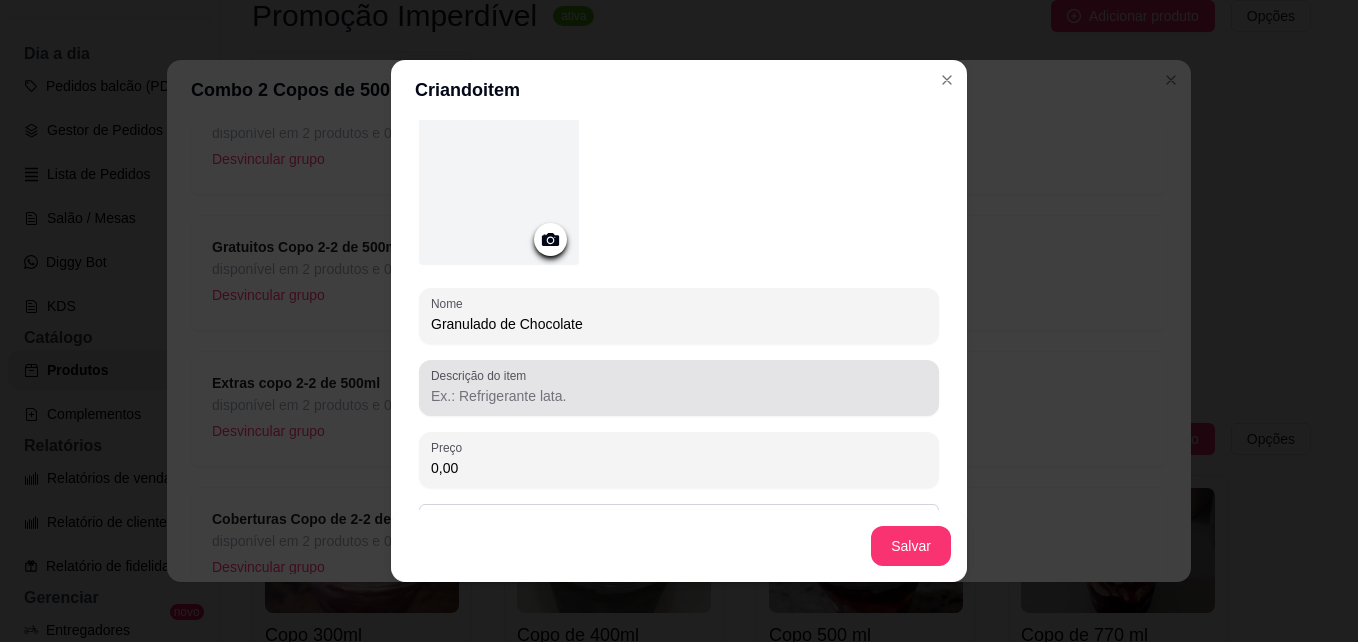 scroll, scrollTop: 202, scrollLeft: 0, axis: vertical 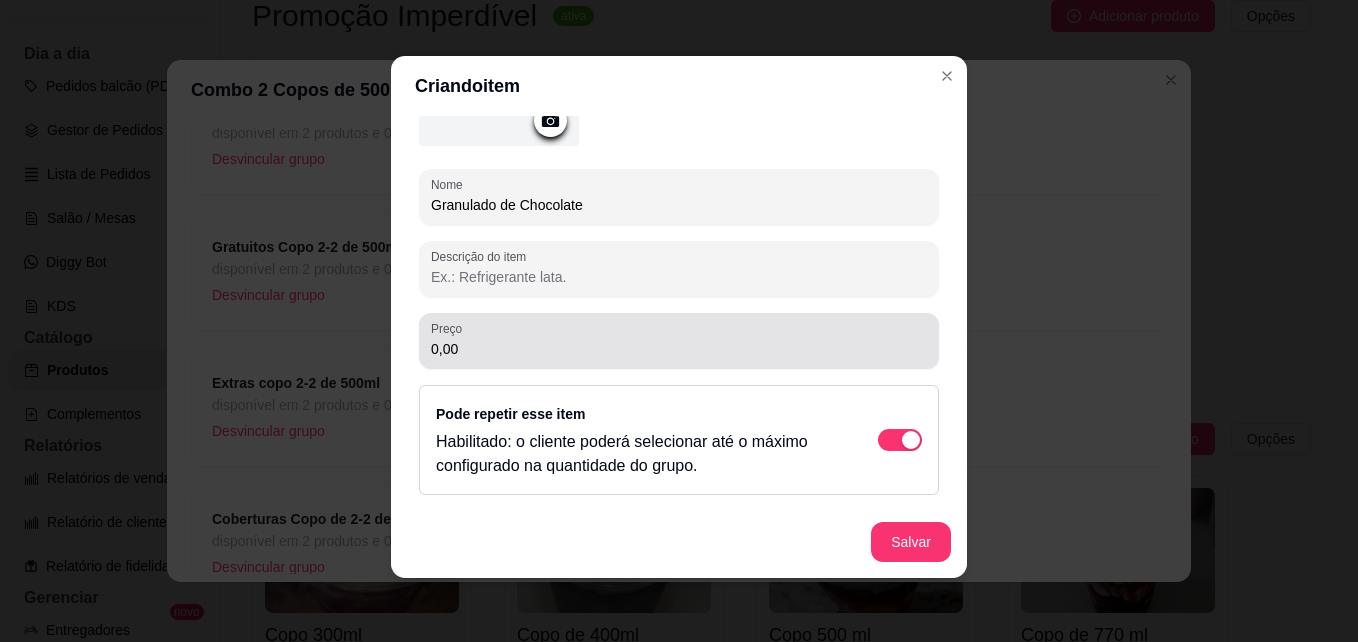 type on "Granulado de Chocolate" 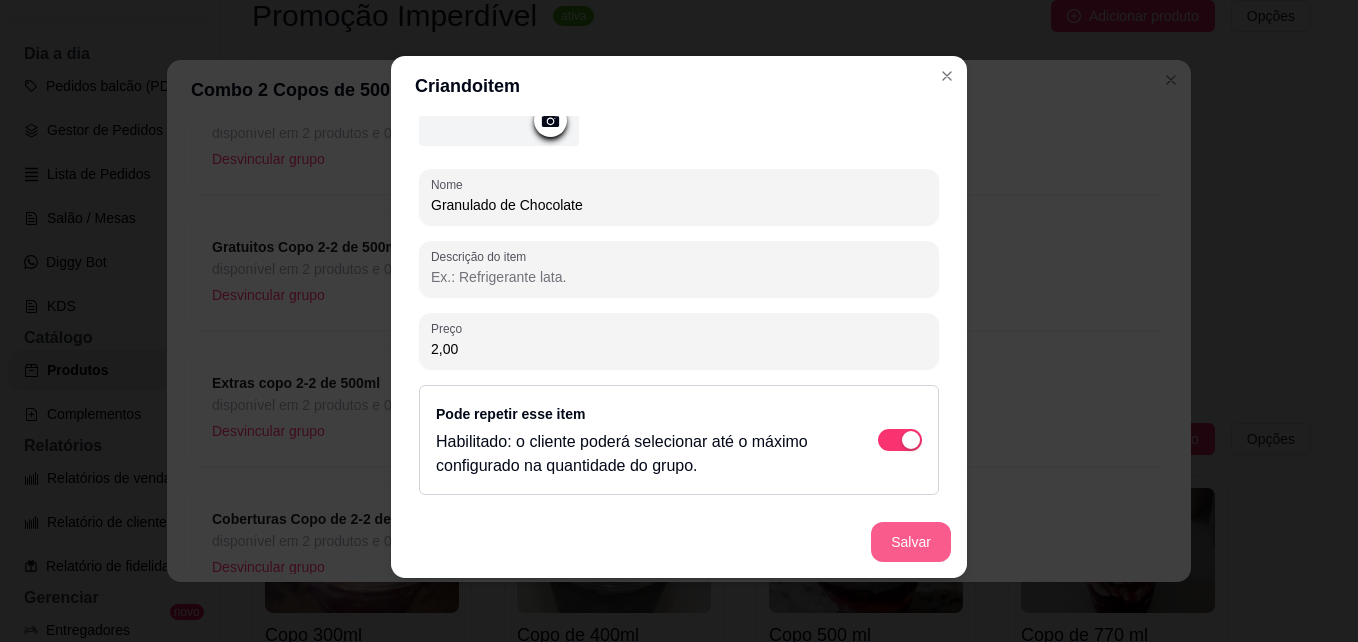 type on "2,00" 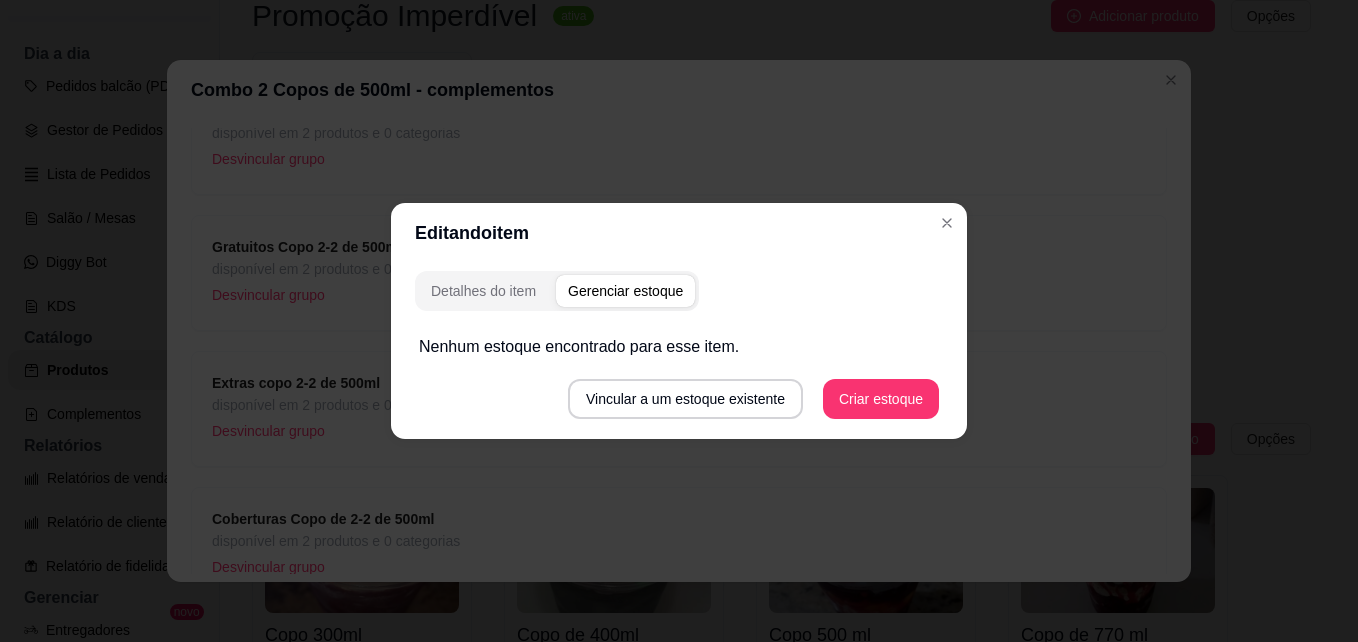 scroll, scrollTop: 0, scrollLeft: 0, axis: both 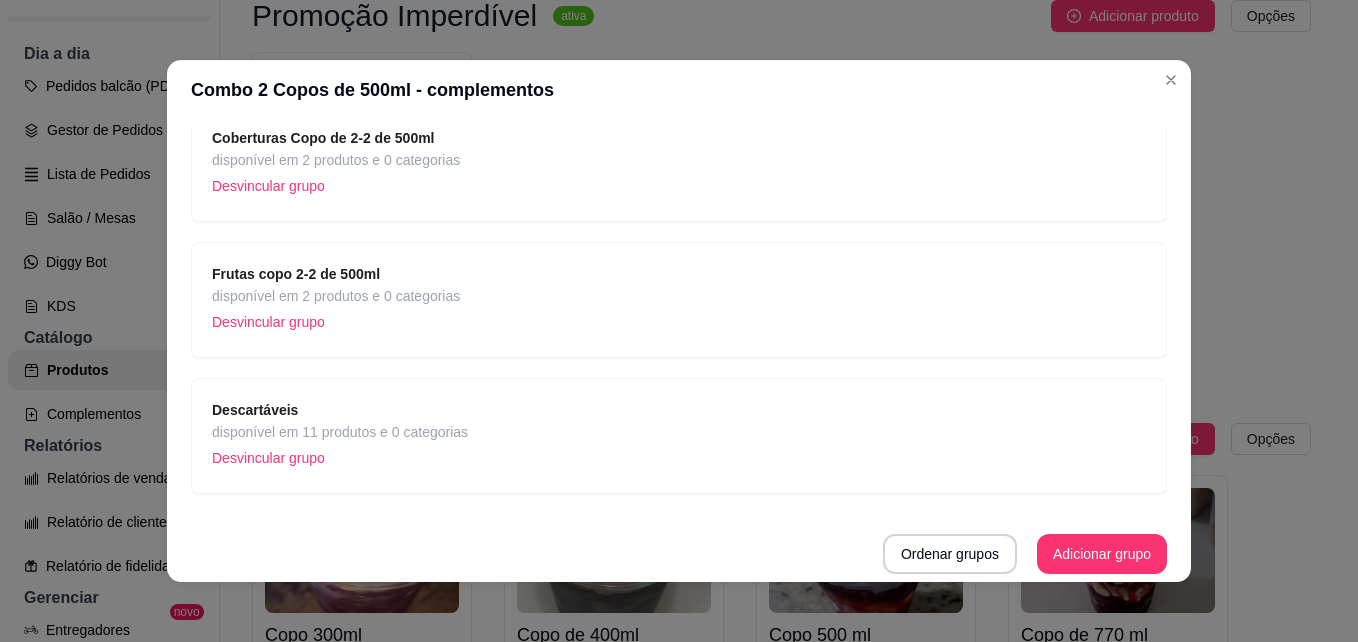click on "Frutas copo 2-2 de 500ml disponível em 2 produtos e 0 categorias  Desvincular grupo" at bounding box center [679, 300] 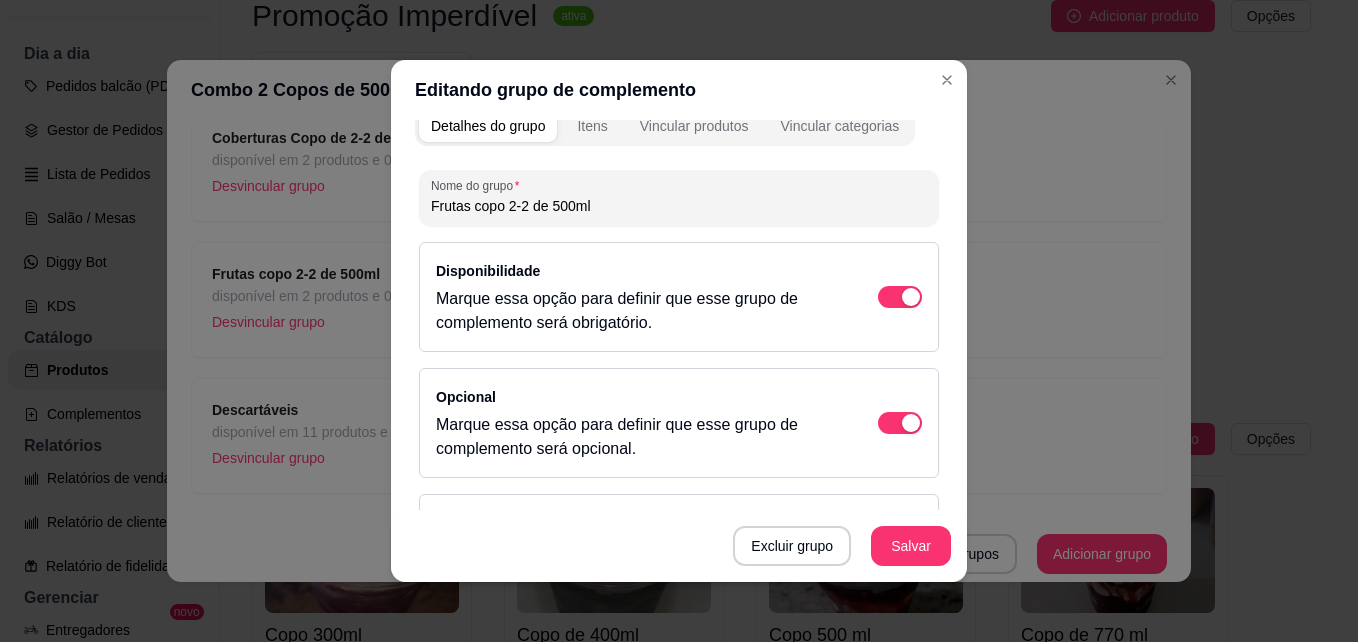 scroll, scrollTop: 0, scrollLeft: 0, axis: both 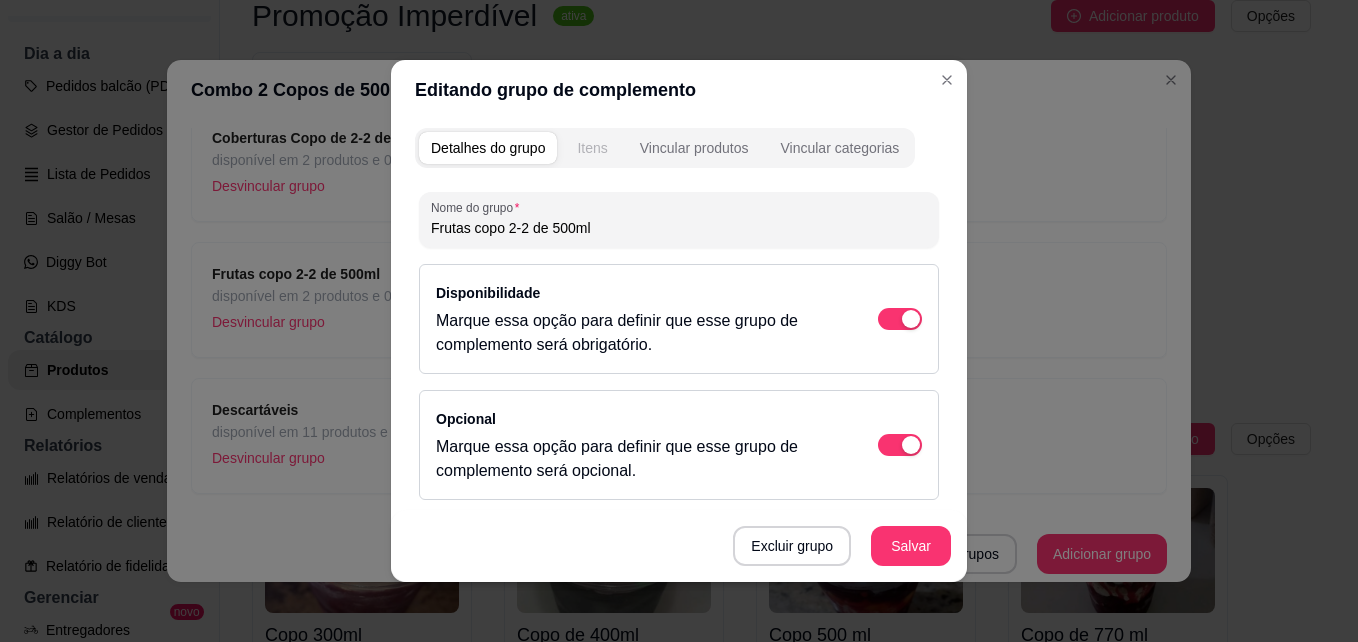 click on "Itens" at bounding box center [592, 148] 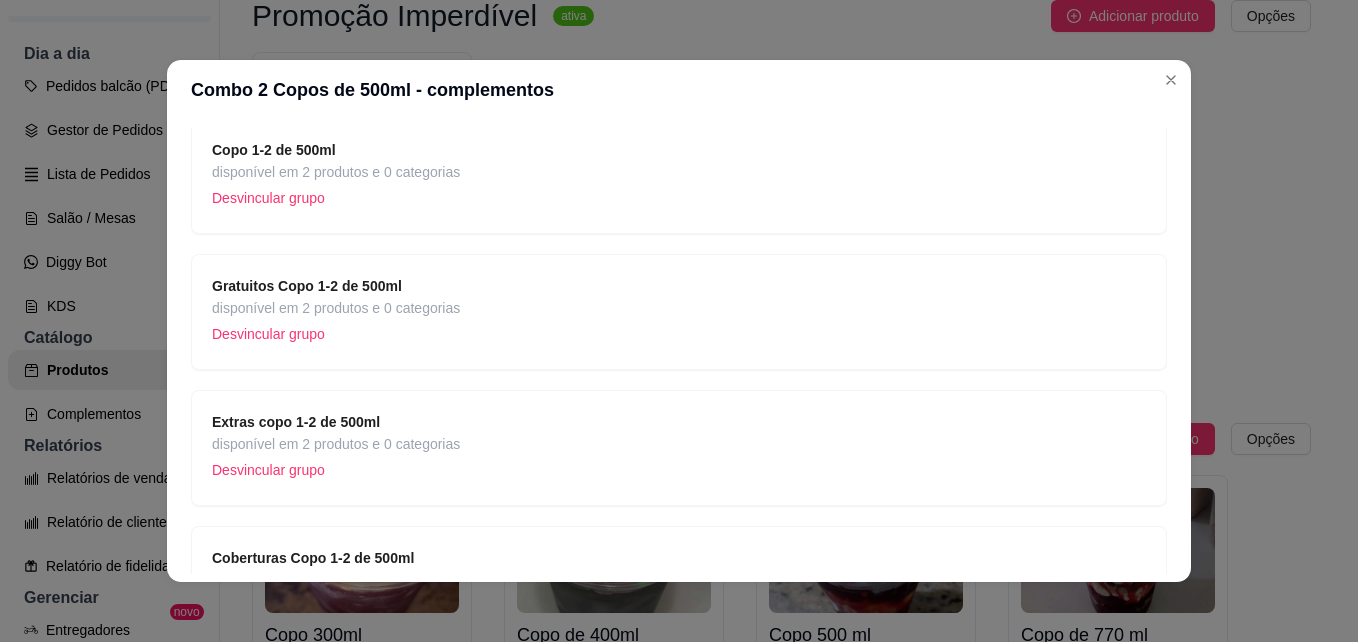 scroll, scrollTop: 0, scrollLeft: 0, axis: both 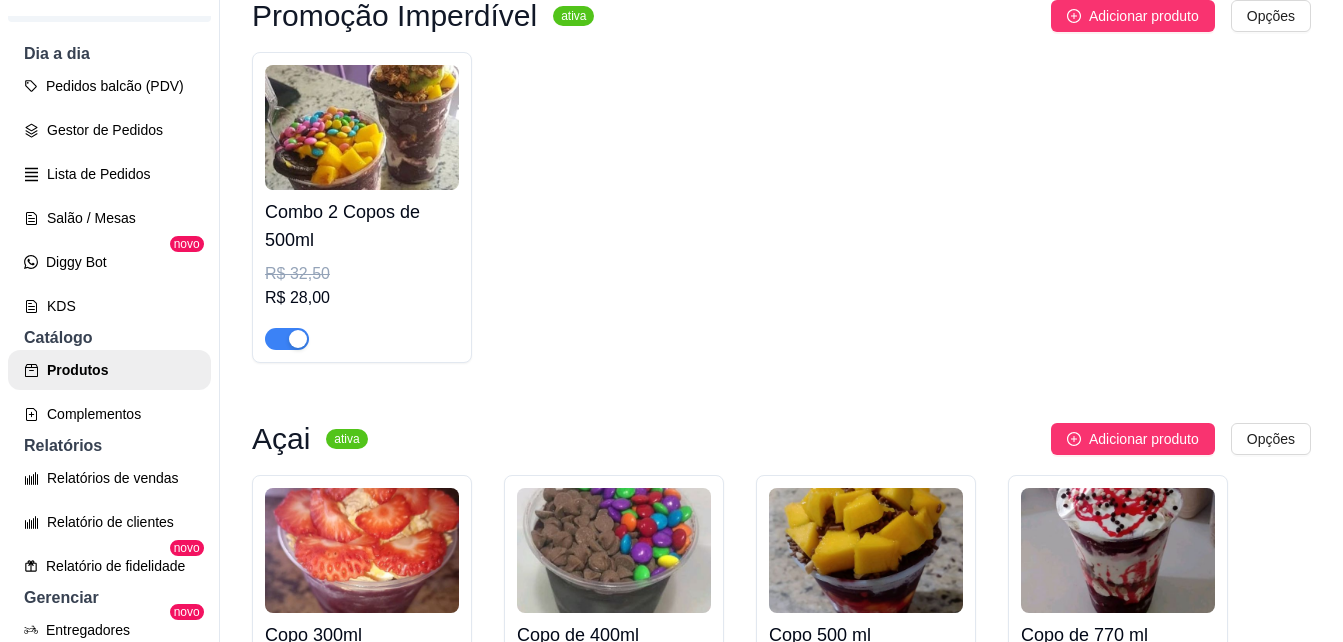 click at bounding box center (362, 330) 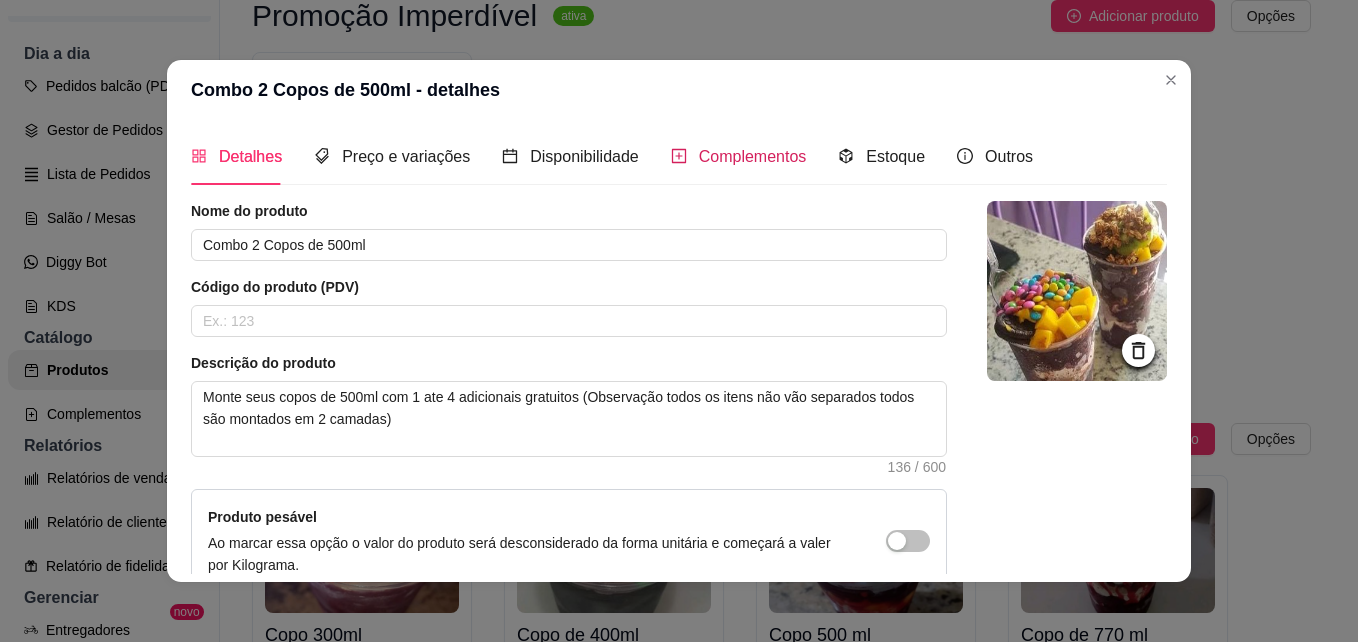 click on "Complementos" at bounding box center [753, 156] 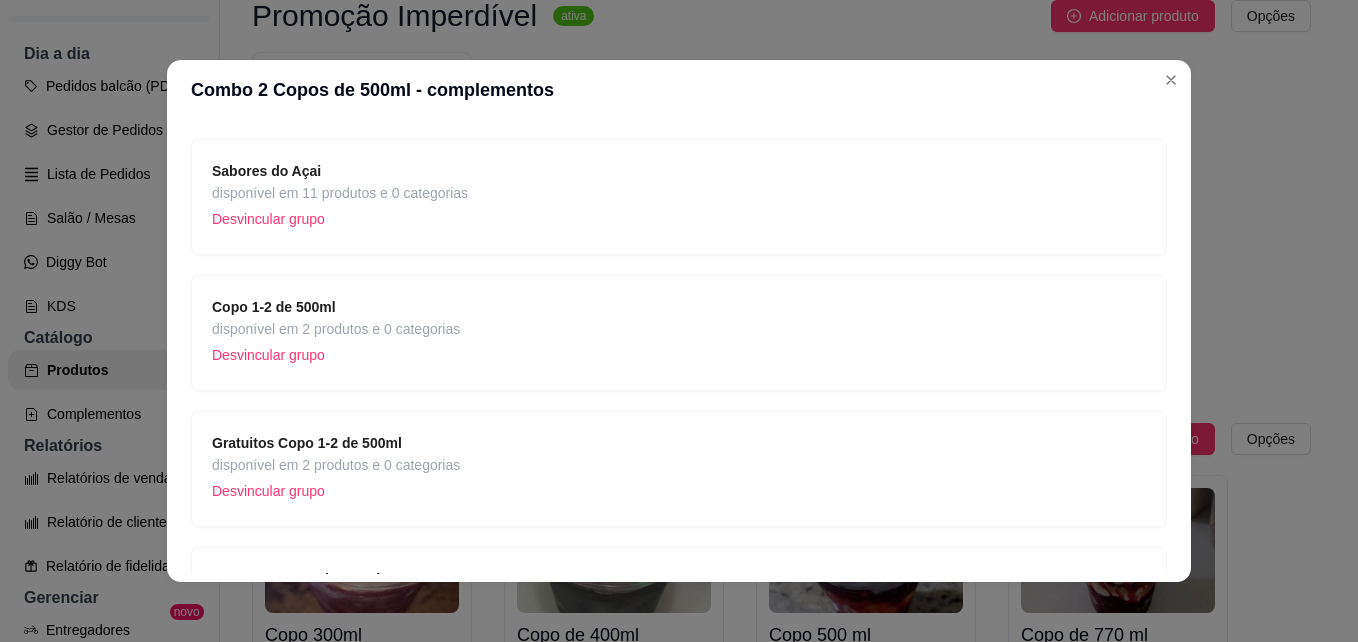 scroll, scrollTop: 200, scrollLeft: 0, axis: vertical 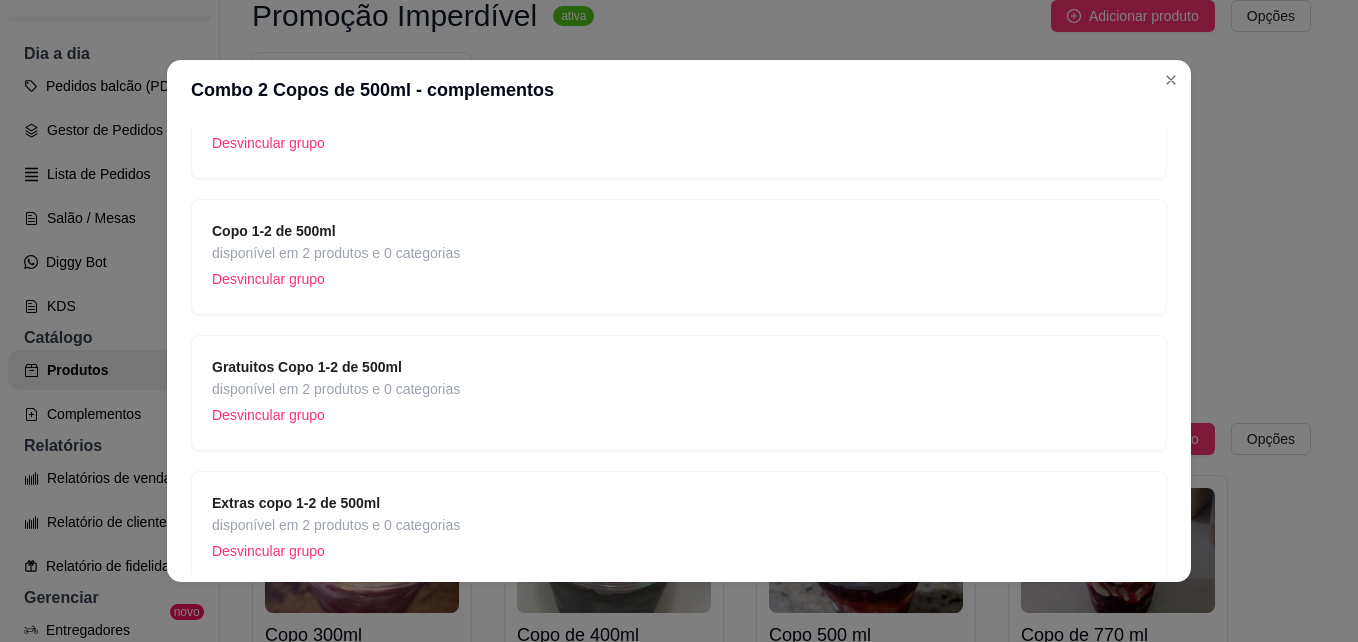 click on "Gratuitos Copo 1-2 de 500ml disponível em 2 produtos e 0 categorias  Desvincular grupo" at bounding box center [679, 393] 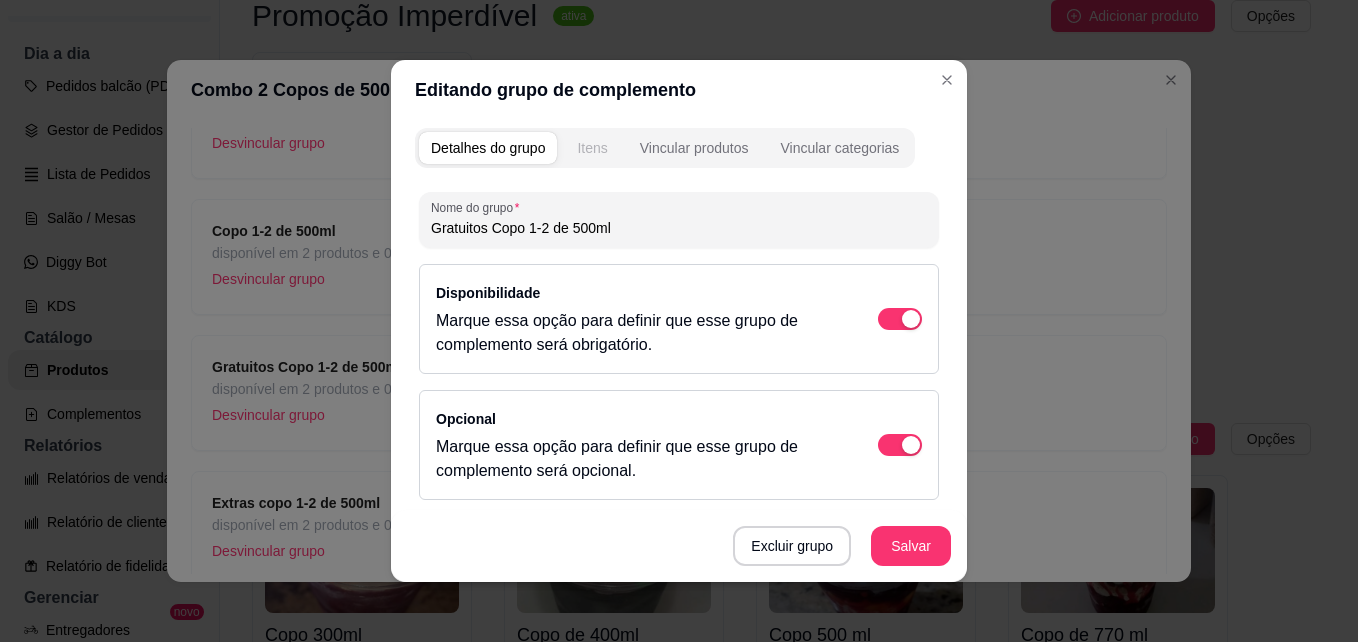 click on "Itens" at bounding box center [592, 148] 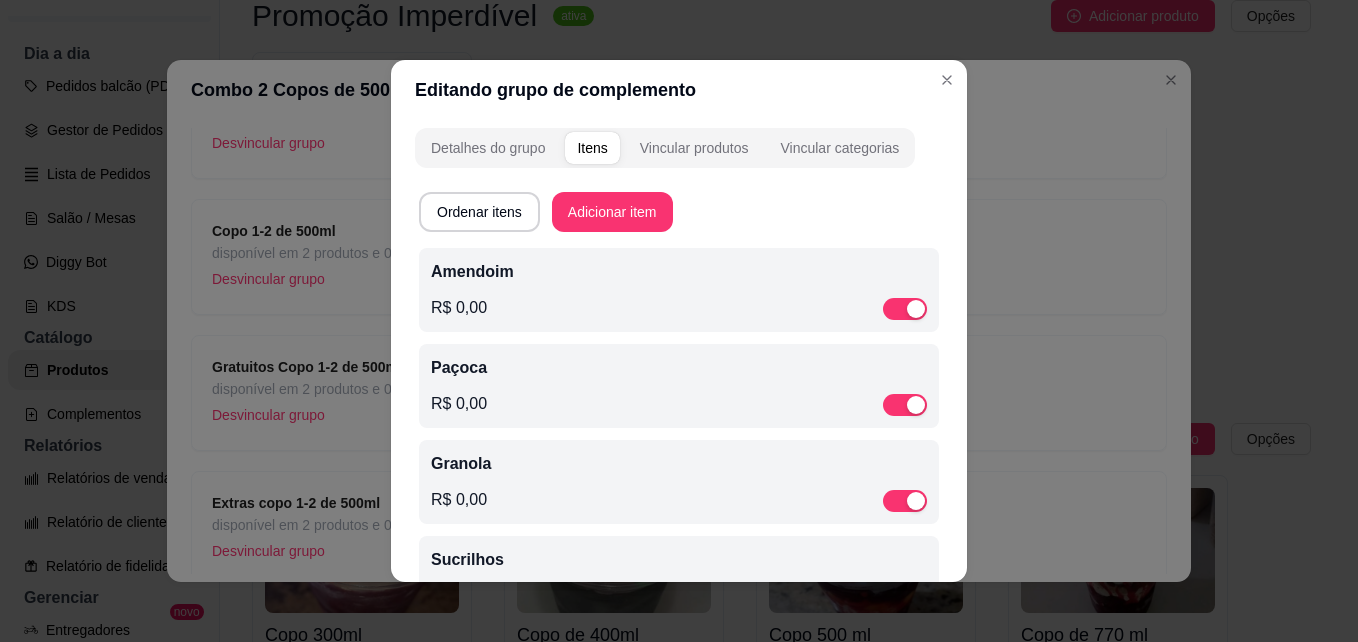 scroll, scrollTop: 268, scrollLeft: 0, axis: vertical 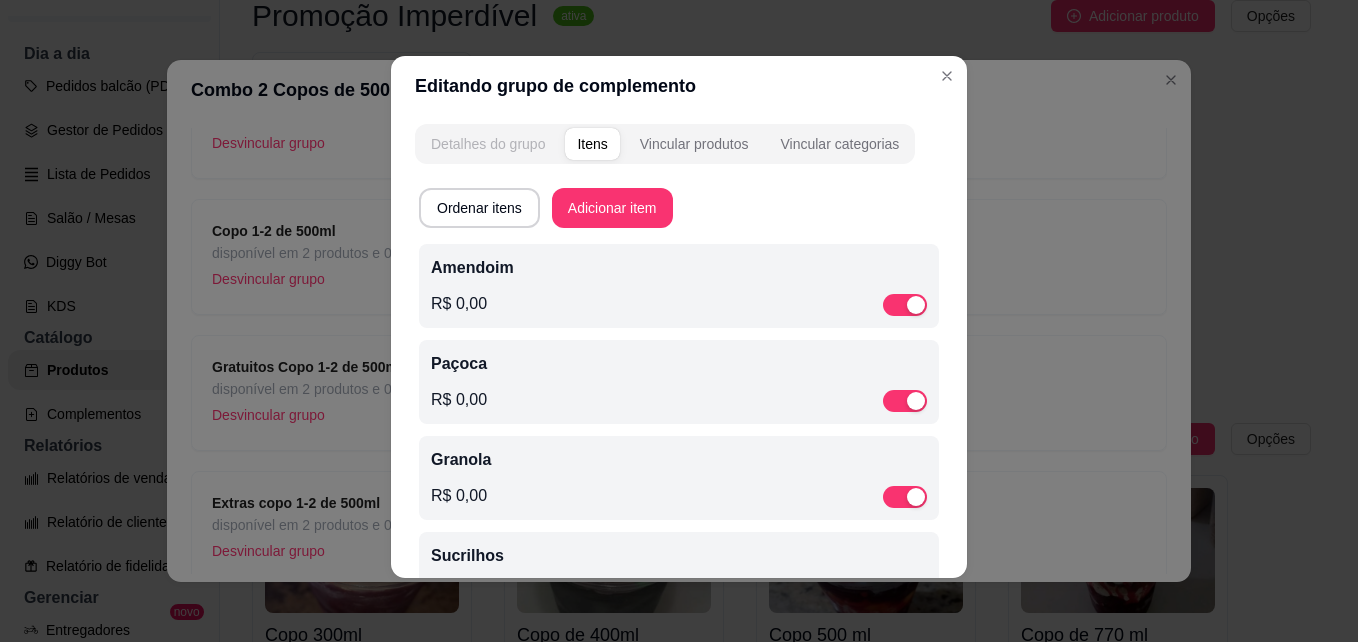 click on "Detalhes do grupo" at bounding box center [488, 144] 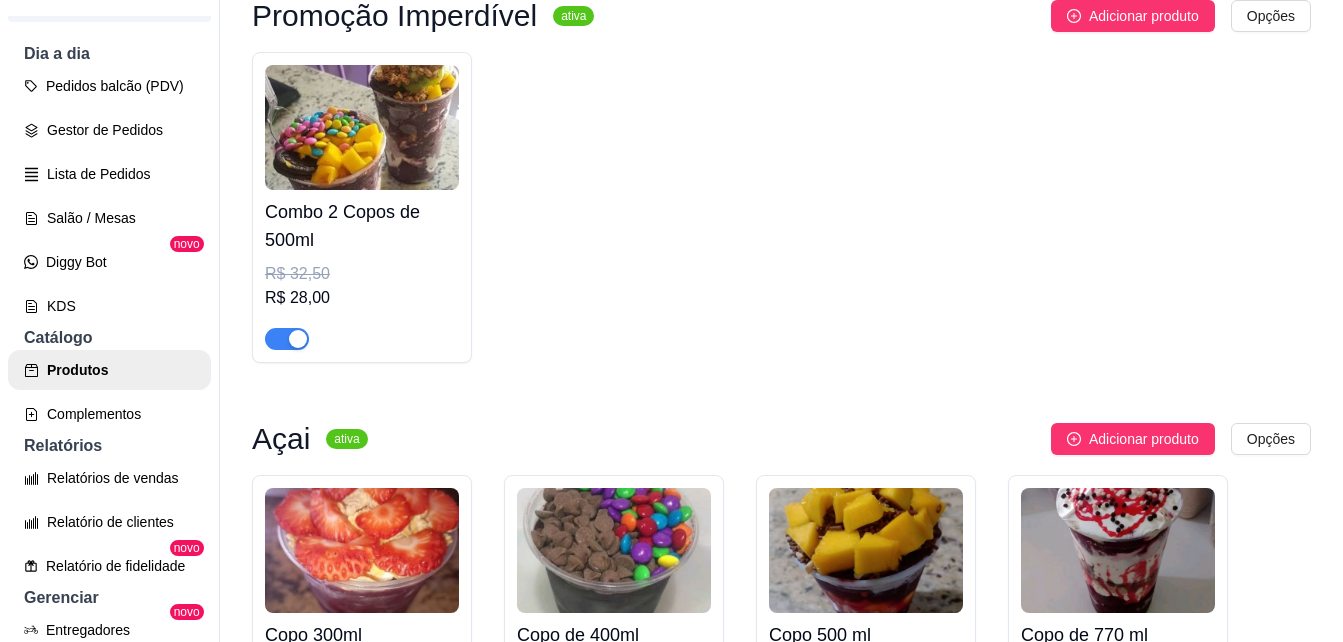 scroll, scrollTop: 400, scrollLeft: 0, axis: vertical 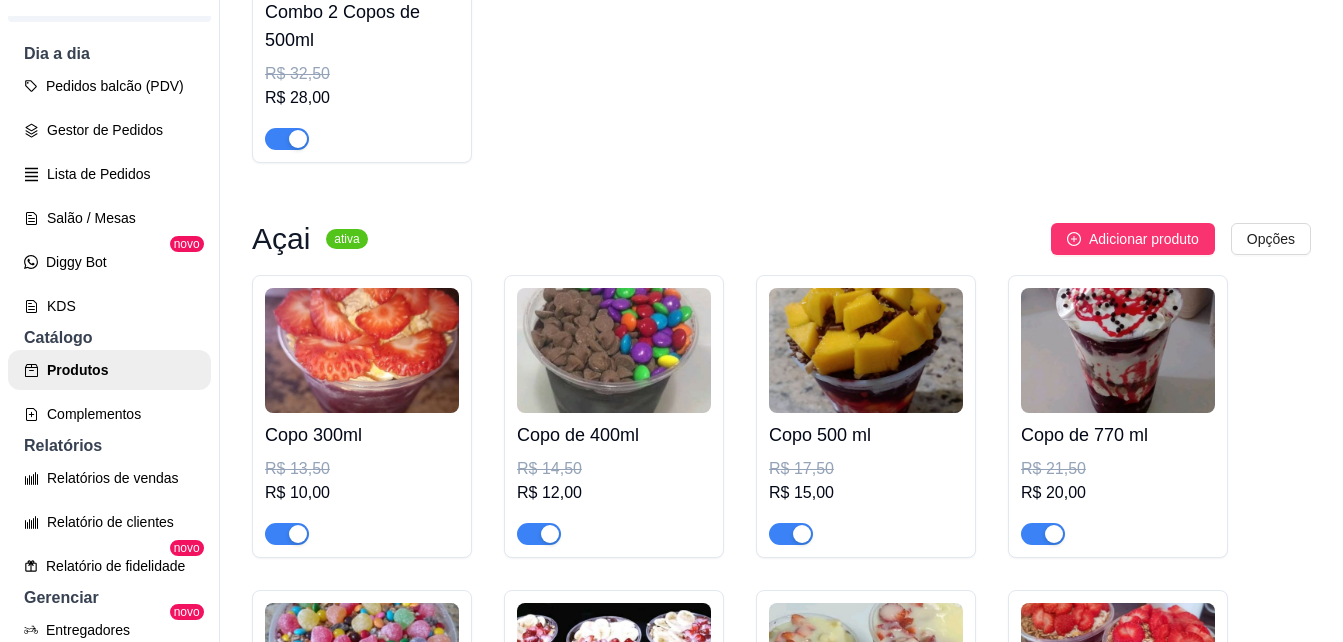 click at bounding box center (362, 350) 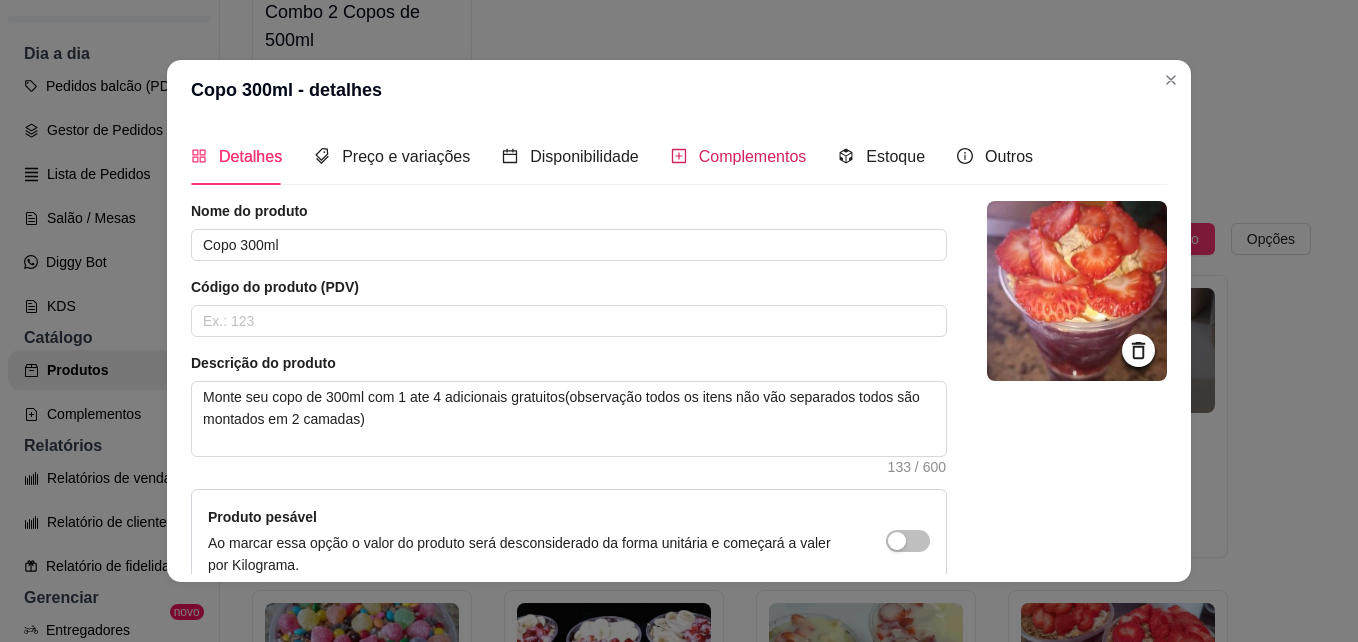 click on "Complementos" at bounding box center (753, 156) 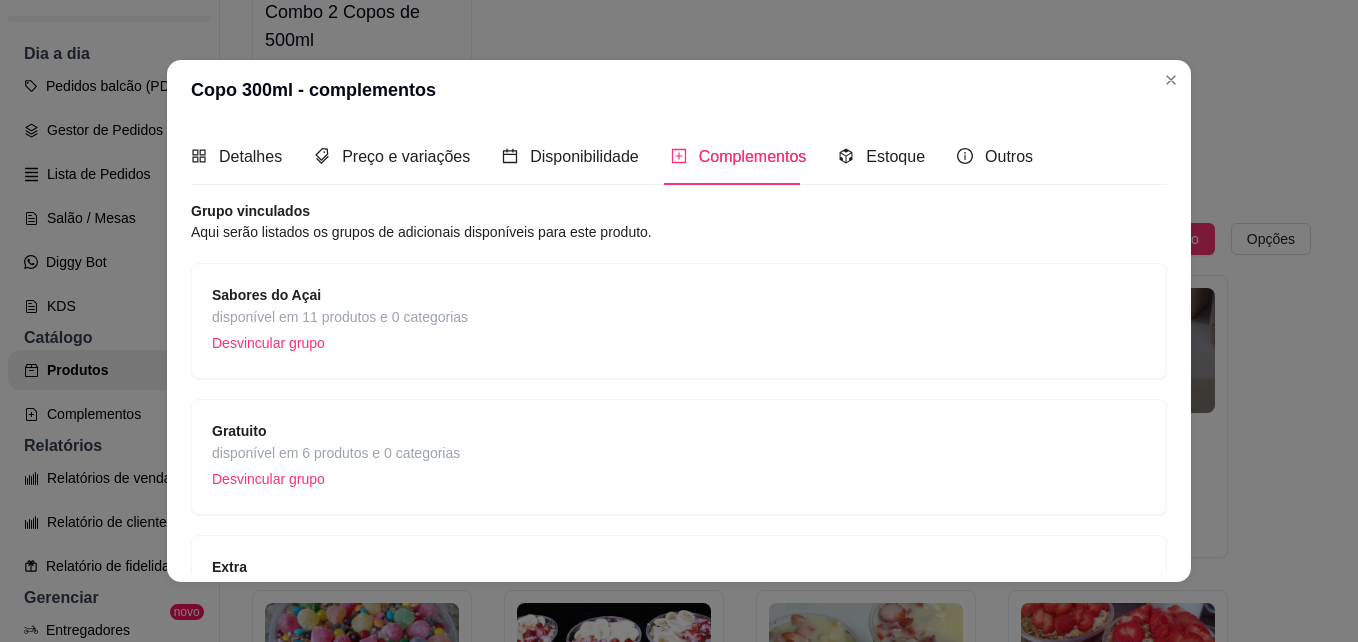 scroll, scrollTop: 200, scrollLeft: 0, axis: vertical 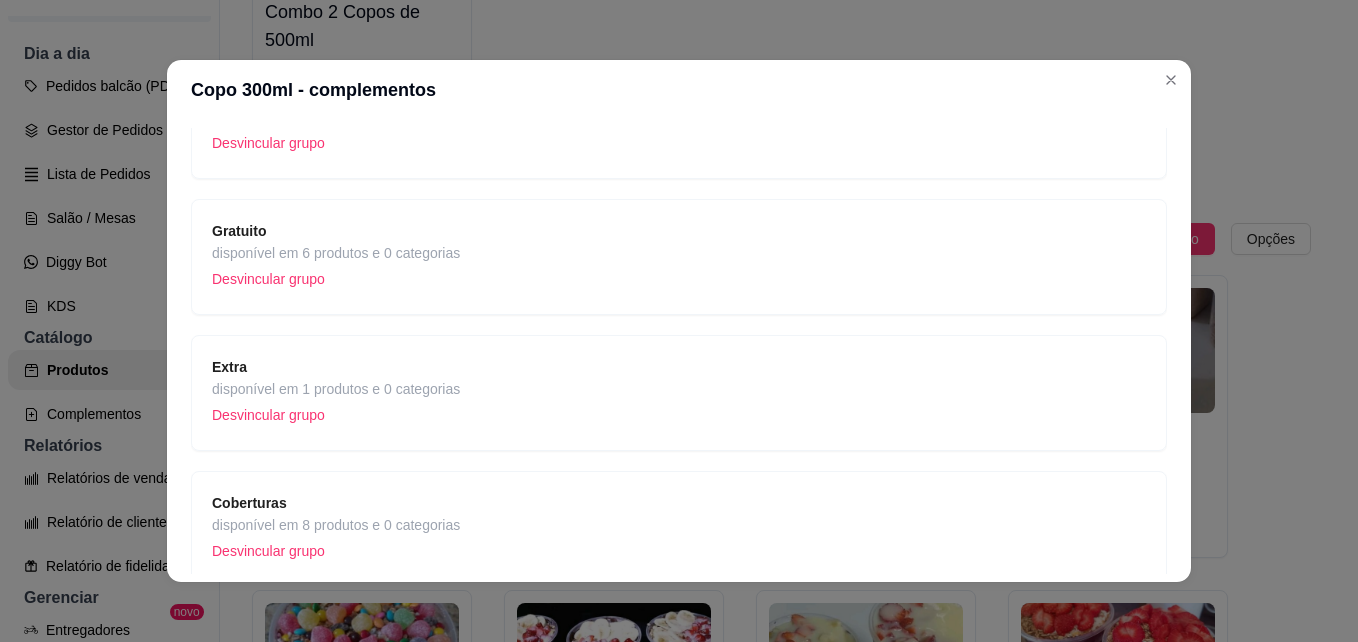 click on "Gratuito disponível em 6 produtos e 0 categorias  Desvincular grupo" at bounding box center (679, 257) 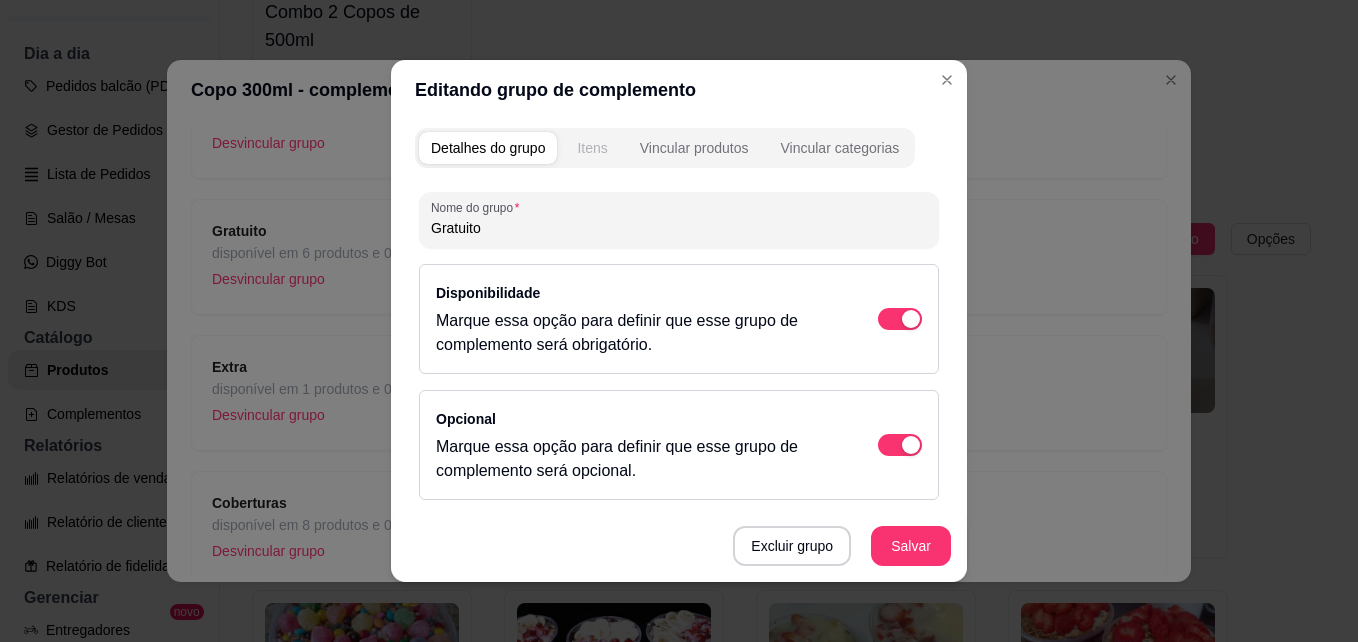click on "Itens" at bounding box center (592, 148) 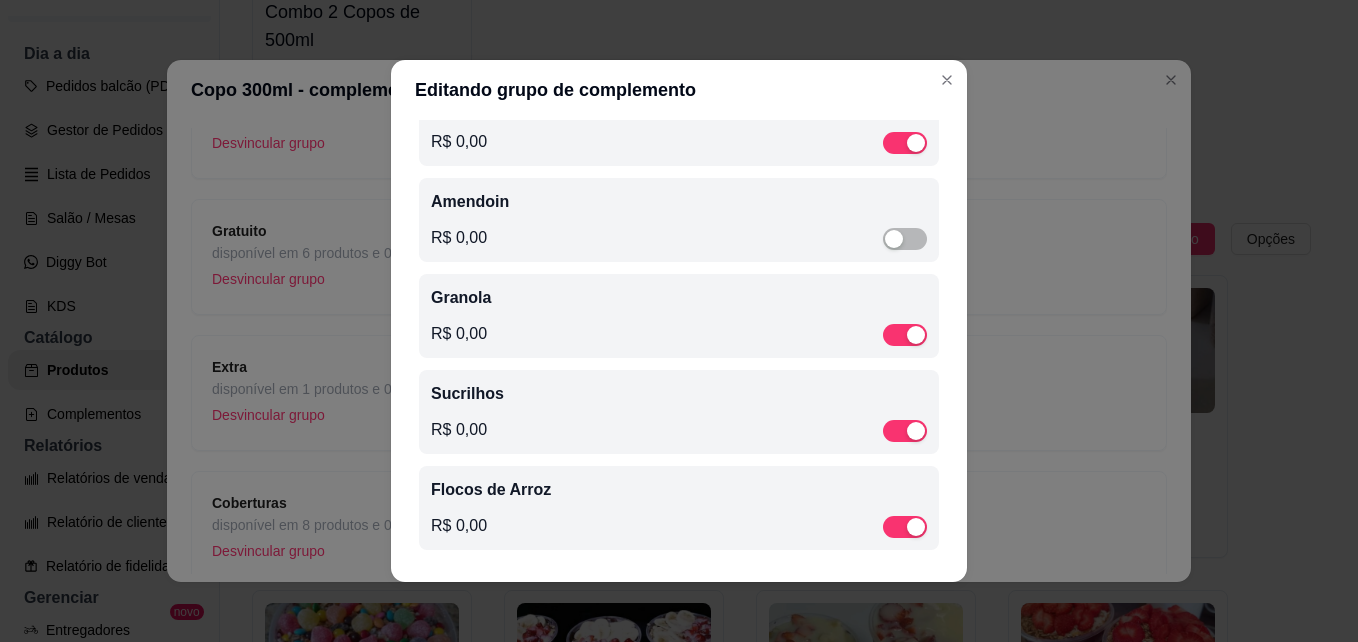 scroll, scrollTop: 0, scrollLeft: 0, axis: both 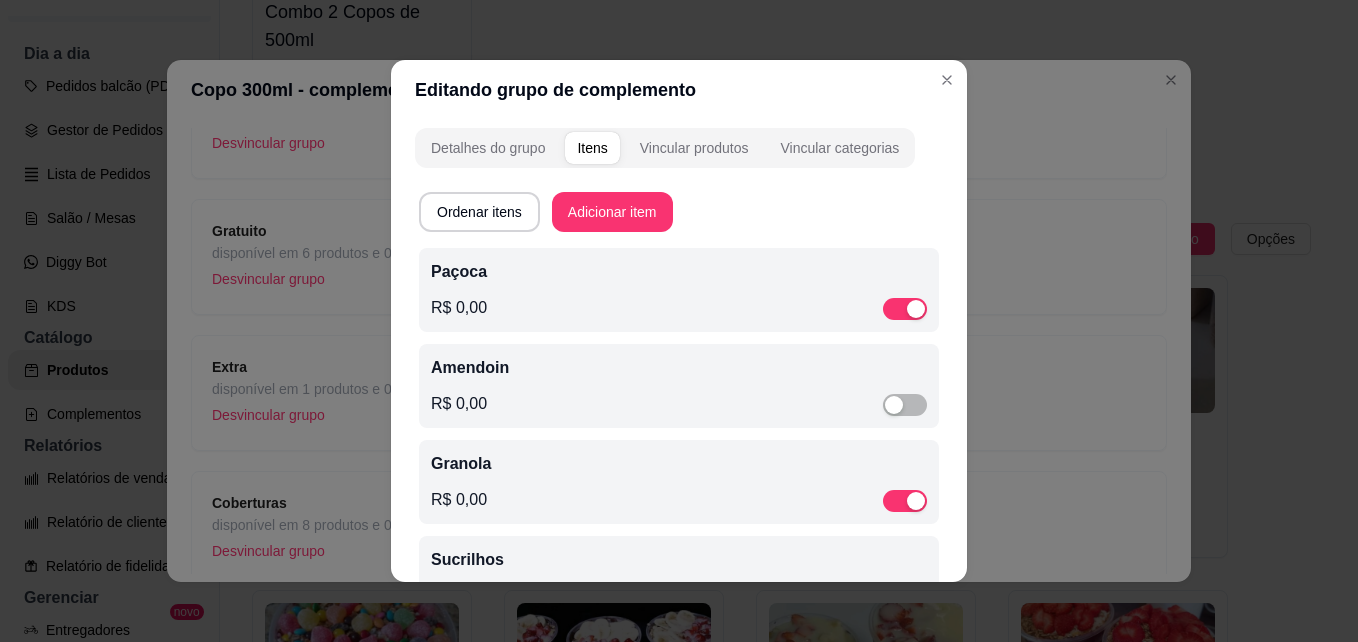 click at bounding box center (905, 404) 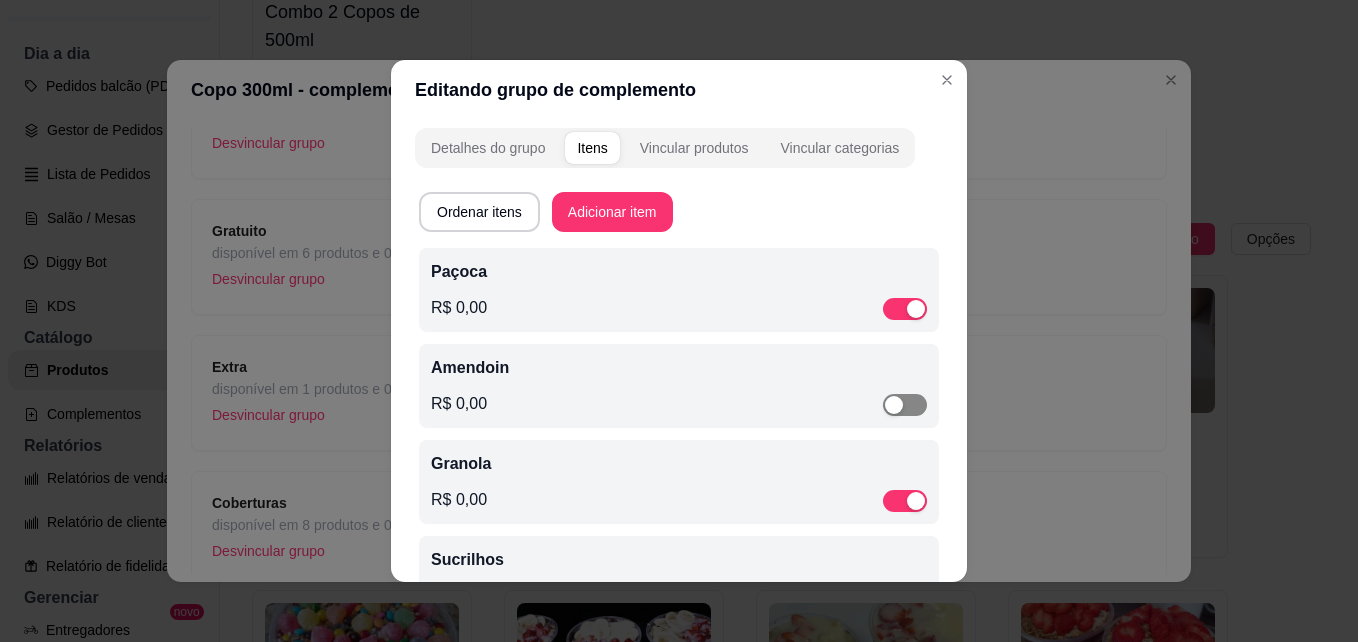click at bounding box center [905, 405] 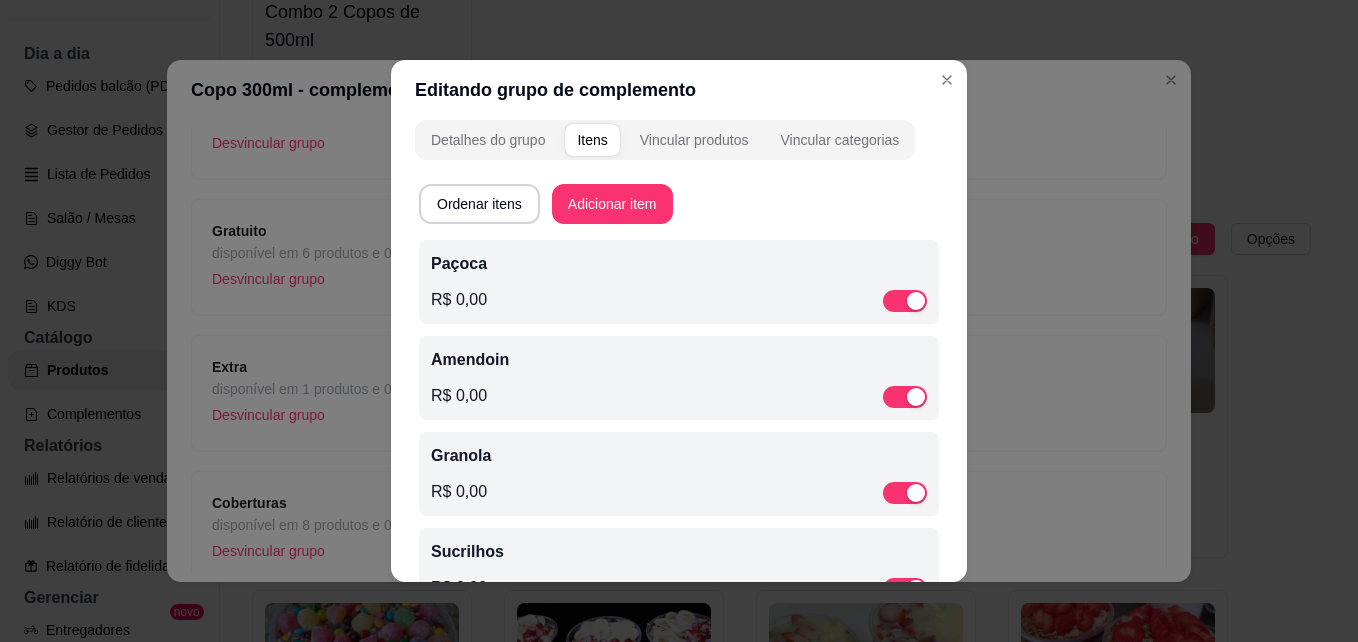 scroll, scrollTop: 0, scrollLeft: 0, axis: both 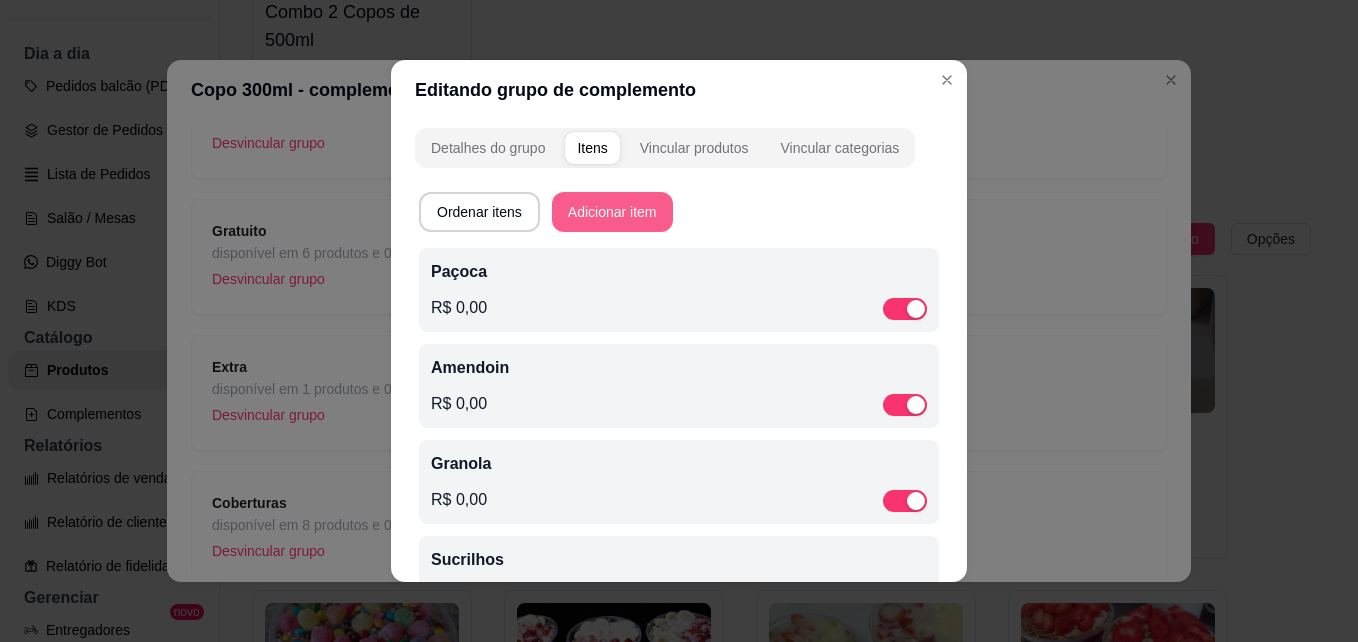 click on "Adicionar item" at bounding box center [612, 212] 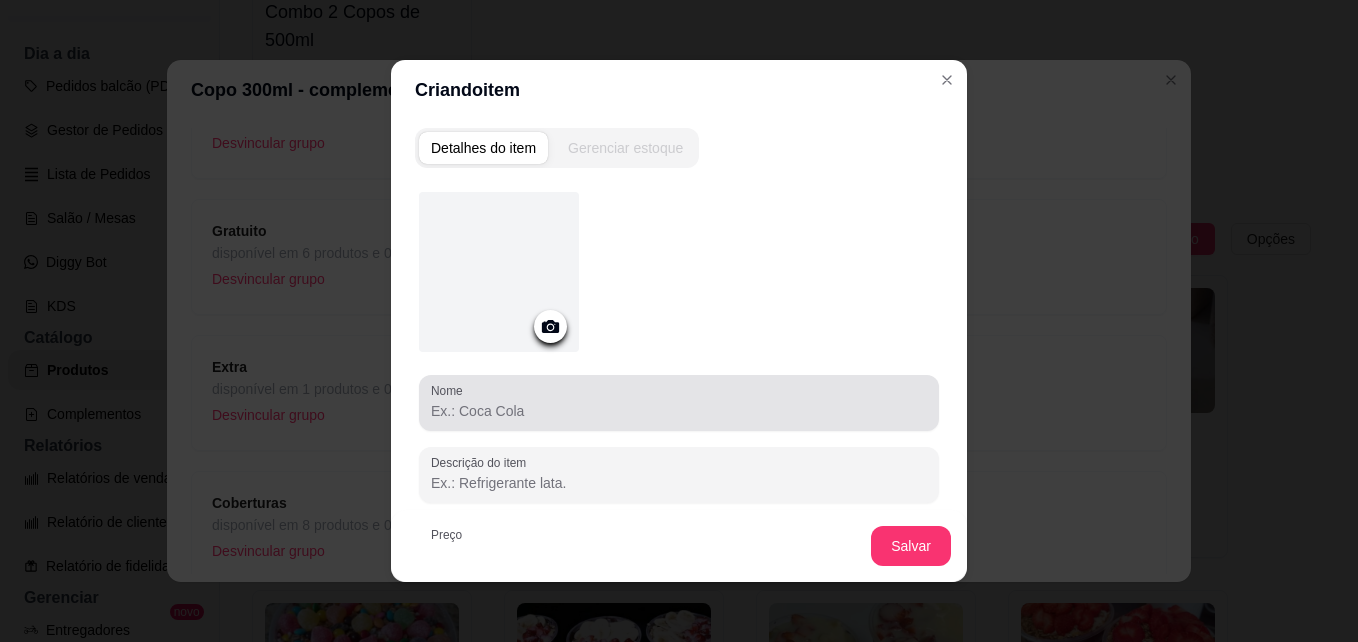 click at bounding box center (679, 403) 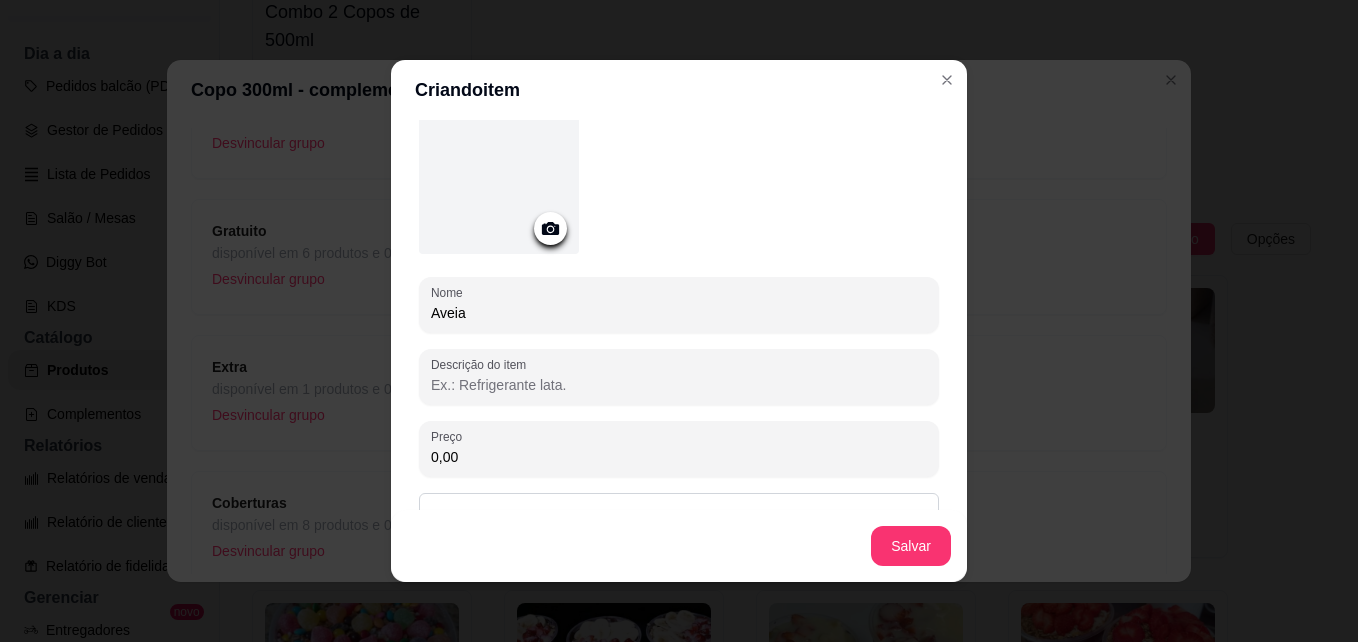 scroll, scrollTop: 202, scrollLeft: 0, axis: vertical 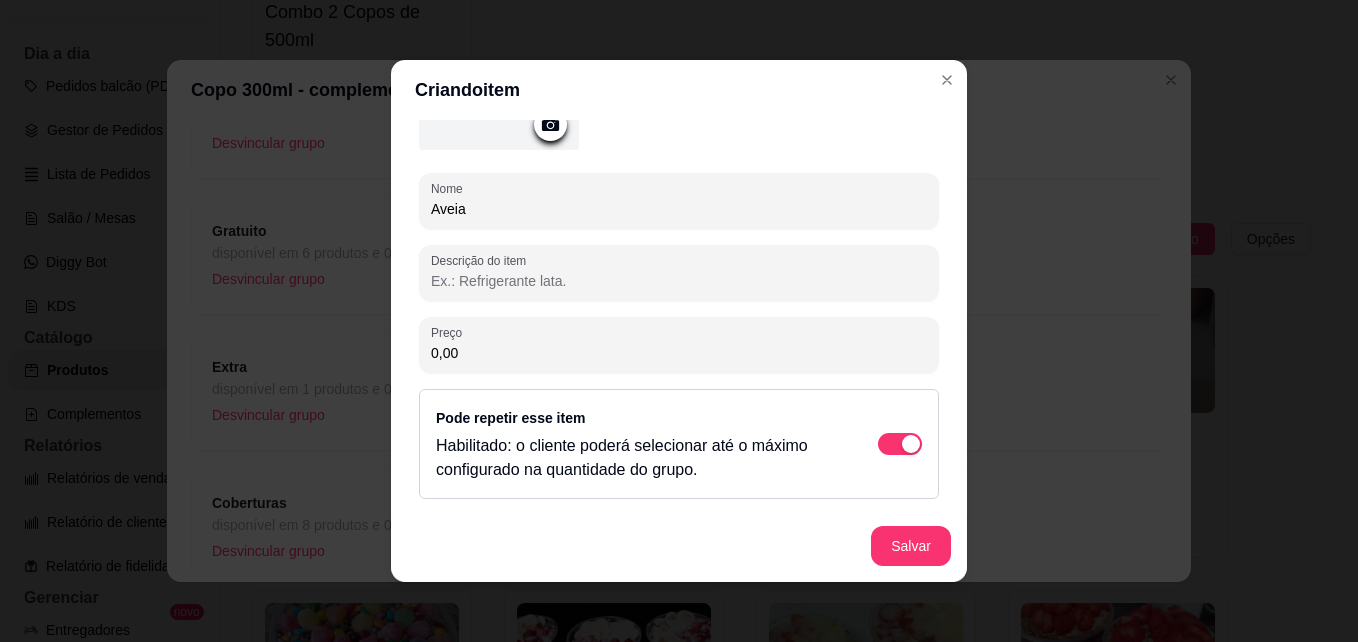 type on "Aveia" 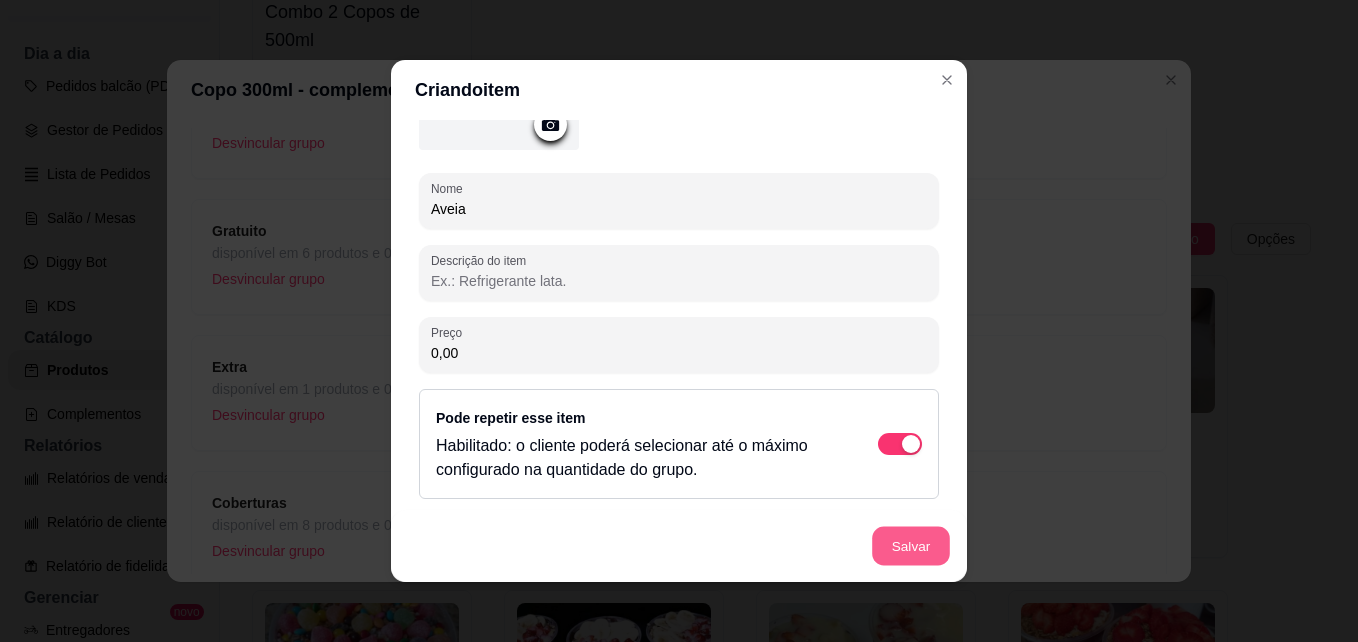 click on "Salvar" at bounding box center [911, 546] 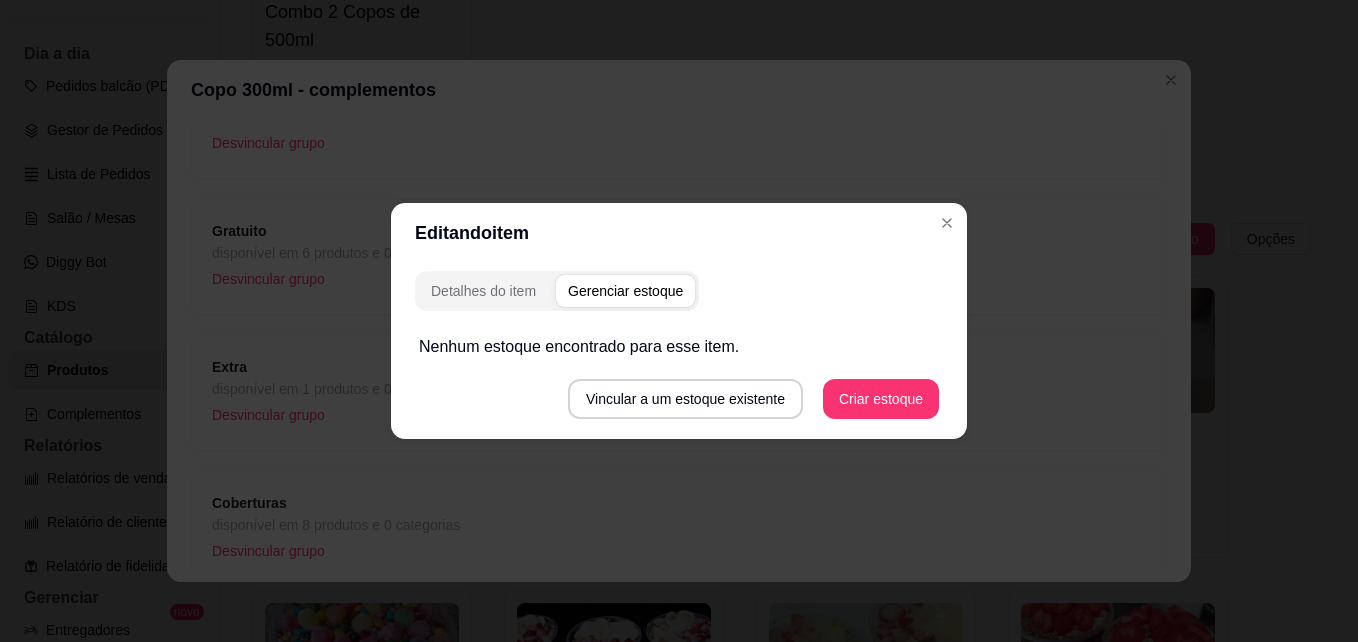 scroll, scrollTop: 0, scrollLeft: 0, axis: both 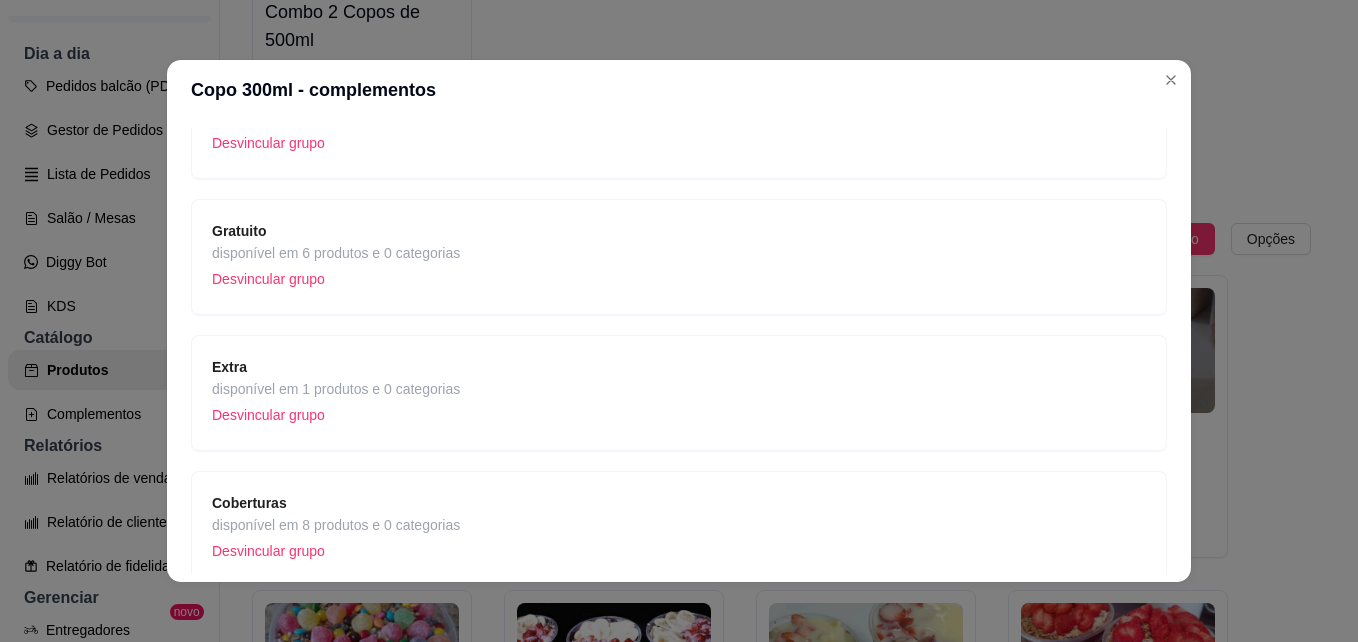 click on "disponível em 1 produtos e 0 categorias" at bounding box center [336, 389] 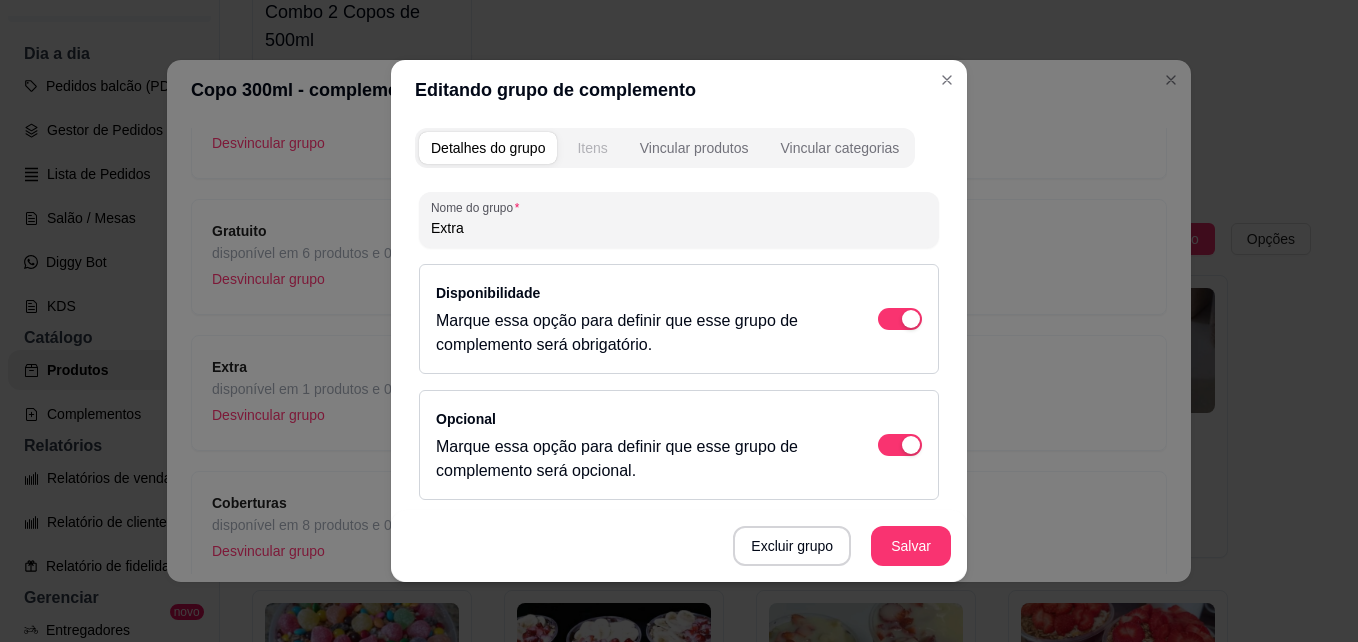 click on "Itens" at bounding box center [592, 148] 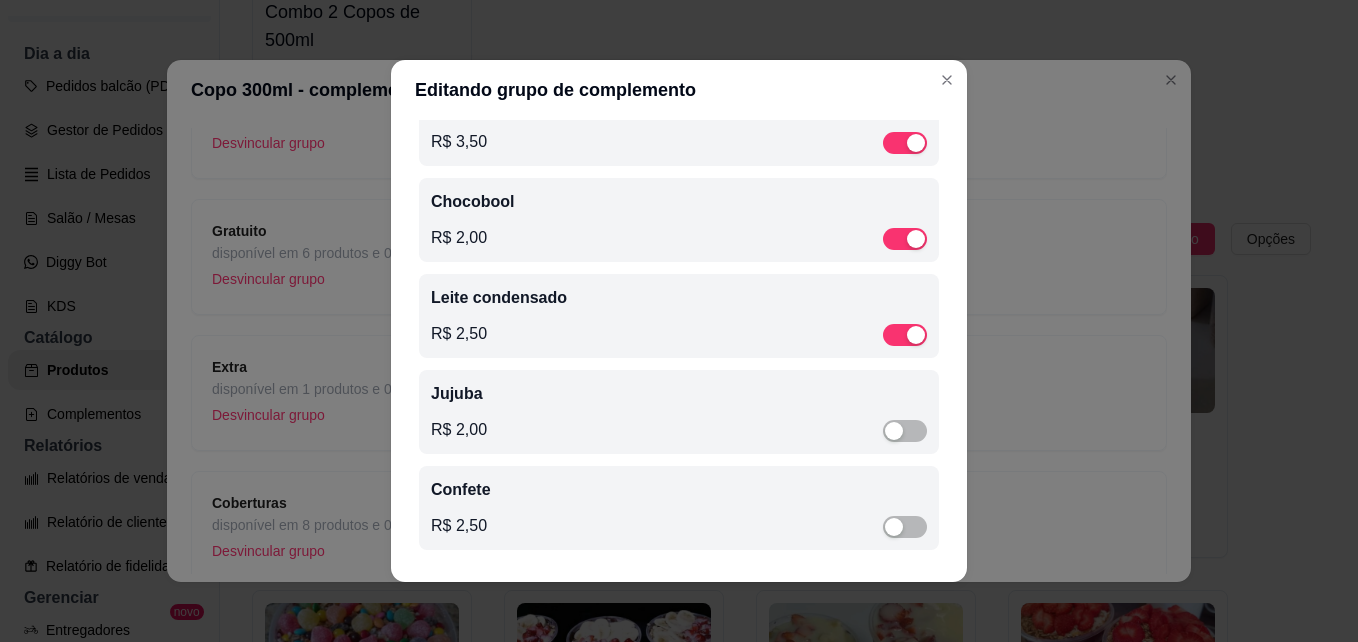 scroll, scrollTop: 171, scrollLeft: 0, axis: vertical 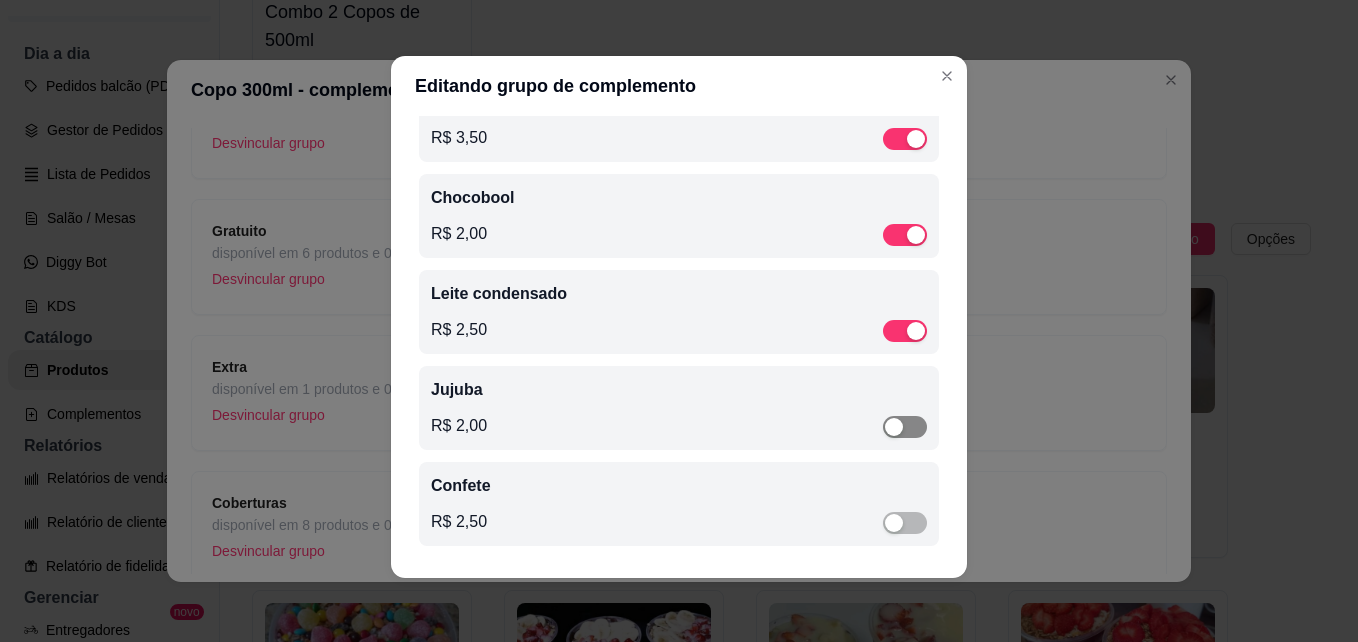 click at bounding box center (894, 427) 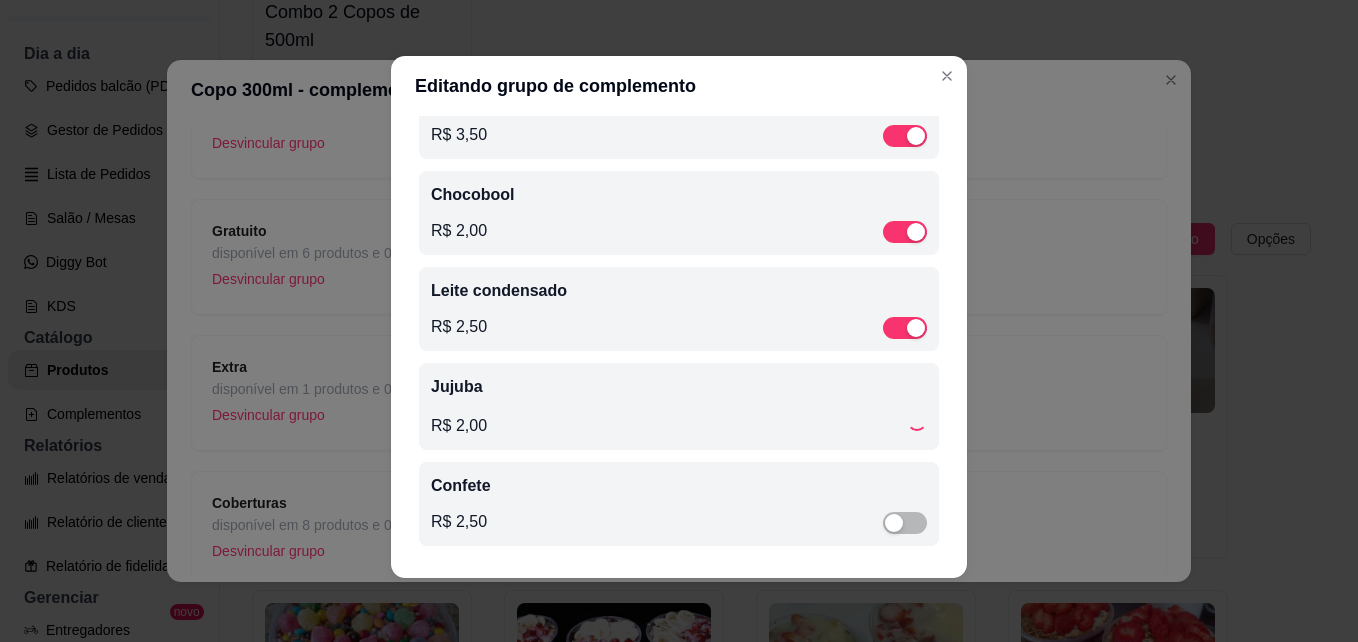 click at bounding box center [905, 522] 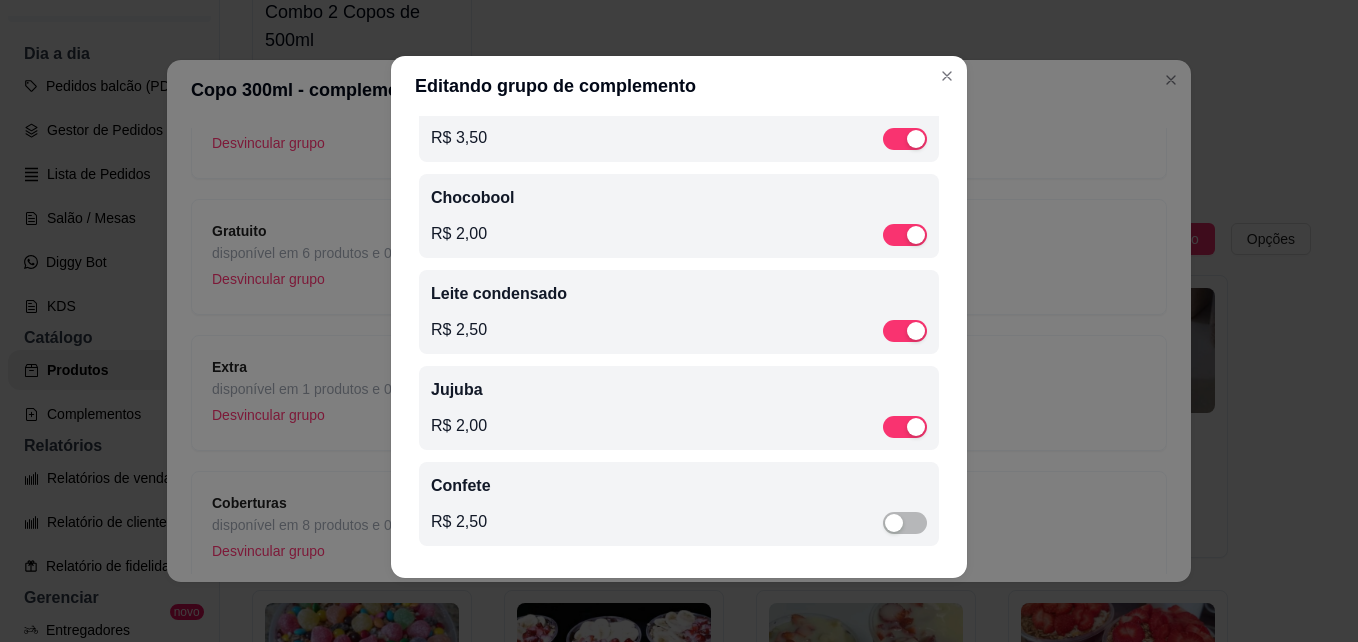 click at bounding box center [905, 523] 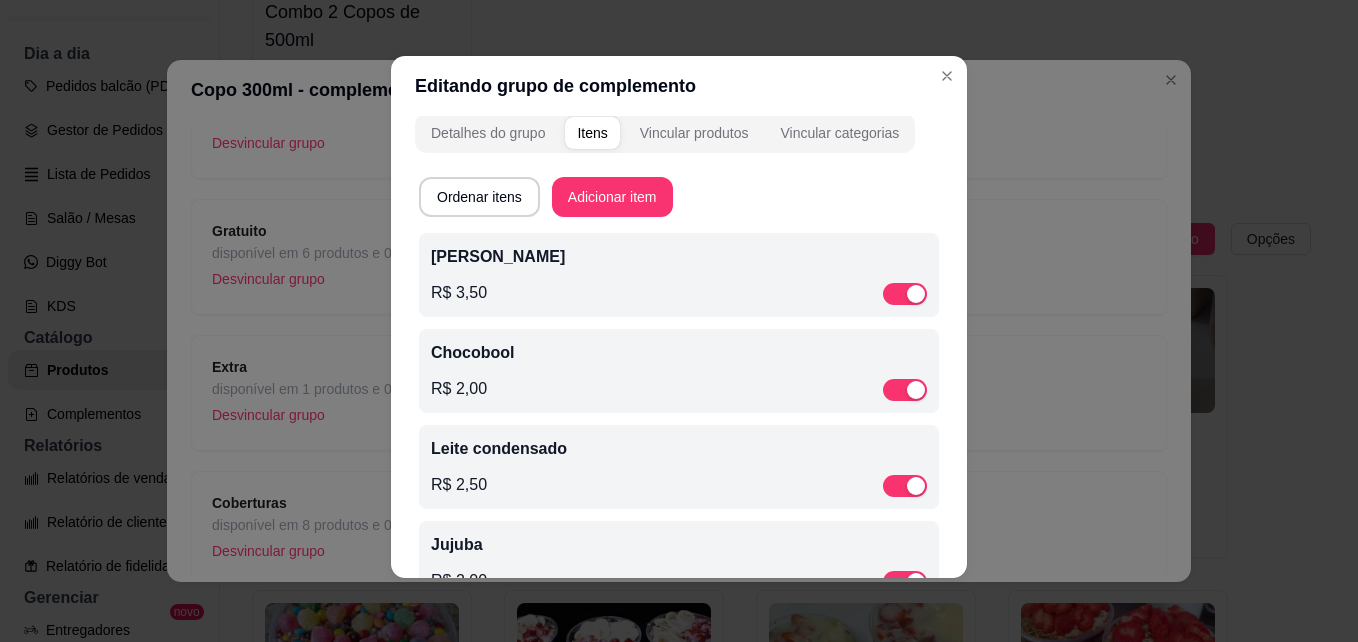 scroll, scrollTop: 0, scrollLeft: 0, axis: both 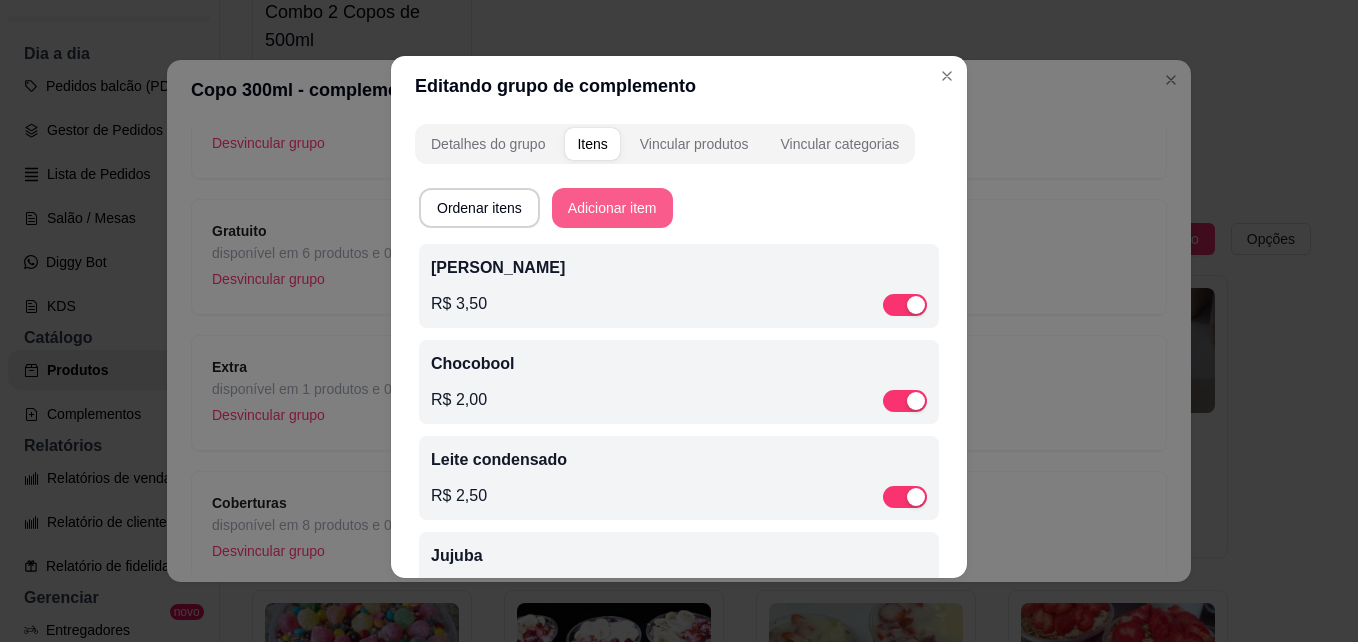 click on "Adicionar item" at bounding box center [612, 208] 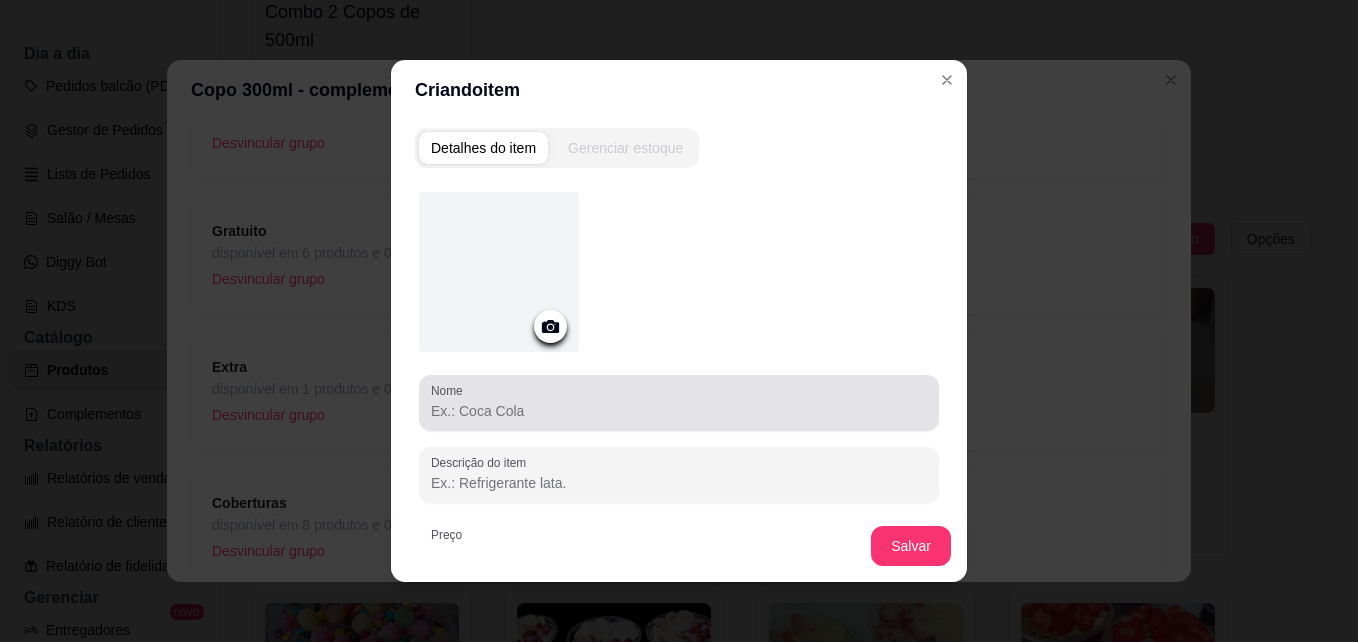 click on "Nome" at bounding box center (679, 411) 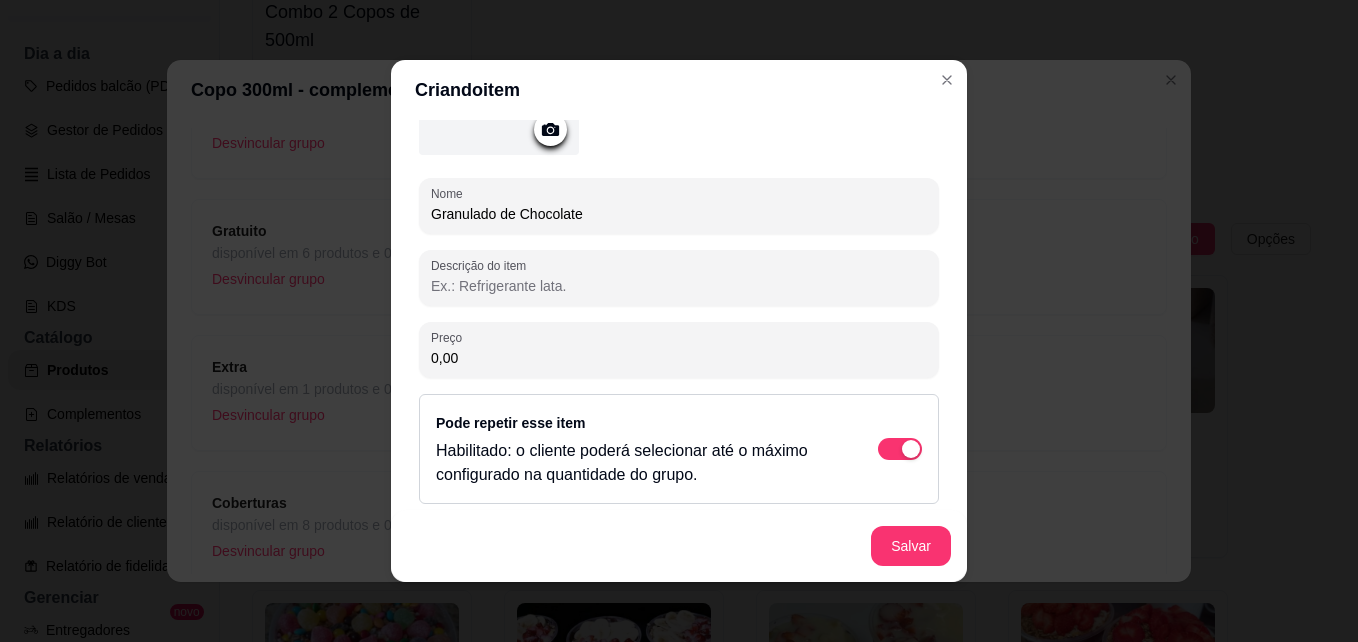 scroll, scrollTop: 200, scrollLeft: 0, axis: vertical 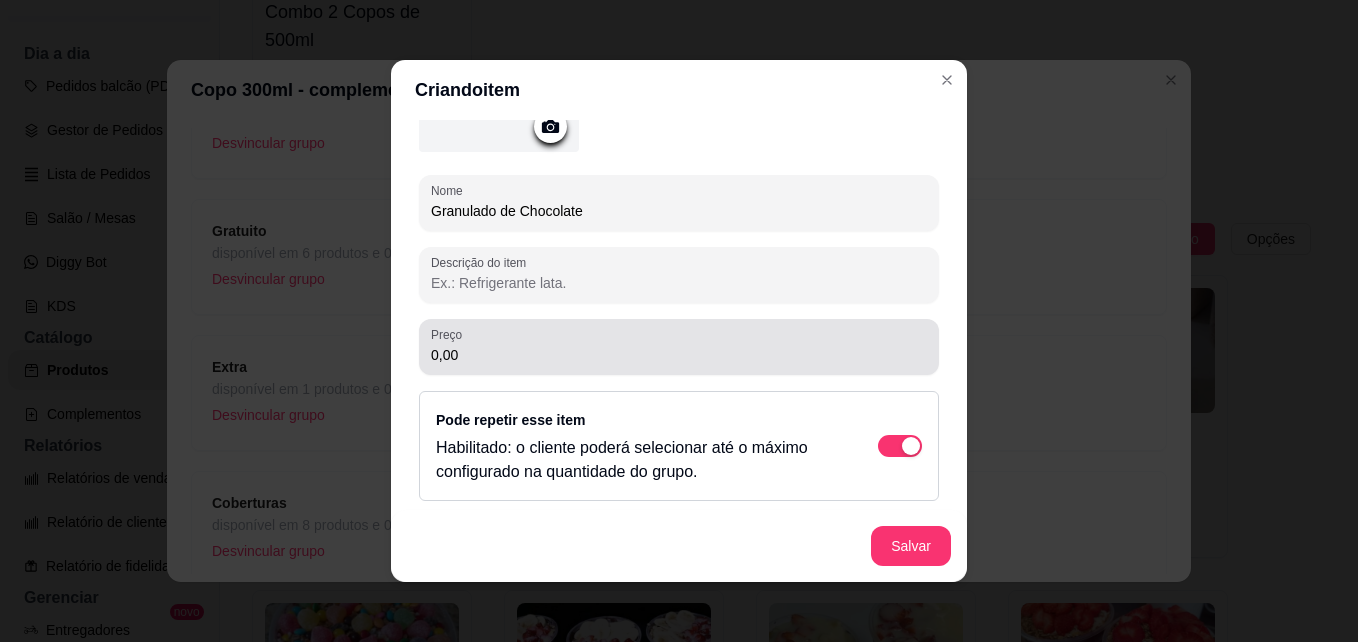 type on "Granulado de Chocolate" 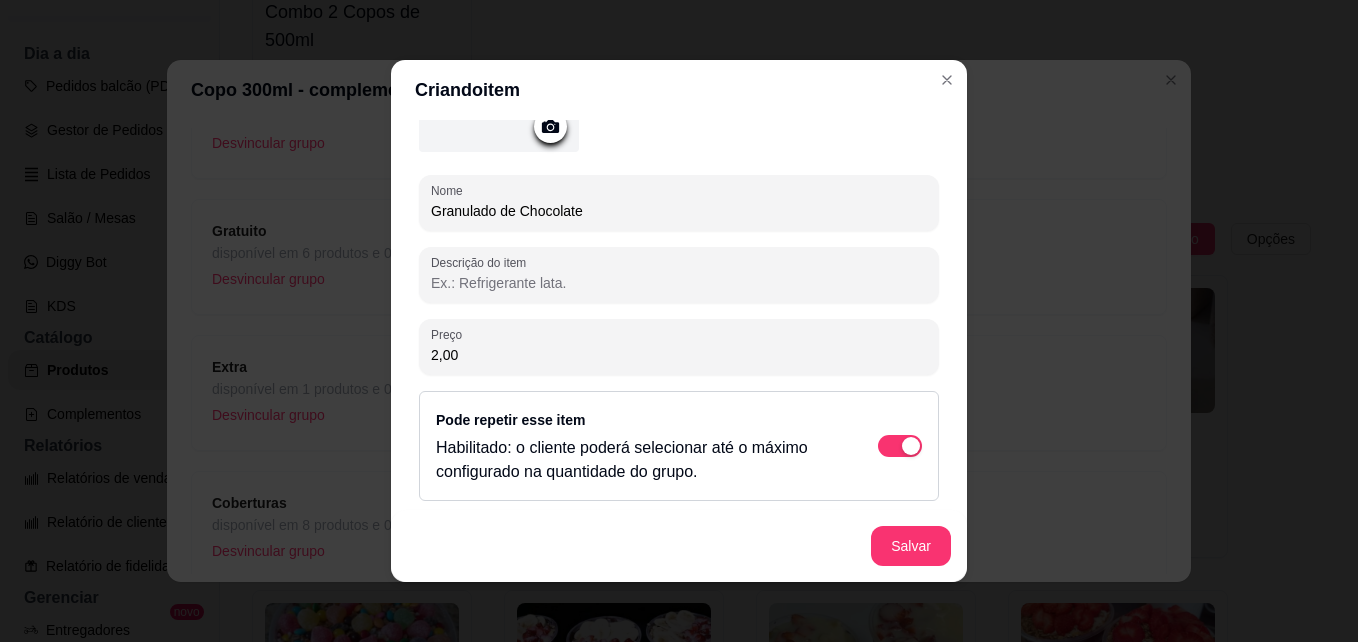 type on "2,00" 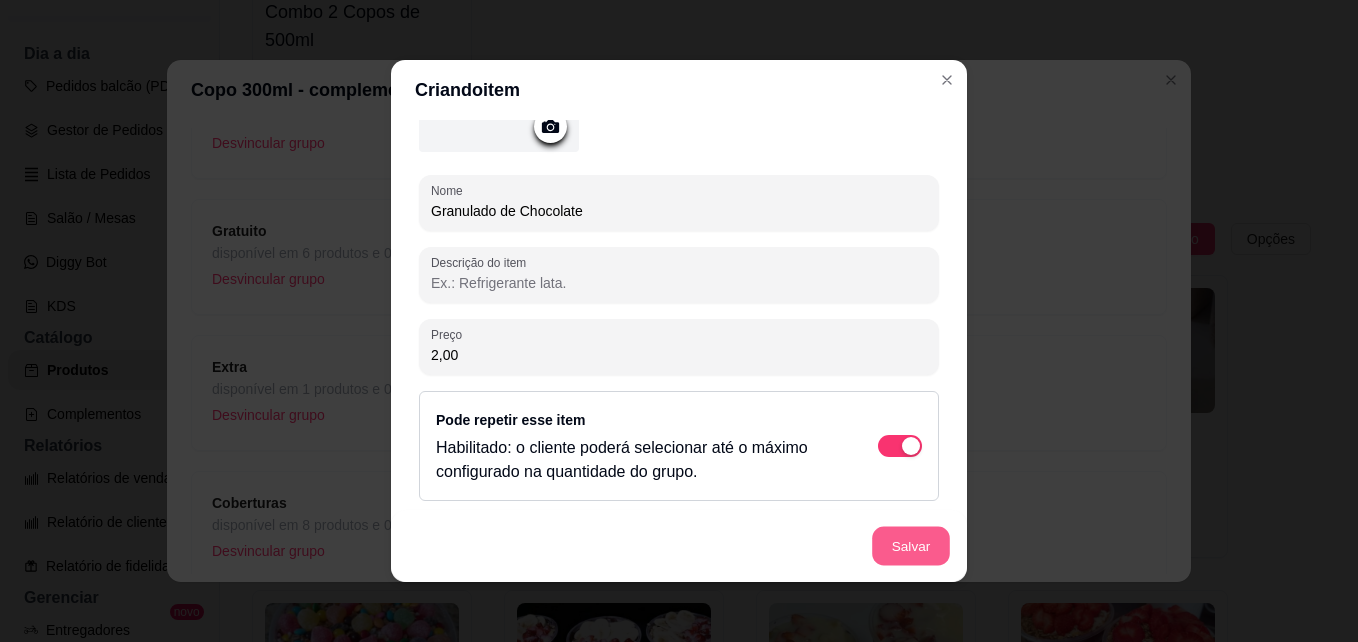 click on "Salvar" at bounding box center (911, 546) 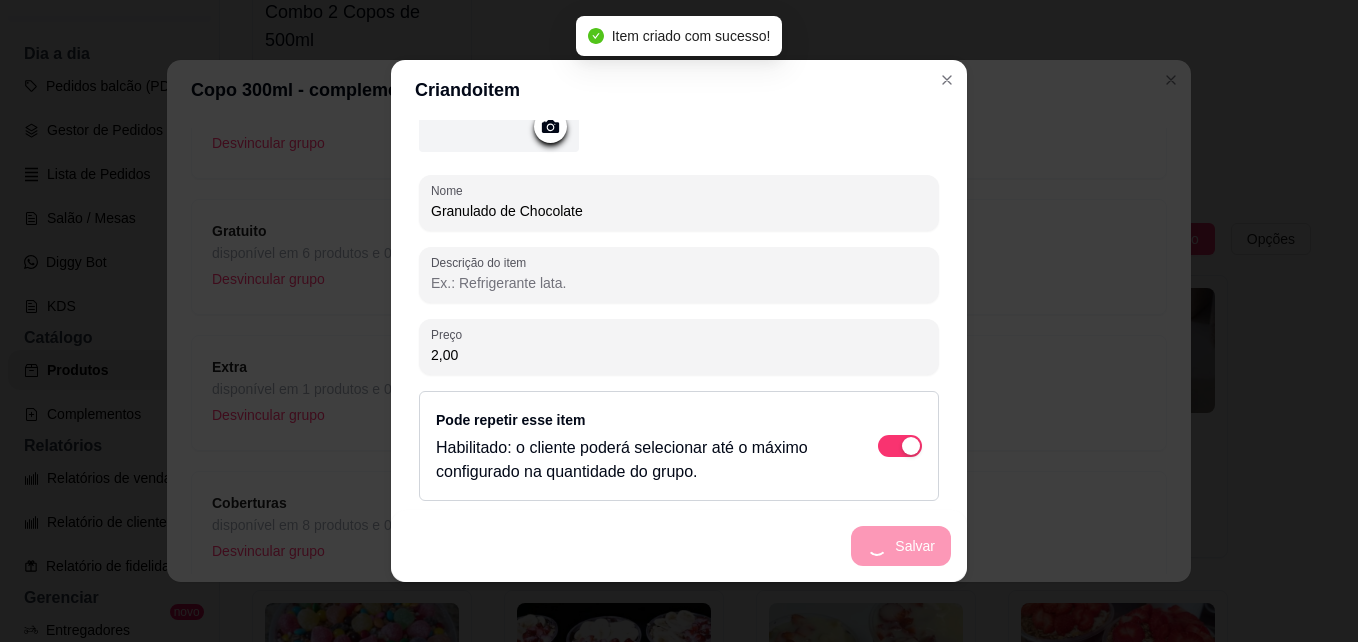 scroll, scrollTop: 0, scrollLeft: 0, axis: both 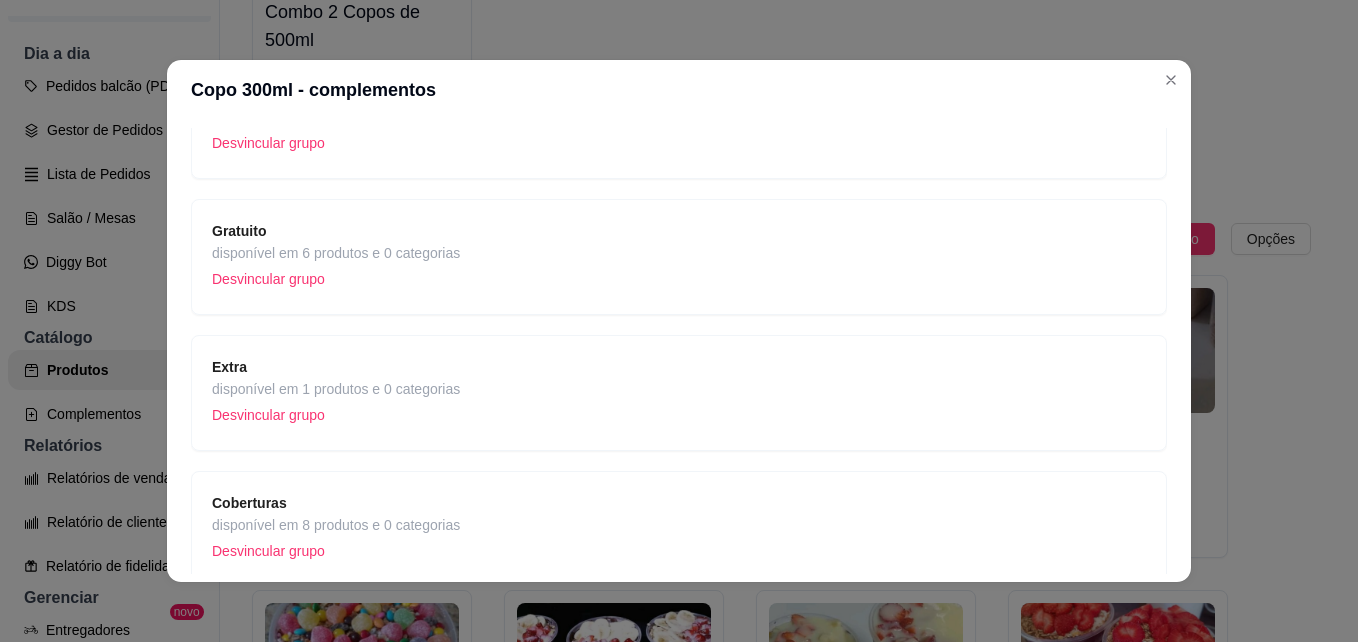click on "disponível em 8 produtos e 0 categorias" at bounding box center (336, 525) 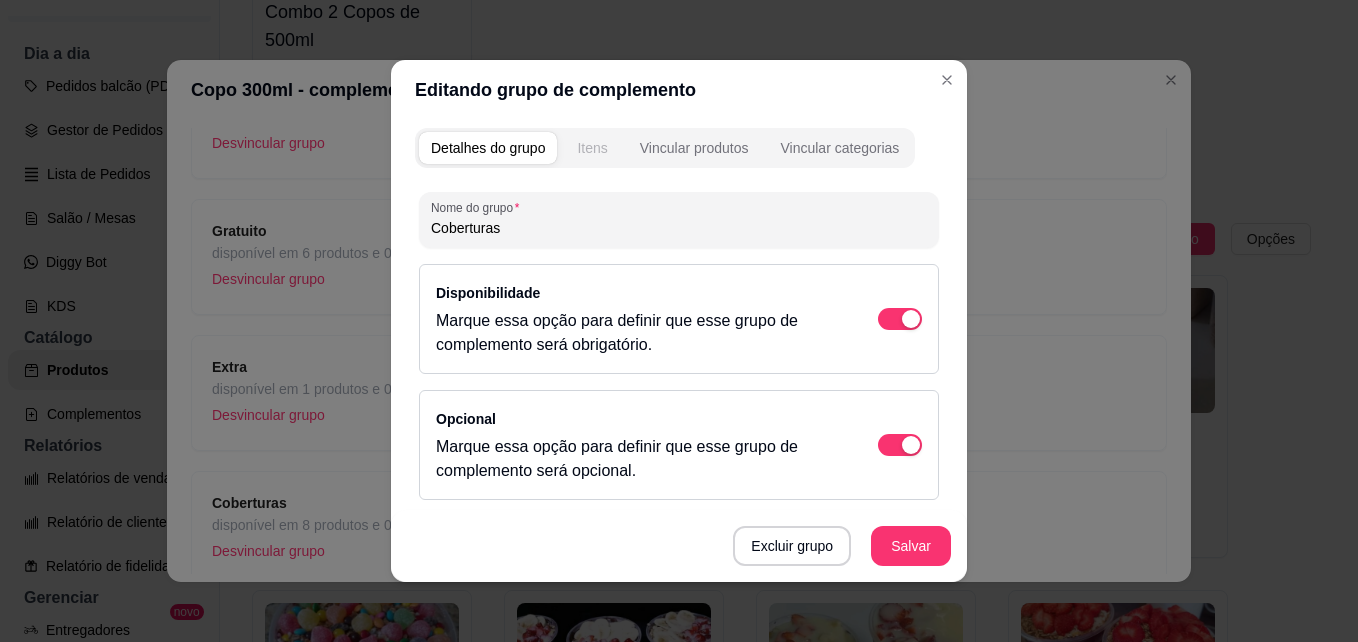 click on "Itens" at bounding box center [592, 148] 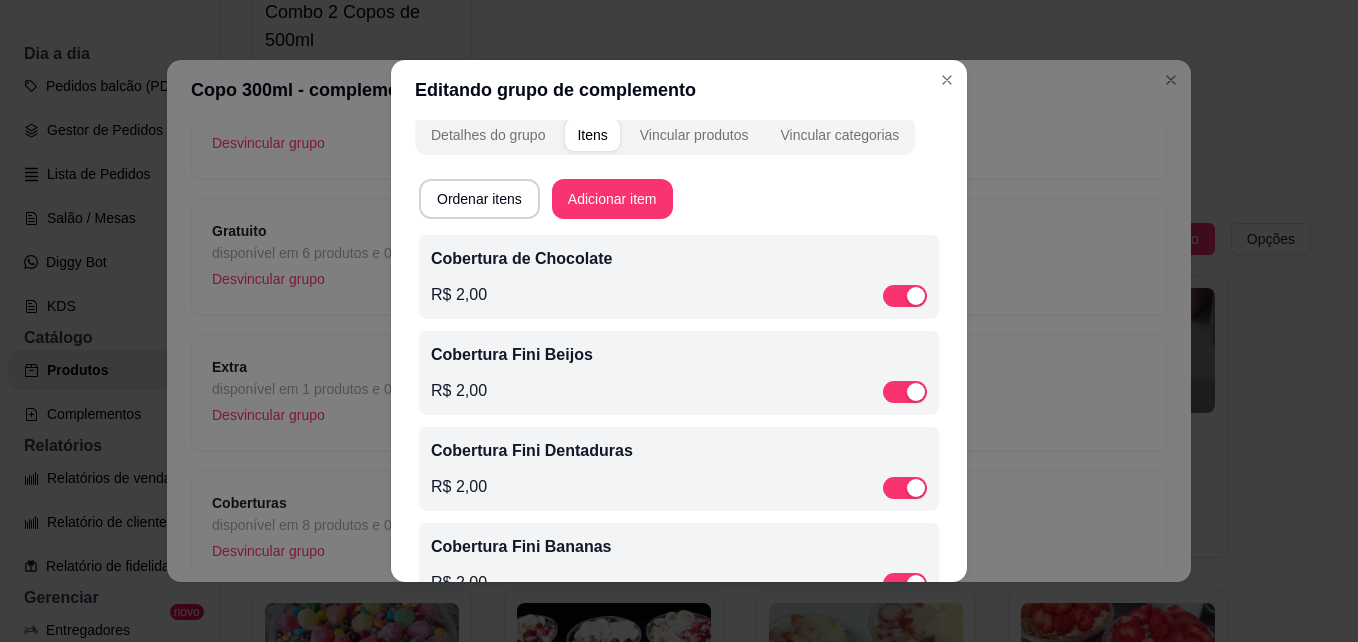 scroll, scrollTop: 0, scrollLeft: 0, axis: both 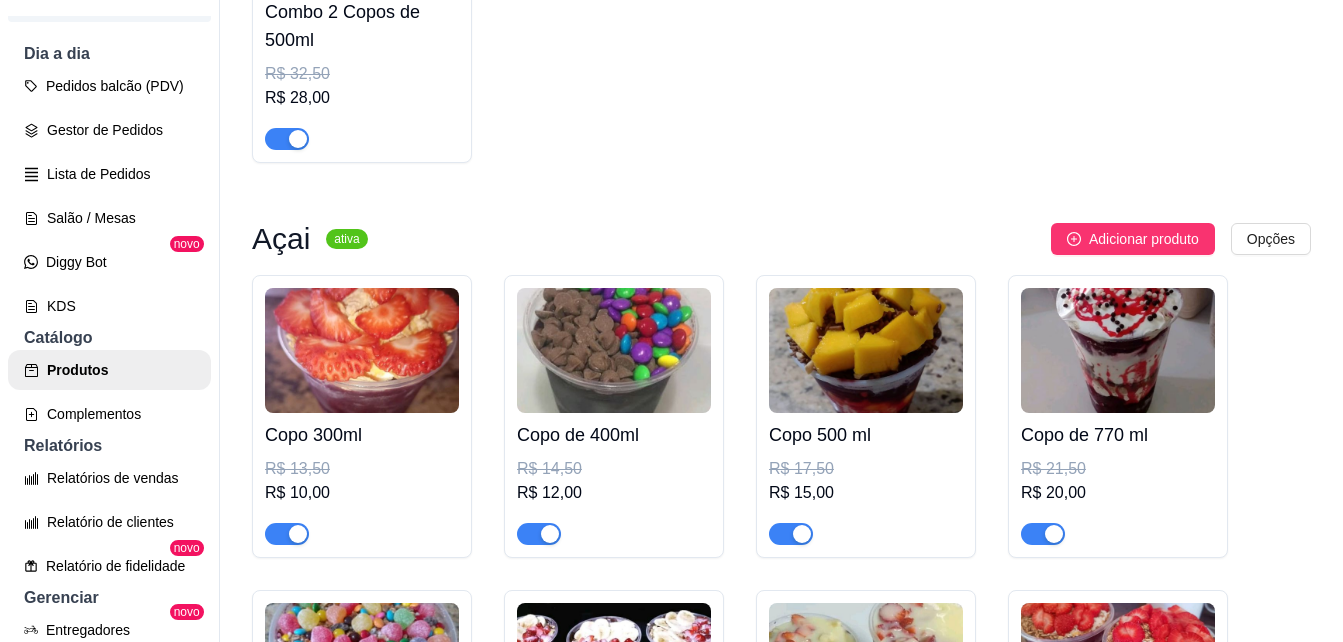 click at bounding box center (614, 350) 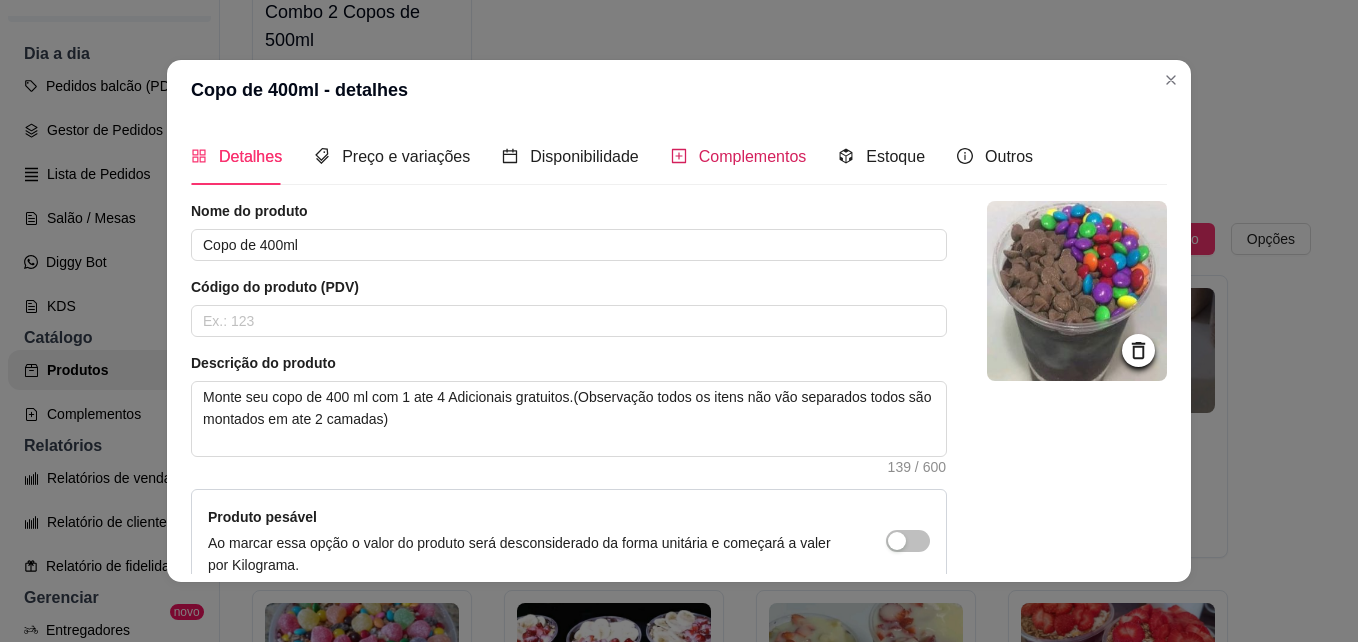 click on "Complementos" at bounding box center [753, 156] 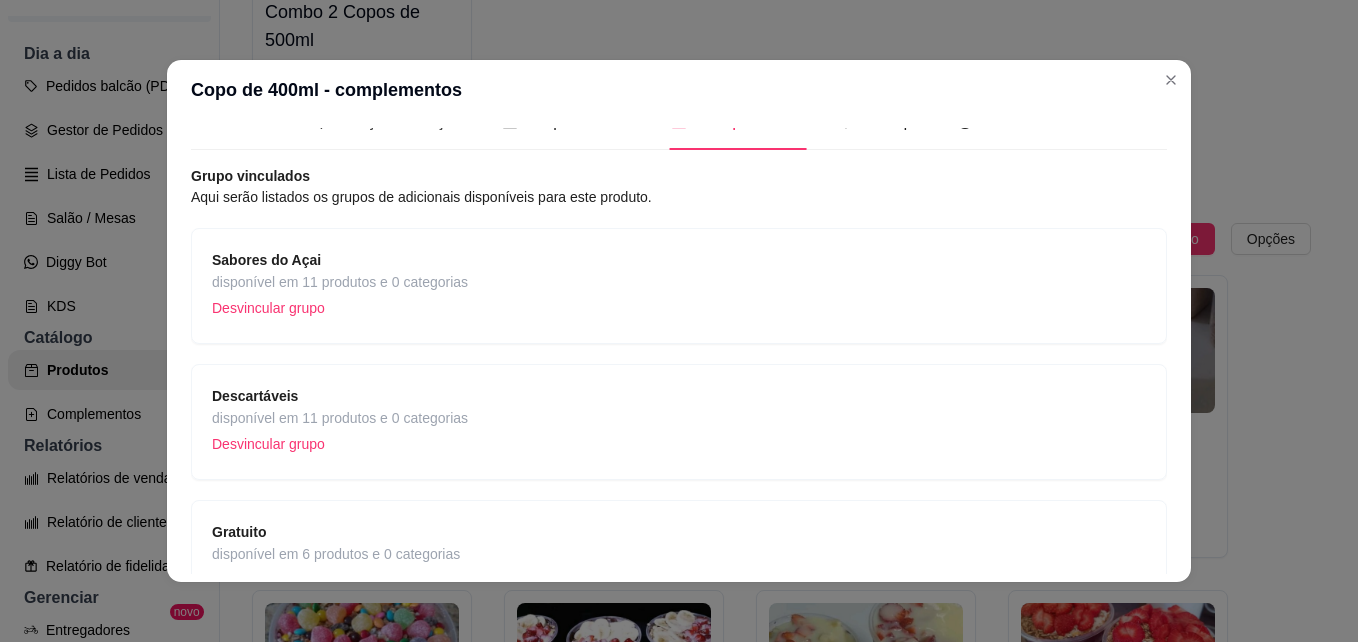 scroll, scrollTop: 0, scrollLeft: 0, axis: both 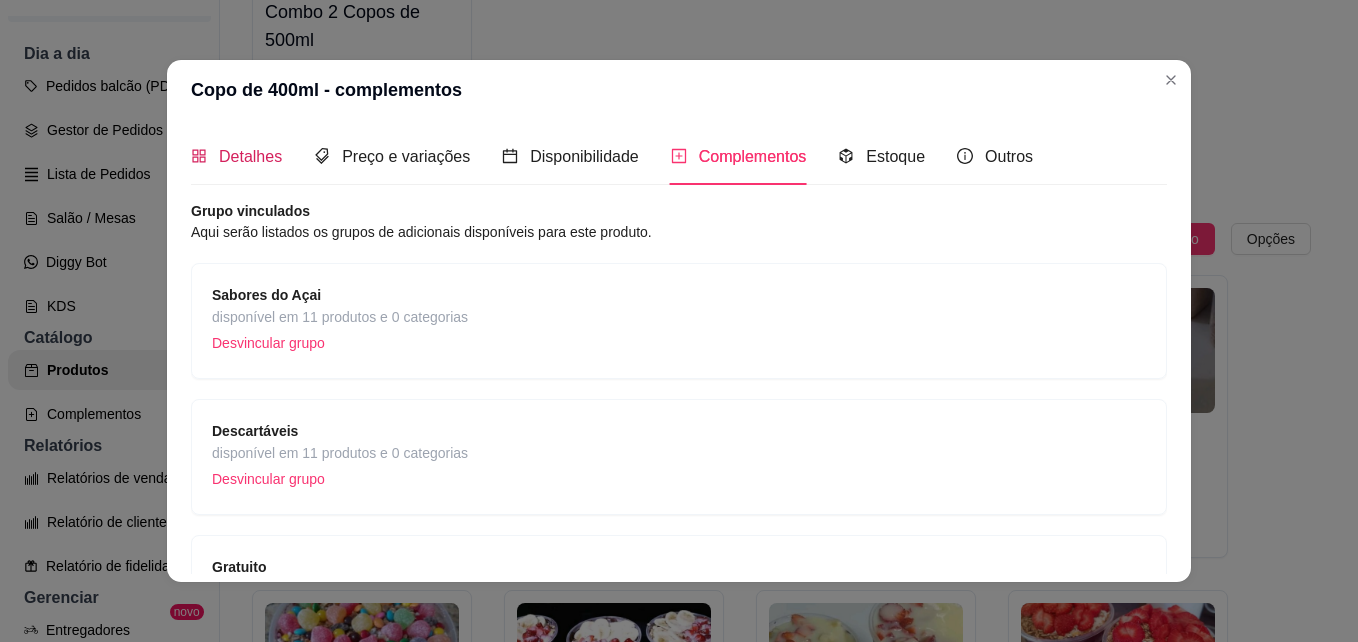 click on "Detalhes" at bounding box center [236, 156] 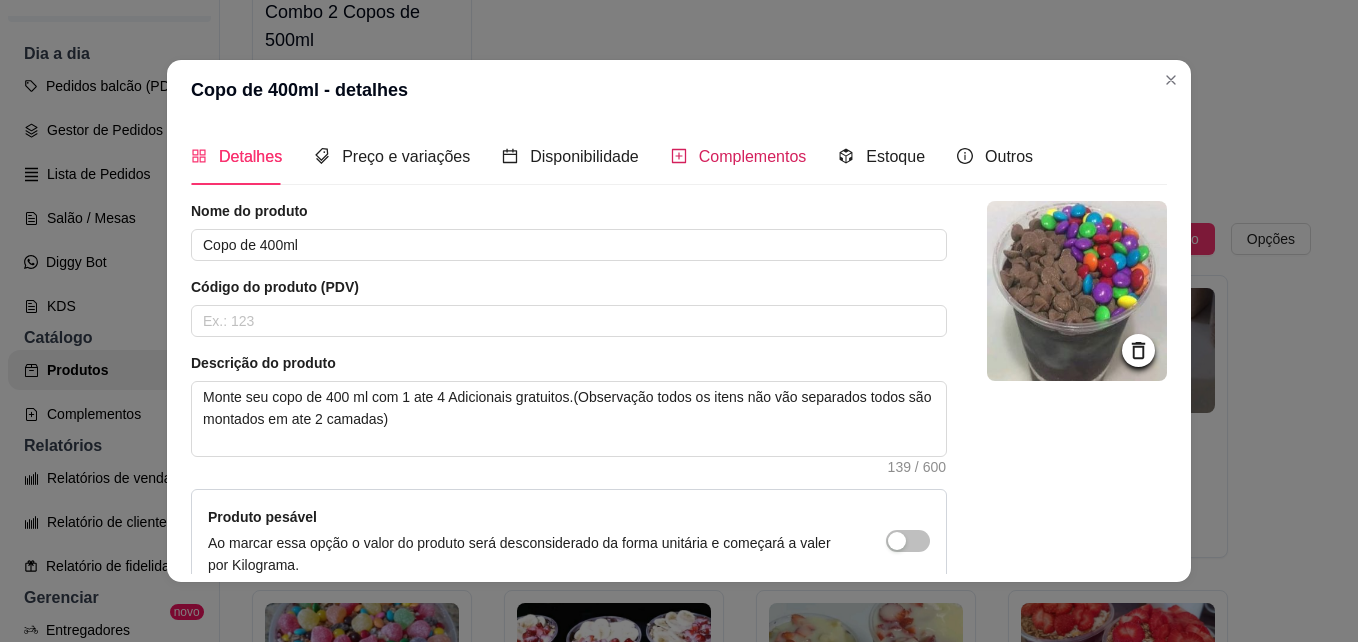 click on "Complementos" at bounding box center [753, 156] 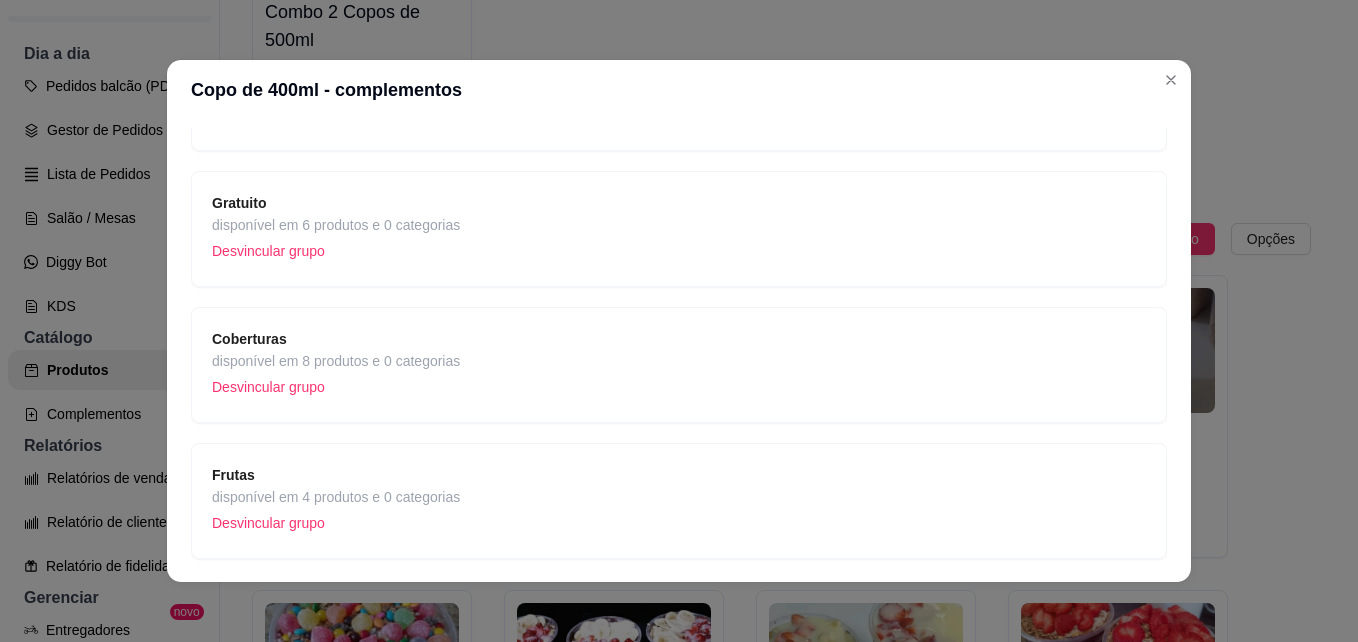 scroll, scrollTop: 400, scrollLeft: 0, axis: vertical 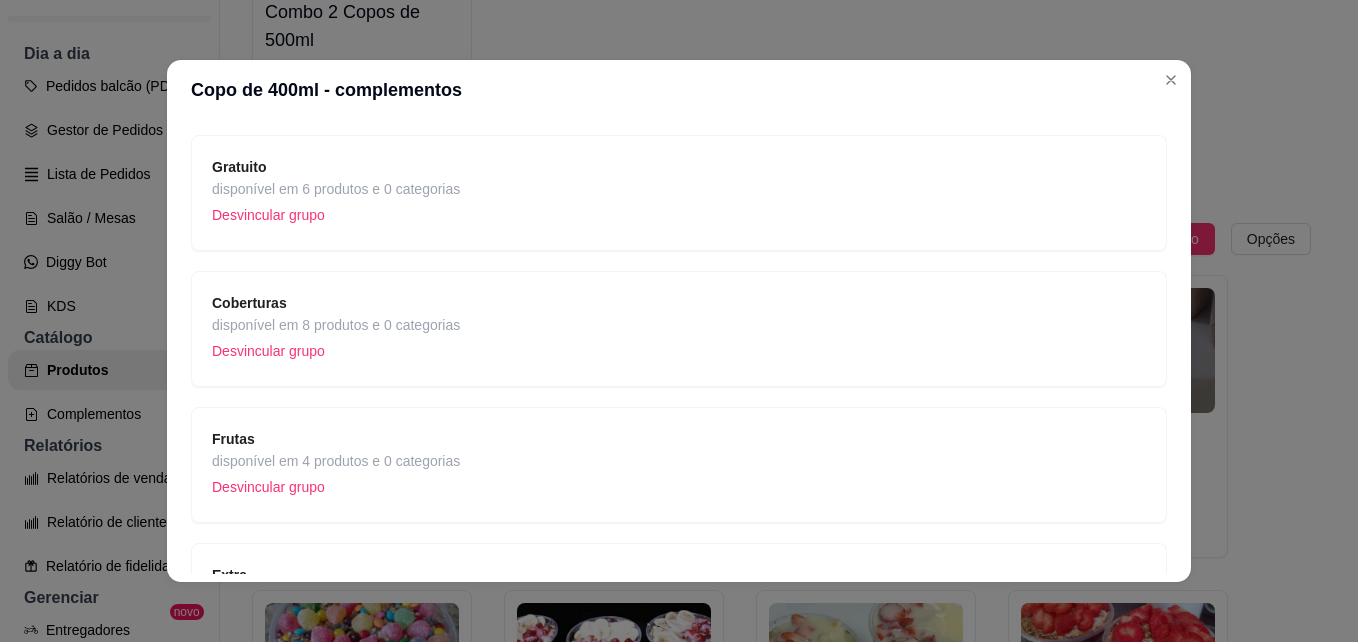 click on "Gratuito disponível em 6 produtos e 0 categorias  Desvincular grupo" at bounding box center [679, 193] 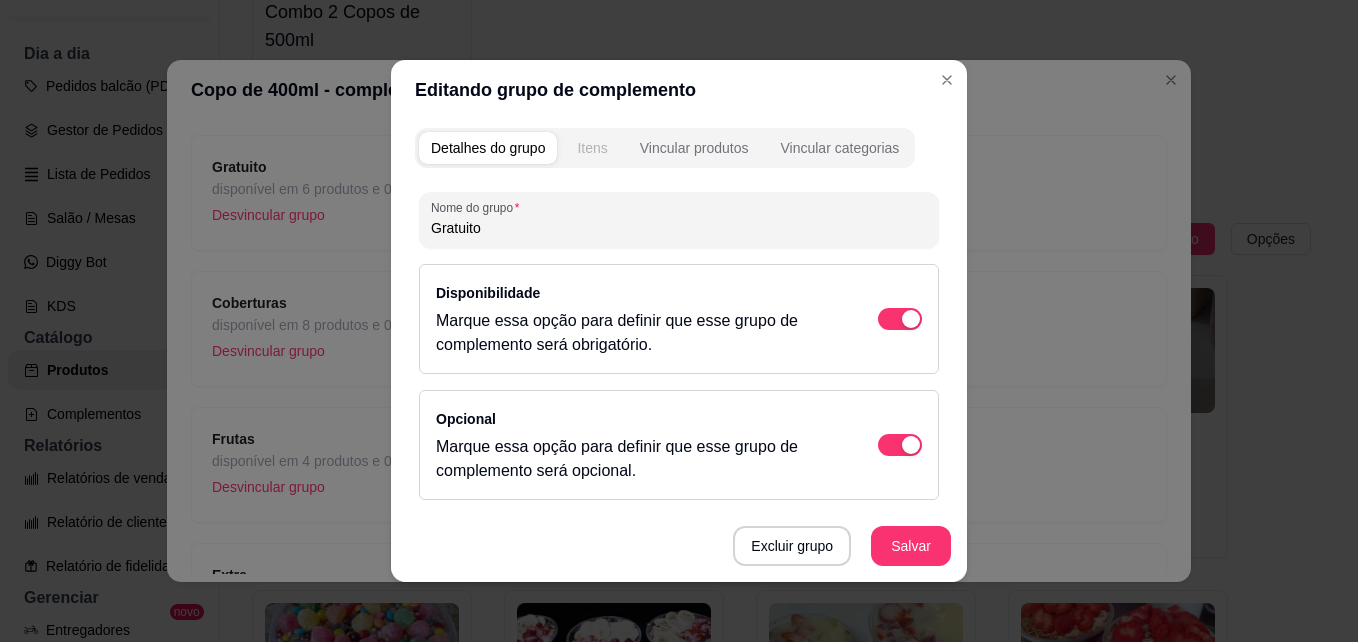 click on "Itens" at bounding box center [592, 148] 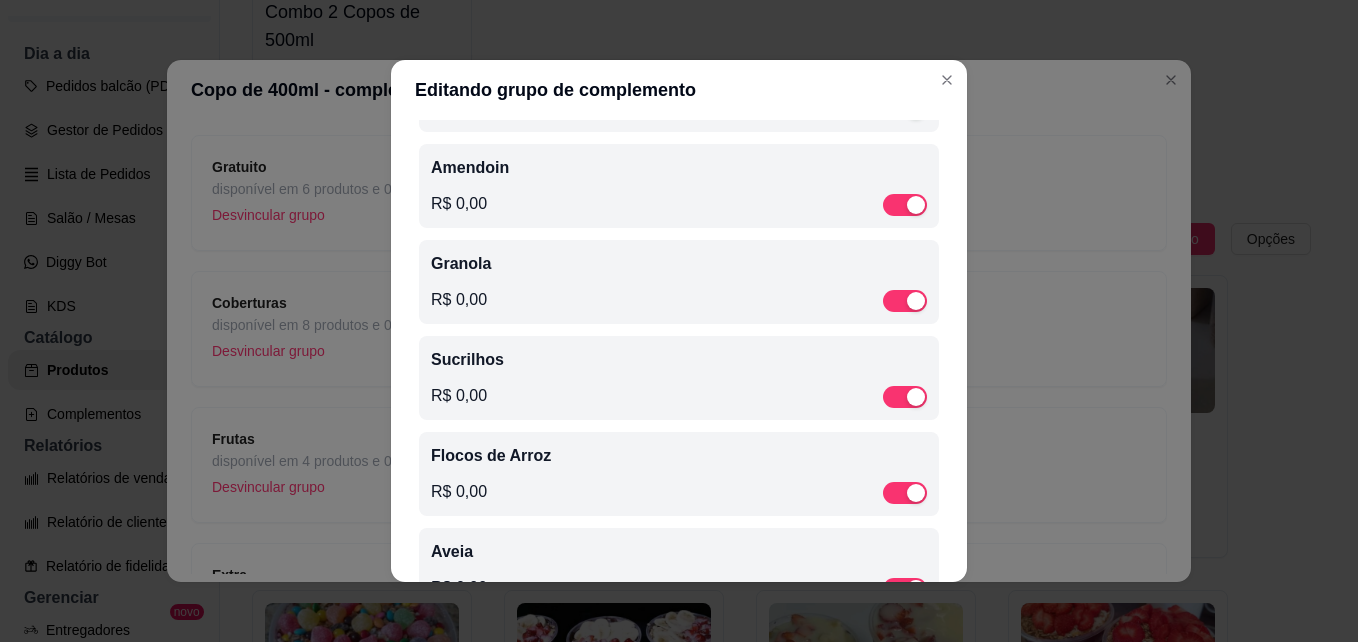 scroll, scrollTop: 268, scrollLeft: 0, axis: vertical 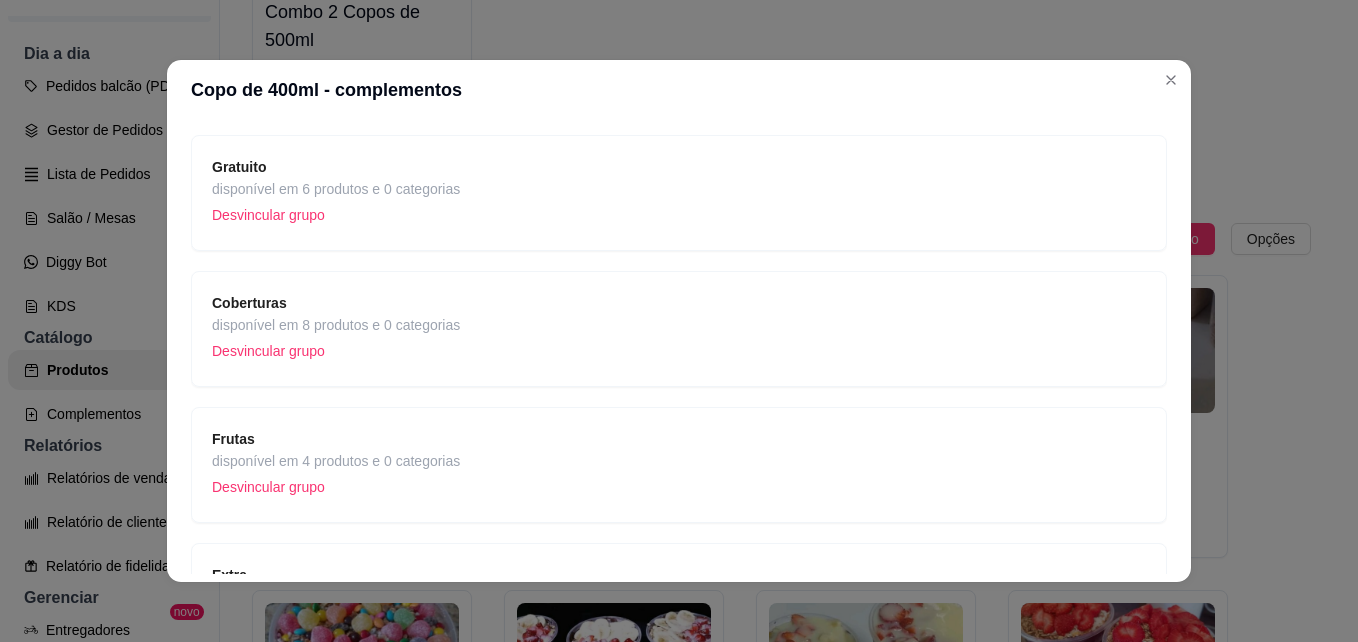 click on "Desvincular grupo" at bounding box center (336, 351) 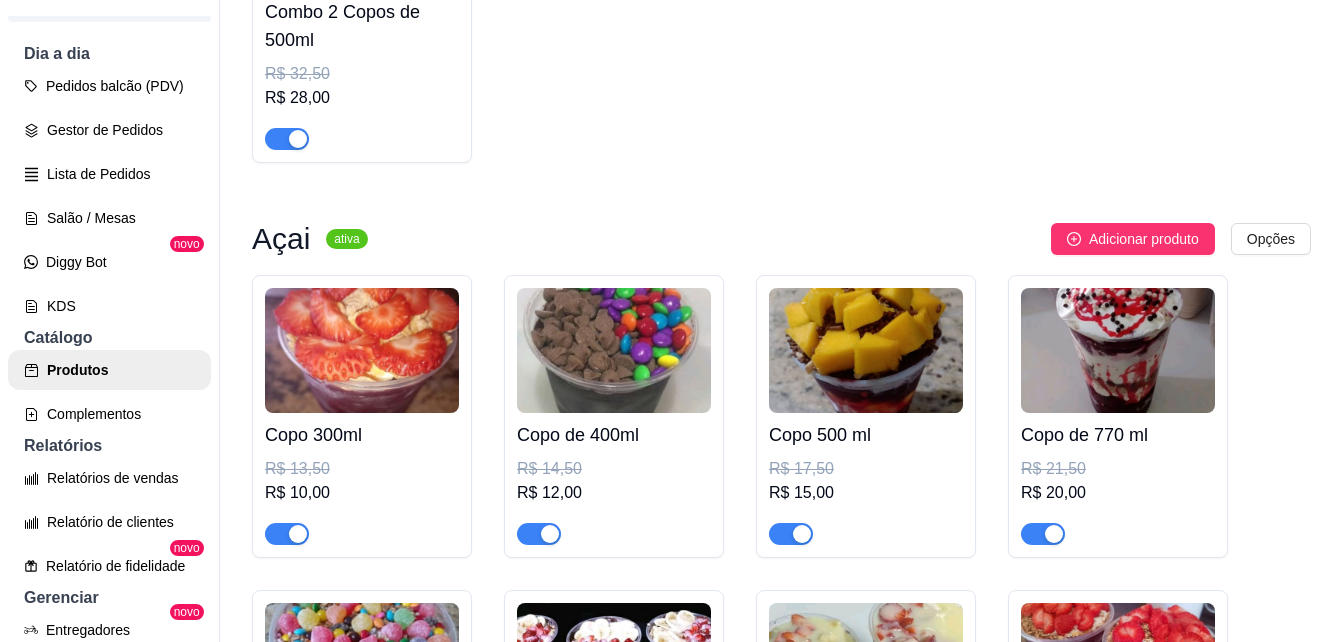 click at bounding box center (614, 350) 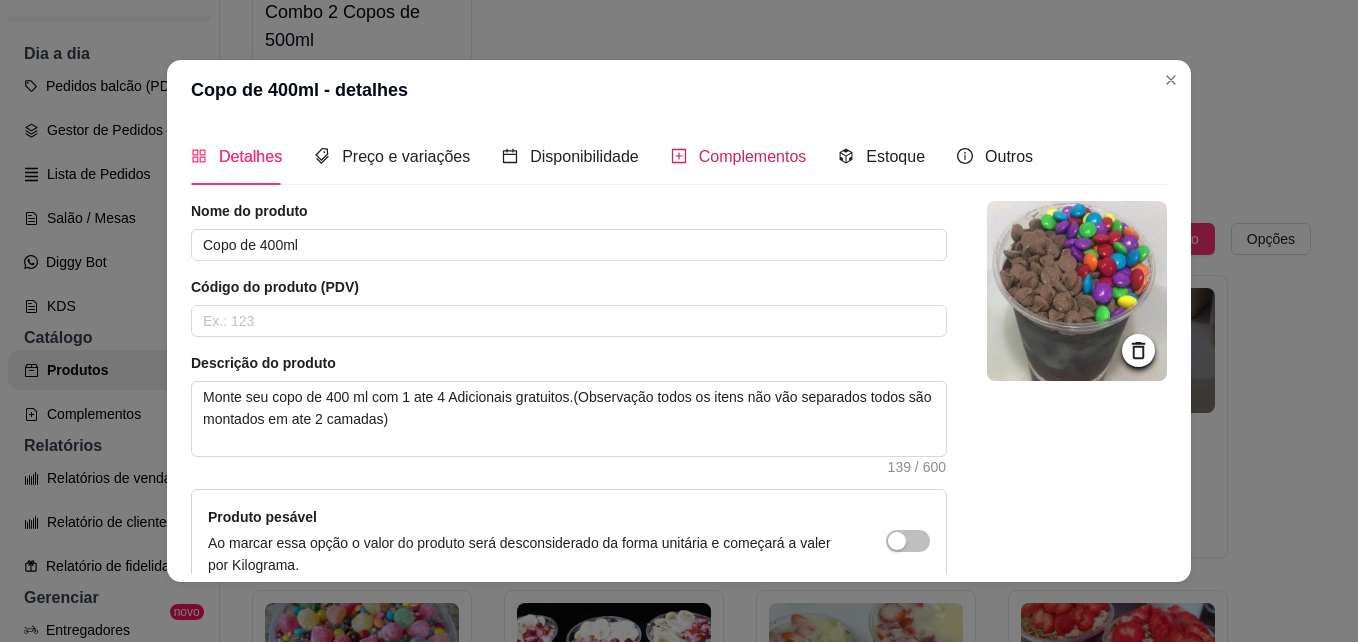 click on "Complementos" at bounding box center (753, 156) 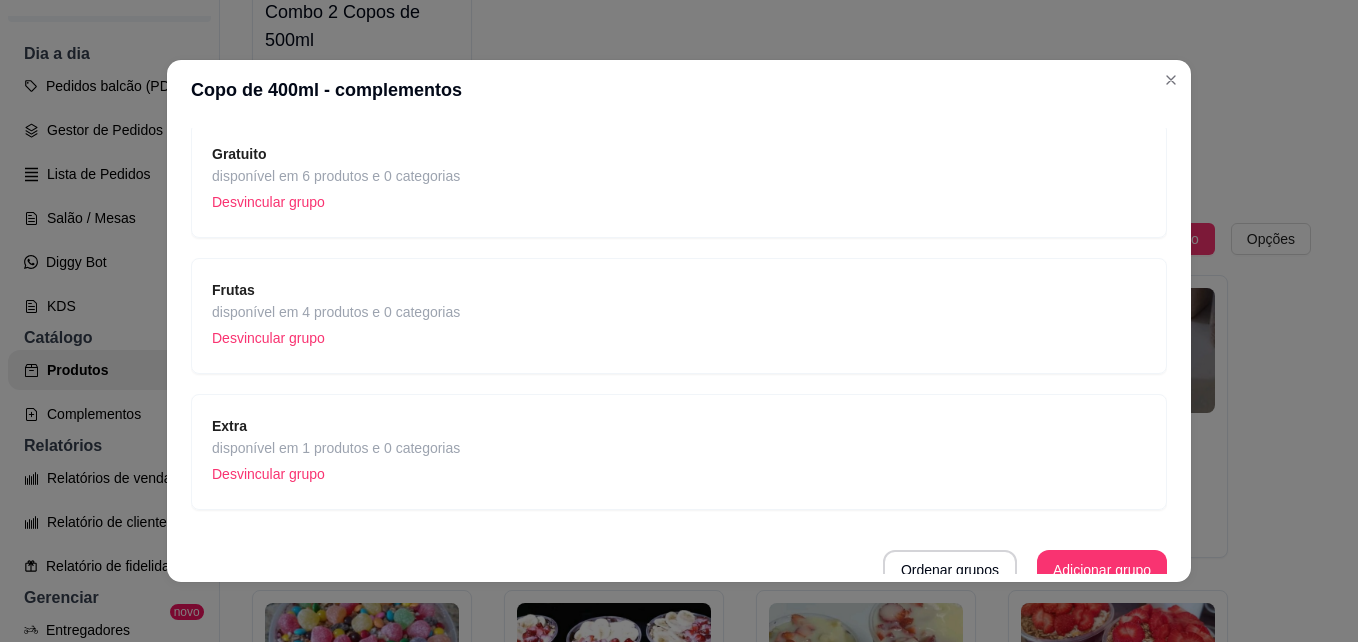 scroll, scrollTop: 429, scrollLeft: 0, axis: vertical 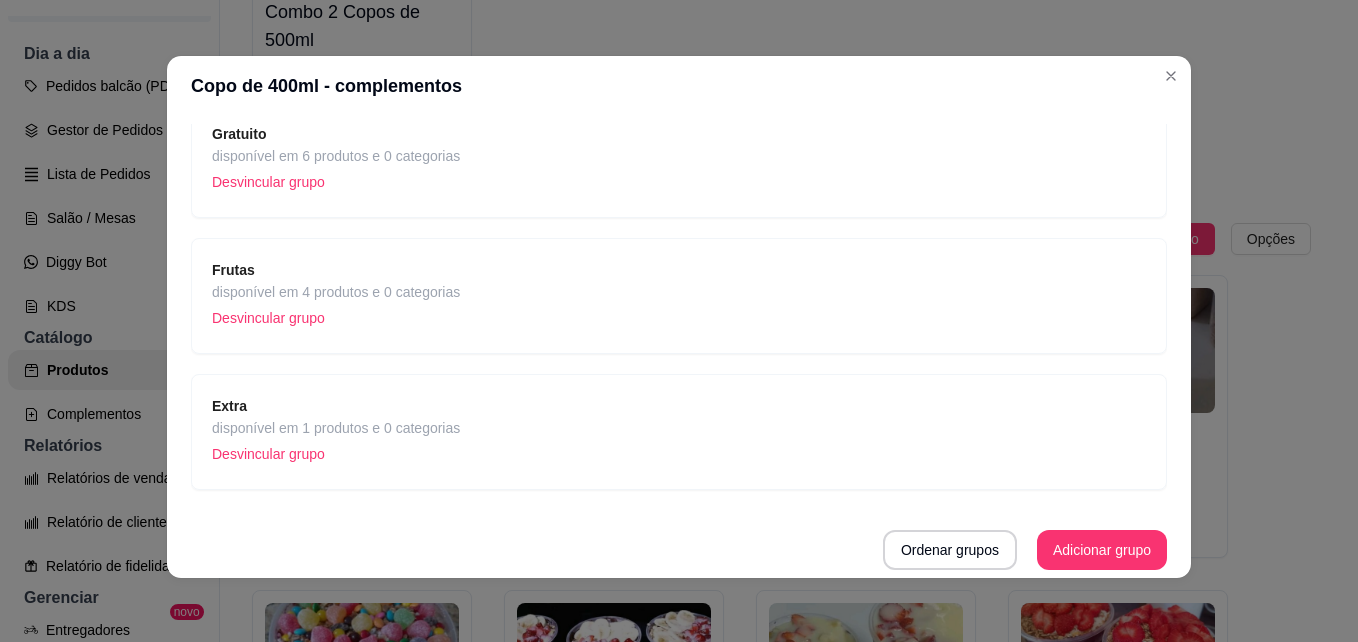 click on "Extra disponível em 1 produtos e 0 categorias  Desvincular grupo" at bounding box center (679, 432) 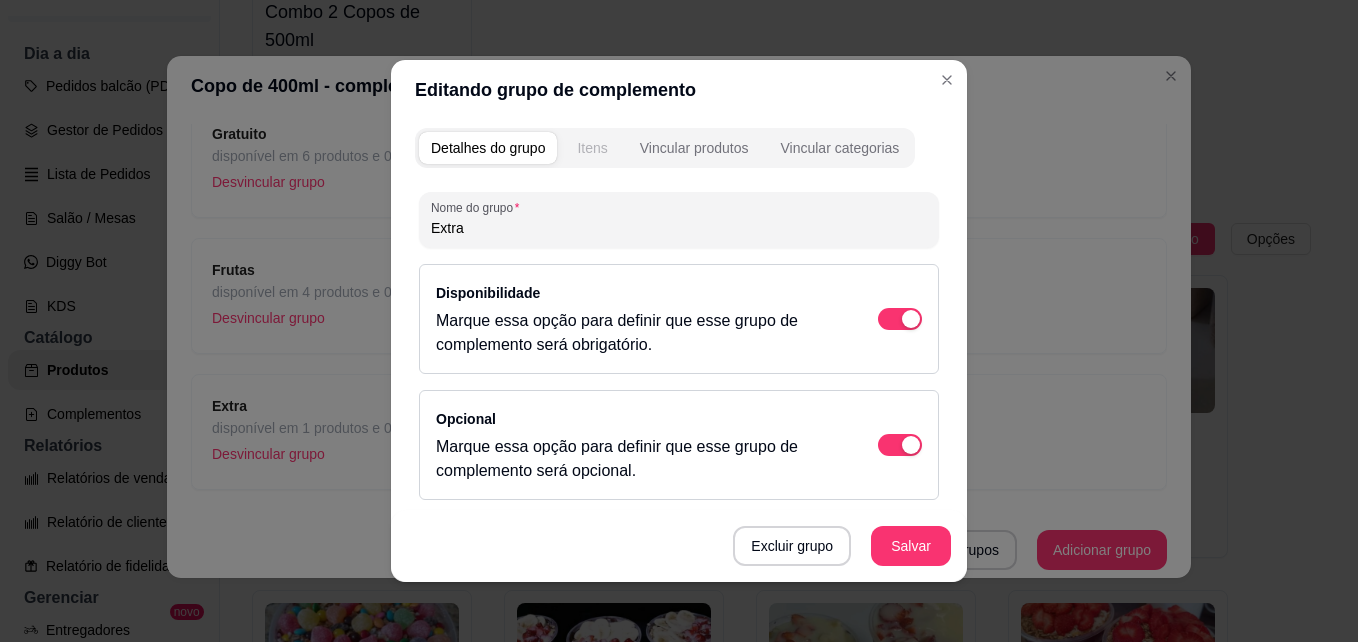 click on "Itens" at bounding box center [592, 148] 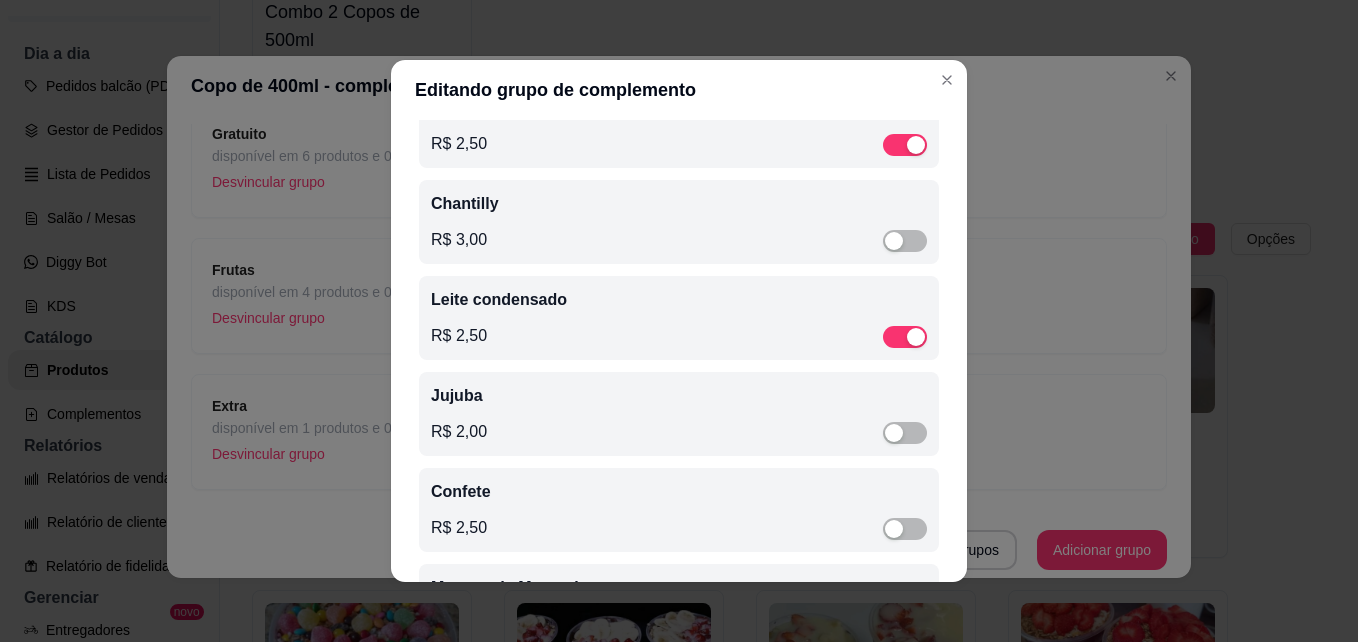 scroll, scrollTop: 365, scrollLeft: 0, axis: vertical 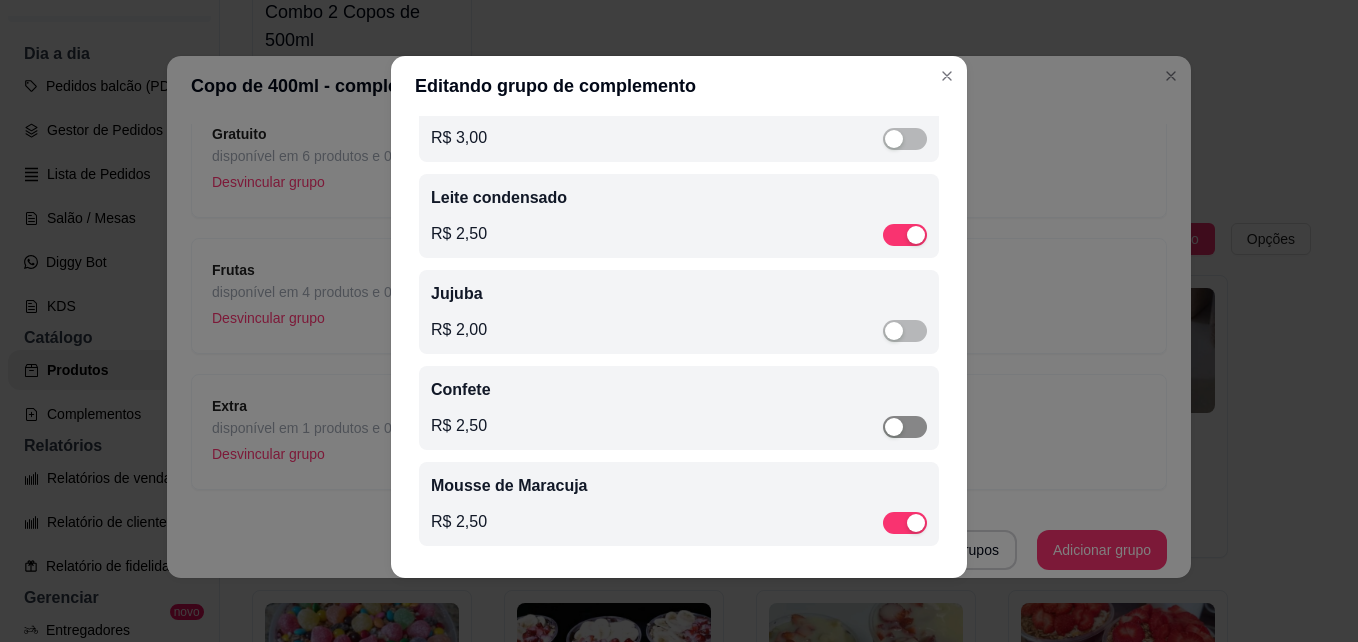 click at bounding box center [905, 427] 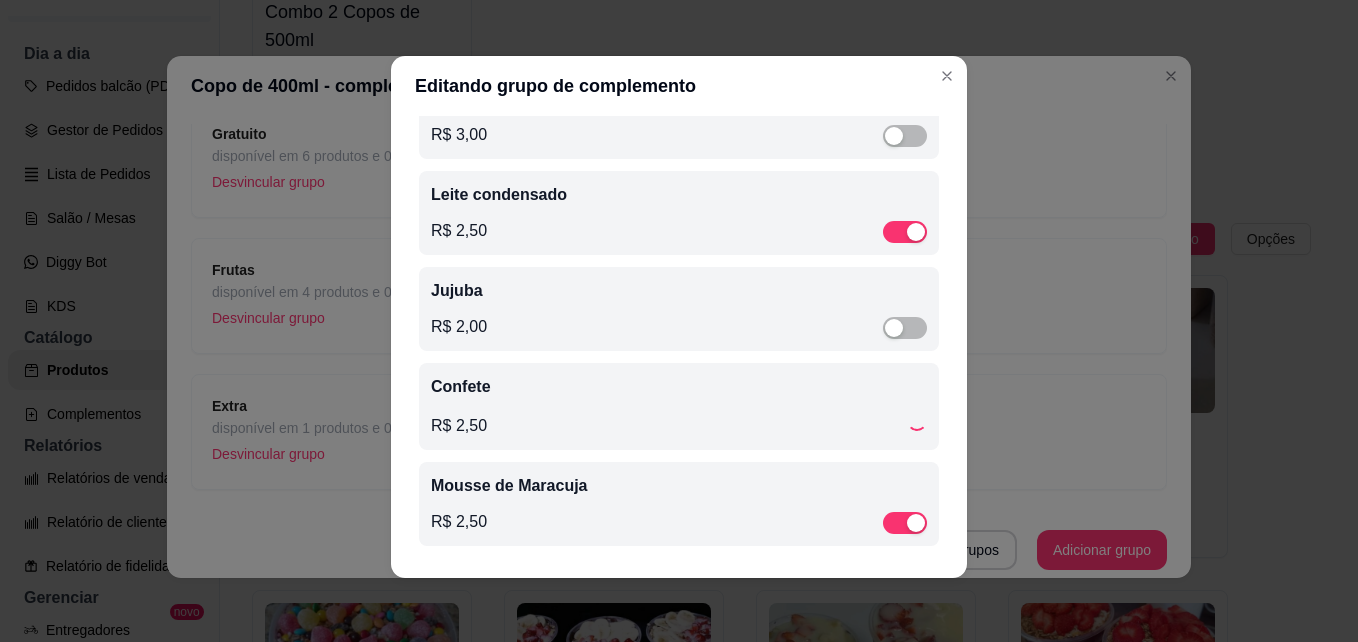 click on "Jujuba R$ 2,00" at bounding box center (679, 309) 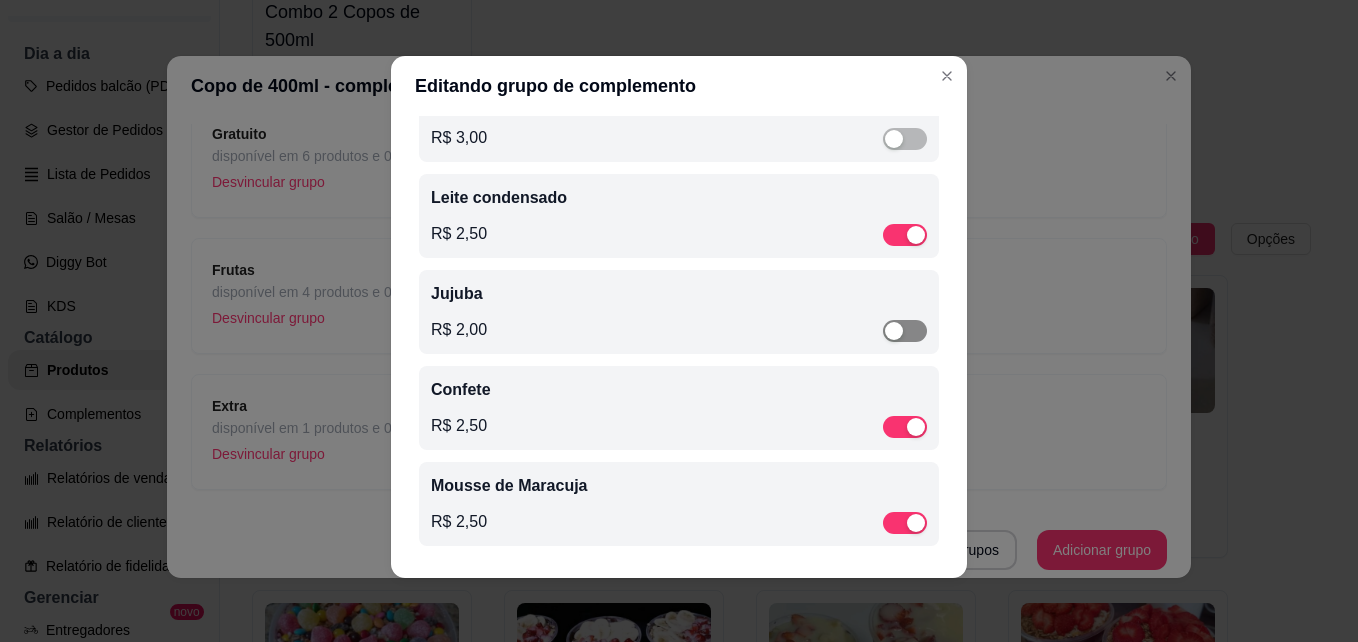 click at bounding box center (905, 331) 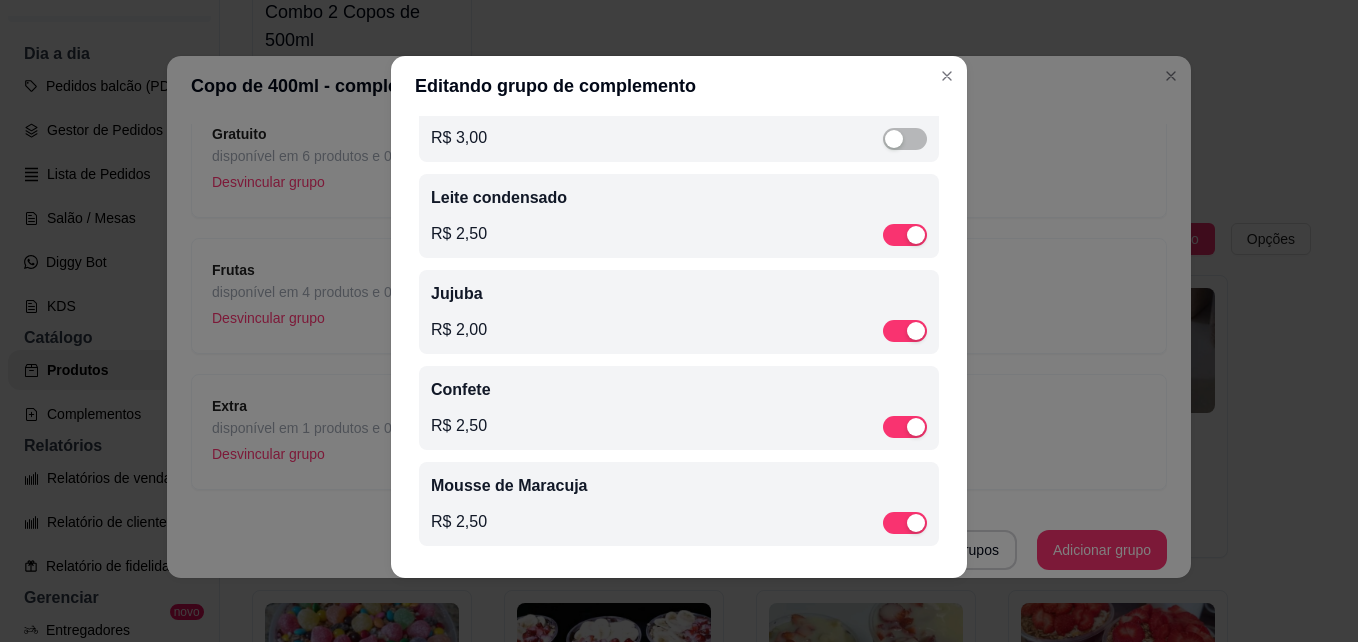 scroll, scrollTop: 0, scrollLeft: 0, axis: both 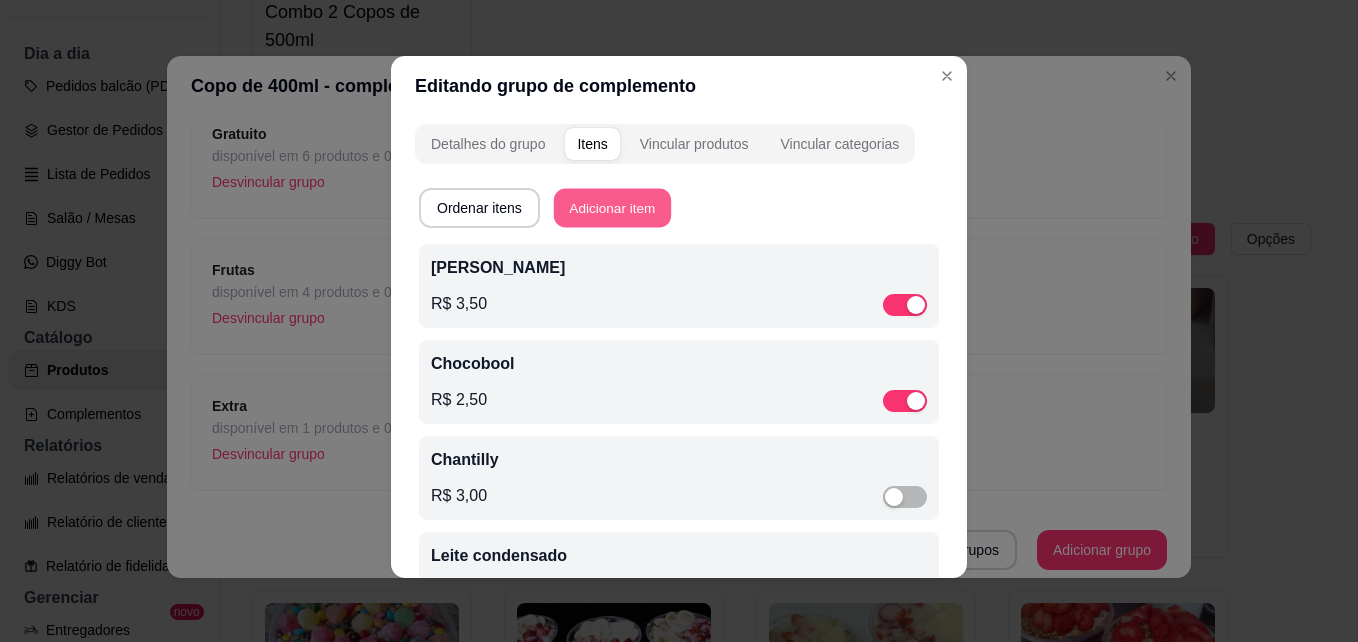 click on "Adicionar item" at bounding box center (612, 208) 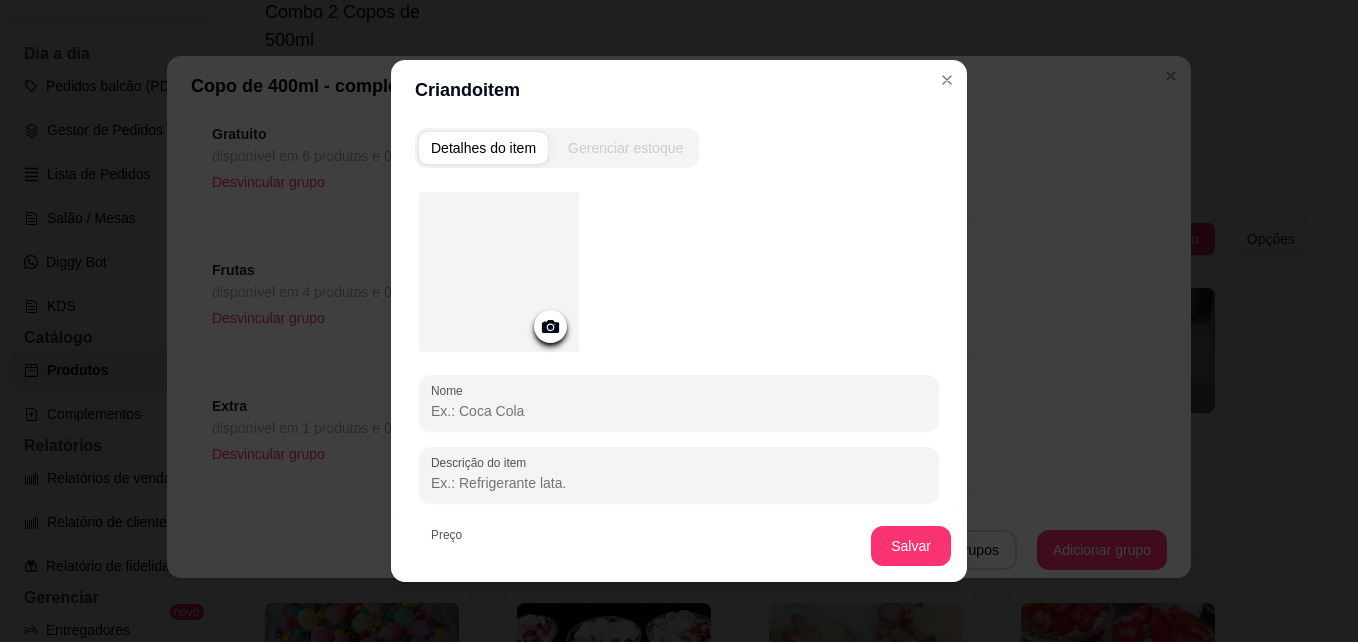 click on "Nome" at bounding box center [679, 411] 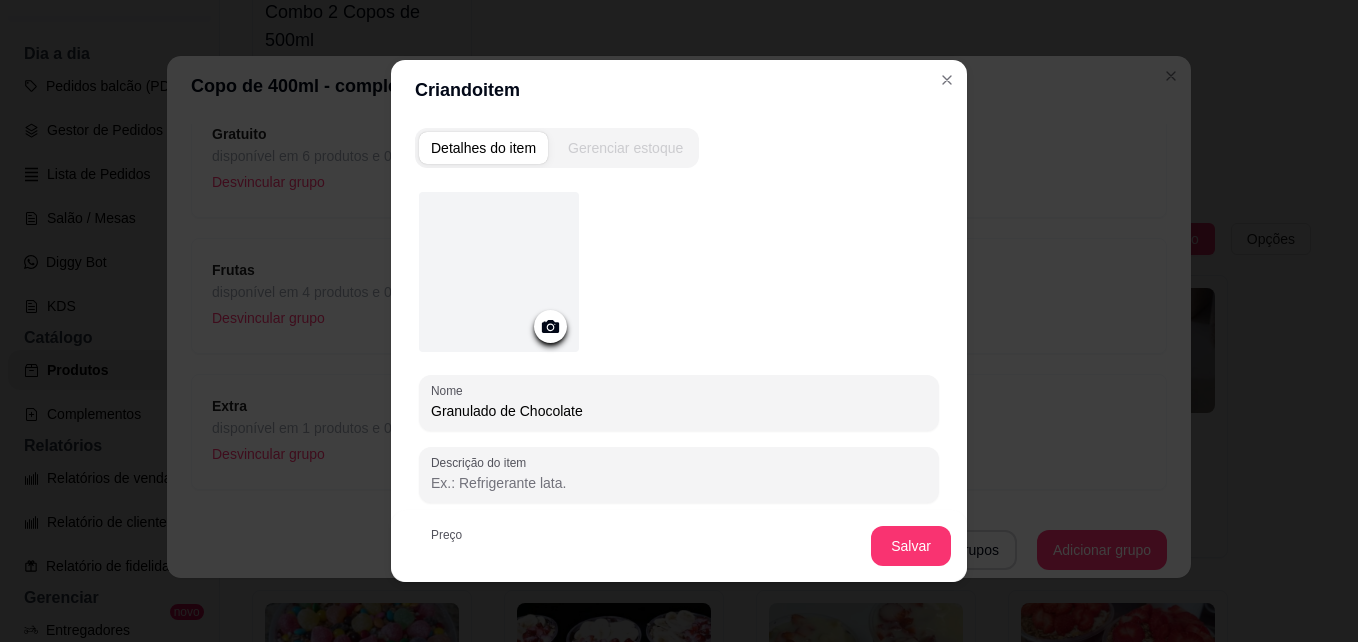 scroll, scrollTop: 202, scrollLeft: 0, axis: vertical 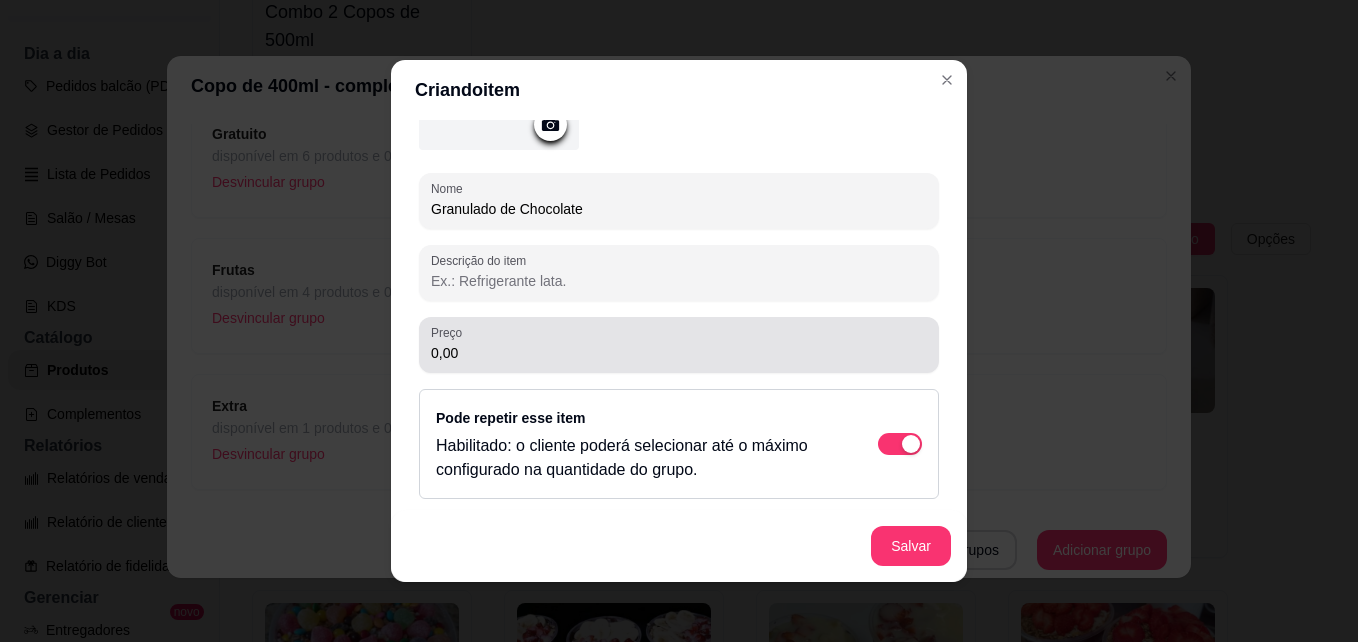 type on "Granulado de Chocolate" 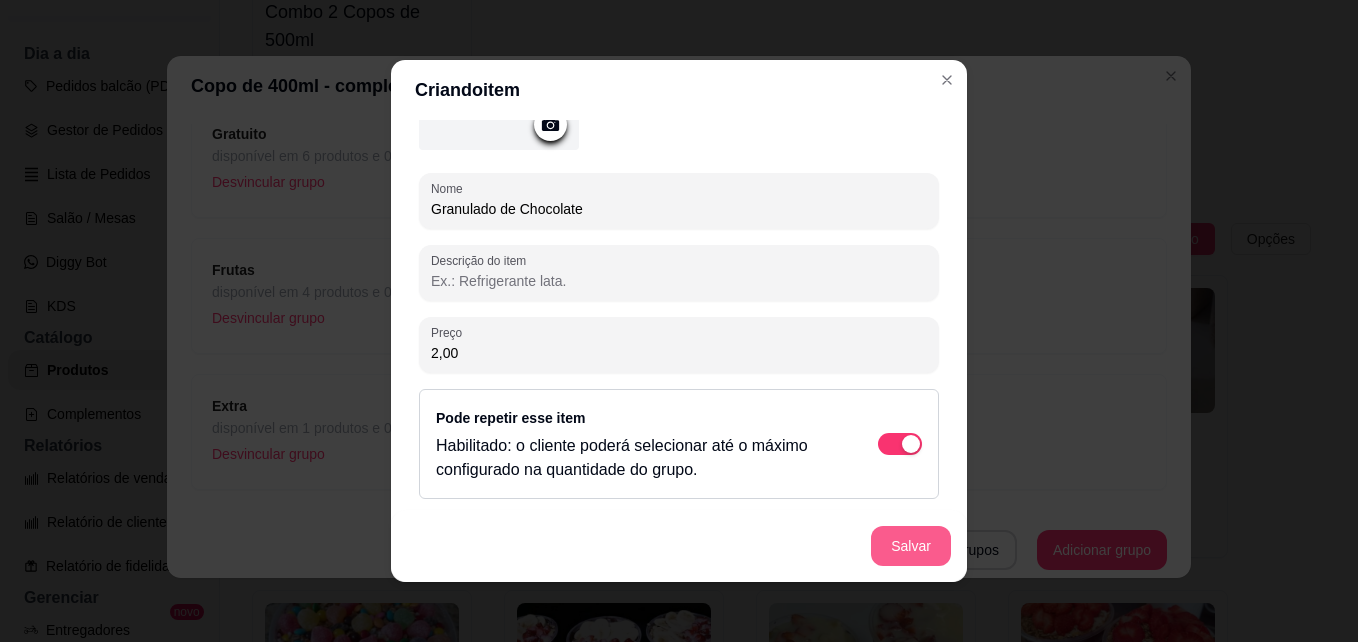 type on "2,00" 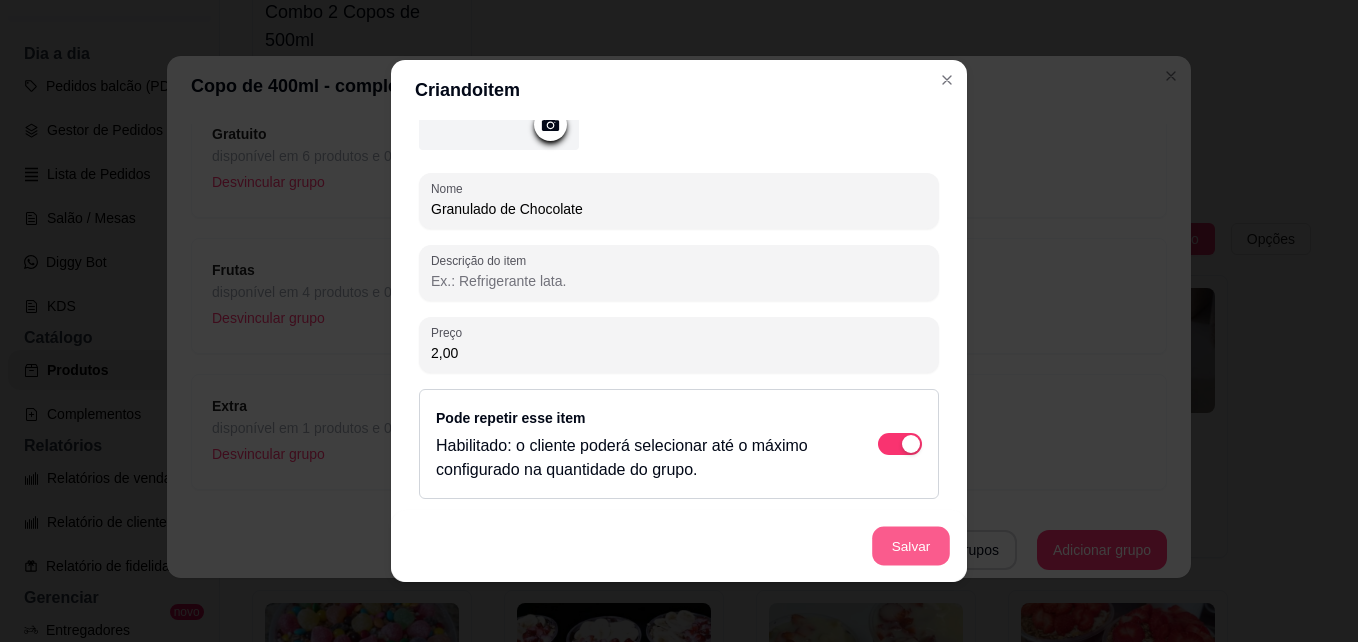 click on "Salvar" at bounding box center [911, 546] 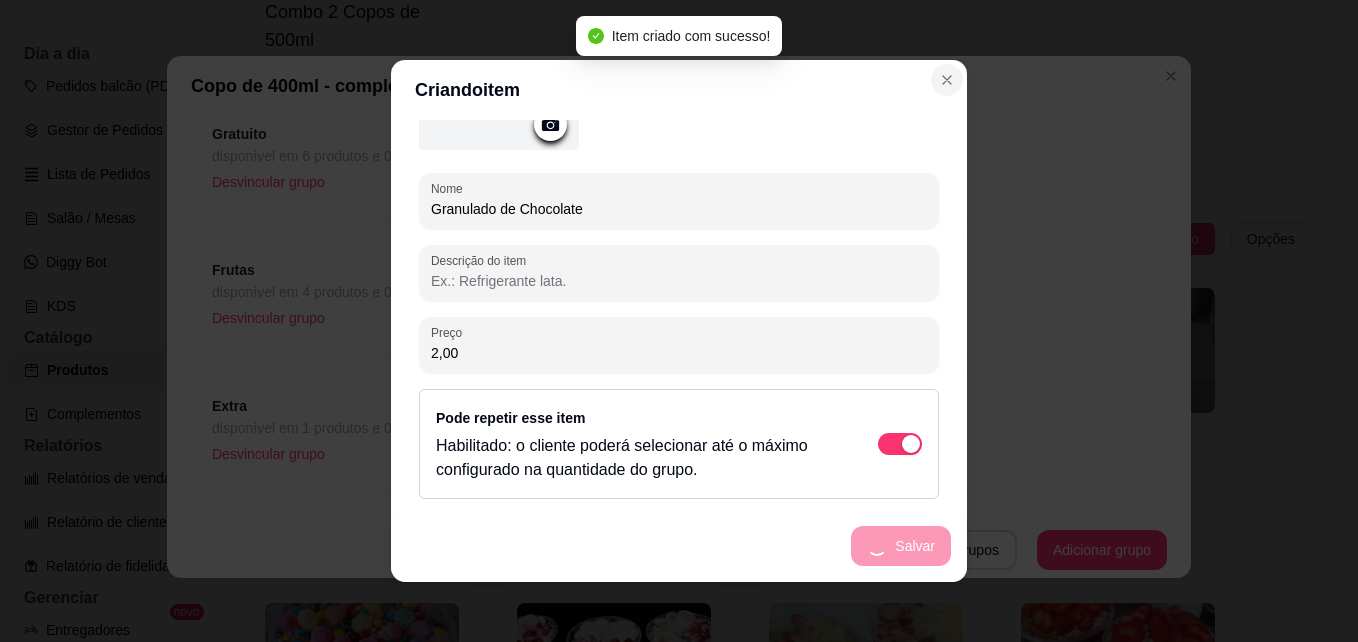 scroll, scrollTop: 0, scrollLeft: 0, axis: both 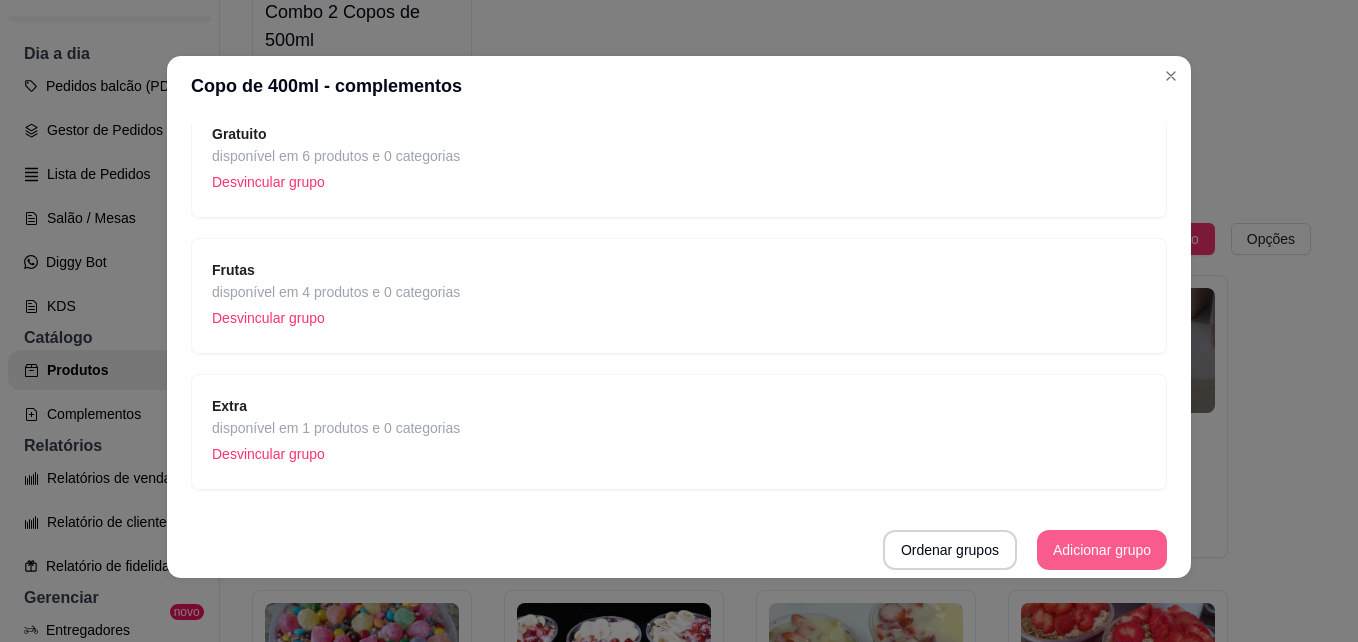click on "Adicionar grupo" at bounding box center (1102, 550) 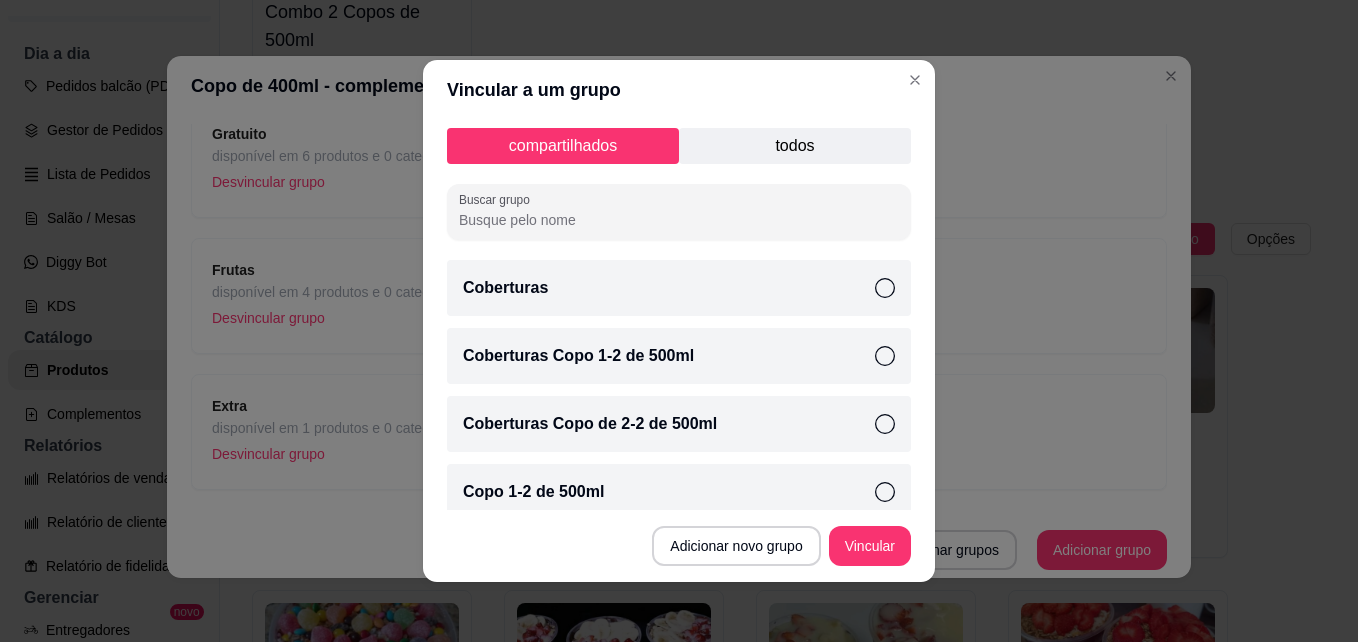 click on "Coberturas" at bounding box center [679, 288] 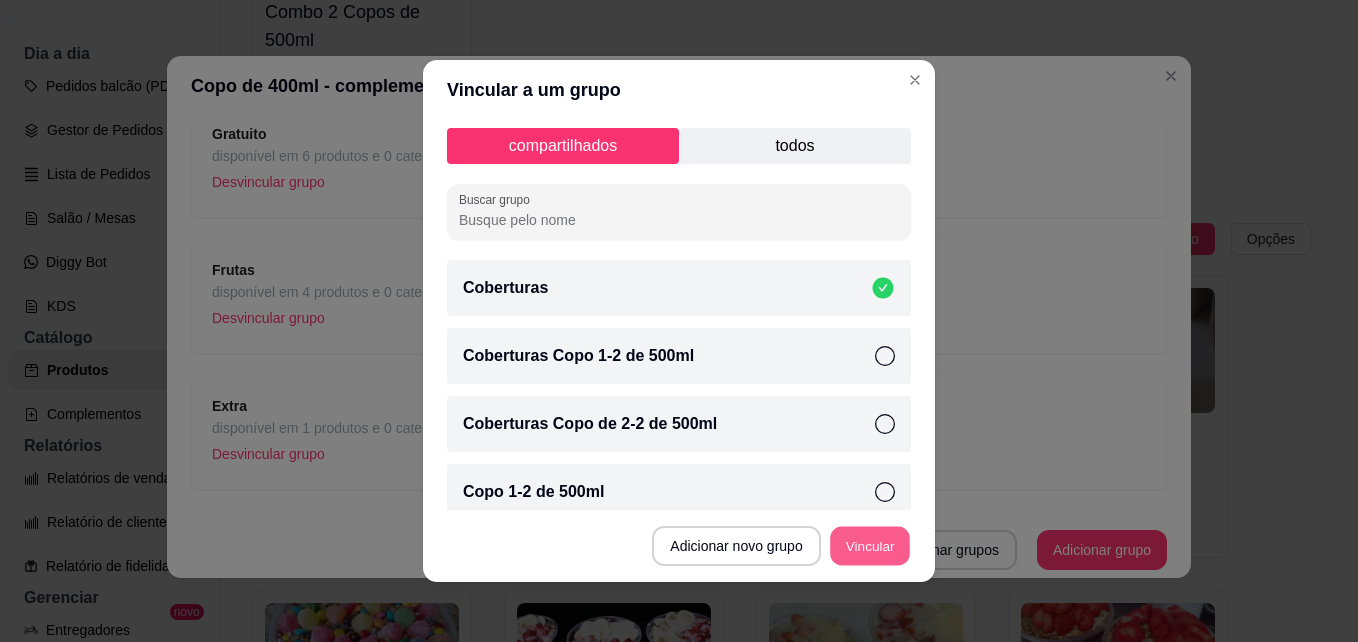 click on "Vincular" at bounding box center (870, 546) 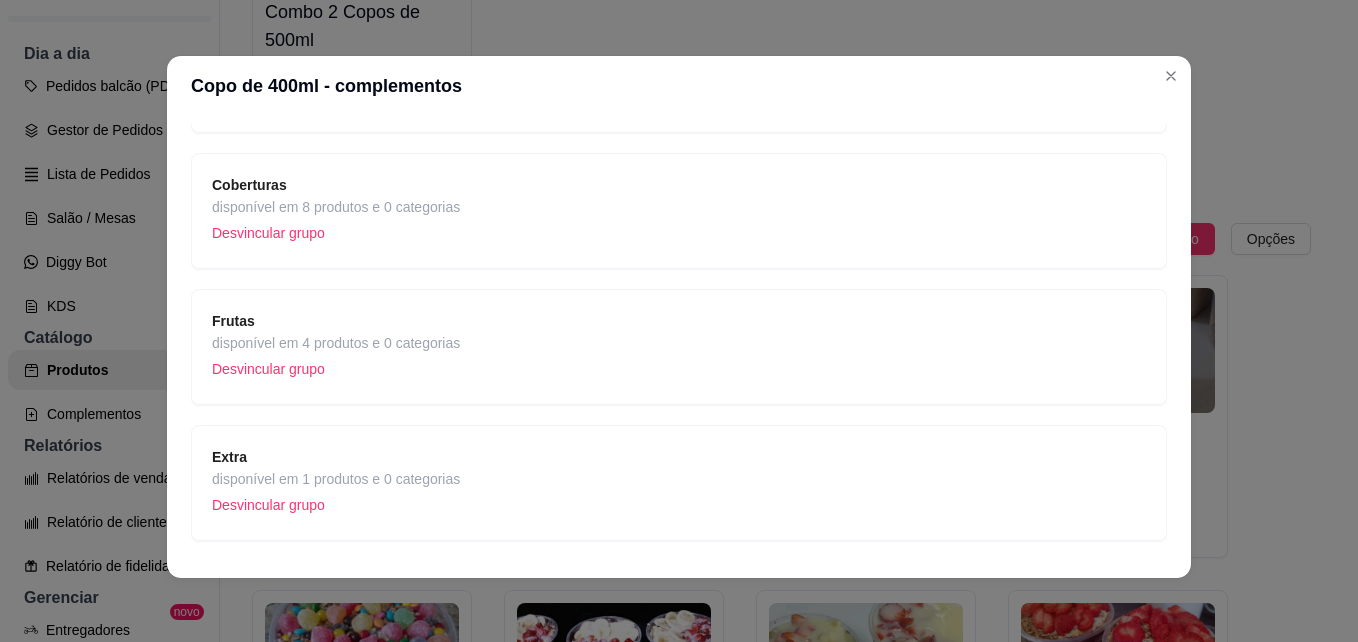 scroll, scrollTop: 465, scrollLeft: 0, axis: vertical 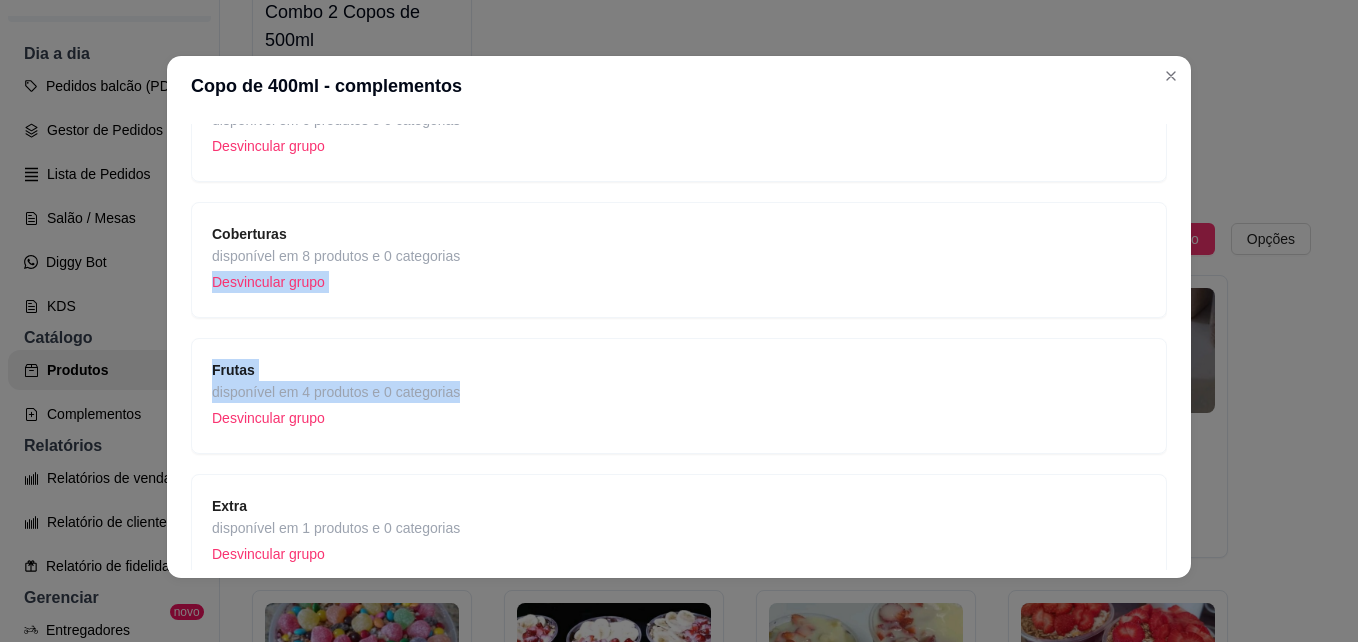 drag, startPoint x: 616, startPoint y: 255, endPoint x: 630, endPoint y: 401, distance: 146.6697 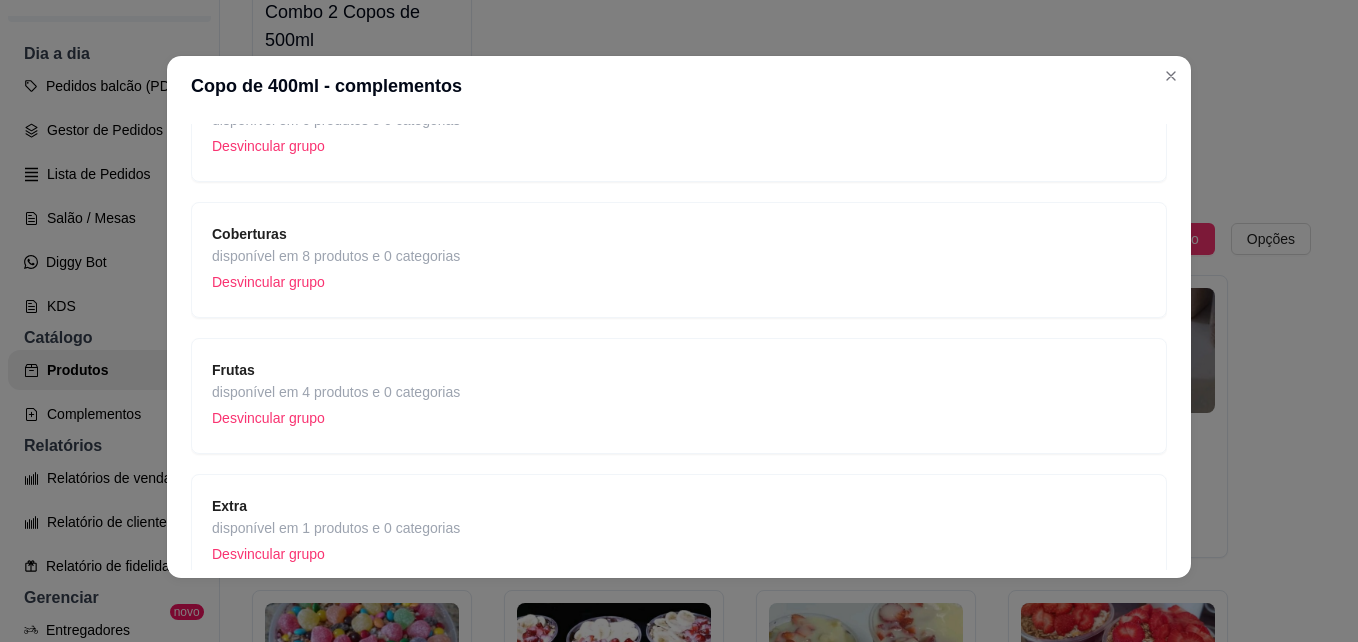 click on "Coberturas  disponível em 8 produtos e 0 categorias  Desvincular grupo" at bounding box center (679, 260) 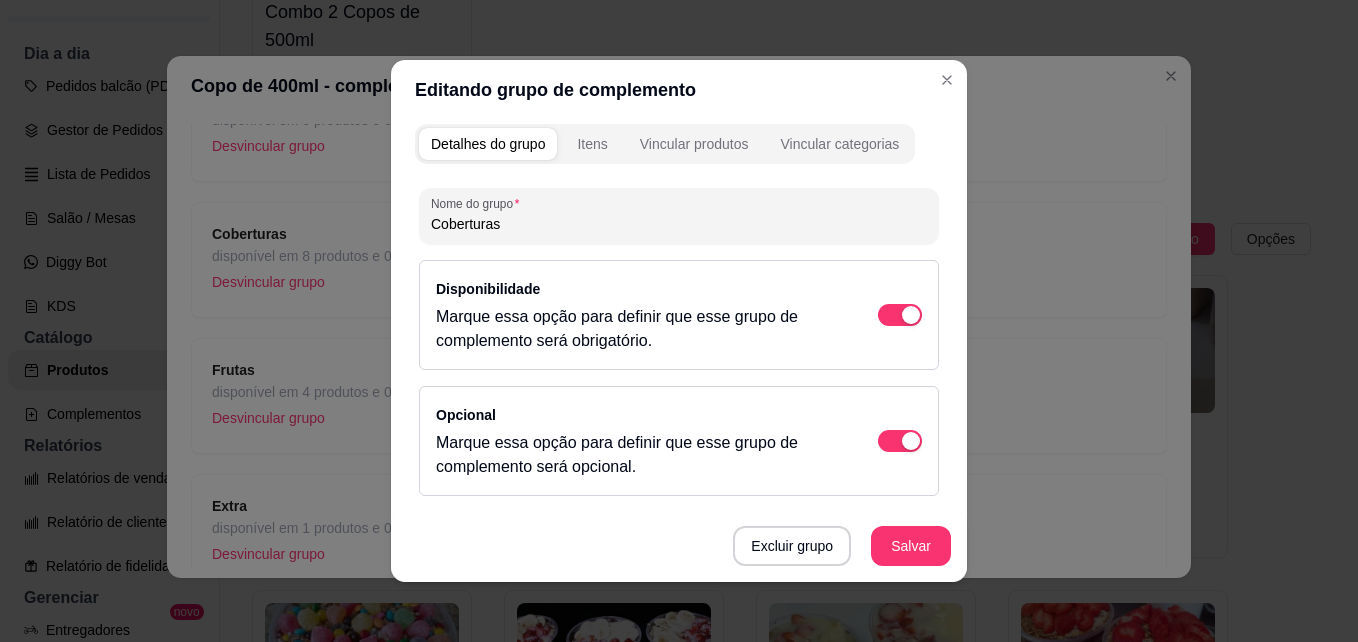 scroll, scrollTop: 0, scrollLeft: 0, axis: both 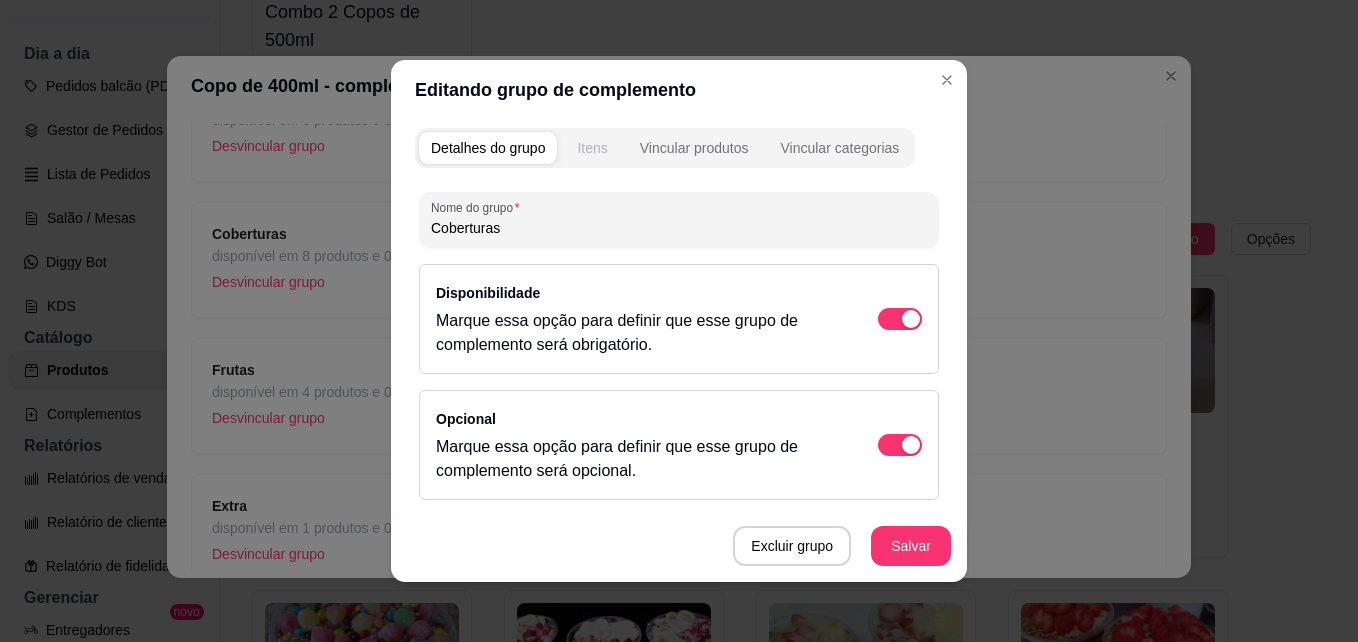 click on "Itens" at bounding box center (592, 148) 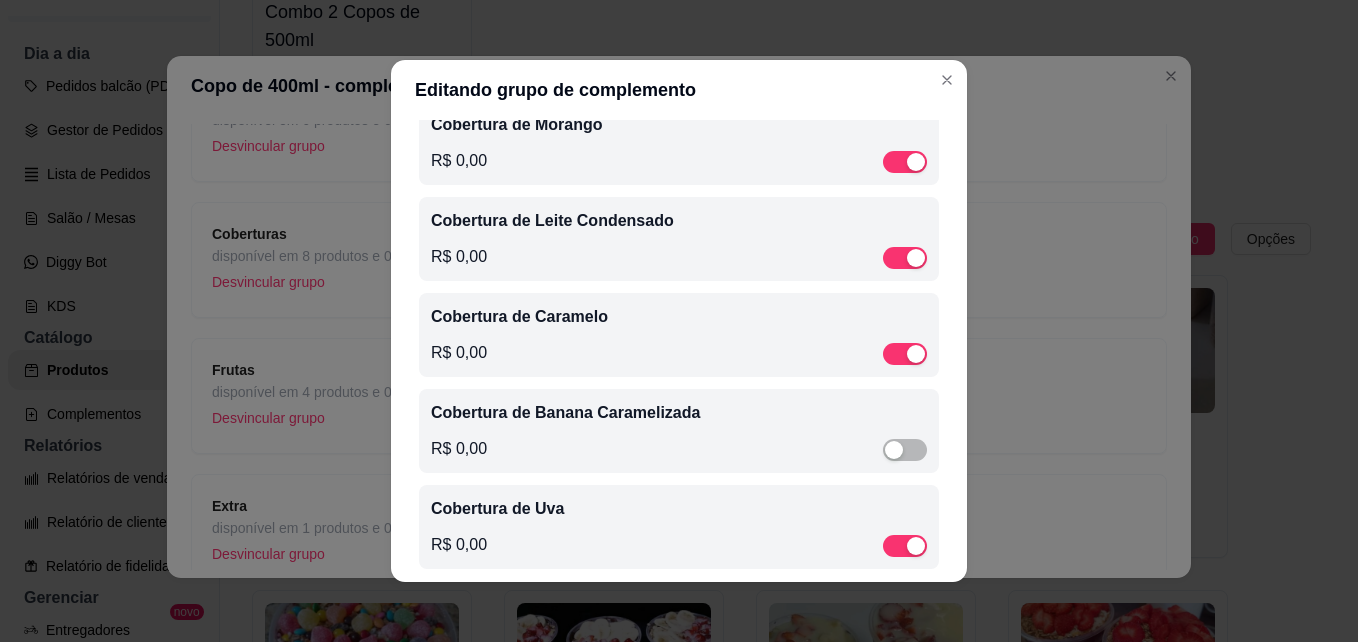 scroll, scrollTop: 559, scrollLeft: 0, axis: vertical 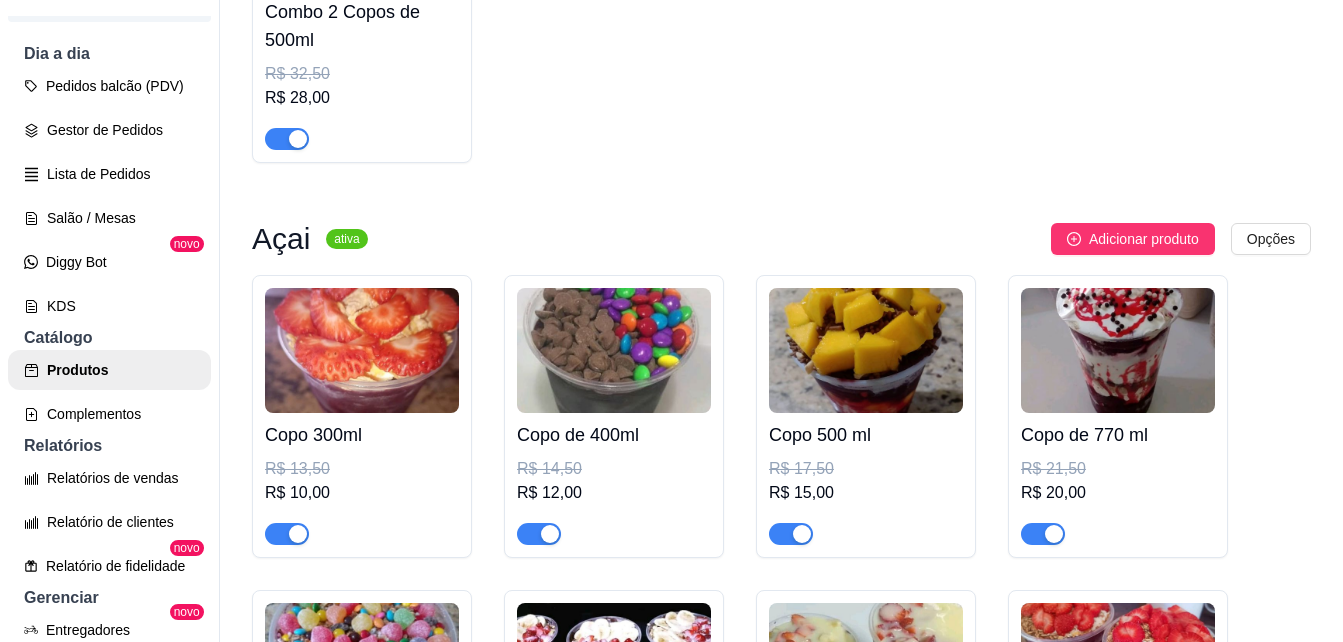 click at bounding box center [866, 350] 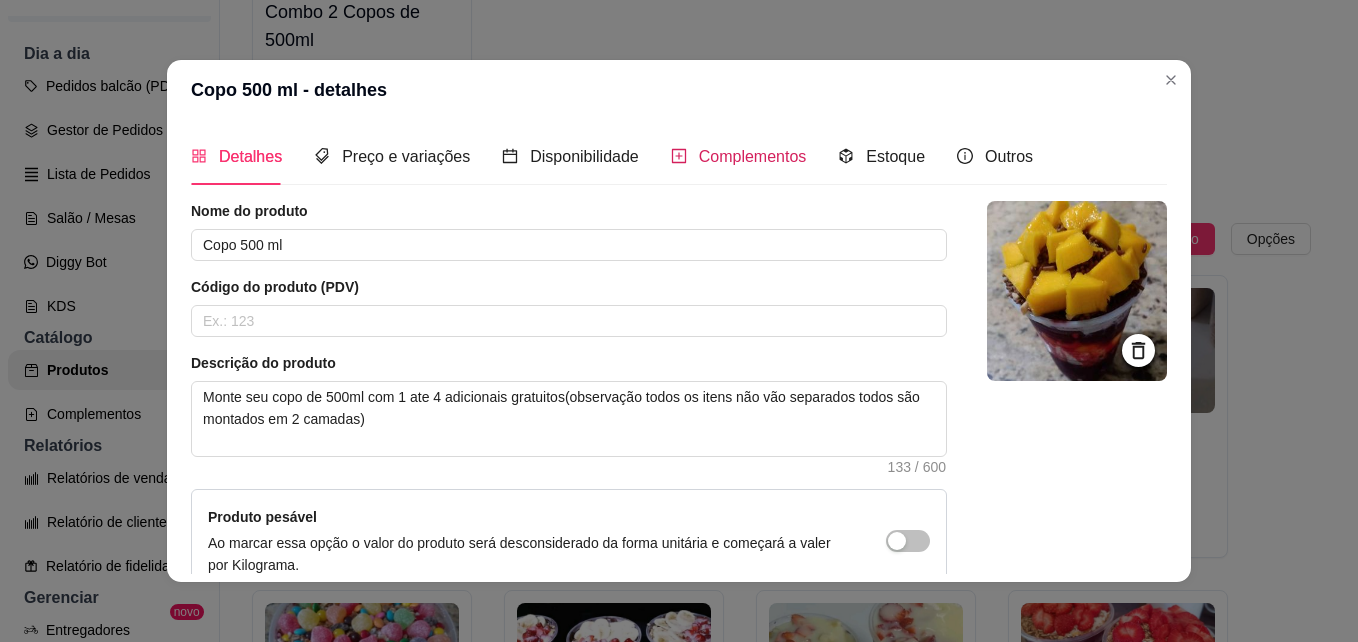 click on "Complementos" at bounding box center [753, 156] 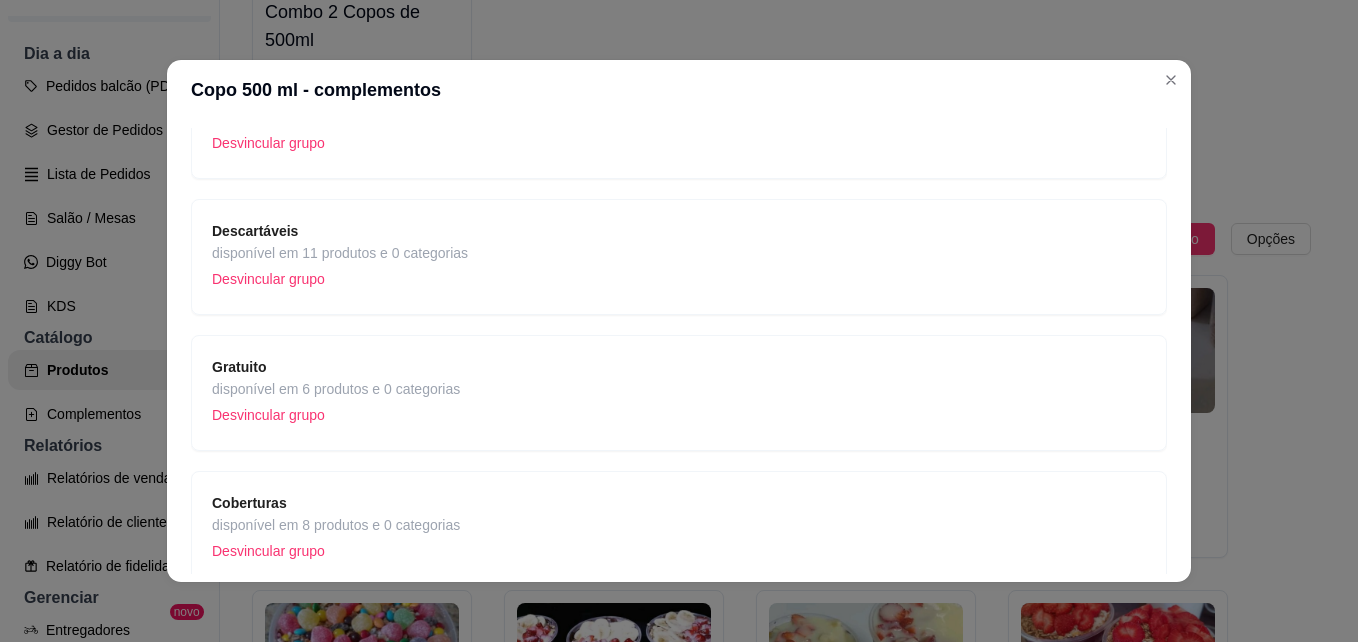 scroll, scrollTop: 300, scrollLeft: 0, axis: vertical 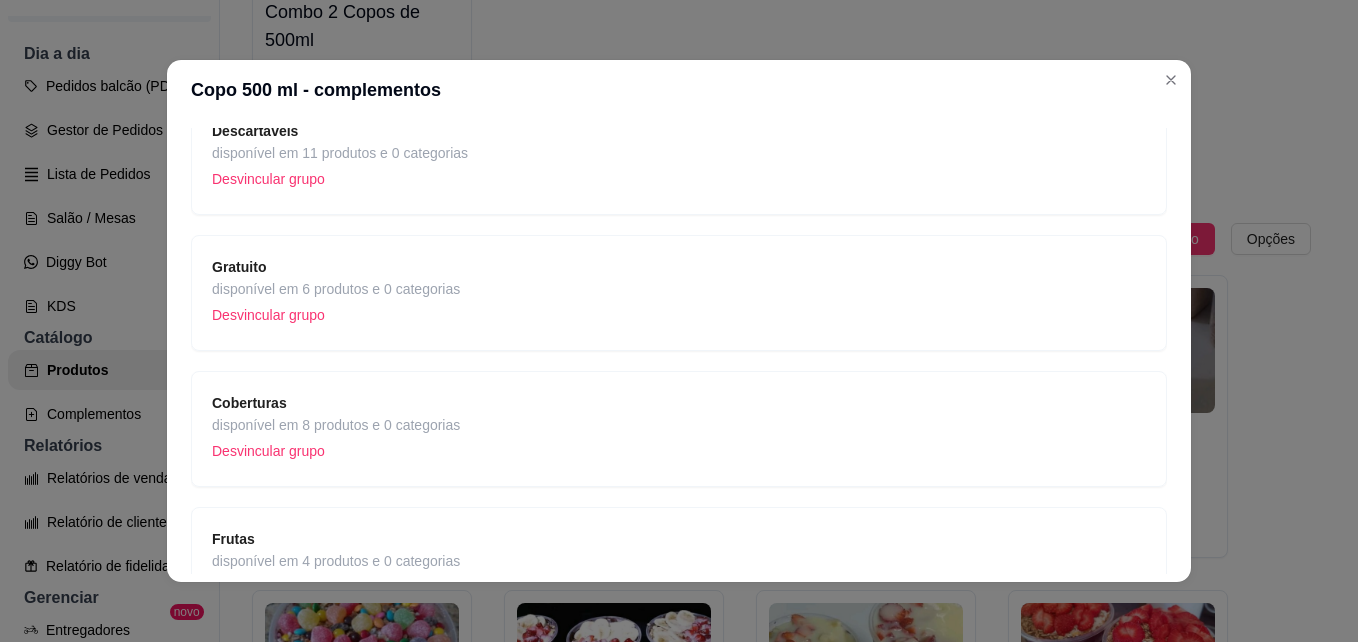 click on "Gratuito disponível em 6 produtos e 0 categorias  Desvincular grupo" at bounding box center (679, 293) 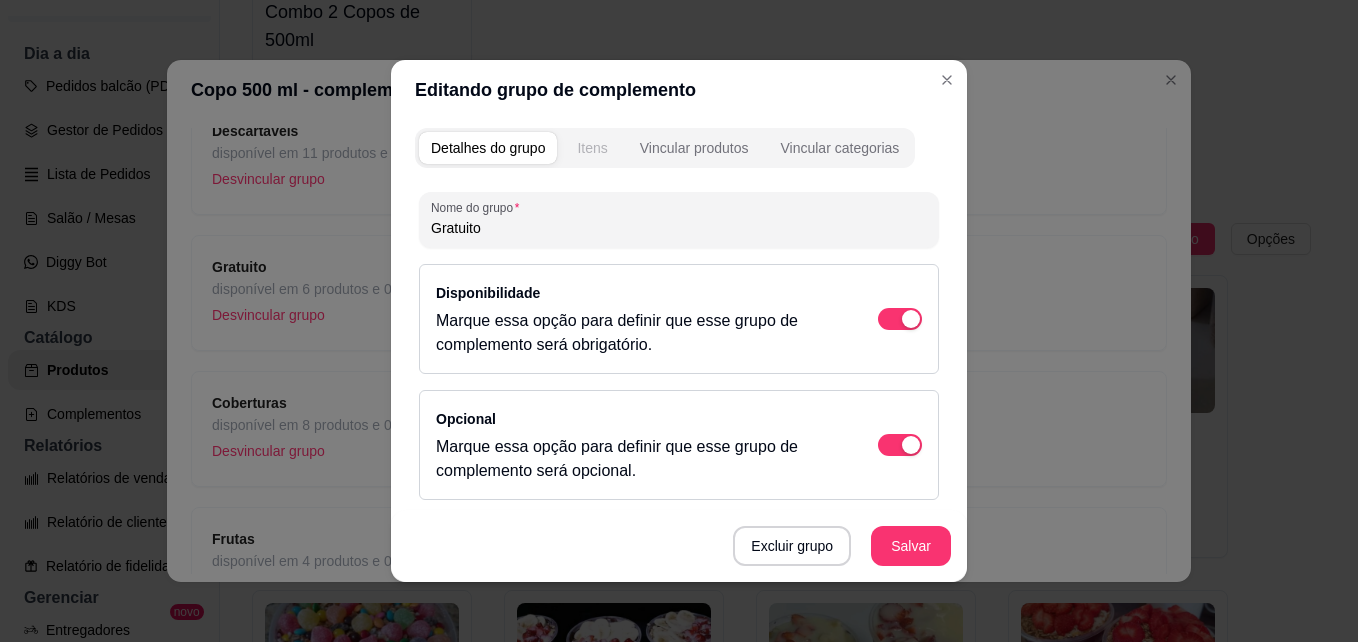 click on "Itens" at bounding box center (592, 148) 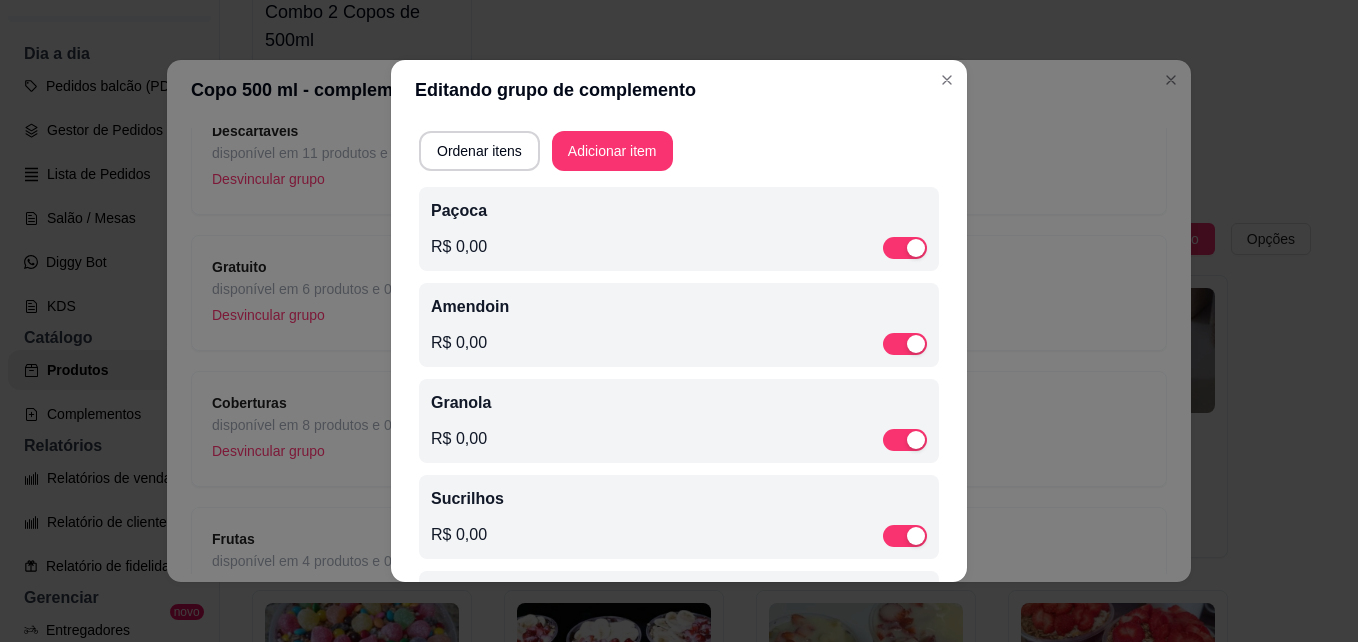 scroll, scrollTop: 268, scrollLeft: 0, axis: vertical 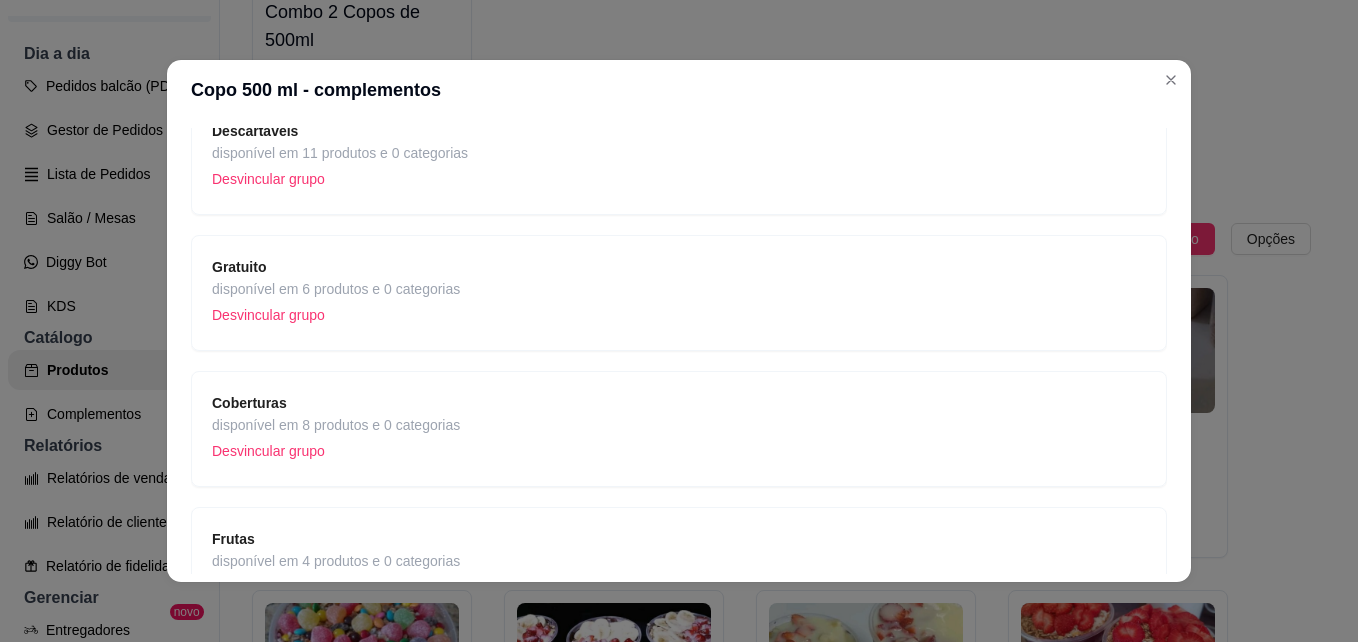 click on "Coberturas  disponível em 8 produtos e 0 categorias  Desvincular grupo" at bounding box center [679, 429] 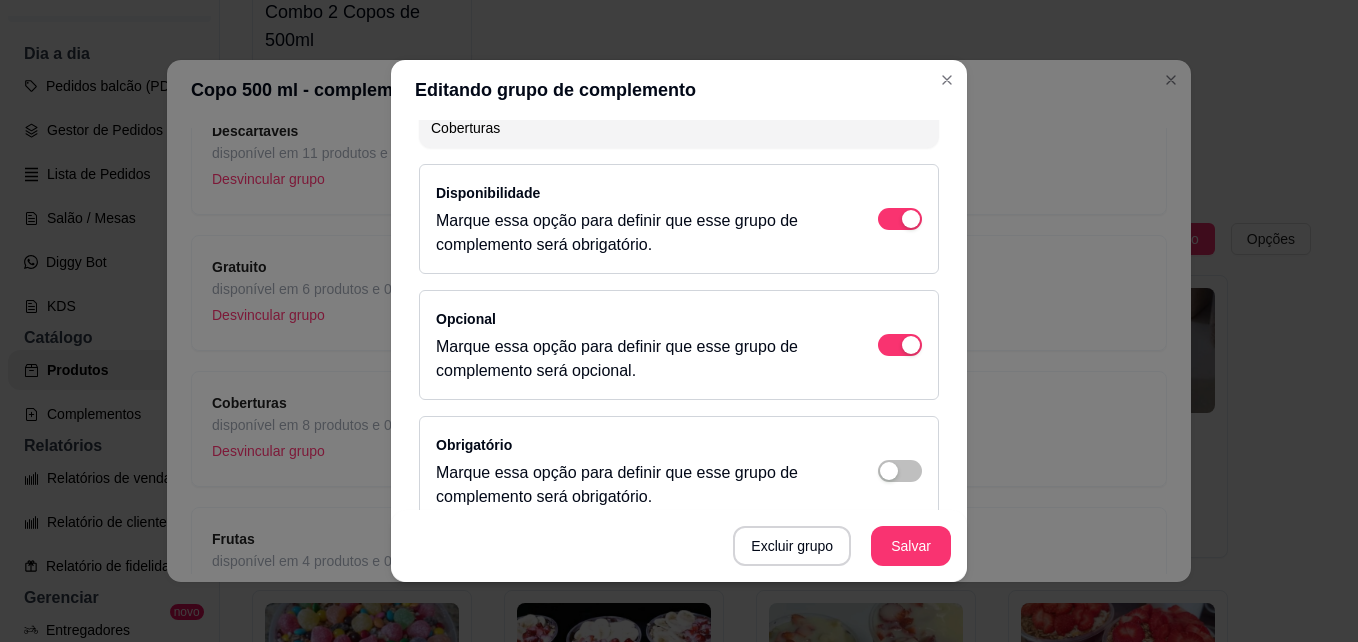 scroll, scrollTop: 0, scrollLeft: 0, axis: both 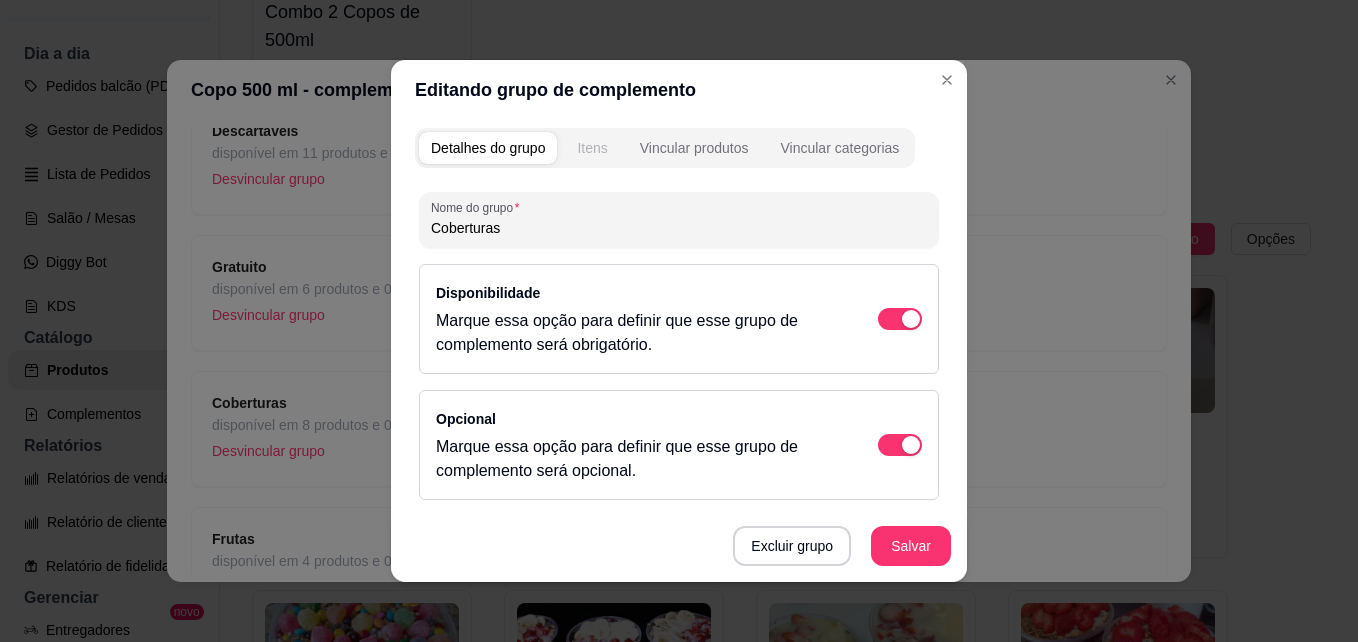 click on "Itens" at bounding box center (592, 148) 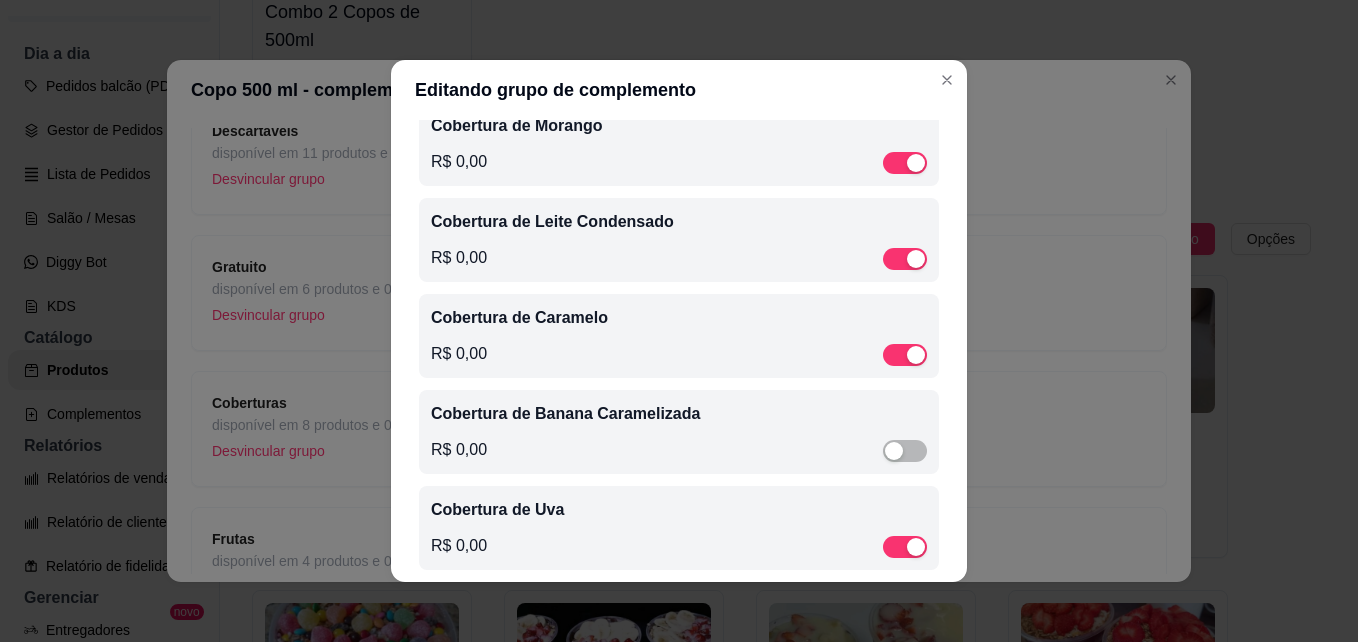 scroll, scrollTop: 559, scrollLeft: 0, axis: vertical 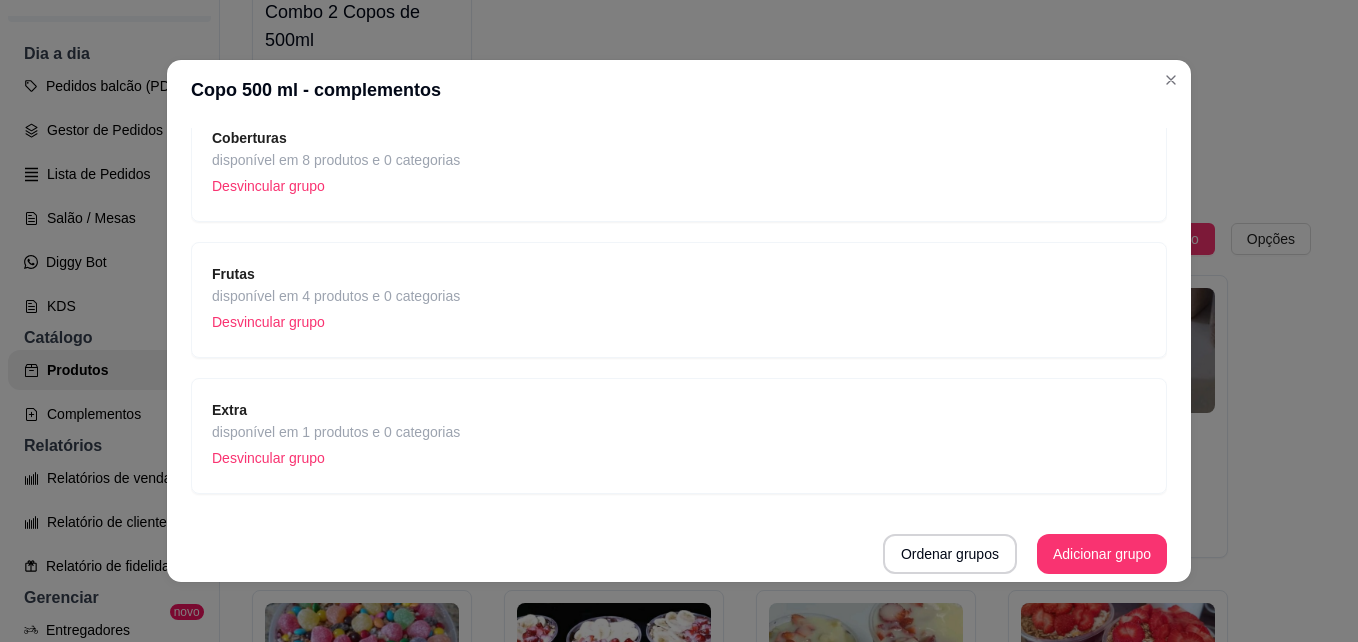 click on "Extra disponível em 1 produtos e 0 categorias  Desvincular grupo" at bounding box center (679, 436) 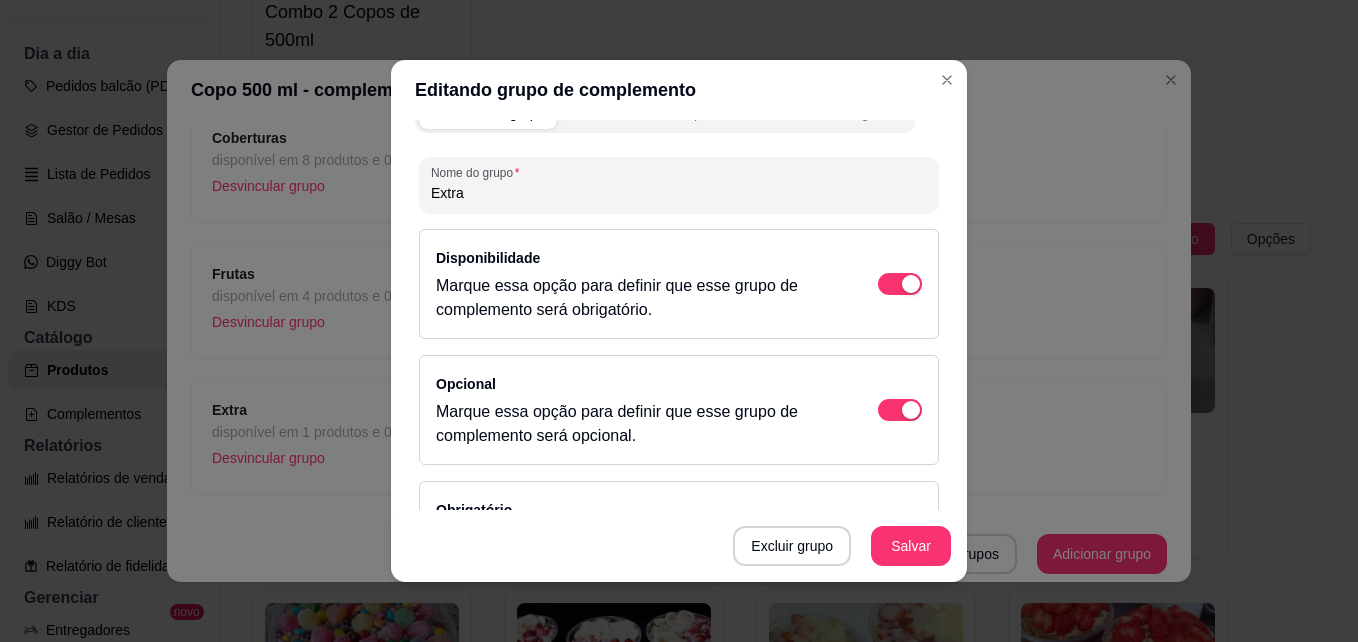 scroll, scrollTop: 0, scrollLeft: 0, axis: both 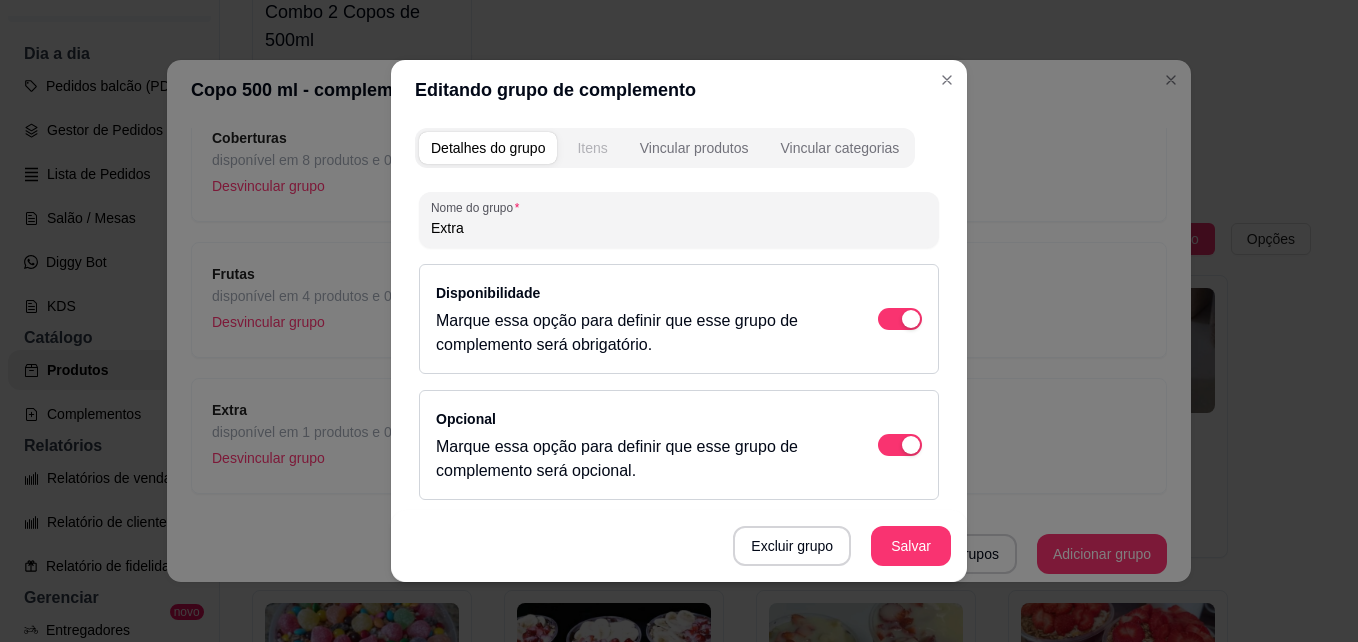 click on "Itens" at bounding box center [592, 148] 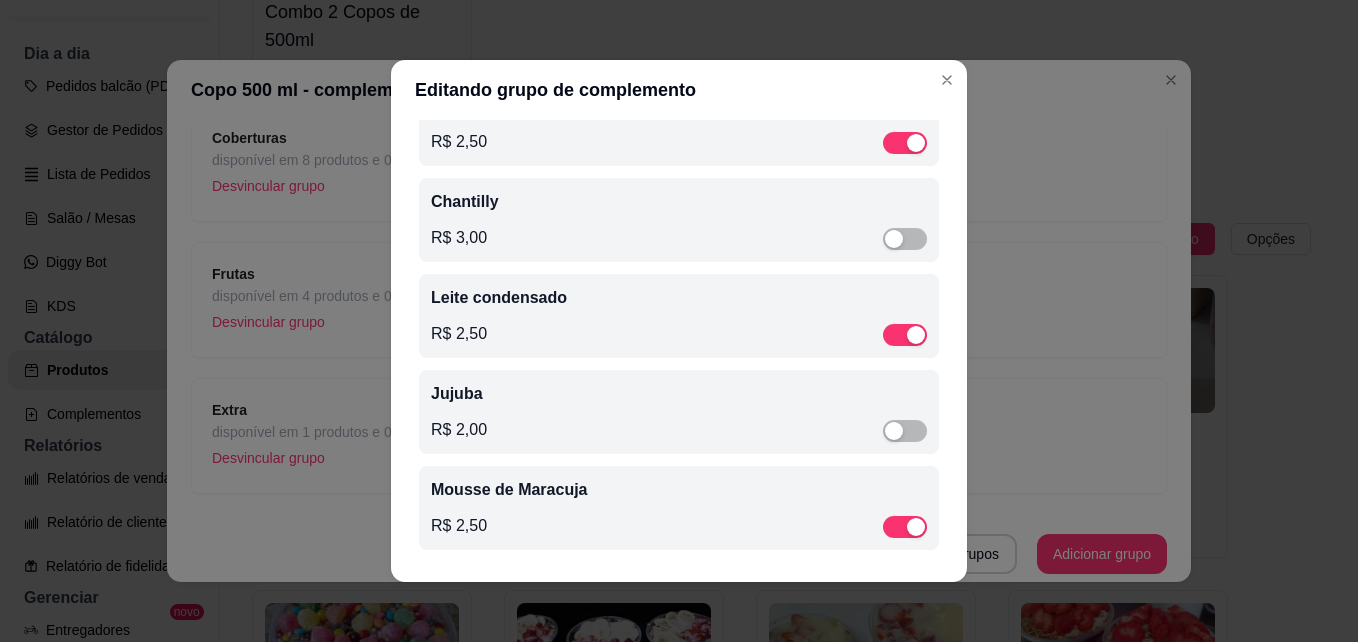 scroll, scrollTop: 268, scrollLeft: 0, axis: vertical 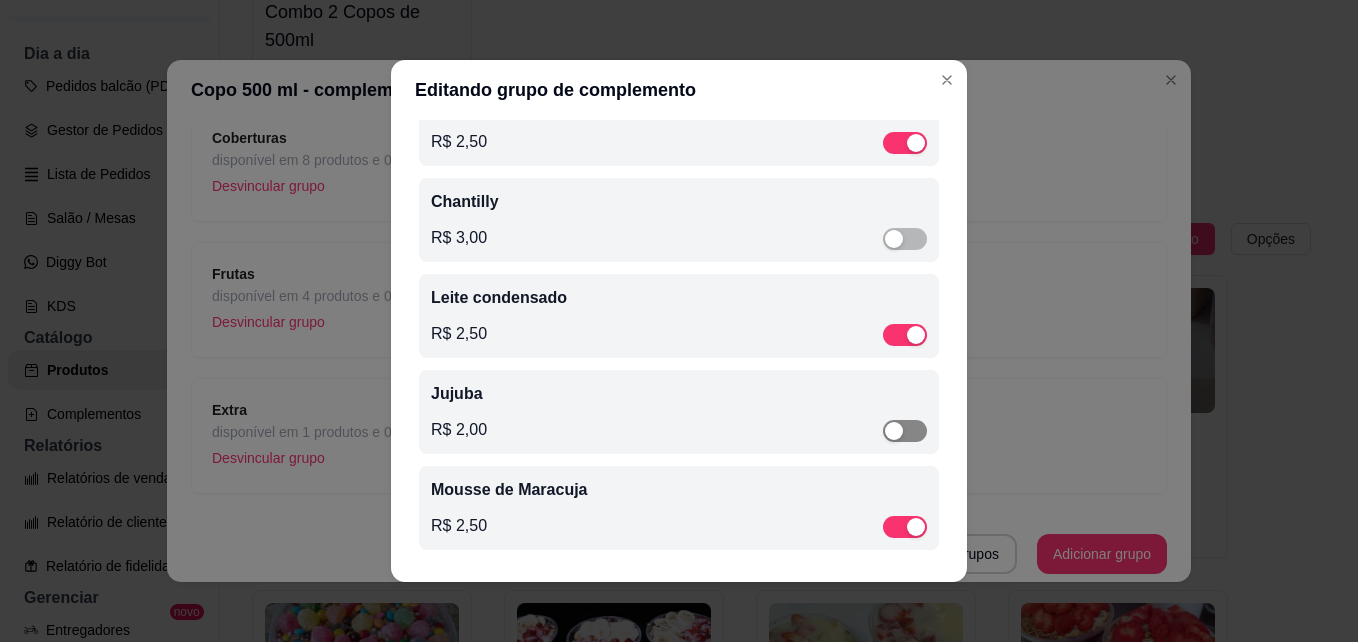 click at bounding box center (905, 431) 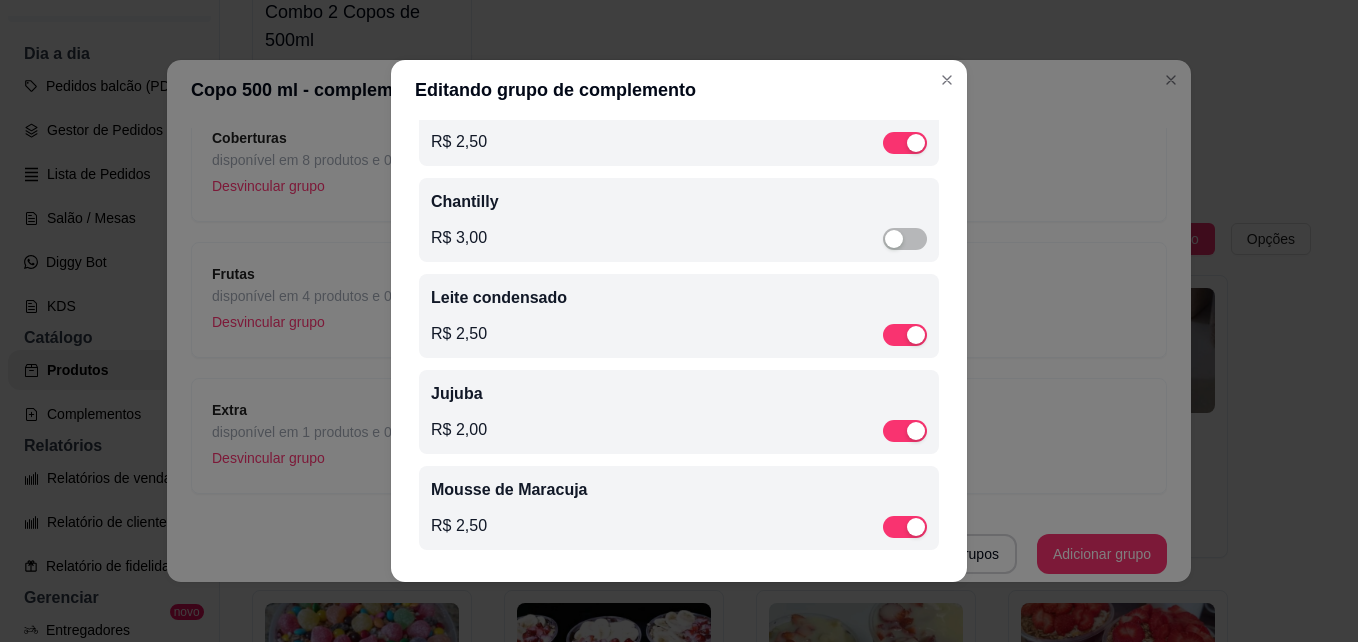 scroll, scrollTop: 0, scrollLeft: 0, axis: both 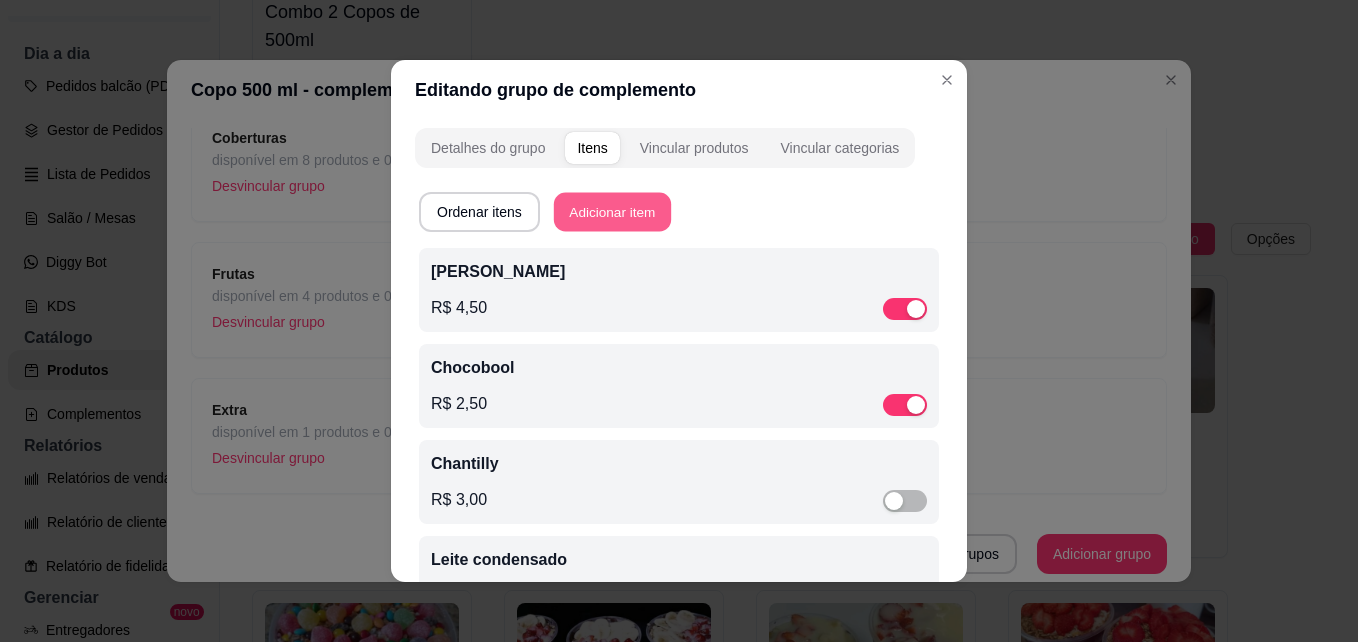 click on "Adicionar item" at bounding box center [612, 212] 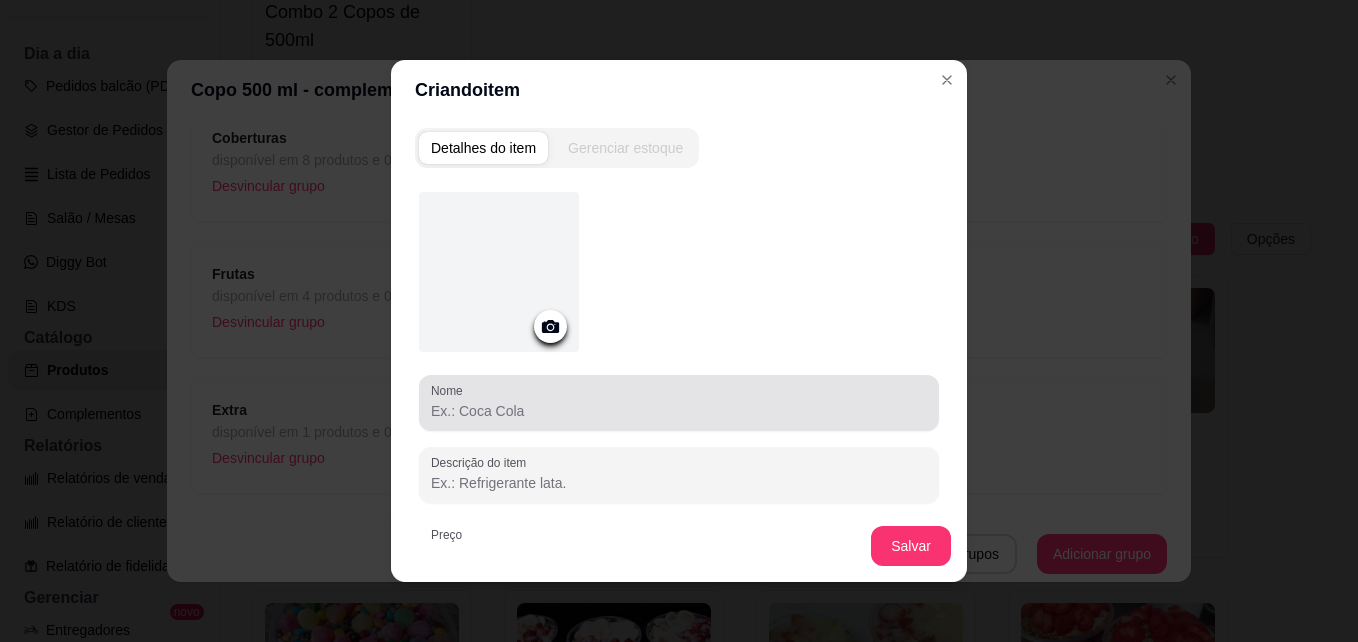 click at bounding box center (679, 403) 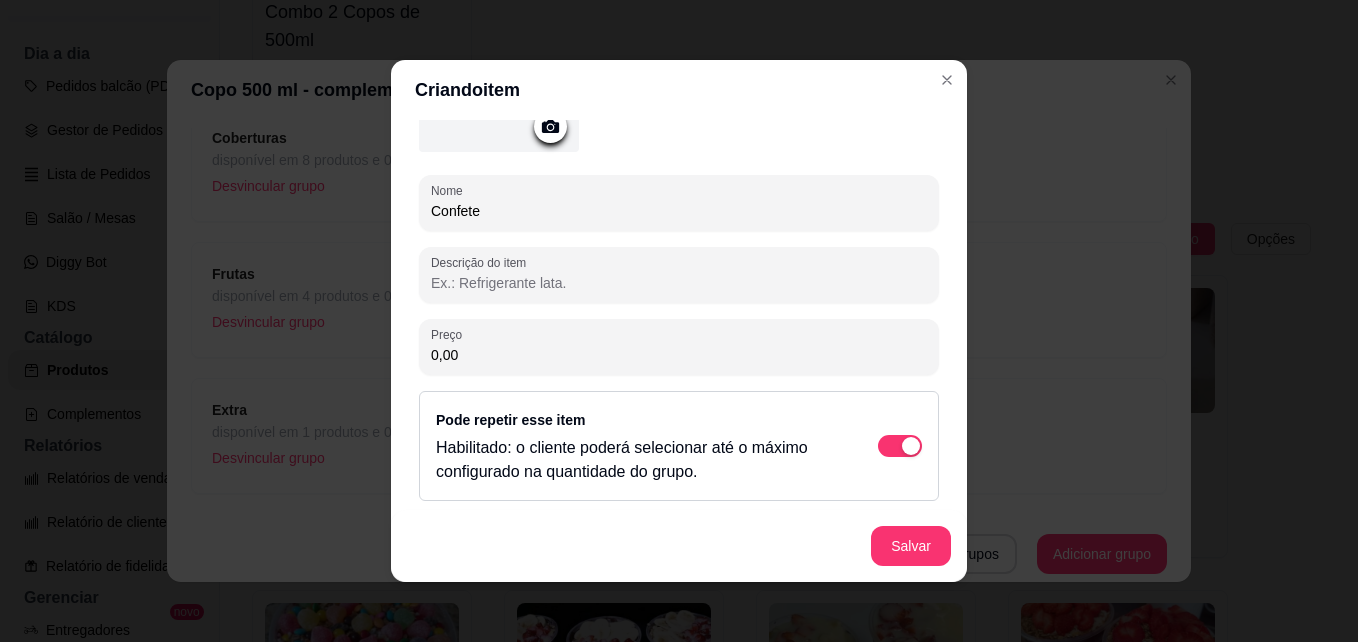 scroll, scrollTop: 202, scrollLeft: 0, axis: vertical 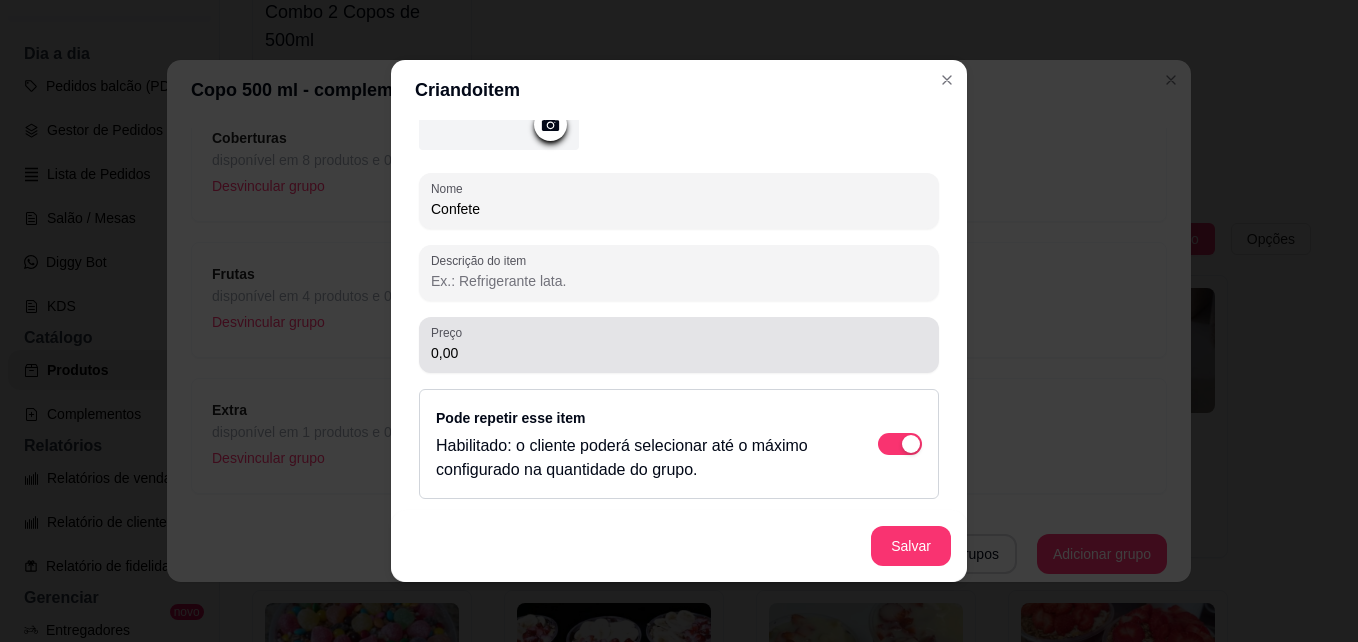 type on "Confete" 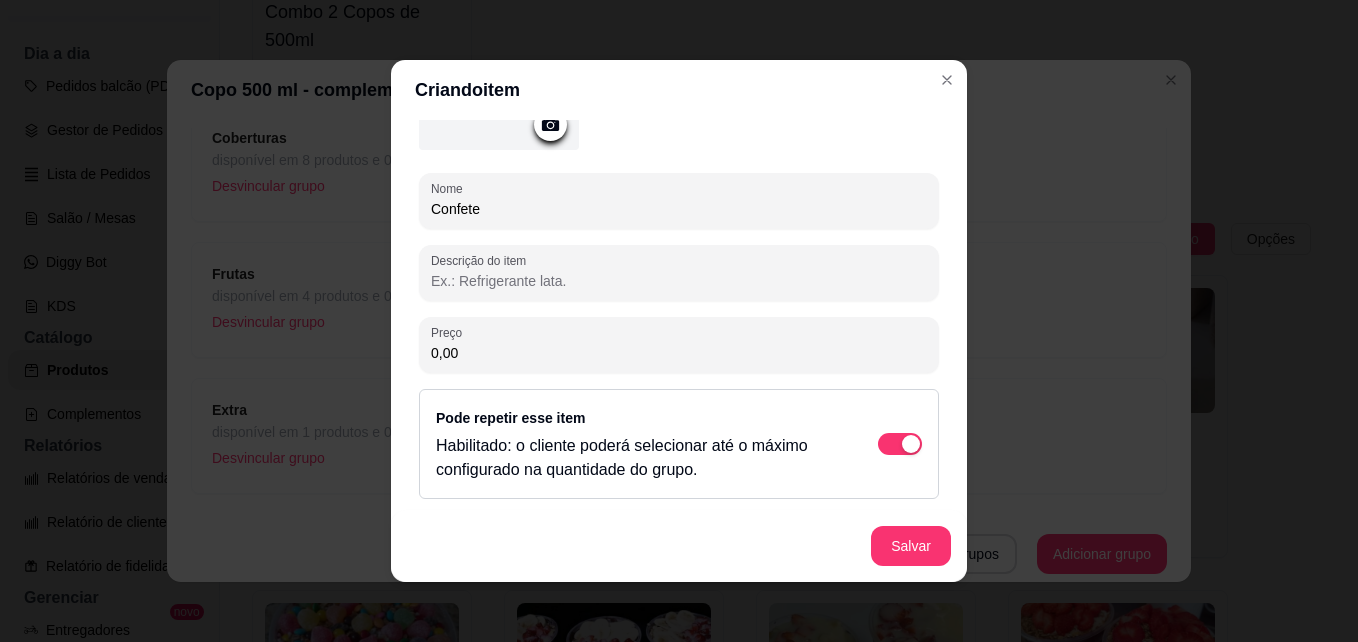 click on "0,00" at bounding box center (679, 353) 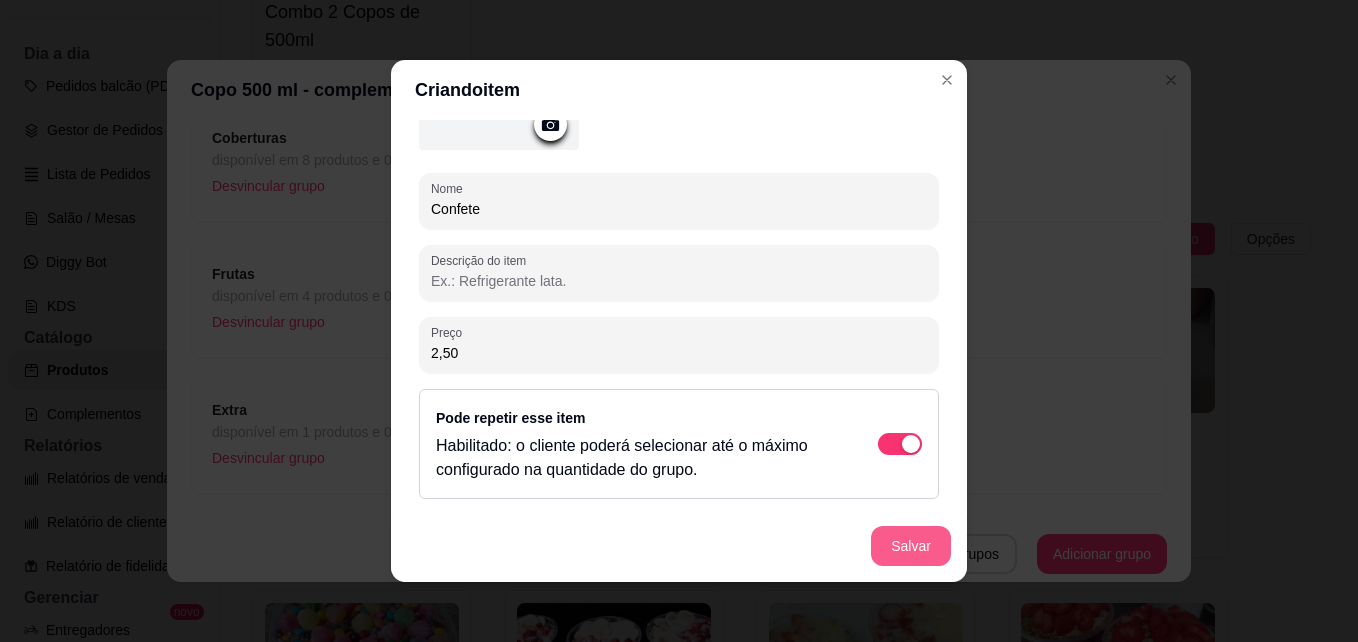 type on "2,50" 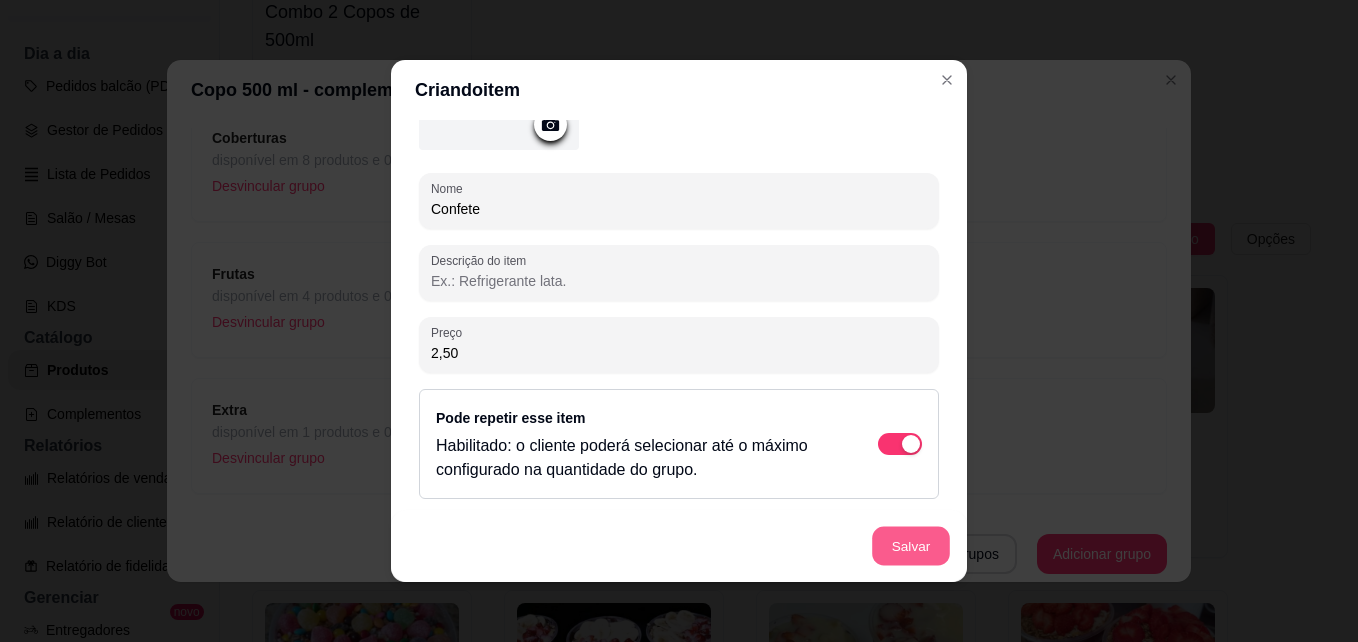 click on "Salvar" at bounding box center (911, 546) 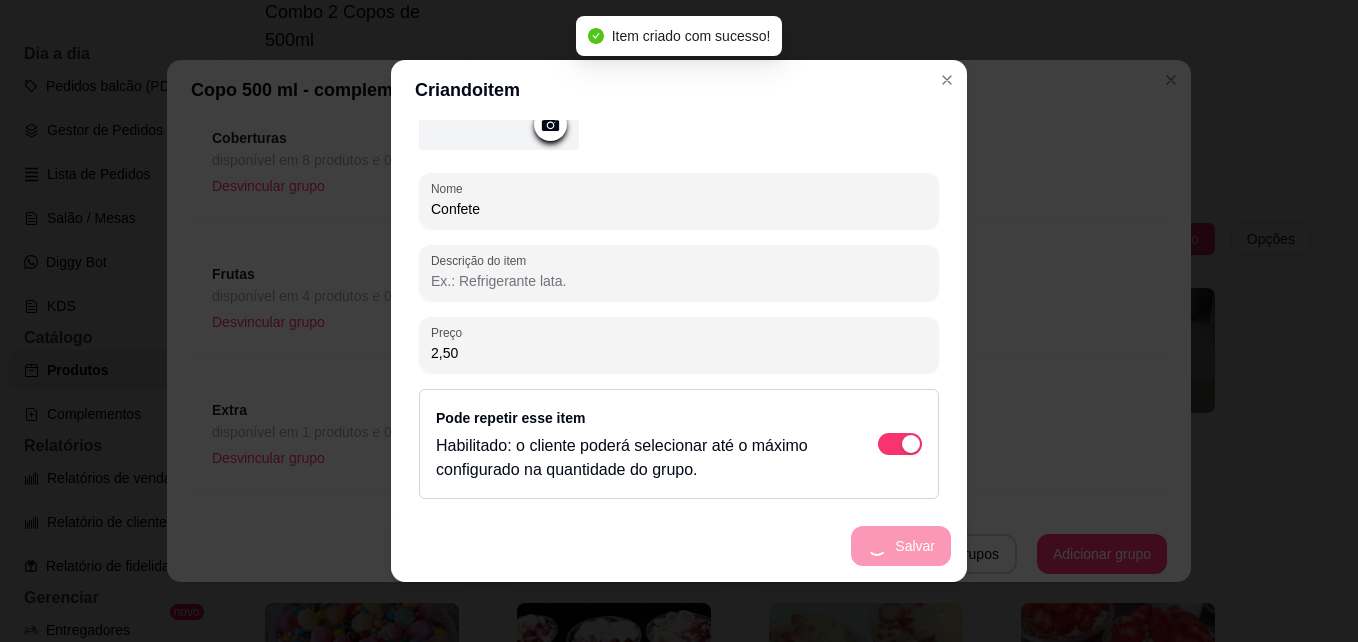 scroll, scrollTop: 0, scrollLeft: 0, axis: both 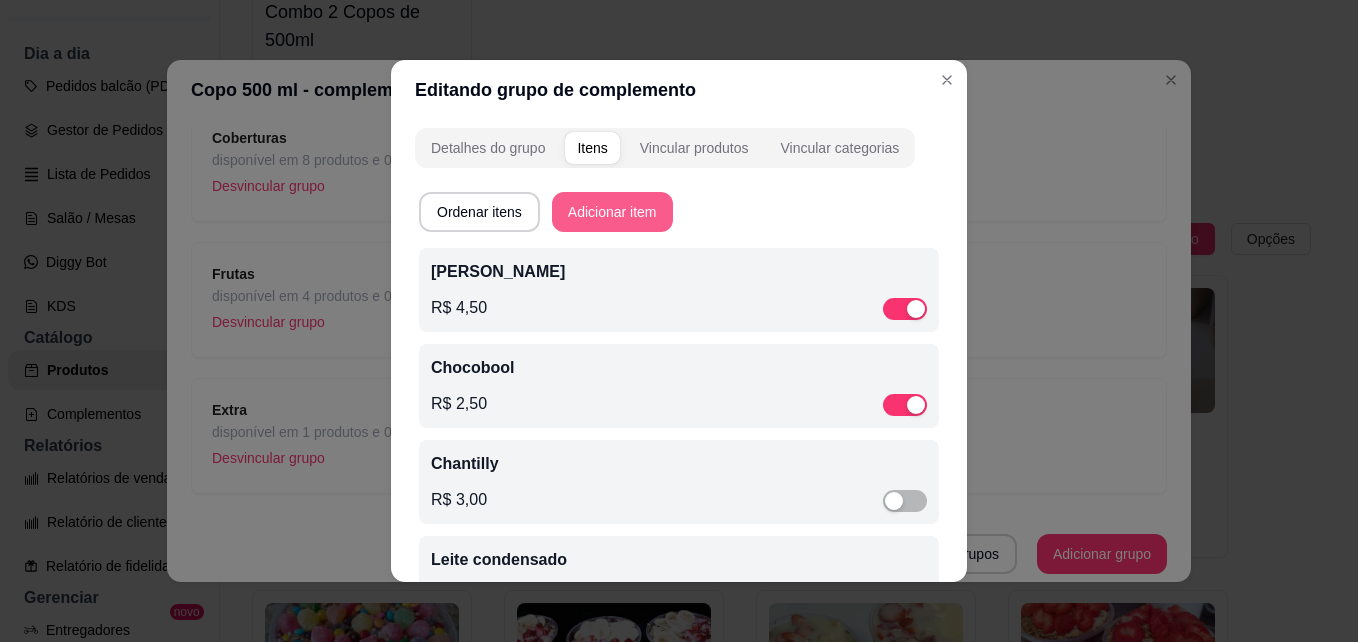 click on "Adicionar item" at bounding box center [612, 212] 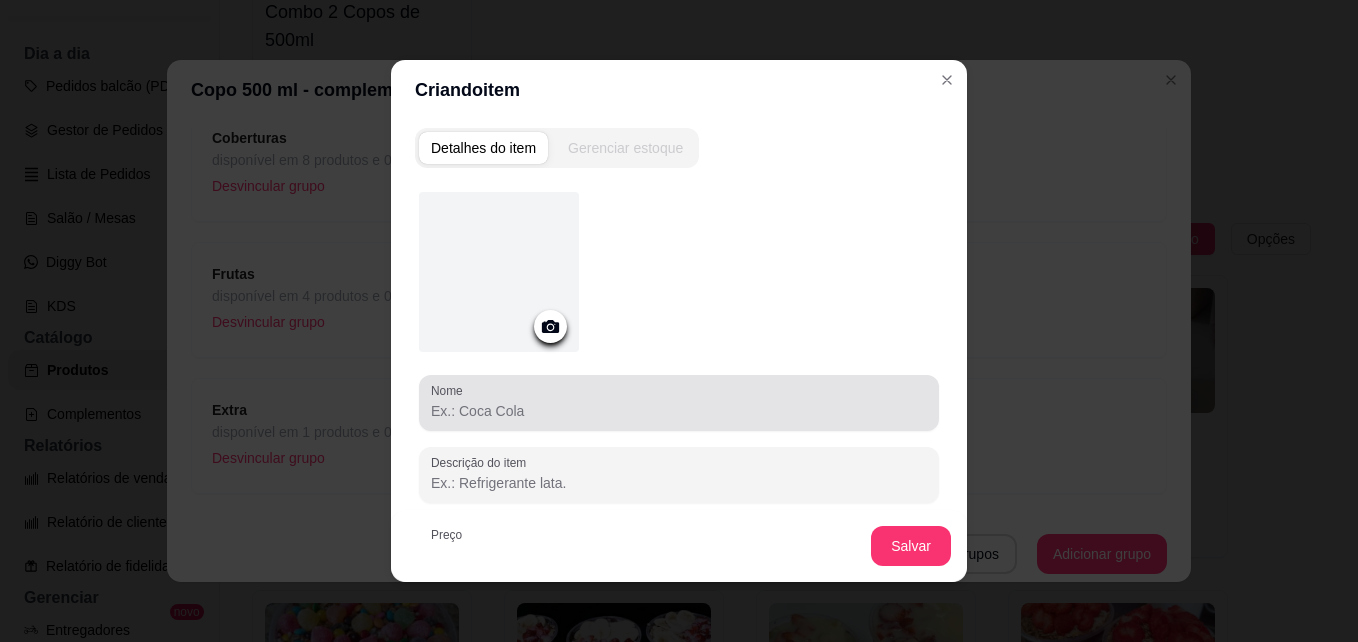 click on "Nome" at bounding box center (679, 411) 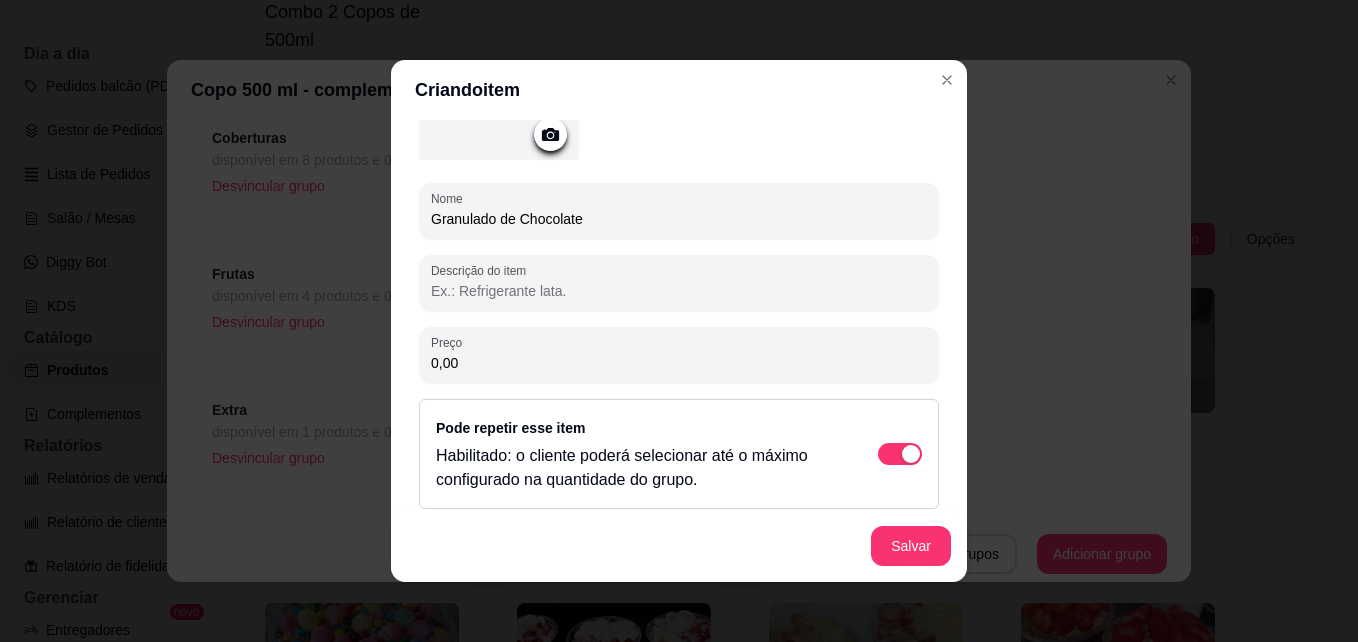 scroll, scrollTop: 202, scrollLeft: 0, axis: vertical 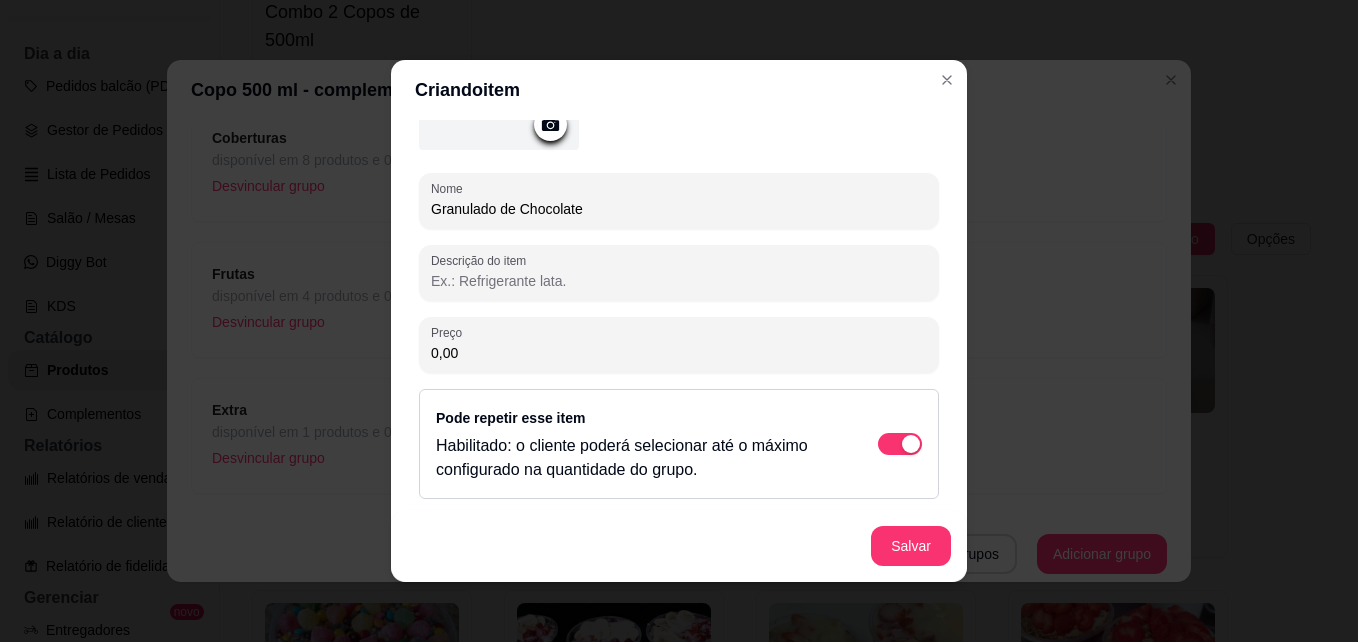 type on "Granulado de Chocolate" 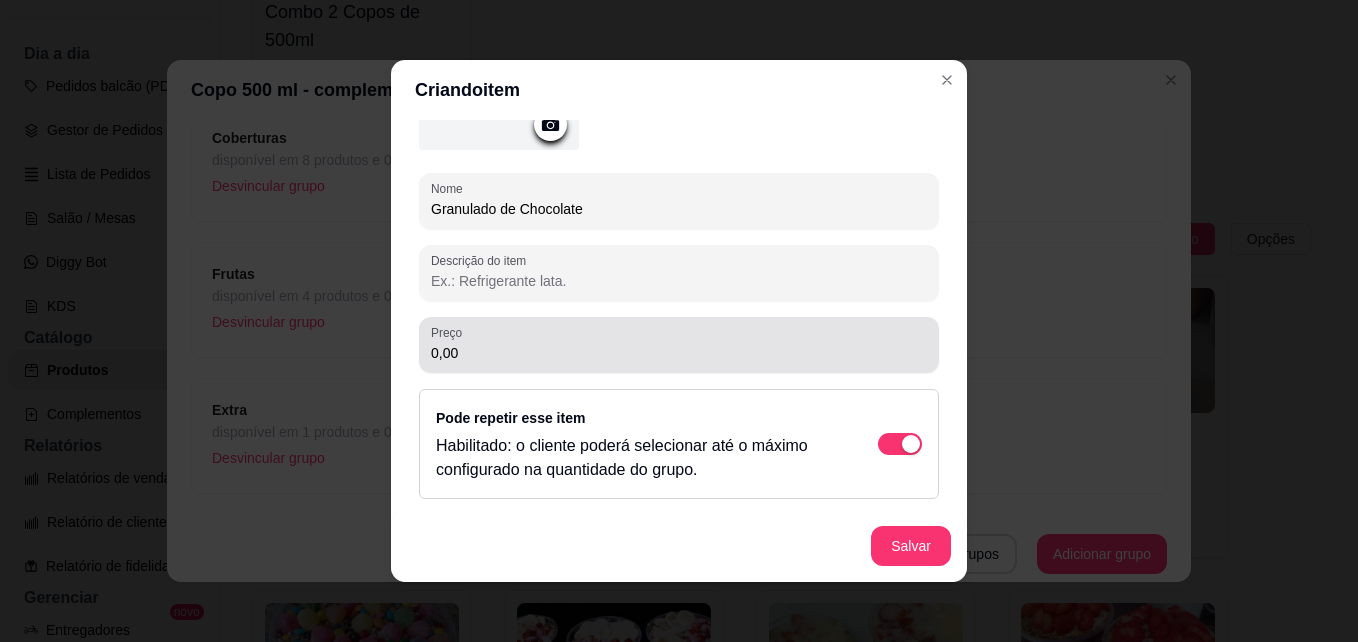 click on "0,00" at bounding box center (679, 353) 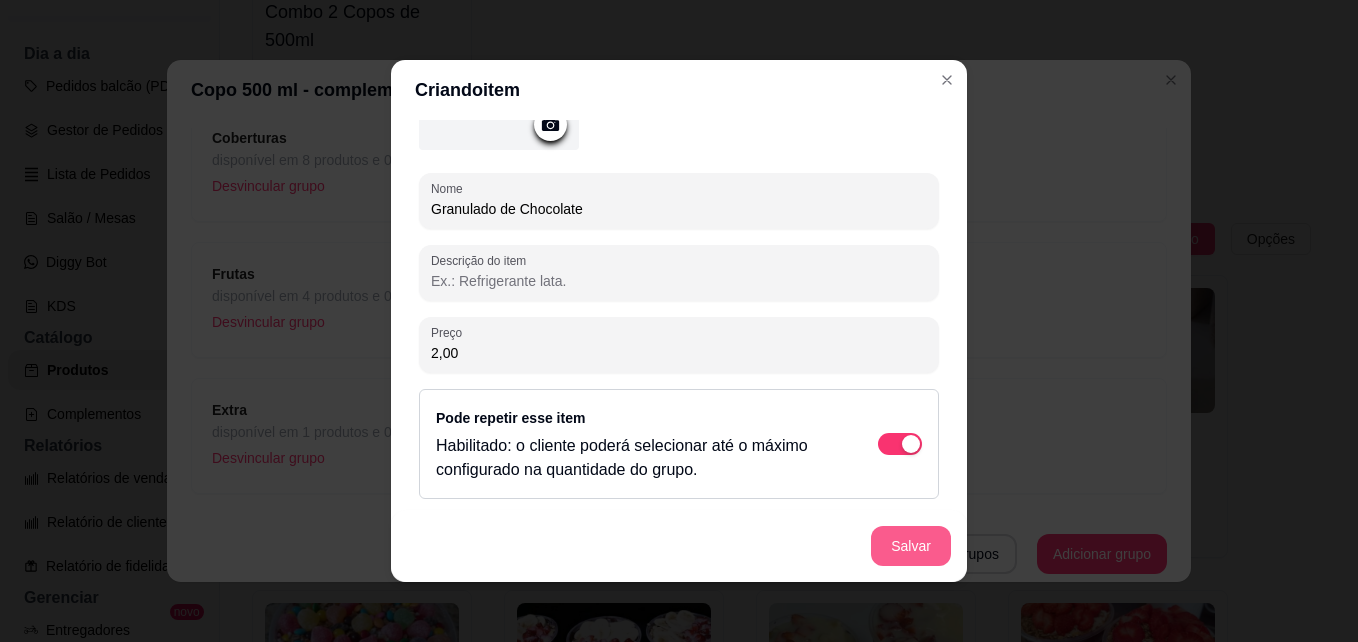 type on "2,00" 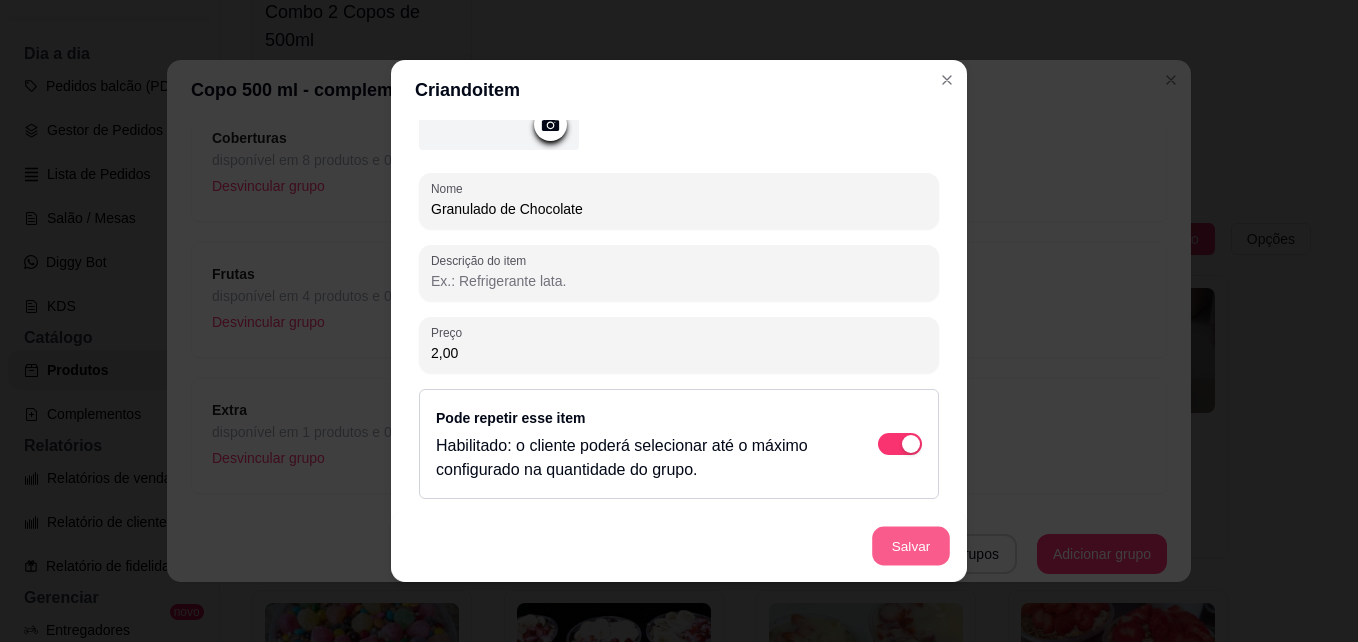 click on "Salvar" at bounding box center (911, 546) 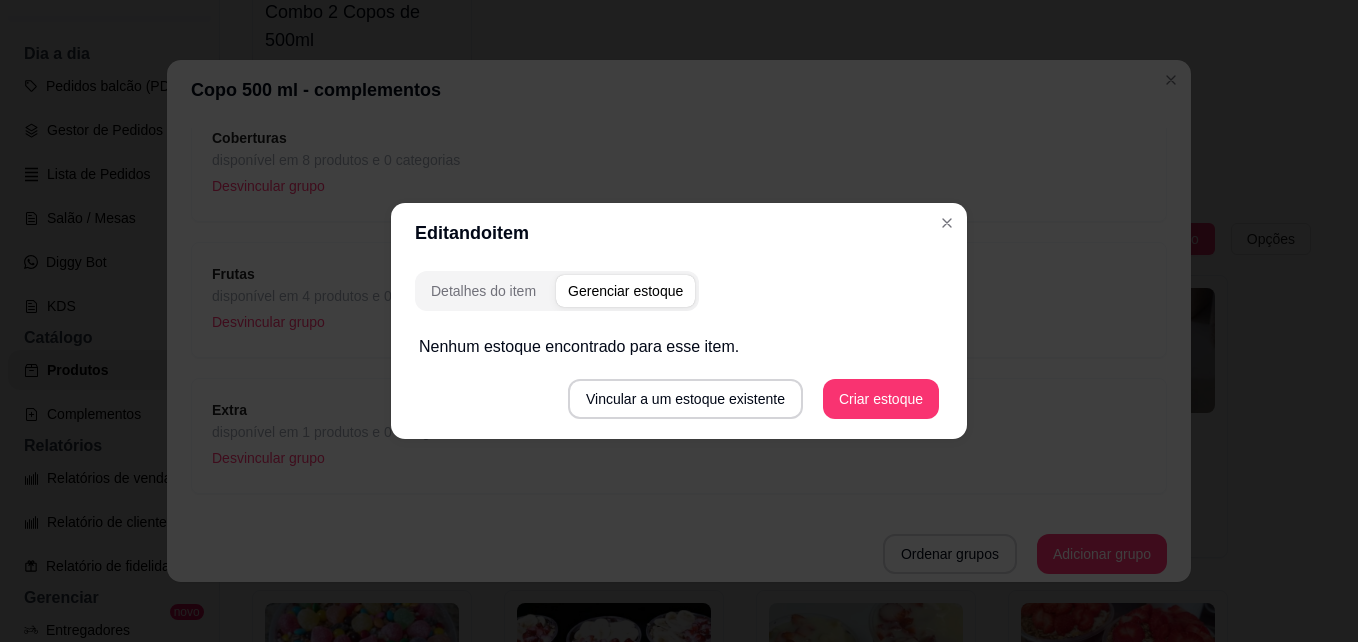 scroll, scrollTop: 0, scrollLeft: 0, axis: both 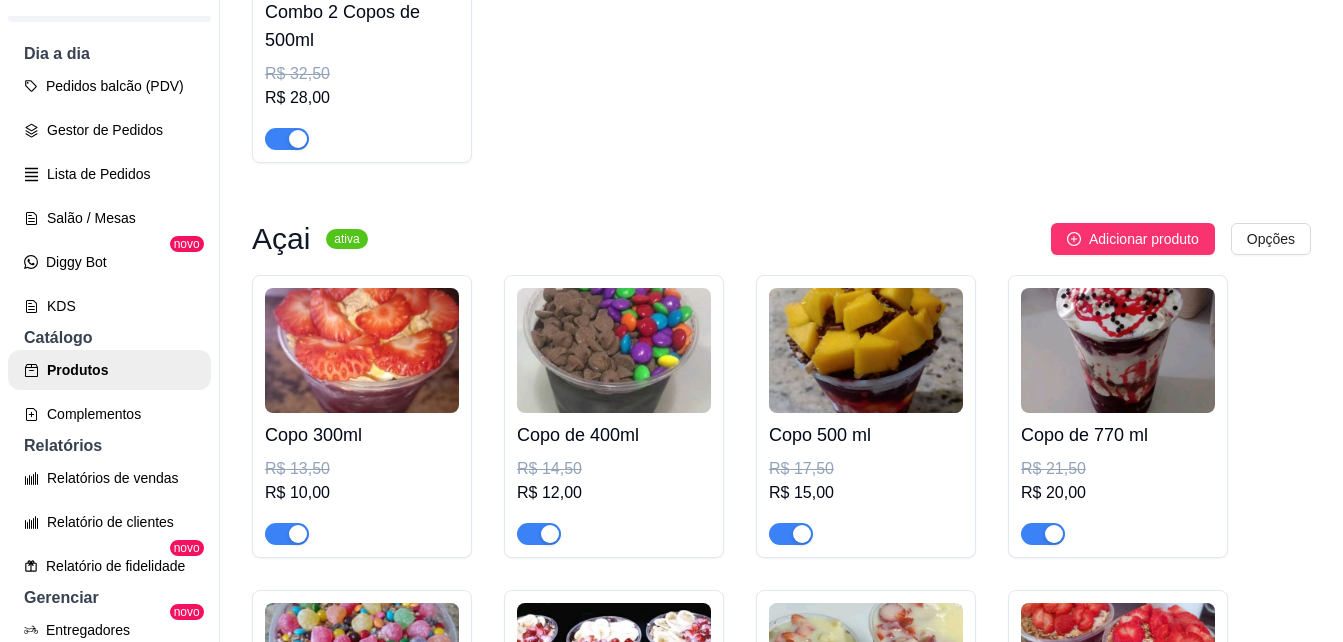 click at bounding box center [1118, 350] 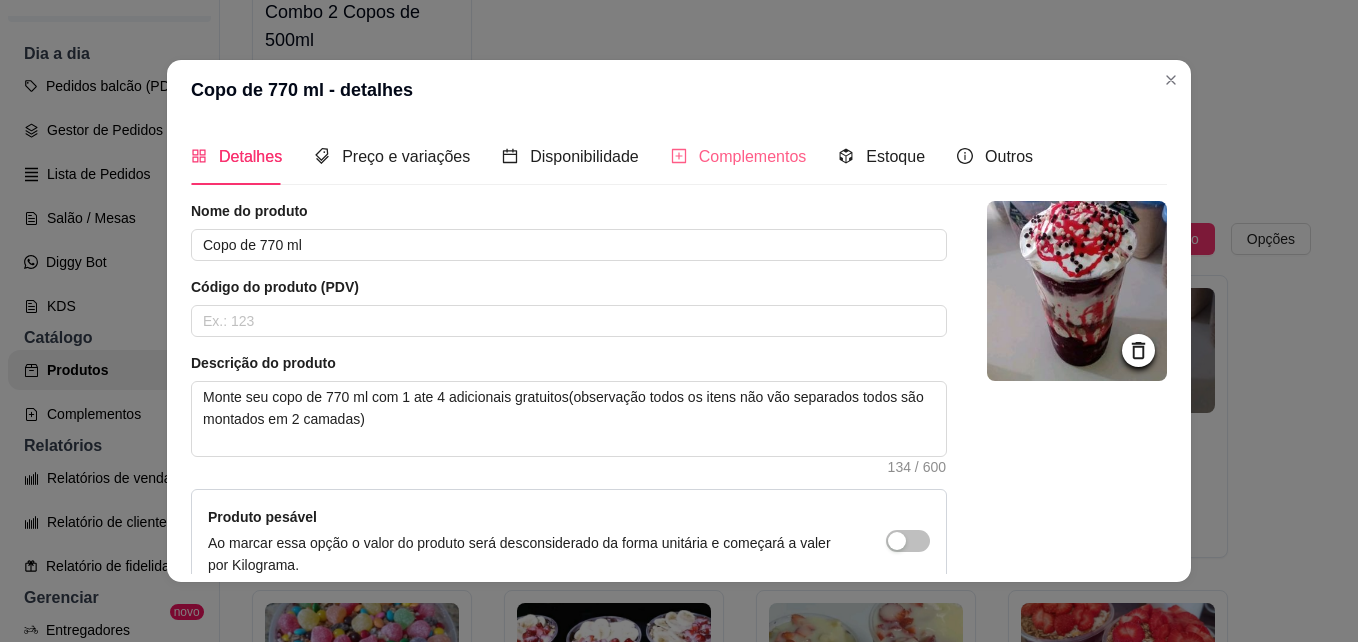 click on "Complementos" at bounding box center [739, 156] 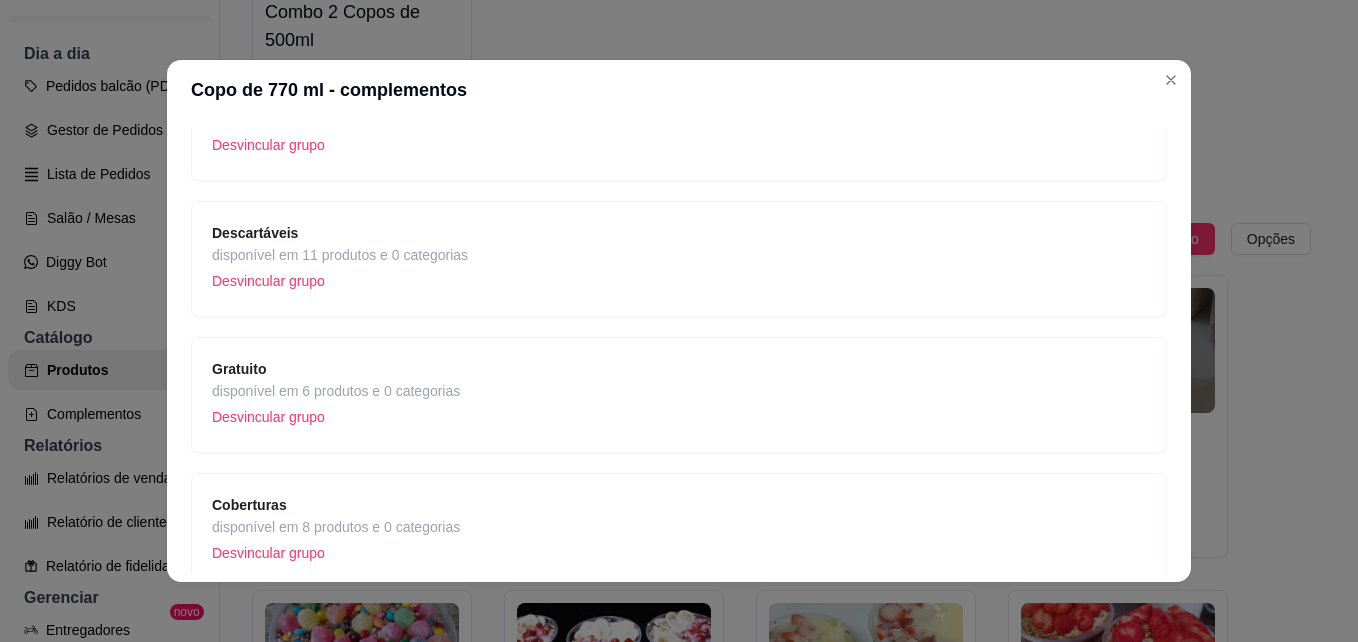 scroll, scrollTop: 200, scrollLeft: 0, axis: vertical 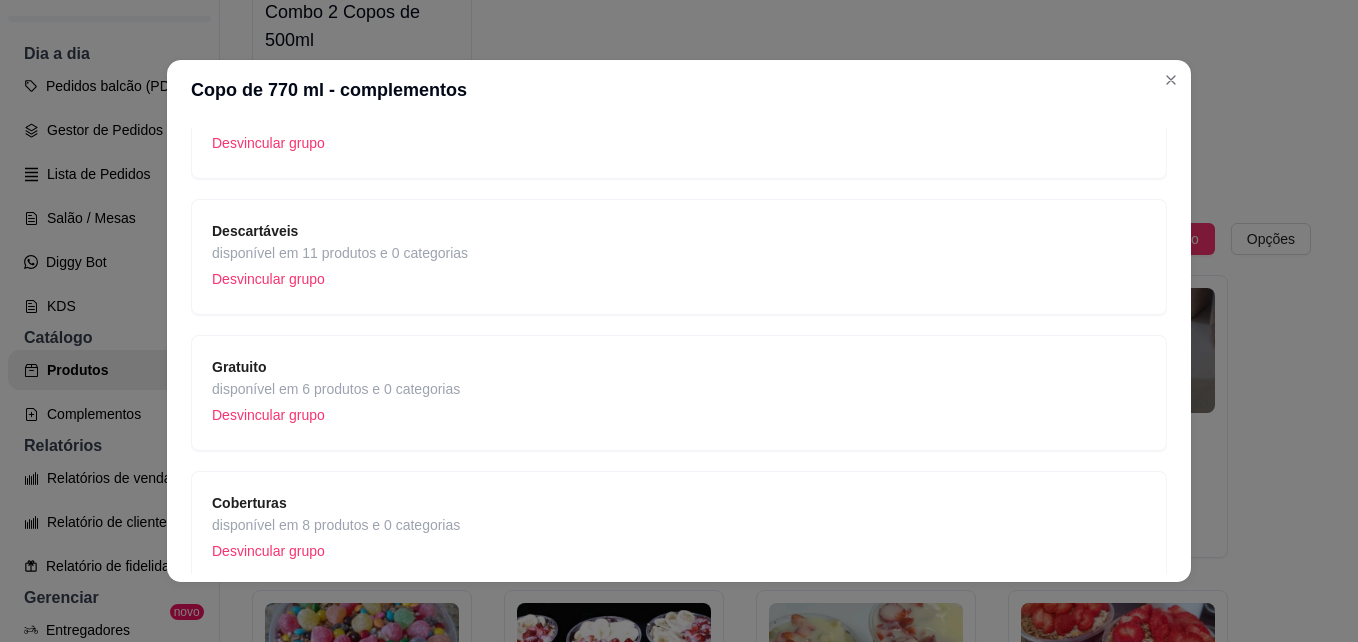 click on "disponível em 6 produtos e 0 categorias" at bounding box center (336, 389) 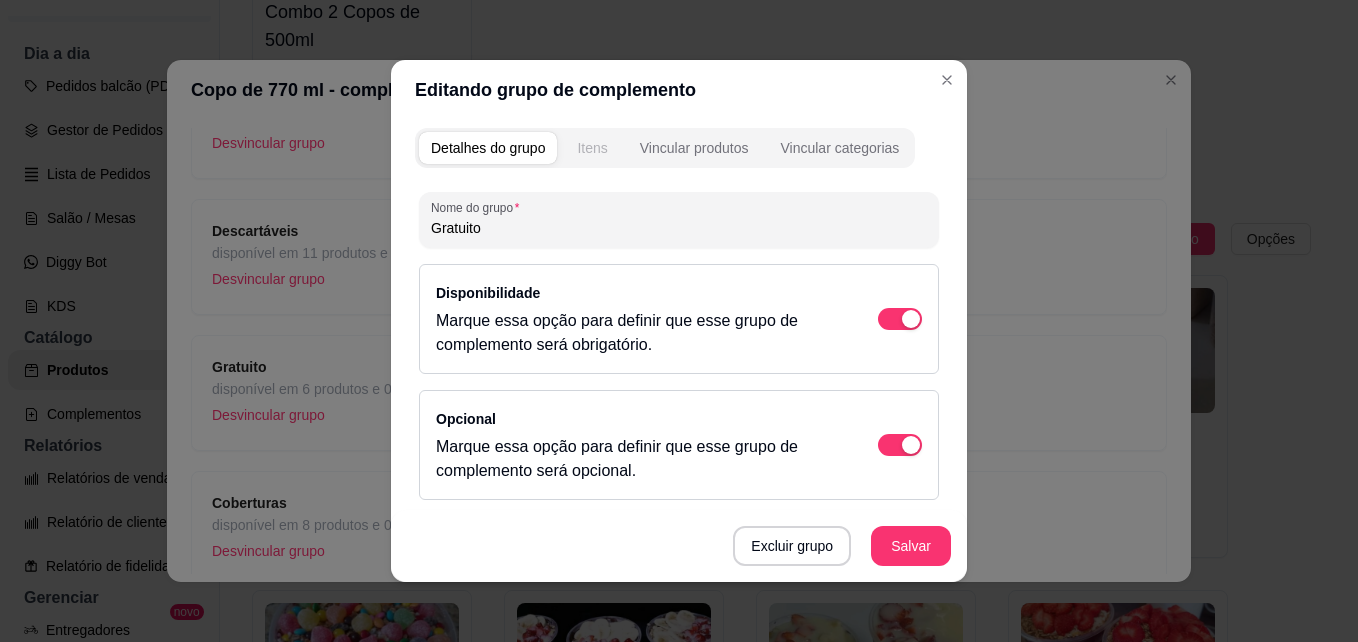 click on "Itens" at bounding box center (592, 148) 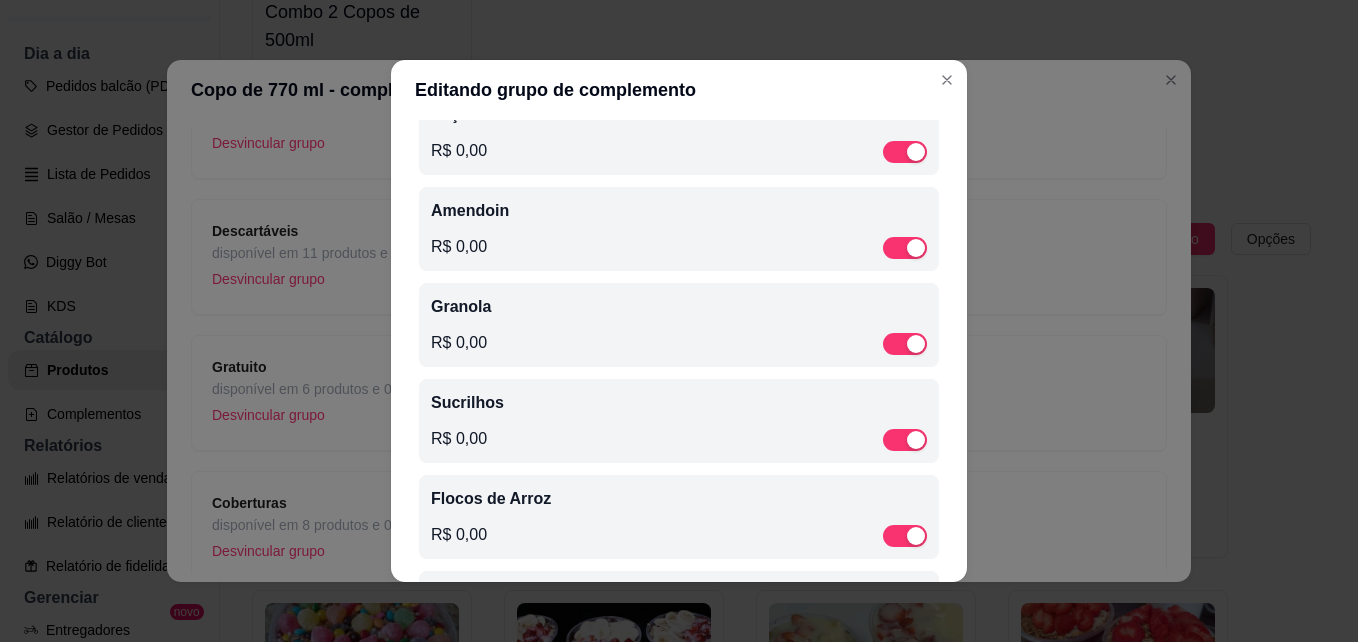 scroll, scrollTop: 268, scrollLeft: 0, axis: vertical 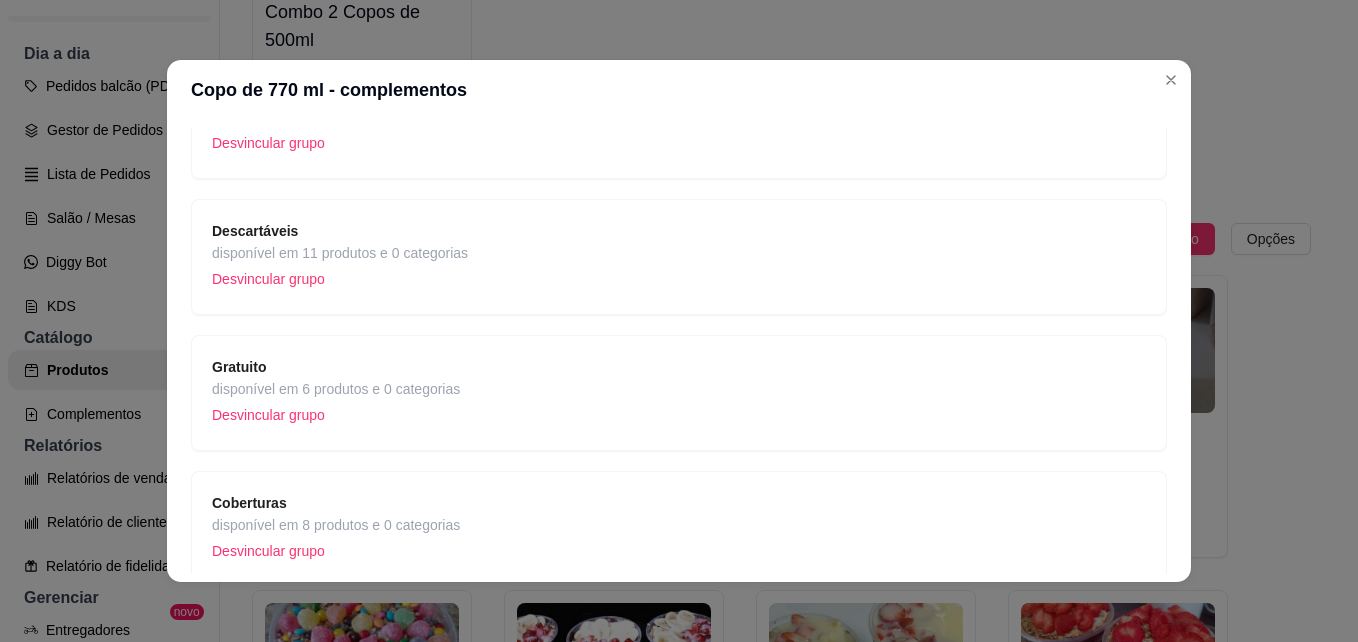 click on "Coberturas  disponível em 8 produtos e 0 categorias  Desvincular grupo" at bounding box center [679, 529] 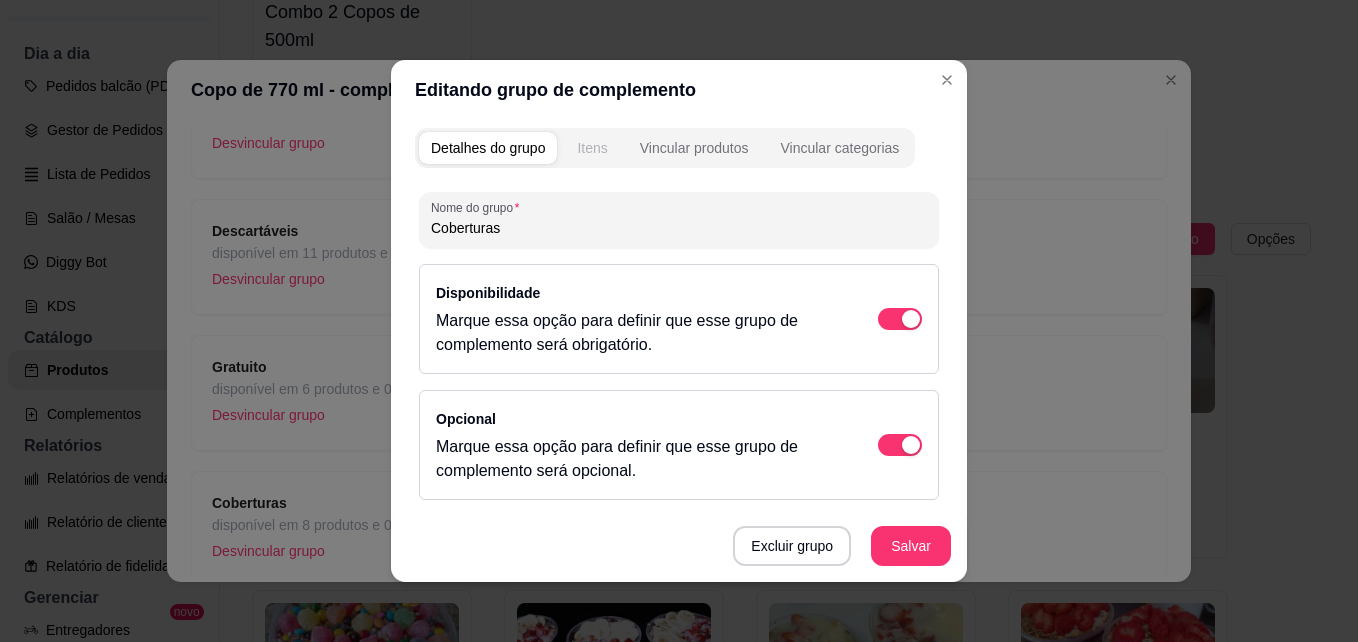 click on "Itens" at bounding box center [592, 148] 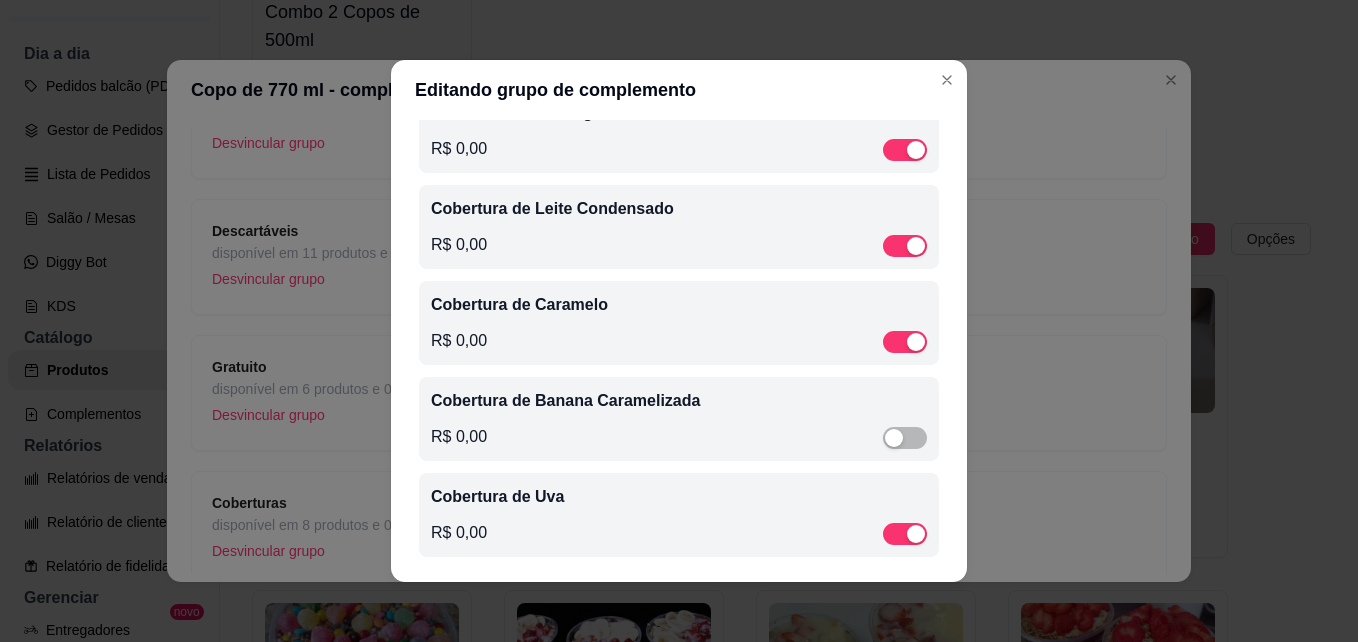scroll, scrollTop: 559, scrollLeft: 0, axis: vertical 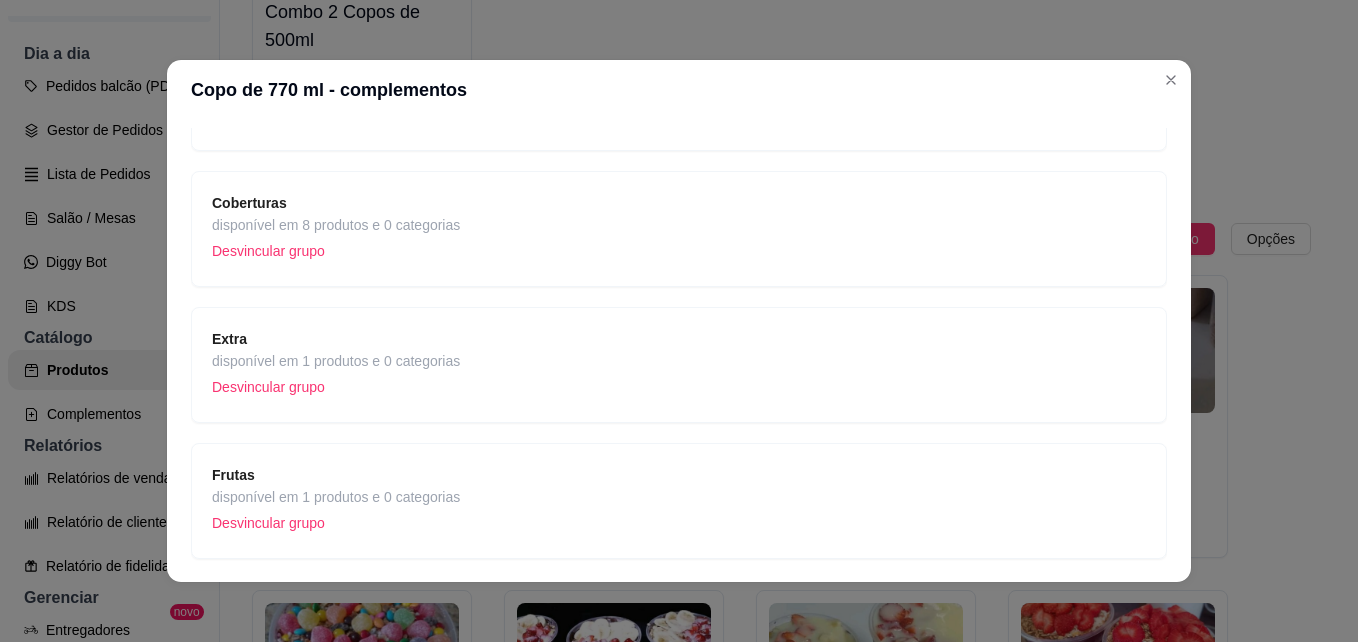 click on "Extra disponível em 1 produtos e 0 categorias  Desvincular grupo" at bounding box center [679, 365] 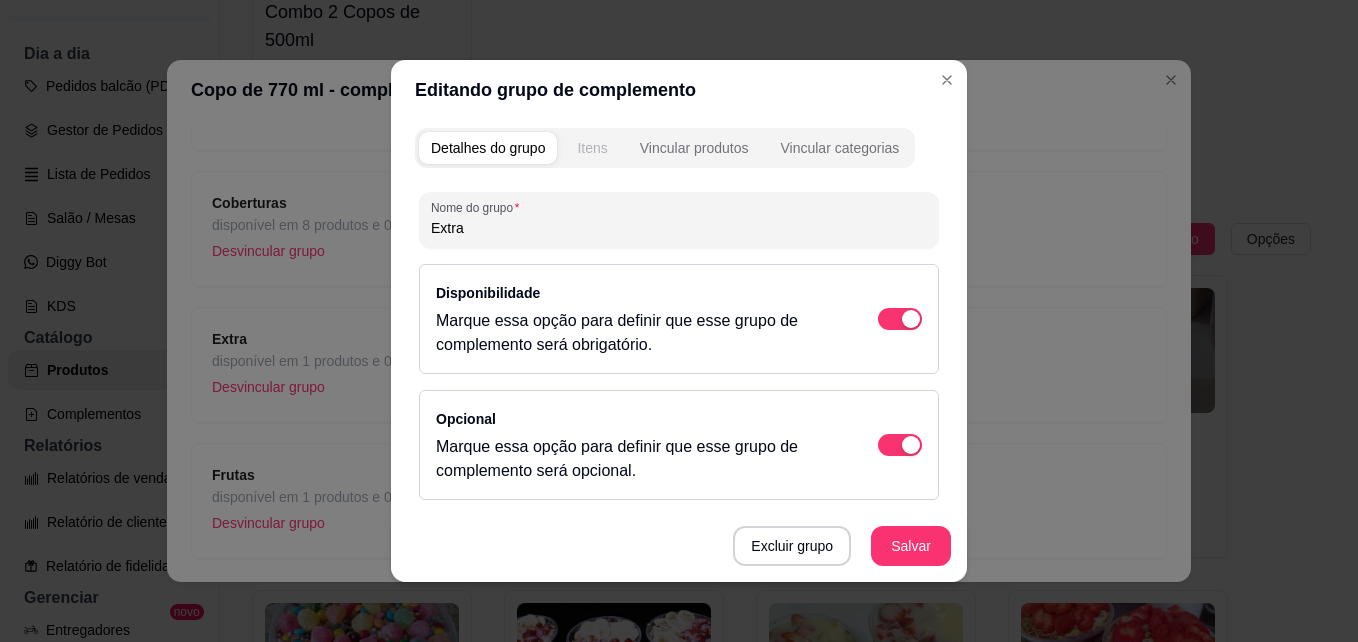 click on "Itens" at bounding box center (592, 148) 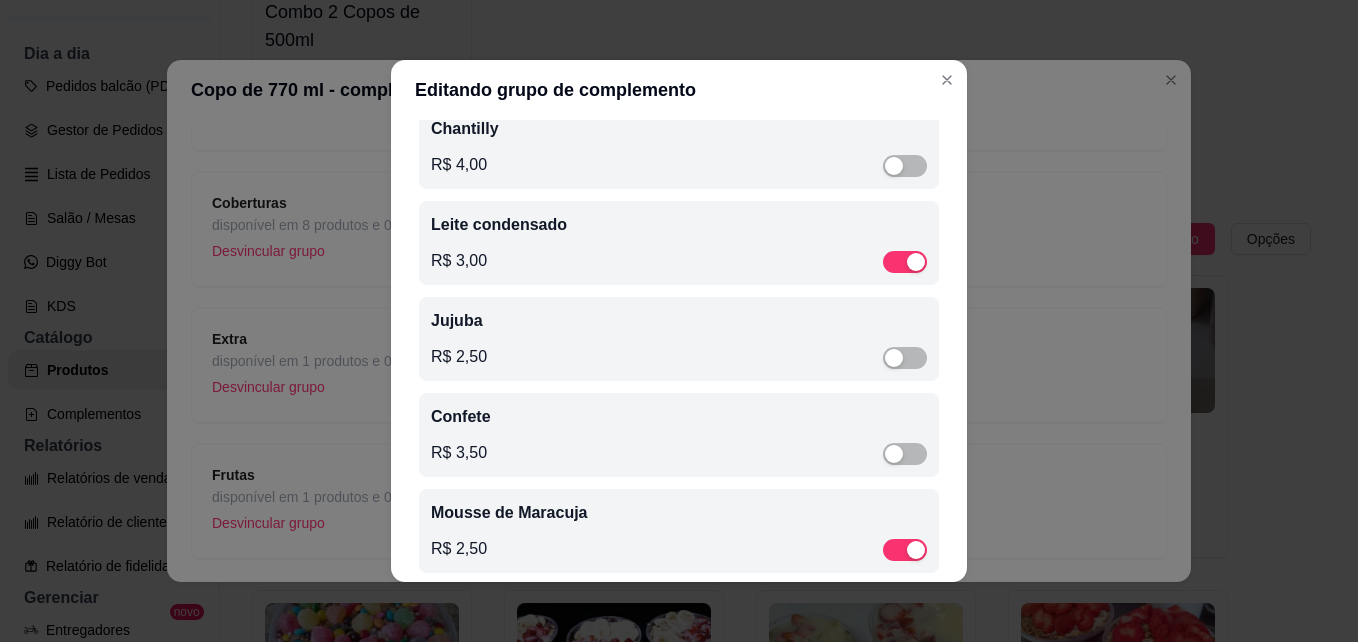 scroll, scrollTop: 365, scrollLeft: 0, axis: vertical 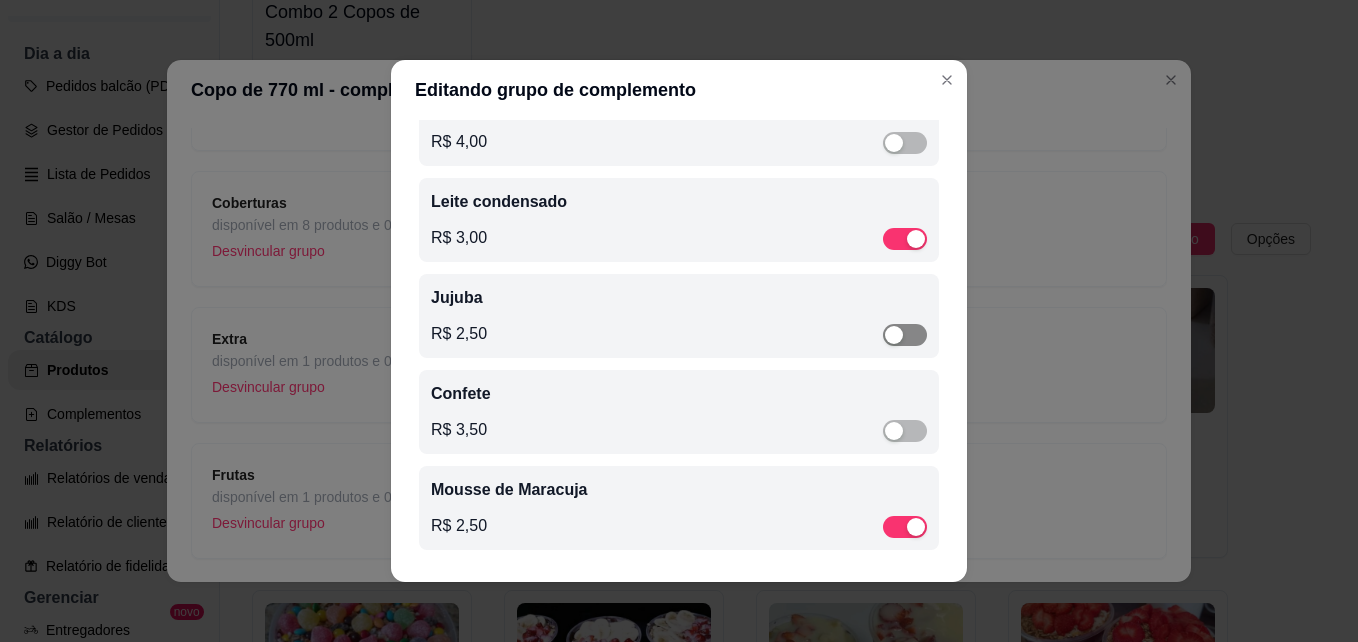 click at bounding box center [905, 335] 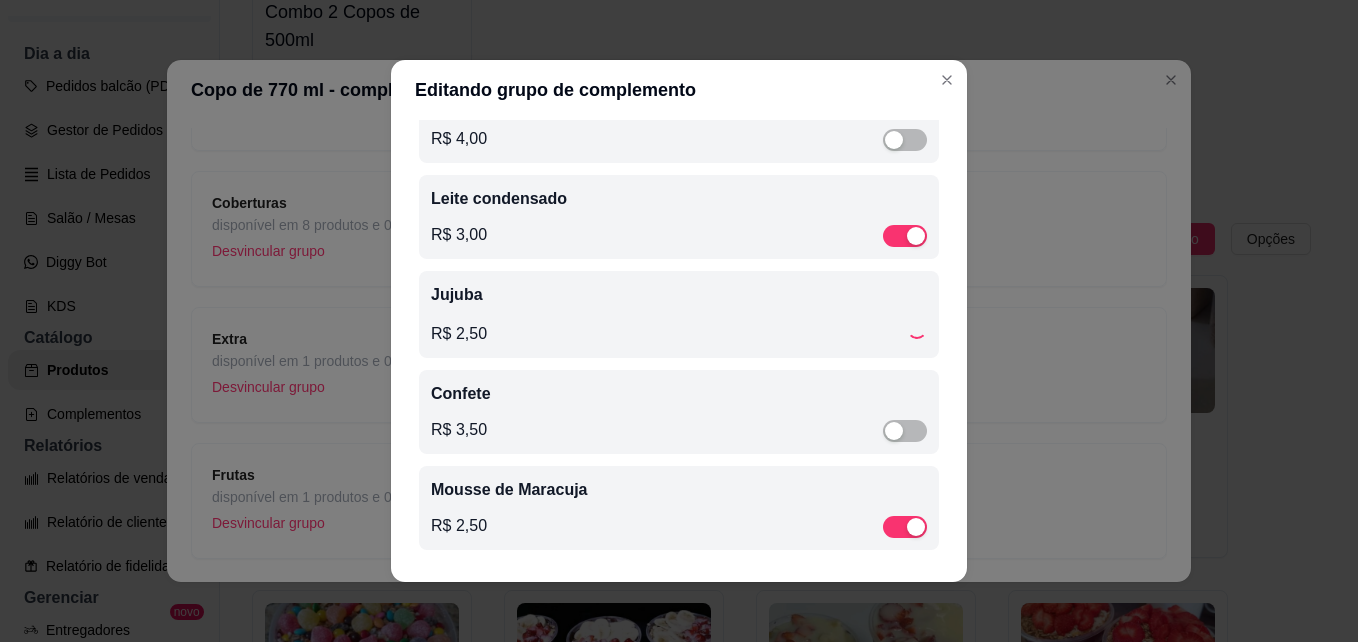 click at bounding box center (905, 430) 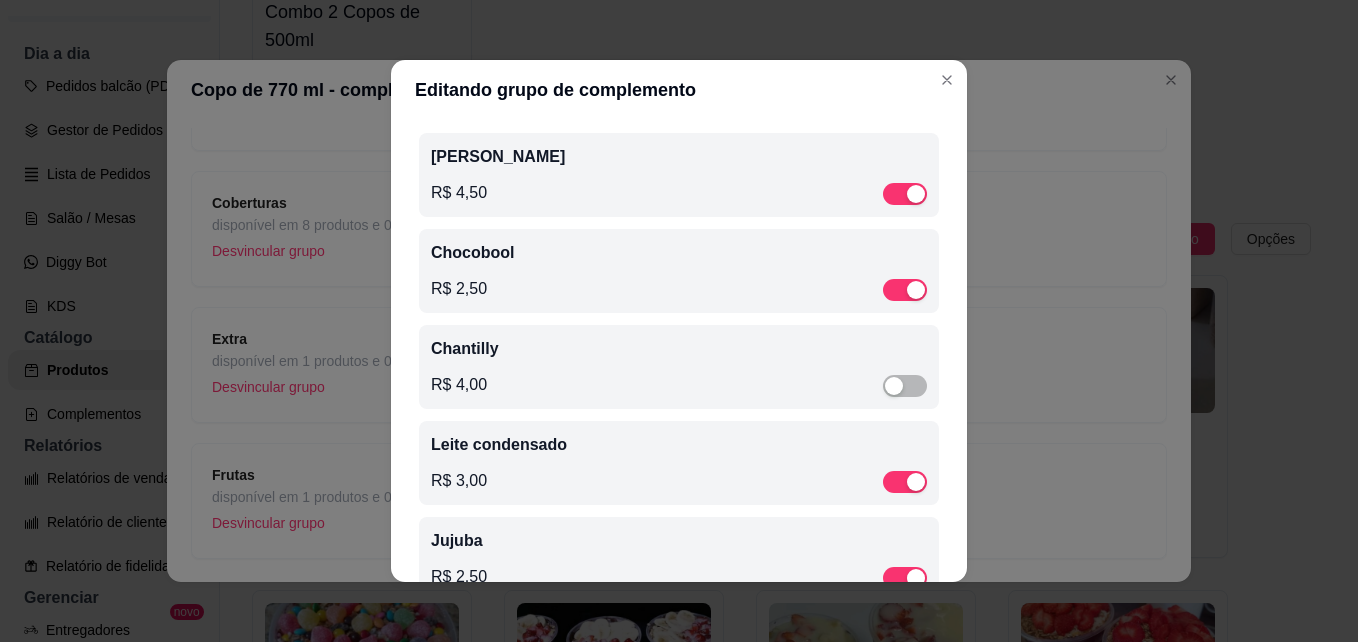 scroll, scrollTop: 0, scrollLeft: 0, axis: both 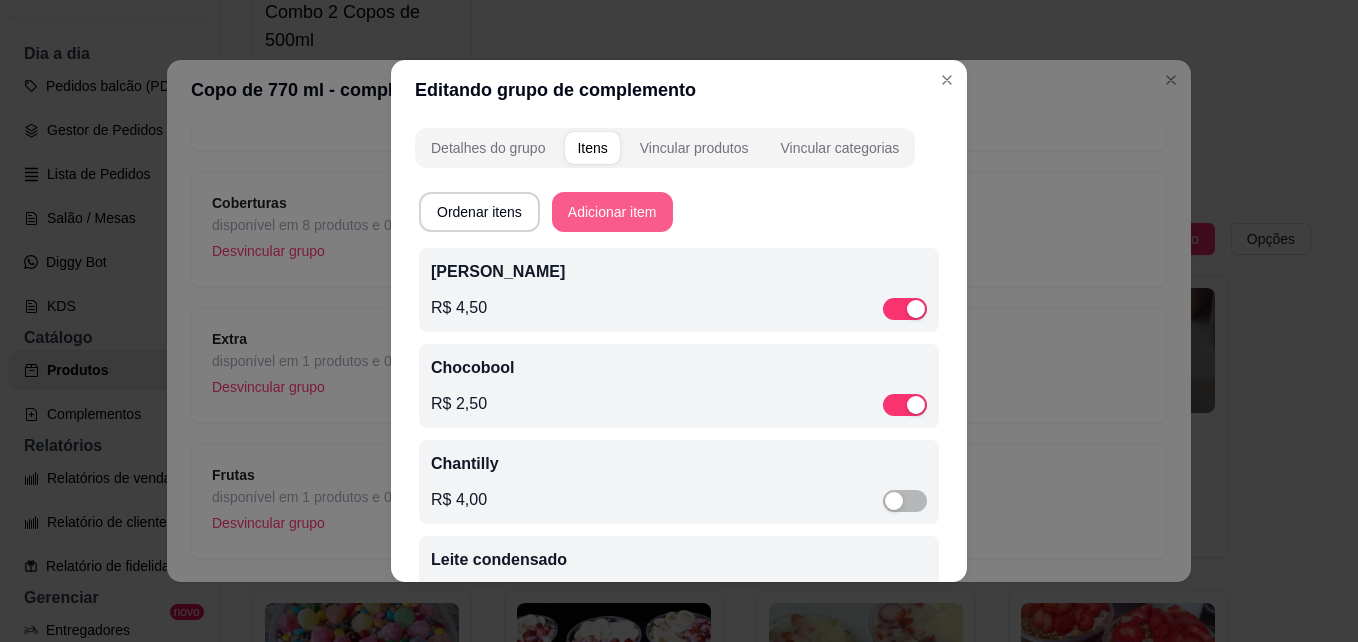 click on "Adicionar item" at bounding box center (612, 212) 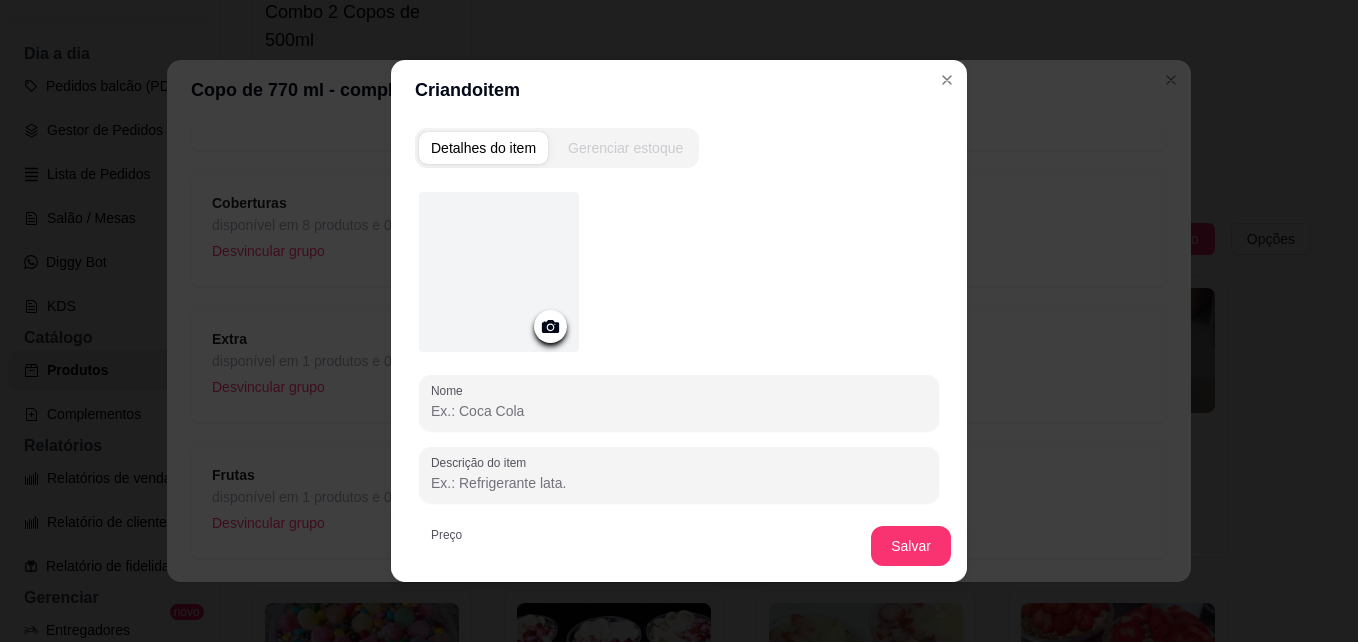 click on "Nome" at bounding box center (679, 411) 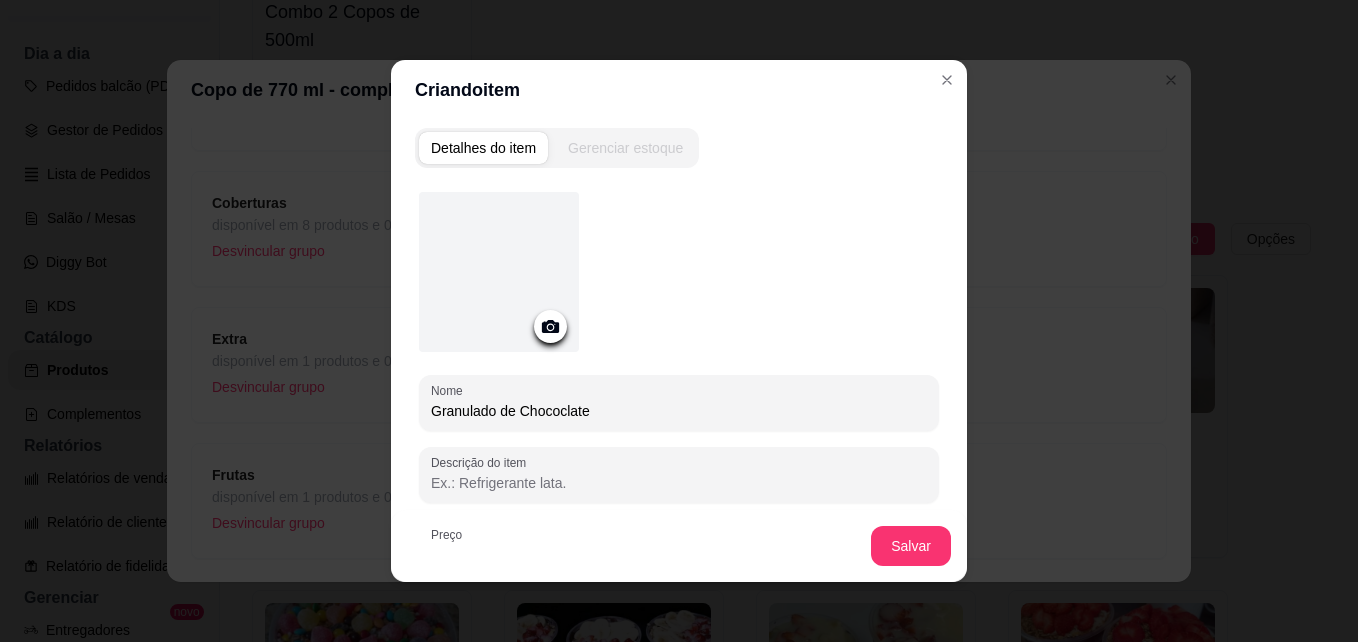 click on "Granulado de Chococlate" at bounding box center [679, 411] 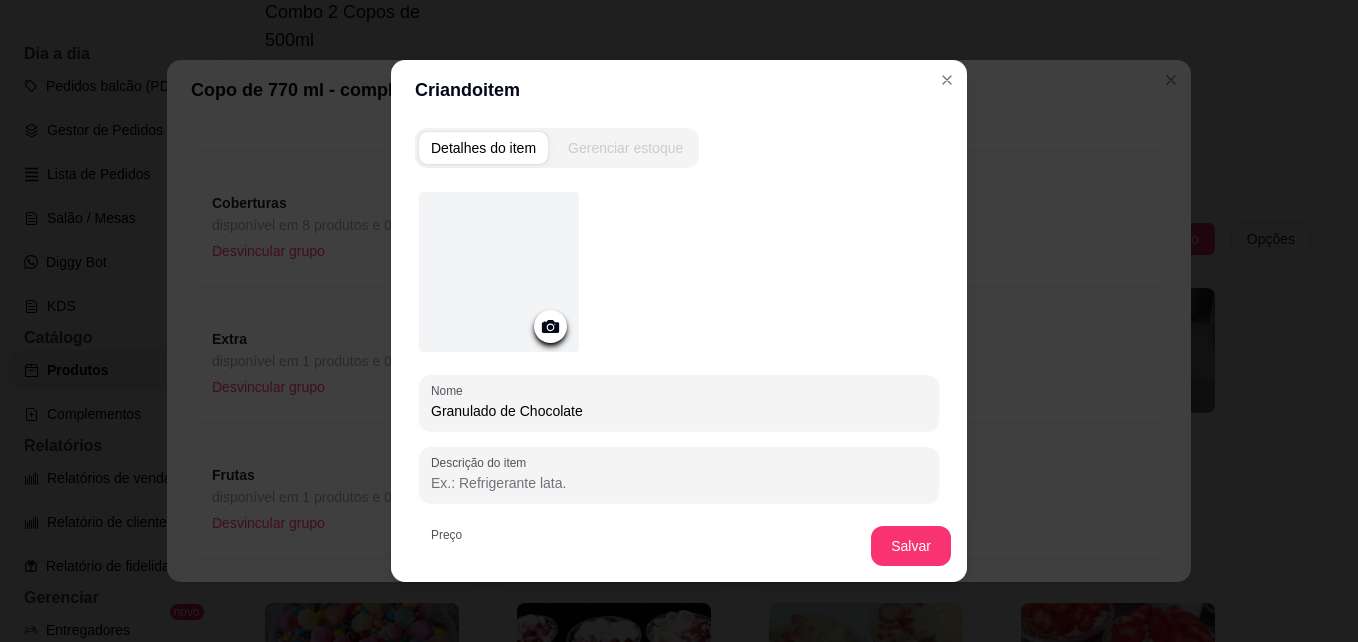 type on "Granulado de Chocolate" 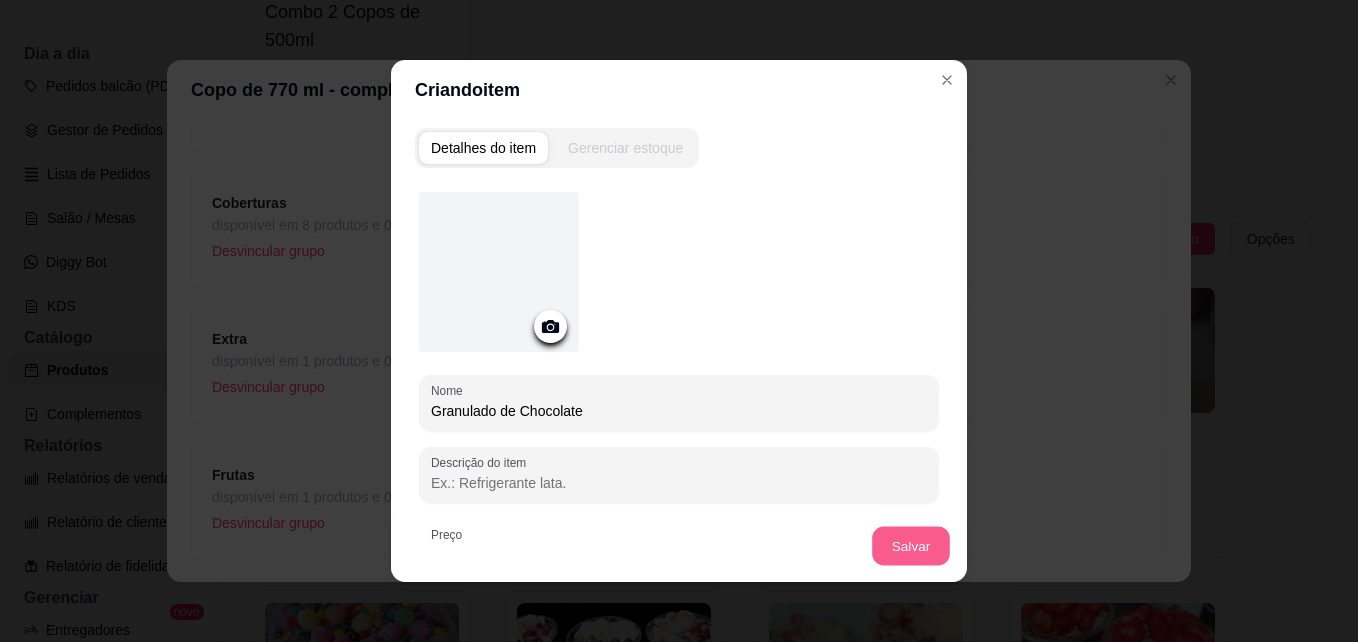 click on "Salvar" at bounding box center (911, 546) 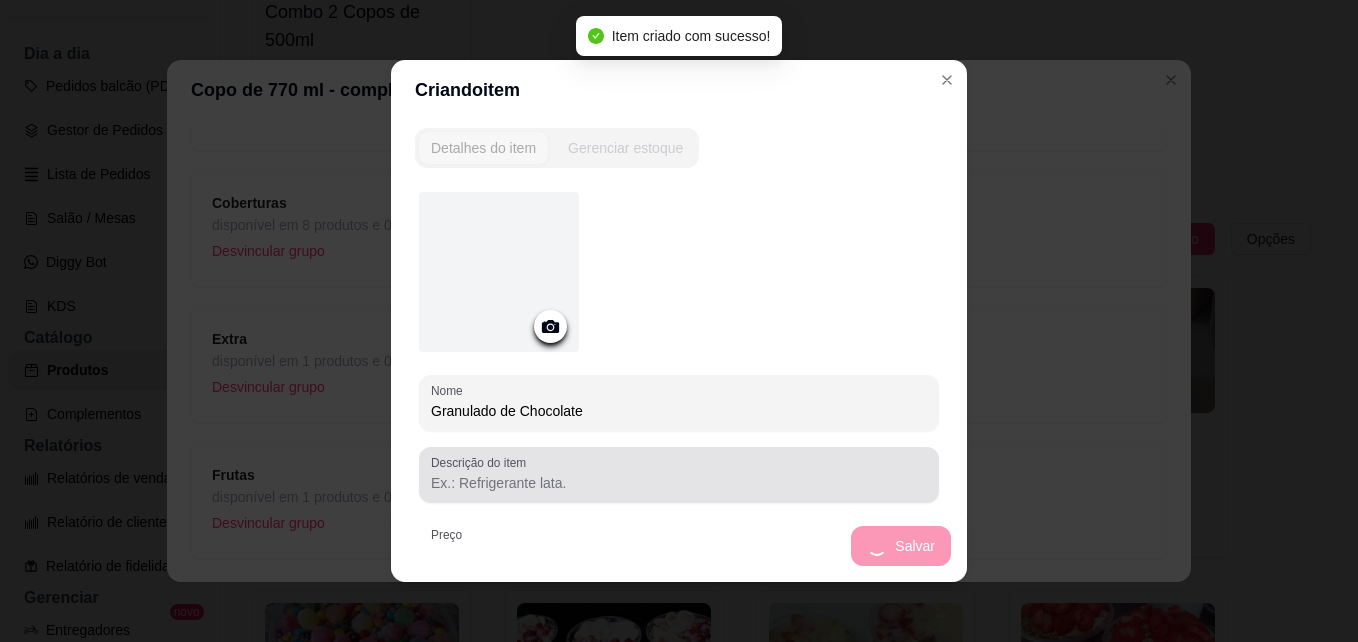 scroll, scrollTop: 200, scrollLeft: 0, axis: vertical 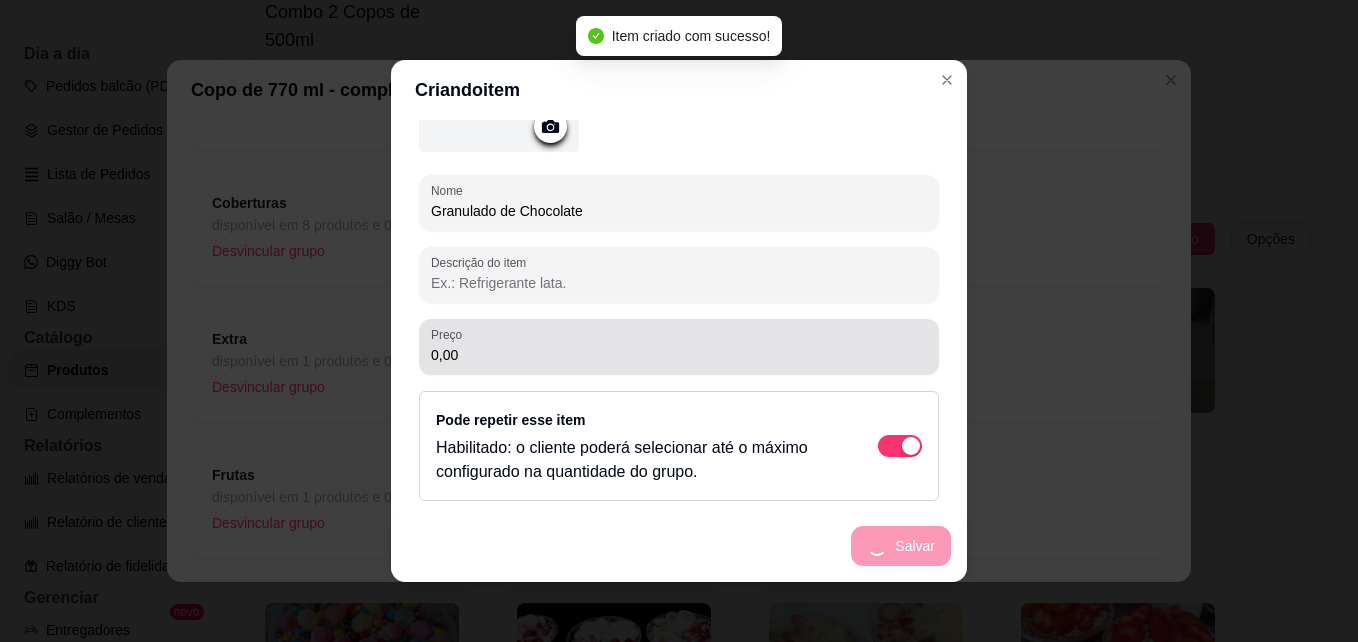 click on "0,00" at bounding box center (679, 347) 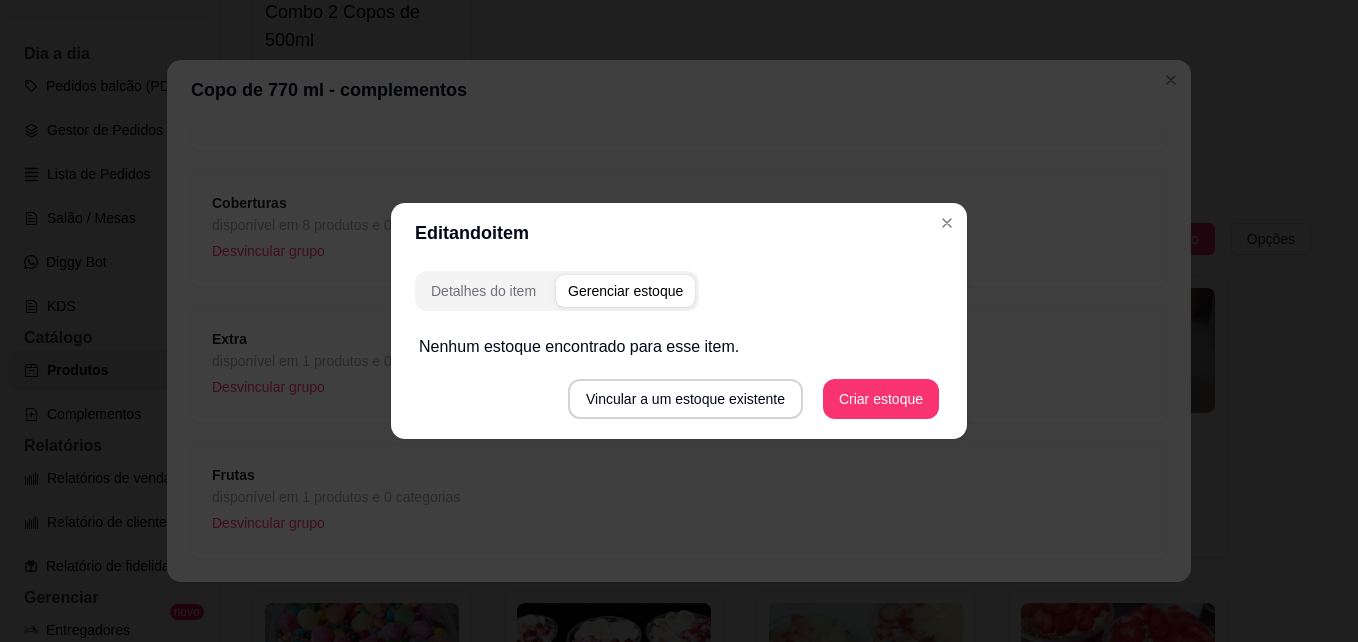 scroll, scrollTop: 0, scrollLeft: 0, axis: both 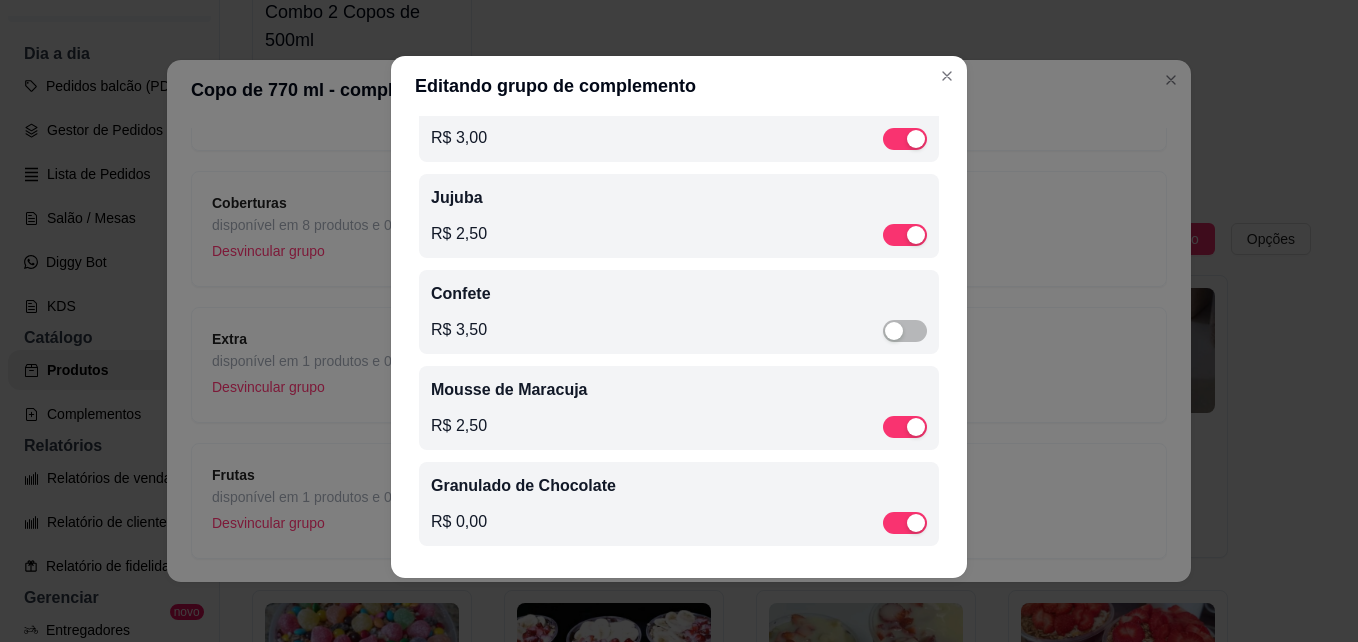 click on "Granulado de Chocolate" at bounding box center (679, 486) 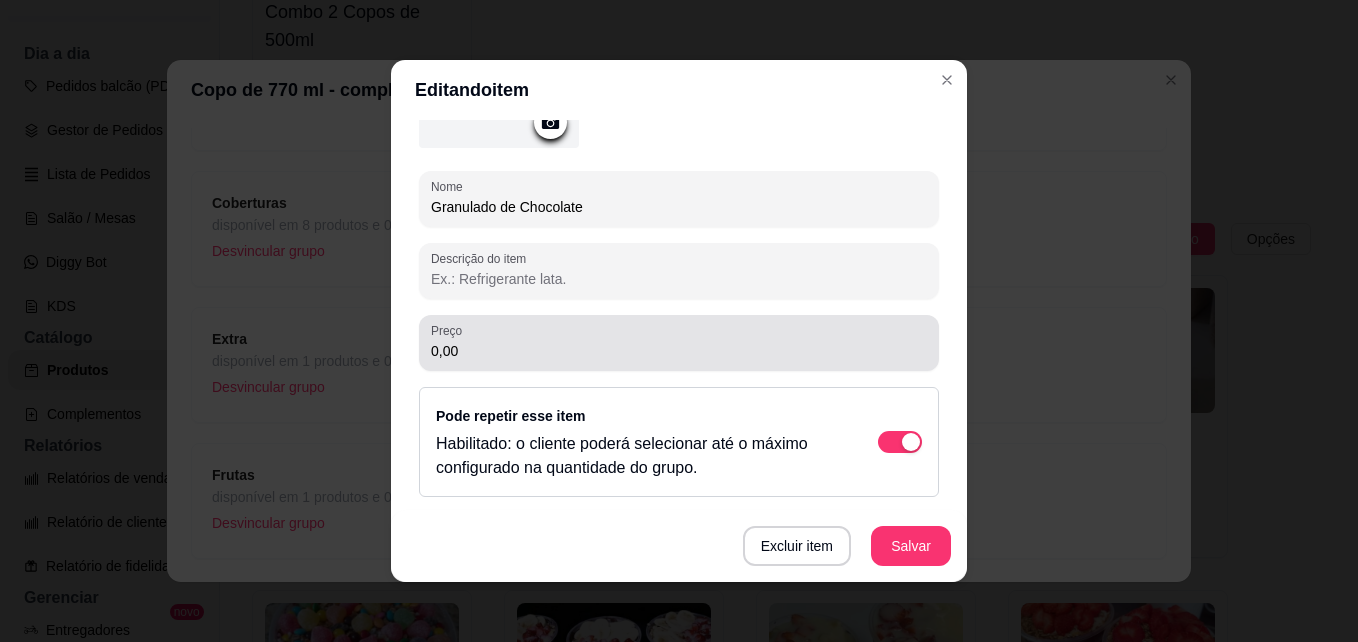 scroll, scrollTop: 328, scrollLeft: 0, axis: vertical 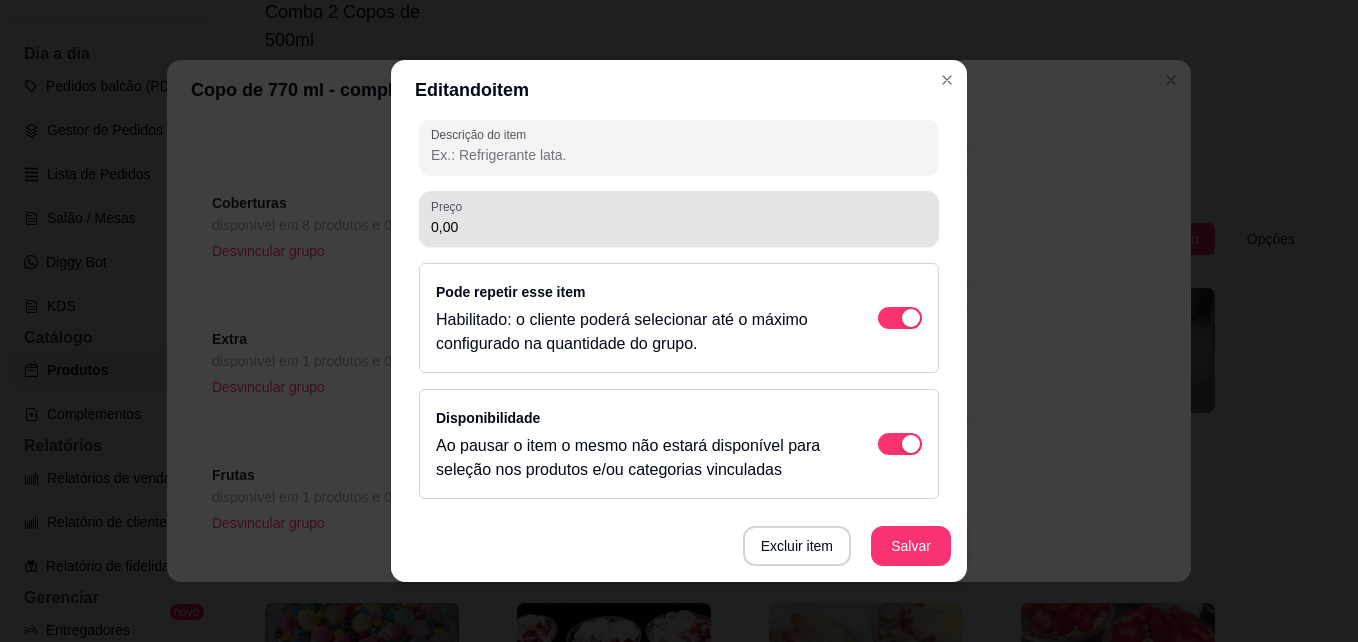 click on "0,00" at bounding box center (679, 219) 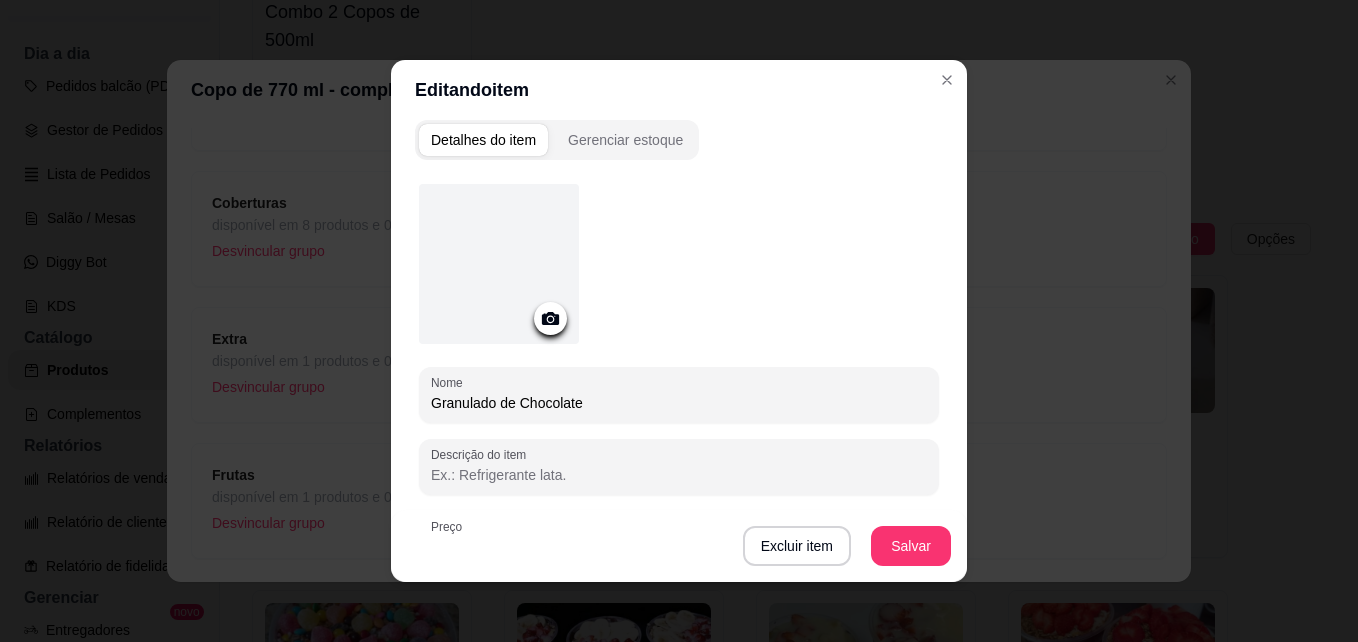 scroll, scrollTop: 0, scrollLeft: 0, axis: both 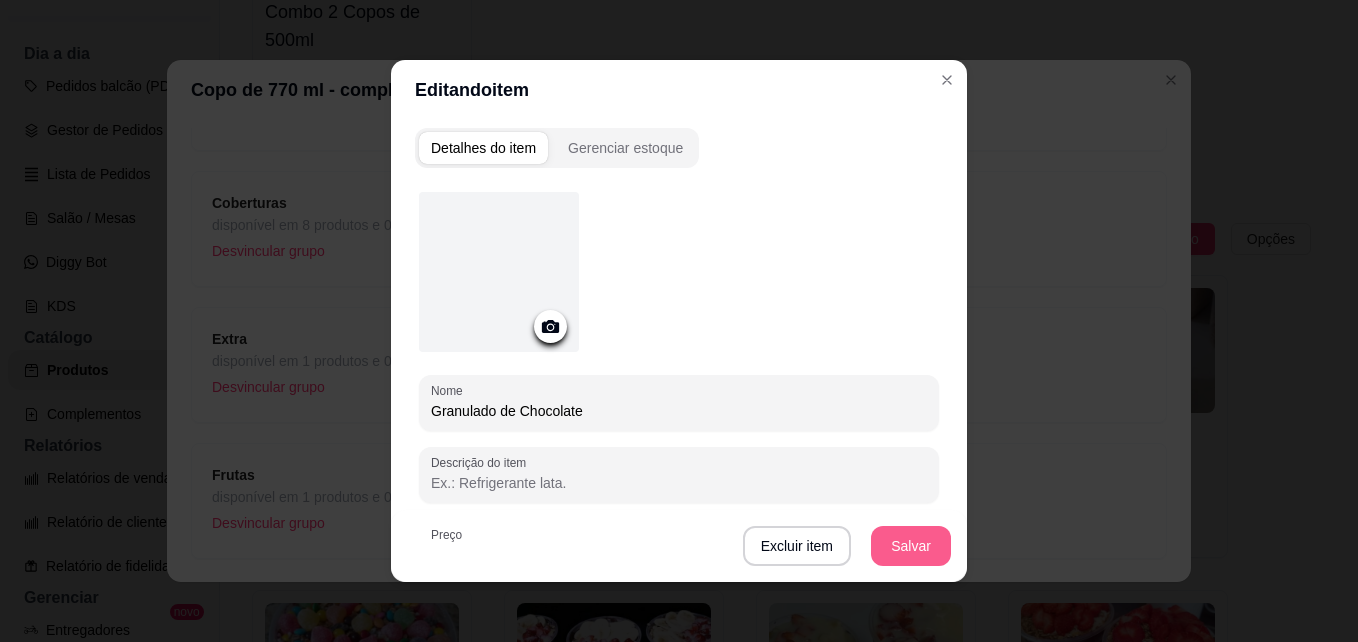 type on "2,00" 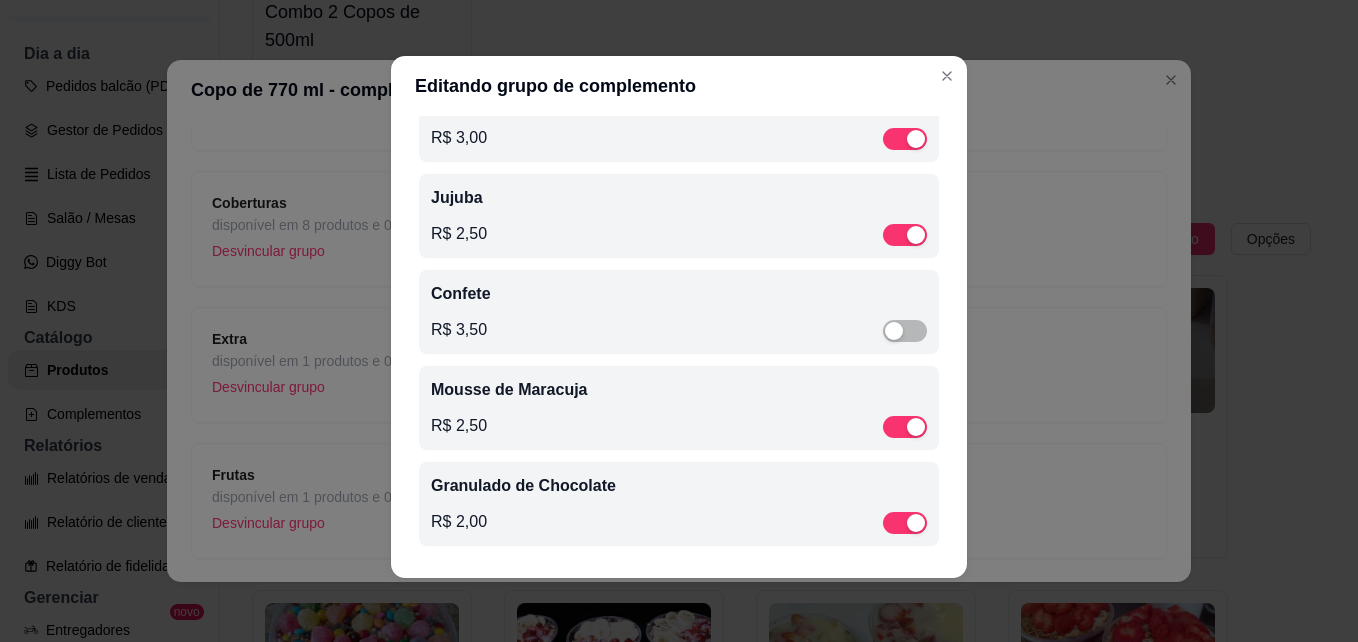 click on "Confete R$ 3,50" at bounding box center (679, 312) 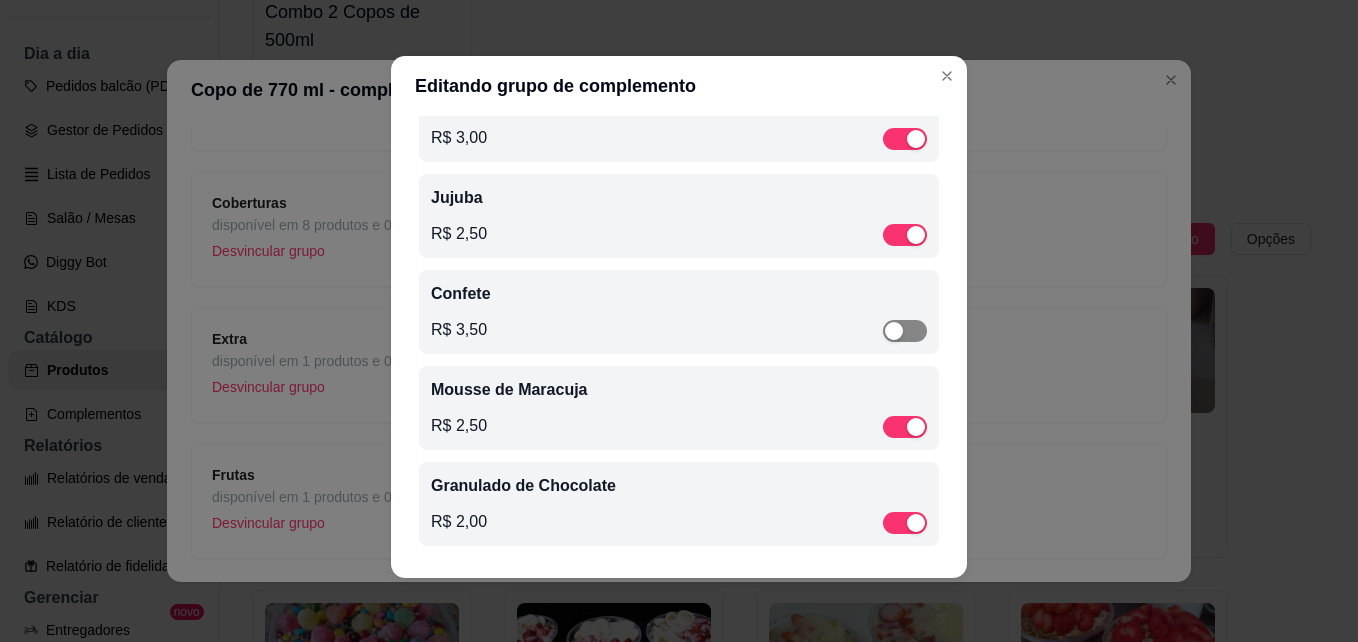 click at bounding box center [905, 331] 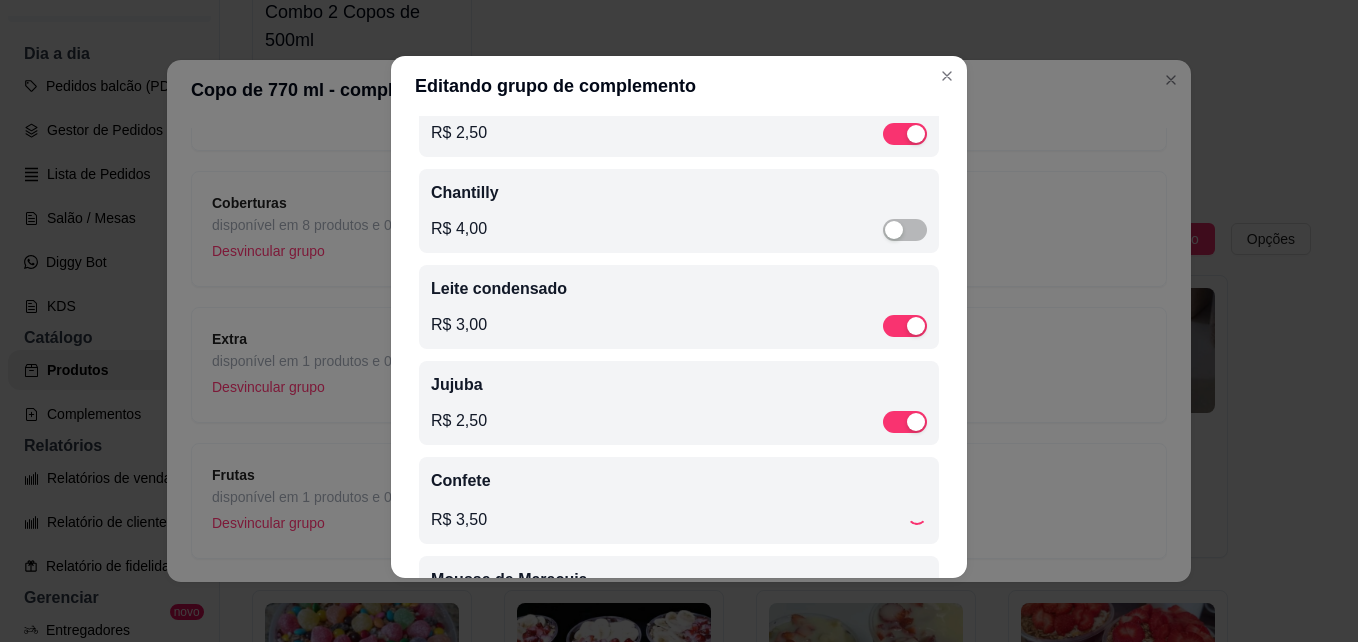 scroll, scrollTop: 262, scrollLeft: 0, axis: vertical 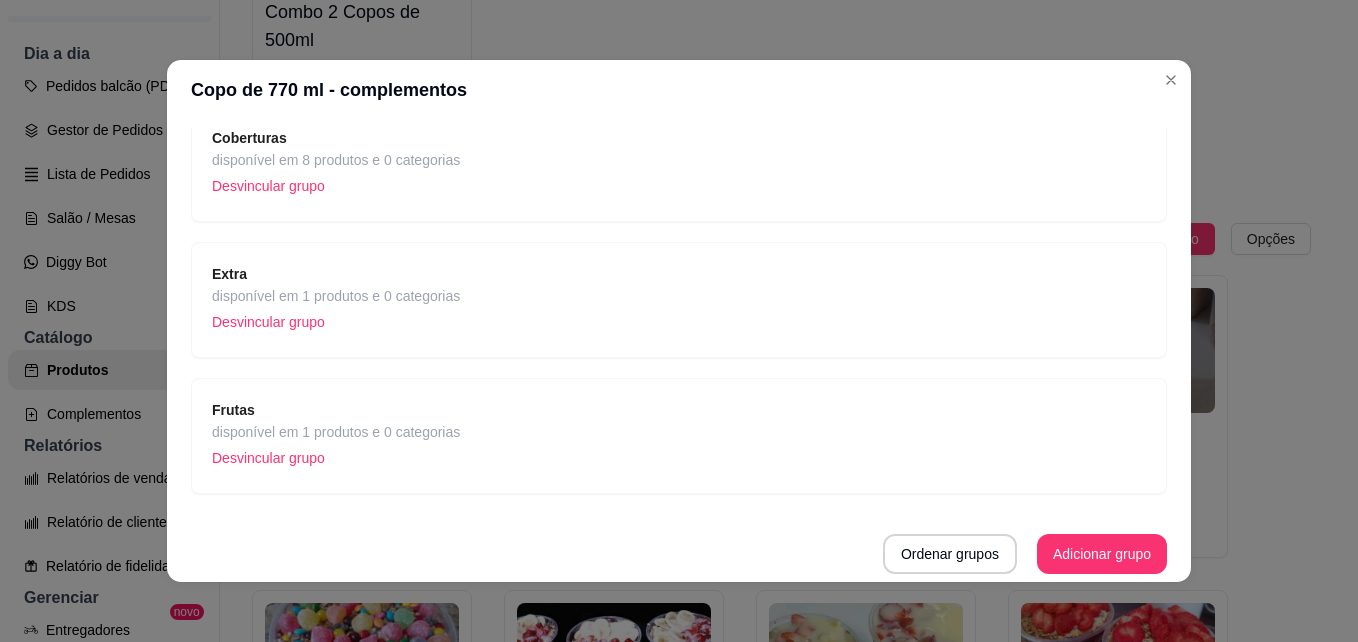 click on "Frutas" at bounding box center (336, 410) 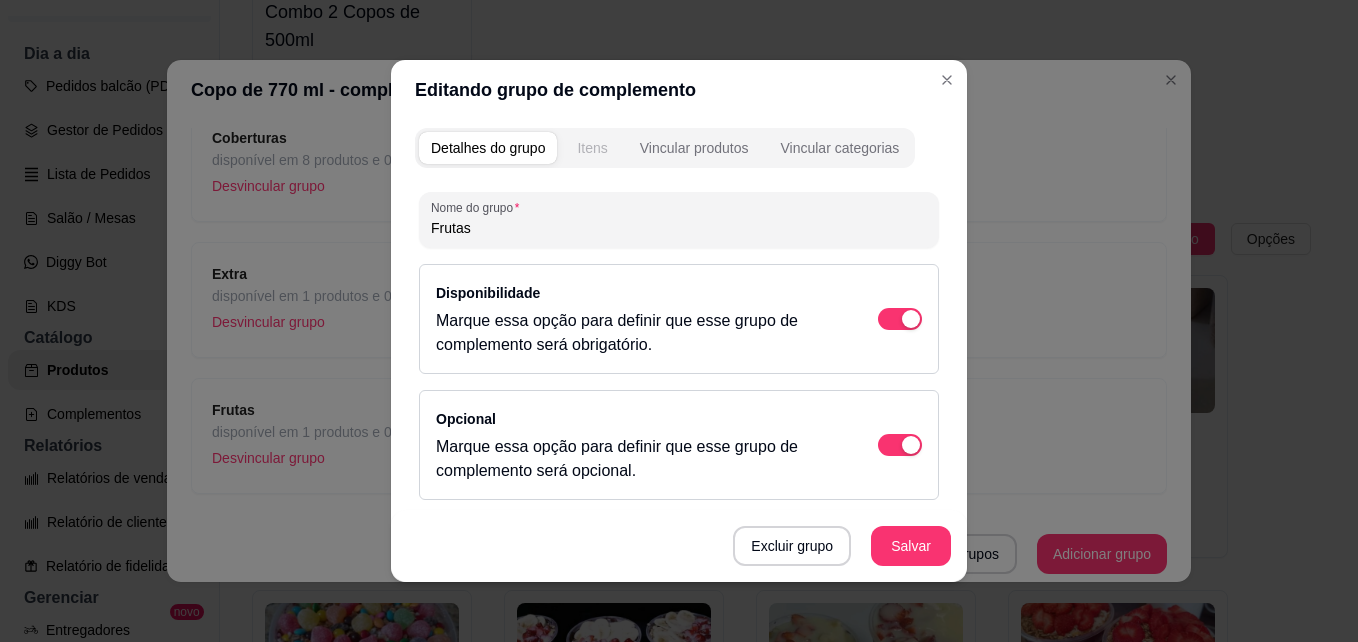 click on "Itens" at bounding box center (592, 148) 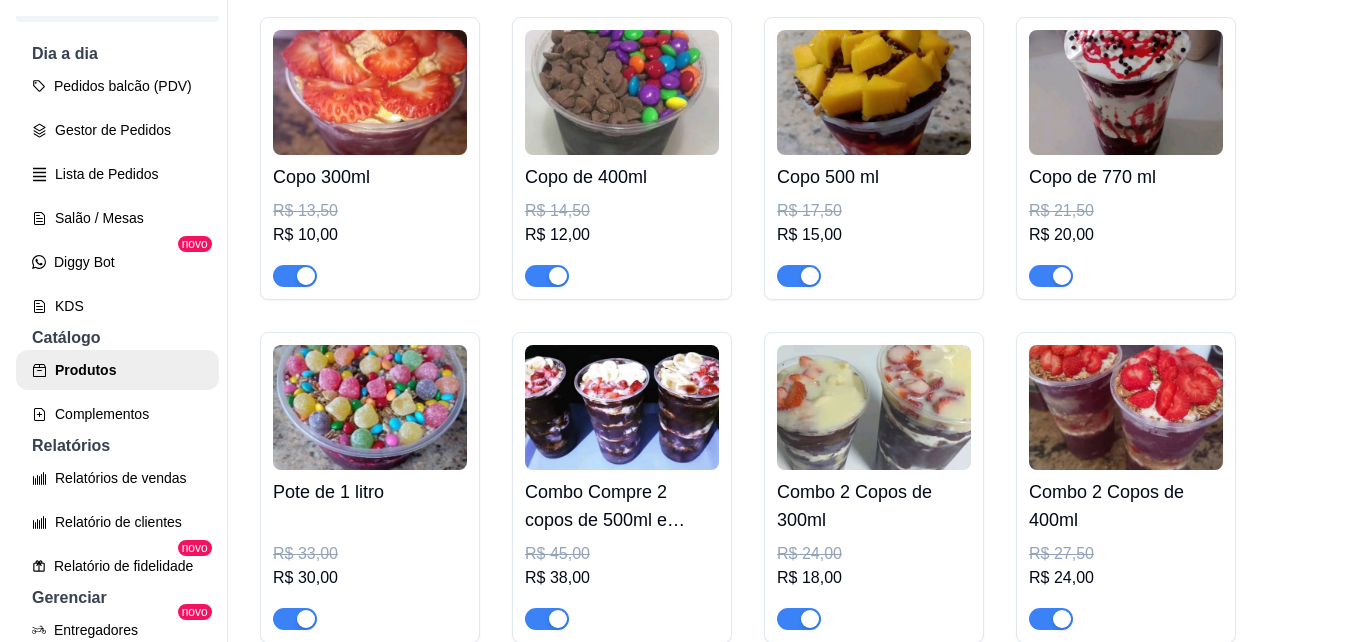 scroll, scrollTop: 700, scrollLeft: 0, axis: vertical 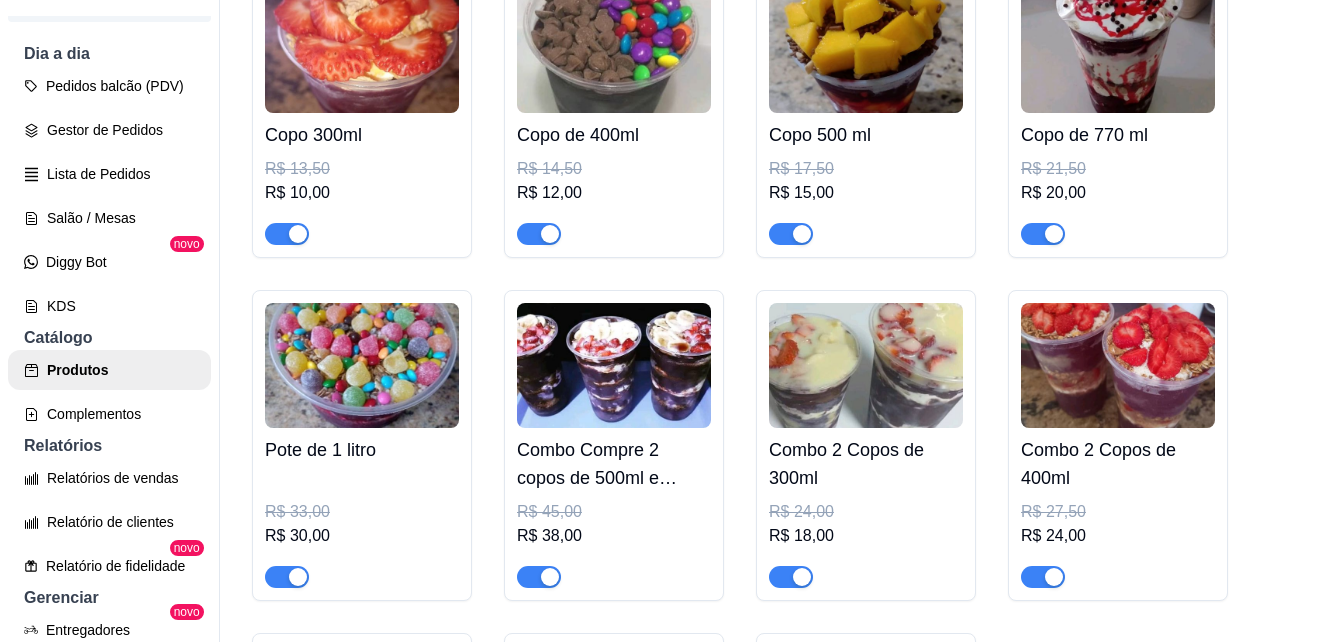 click at bounding box center (362, 365) 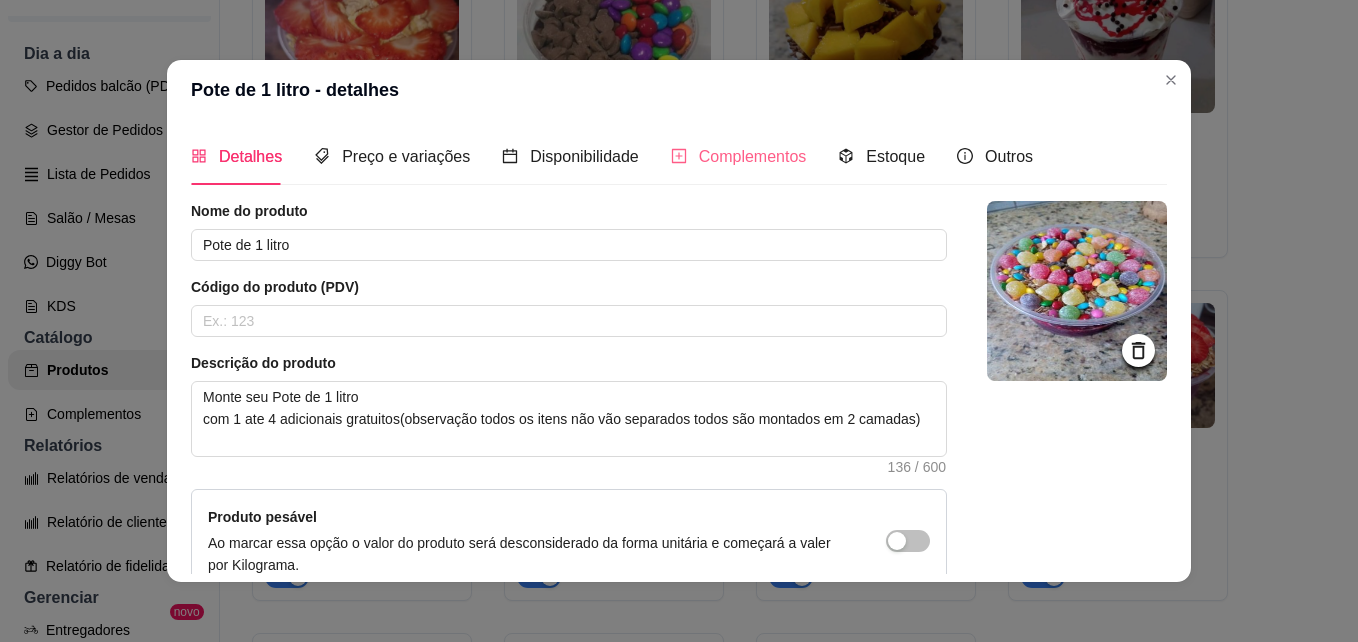 click on "Complementos" at bounding box center (739, 156) 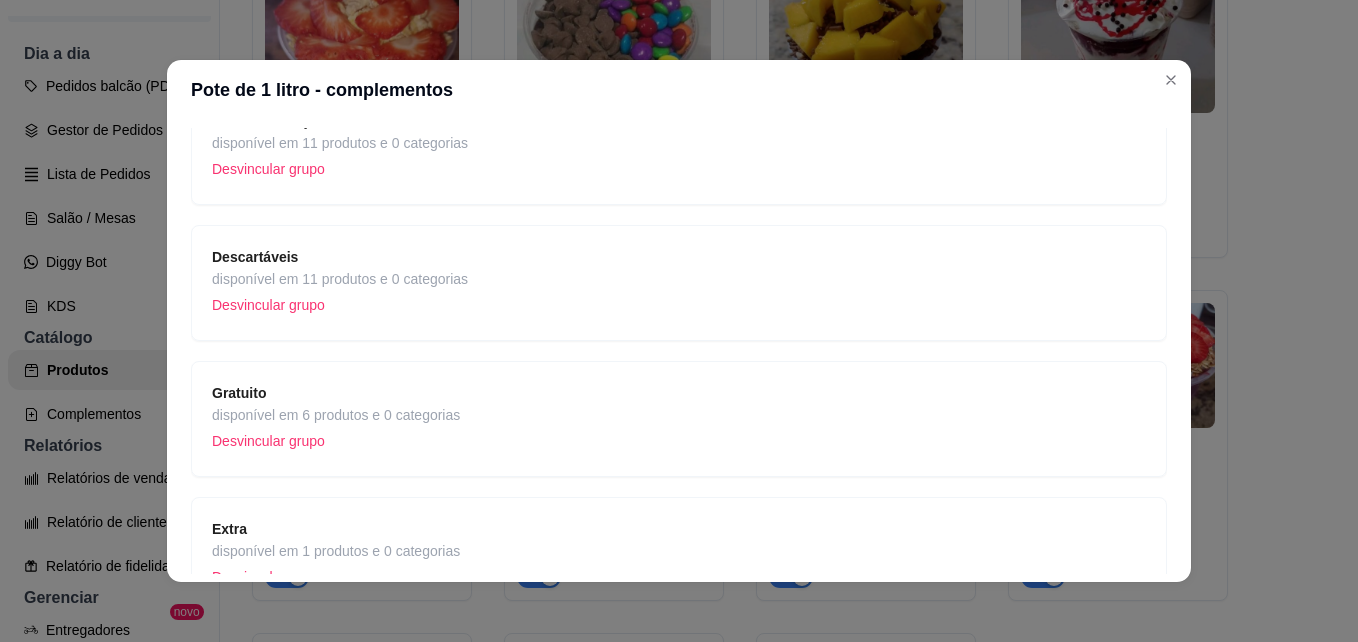scroll, scrollTop: 300, scrollLeft: 0, axis: vertical 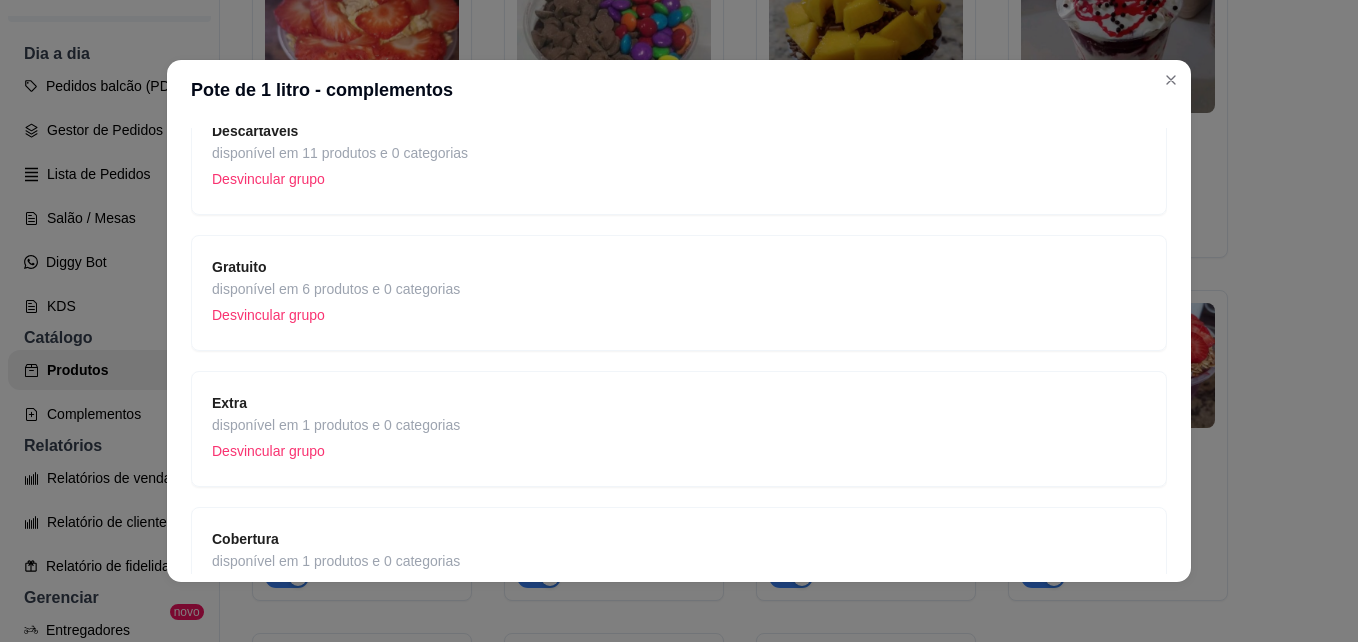 click on "Gratuito disponível em 6 produtos e 0 categorias  Desvincular grupo" at bounding box center [679, 293] 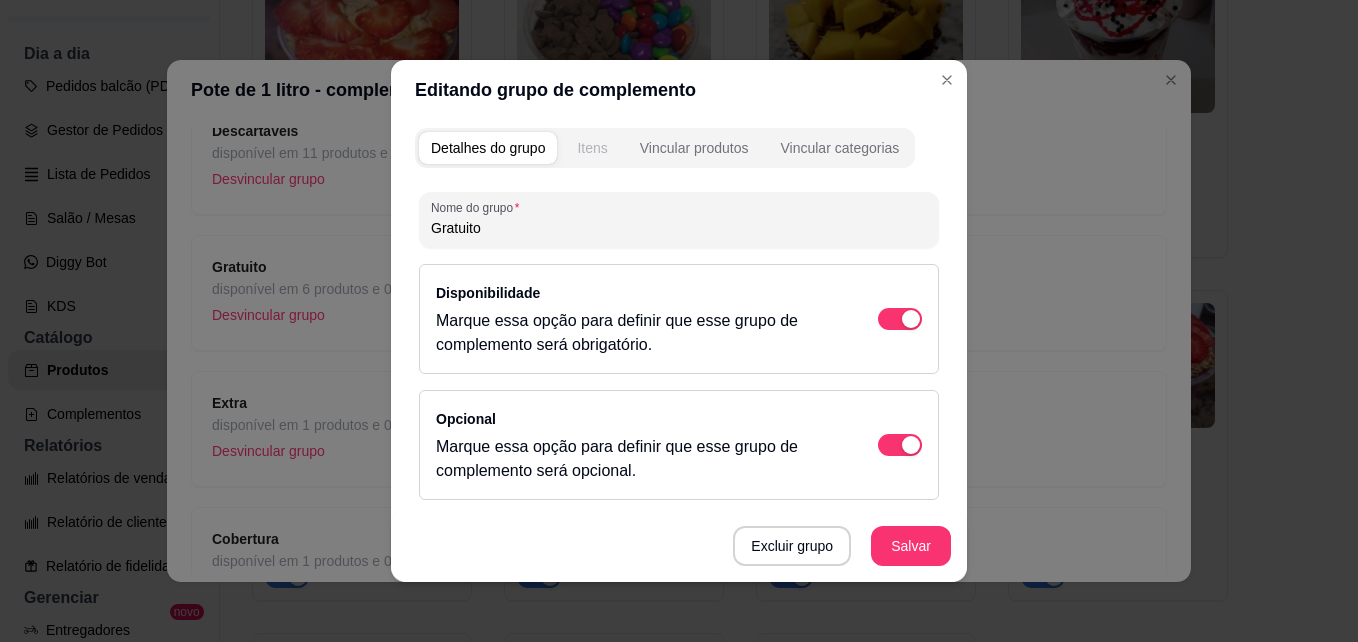 click on "Itens" at bounding box center [592, 148] 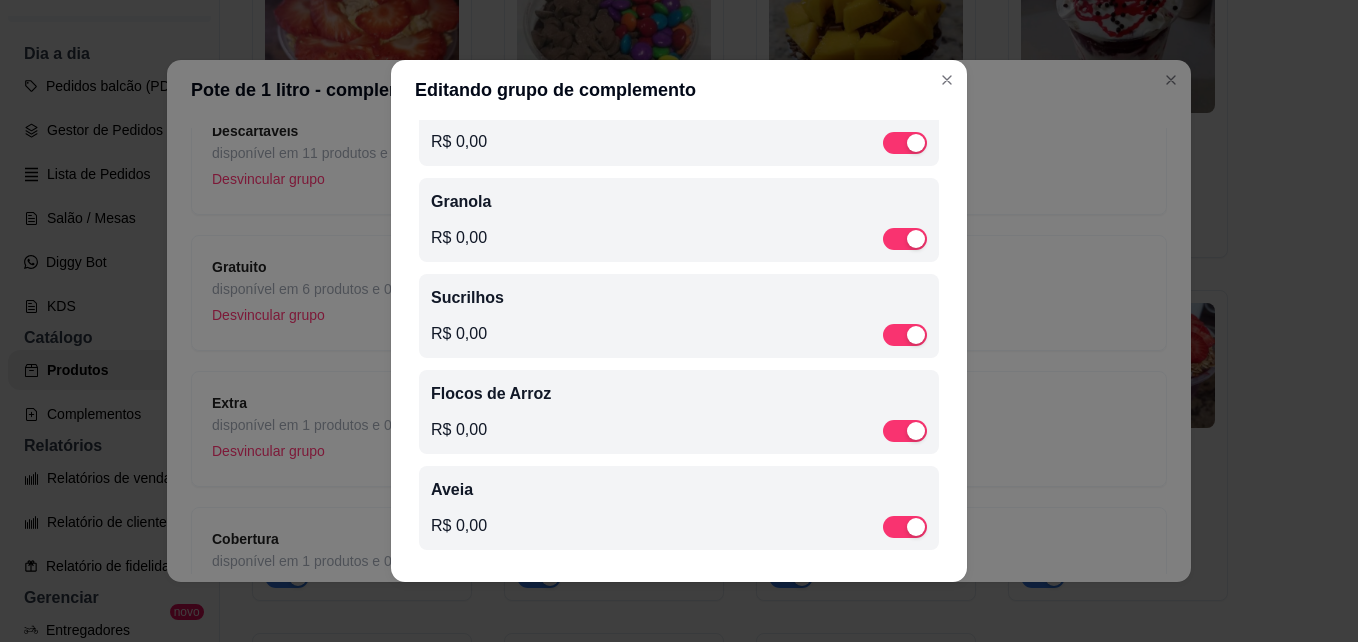 scroll, scrollTop: 268, scrollLeft: 0, axis: vertical 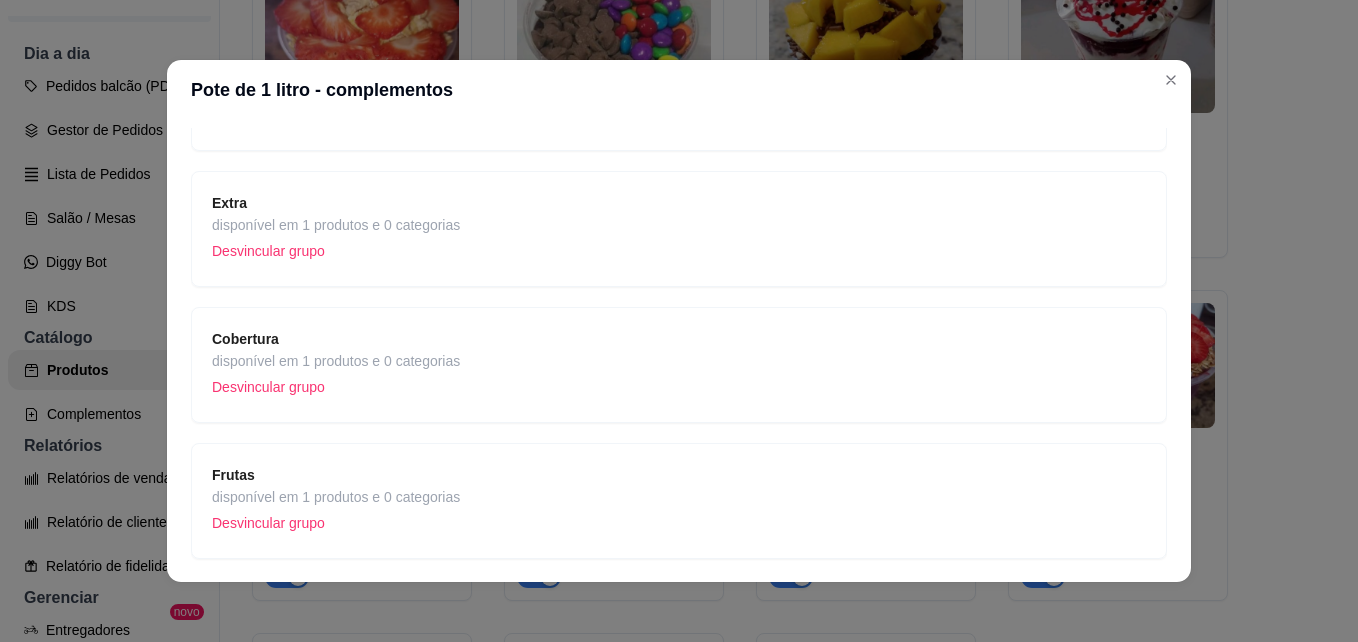 click on "Cobertura  disponível em 1 produtos e 0 categorias  Desvincular grupo" at bounding box center (679, 365) 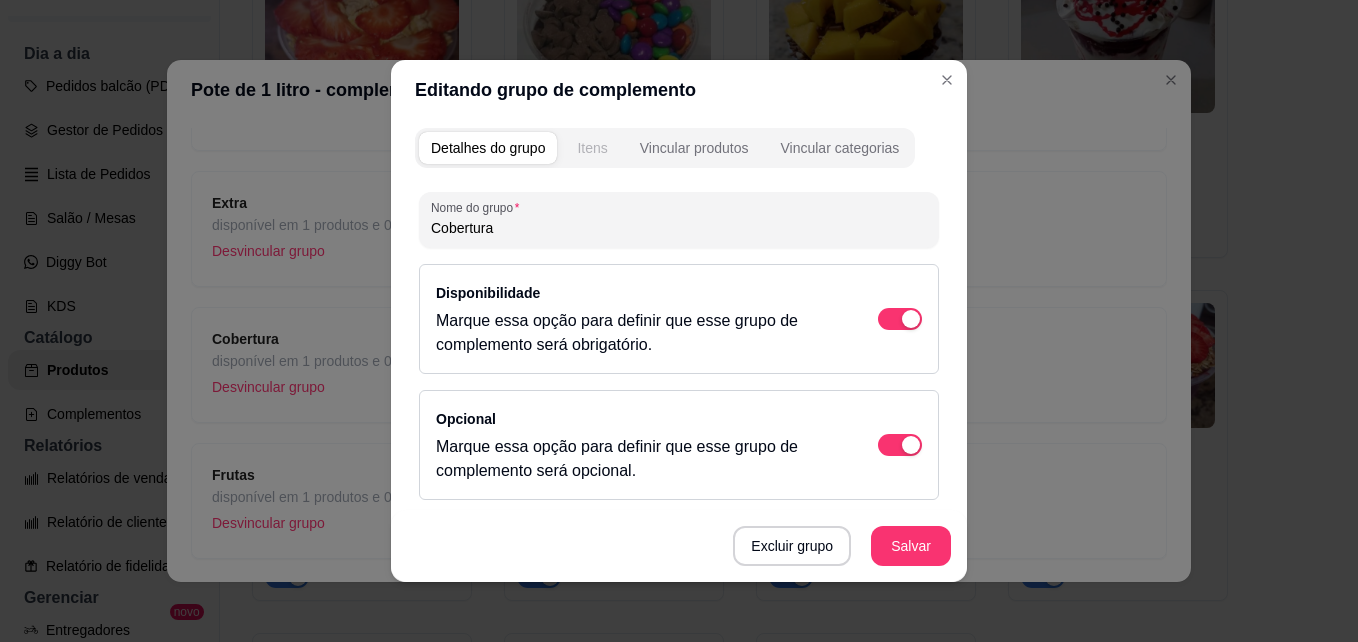 click on "Itens" at bounding box center (592, 148) 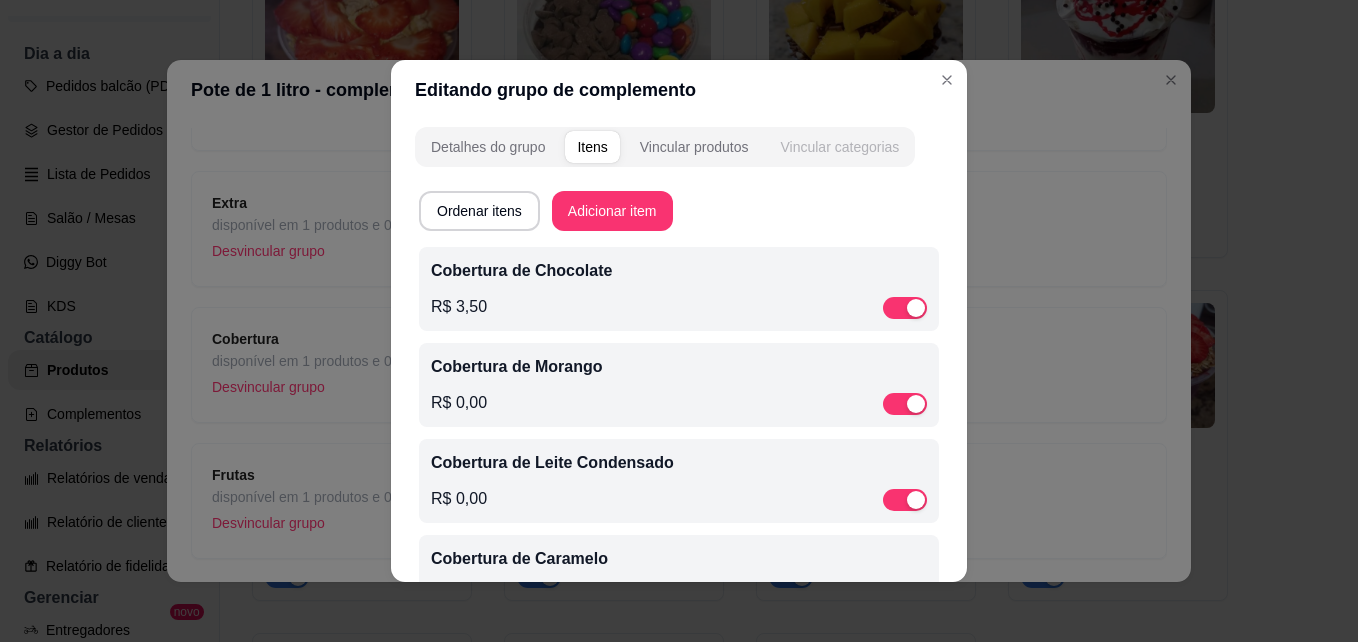 scroll, scrollTop: 0, scrollLeft: 0, axis: both 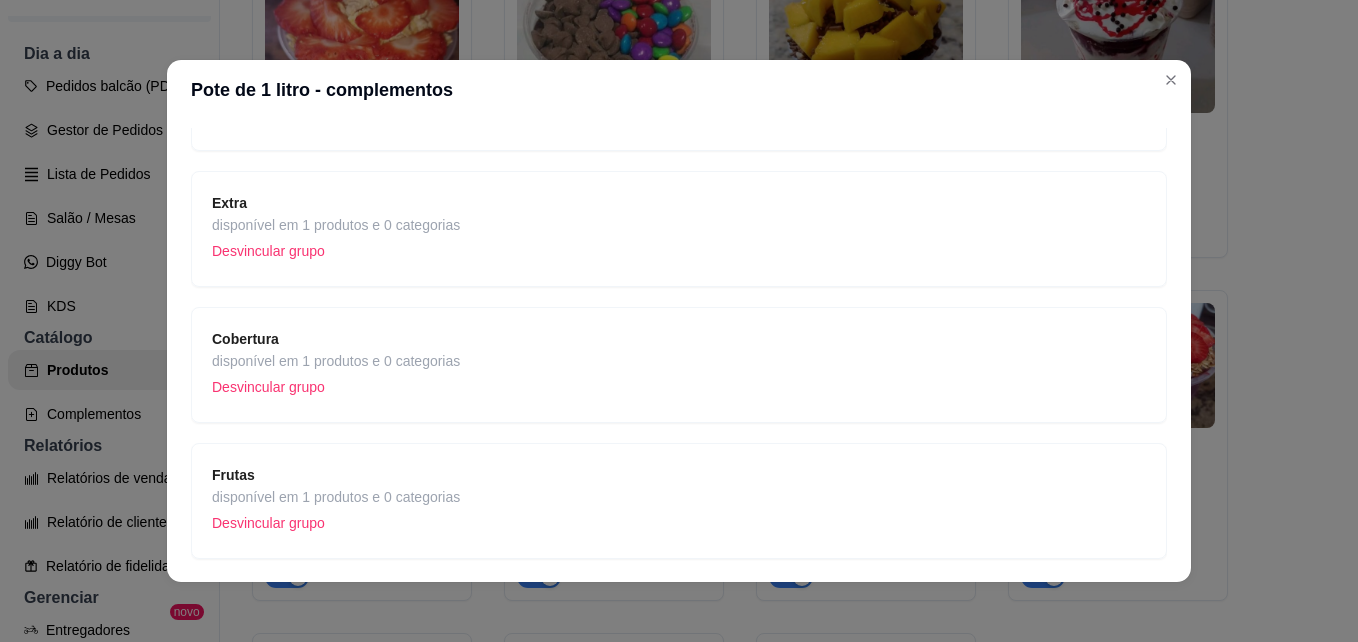 click on "Extra disponível em 1 produtos e 0 categorias  Desvincular grupo" at bounding box center (679, 229) 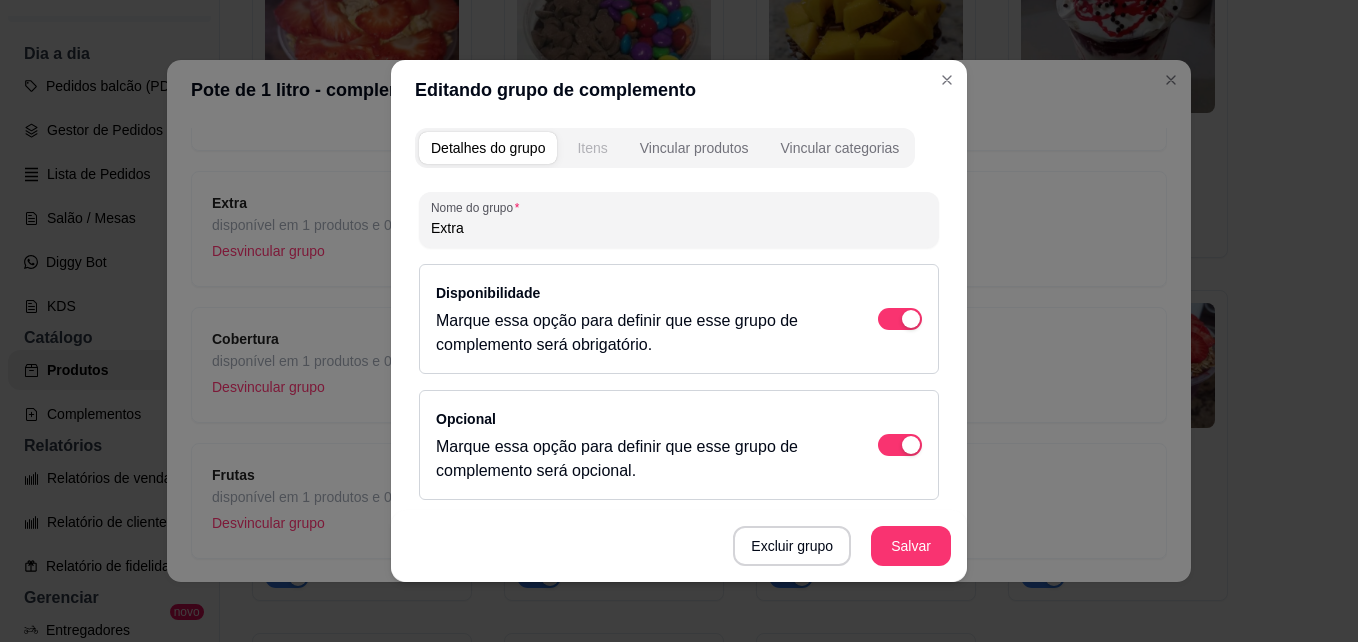 click on "Itens" at bounding box center (592, 148) 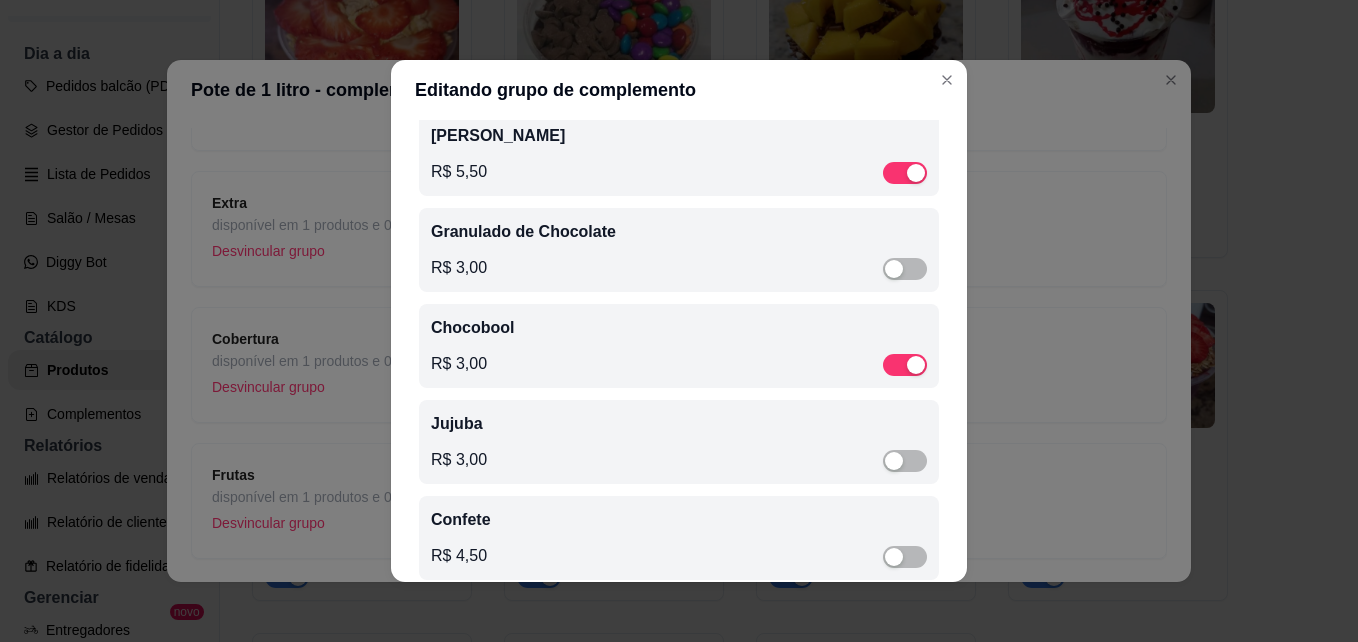 scroll, scrollTop: 171, scrollLeft: 0, axis: vertical 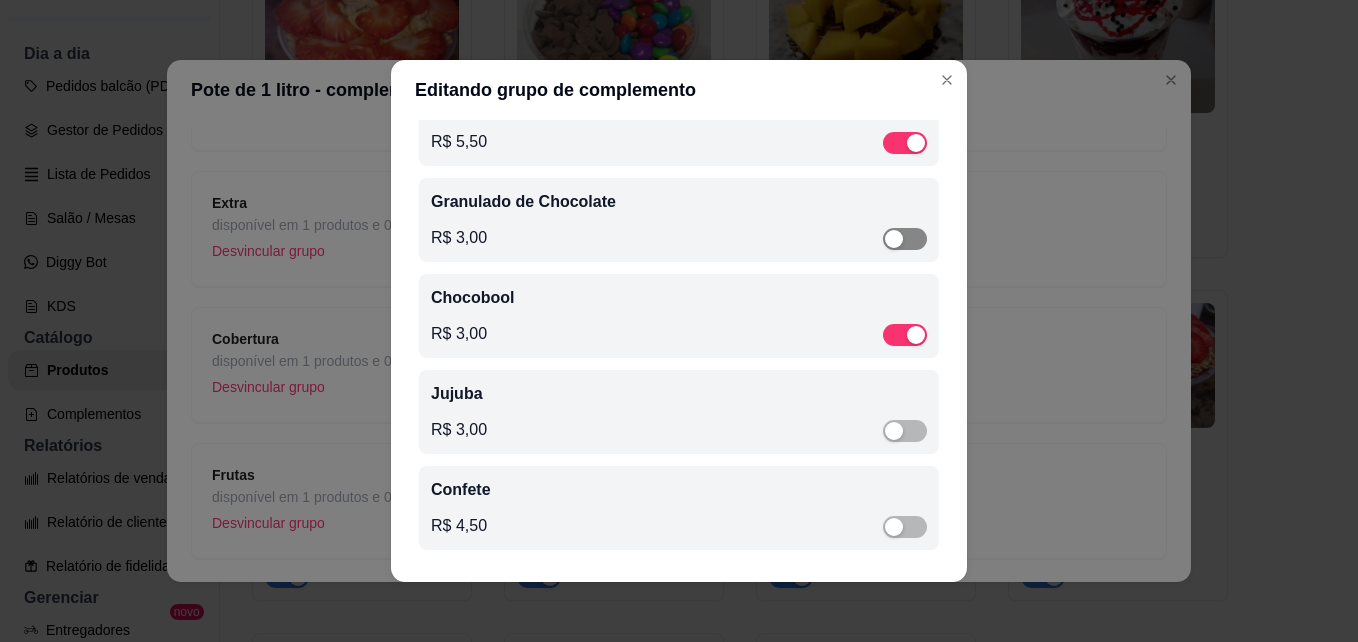 click at bounding box center (905, 239) 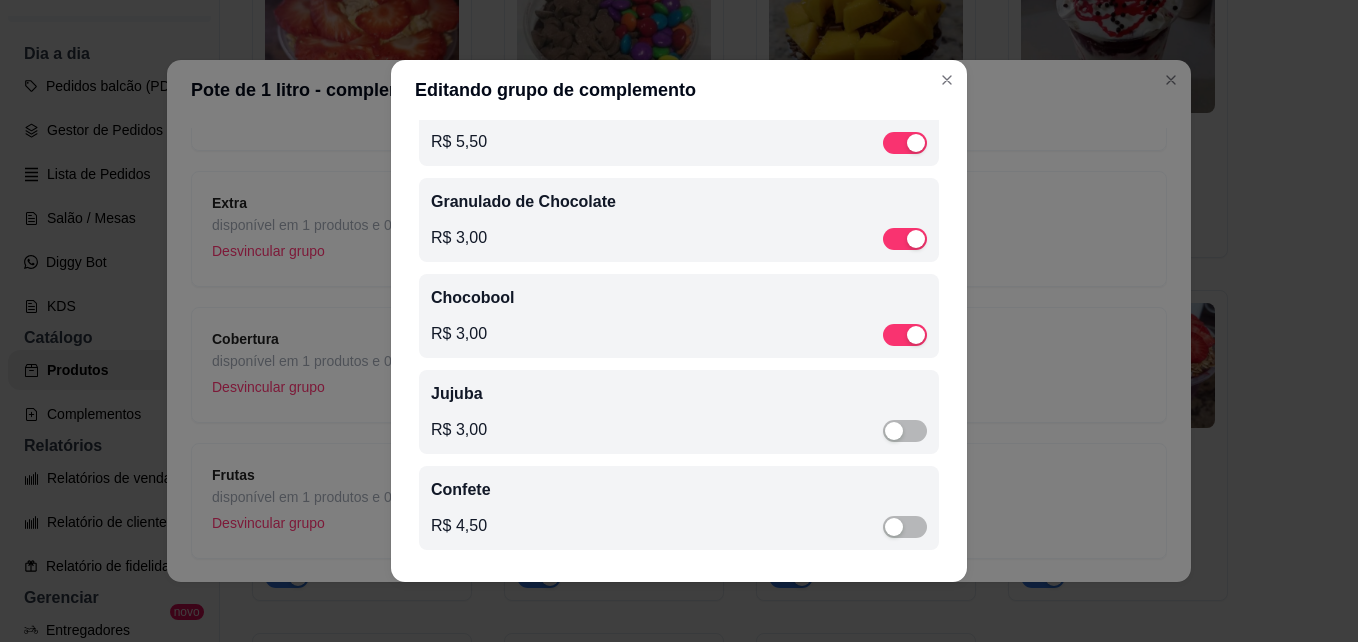 scroll, scrollTop: 4, scrollLeft: 0, axis: vertical 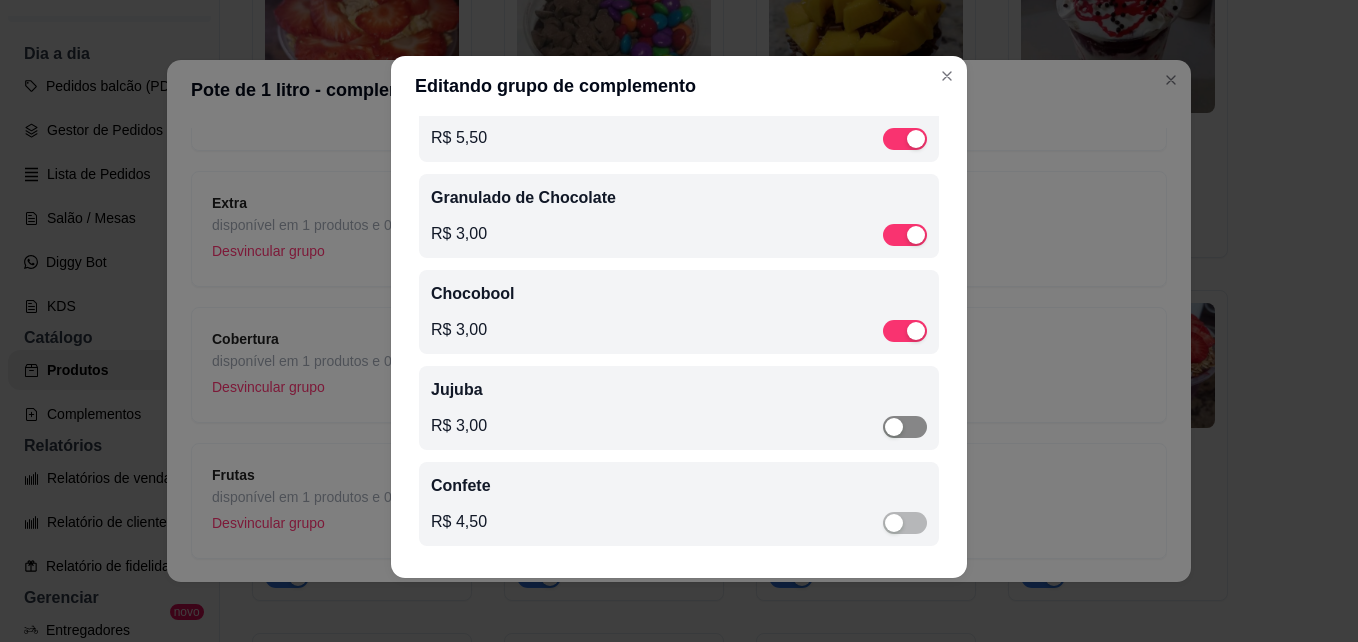 click at bounding box center (894, 427) 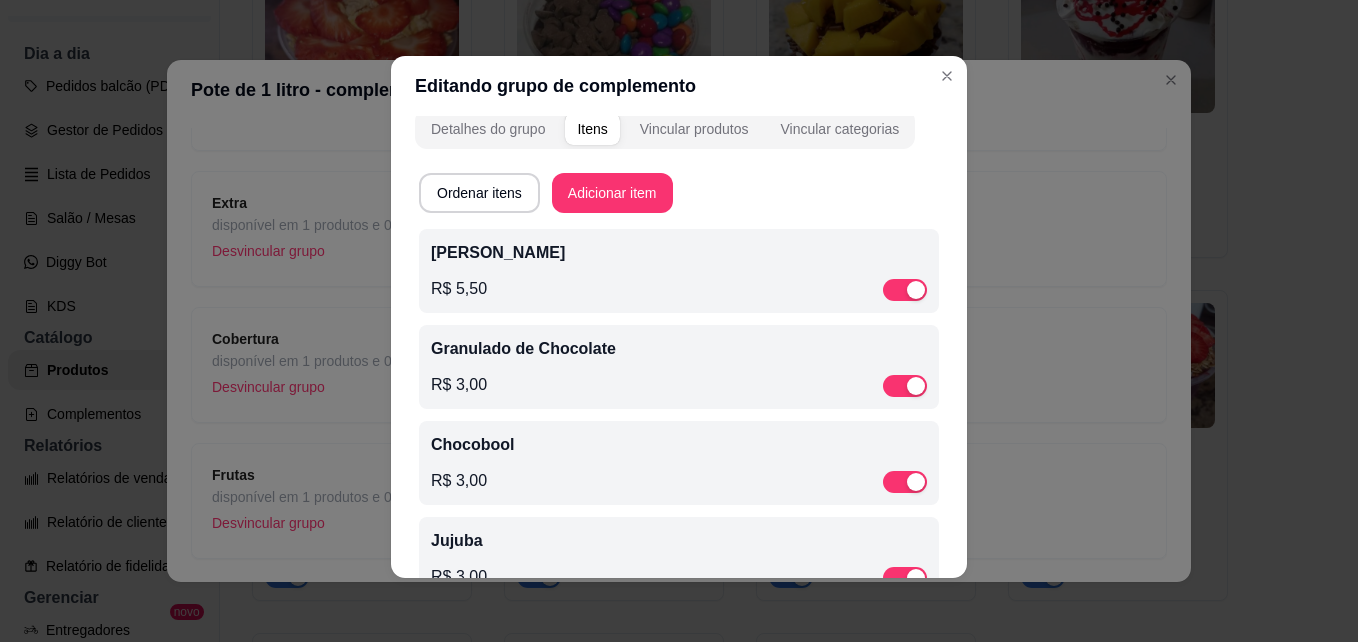 scroll, scrollTop: 0, scrollLeft: 0, axis: both 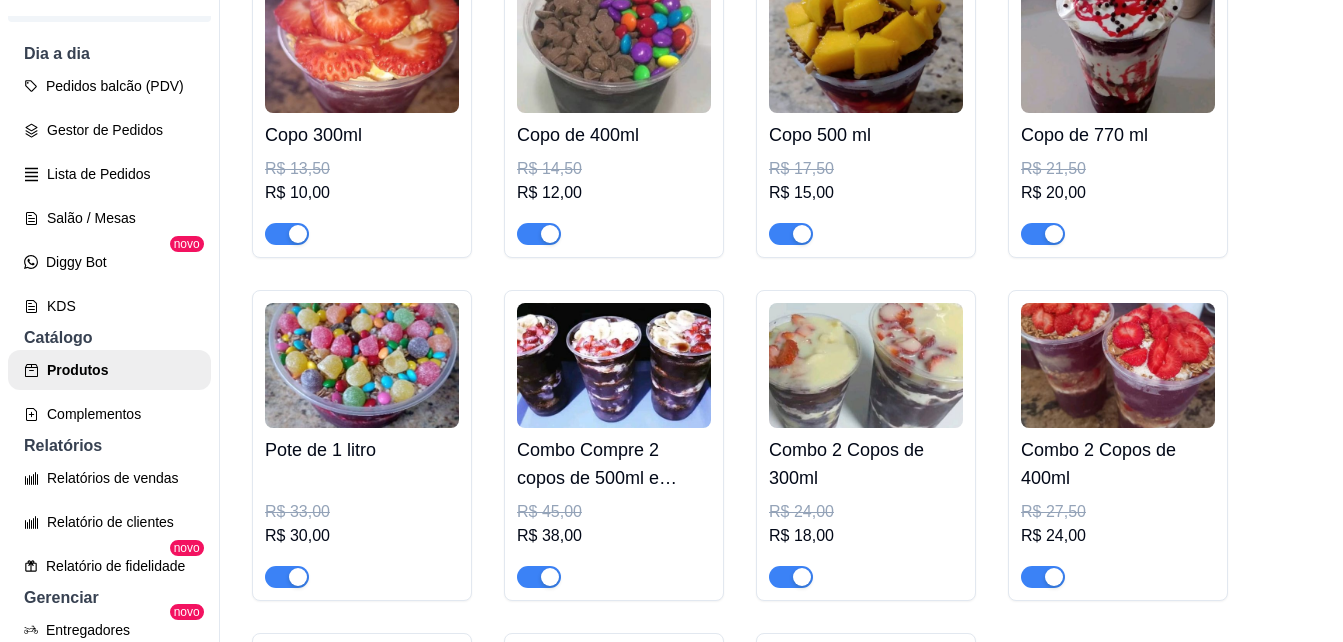click at bounding box center [614, 365] 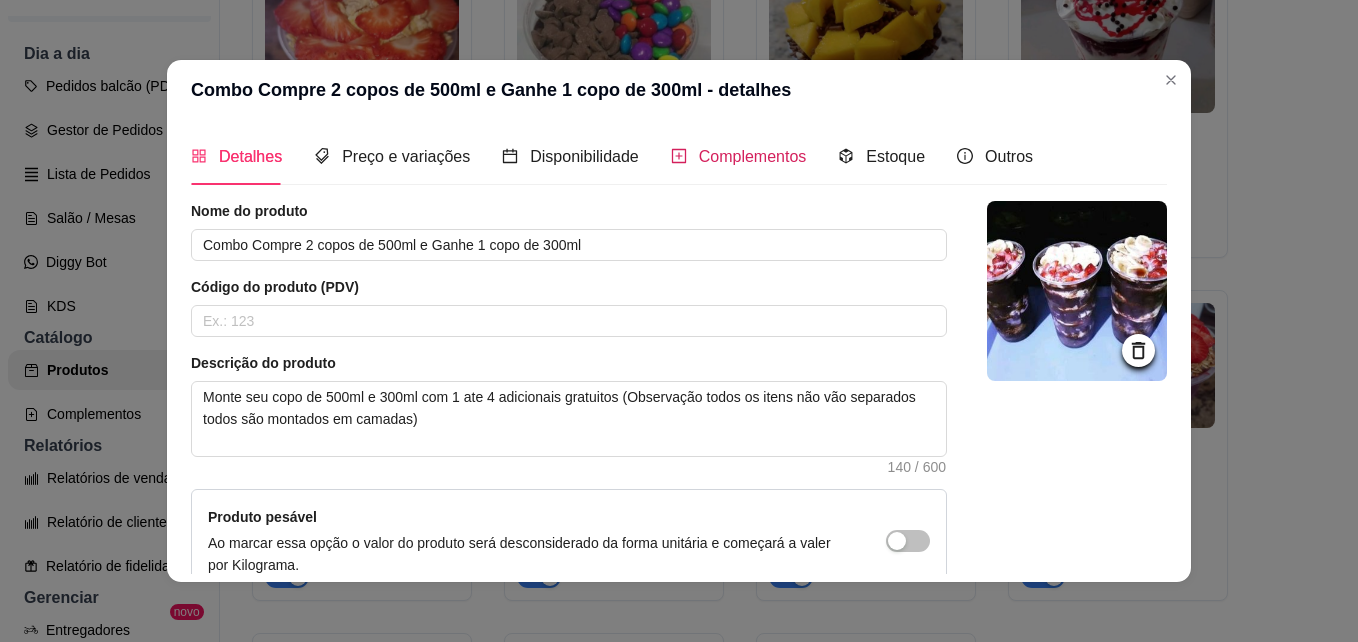 click on "Complementos" at bounding box center (753, 156) 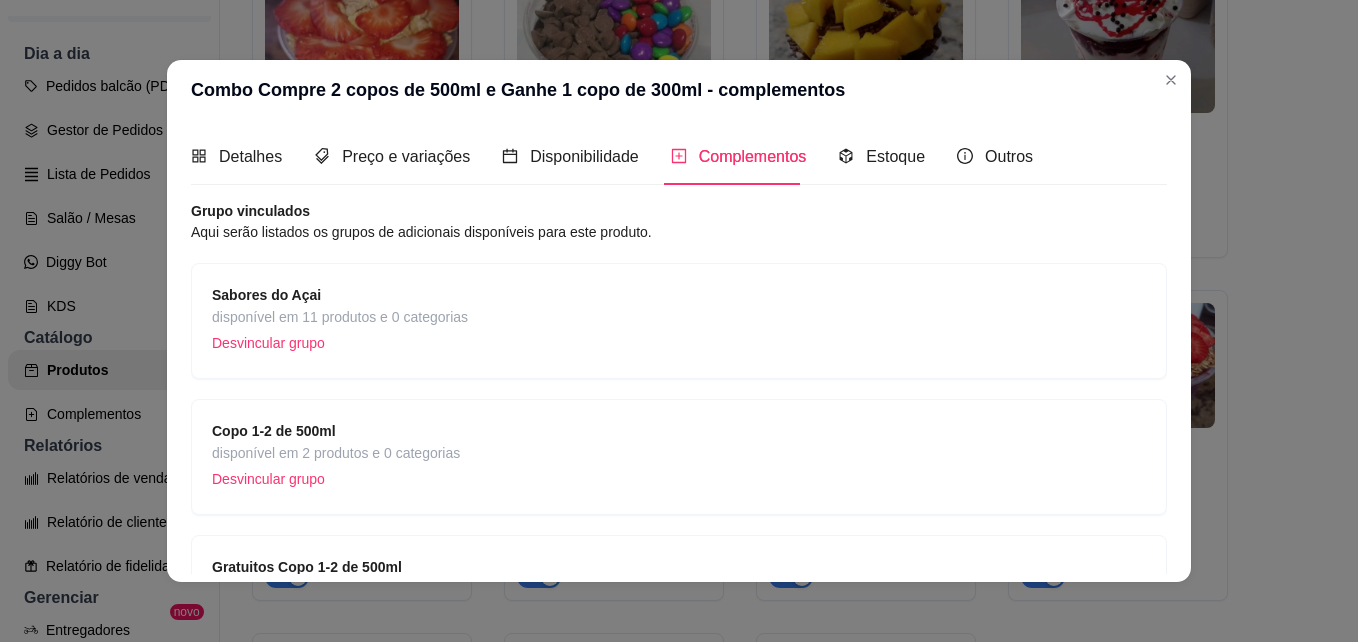 type 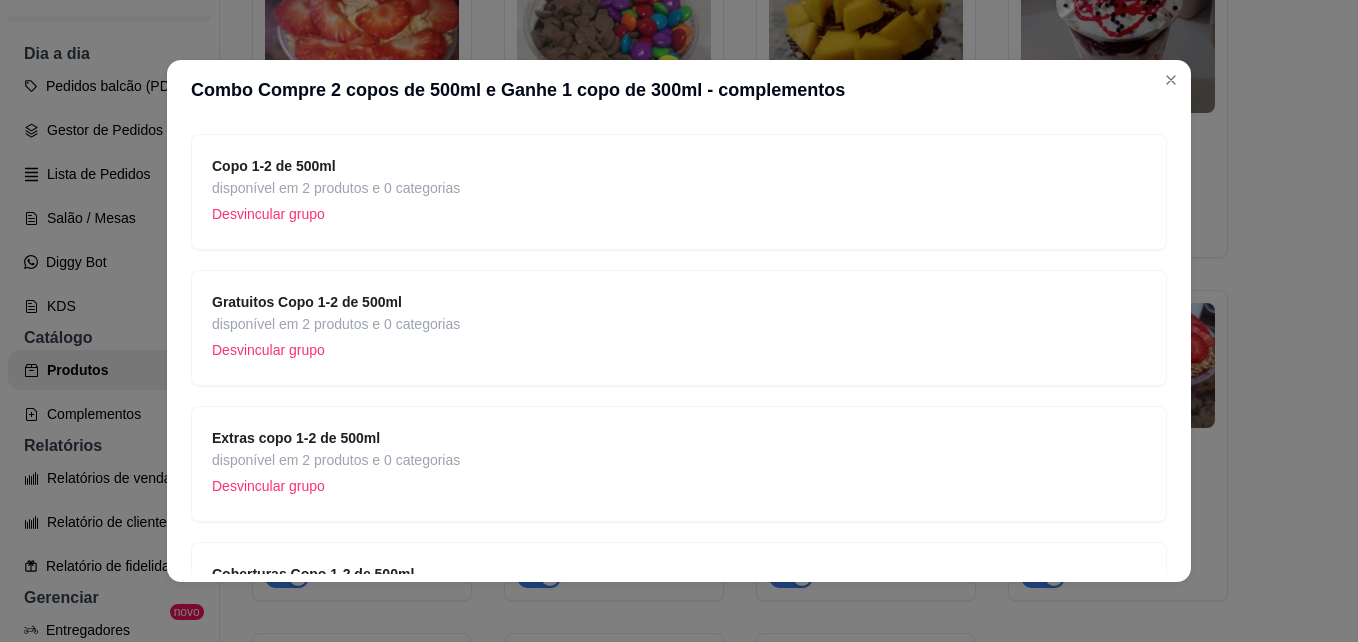 scroll, scrollTop: 300, scrollLeft: 0, axis: vertical 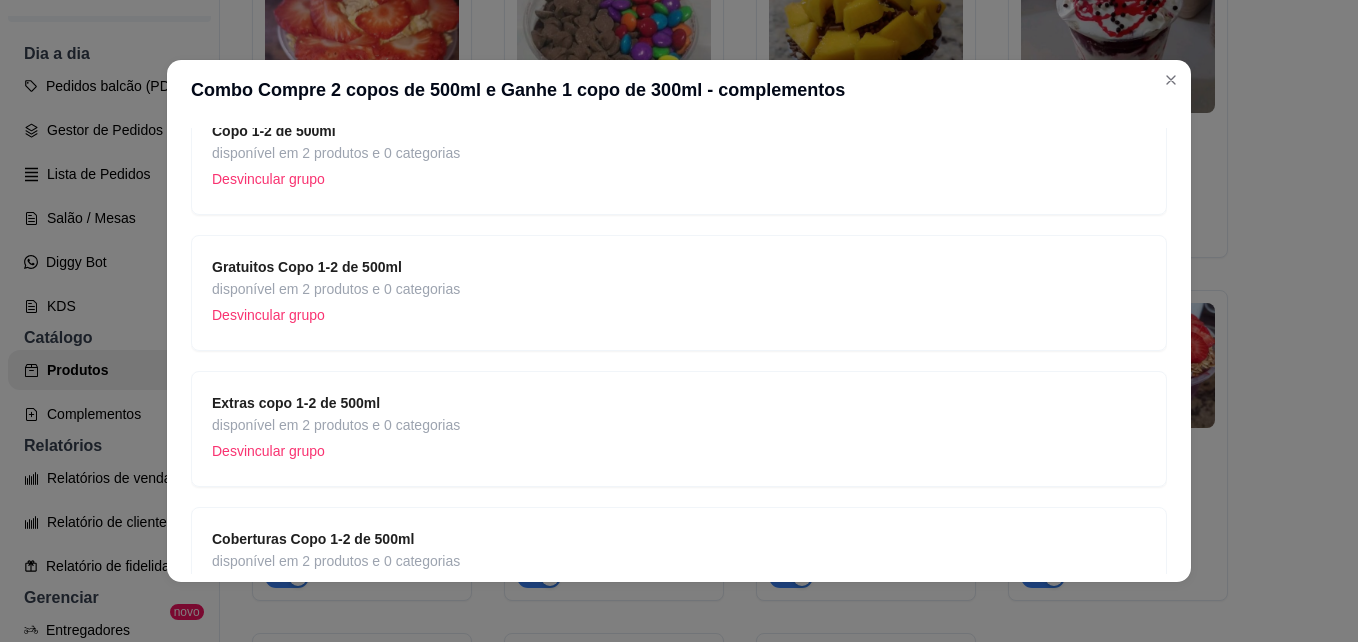 click on "Gratuitos Copo 1-2 de 500ml disponível em 2 produtos e 0 categorias  Desvincular grupo" at bounding box center [679, 293] 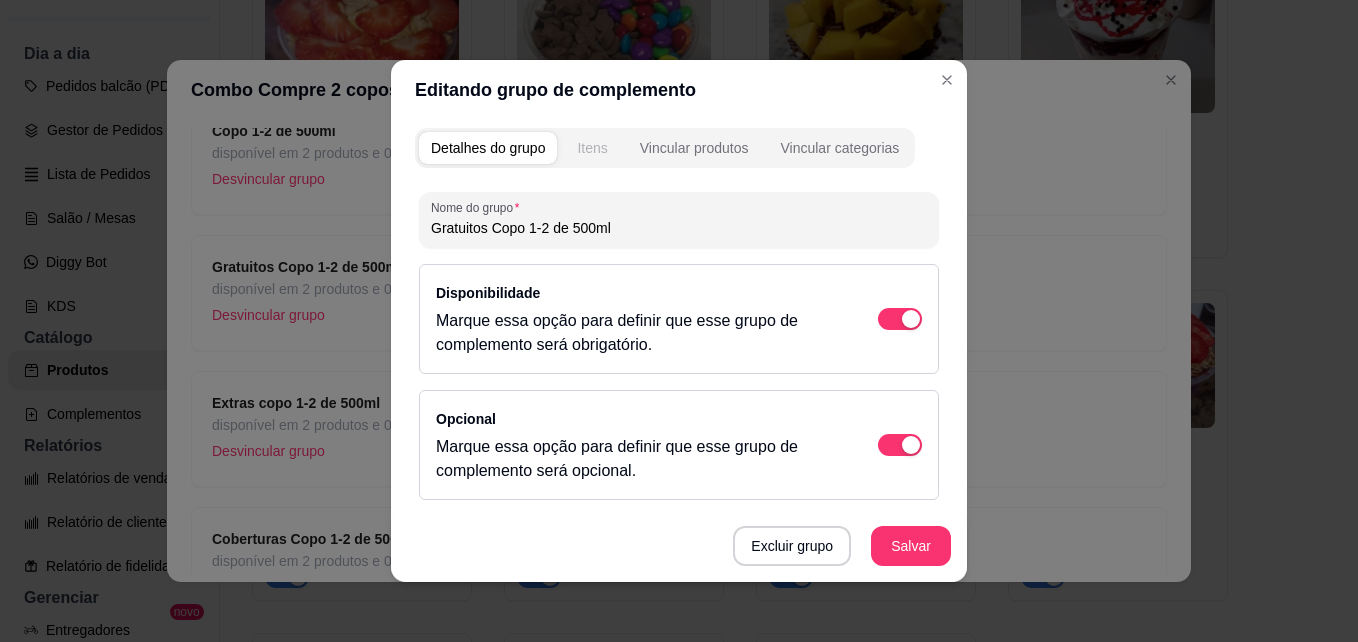 click on "Itens" at bounding box center (592, 148) 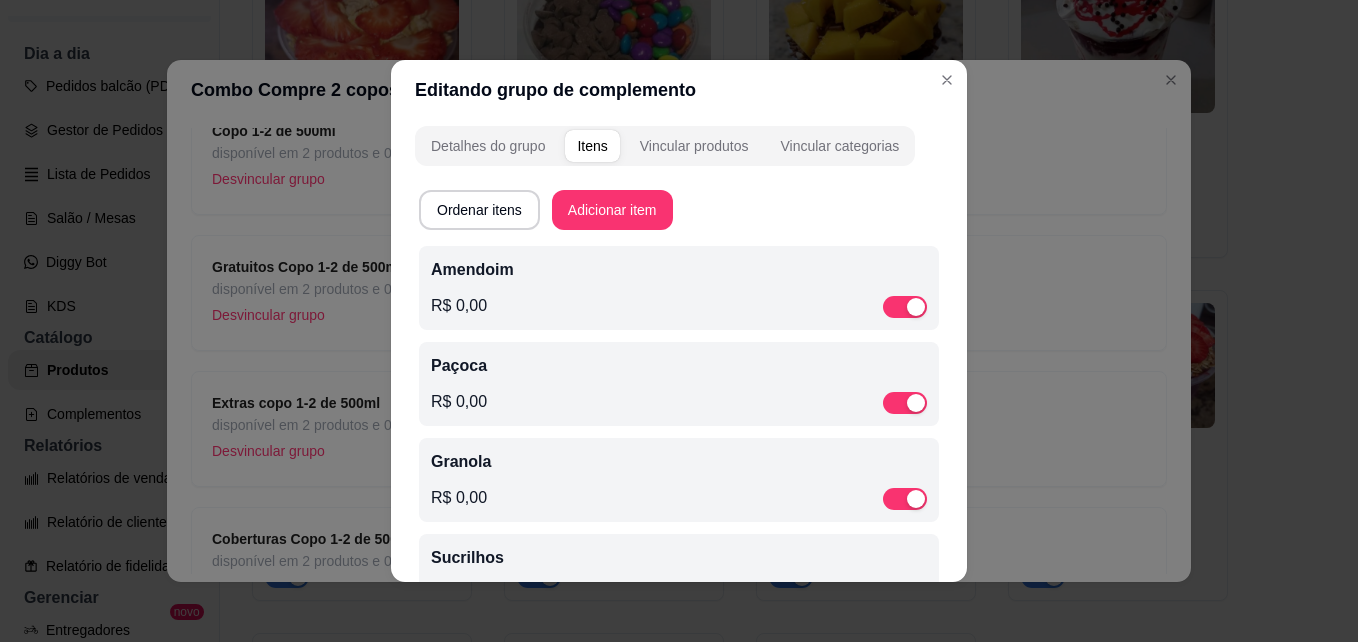 scroll, scrollTop: 0, scrollLeft: 0, axis: both 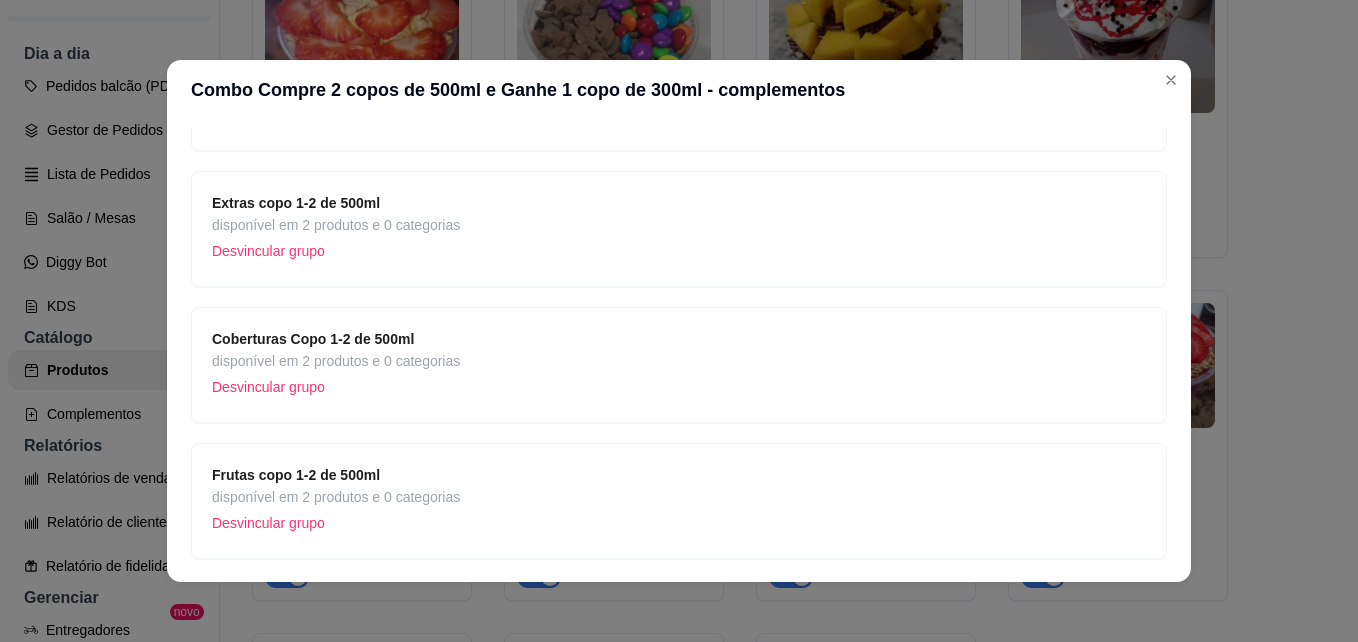 click on "Coberturas Copo 1-2 de 500ml disponível em 2 produtos e 0 categorias  Desvincular grupo" at bounding box center (679, 365) 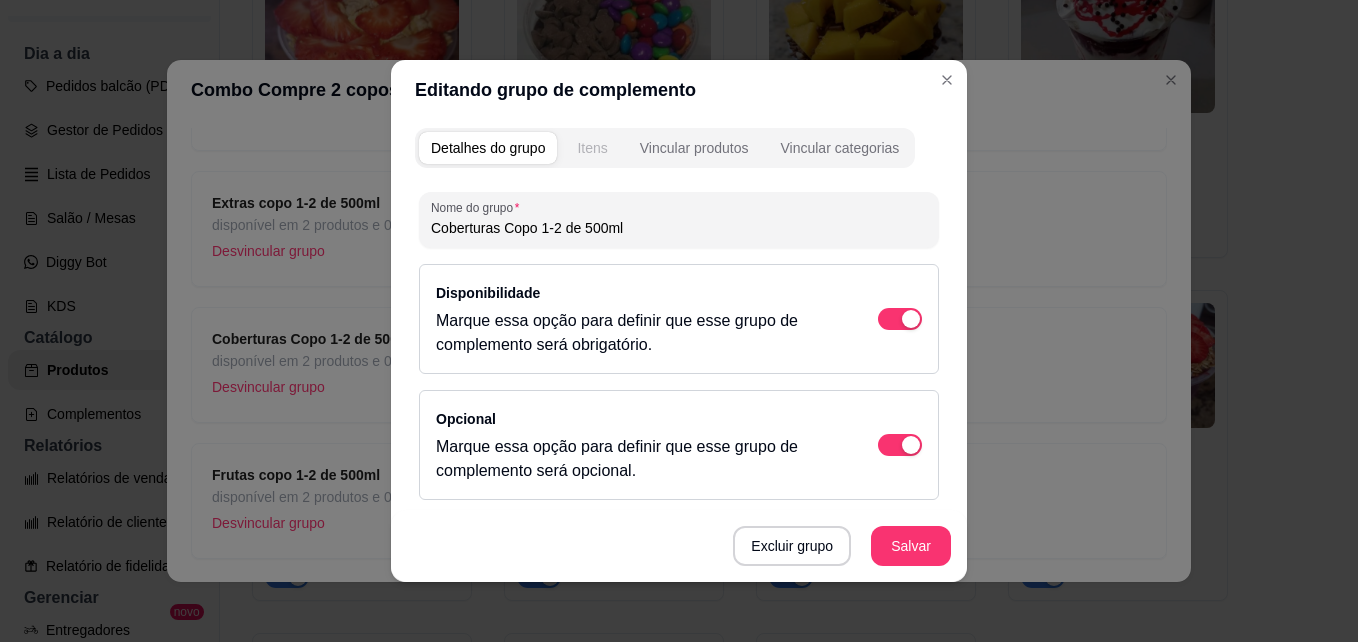 click on "Itens" at bounding box center (592, 148) 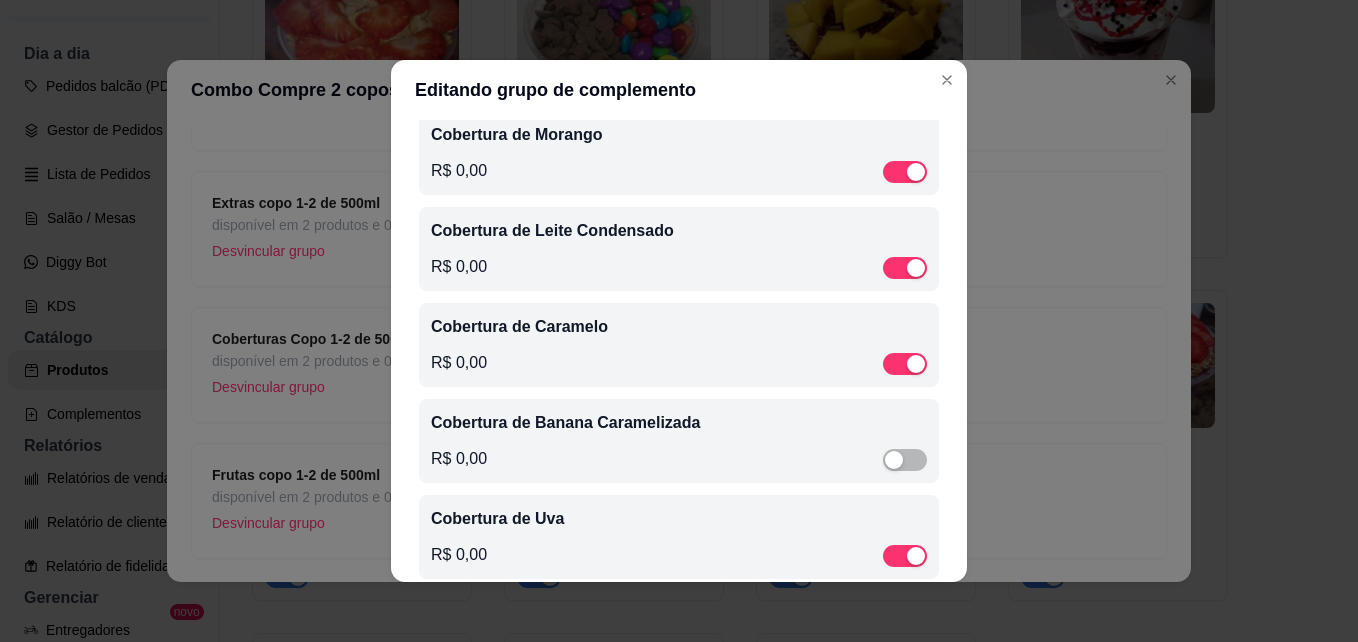 scroll, scrollTop: 559, scrollLeft: 0, axis: vertical 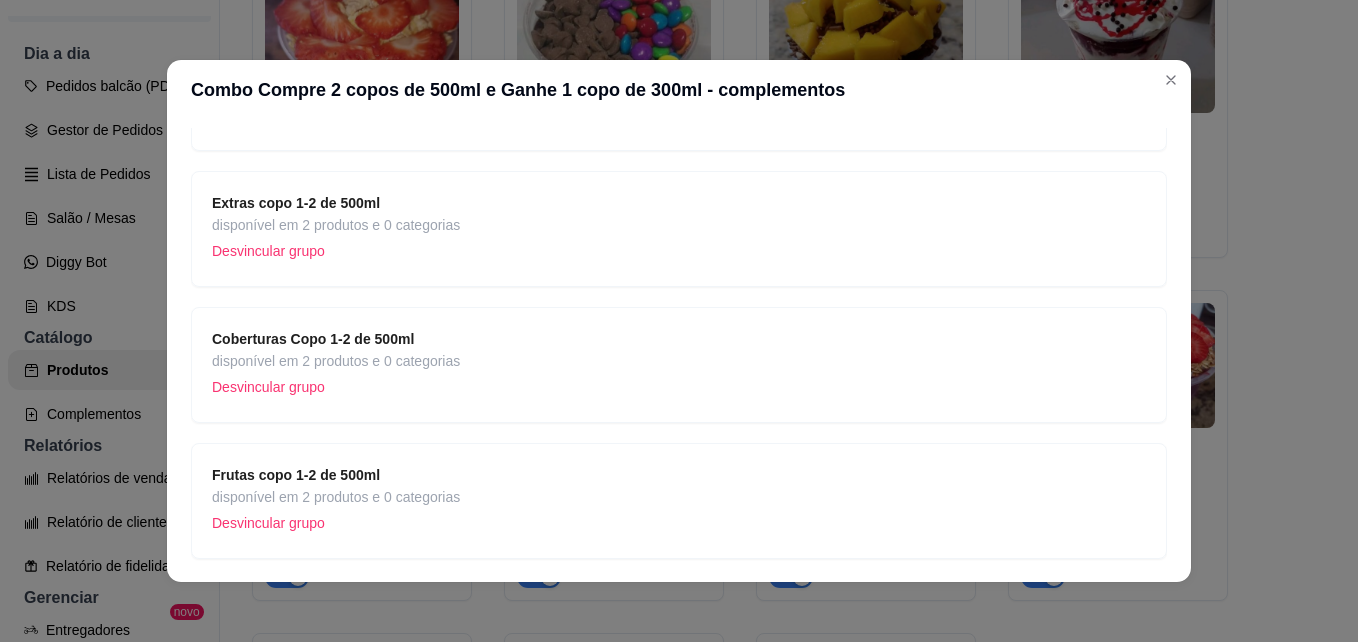 click on "Extras copo 1-2 de 500ml disponível em 2 produtos e 0 categorias  Desvincular grupo" at bounding box center [679, 229] 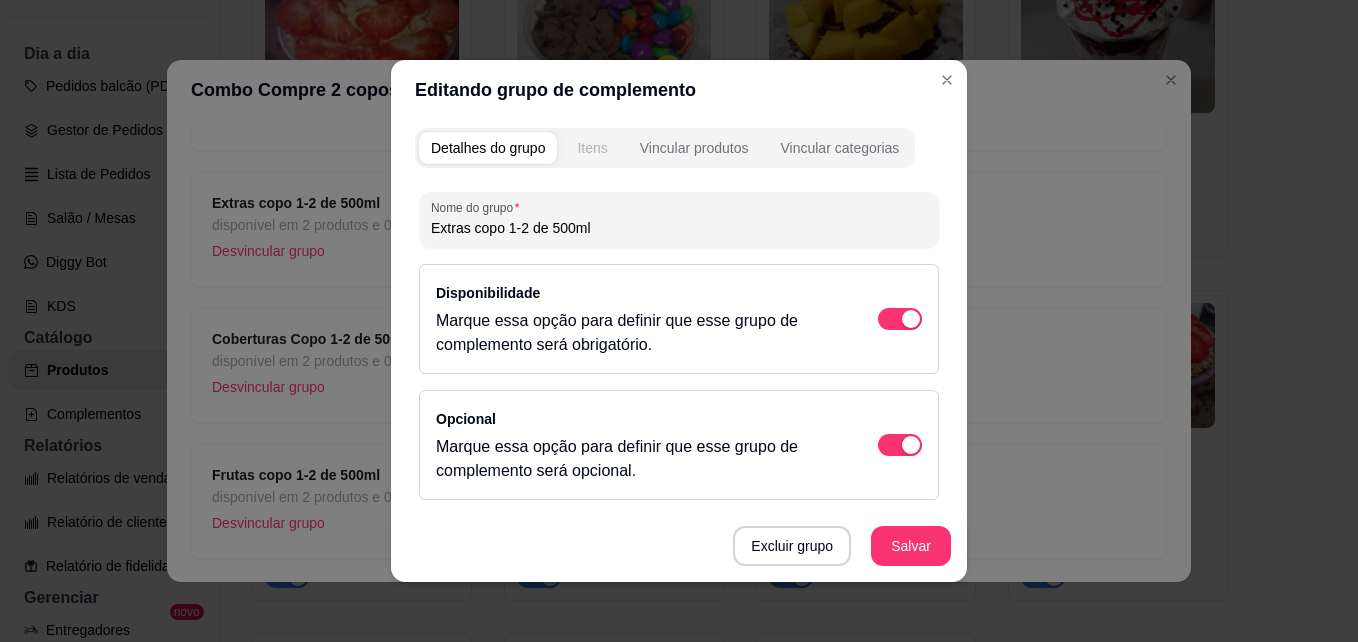 click on "Itens" at bounding box center (592, 148) 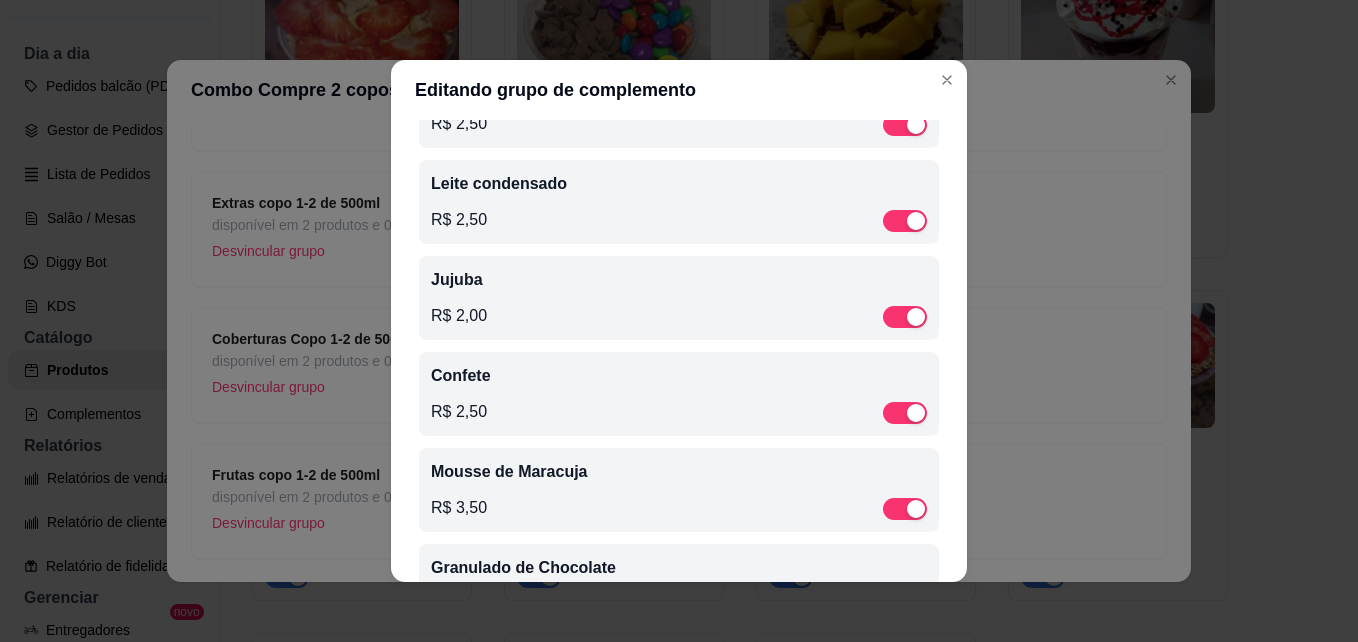 scroll, scrollTop: 365, scrollLeft: 0, axis: vertical 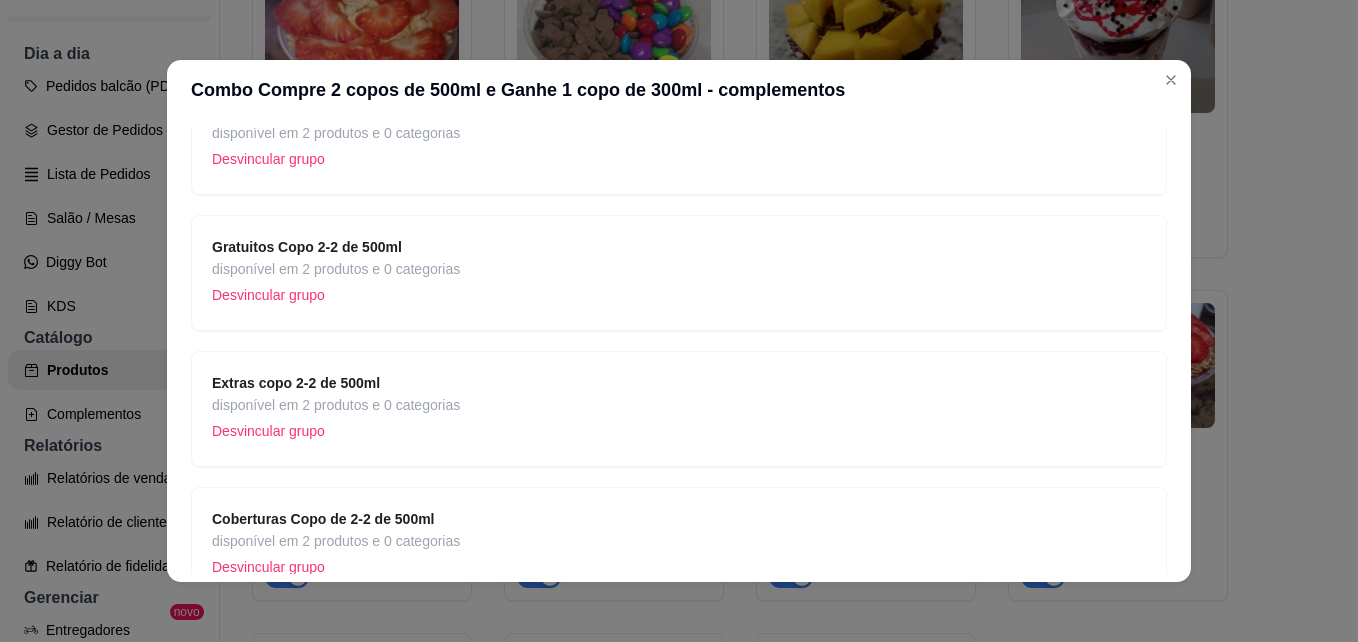 click on "Gratuitos Copo 2-2 de 500ml disponível em 2 produtos e 0 categorias  Desvincular grupo" at bounding box center (679, 273) 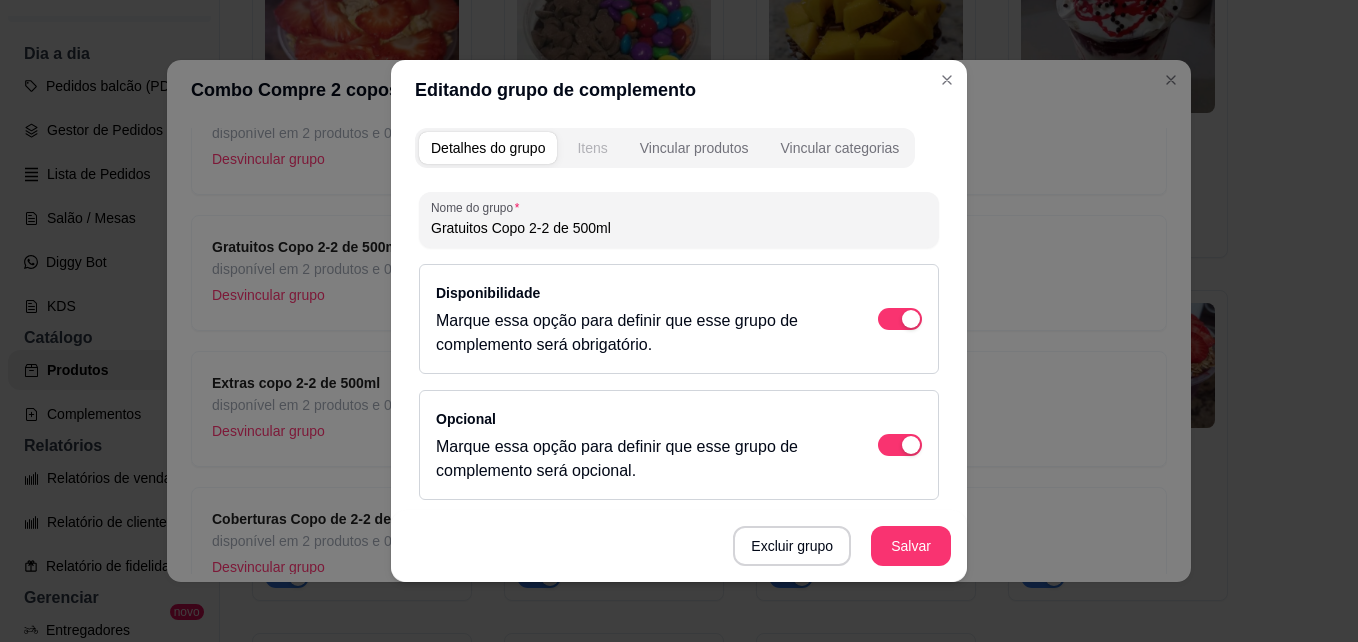 click on "Itens" at bounding box center (592, 148) 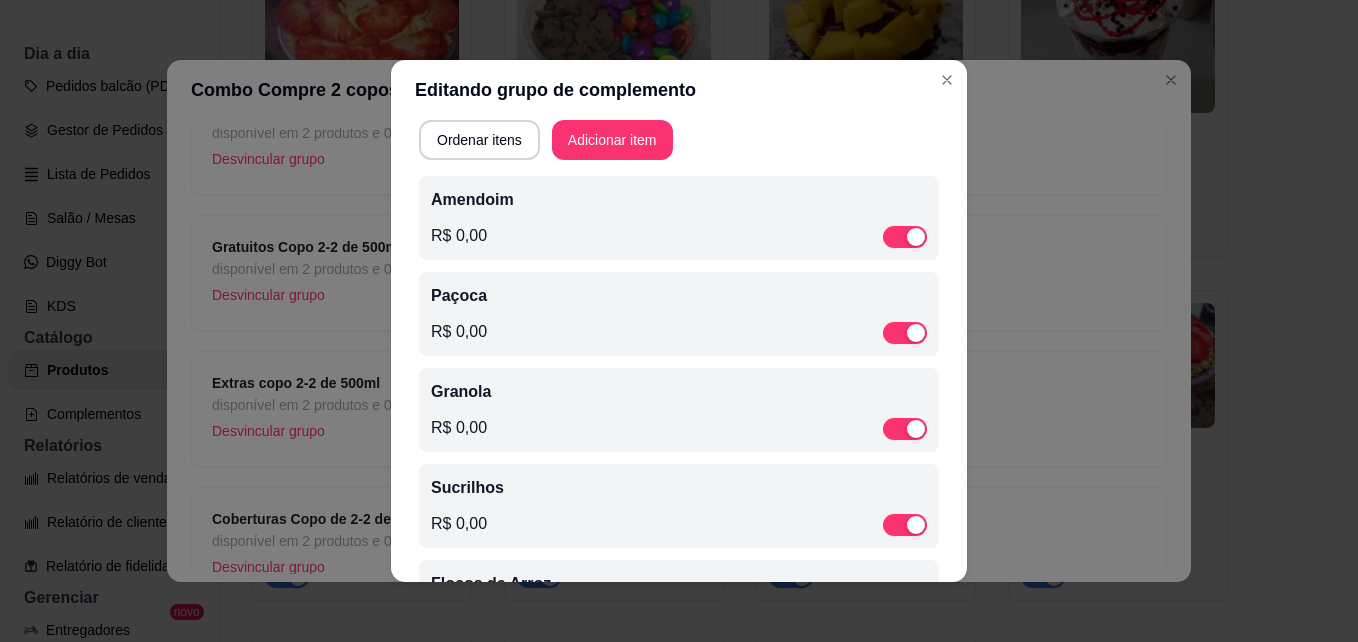 scroll, scrollTop: 268, scrollLeft: 0, axis: vertical 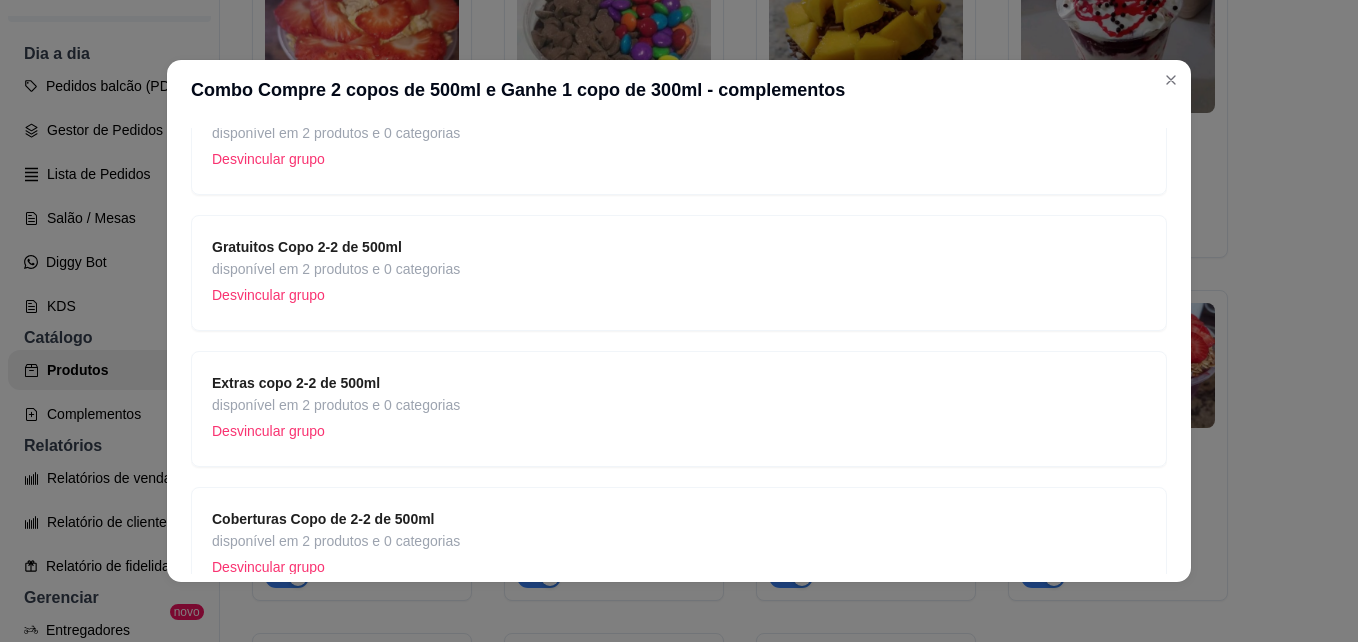 click on "Extras copo 2-2 de 500ml disponível em 2 produtos e 0 categorias  Desvincular grupo" at bounding box center (679, 409) 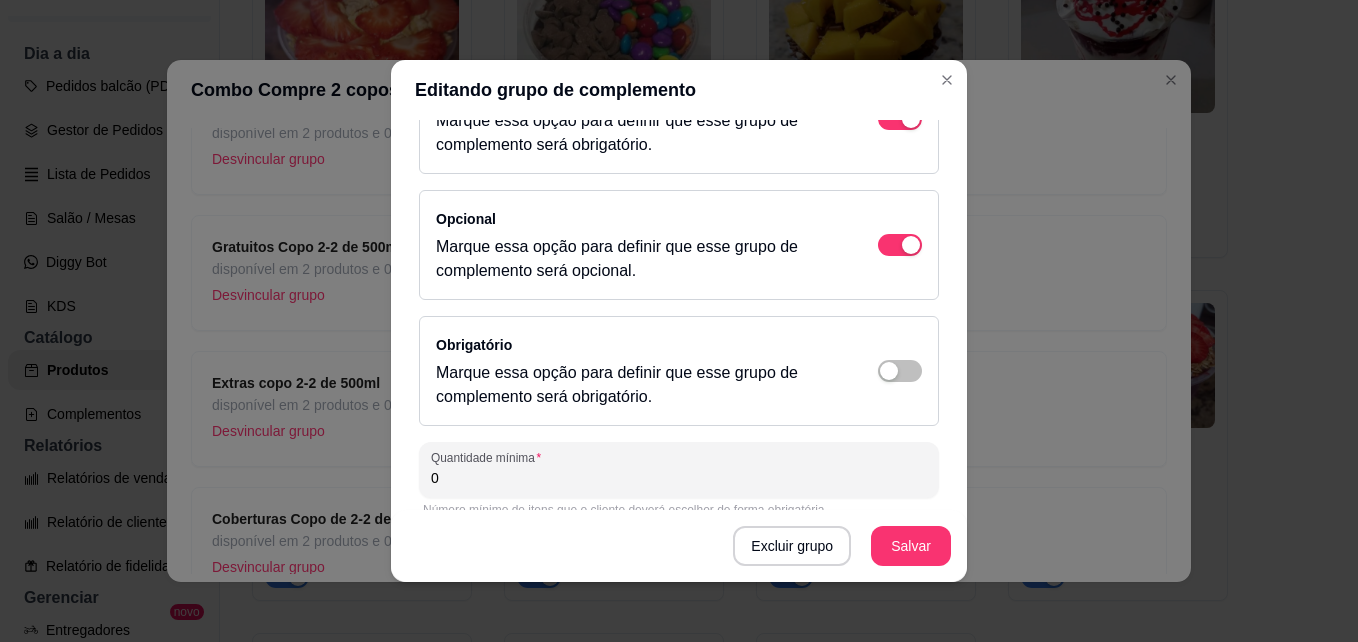 scroll, scrollTop: 0, scrollLeft: 0, axis: both 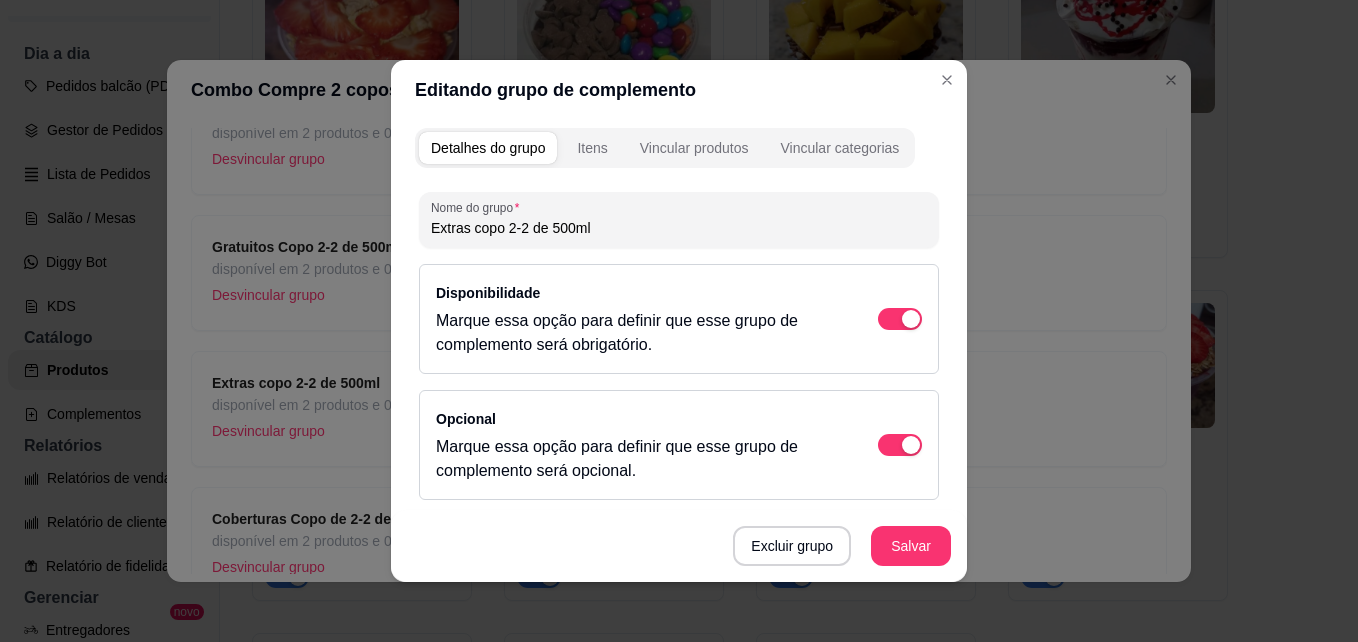 click on "Itens" at bounding box center [592, 148] 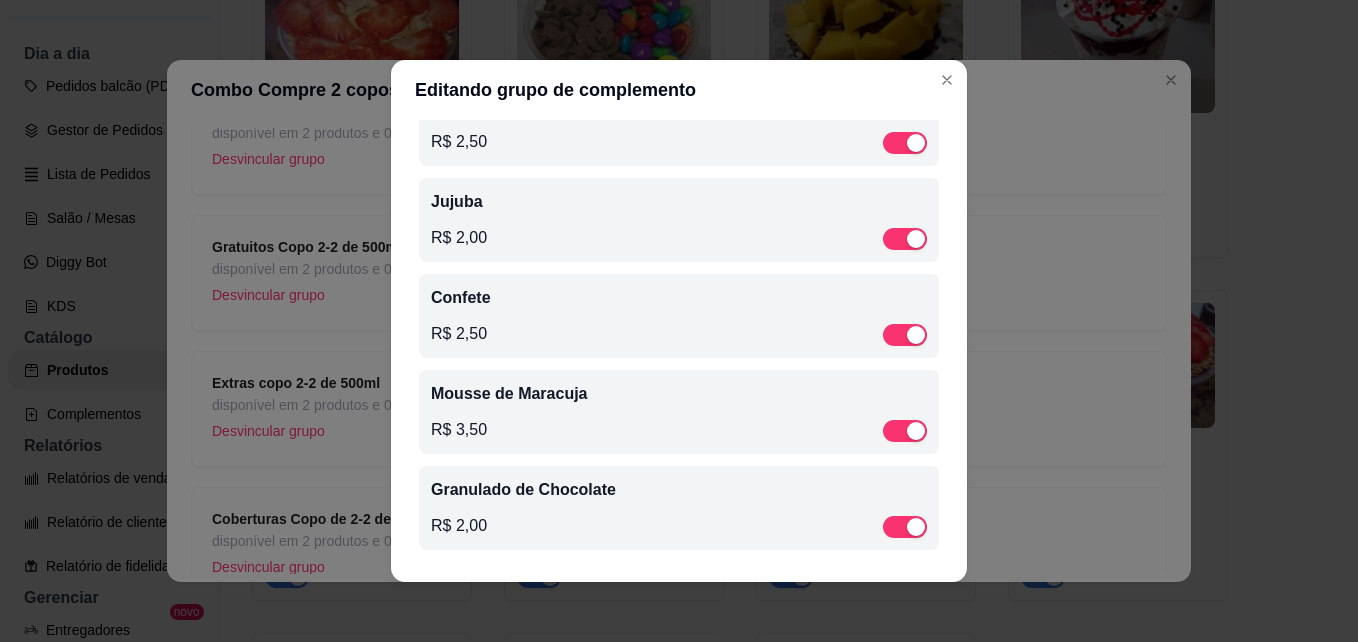 scroll, scrollTop: 365, scrollLeft: 0, axis: vertical 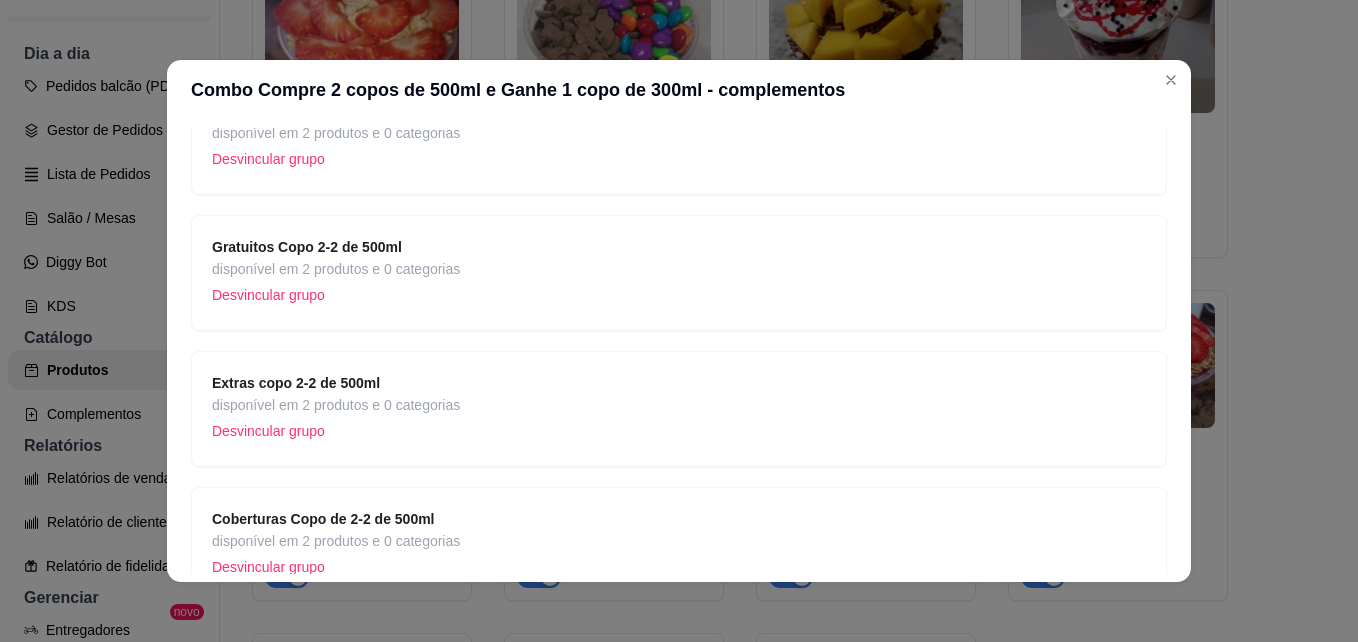 click on "Coberturas Copo de 2-2 de 500ml disponível em 2 produtos e 0 categorias  Desvincular grupo" at bounding box center (679, 545) 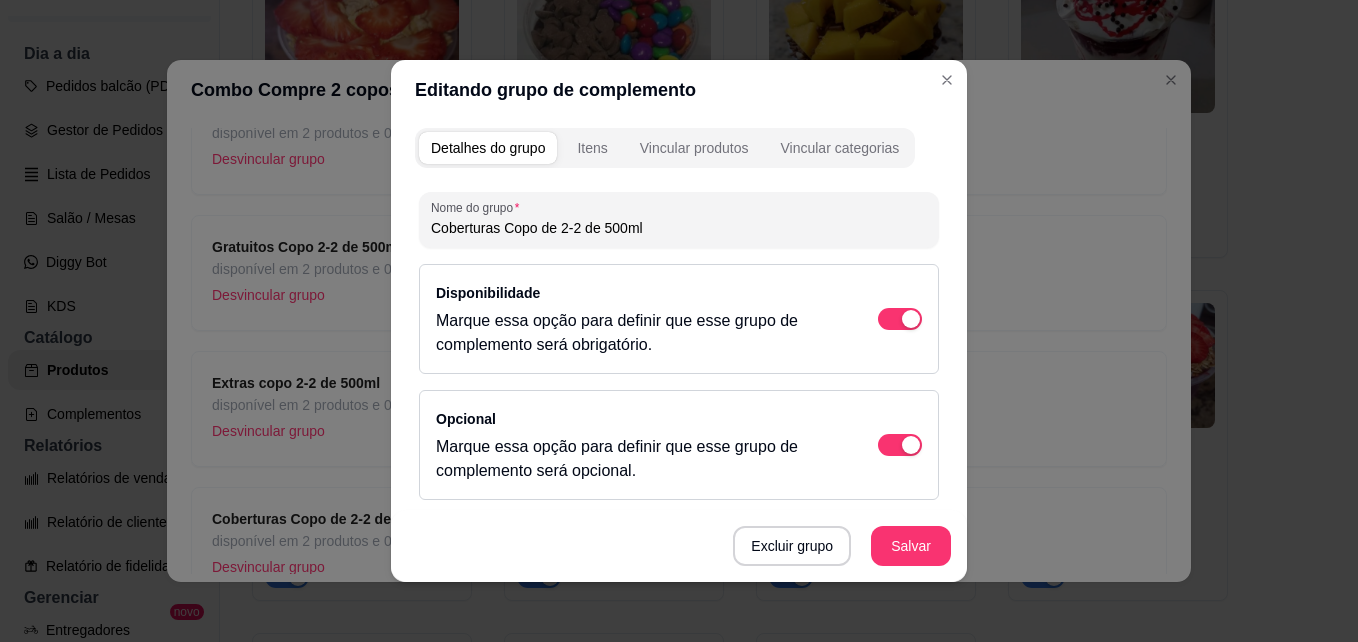 click on "Detalhes do grupo Itens Vincular produtos Vincular categorias" at bounding box center [665, 148] 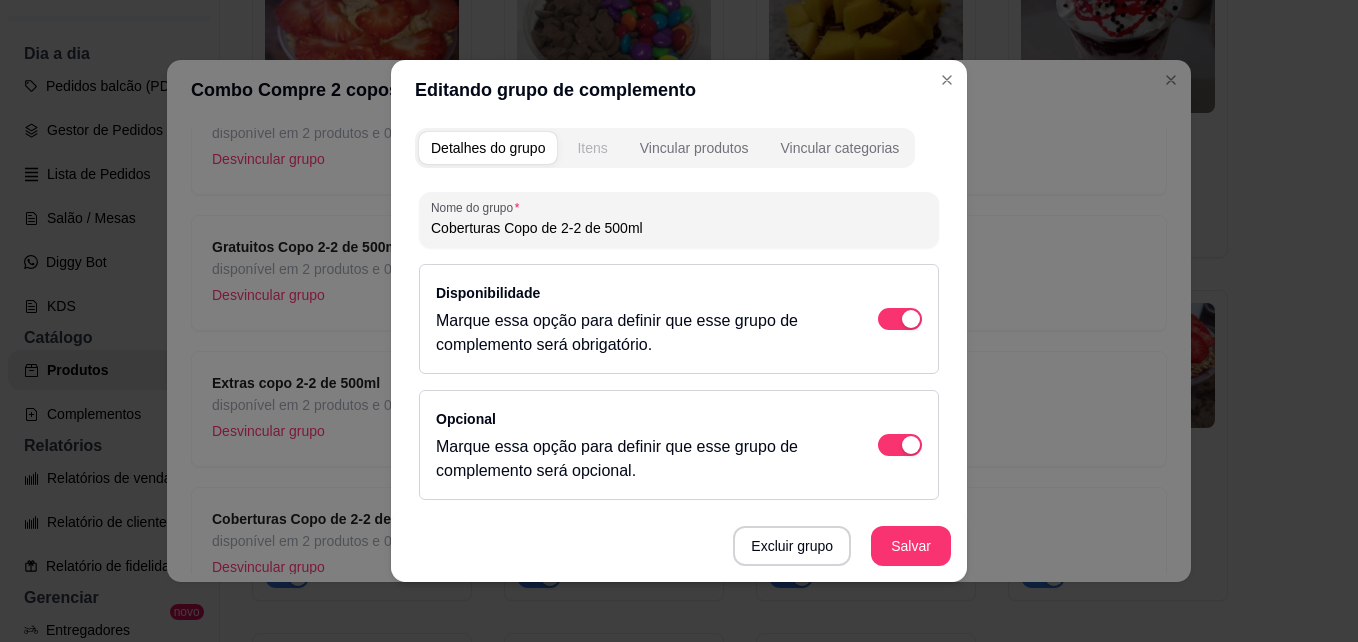 click on "Itens" at bounding box center [592, 148] 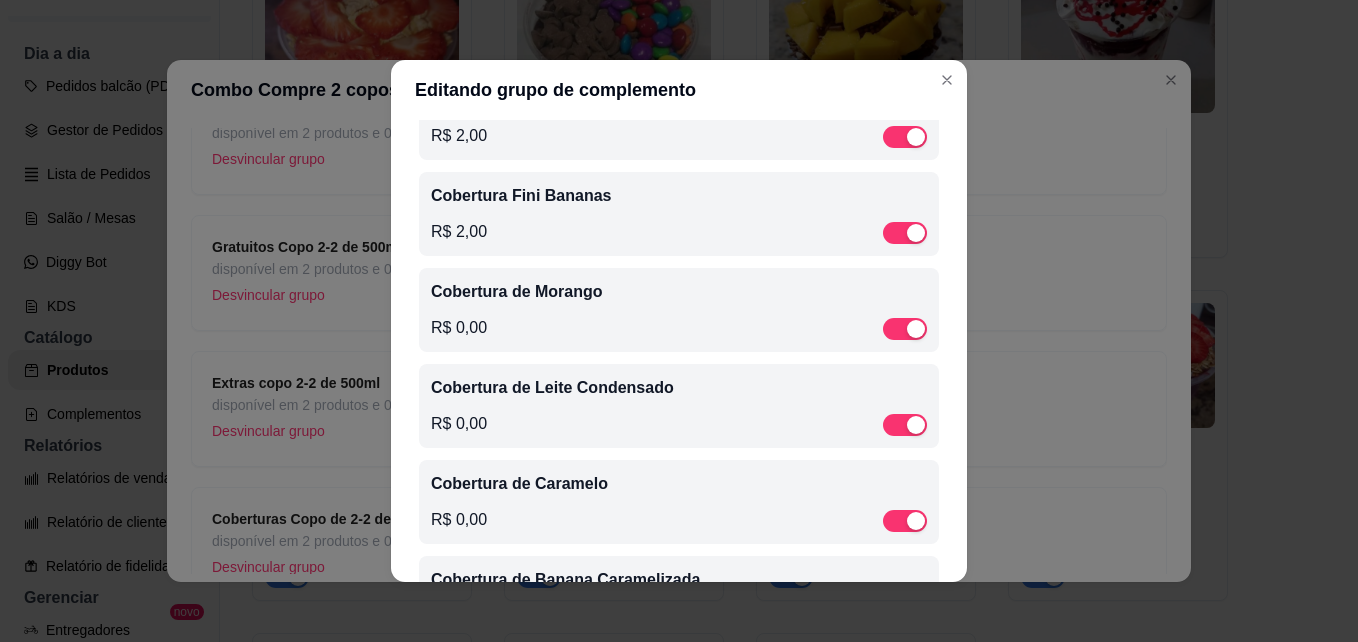 scroll, scrollTop: 559, scrollLeft: 0, axis: vertical 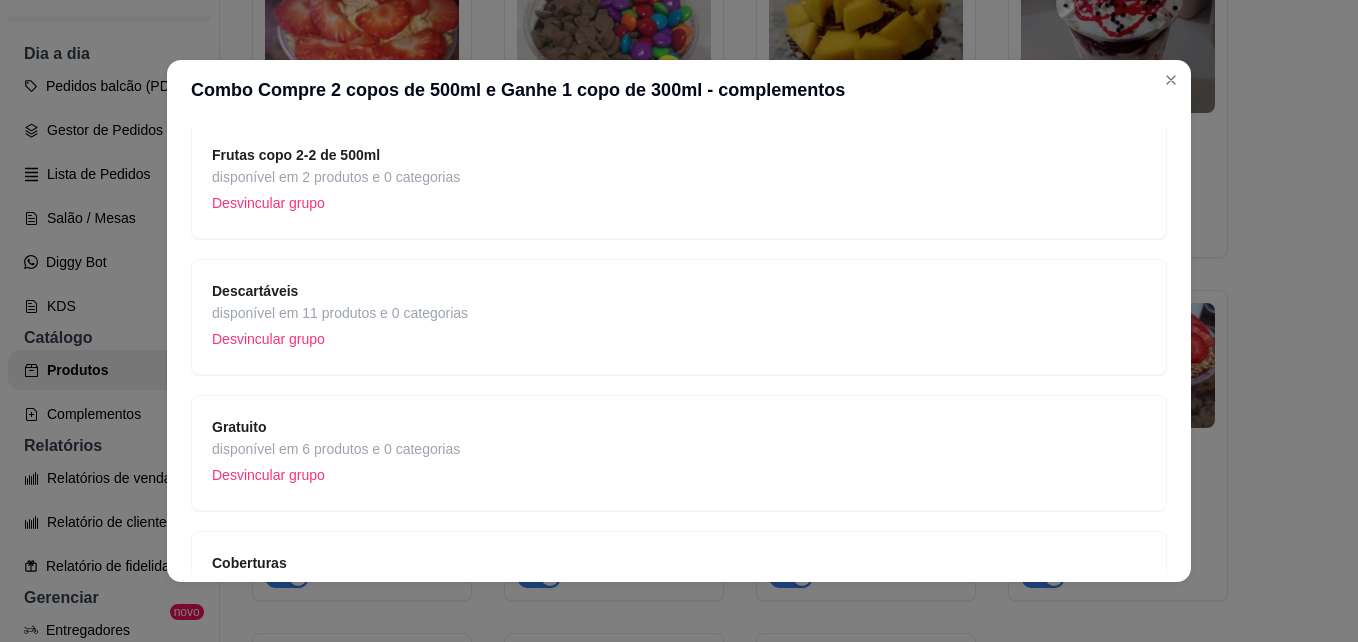 click on "Gratuito disponível em 6 produtos e 0 categorias  Desvincular grupo" at bounding box center [679, 453] 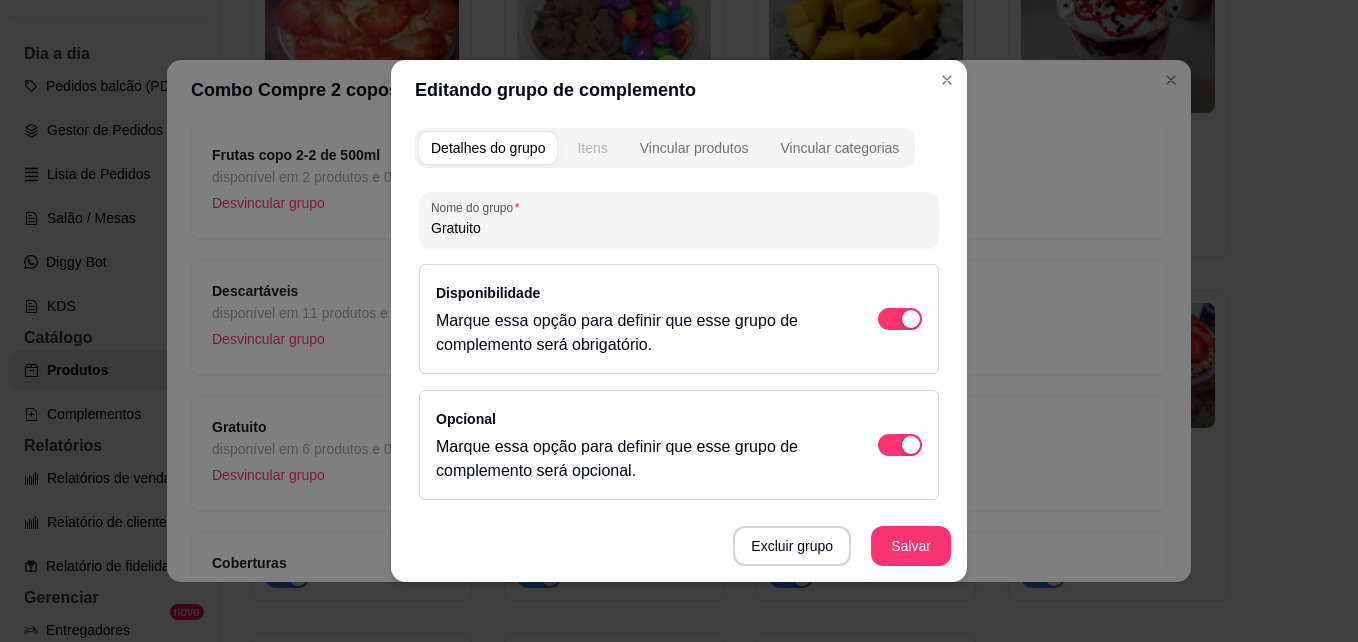 click on "Itens" at bounding box center (592, 148) 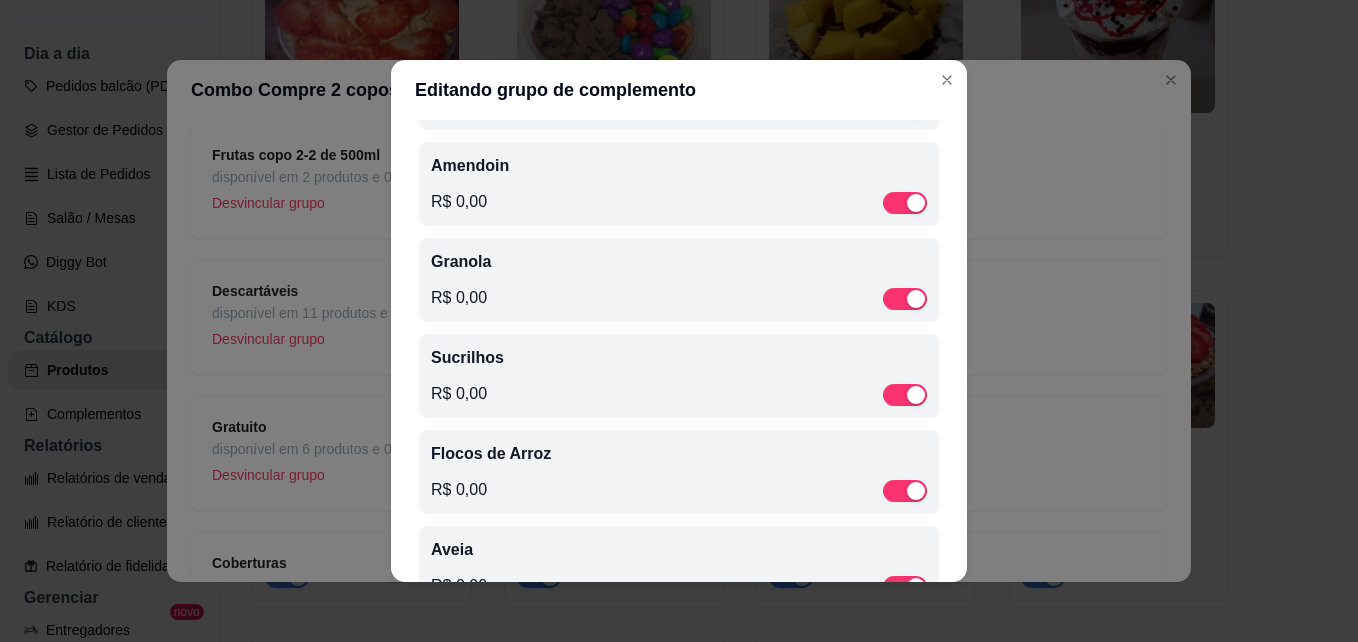 scroll, scrollTop: 268, scrollLeft: 0, axis: vertical 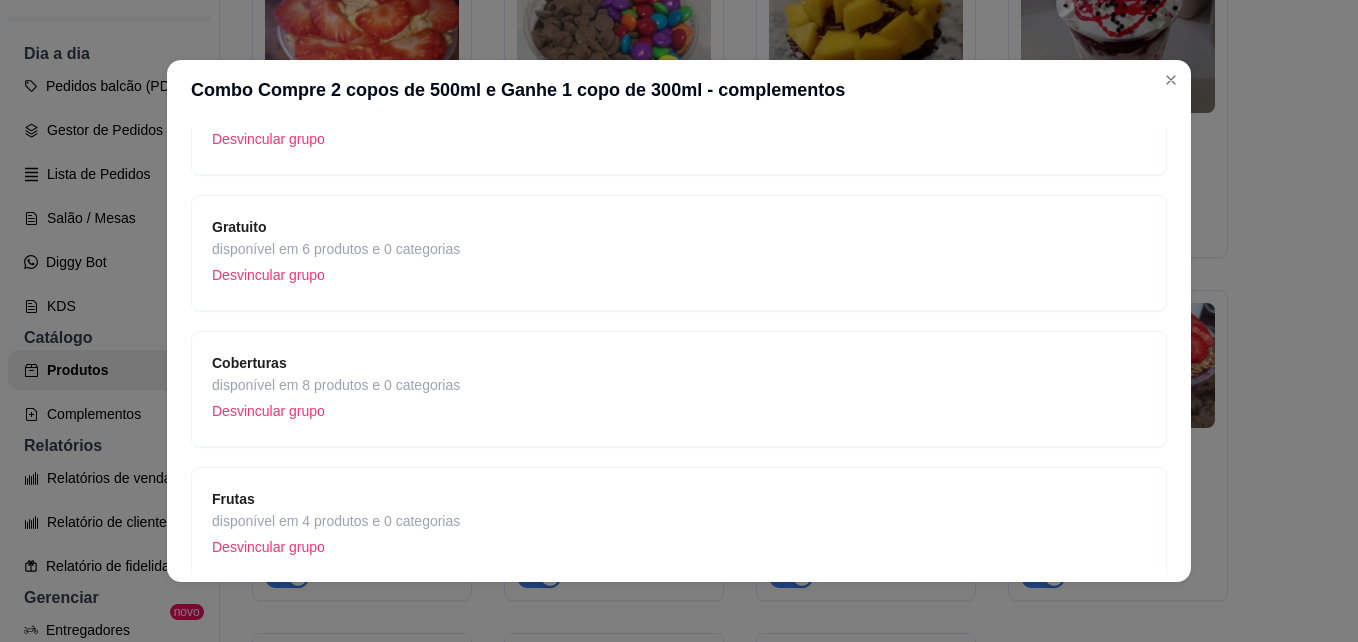 click on "Coberturas  disponível em 8 produtos e 0 categorias  Desvincular grupo" at bounding box center [679, 389] 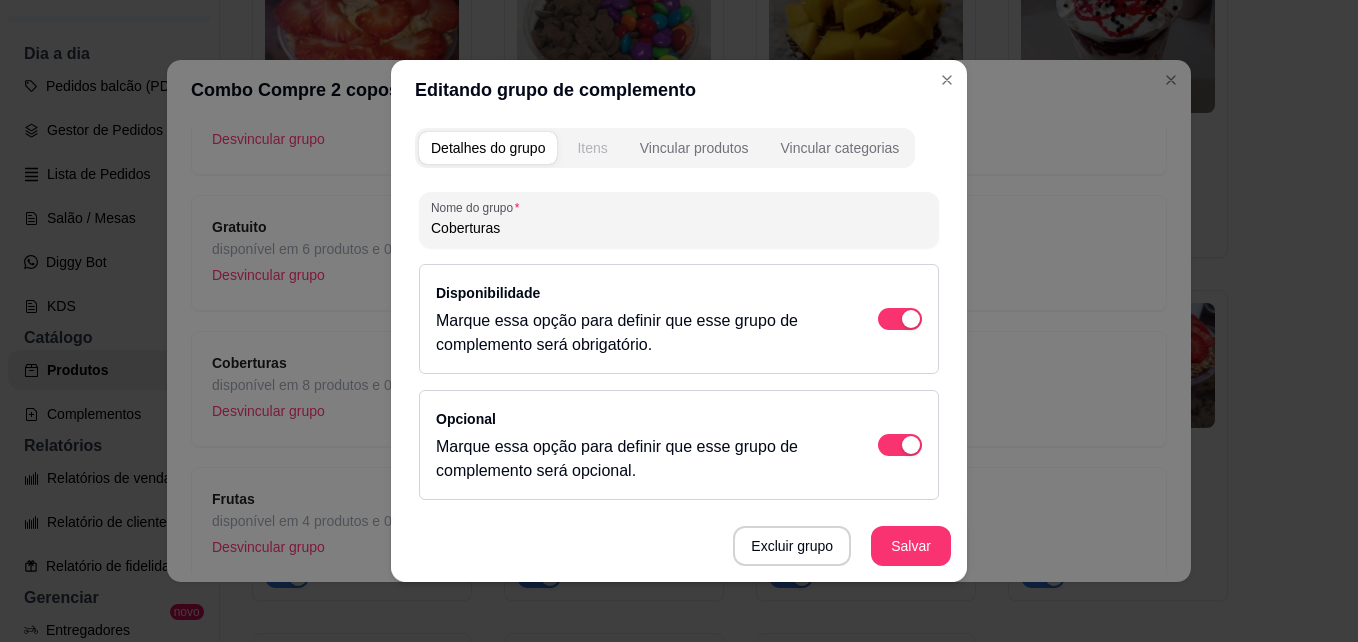 click on "Itens" at bounding box center (592, 148) 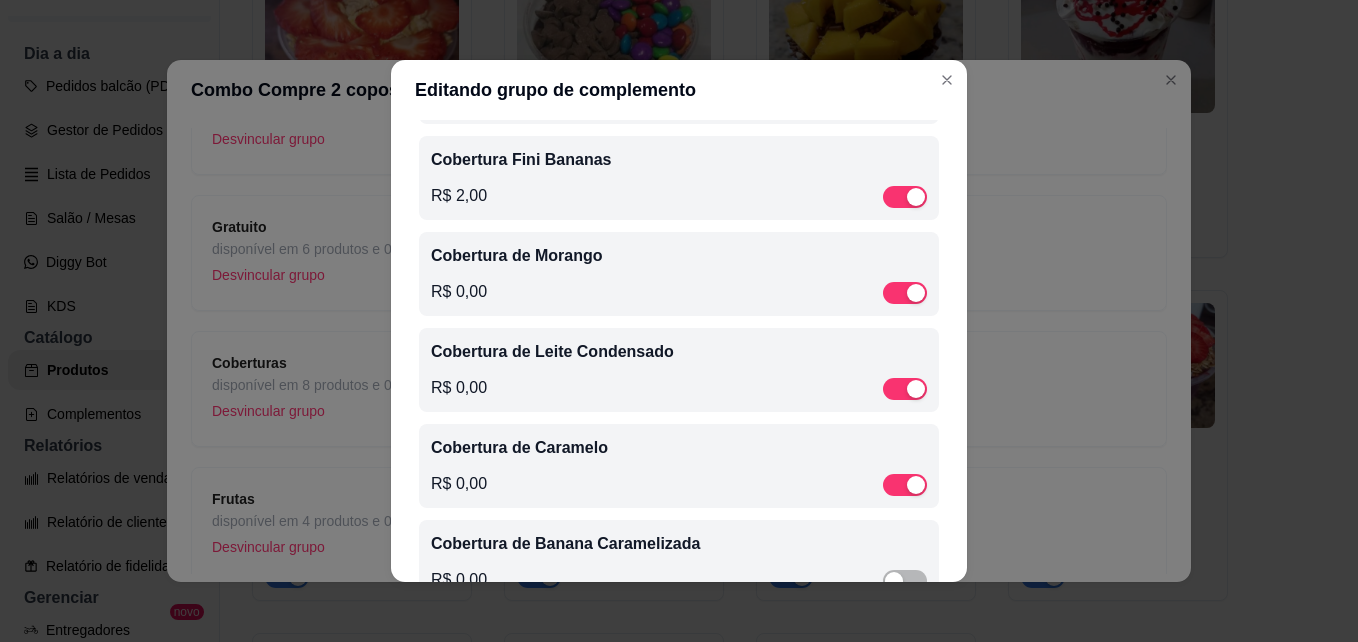 scroll, scrollTop: 559, scrollLeft: 0, axis: vertical 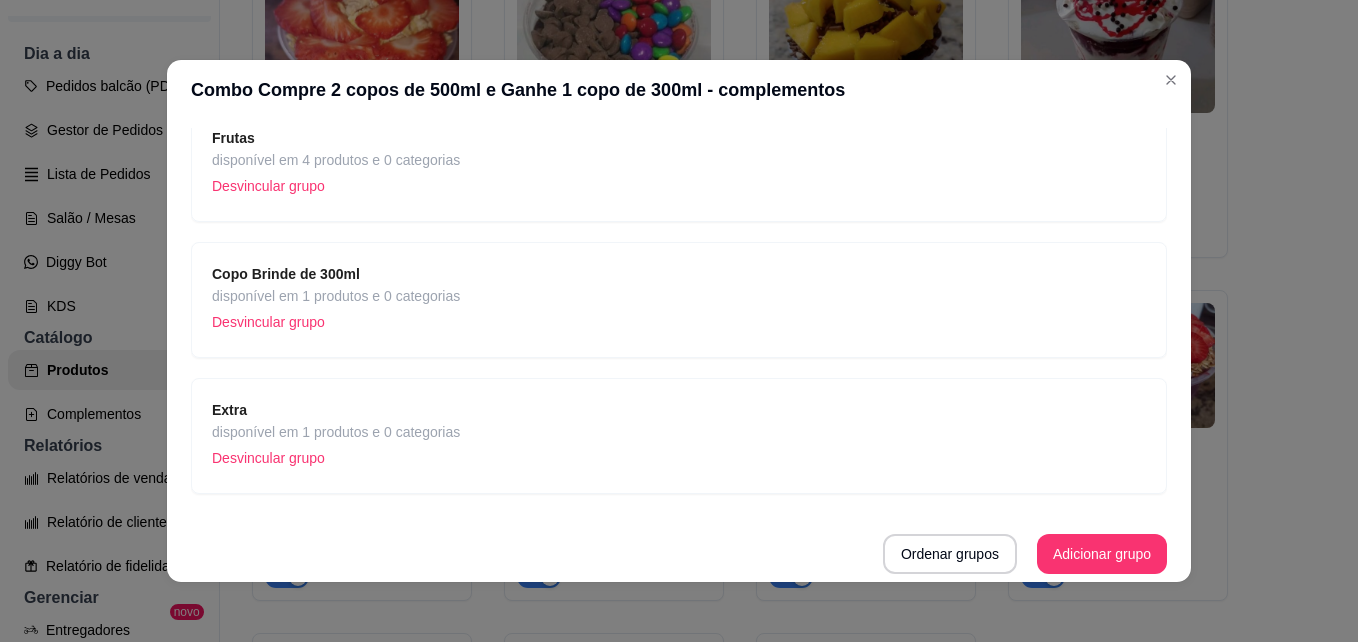 click on "Extra disponível em 1 produtos e 0 categorias  Desvincular grupo" at bounding box center (679, 436) 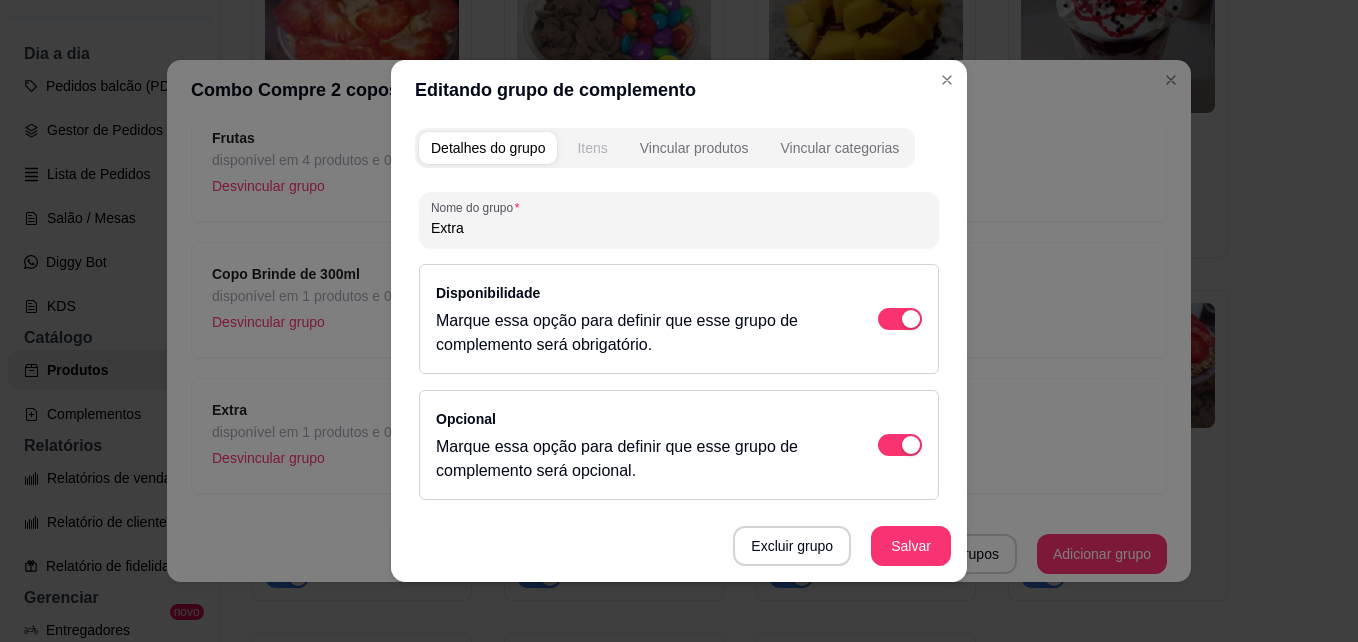 click on "Itens" at bounding box center (592, 148) 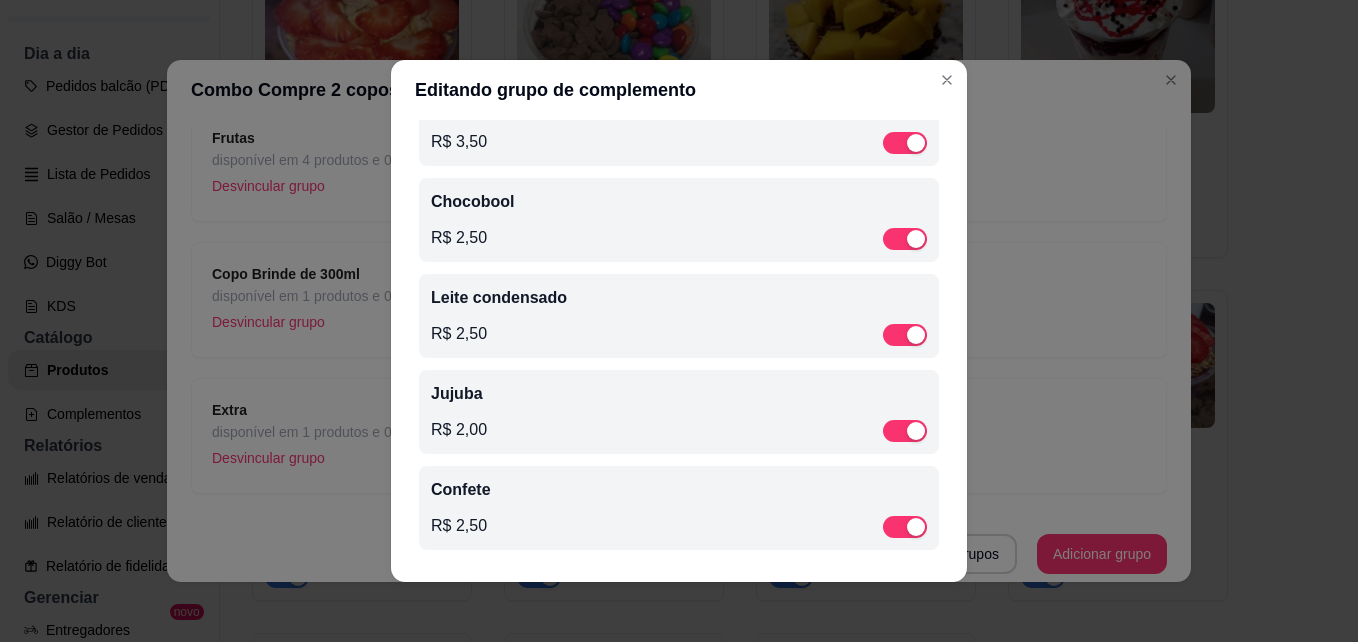 scroll, scrollTop: 171, scrollLeft: 0, axis: vertical 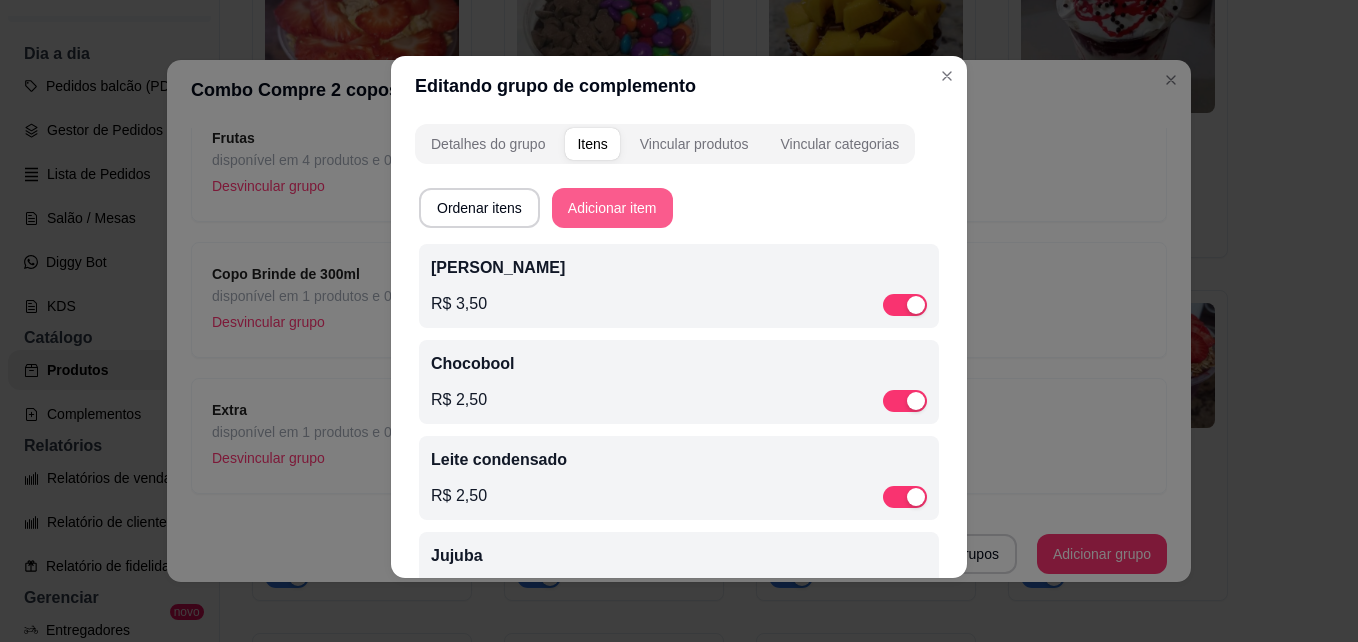click on "Adicionar item" at bounding box center [612, 208] 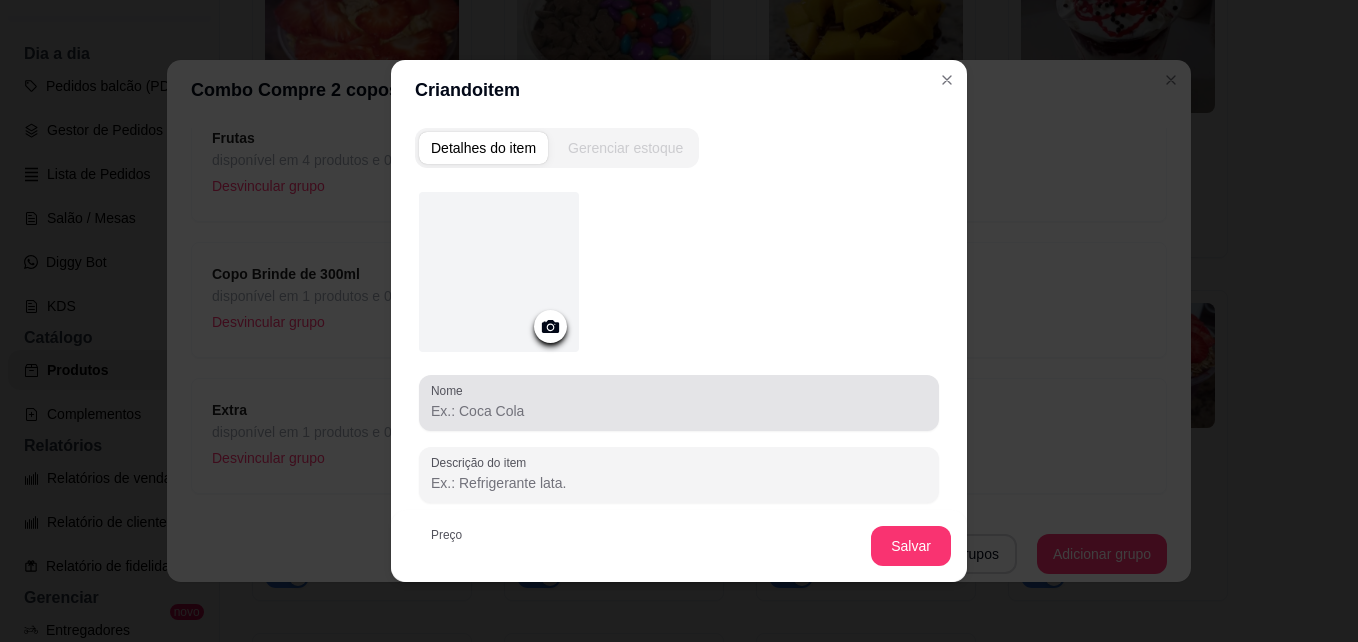 click on "Nome" at bounding box center (679, 411) 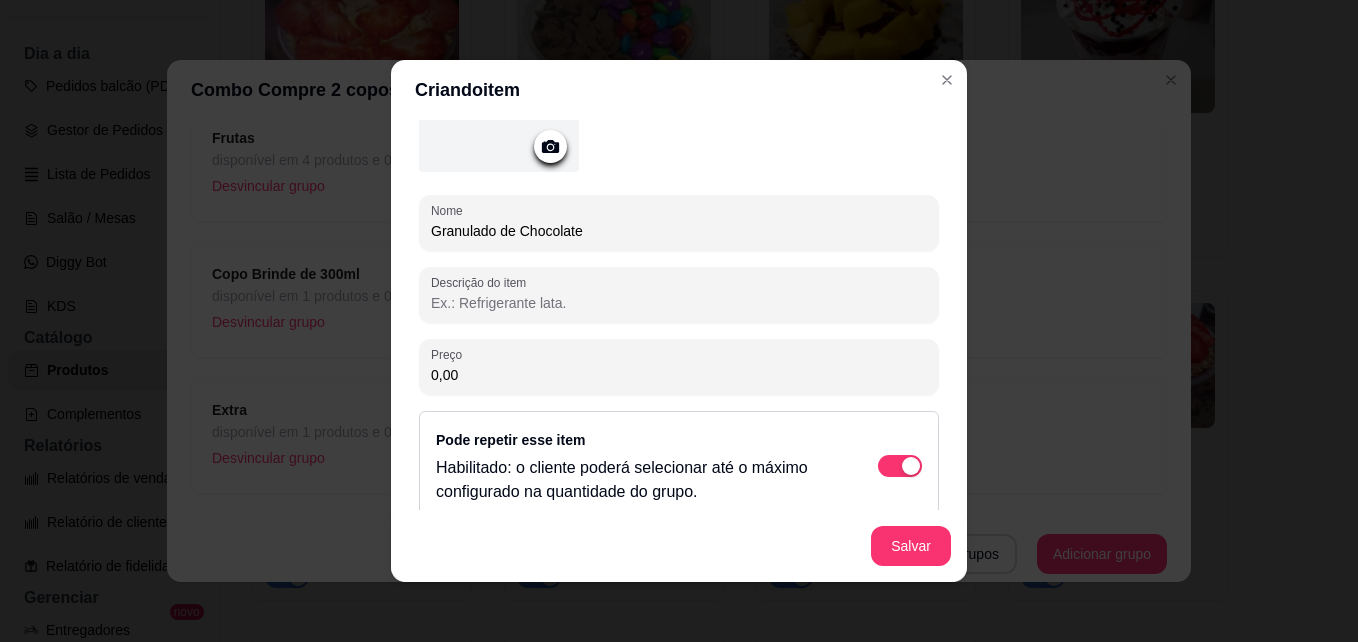 scroll, scrollTop: 202, scrollLeft: 0, axis: vertical 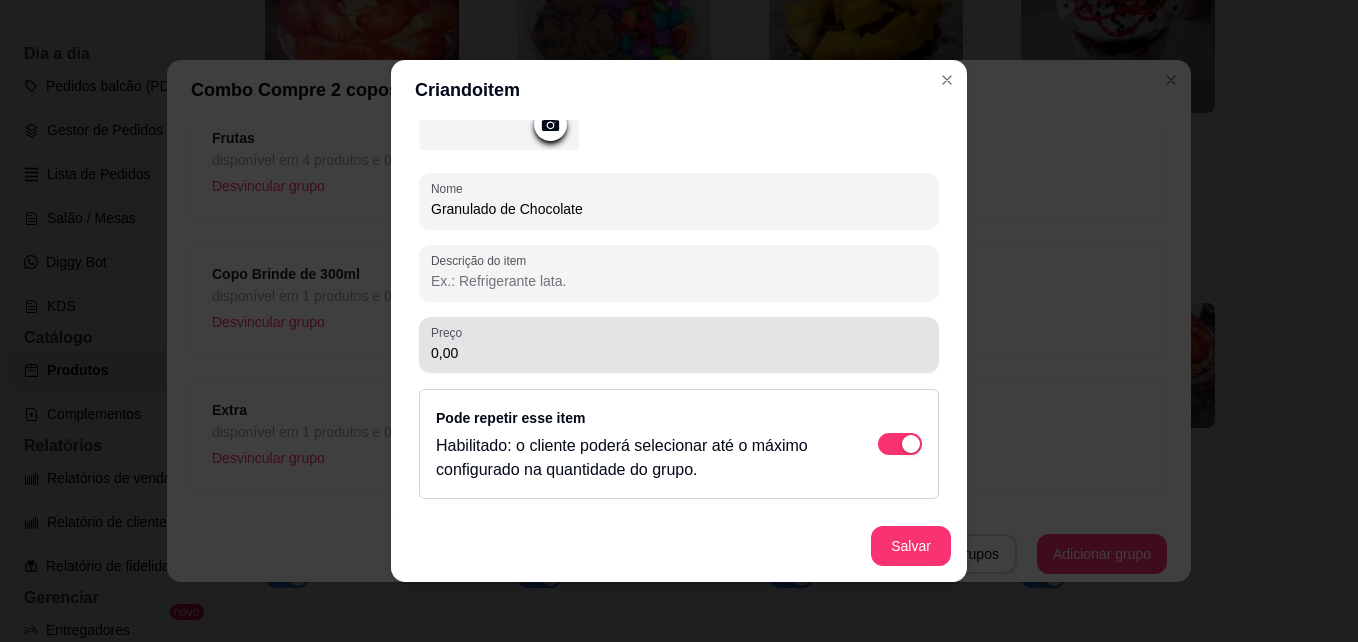 type on "Granulado de Chocolate" 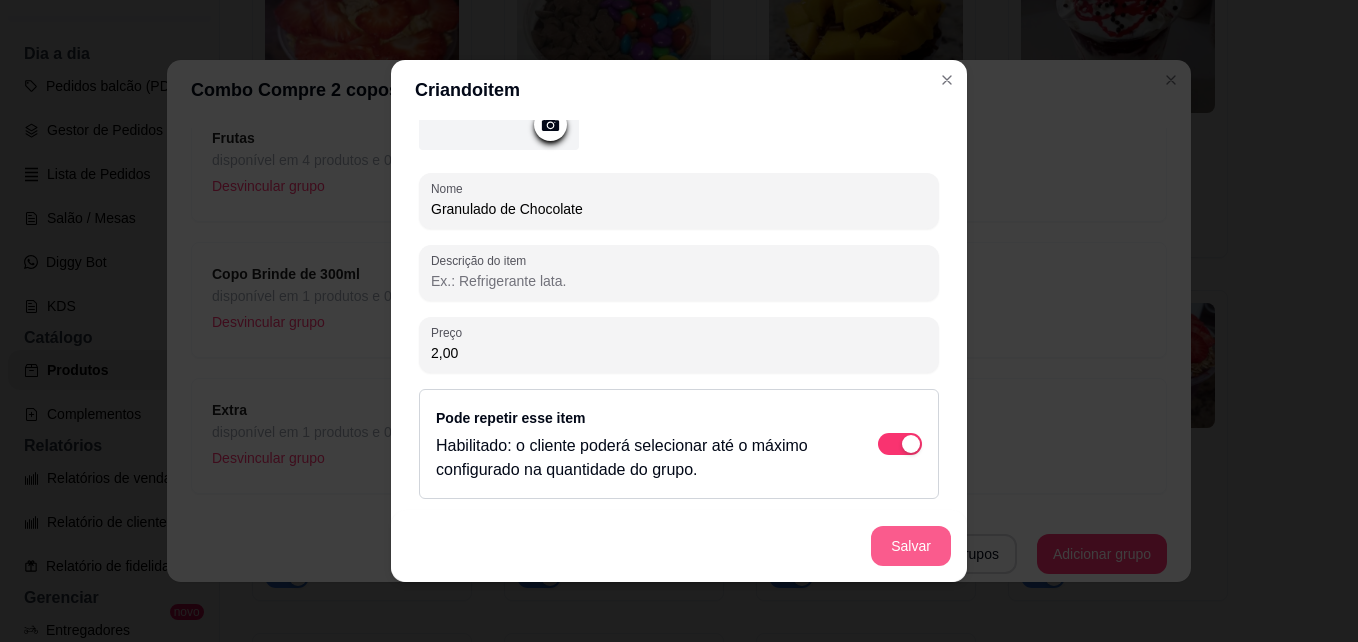 type on "2,00" 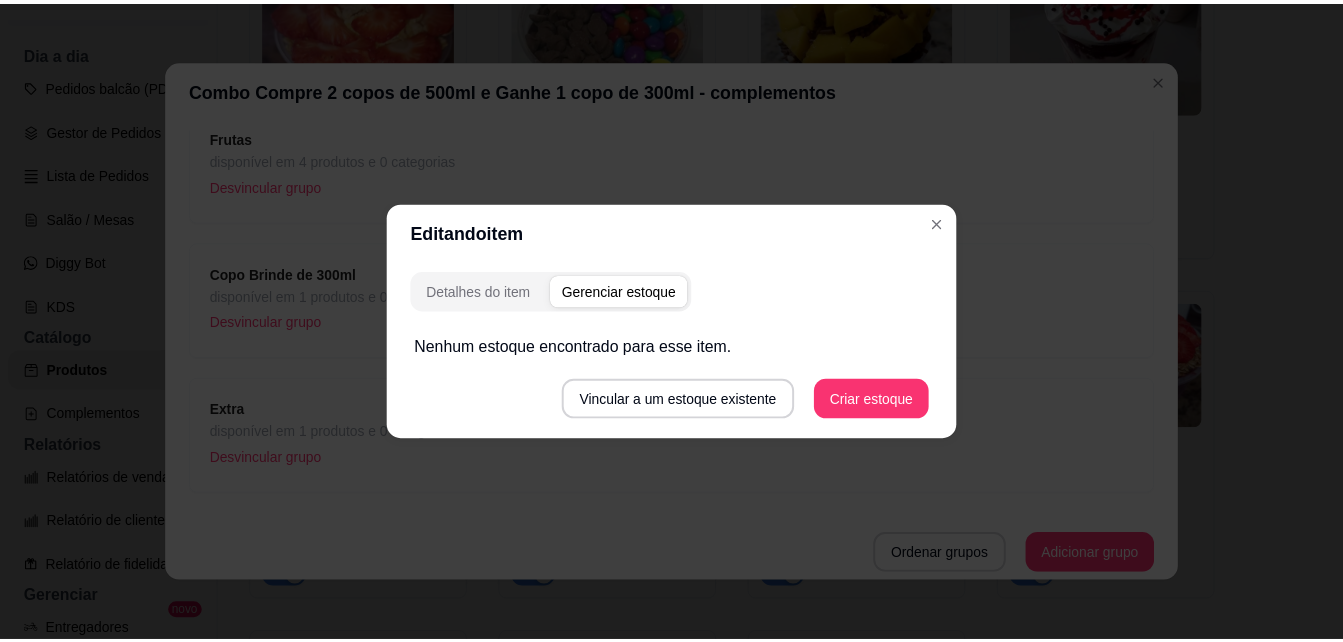 scroll, scrollTop: 0, scrollLeft: 0, axis: both 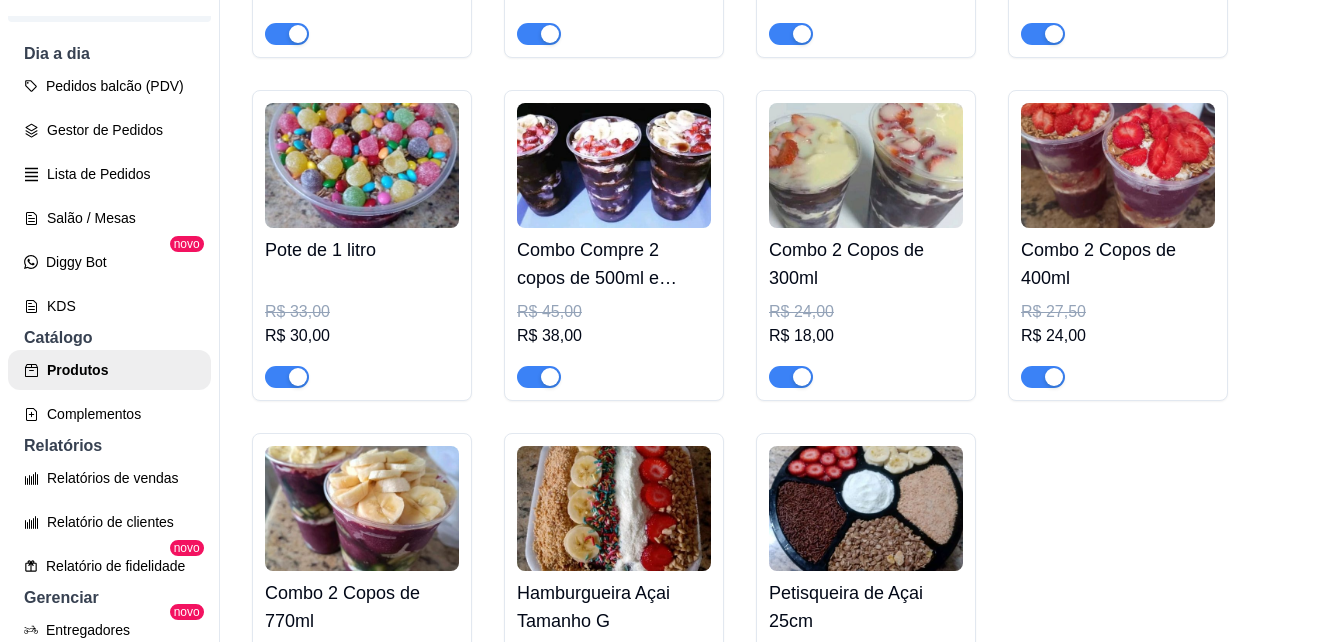 click at bounding box center (614, 165) 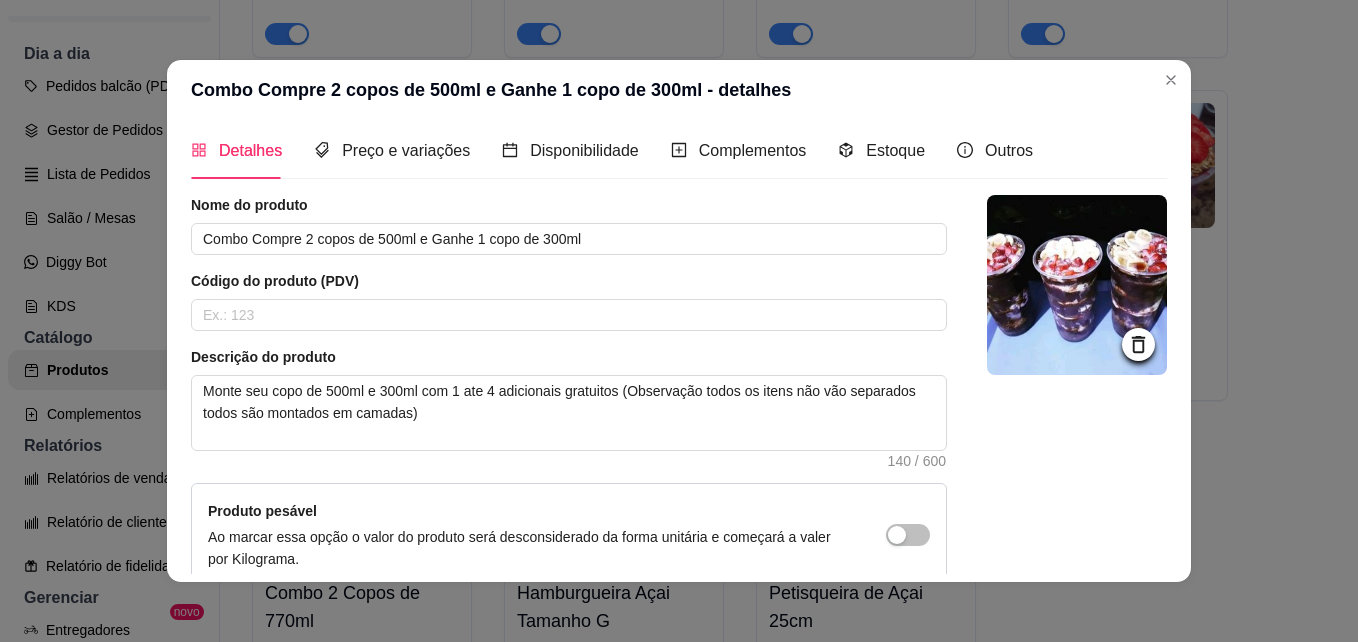 scroll, scrollTop: 0, scrollLeft: 0, axis: both 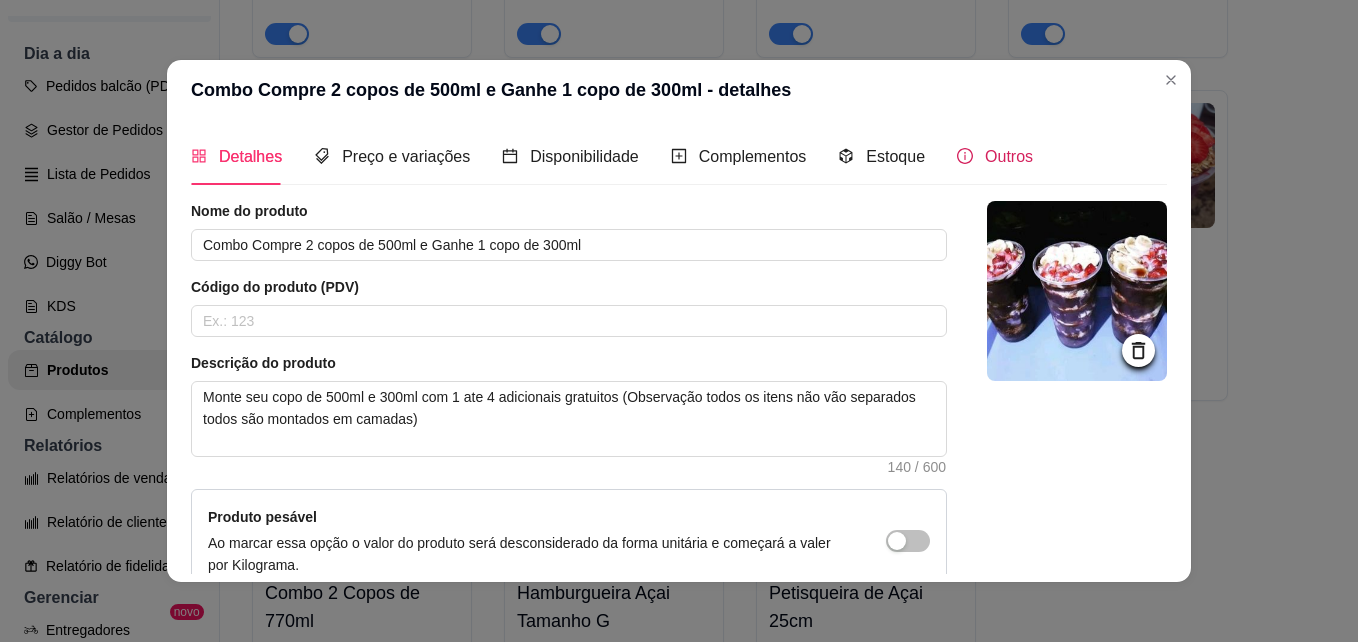 click on "Outros" at bounding box center (1009, 156) 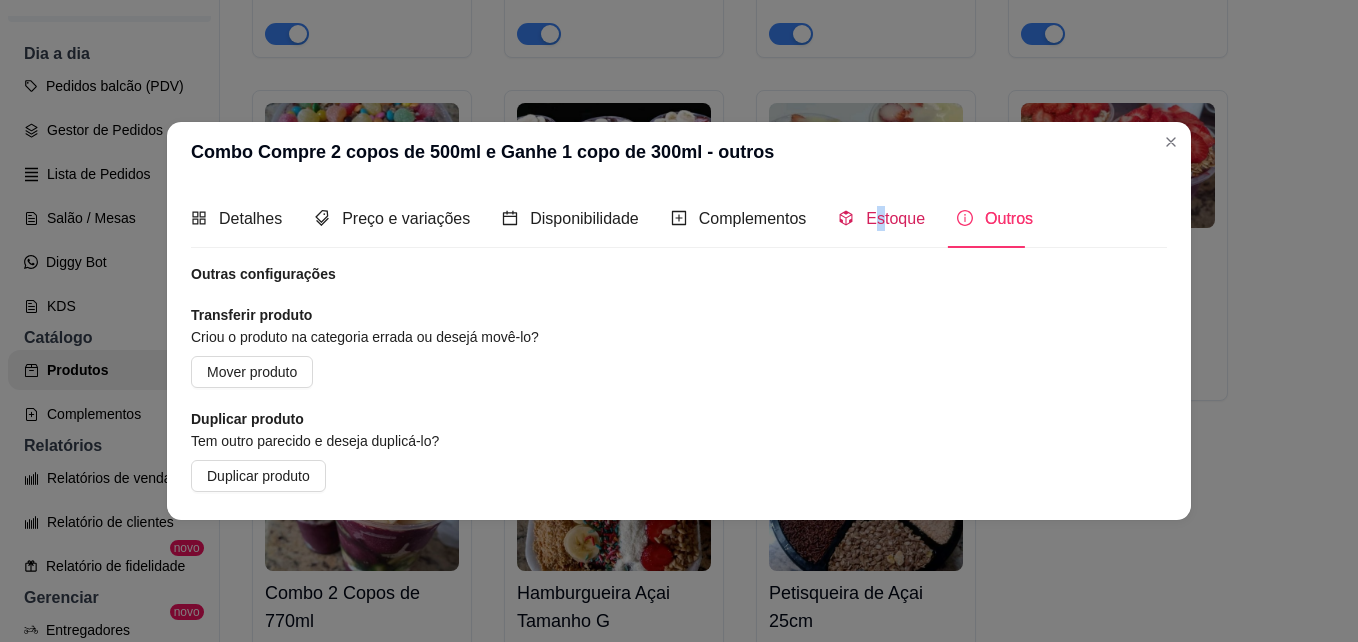 click on "Estoque" at bounding box center (895, 218) 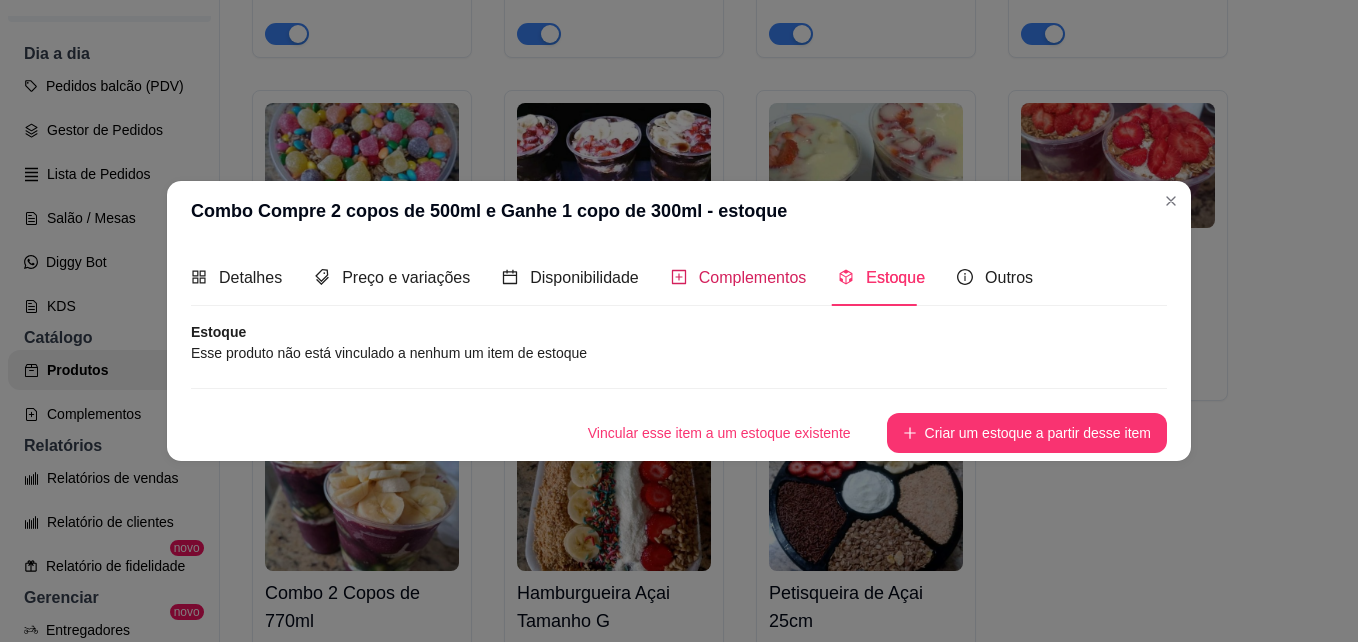 click on "Complementos" at bounding box center (753, 277) 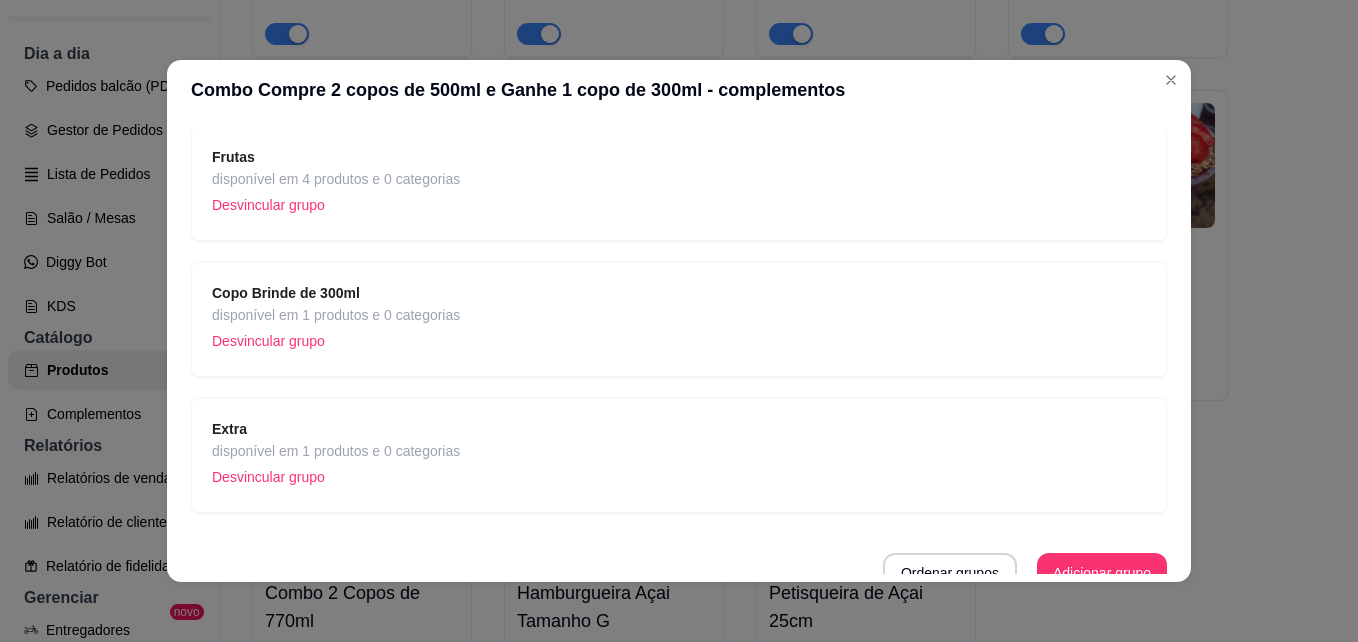 scroll, scrollTop: 2061, scrollLeft: 0, axis: vertical 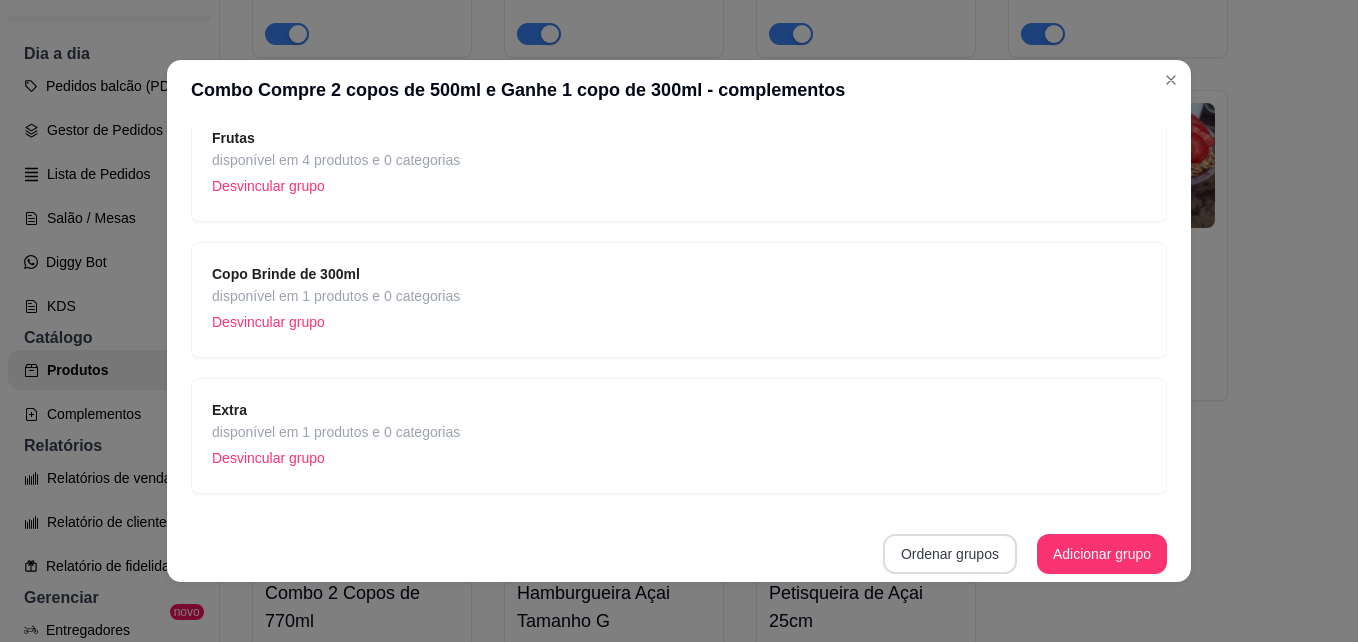 click on "Ordenar grupos" at bounding box center (950, 554) 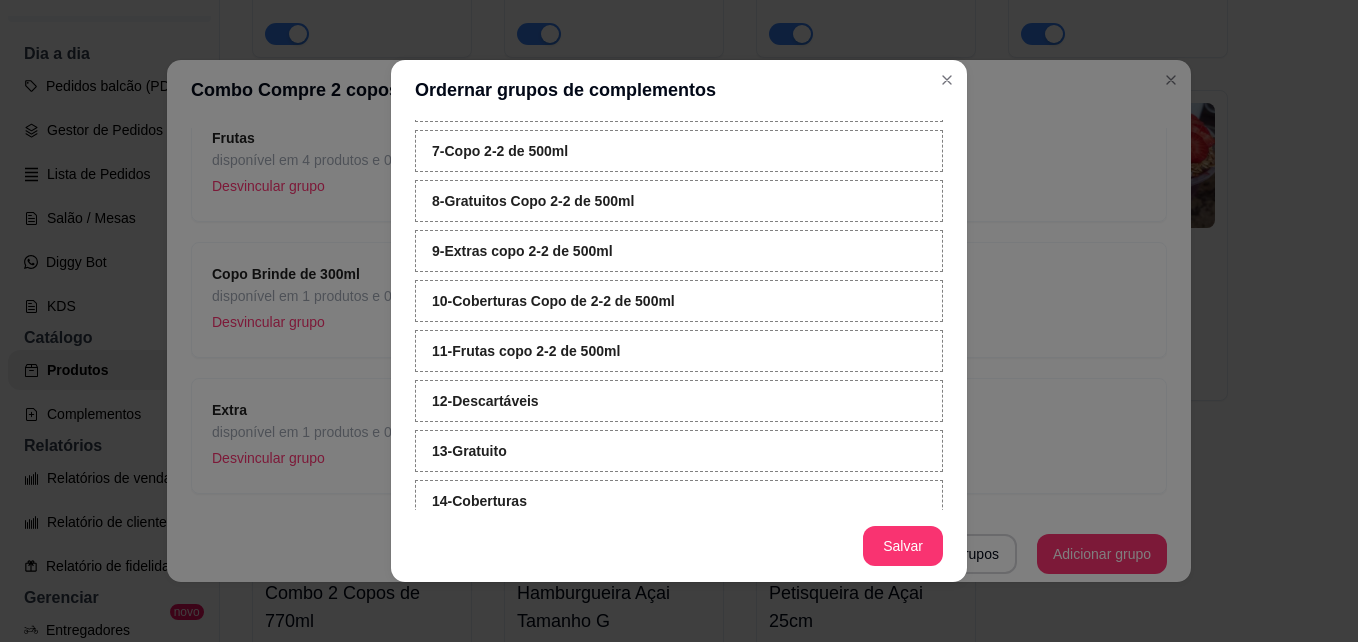 scroll, scrollTop: 300, scrollLeft: 0, axis: vertical 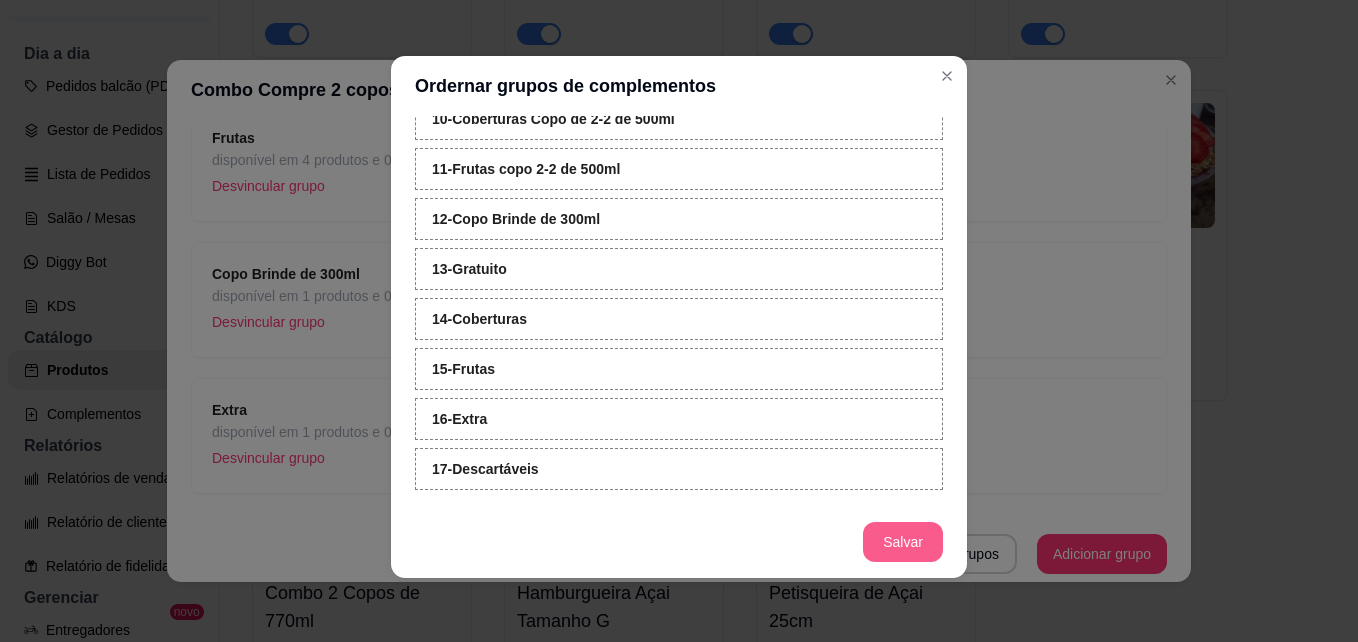 click on "Salvar" at bounding box center [903, 542] 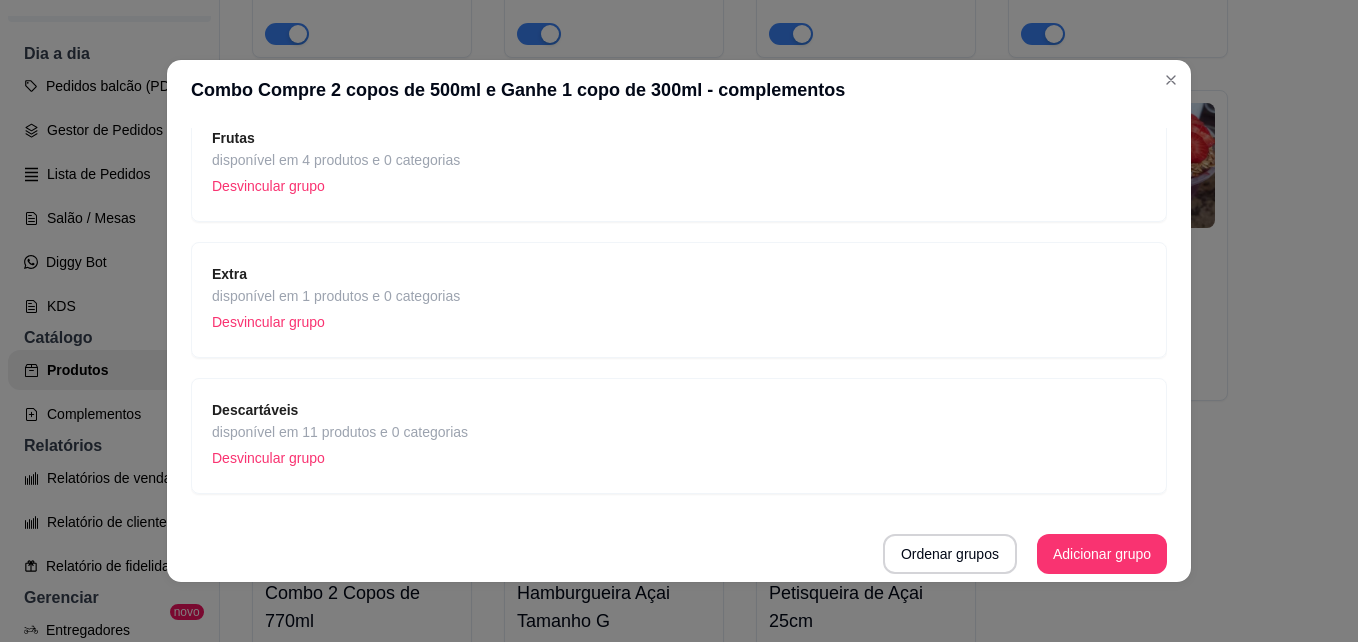 scroll, scrollTop: 1517, scrollLeft: 0, axis: vertical 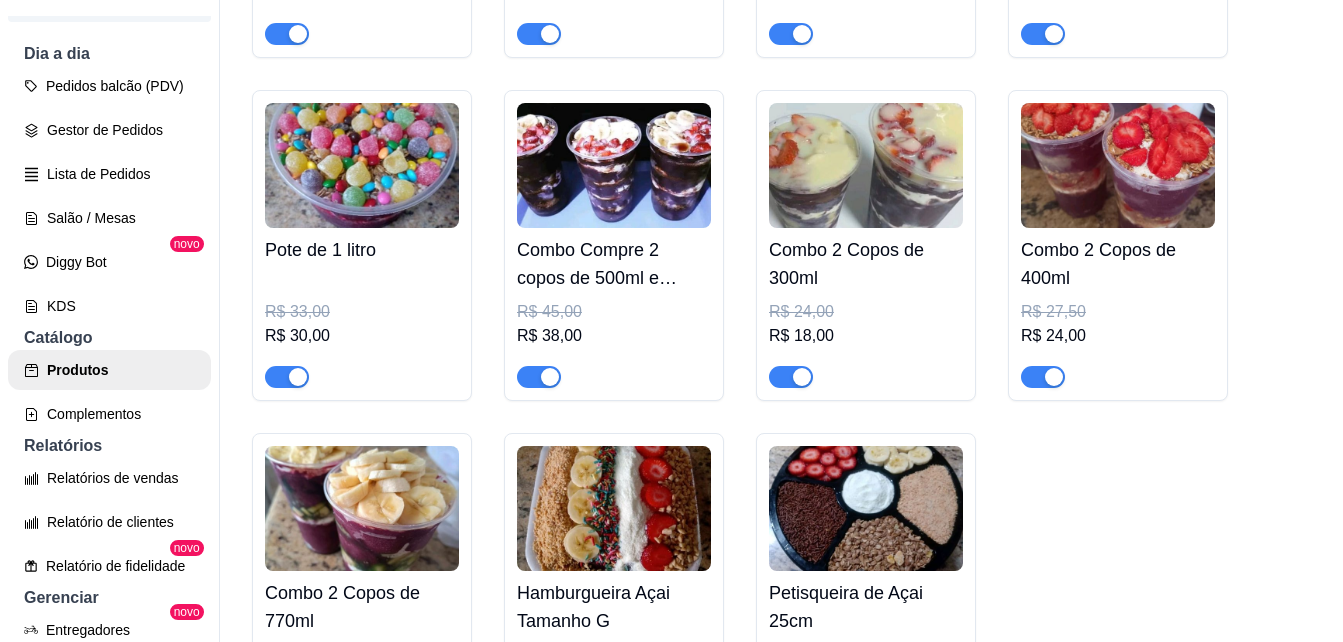 click at bounding box center (866, 165) 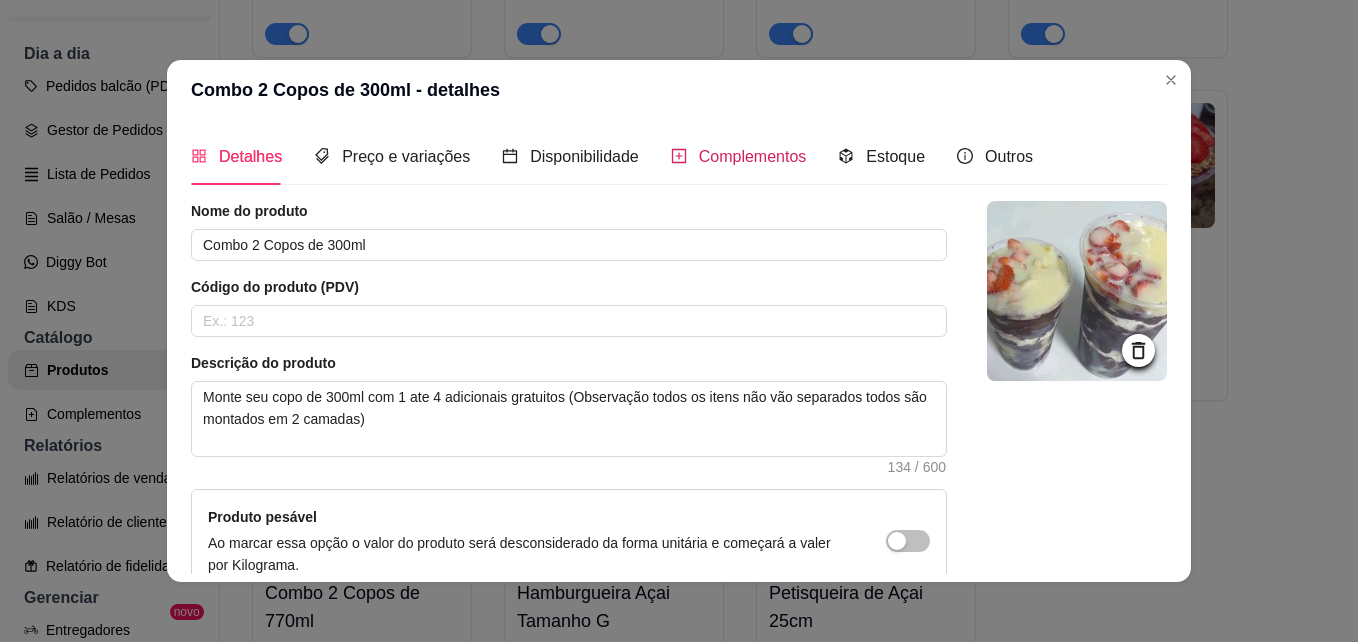 click on "Complementos" at bounding box center (753, 156) 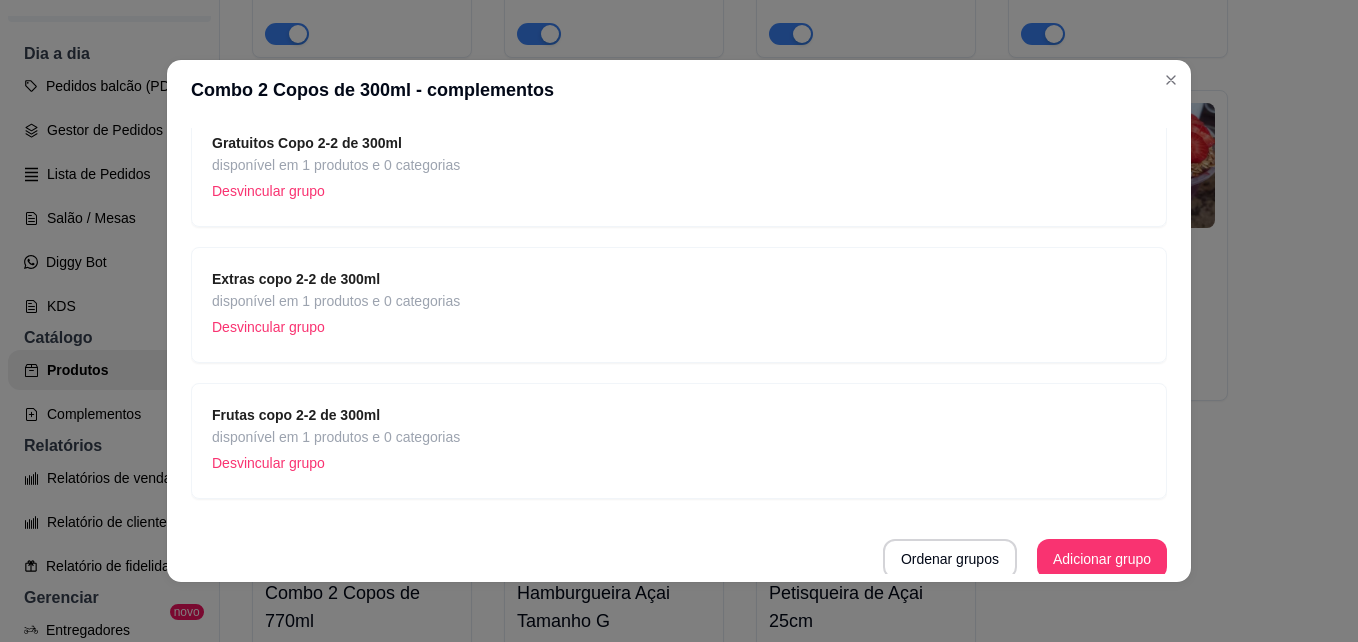 scroll, scrollTop: 1245, scrollLeft: 0, axis: vertical 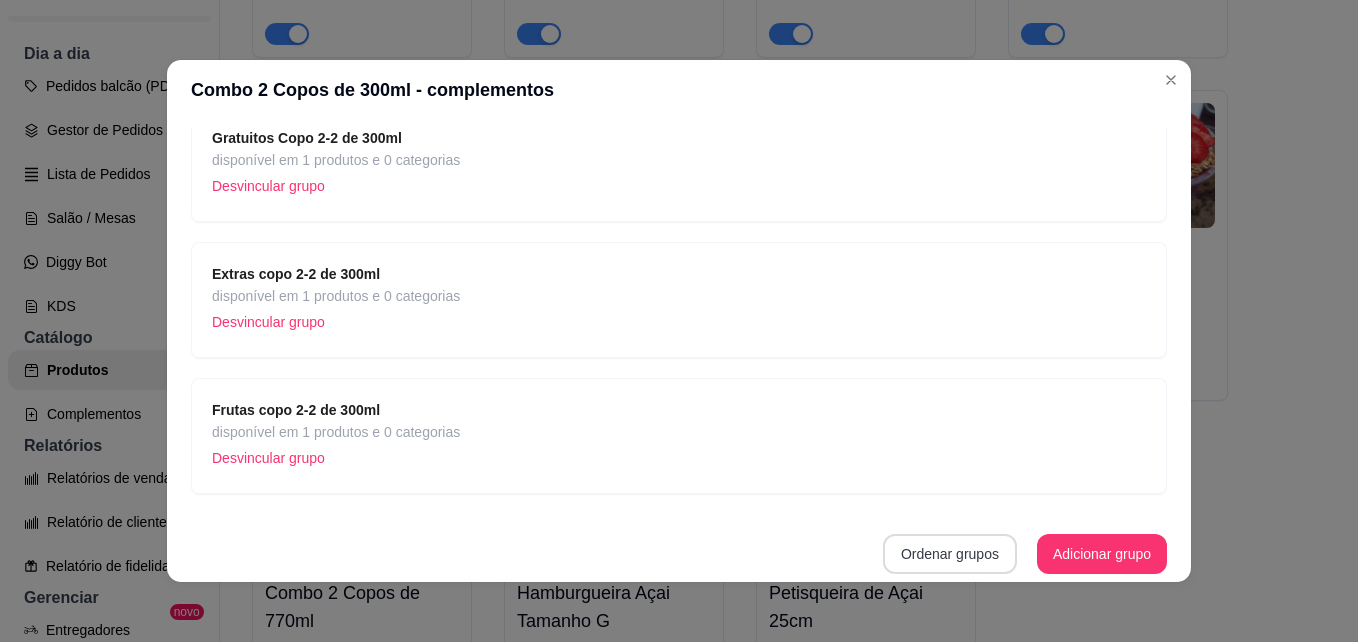 click on "Ordenar grupos" at bounding box center [950, 554] 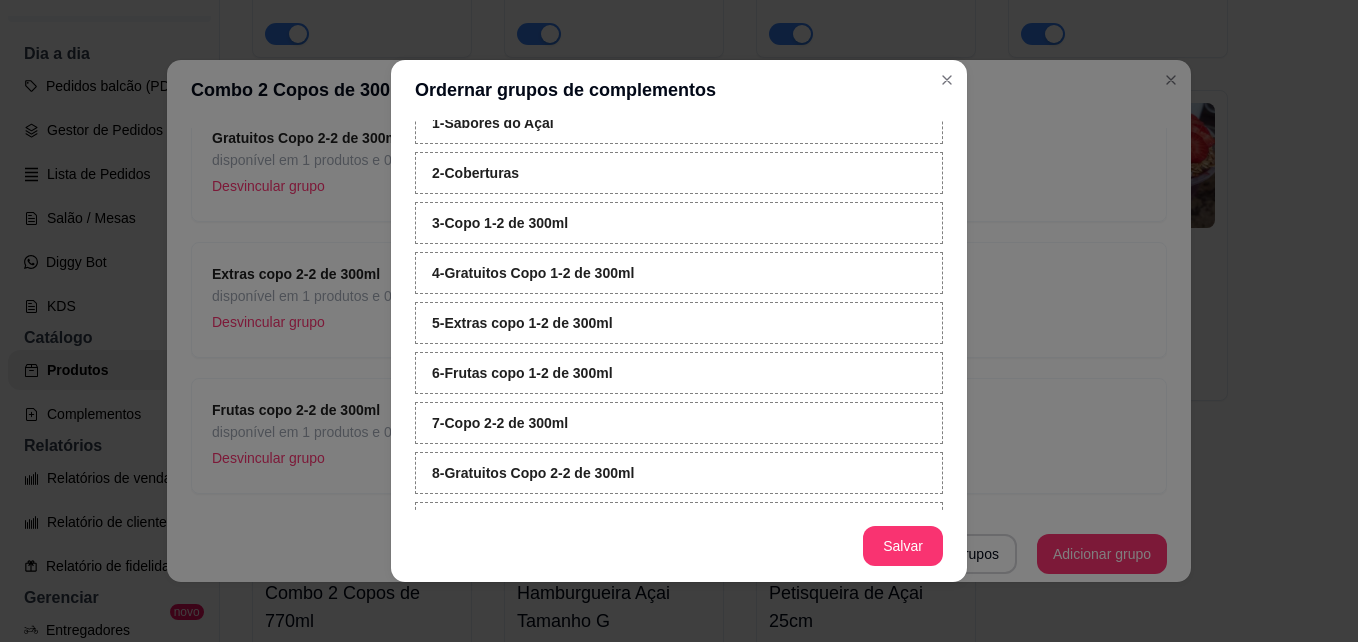 scroll, scrollTop: 0, scrollLeft: 0, axis: both 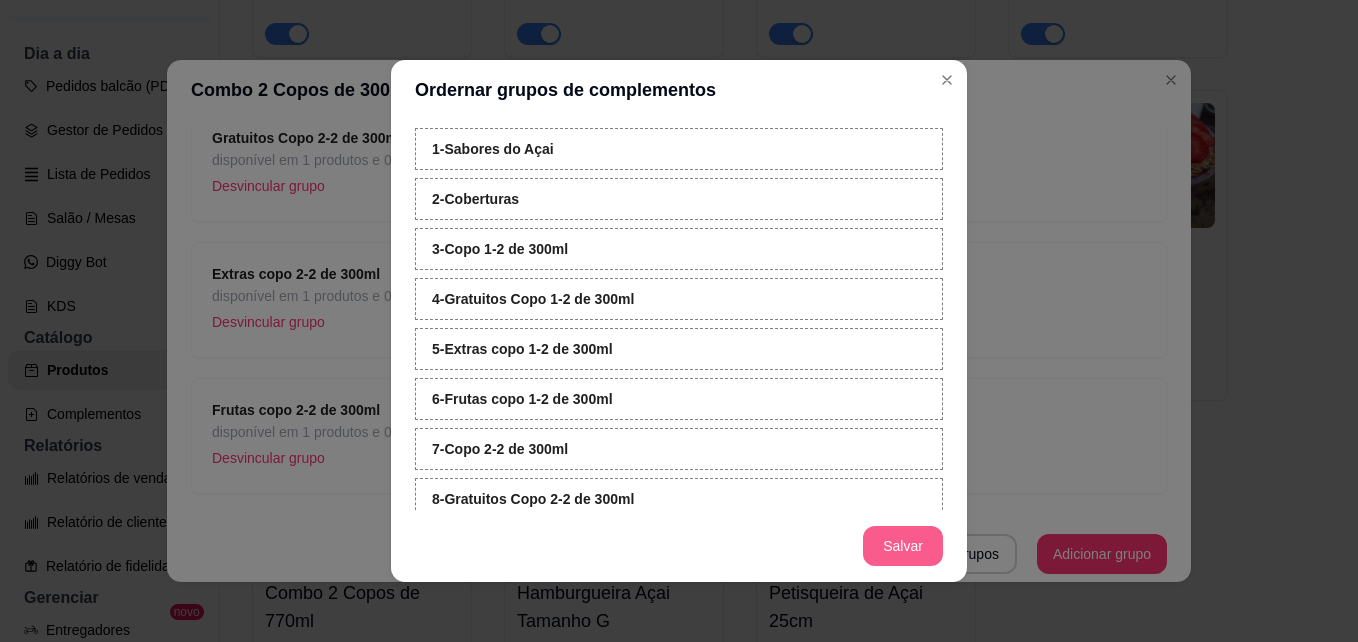 click on "Salvar" at bounding box center [903, 546] 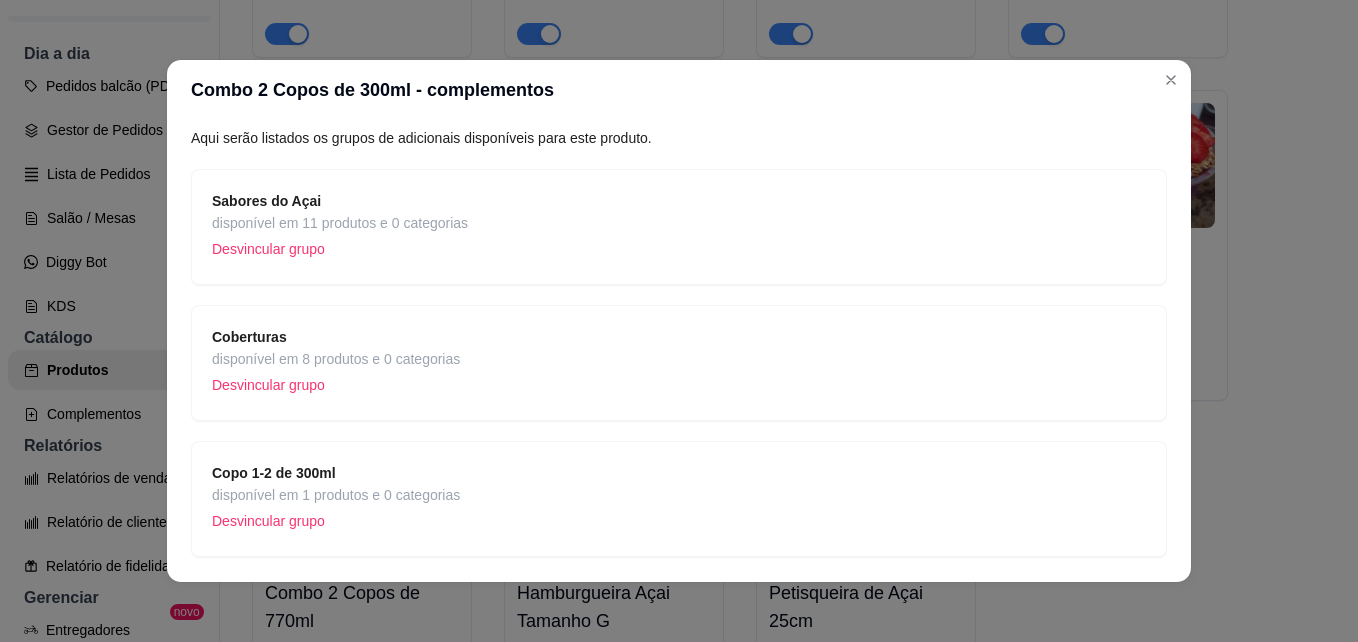 scroll, scrollTop: 209, scrollLeft: 0, axis: vertical 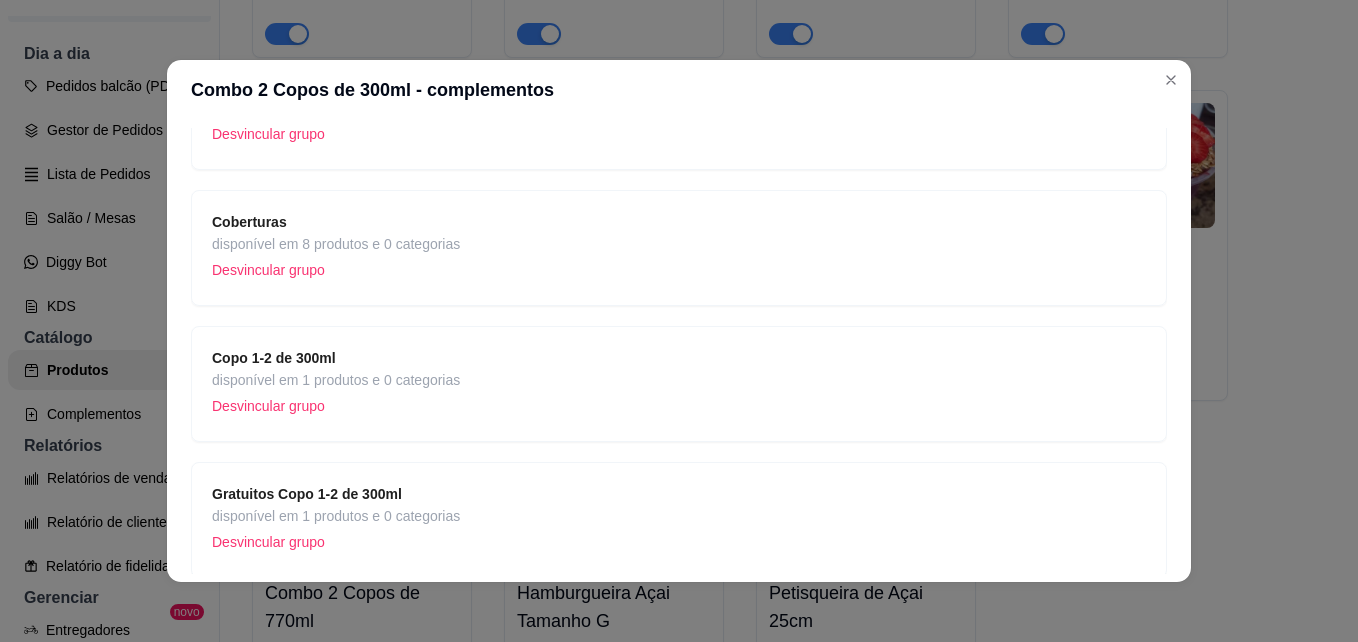 click on "Desvincular grupo" at bounding box center [336, 270] 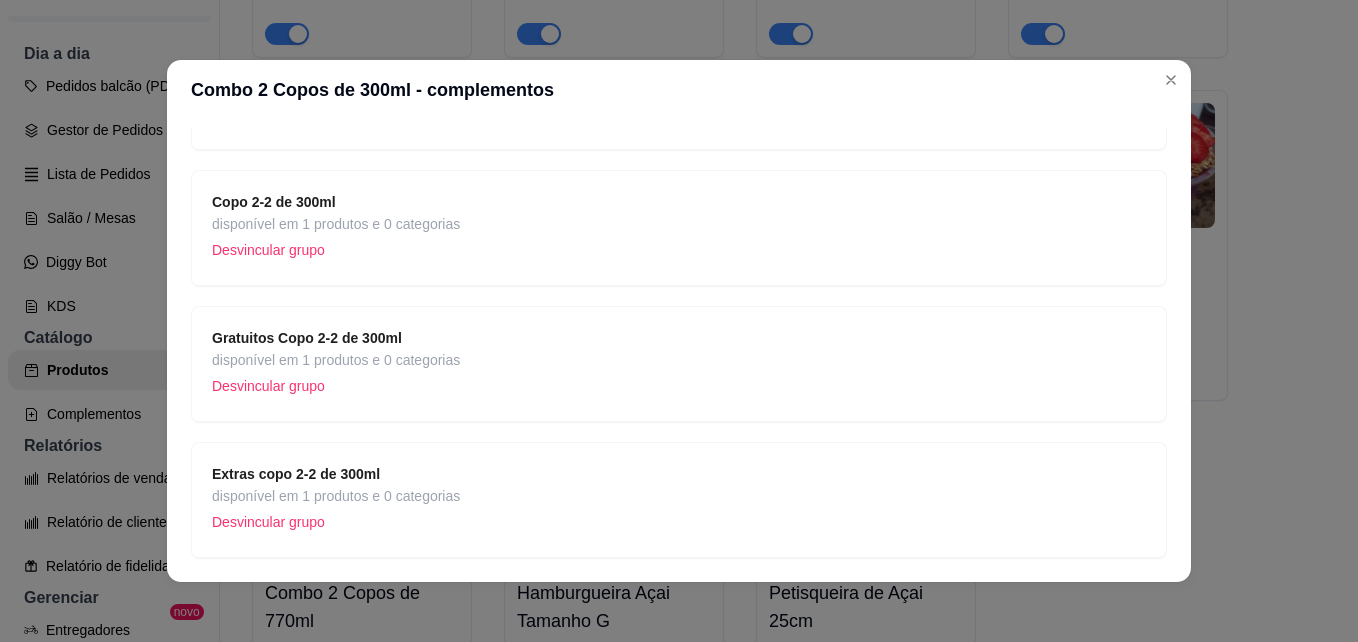 scroll, scrollTop: 1109, scrollLeft: 0, axis: vertical 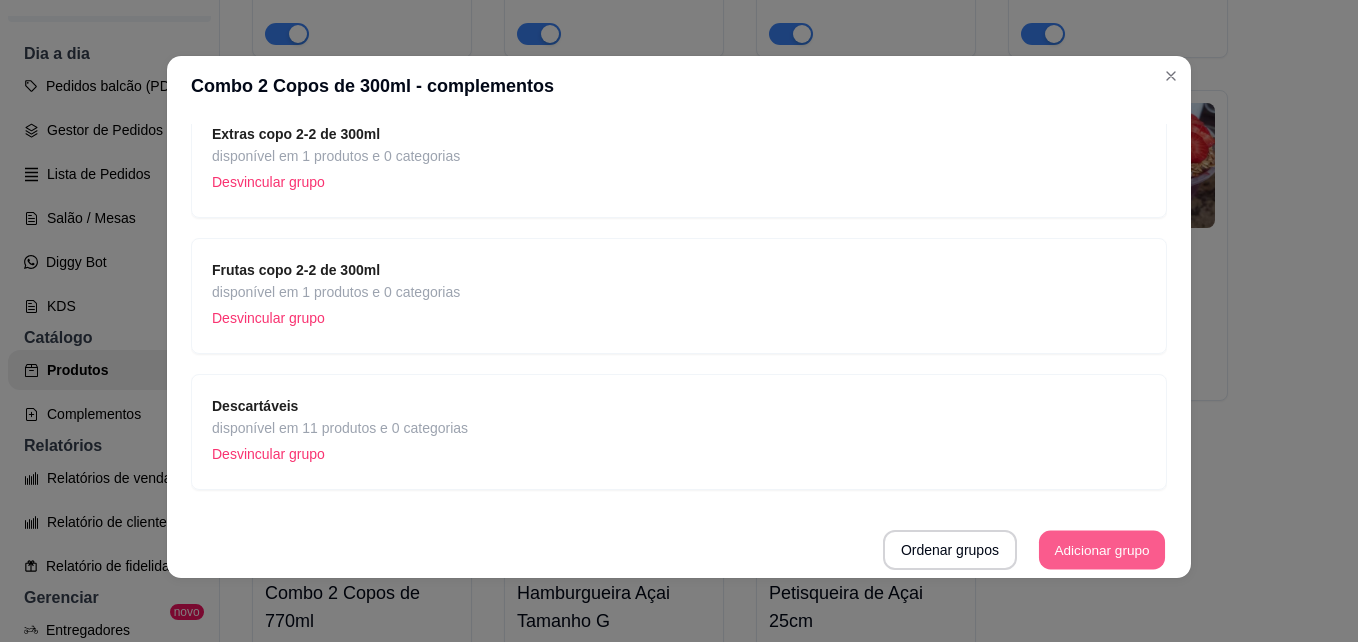 click on "Adicionar grupo" at bounding box center (1102, 550) 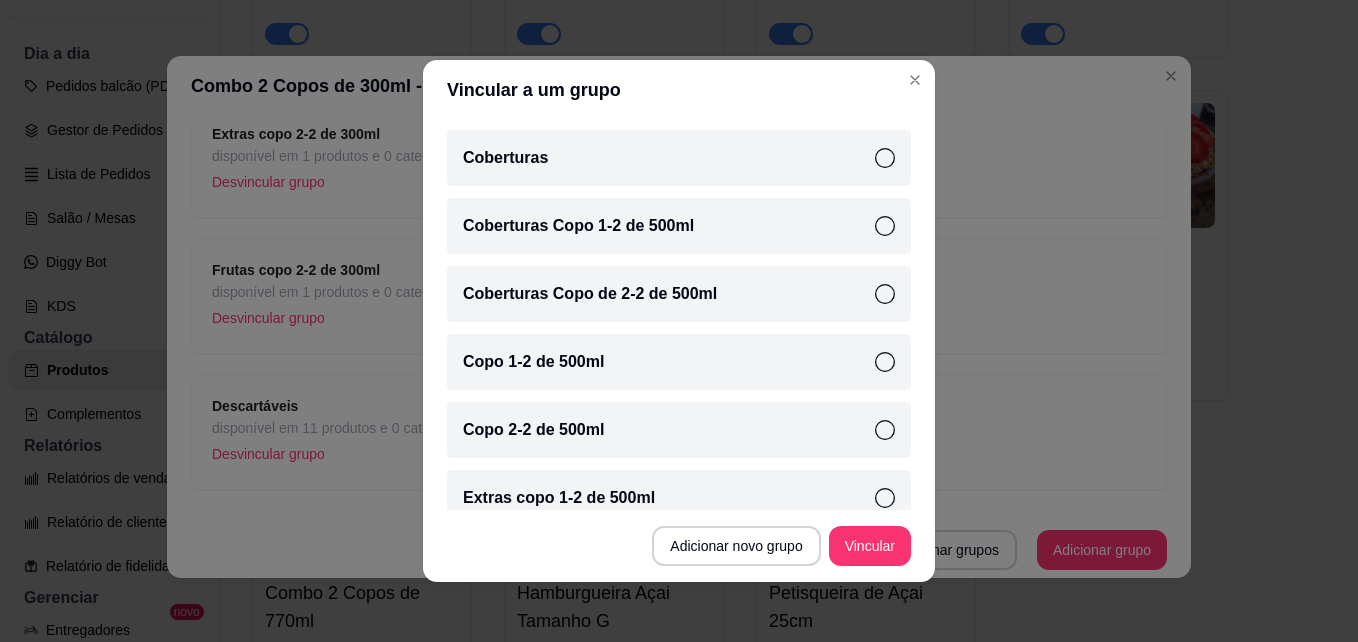 scroll, scrollTop: 0, scrollLeft: 0, axis: both 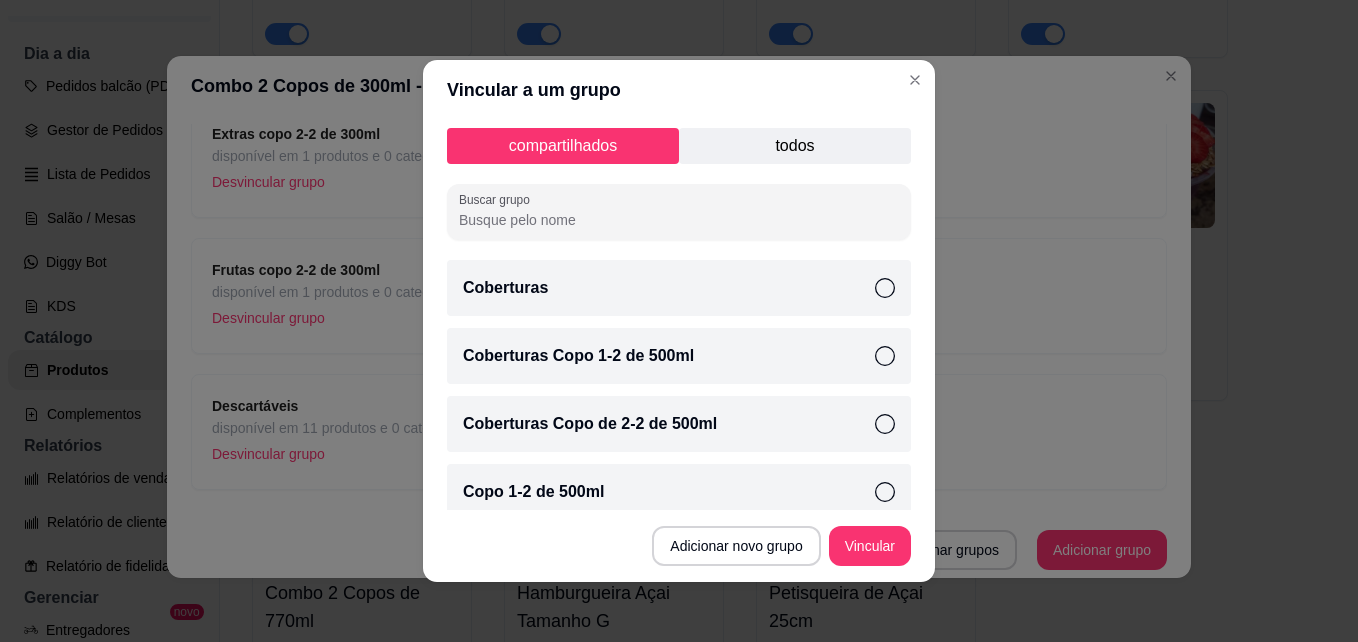 click on "Coberturas" at bounding box center (679, 288) 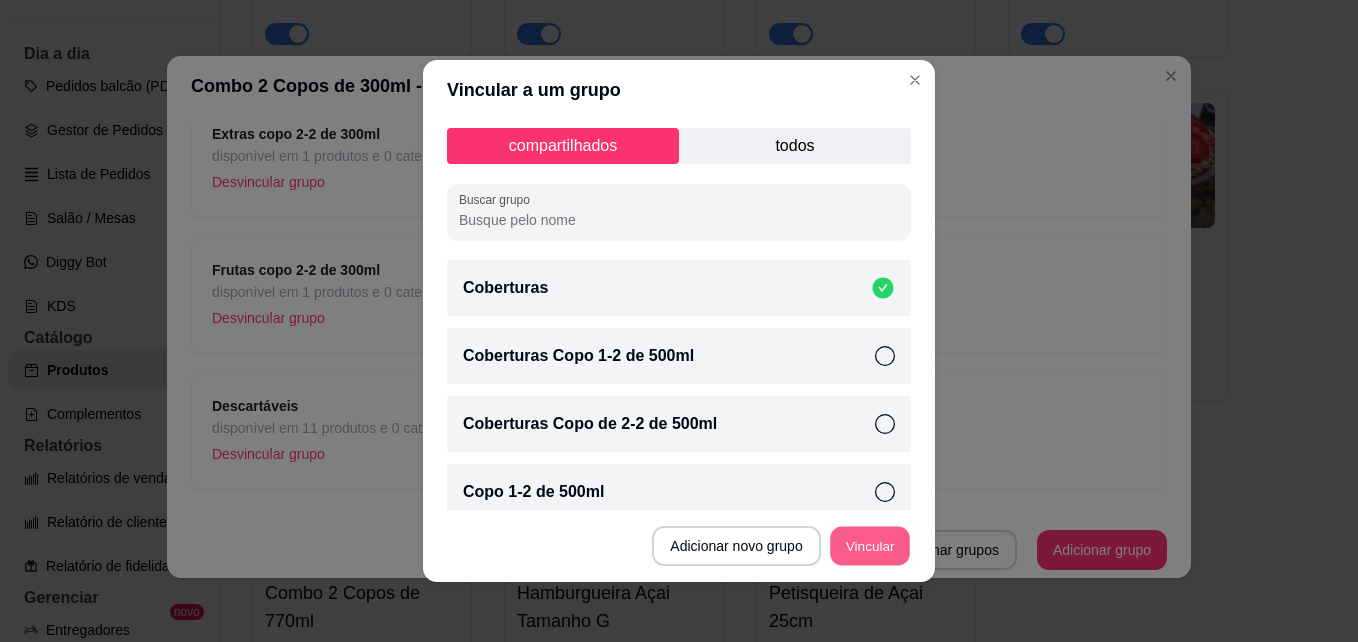 click on "Vincular" at bounding box center (870, 546) 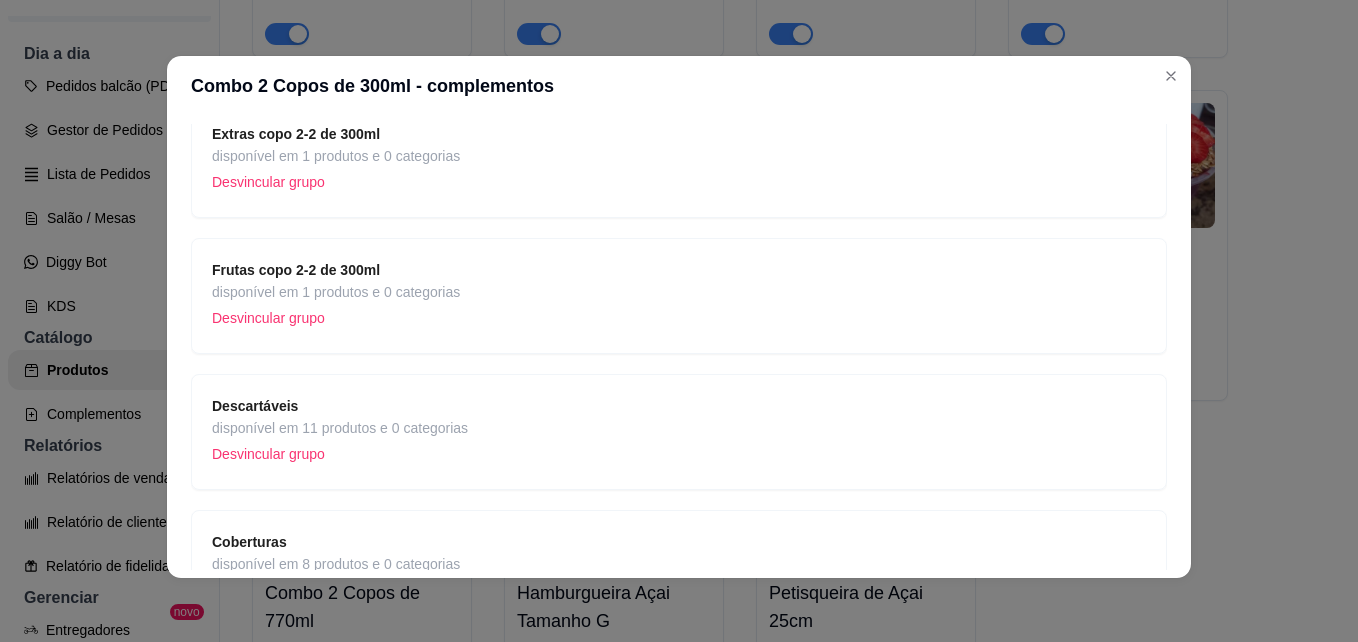 scroll, scrollTop: 1245, scrollLeft: 0, axis: vertical 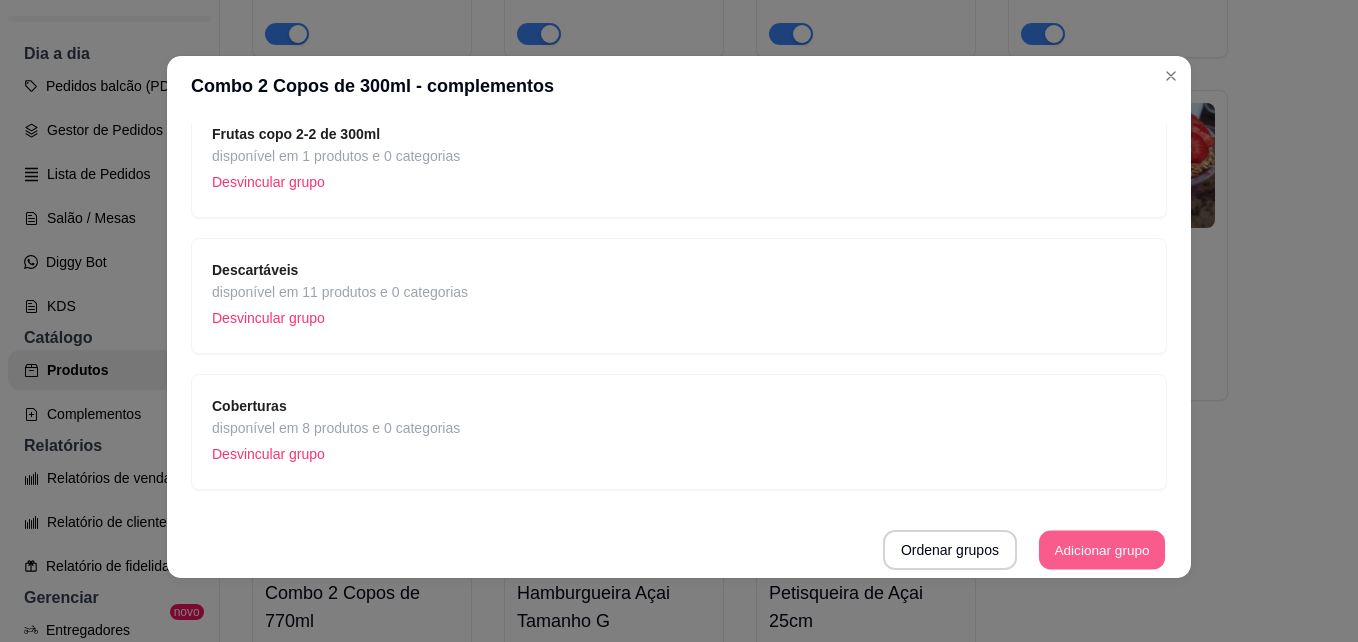click on "Adicionar grupo" at bounding box center (1102, 550) 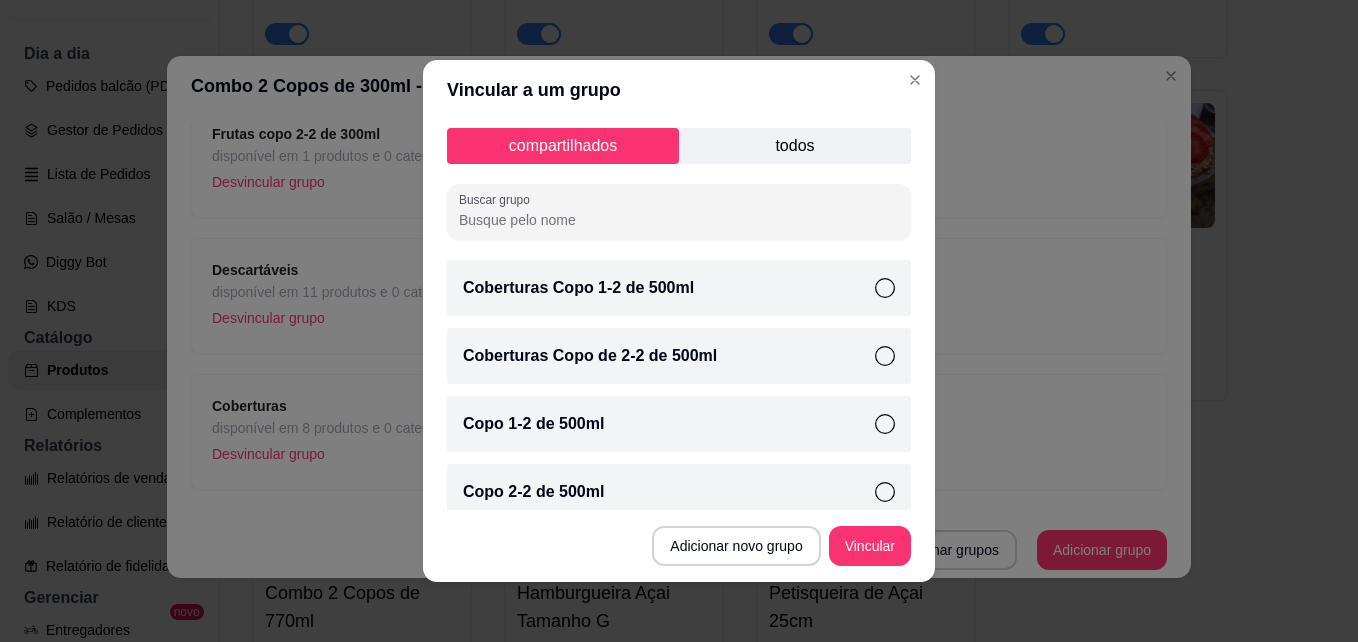 click on "todos" at bounding box center [795, 146] 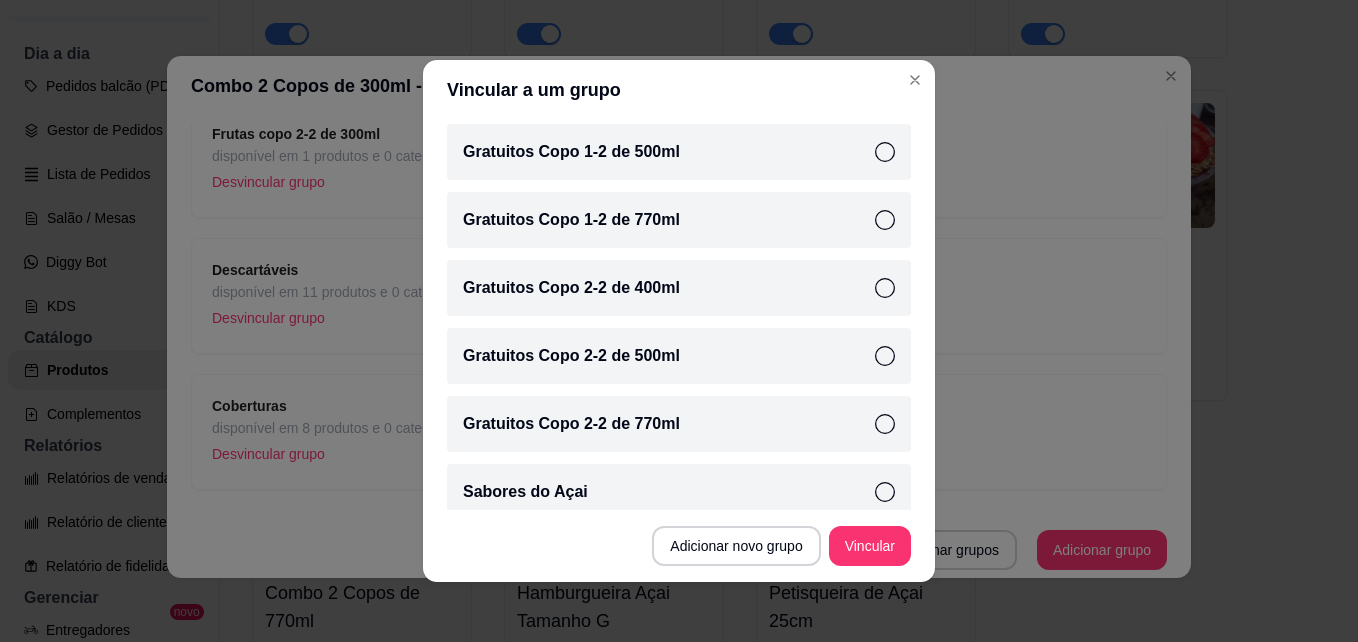 scroll, scrollTop: 3010, scrollLeft: 0, axis: vertical 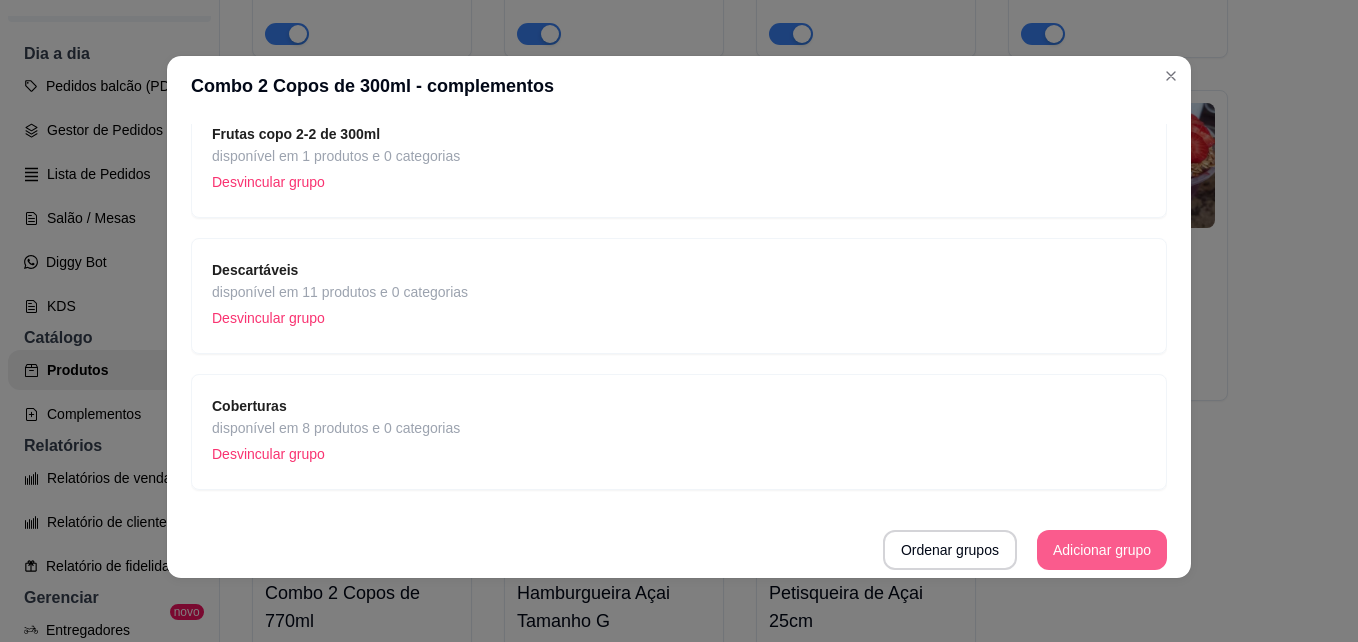 click on "Adicionar grupo" at bounding box center (1102, 550) 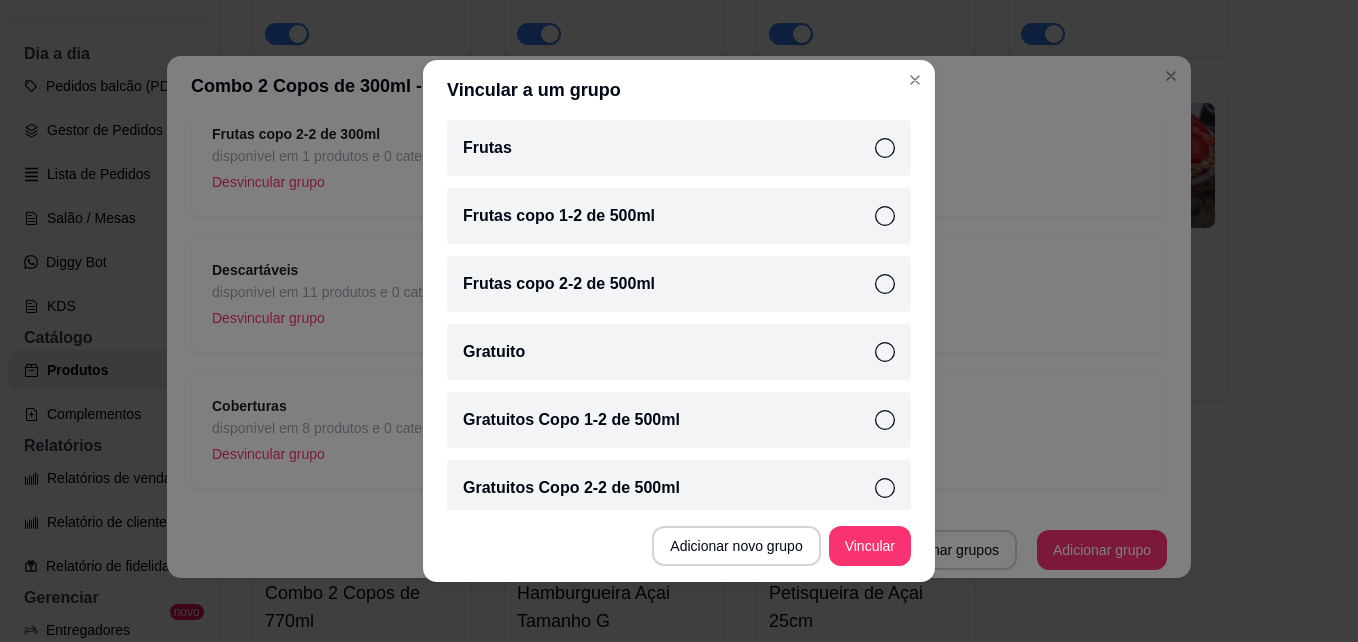 scroll, scrollTop: 562, scrollLeft: 0, axis: vertical 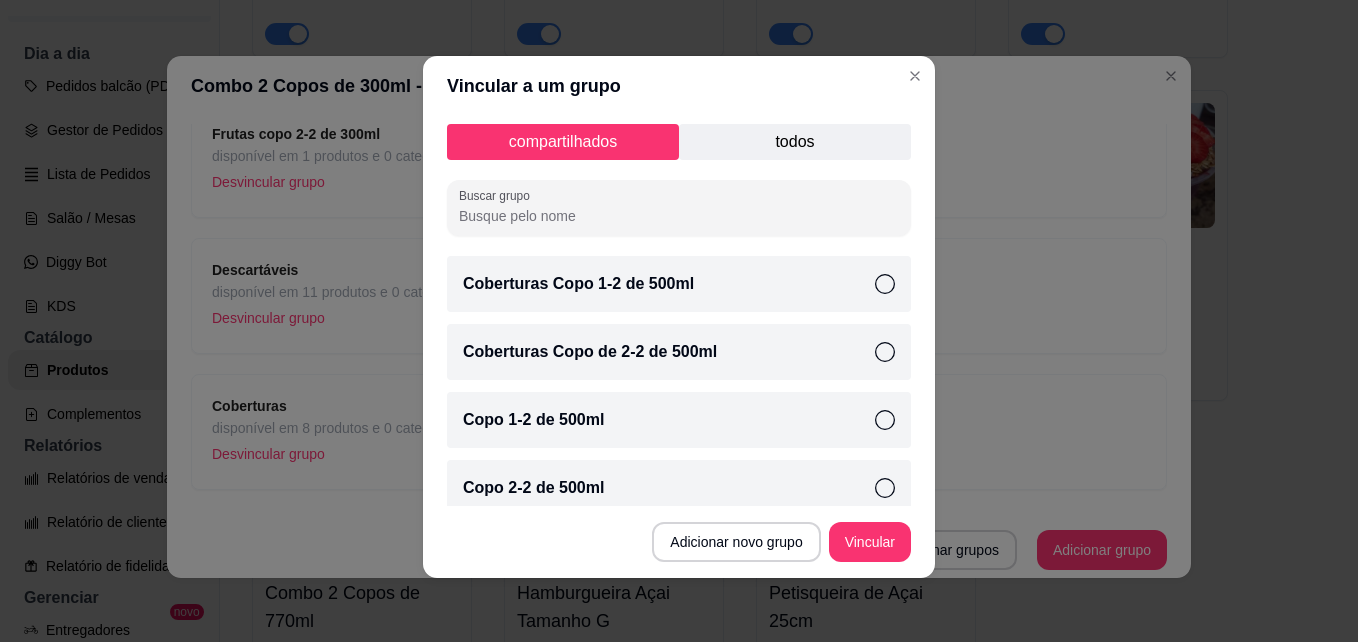 click on "todos" at bounding box center (795, 142) 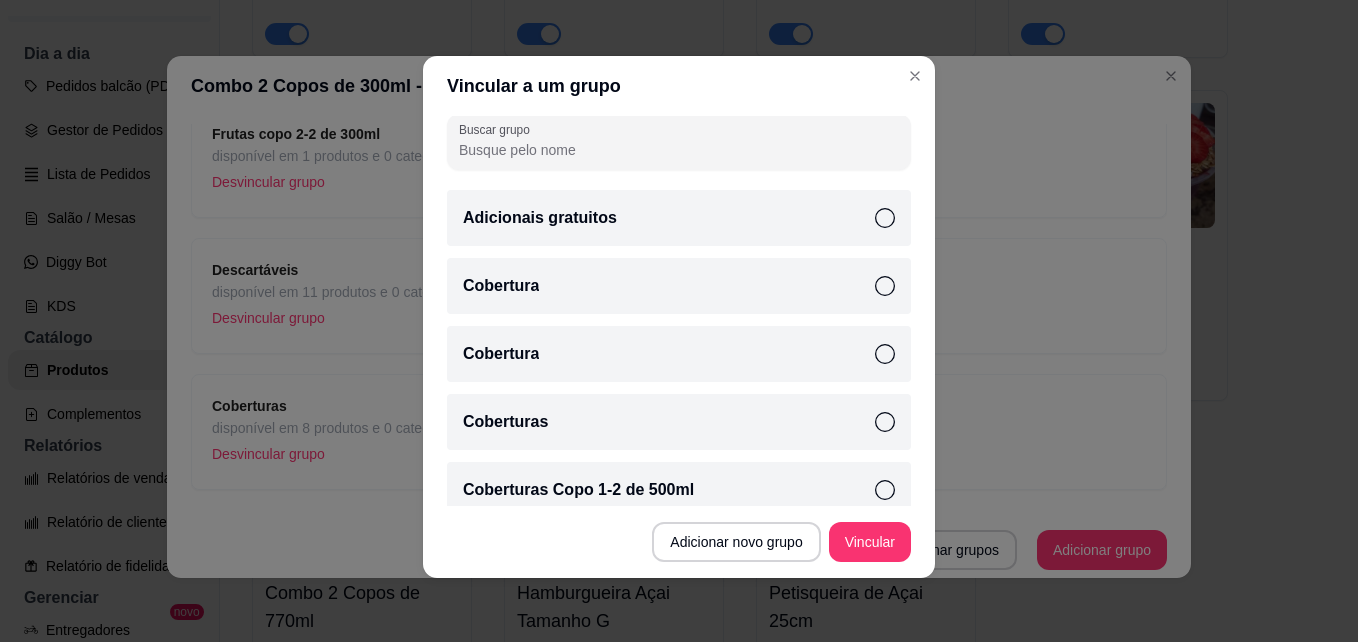 scroll, scrollTop: 100, scrollLeft: 0, axis: vertical 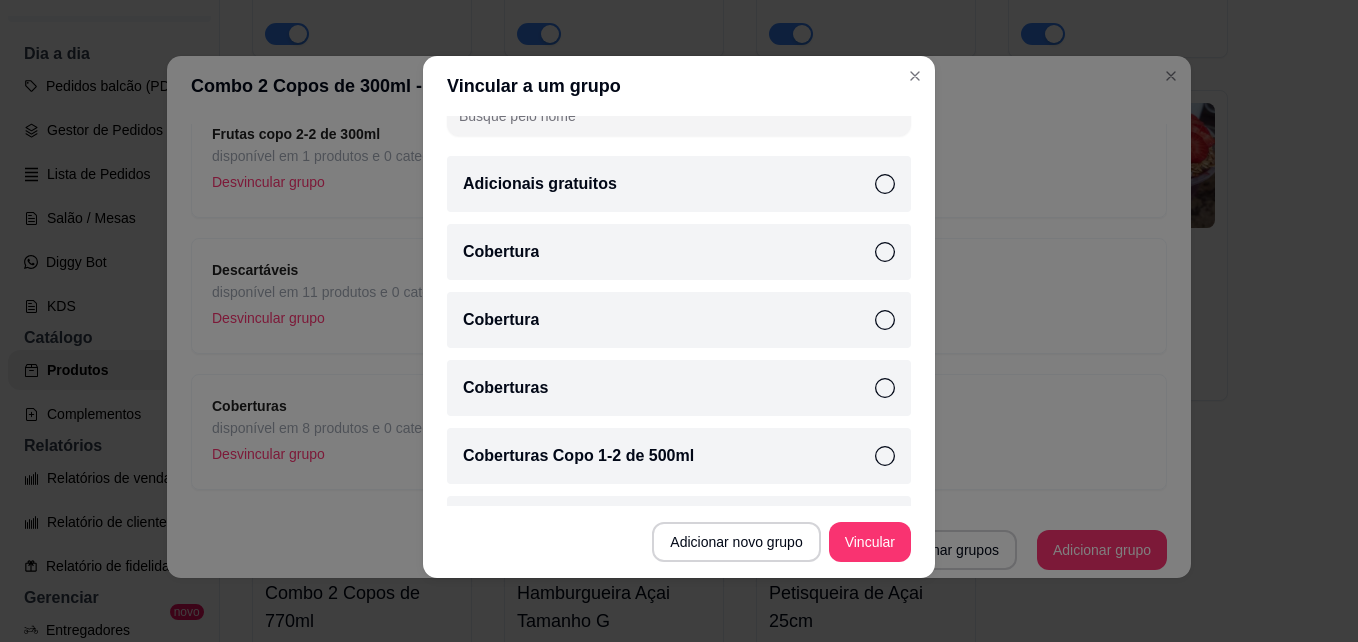 click on "Coberturas" at bounding box center (679, 388) 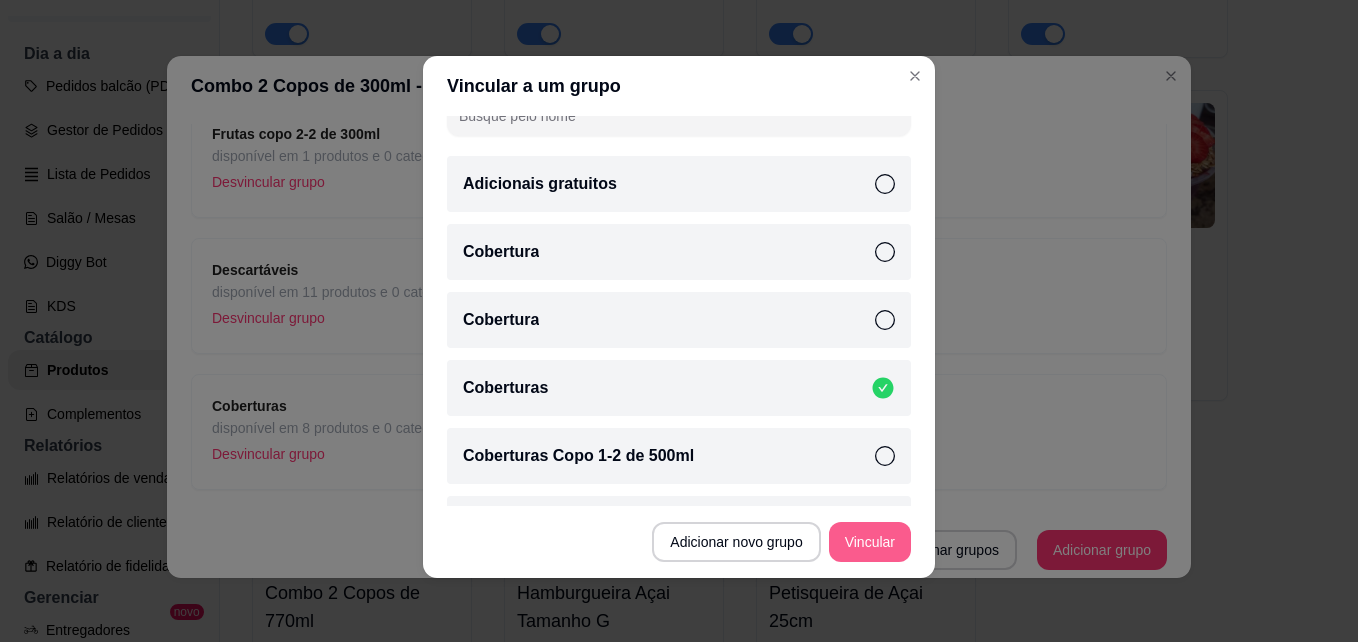 click on "Vincular" at bounding box center [870, 542] 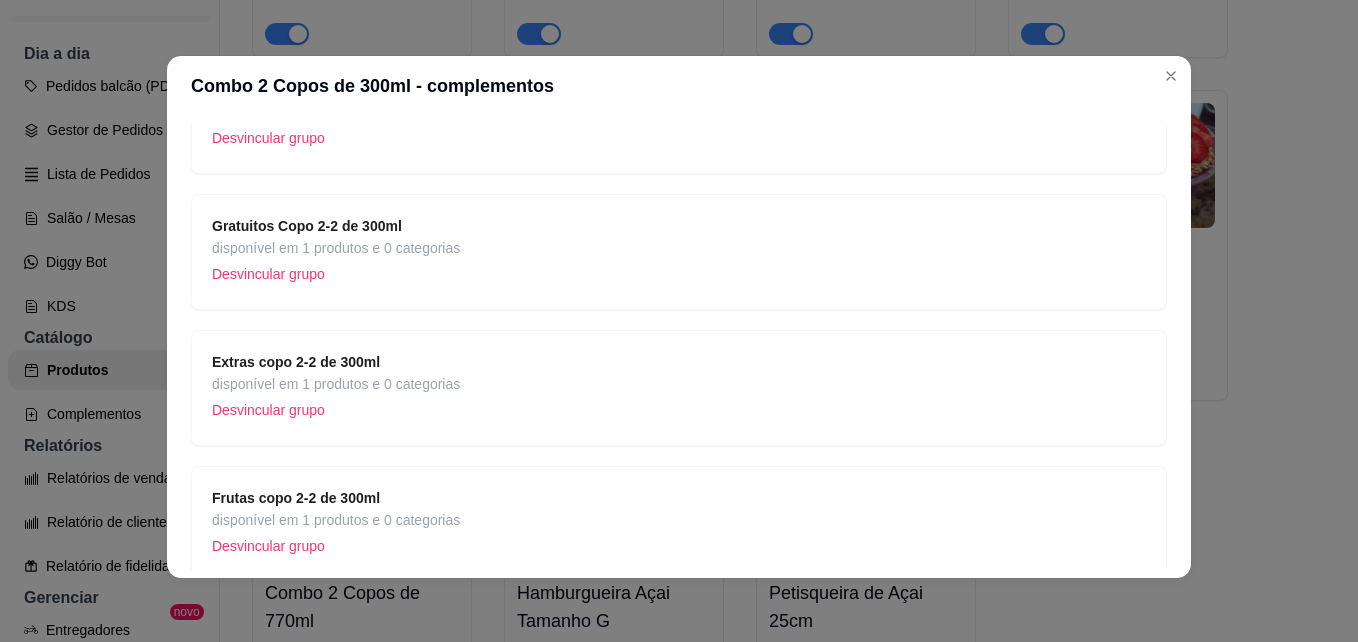 scroll, scrollTop: 1381, scrollLeft: 0, axis: vertical 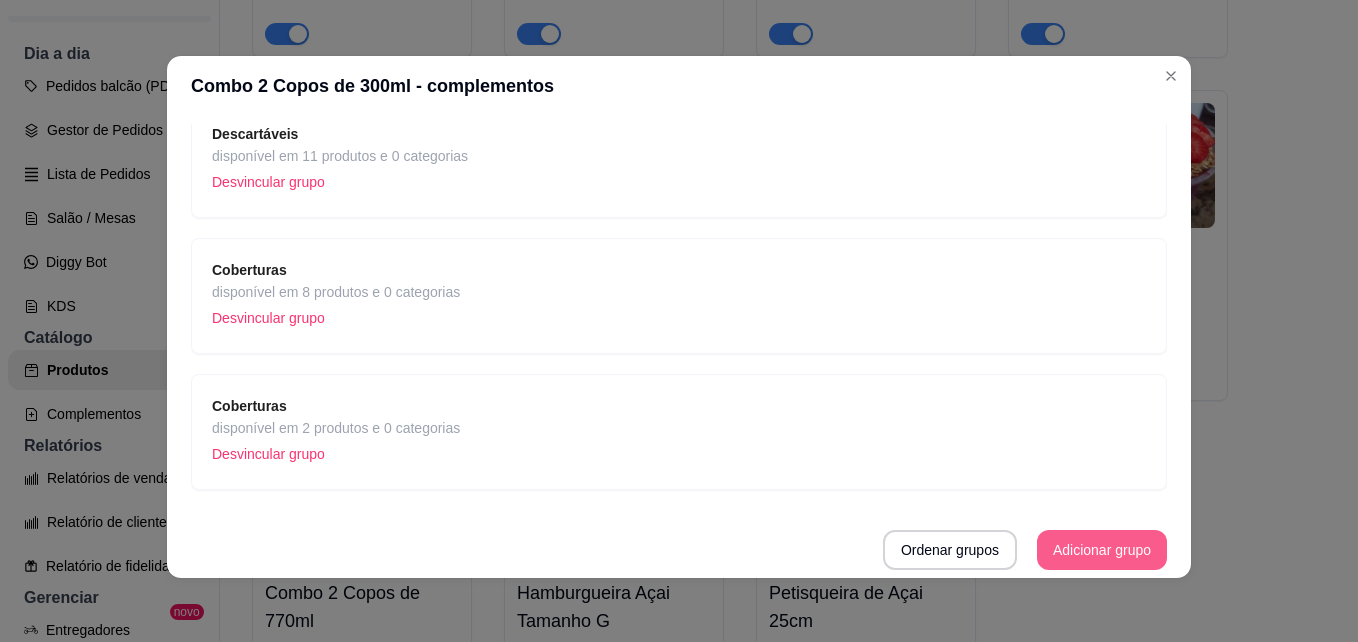 click on "Adicionar grupo" at bounding box center (1102, 550) 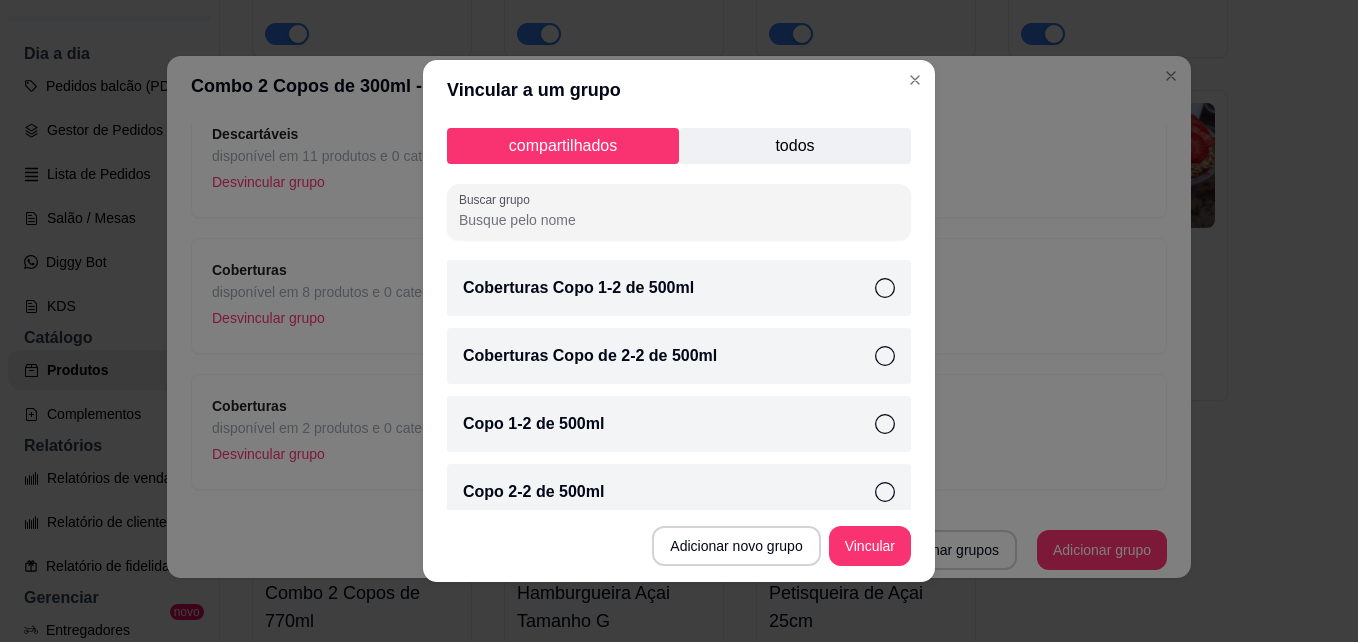 click on "todos" at bounding box center (795, 146) 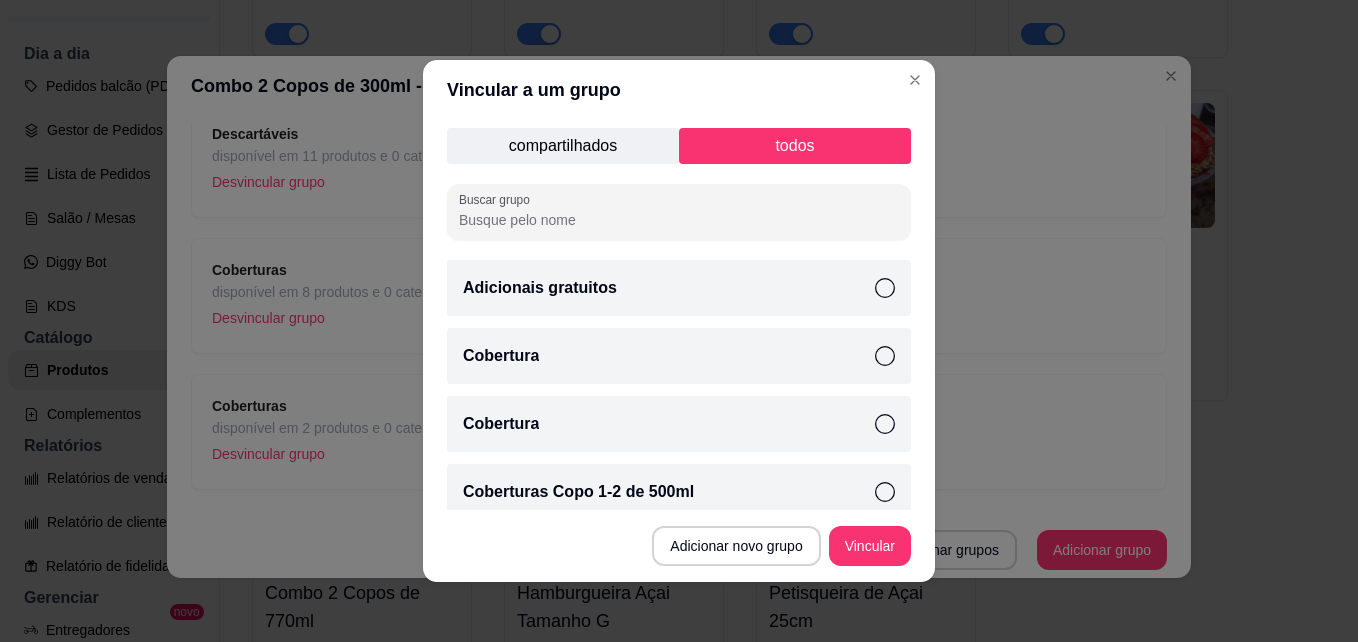 click on "Cobertura" at bounding box center [679, 356] 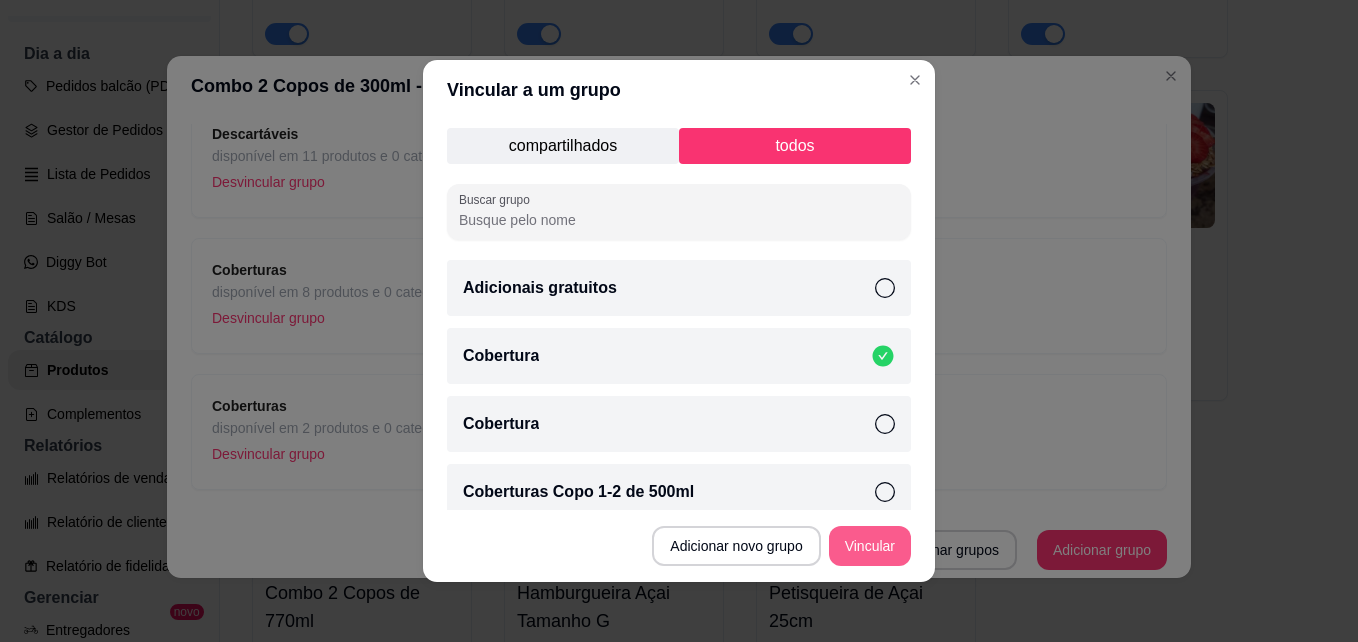 click on "Vincular" at bounding box center (870, 546) 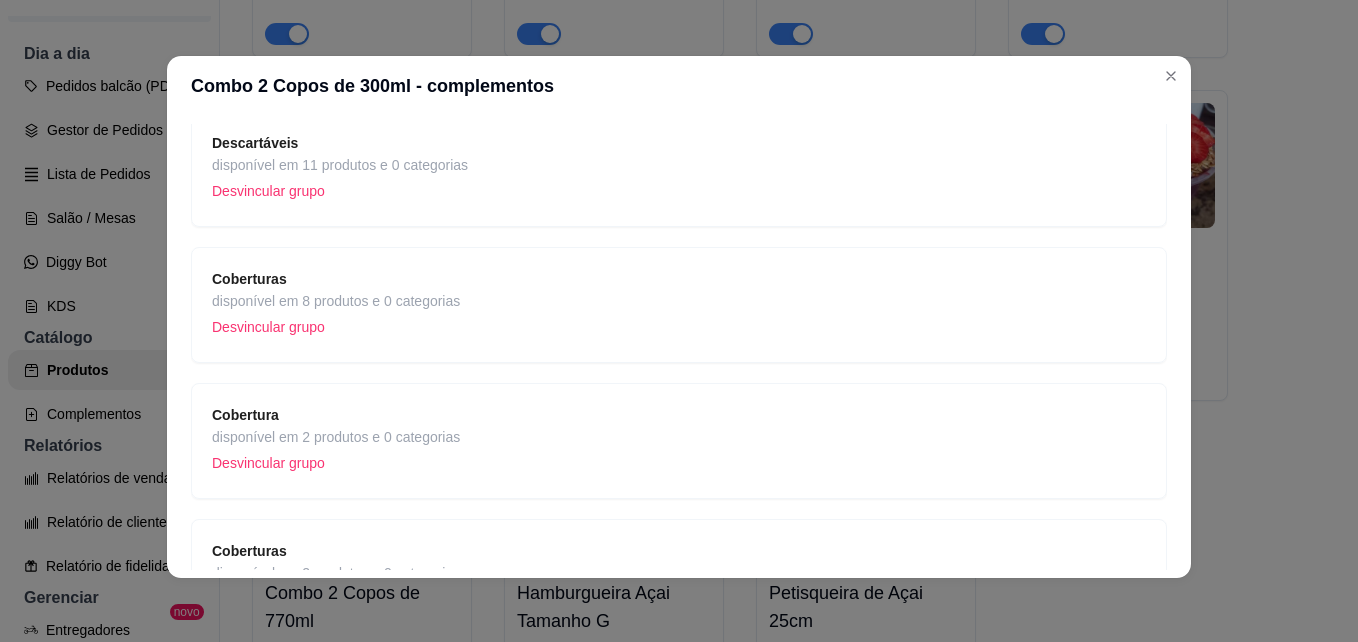 scroll, scrollTop: 1381, scrollLeft: 0, axis: vertical 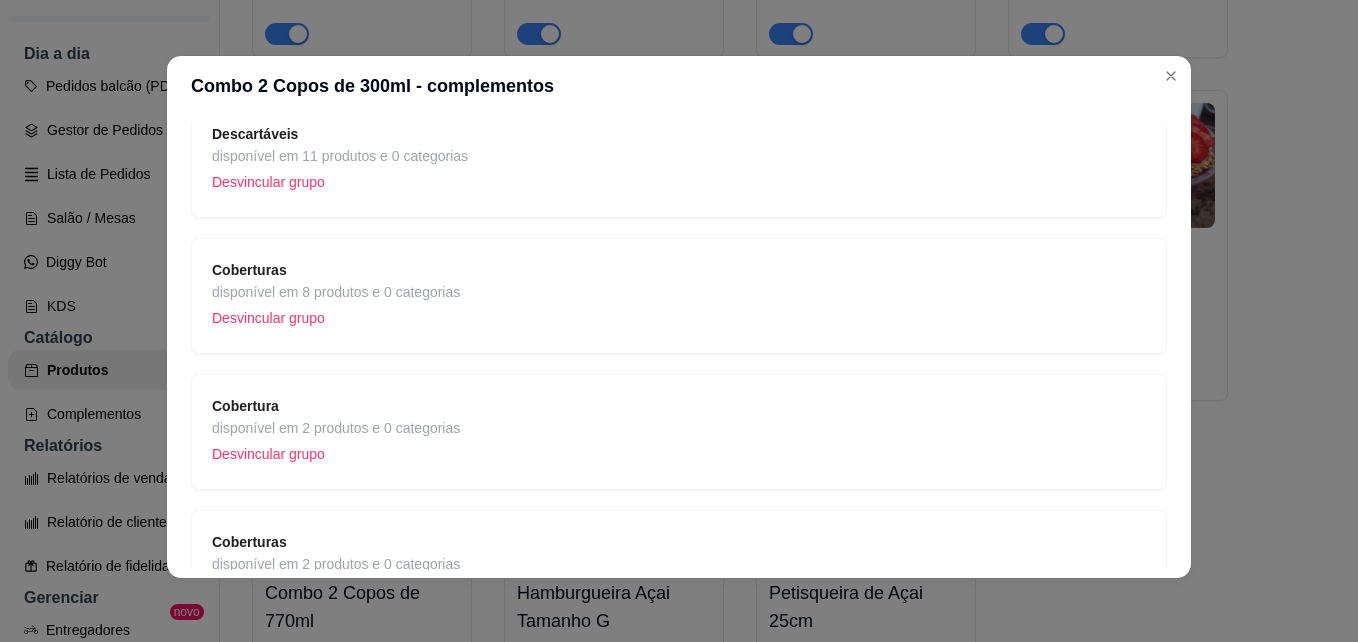 click on "Coberturas  disponível em 8 produtos e 0 categorias  Desvincular grupo" at bounding box center (679, 296) 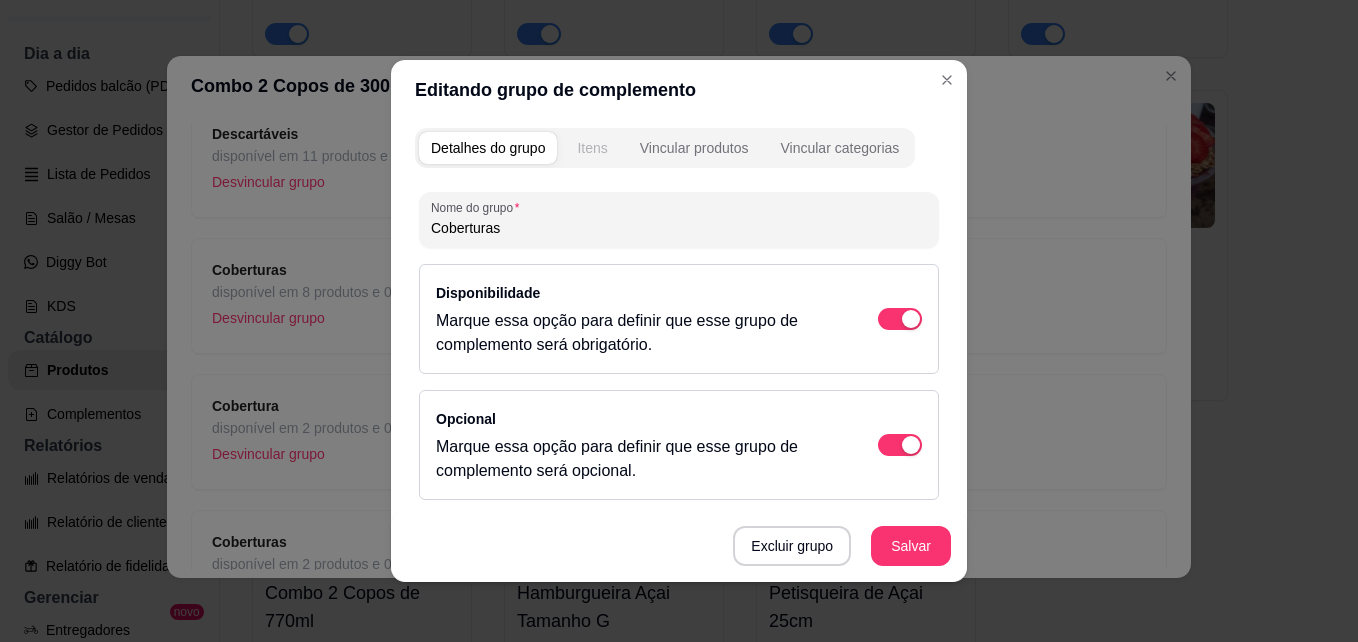click on "Itens" at bounding box center (592, 148) 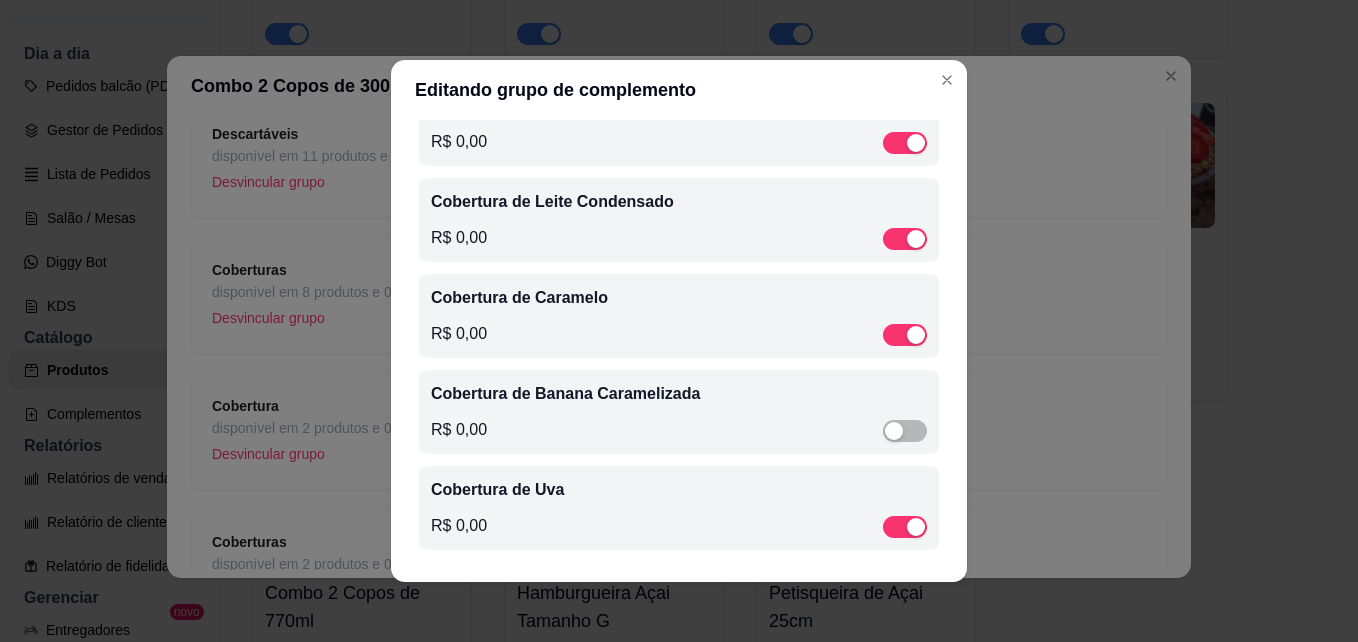 scroll, scrollTop: 559, scrollLeft: 0, axis: vertical 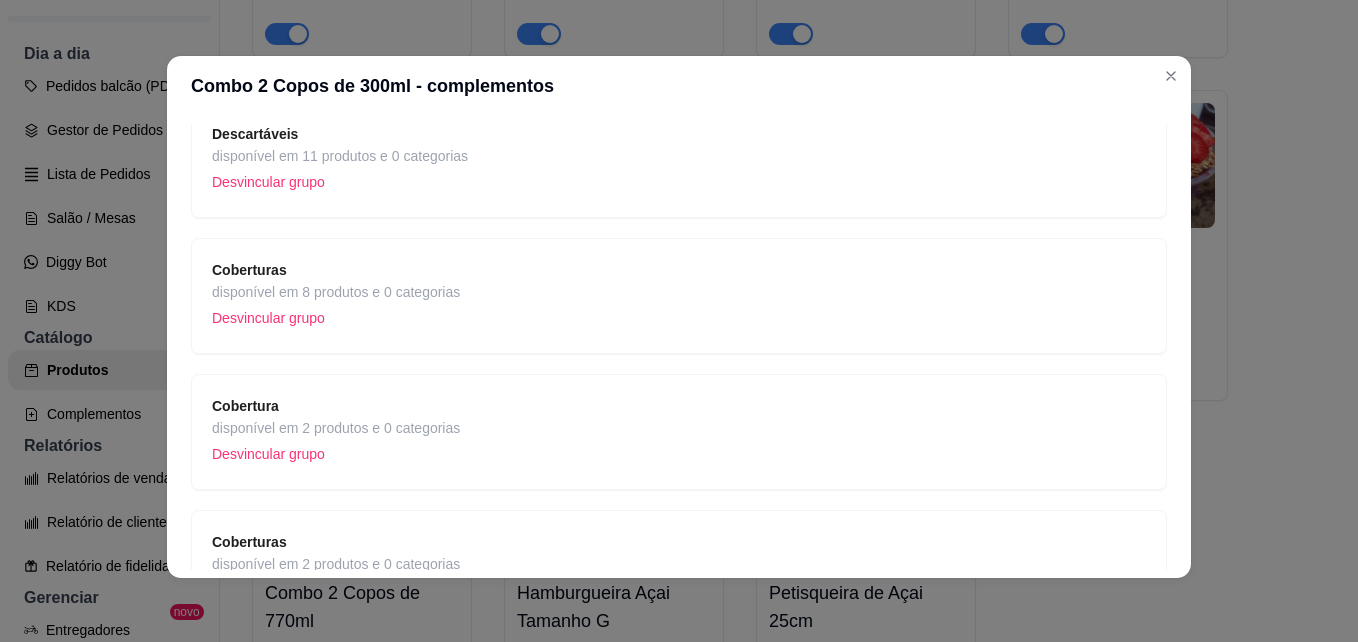 click on "disponível em 2 produtos e 0 categorias" at bounding box center (336, 428) 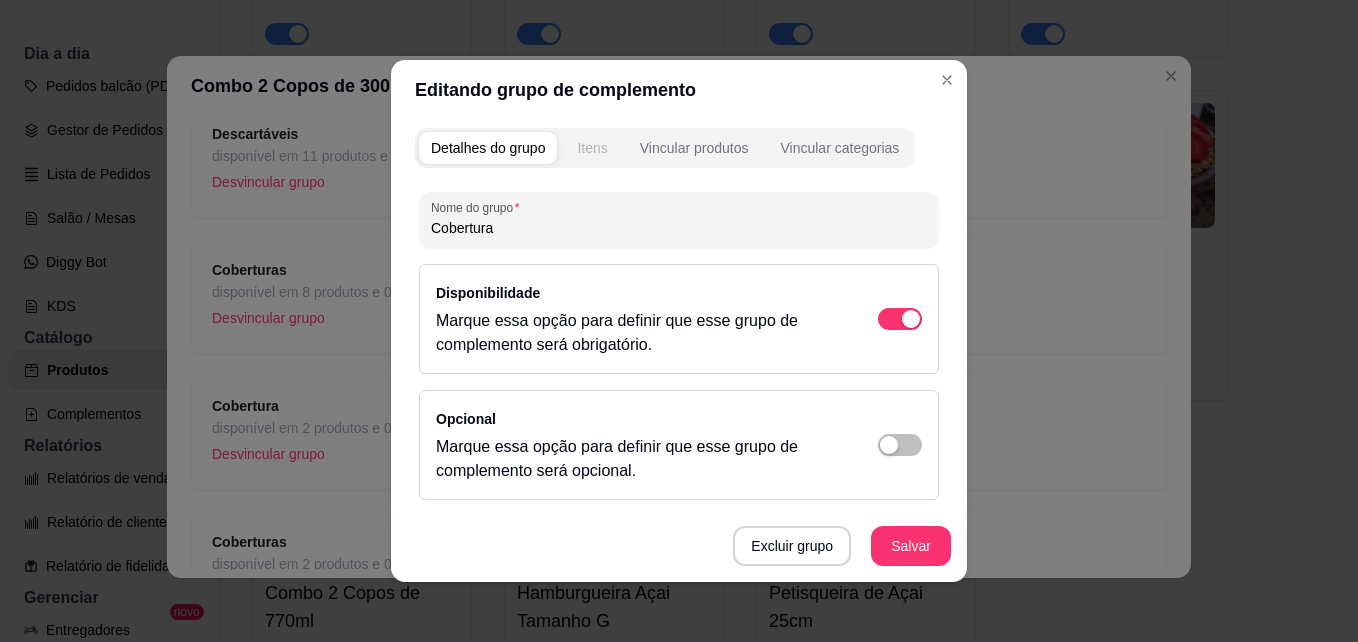 click on "Itens" at bounding box center (592, 148) 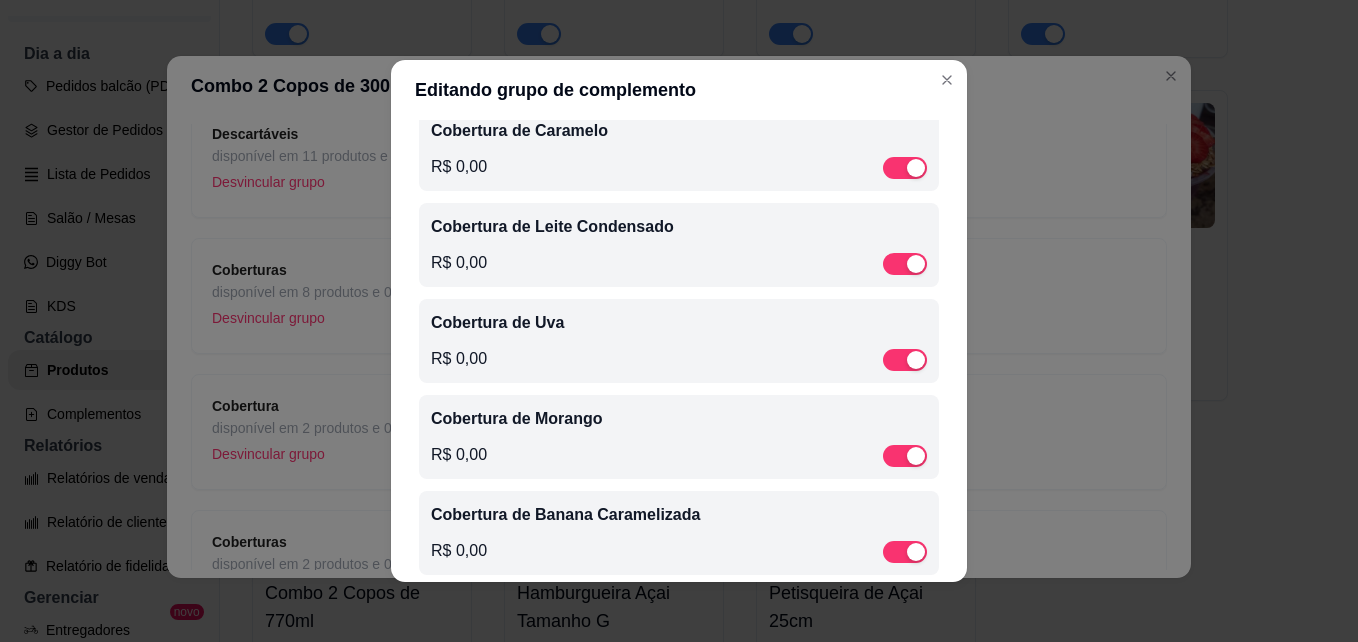 scroll, scrollTop: 656, scrollLeft: 0, axis: vertical 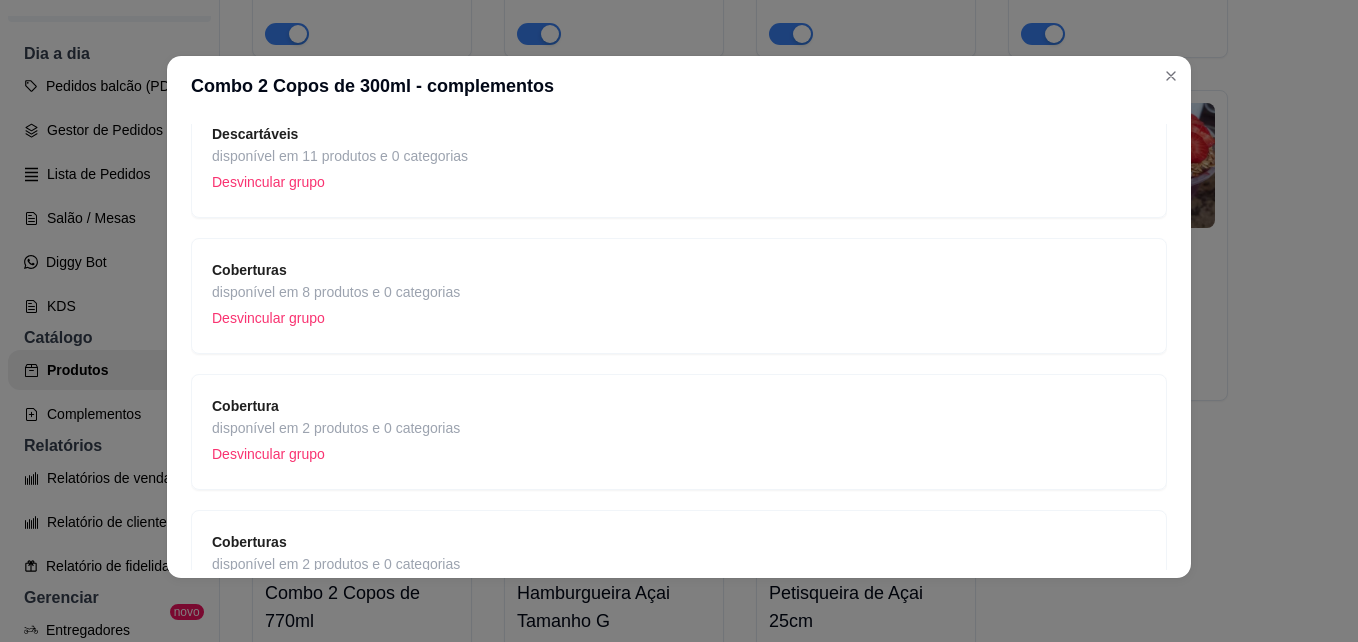 click on "Coberturas disponível em 2 produtos e 0 categorias  Desvincular grupo" at bounding box center (679, 568) 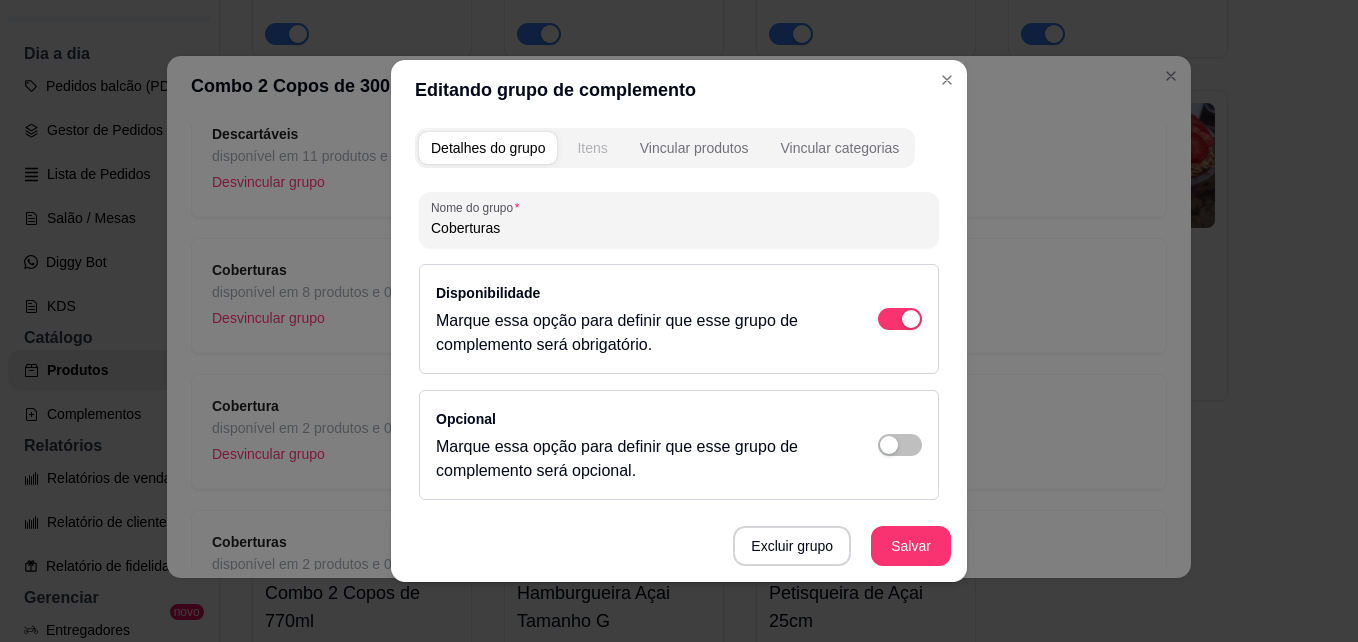 click on "Itens" at bounding box center (592, 148) 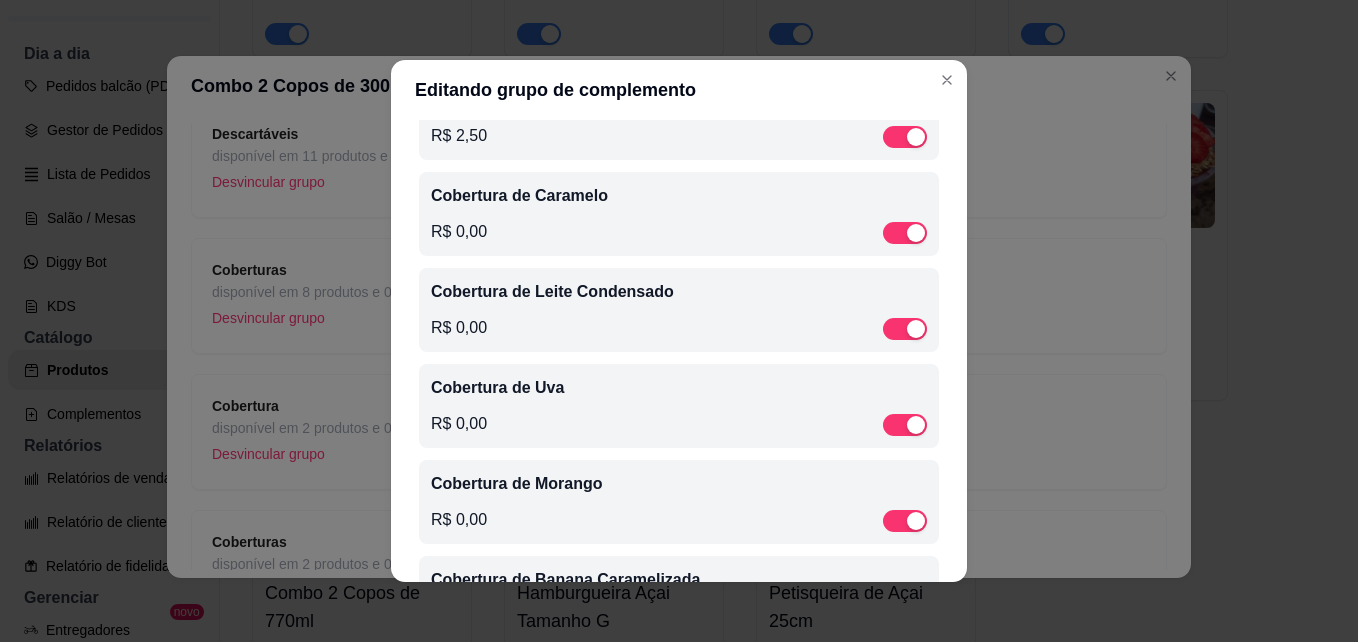scroll, scrollTop: 656, scrollLeft: 0, axis: vertical 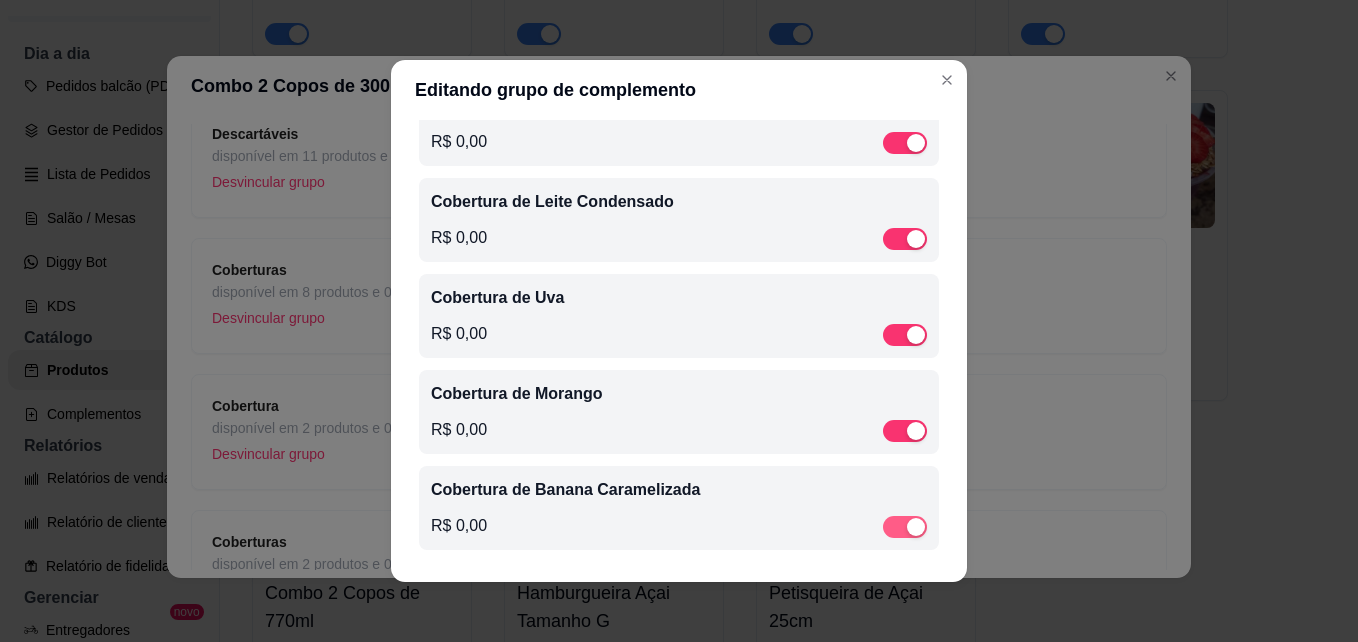 click at bounding box center (905, 527) 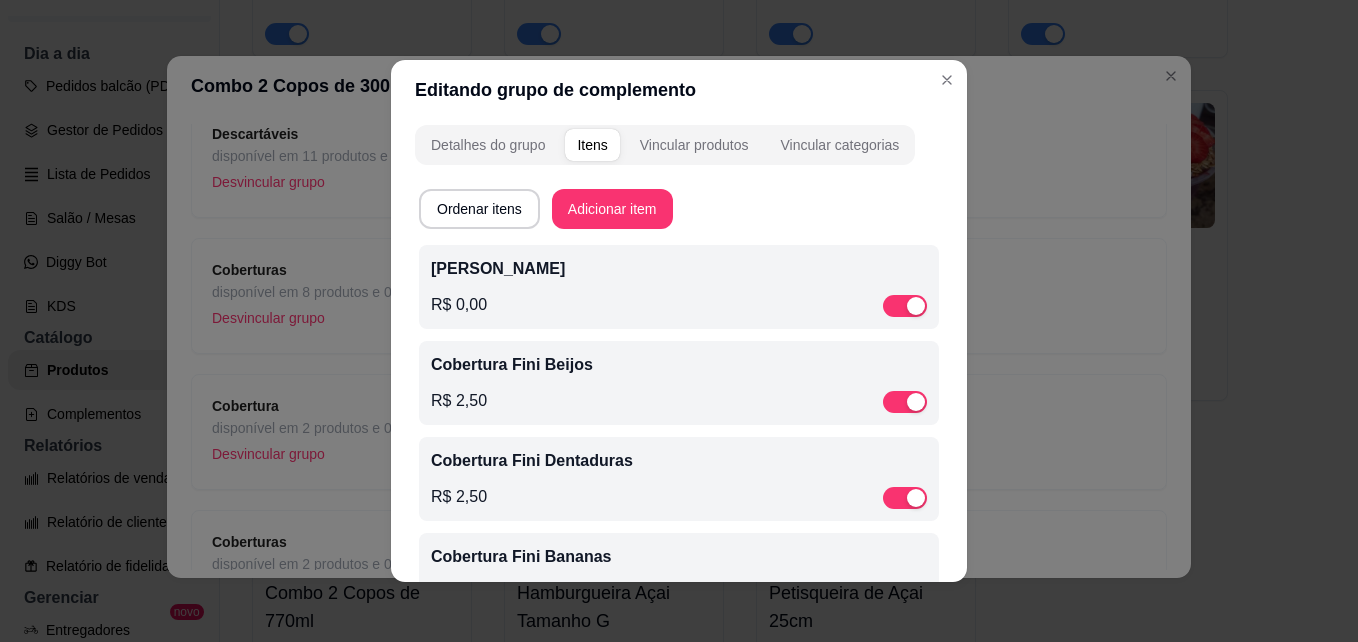 scroll, scrollTop: 0, scrollLeft: 0, axis: both 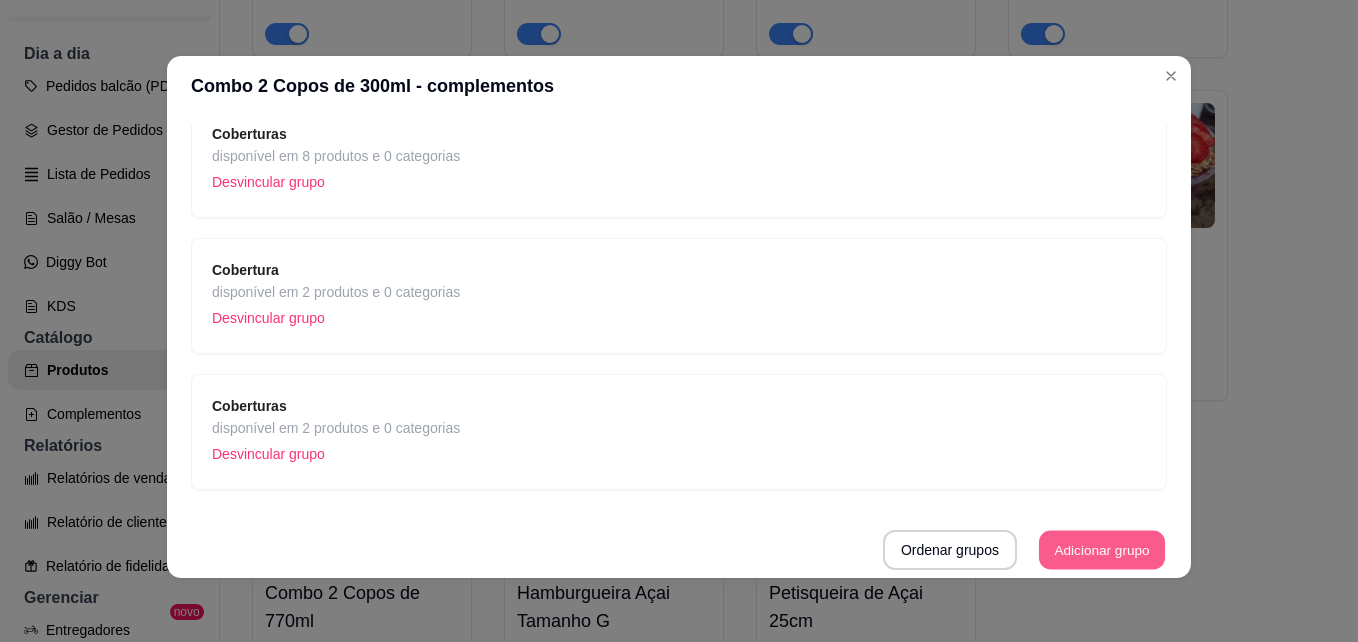 click on "Adicionar grupo" at bounding box center (1102, 550) 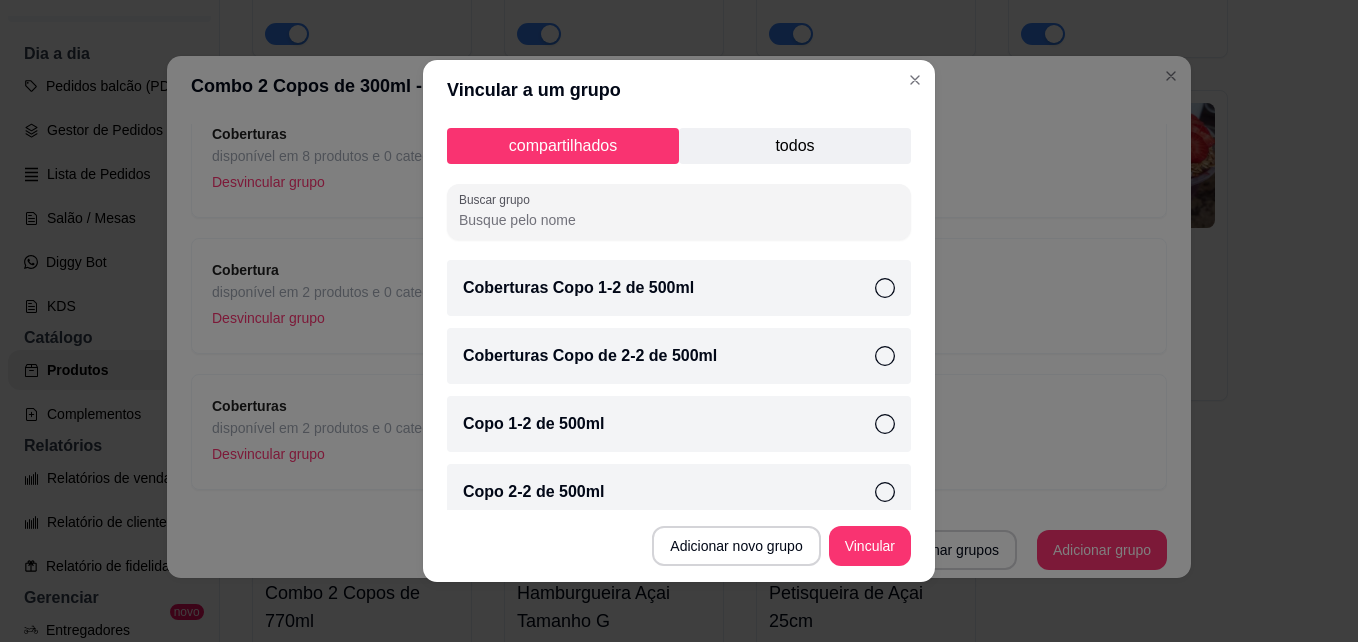 click on "todos" at bounding box center (795, 146) 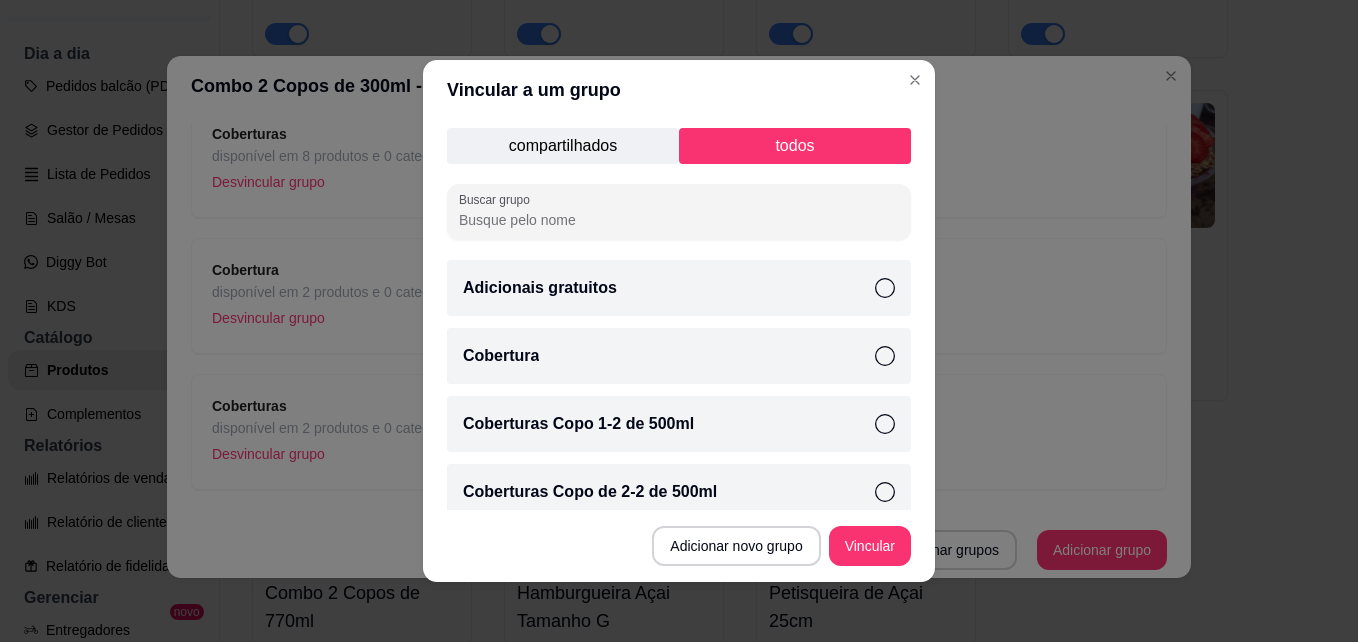 click on "Cobertura" at bounding box center [679, 356] 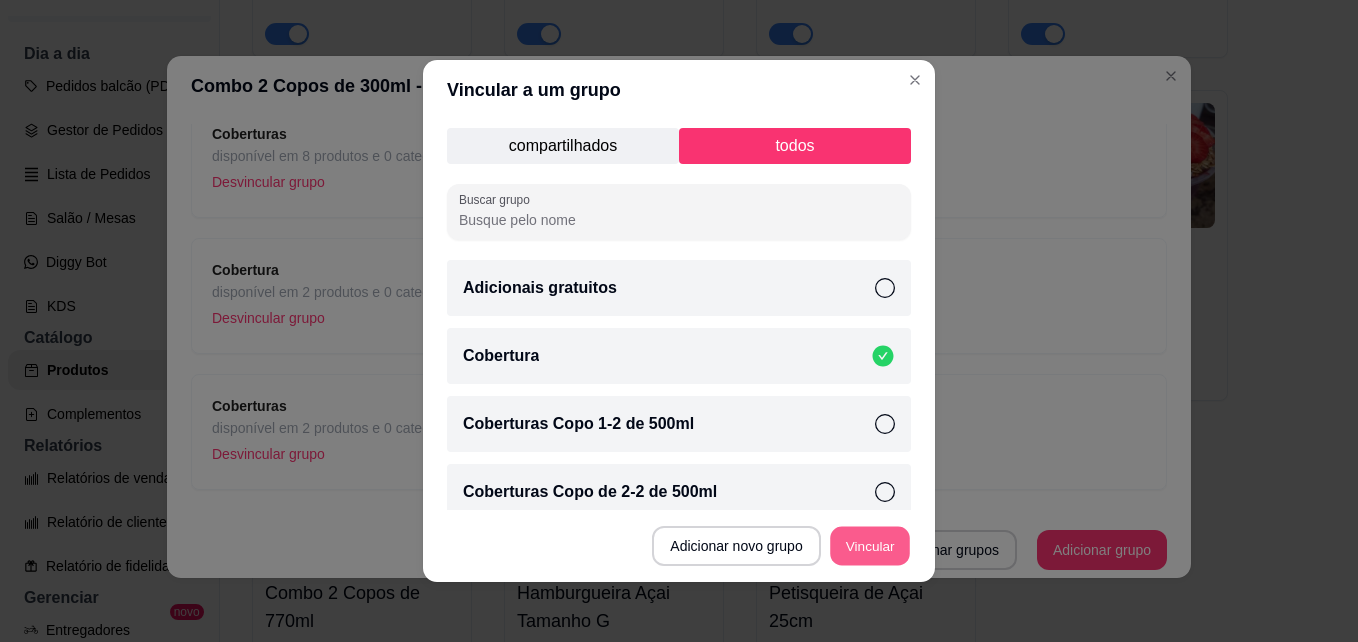 click on "Vincular" at bounding box center [870, 546] 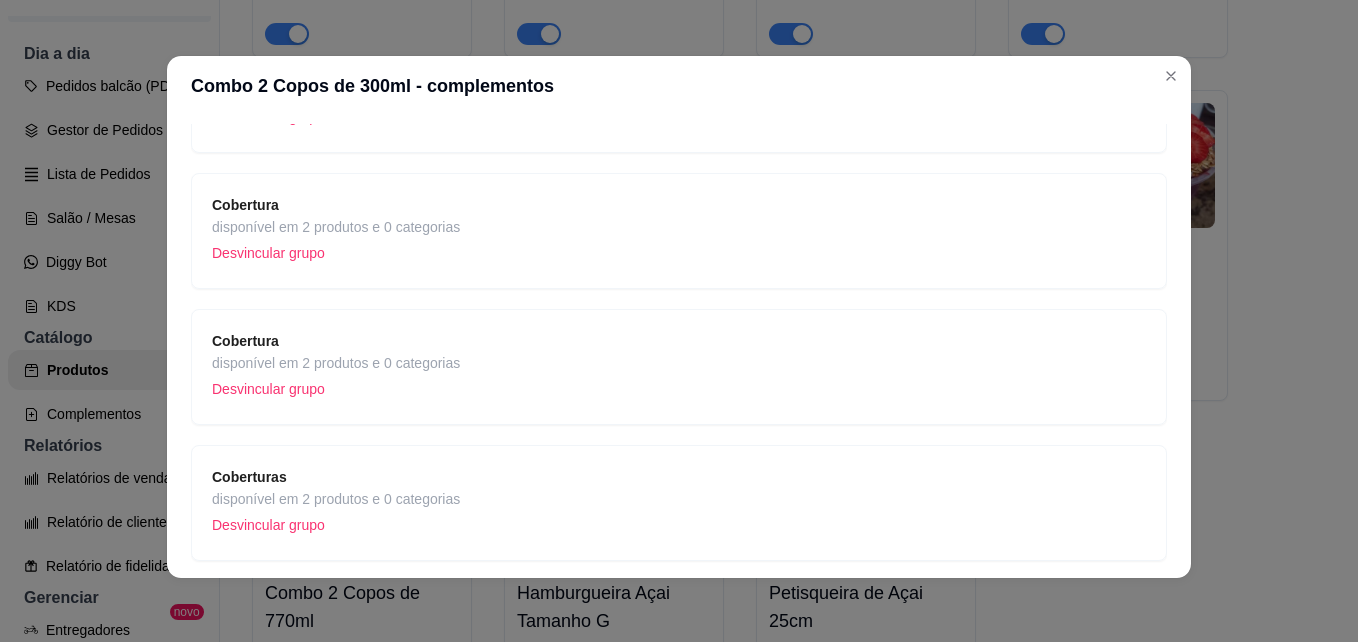 scroll, scrollTop: 1653, scrollLeft: 0, axis: vertical 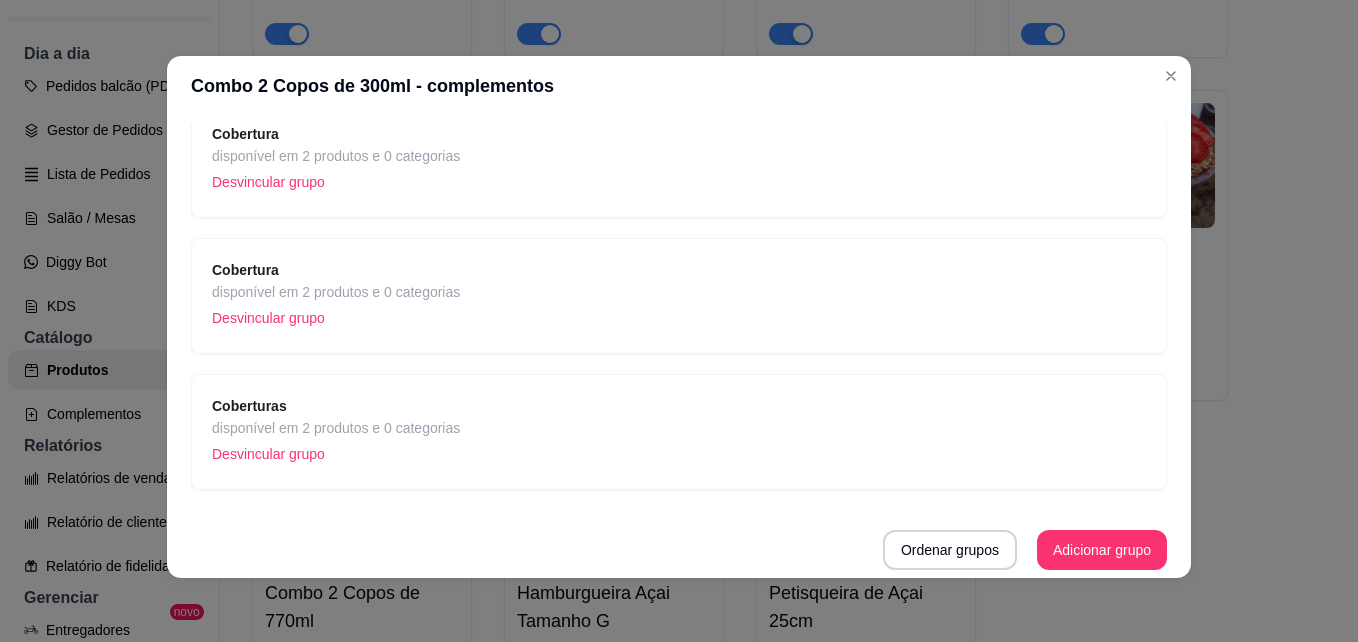 click on "Coberturas disponível em 2 produtos e 0 categorias  Desvincular grupo" at bounding box center [679, 432] 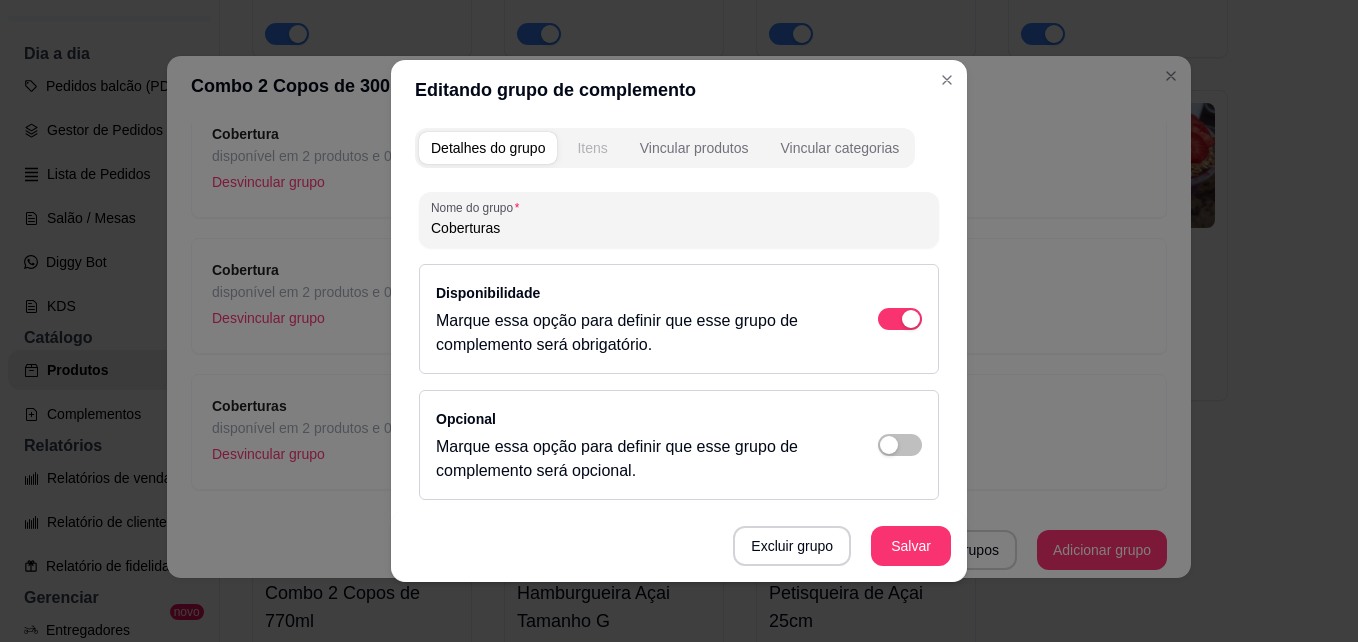 click on "Itens" at bounding box center [592, 148] 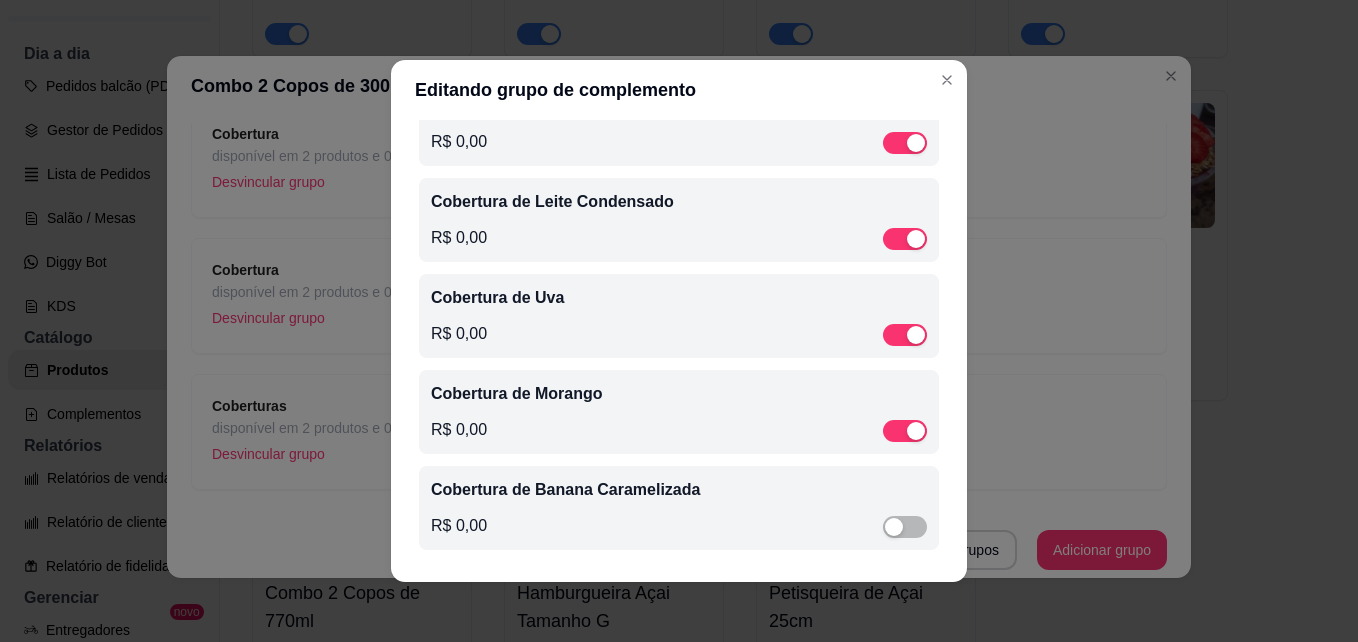 scroll, scrollTop: 56, scrollLeft: 0, axis: vertical 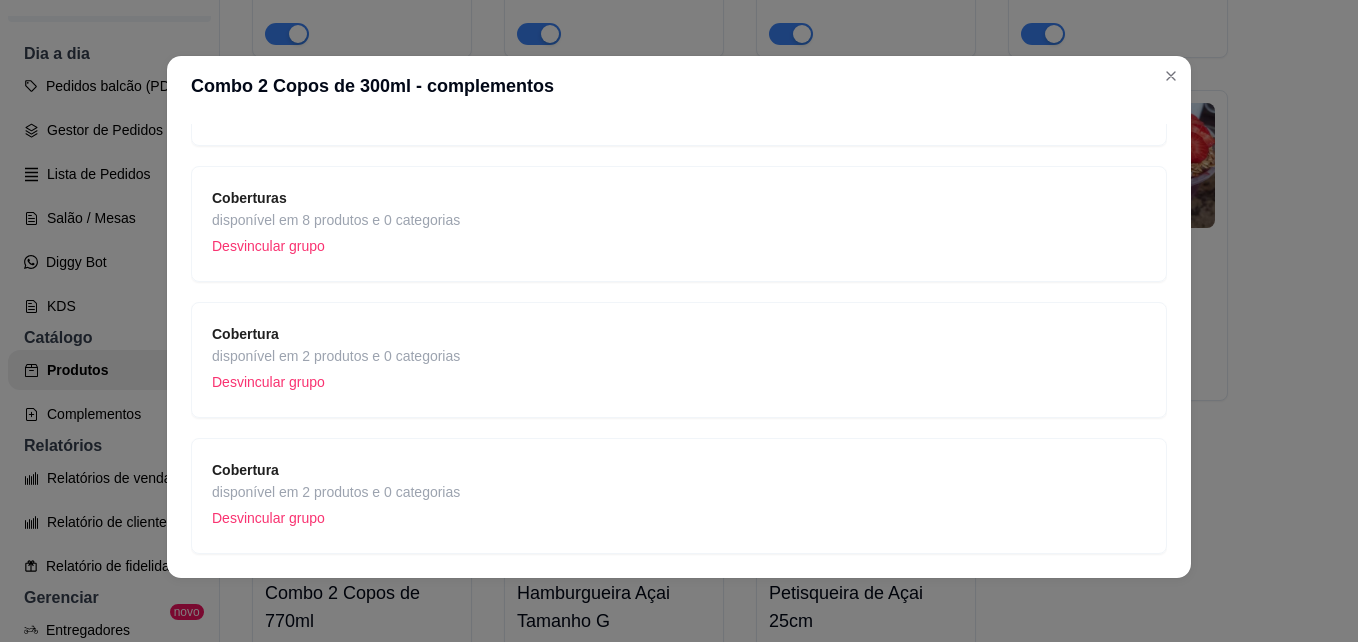 click on "Cobertura" at bounding box center (336, 470) 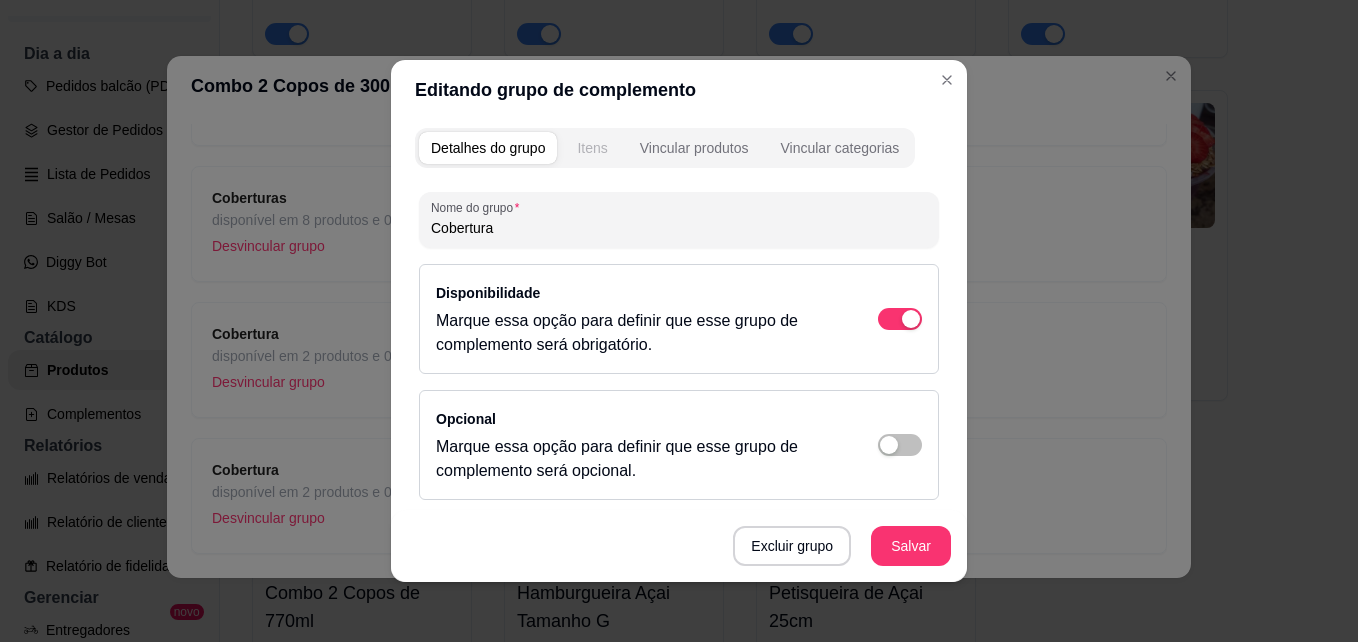 click on "Itens" at bounding box center (592, 148) 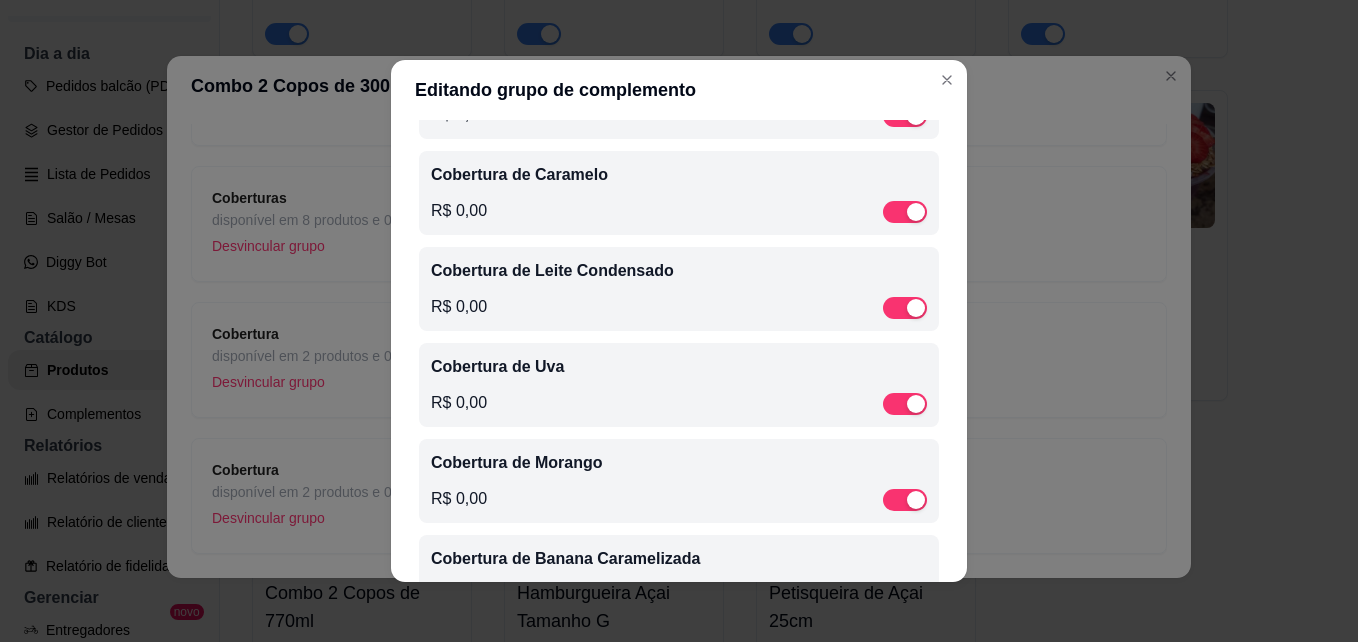 scroll, scrollTop: 600, scrollLeft: 0, axis: vertical 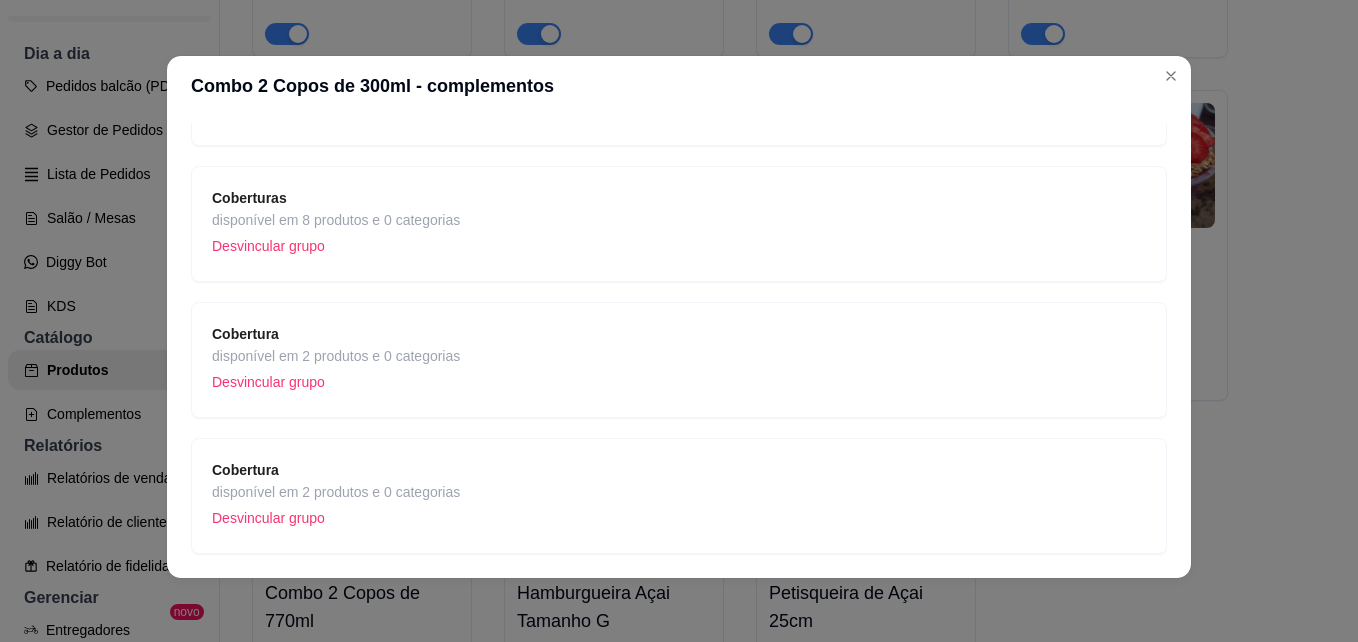 click on "Desvincular grupo" at bounding box center (336, 382) 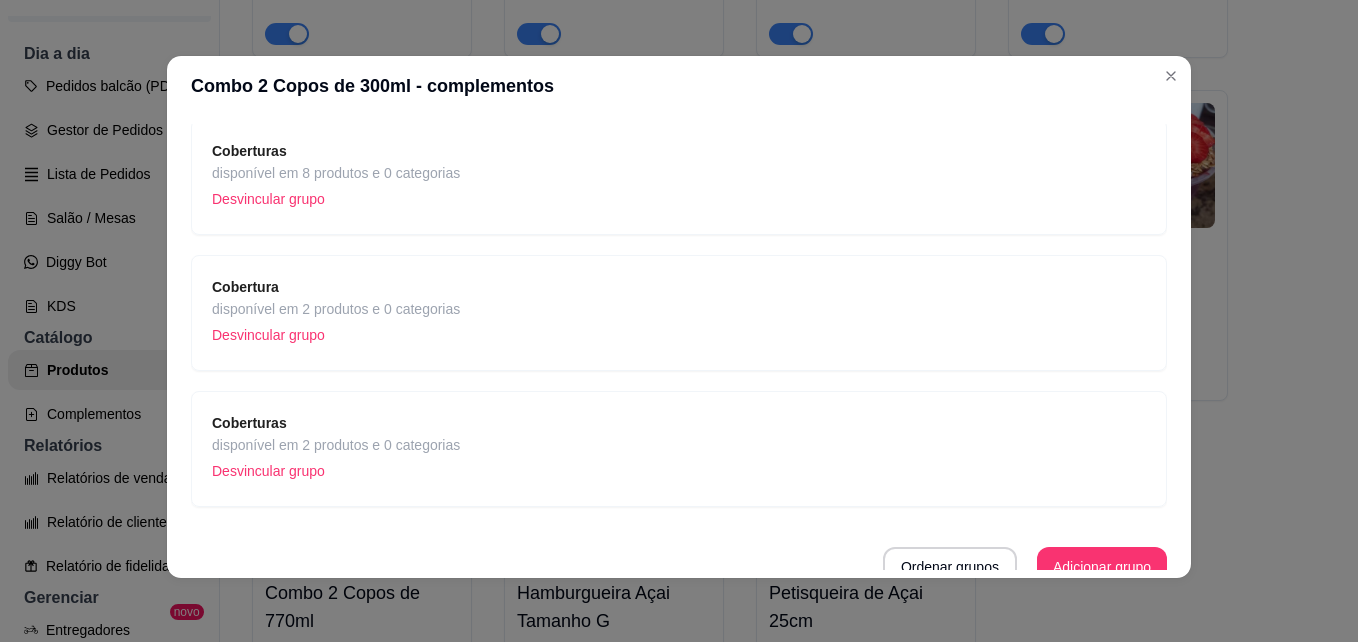 scroll, scrollTop: 1517, scrollLeft: 0, axis: vertical 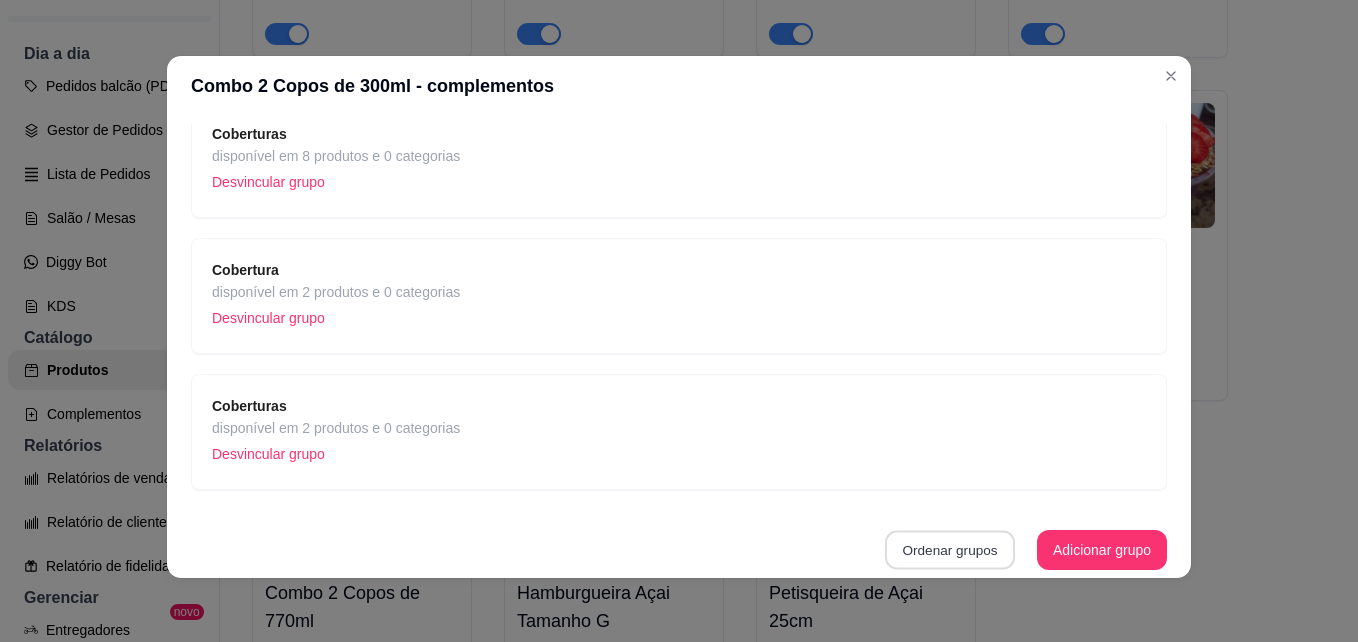 click on "Ordenar grupos" at bounding box center [950, 550] 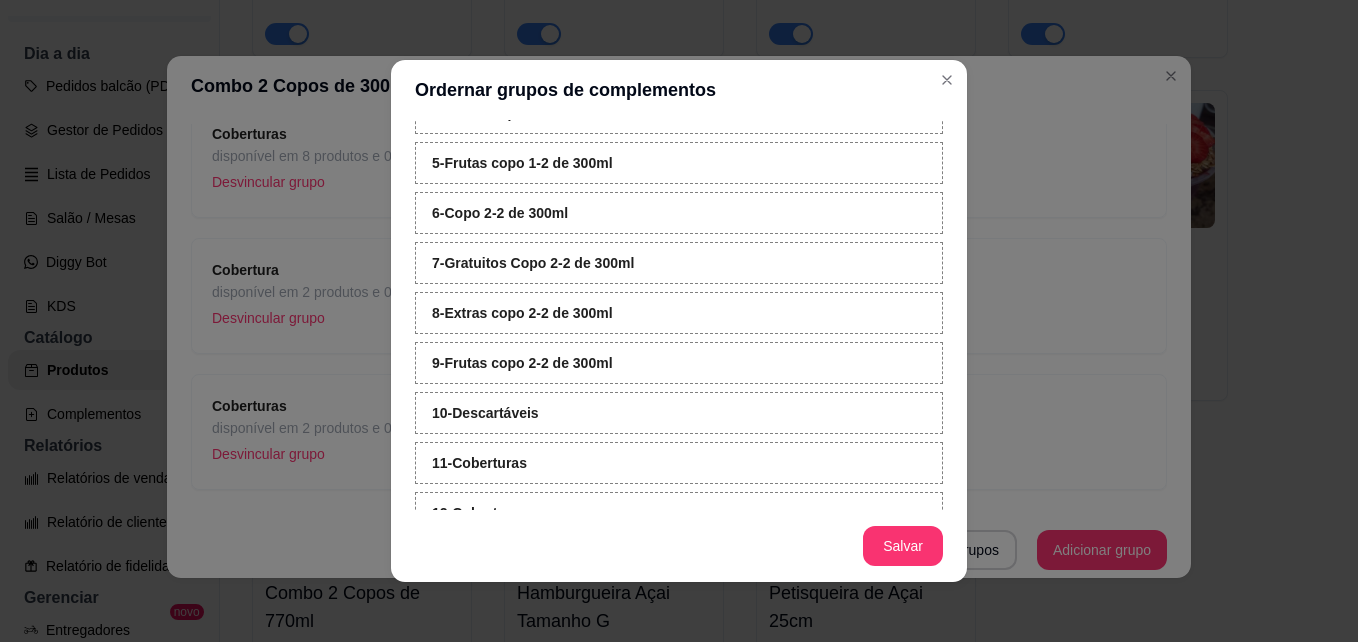 scroll, scrollTop: 276, scrollLeft: 0, axis: vertical 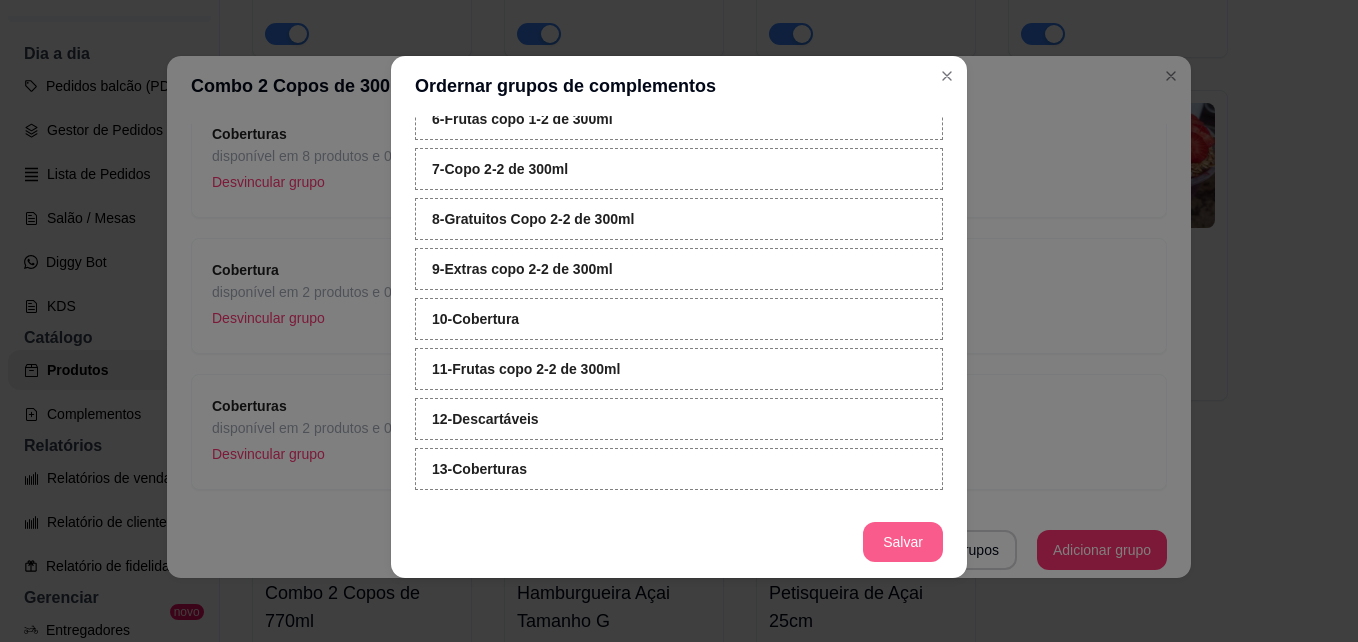 click on "Salvar" at bounding box center (903, 542) 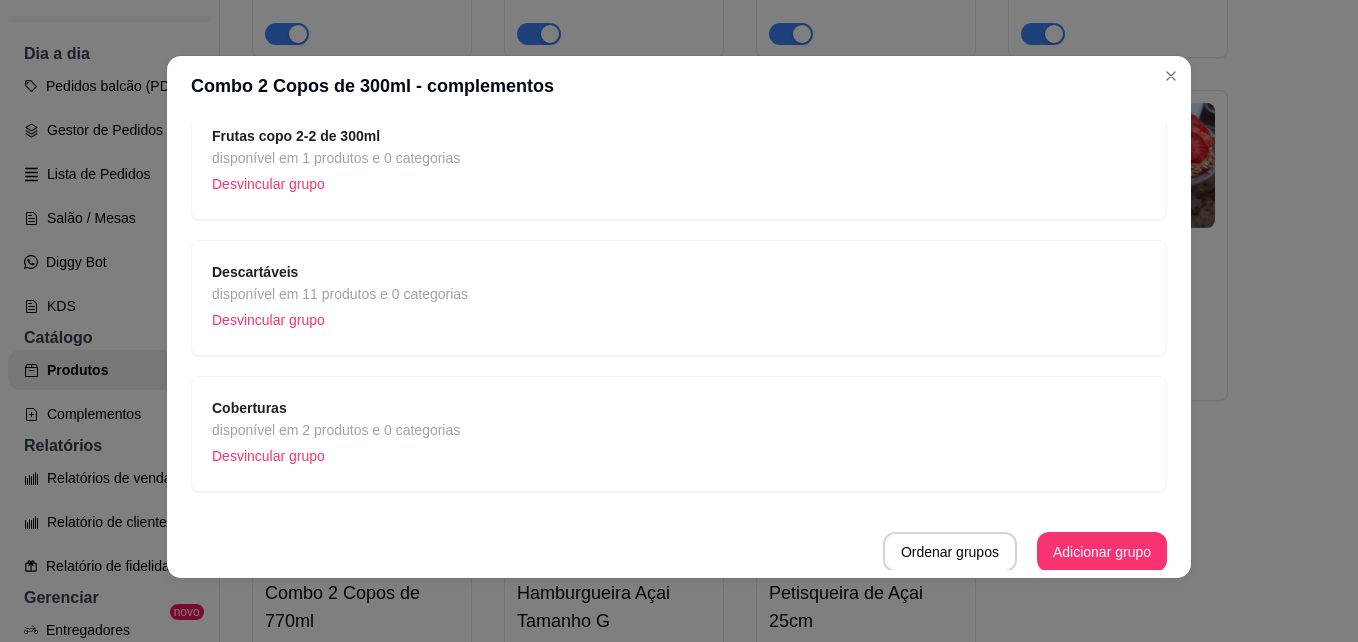 scroll, scrollTop: 1517, scrollLeft: 0, axis: vertical 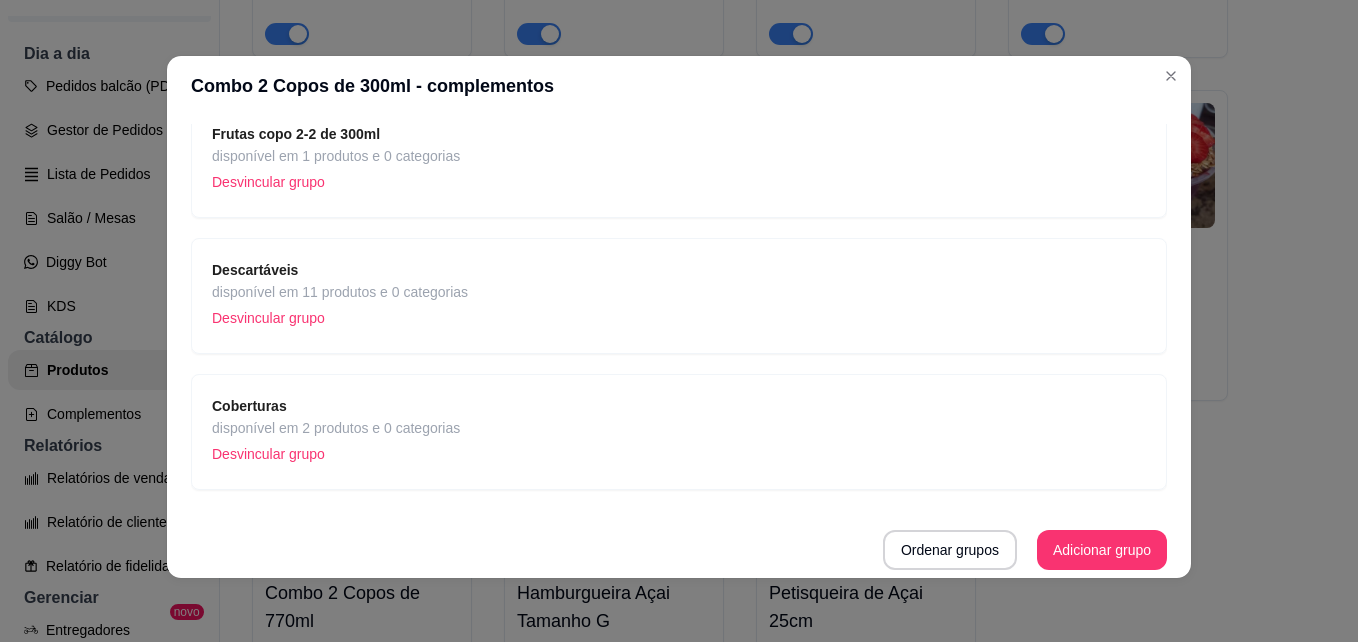 click on "Coberturas" at bounding box center [336, 406] 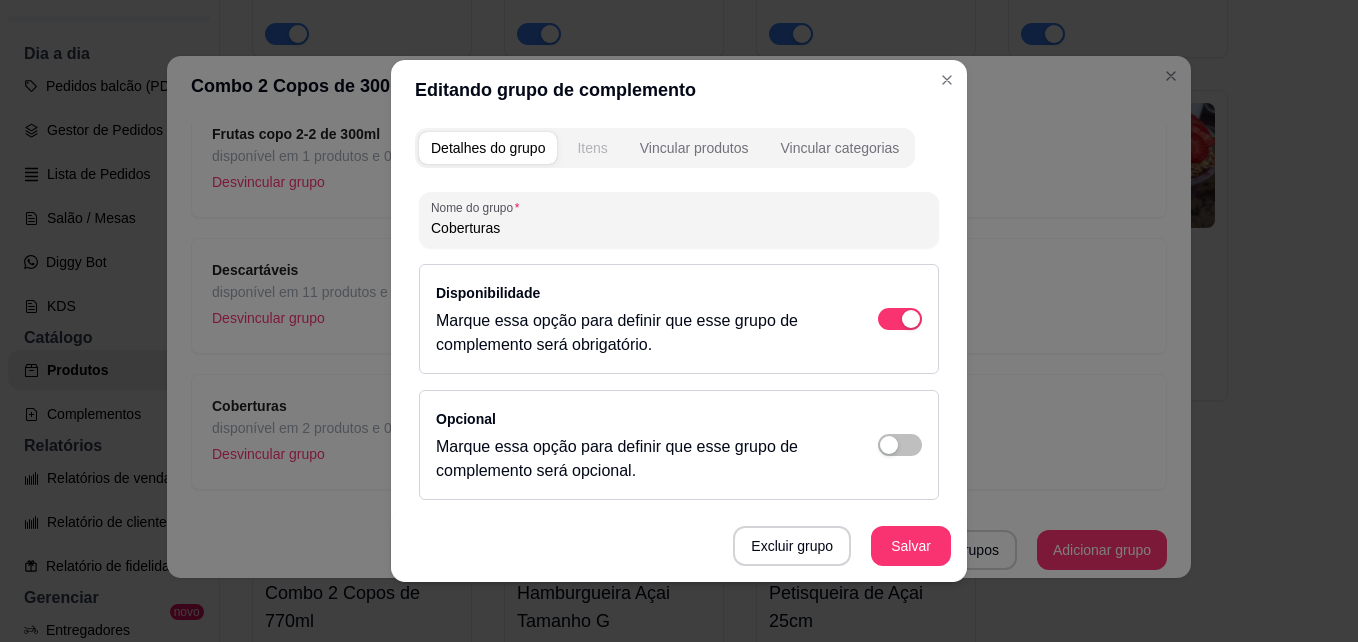 click on "Itens" at bounding box center (592, 148) 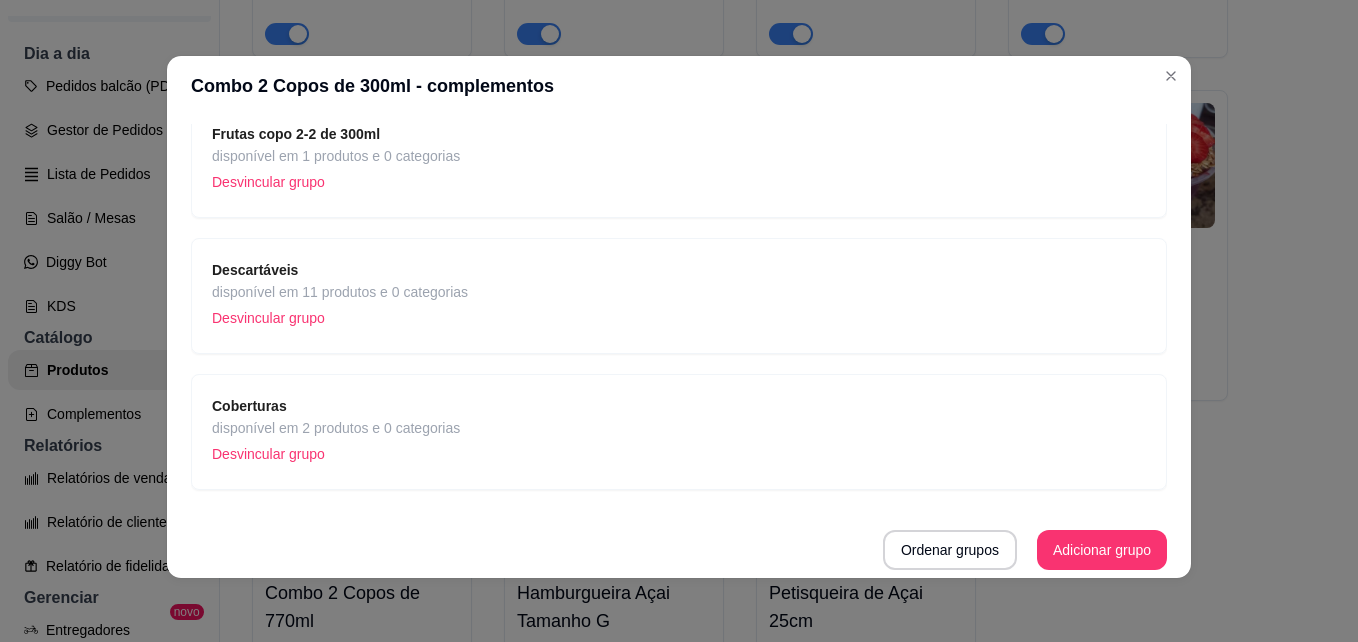 click on "Desvincular grupo" at bounding box center [336, 454] 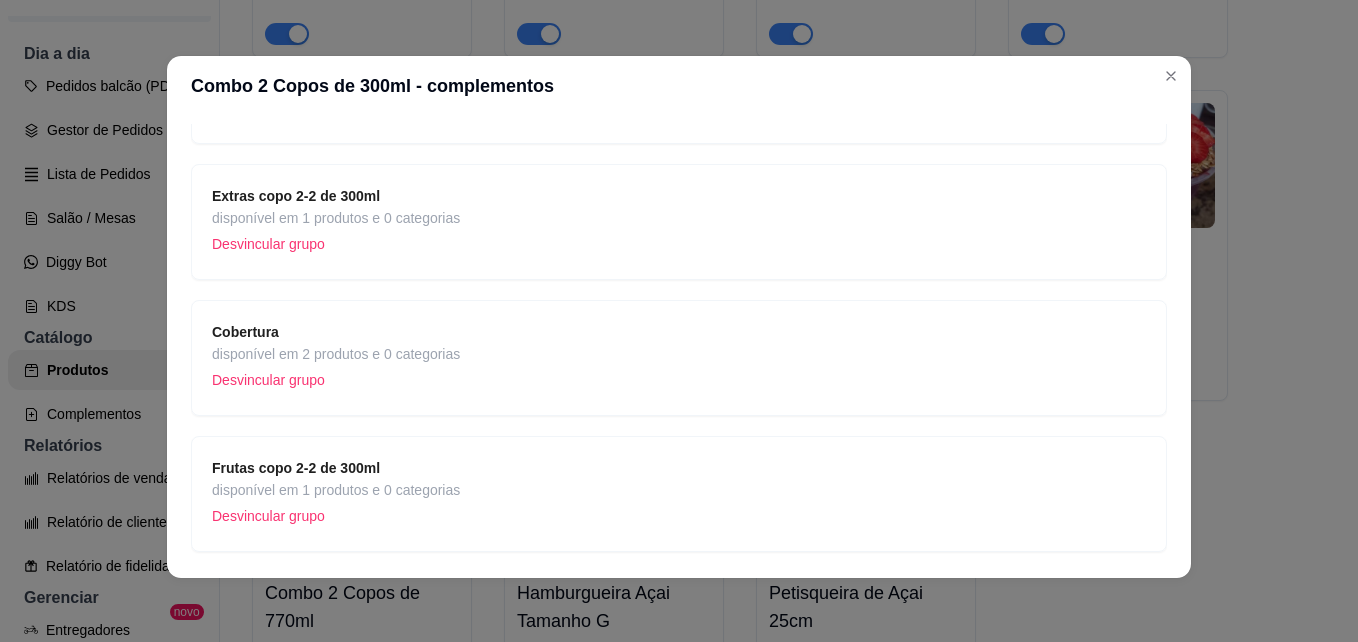scroll, scrollTop: 1181, scrollLeft: 0, axis: vertical 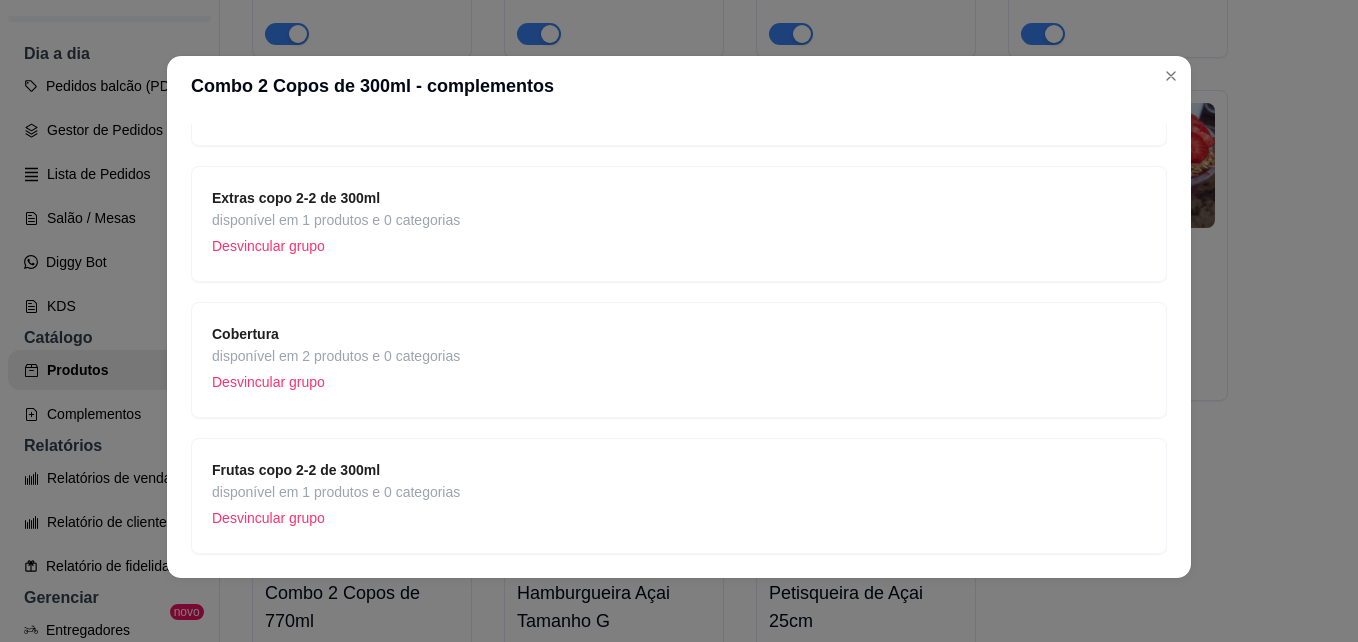click on "Cobertura disponível em 2 produtos e 0 categorias  Desvincular grupo" at bounding box center [679, 360] 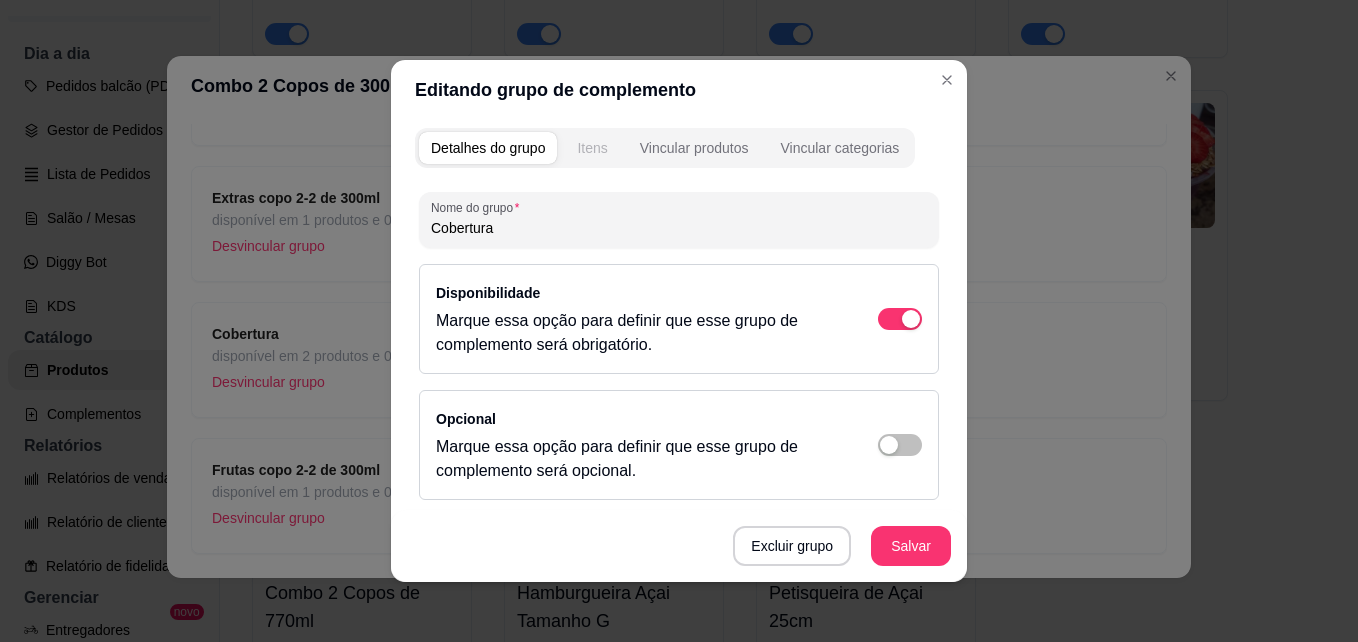 click on "Itens" at bounding box center (592, 148) 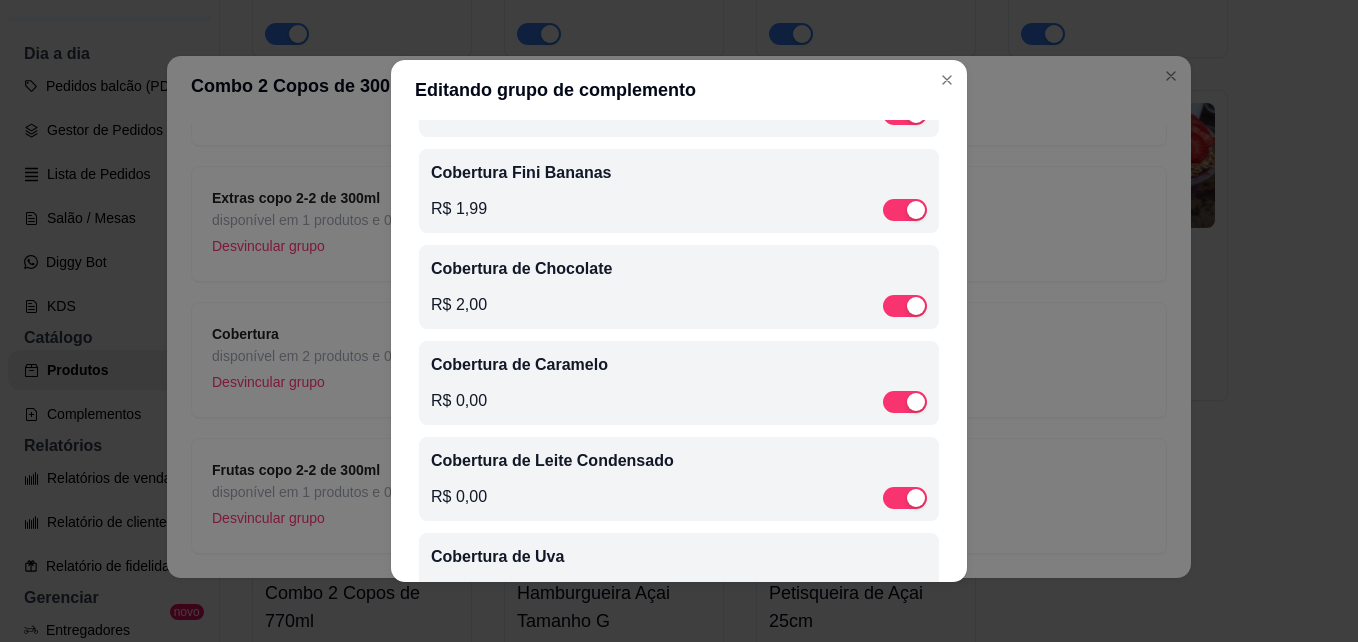 scroll, scrollTop: 400, scrollLeft: 0, axis: vertical 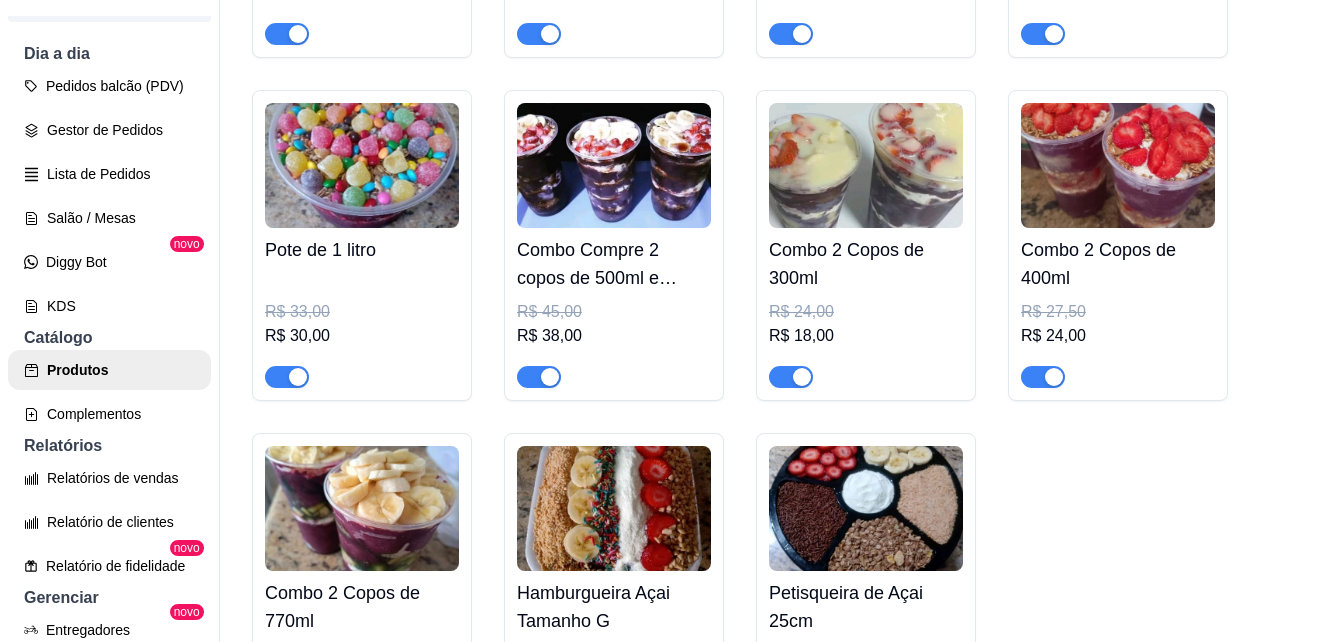 click at bounding box center (1118, 165) 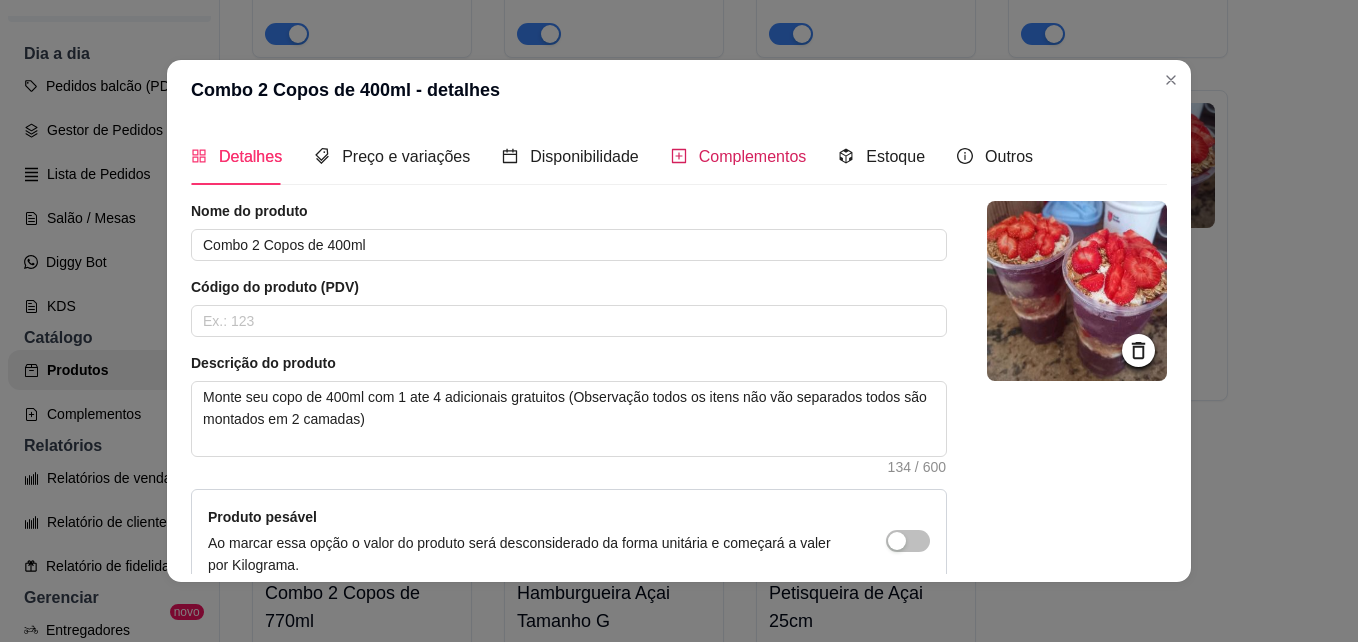 click on "Complementos" at bounding box center (753, 156) 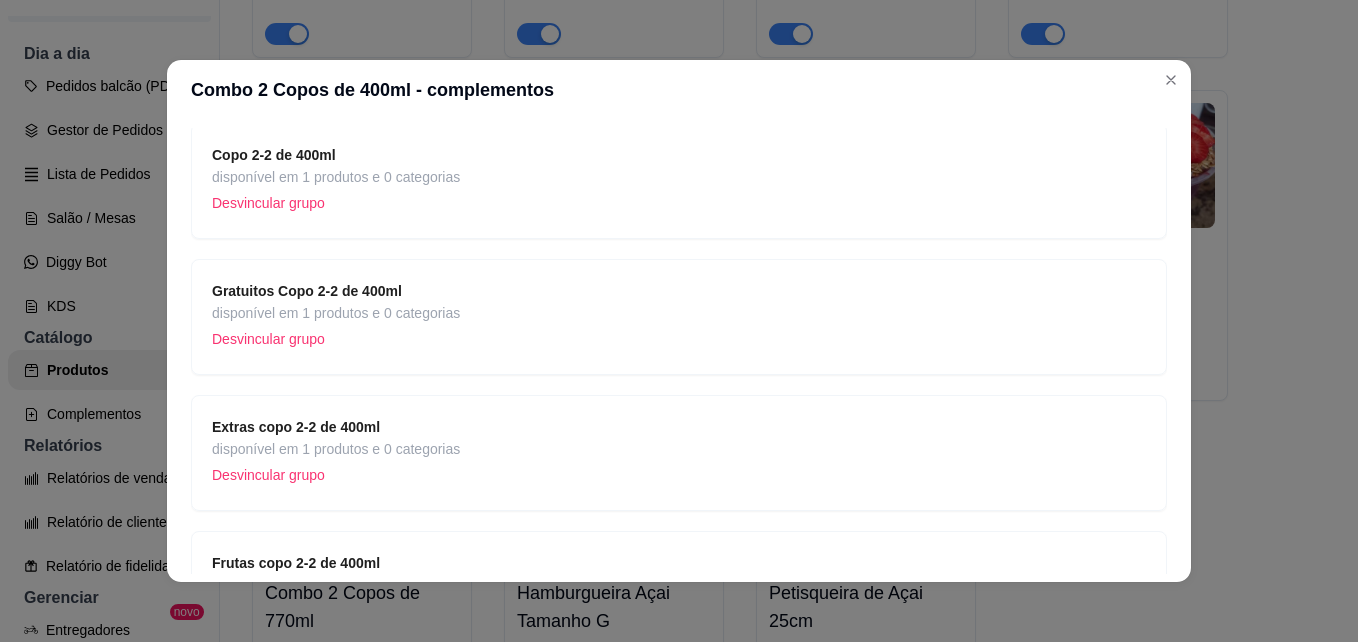 scroll, scrollTop: 1245, scrollLeft: 0, axis: vertical 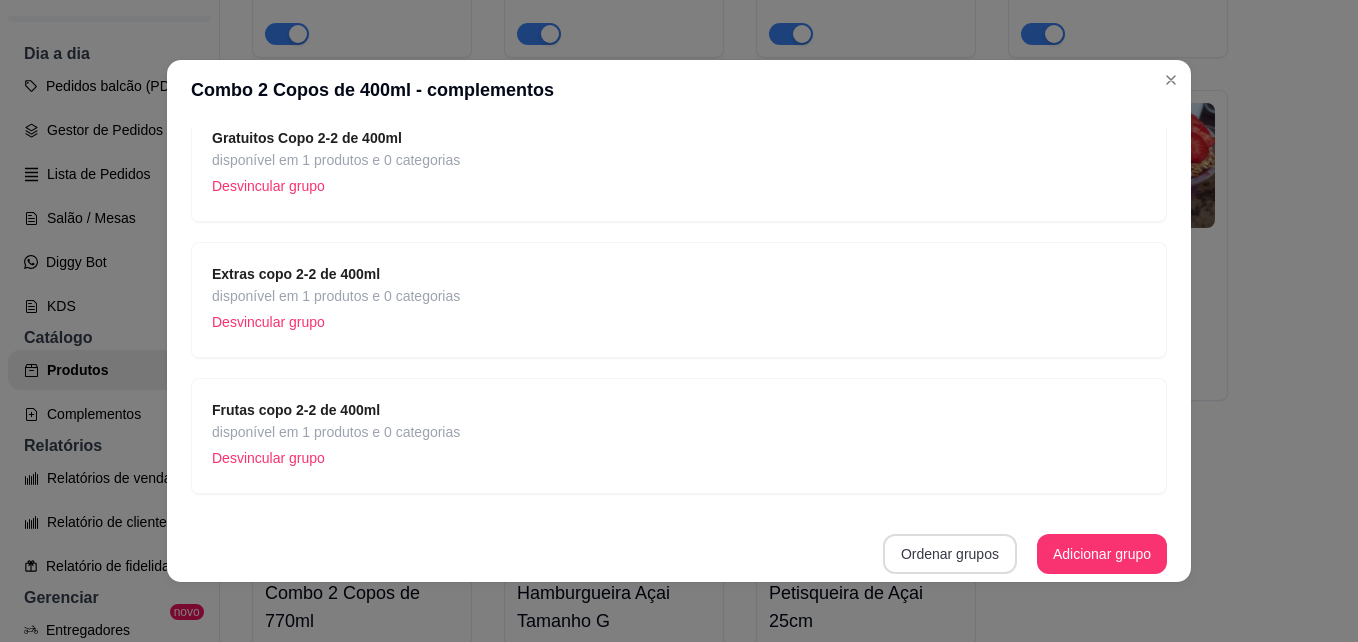 click on "Ordenar grupos" at bounding box center [950, 554] 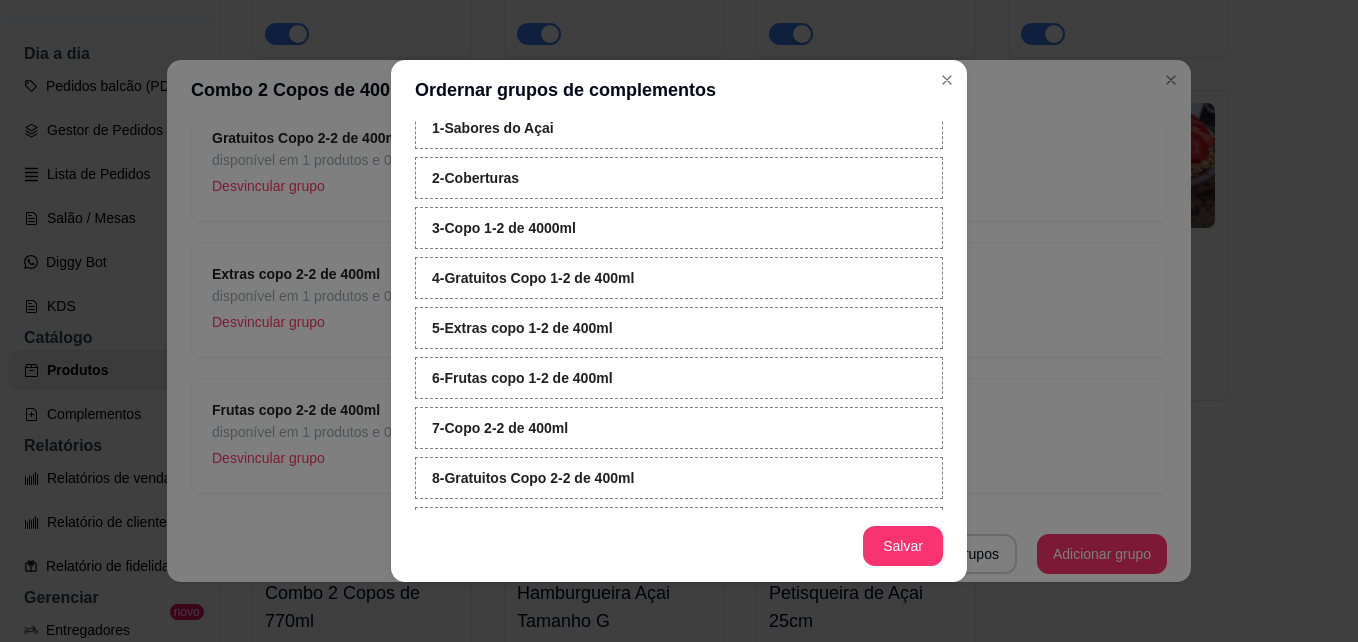 scroll, scrollTop: 0, scrollLeft: 0, axis: both 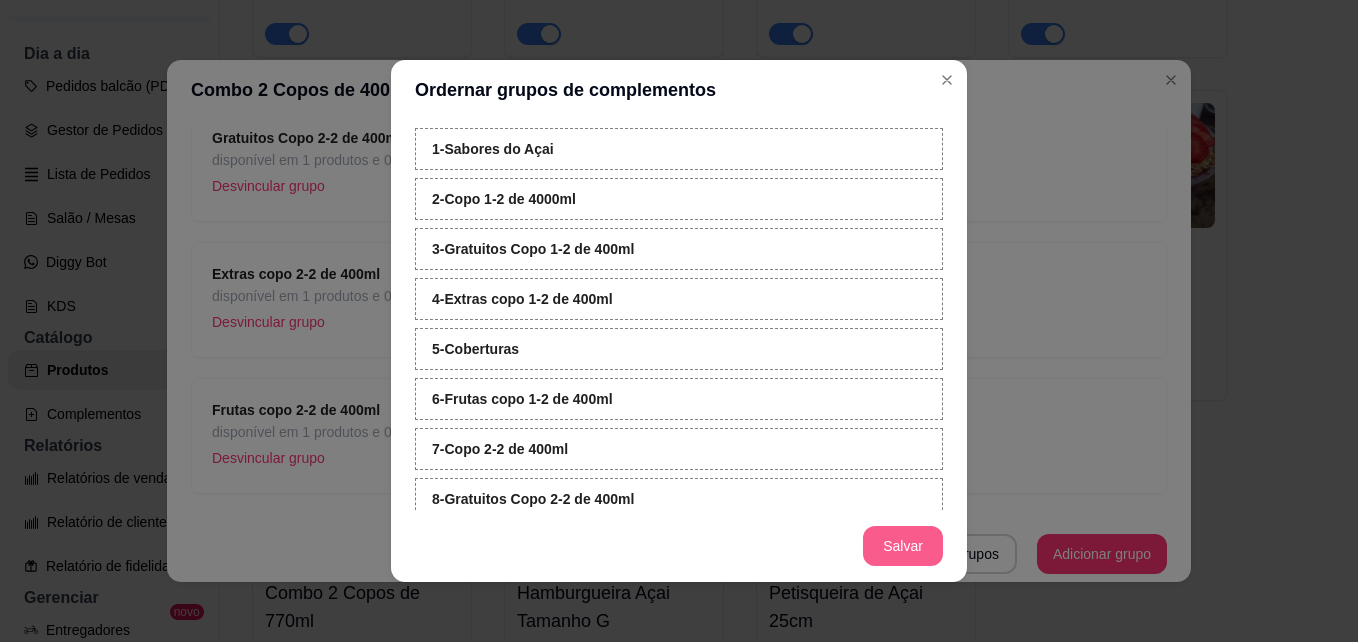 click on "Salvar" at bounding box center [903, 546] 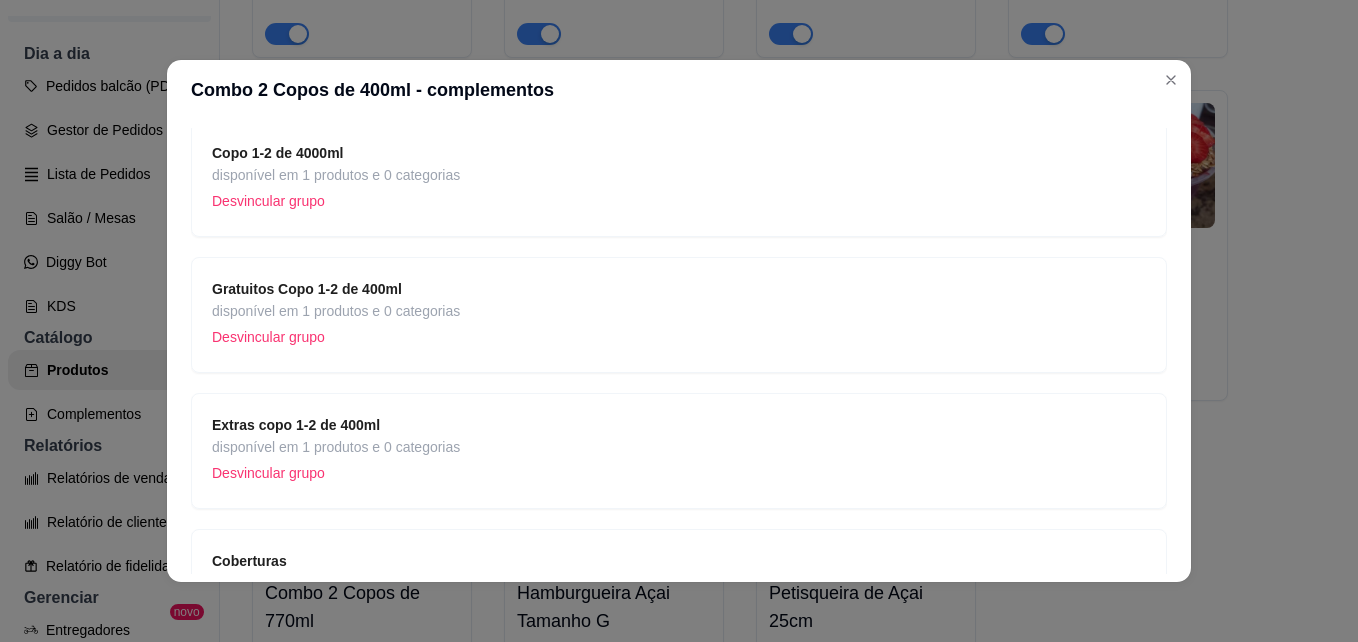scroll, scrollTop: 300, scrollLeft: 0, axis: vertical 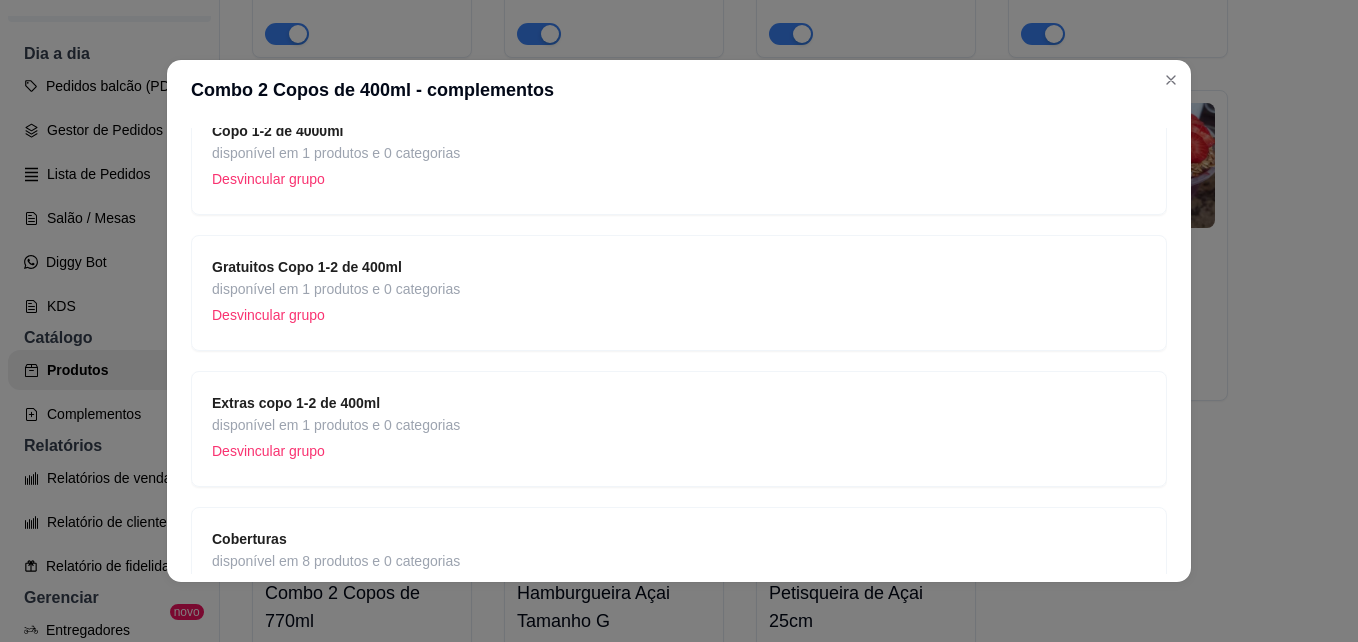 click on "Gratuitos Copo 1-2 de 400ml disponível em 1 produtos e 0 categorias  Desvincular grupo" at bounding box center (679, 293) 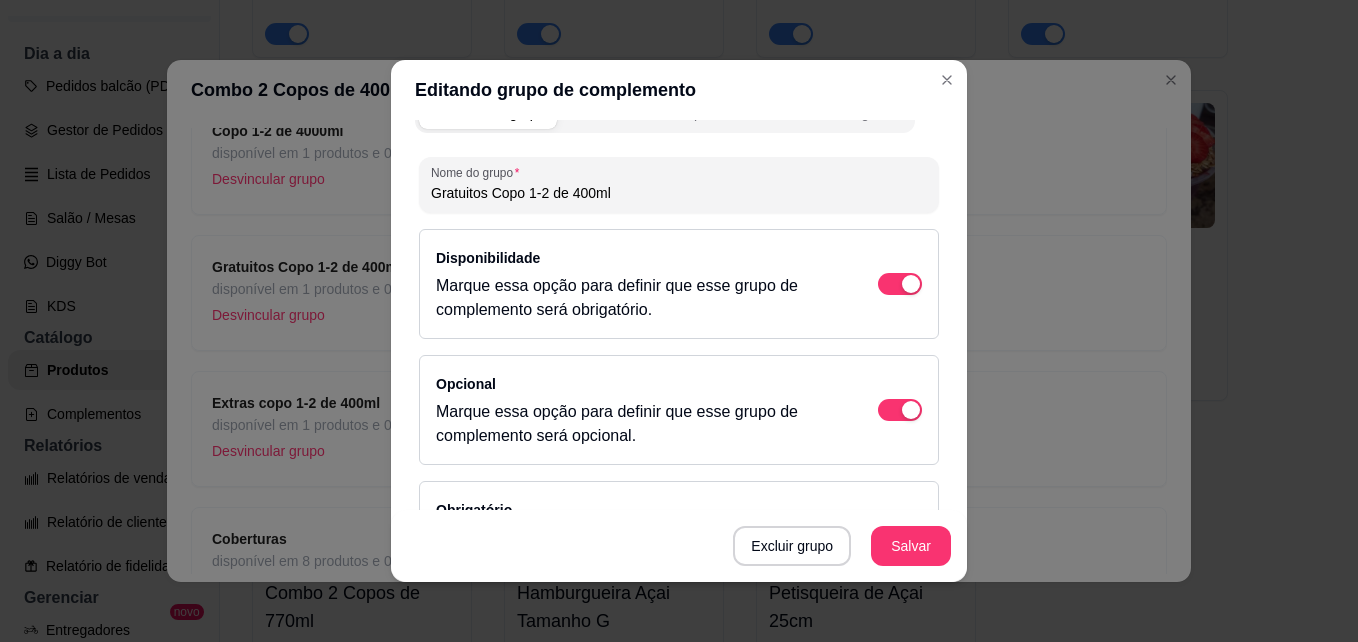 scroll, scrollTop: 0, scrollLeft: 0, axis: both 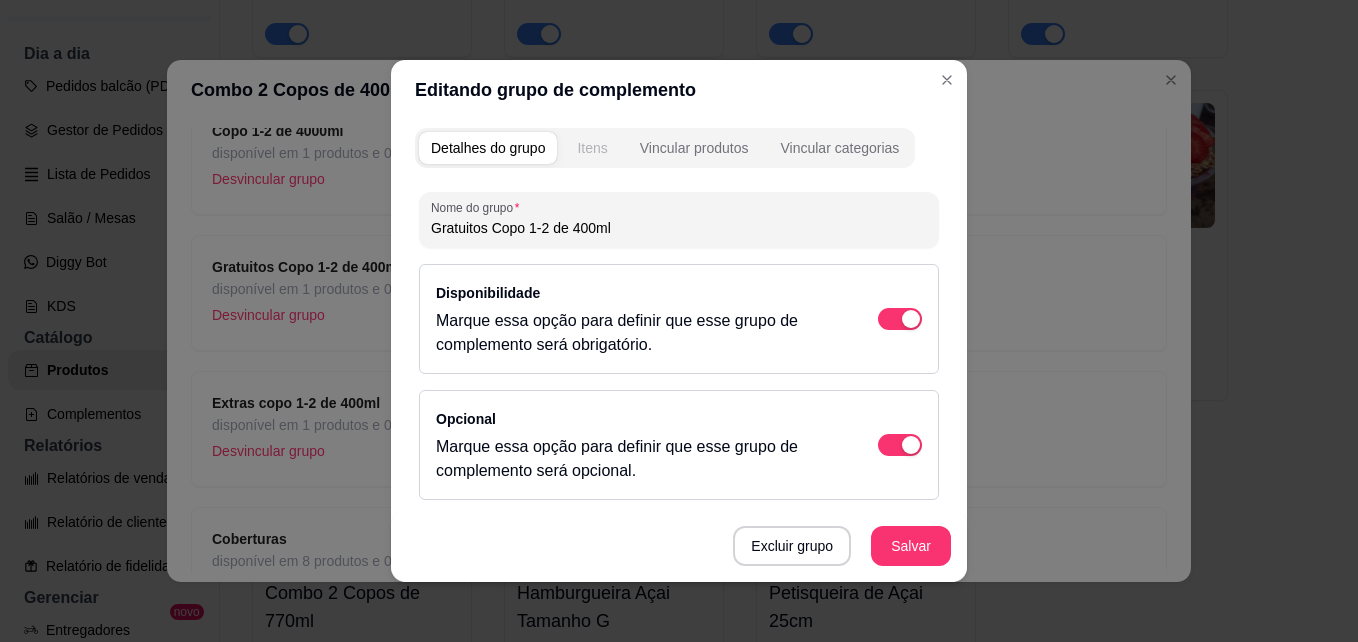 click on "Itens" at bounding box center (592, 148) 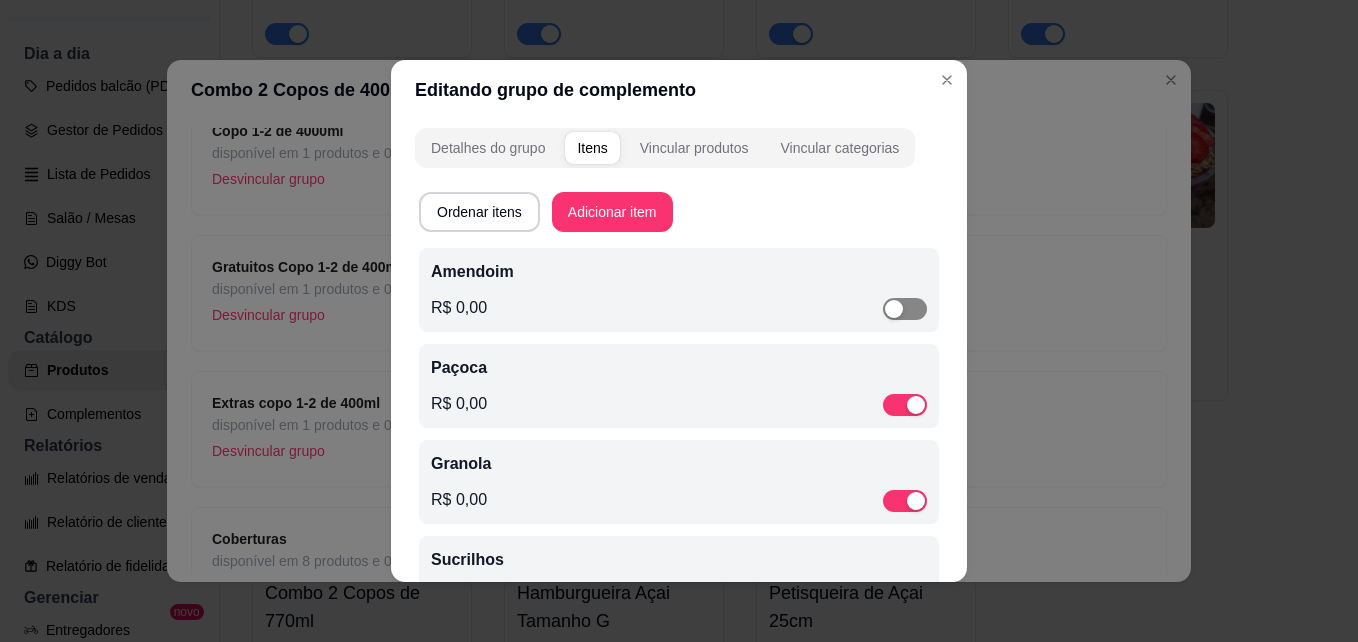 click at bounding box center [905, 309] 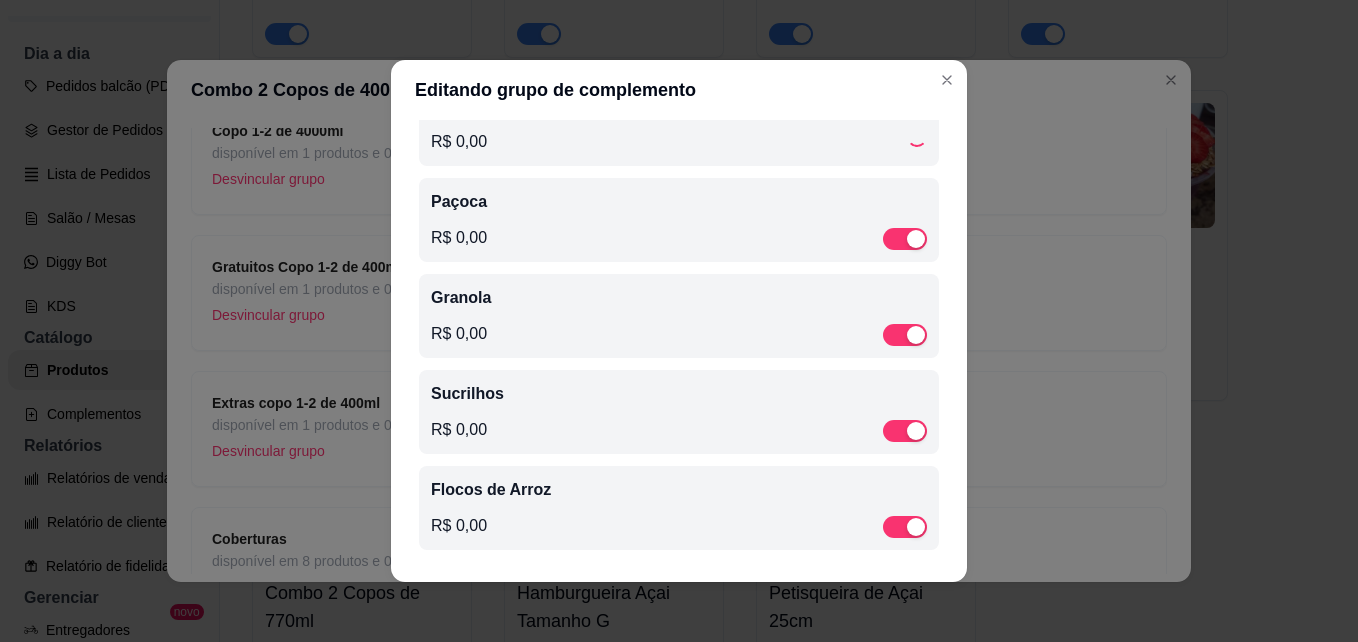 scroll, scrollTop: 172, scrollLeft: 0, axis: vertical 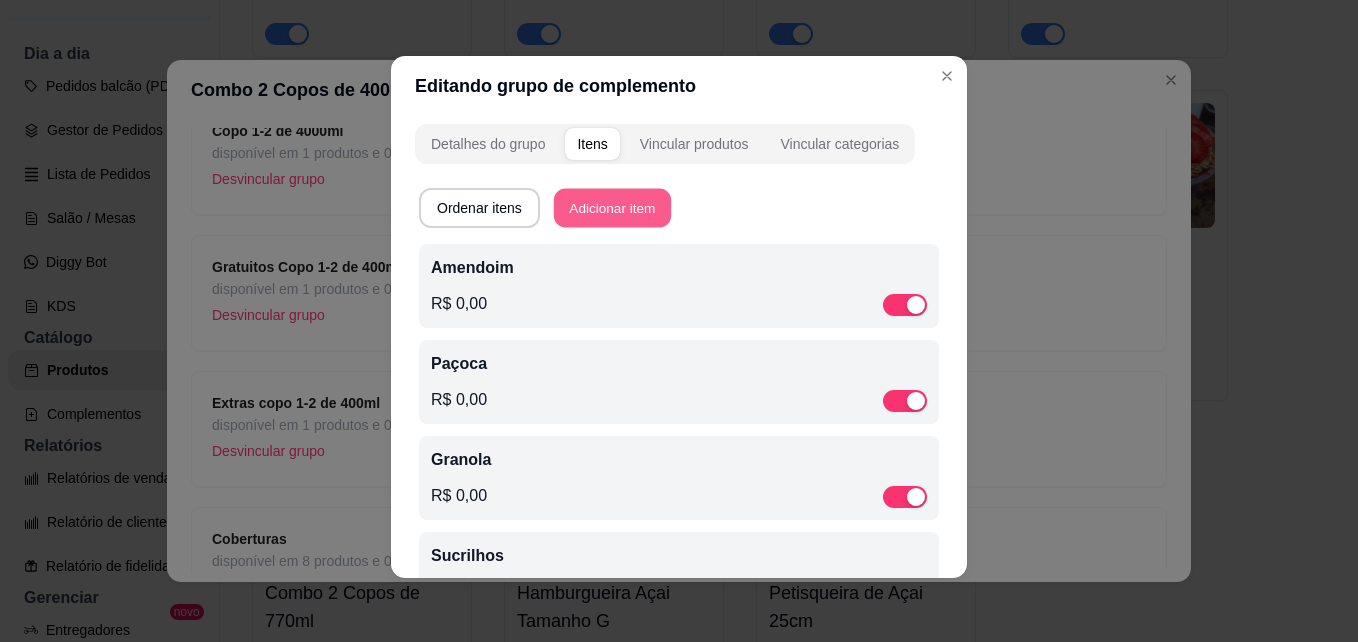 click on "Adicionar item" at bounding box center [612, 208] 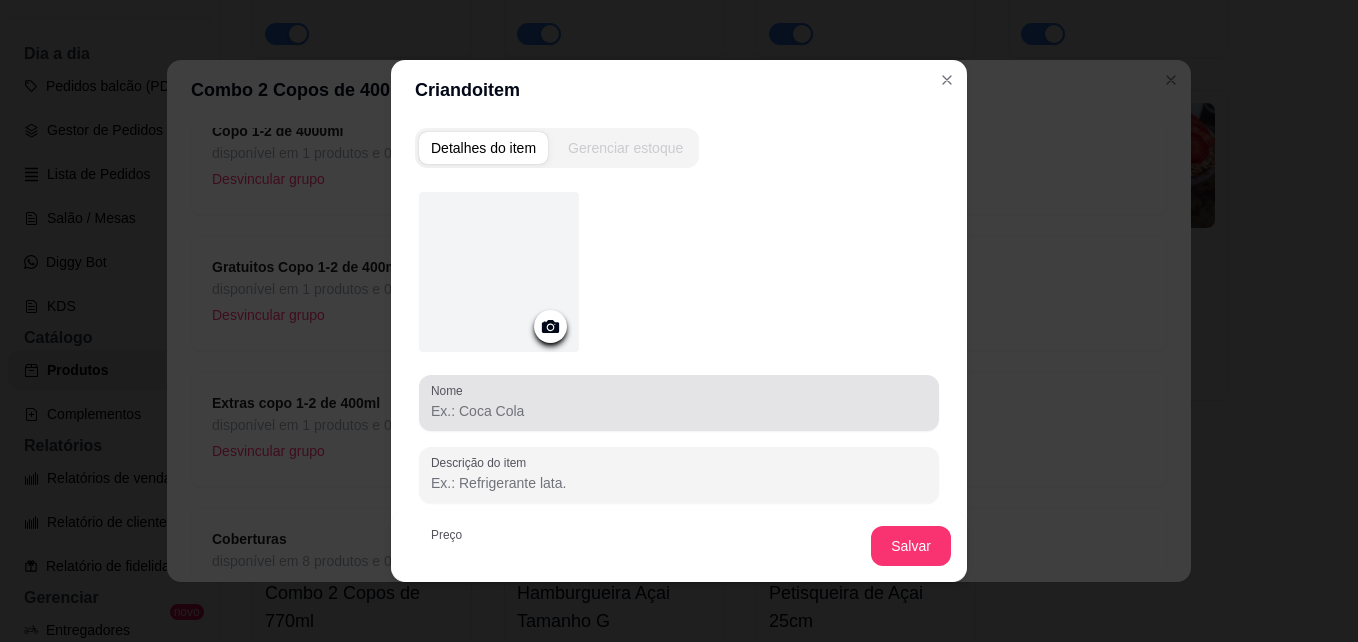 click at bounding box center [679, 403] 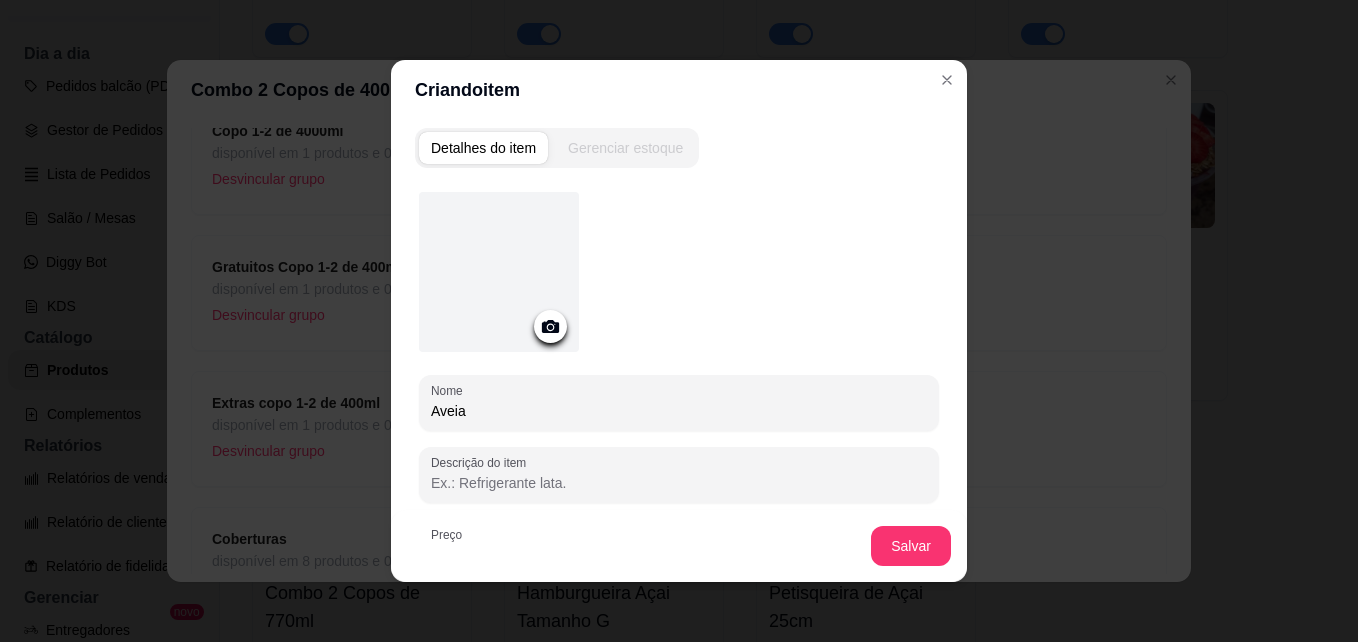scroll, scrollTop: 202, scrollLeft: 0, axis: vertical 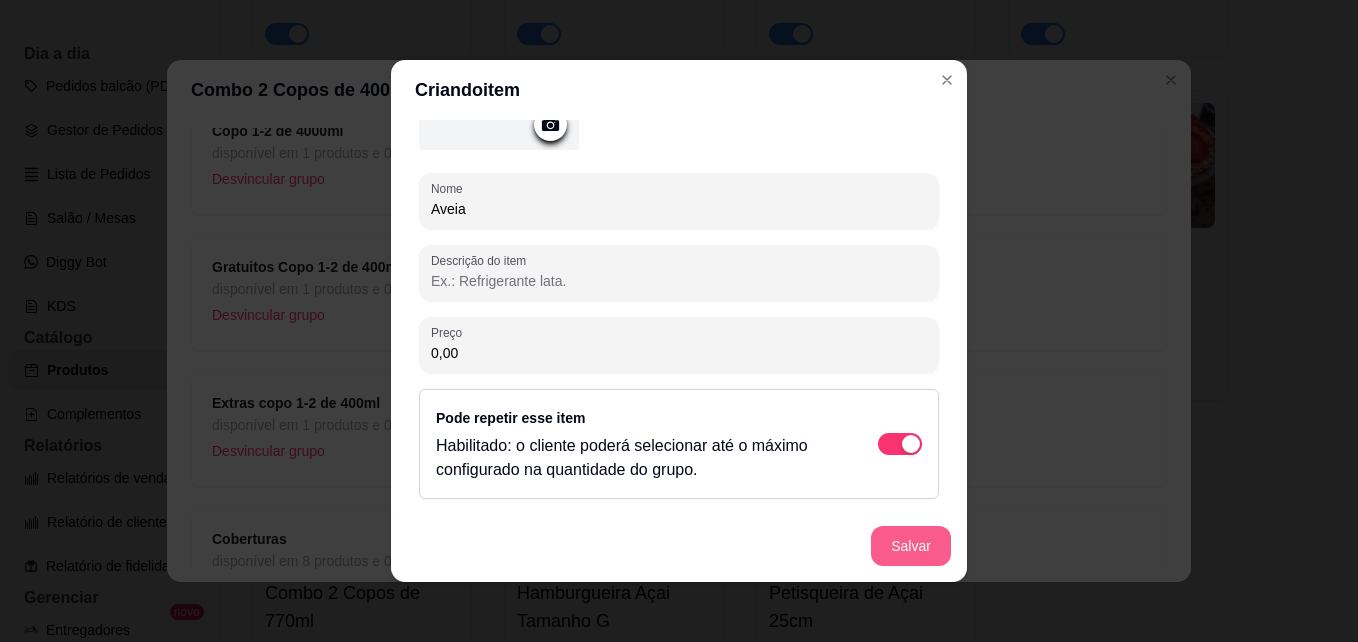 type on "Aveia" 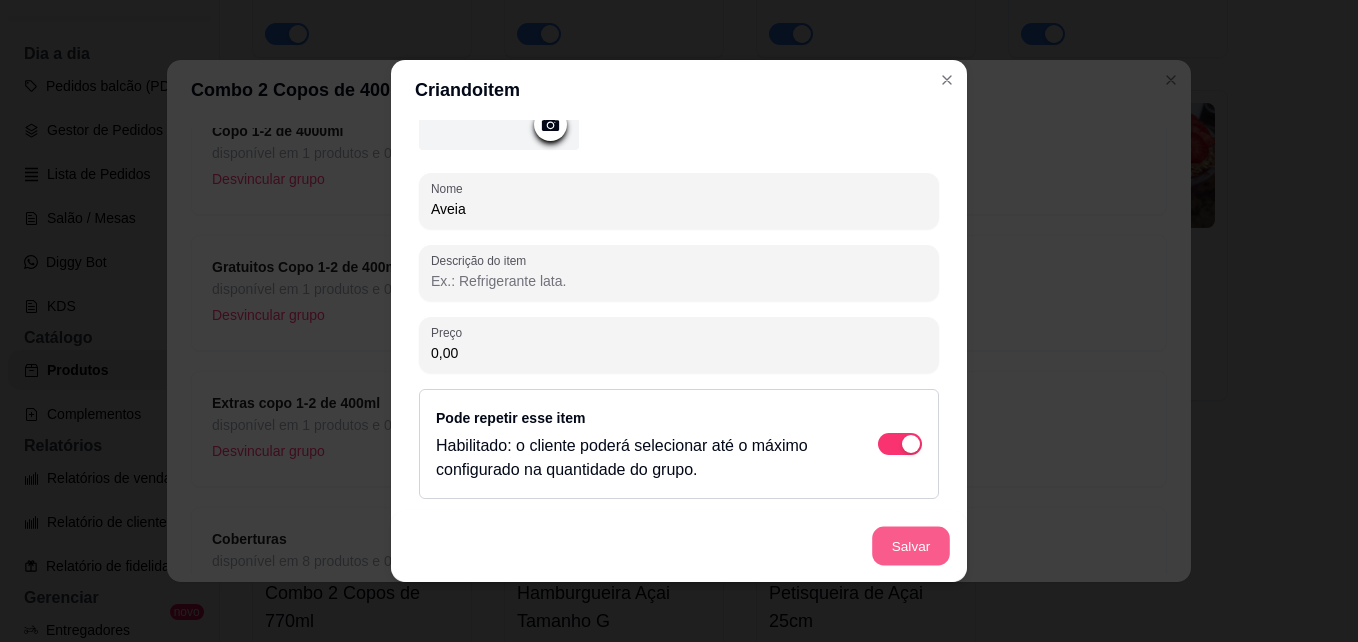 click on "Salvar" at bounding box center [911, 546] 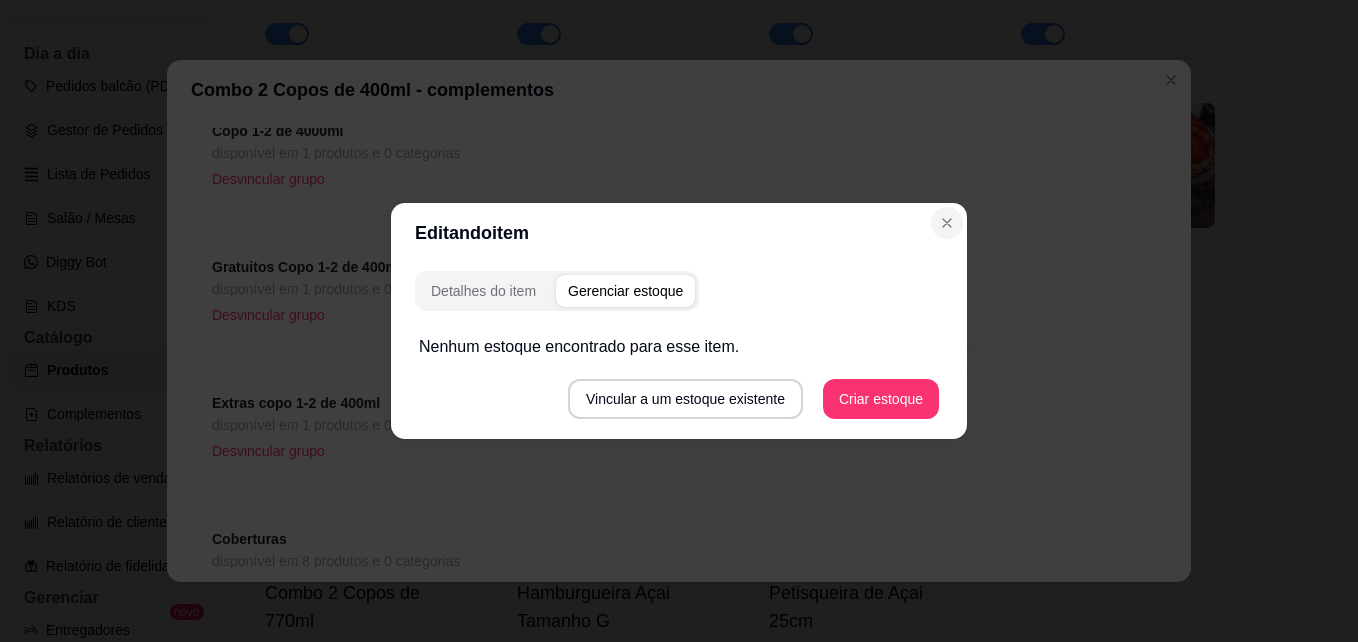 scroll, scrollTop: 0, scrollLeft: 0, axis: both 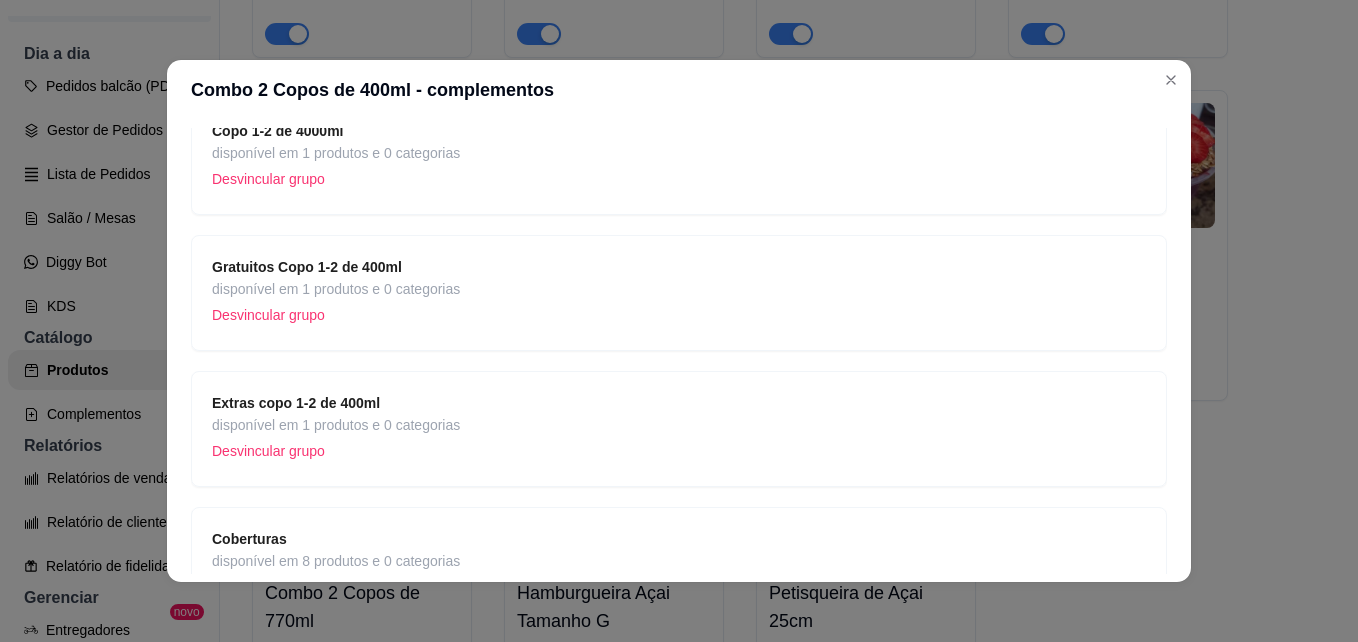 click on "Extras copo 1-2 de 400ml disponível em 1 produtos e 0 categorias  Desvincular grupo" at bounding box center [679, 429] 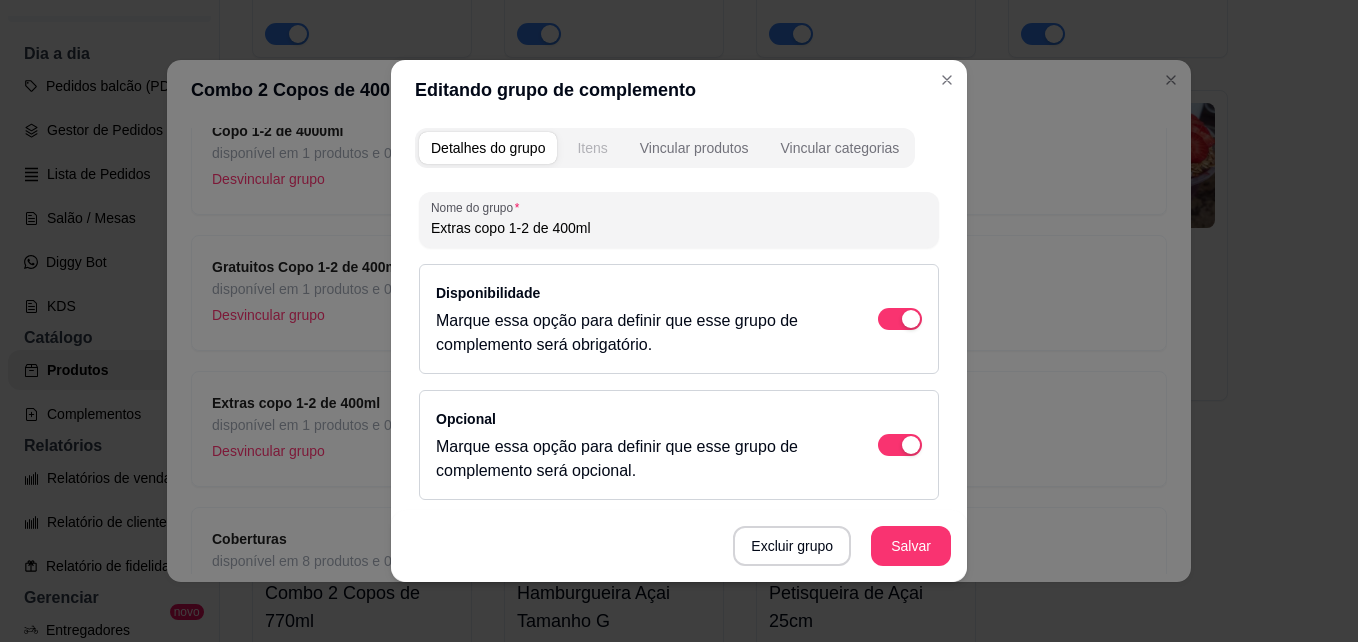 click on "Itens" at bounding box center [592, 148] 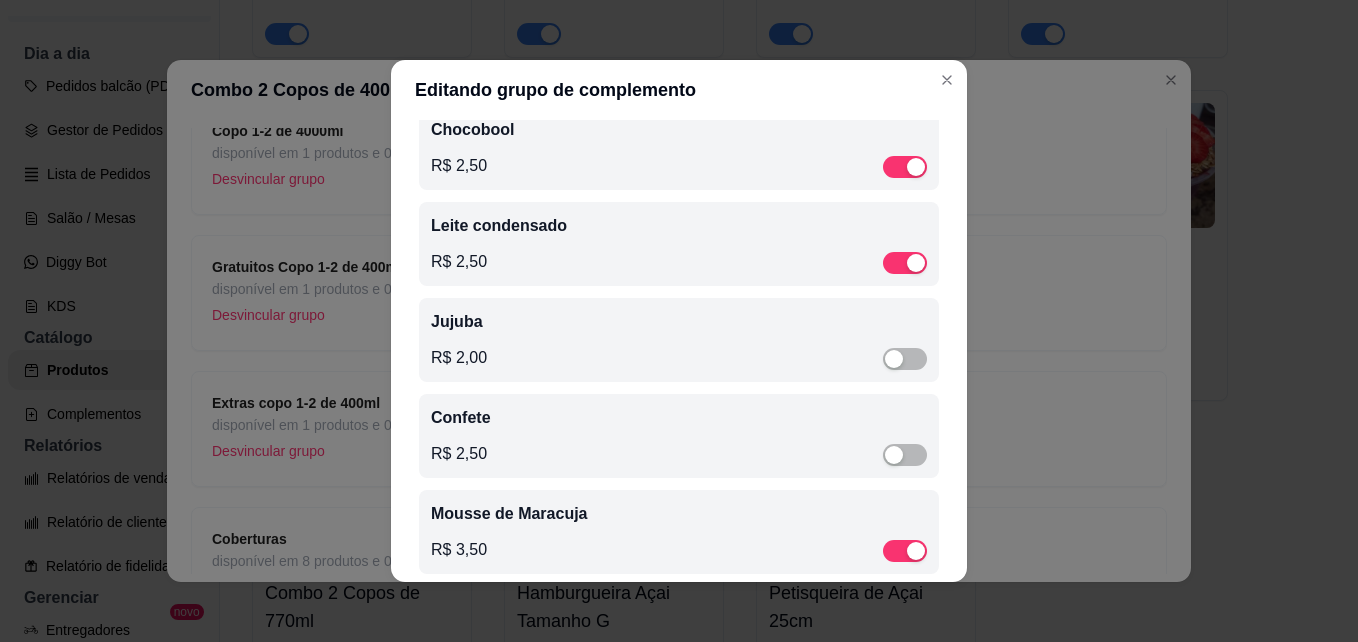scroll, scrollTop: 268, scrollLeft: 0, axis: vertical 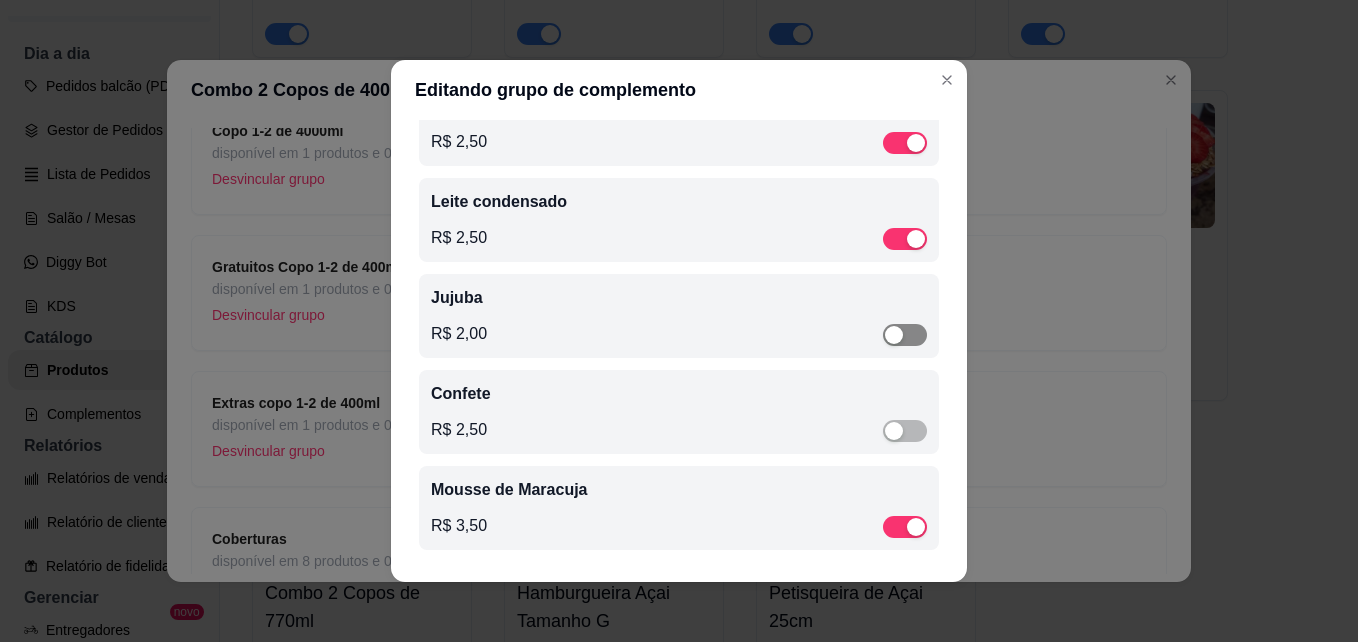 click at bounding box center [894, 335] 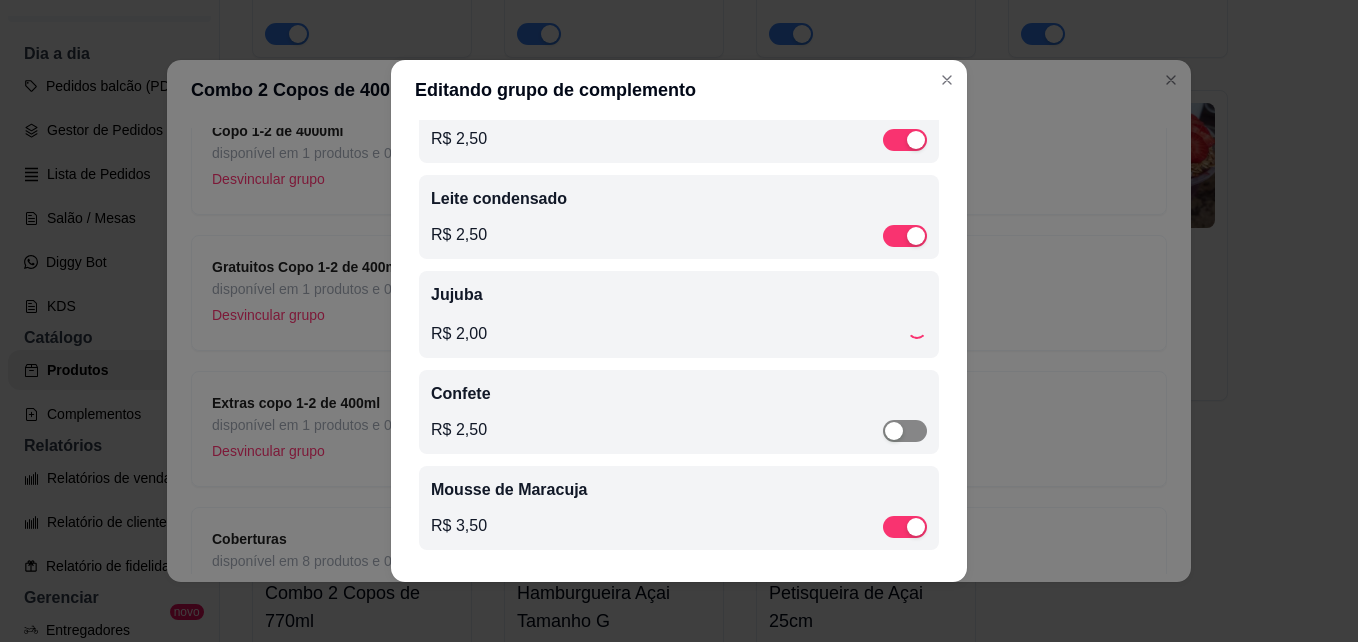 click at bounding box center (905, 431) 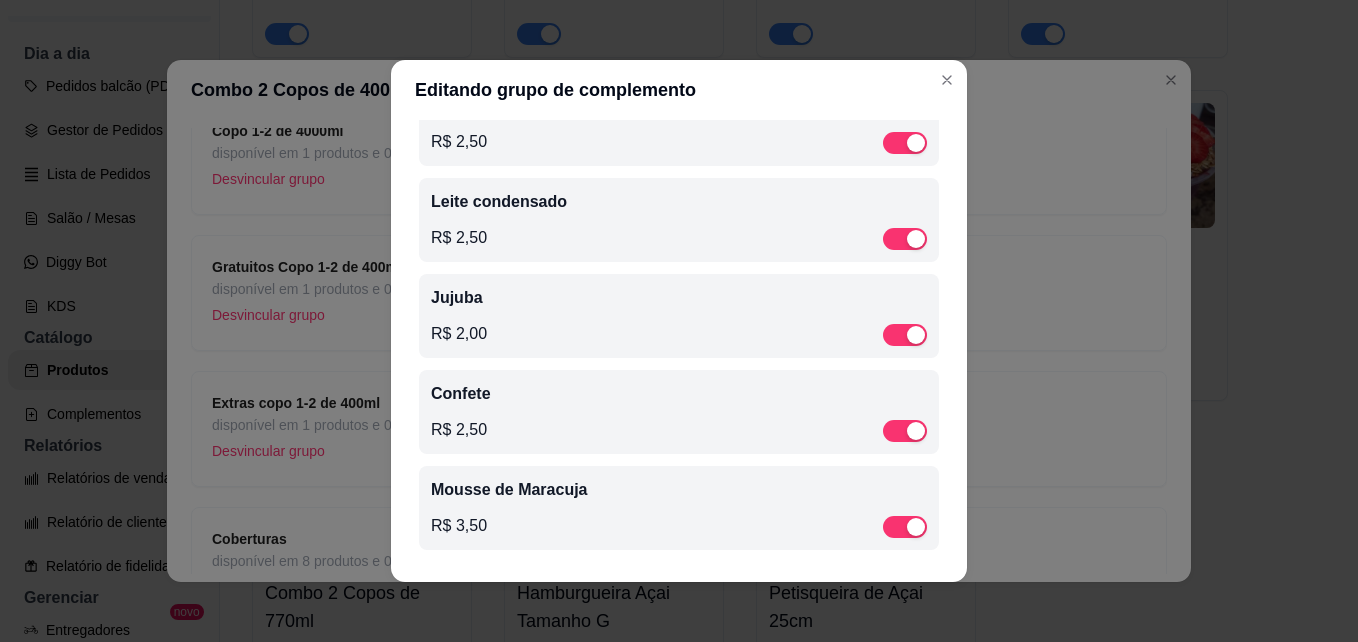scroll, scrollTop: 0, scrollLeft: 0, axis: both 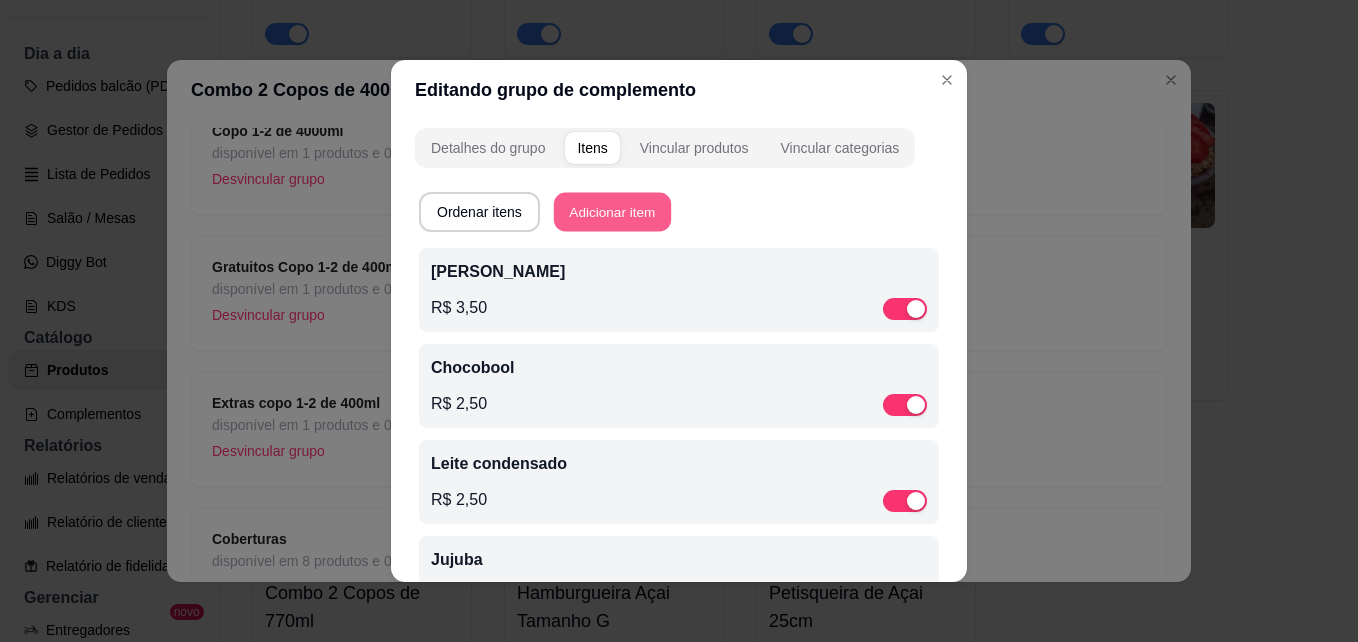 click on "Adicionar item" at bounding box center [612, 212] 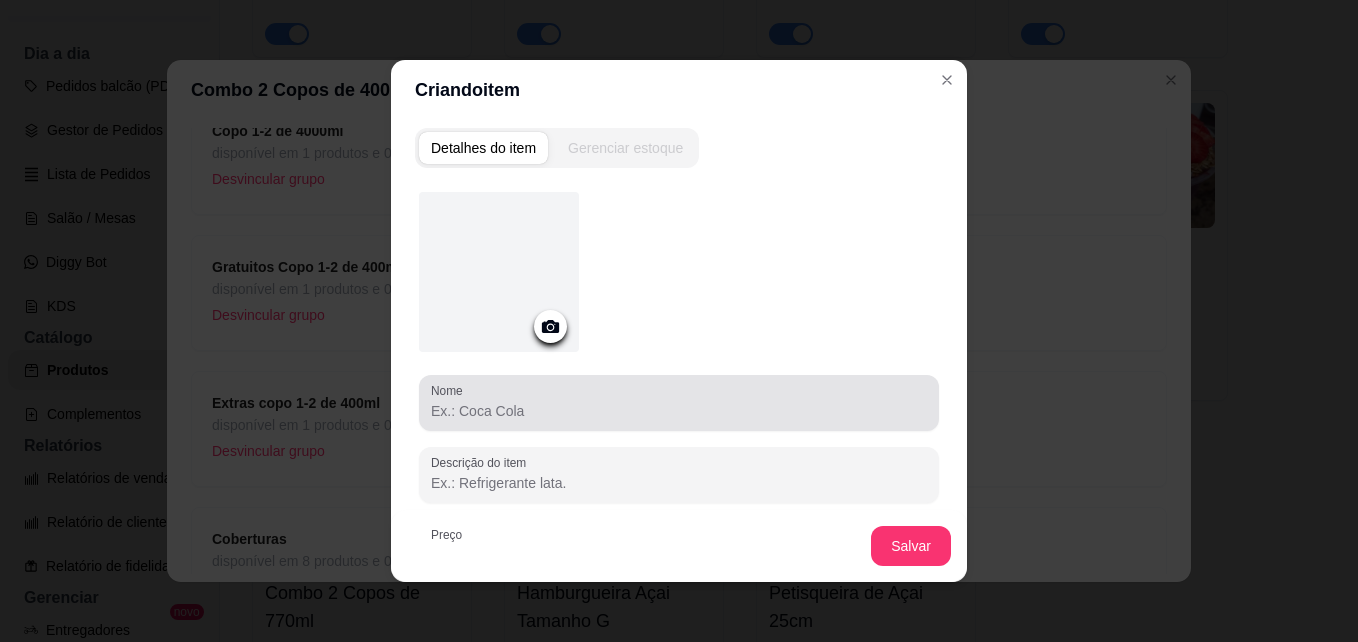 click at bounding box center (679, 403) 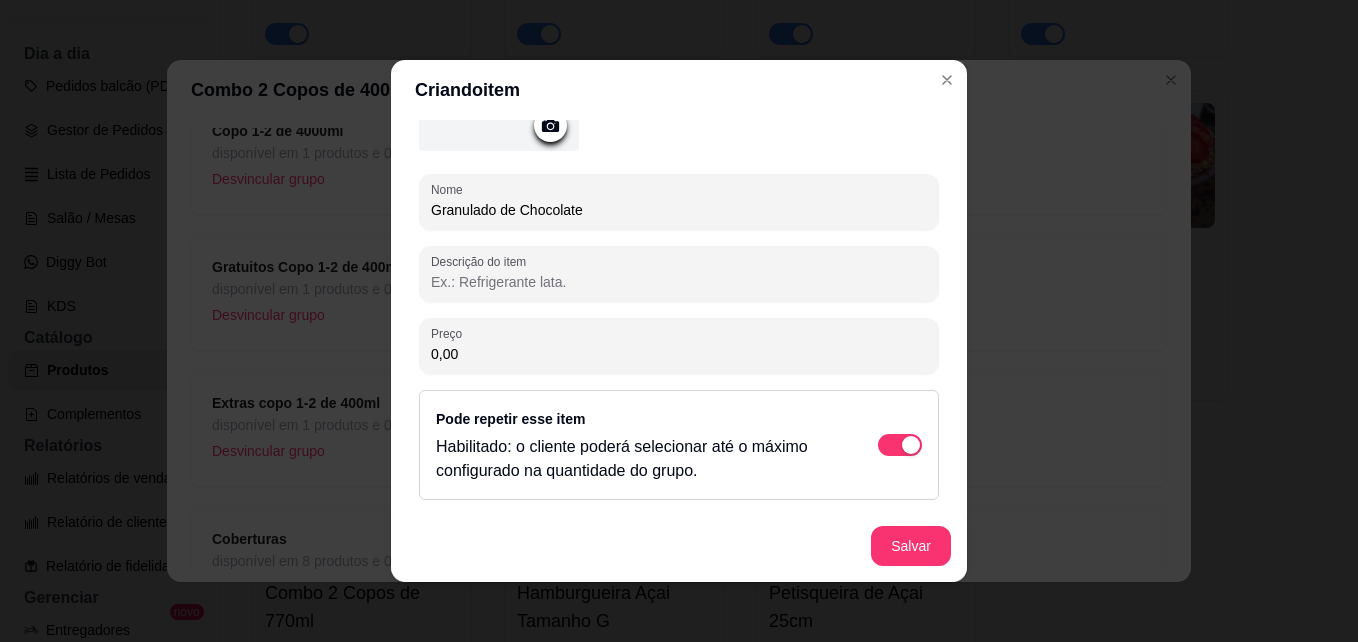 scroll, scrollTop: 202, scrollLeft: 0, axis: vertical 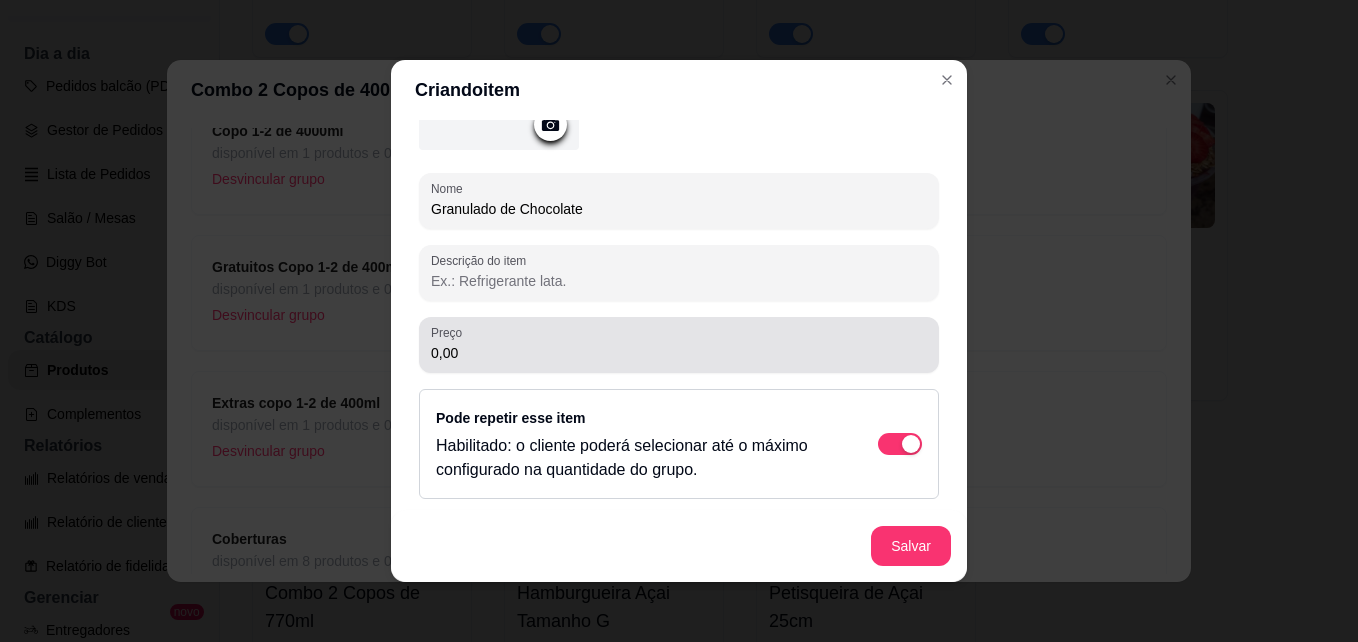 type on "Granulado de Chocolate" 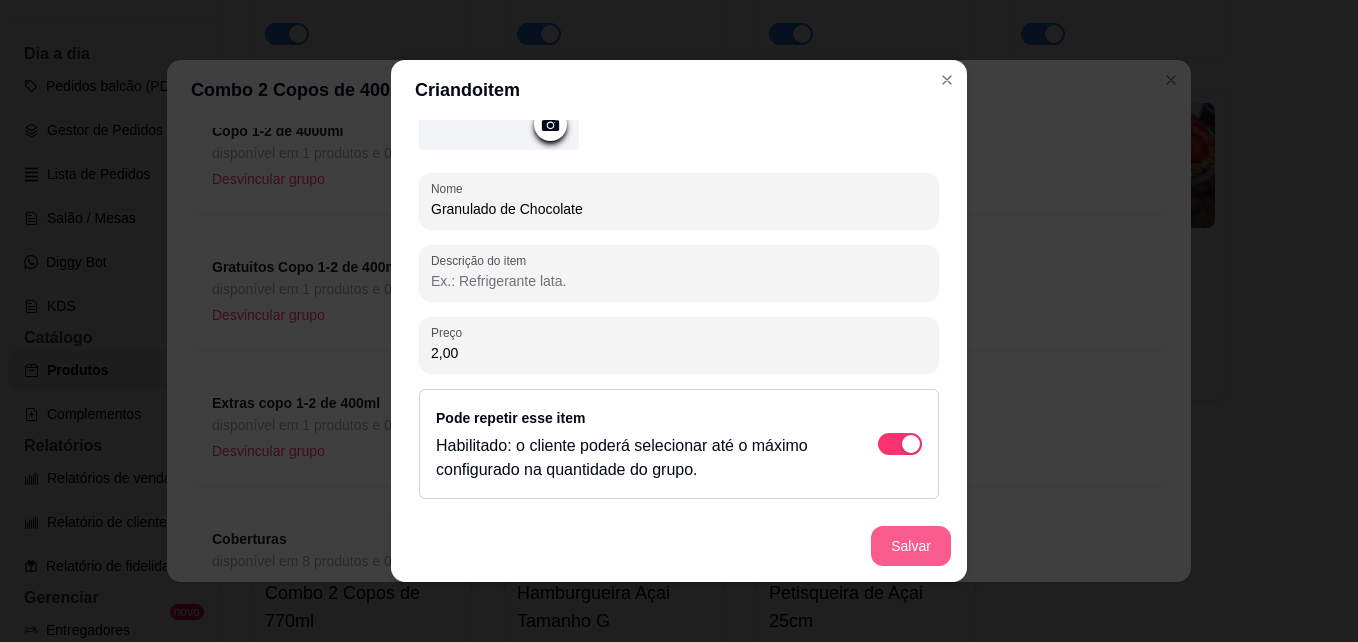 type on "2,00" 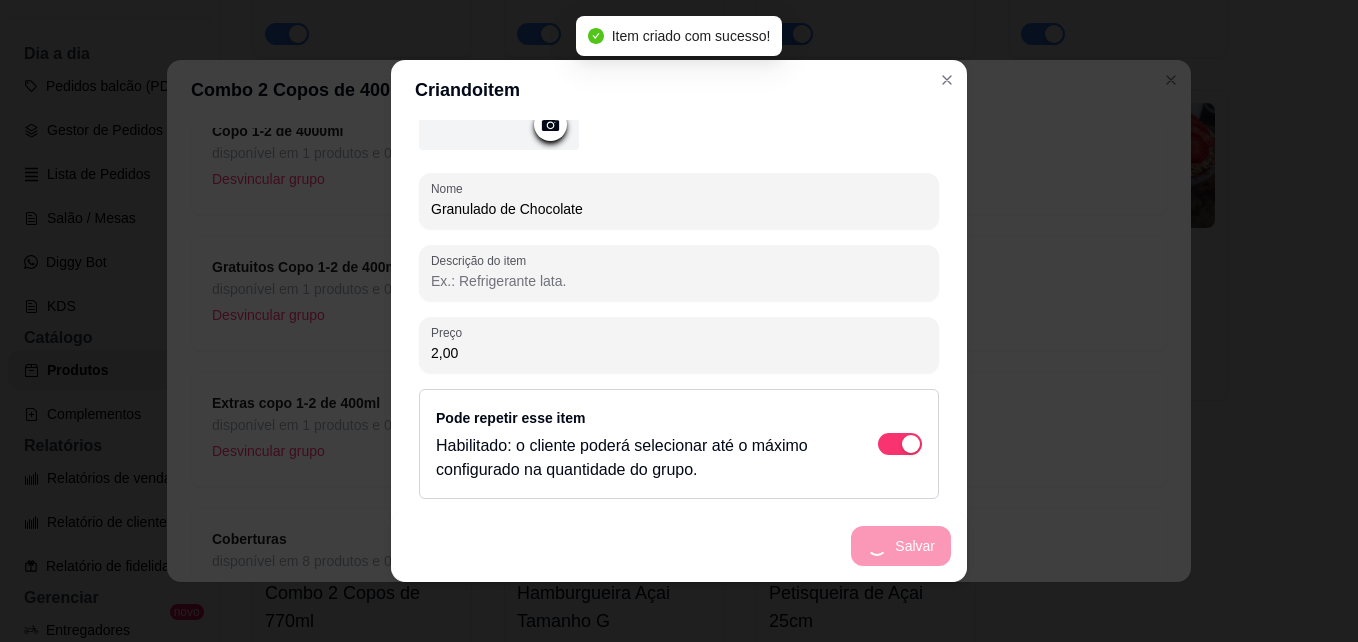 scroll, scrollTop: 0, scrollLeft: 0, axis: both 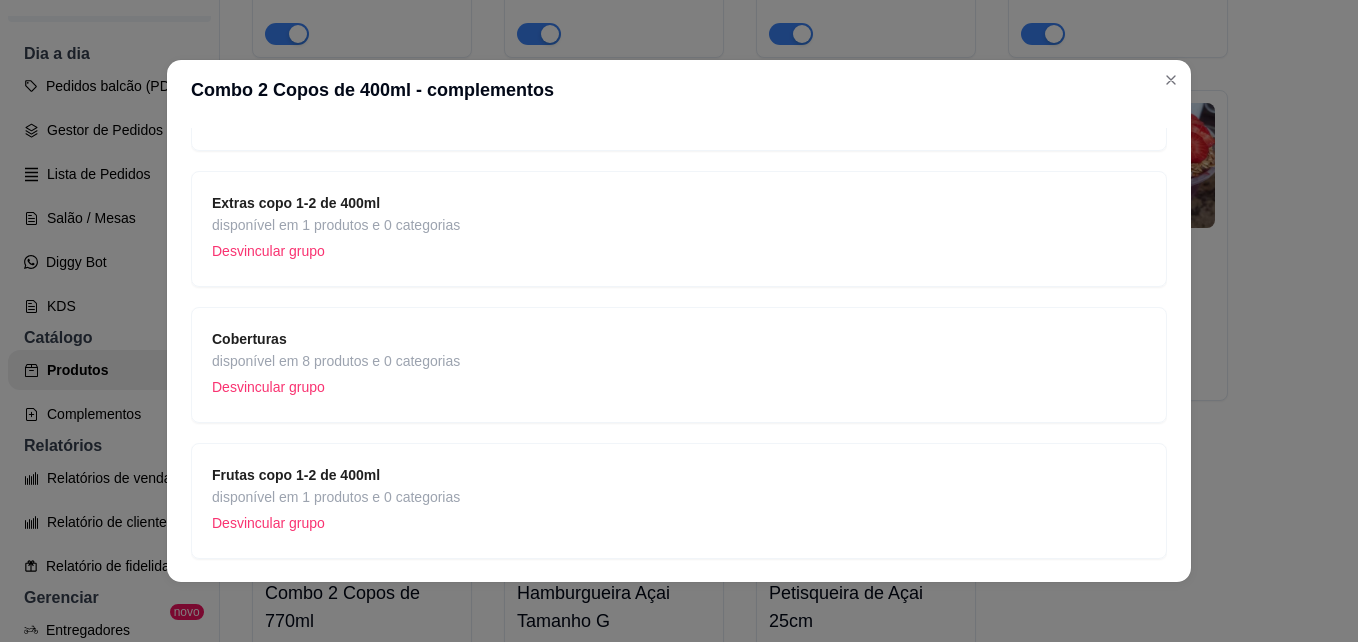 click on "Coberturas  disponível em 8 produtos e 0 categorias  Desvincular grupo" at bounding box center (679, 365) 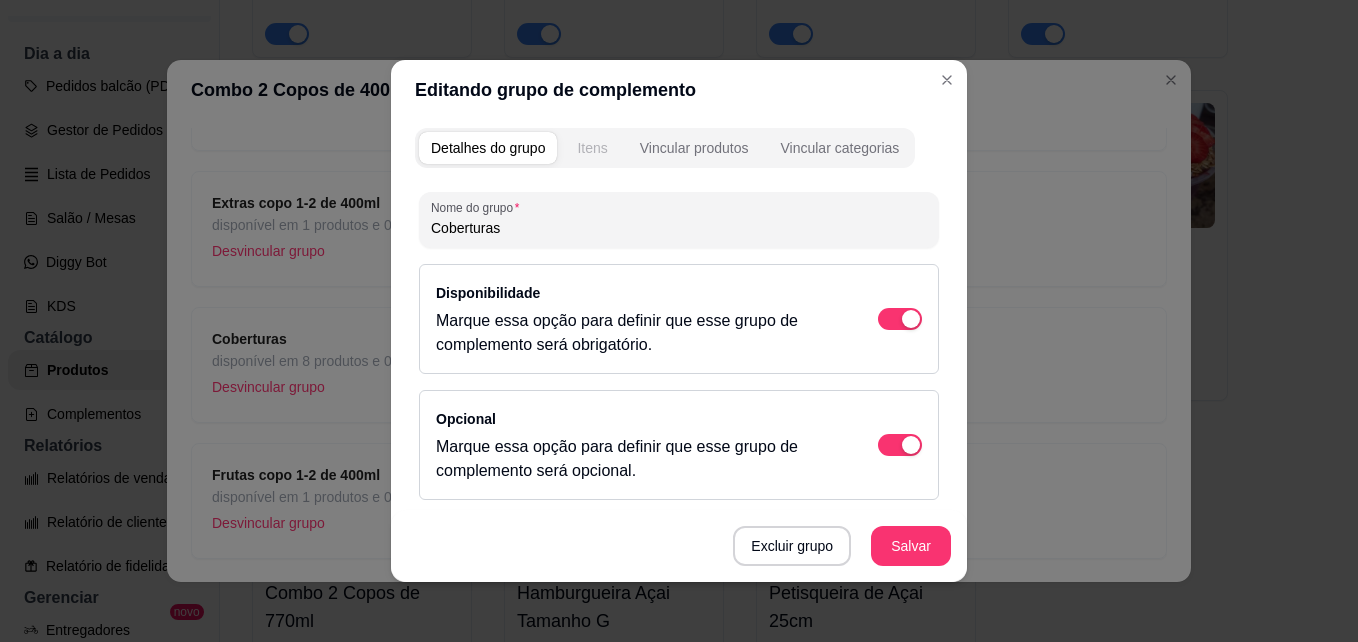 click on "Itens" at bounding box center [592, 148] 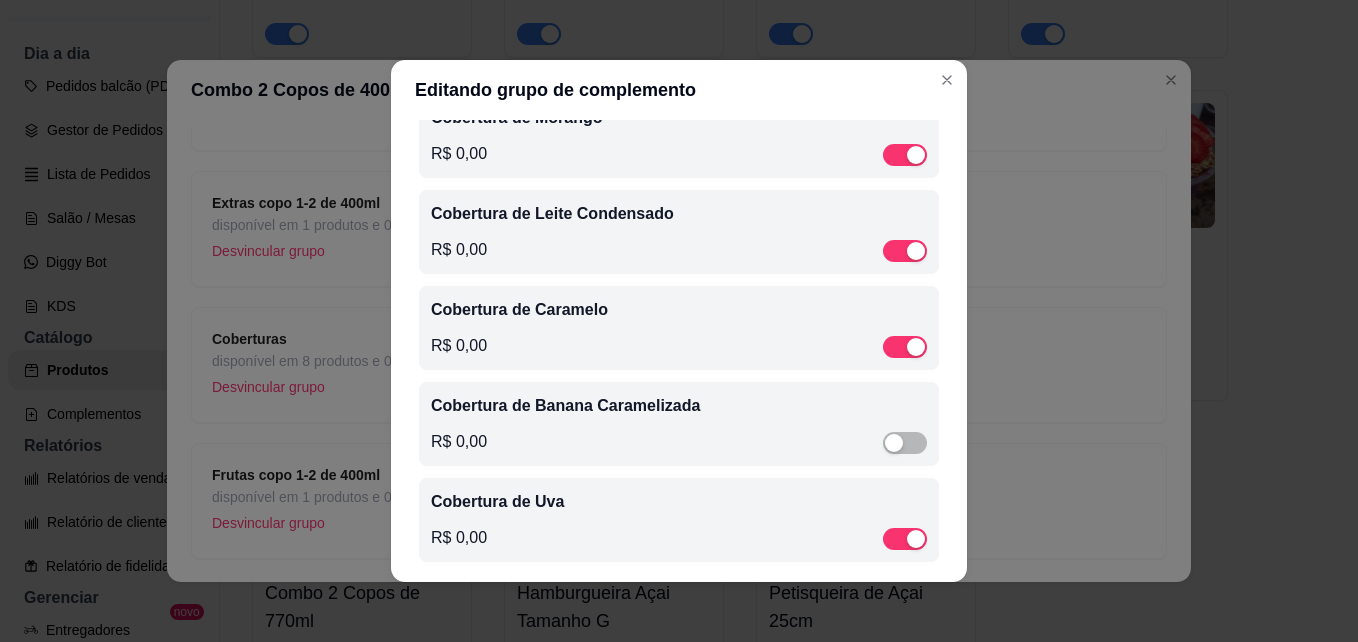 scroll, scrollTop: 559, scrollLeft: 0, axis: vertical 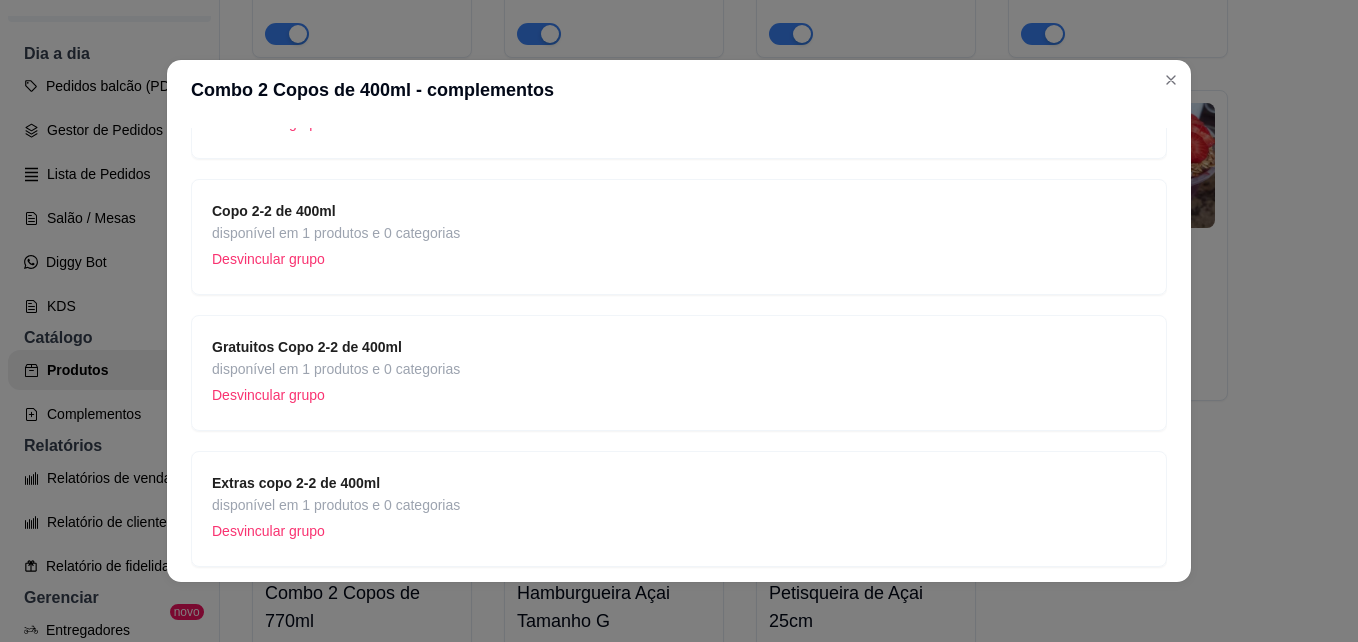 click on "Gratuitos Copo 2-2 de 400ml" at bounding box center (336, 347) 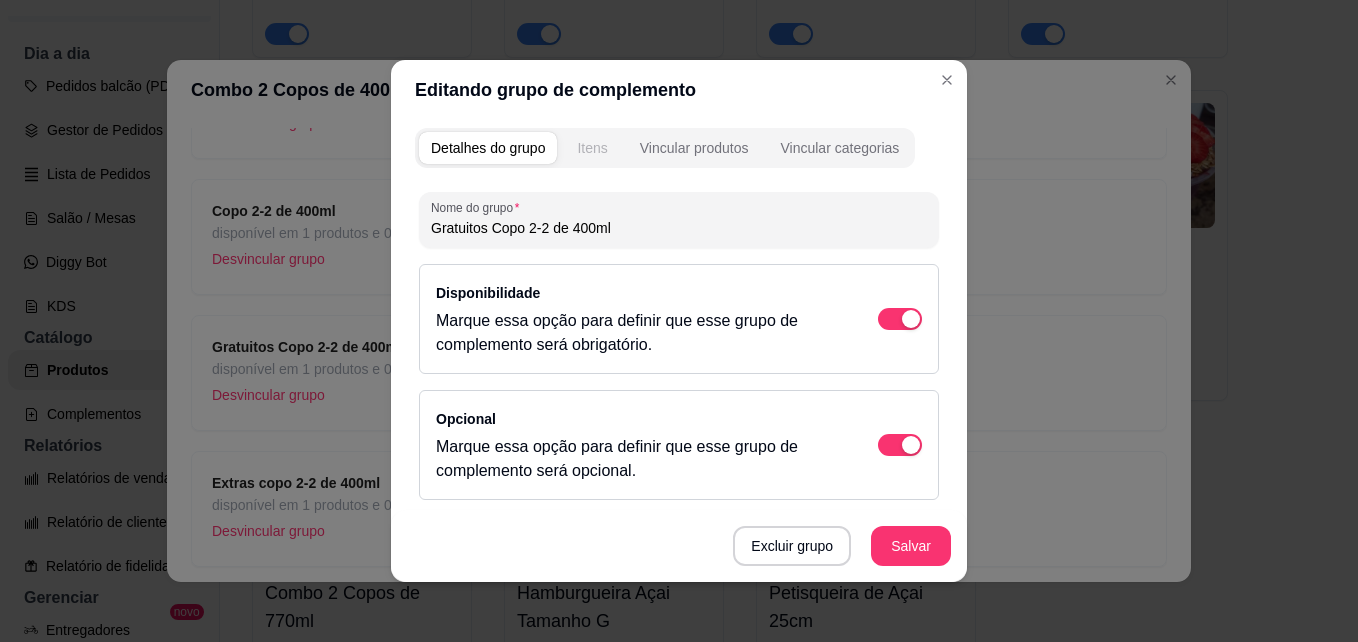 click on "Itens" at bounding box center [592, 148] 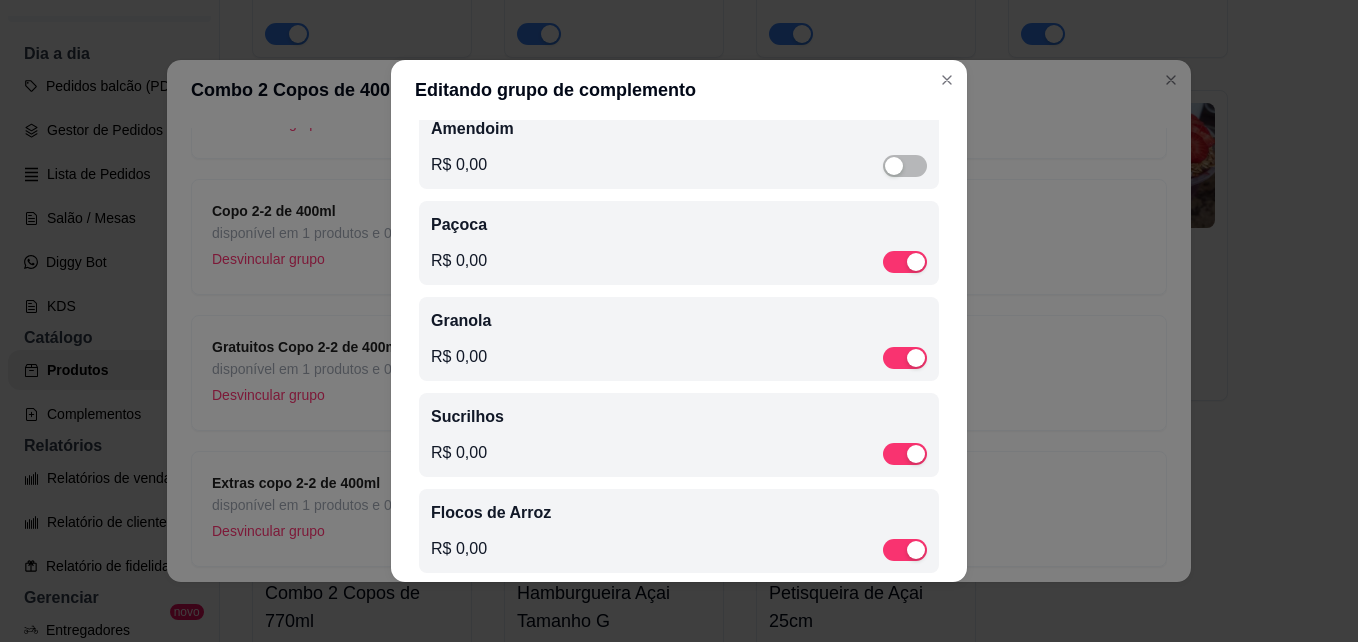 scroll, scrollTop: 171, scrollLeft: 0, axis: vertical 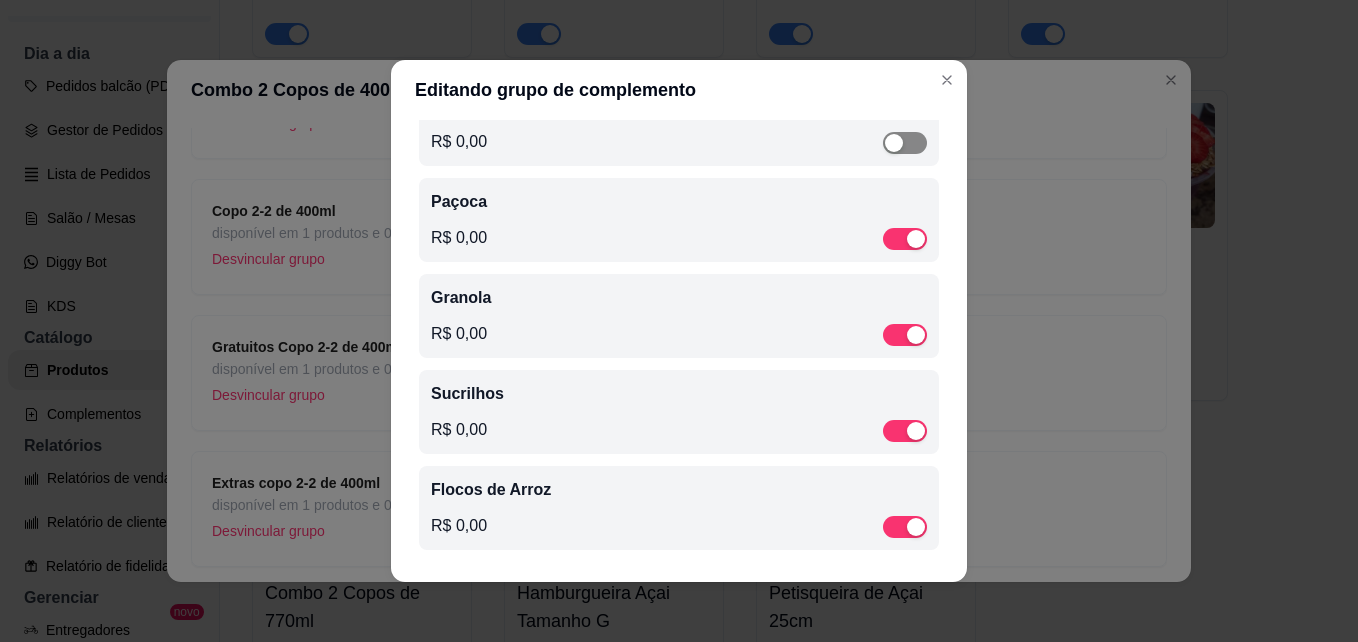 click at bounding box center (894, 143) 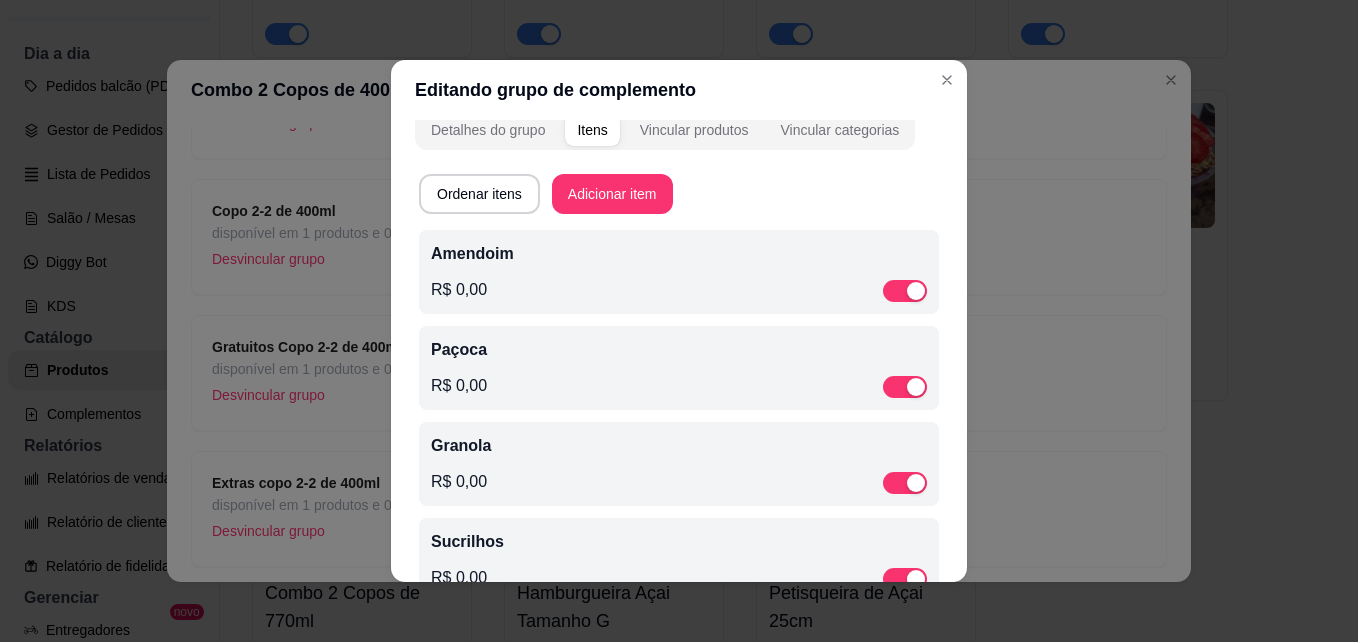 scroll, scrollTop: 0, scrollLeft: 0, axis: both 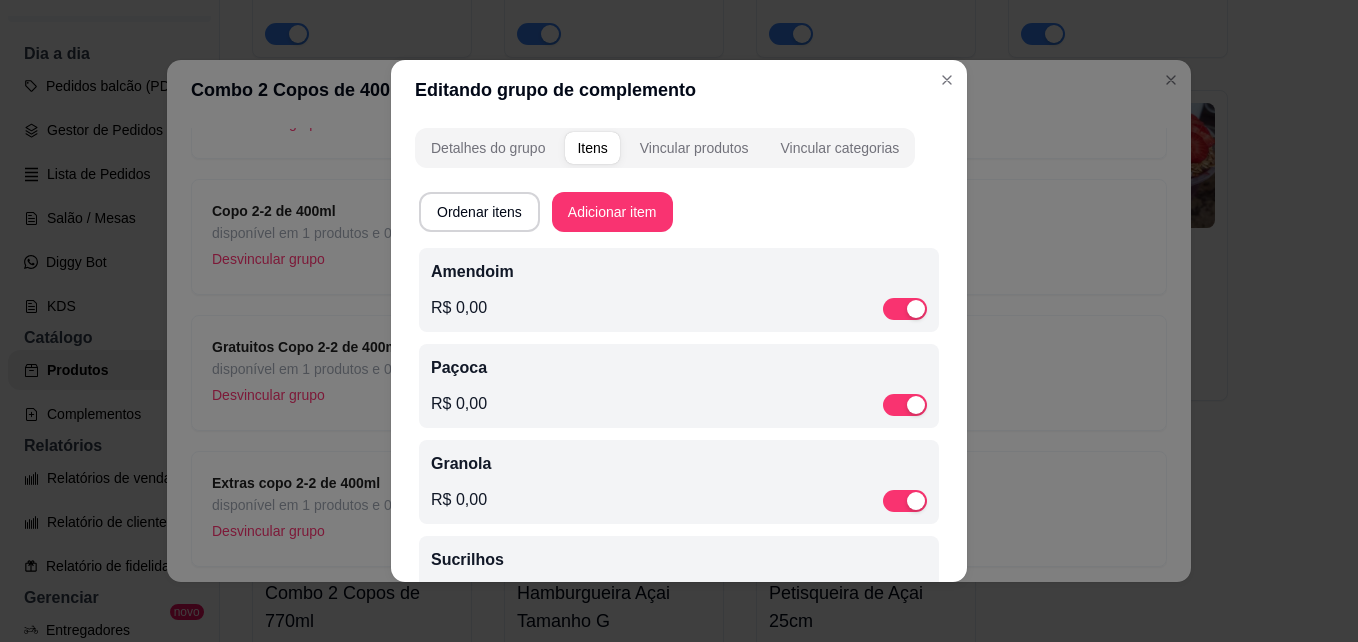 click on "Ordenar itens Adicionar item Amendoim R$ 0,00 Paçoca R$ 0,00 Granola R$ 0,00 Sucrilhos R$ 0,00 Flocos de Arroz R$ 0,00" at bounding box center (679, 460) 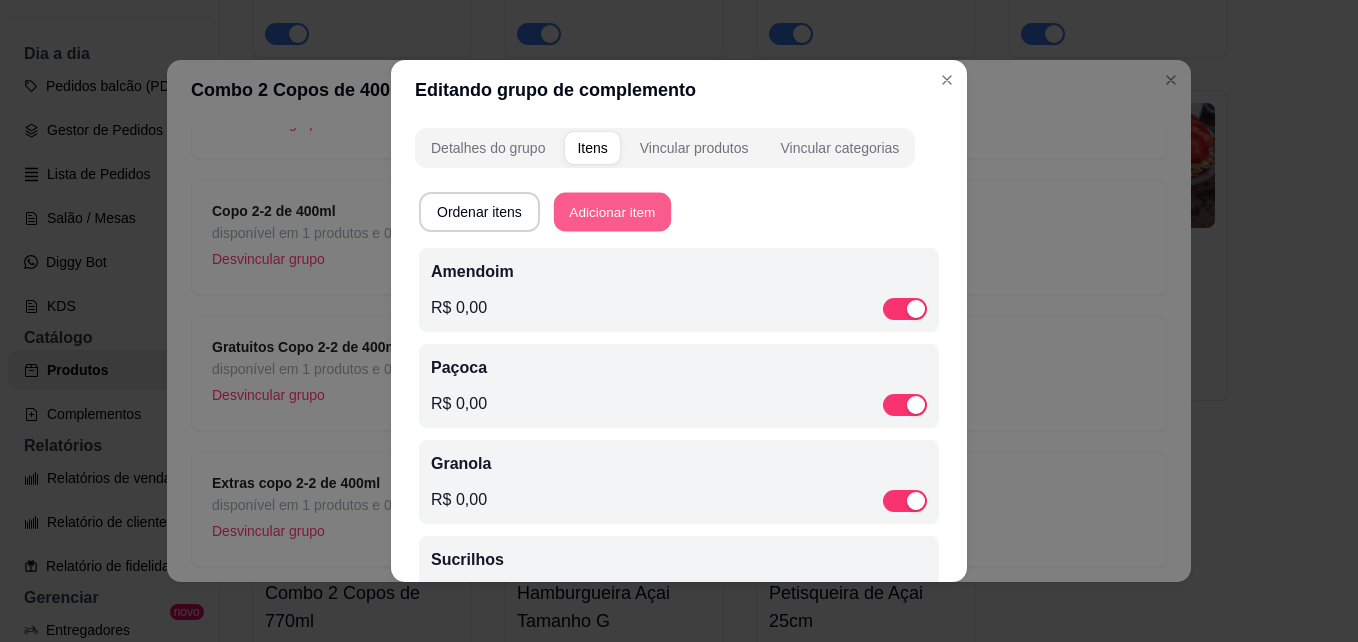 click on "Adicionar item" at bounding box center (612, 212) 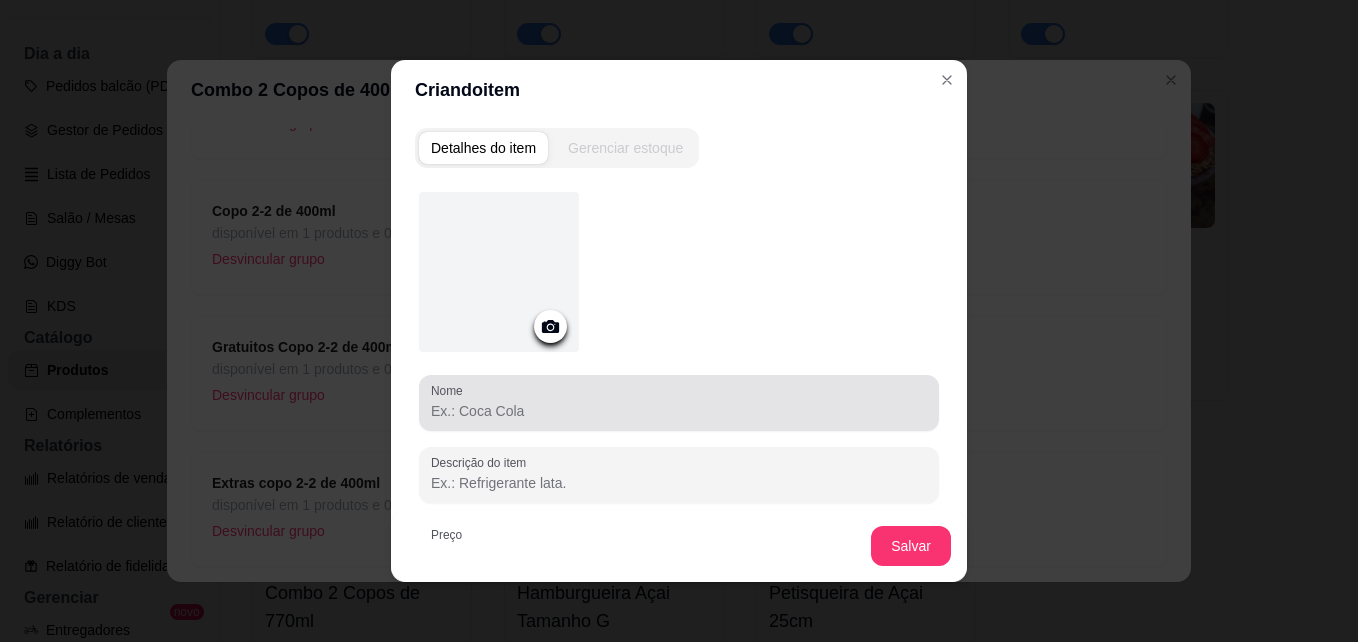 click at bounding box center (679, 403) 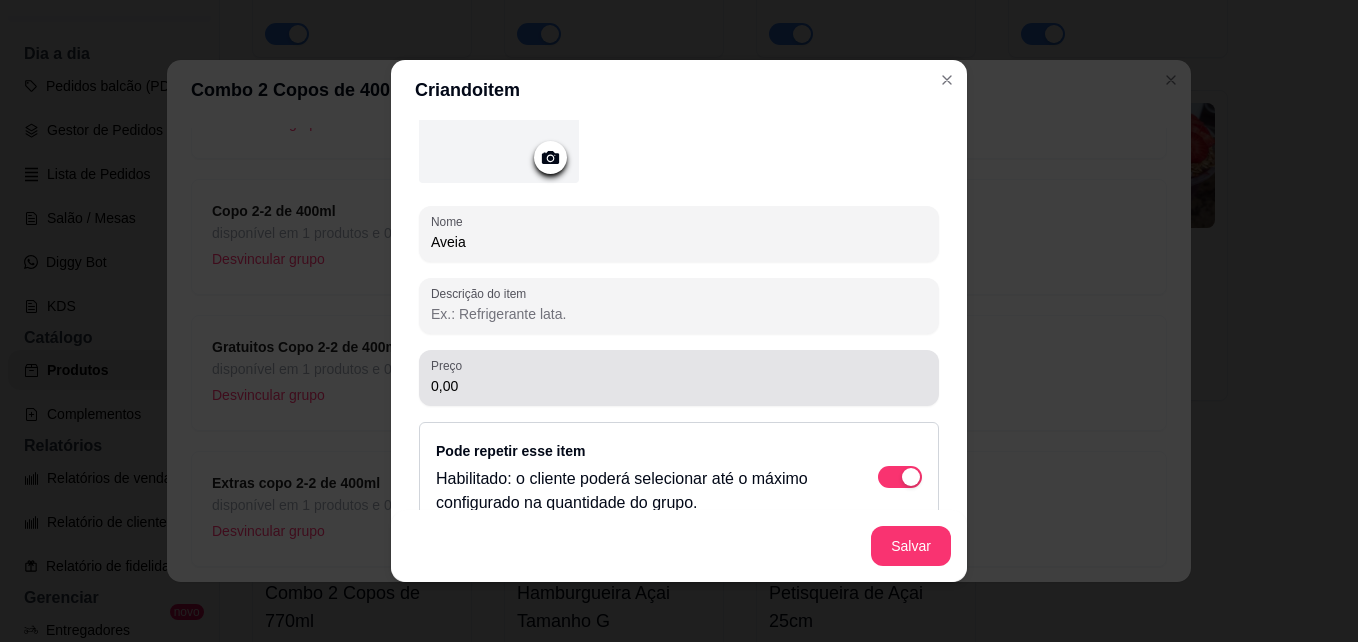 scroll, scrollTop: 202, scrollLeft: 0, axis: vertical 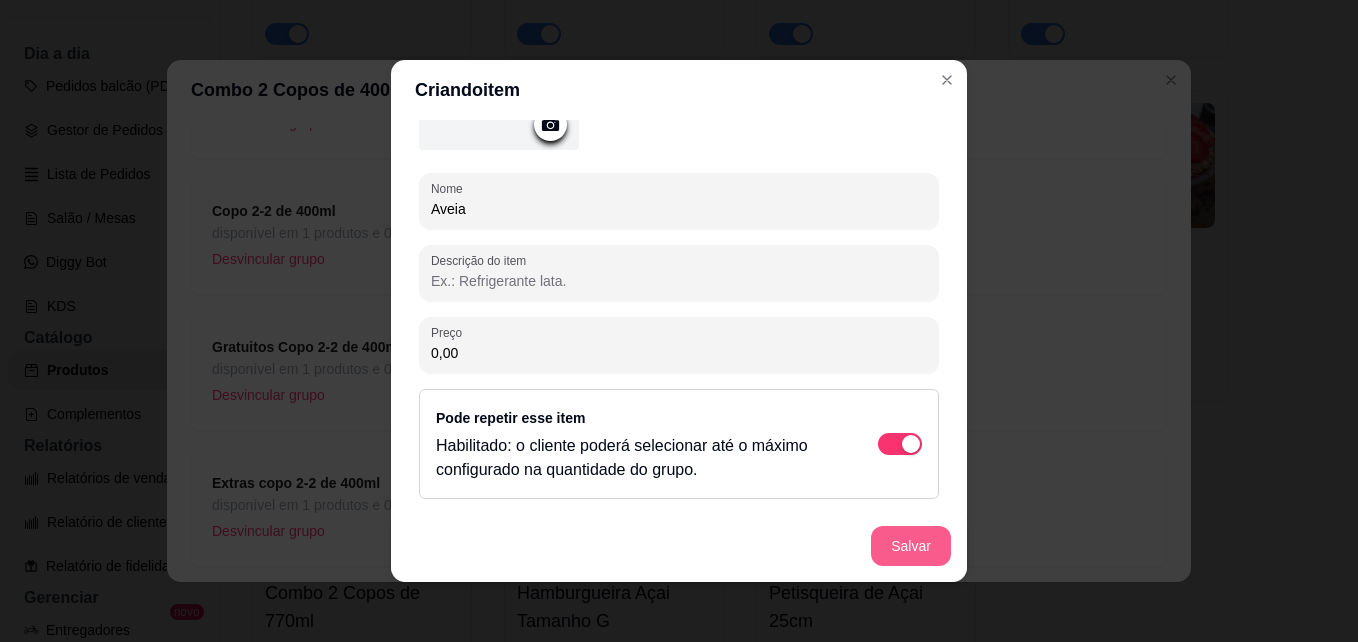 type on "Aveia" 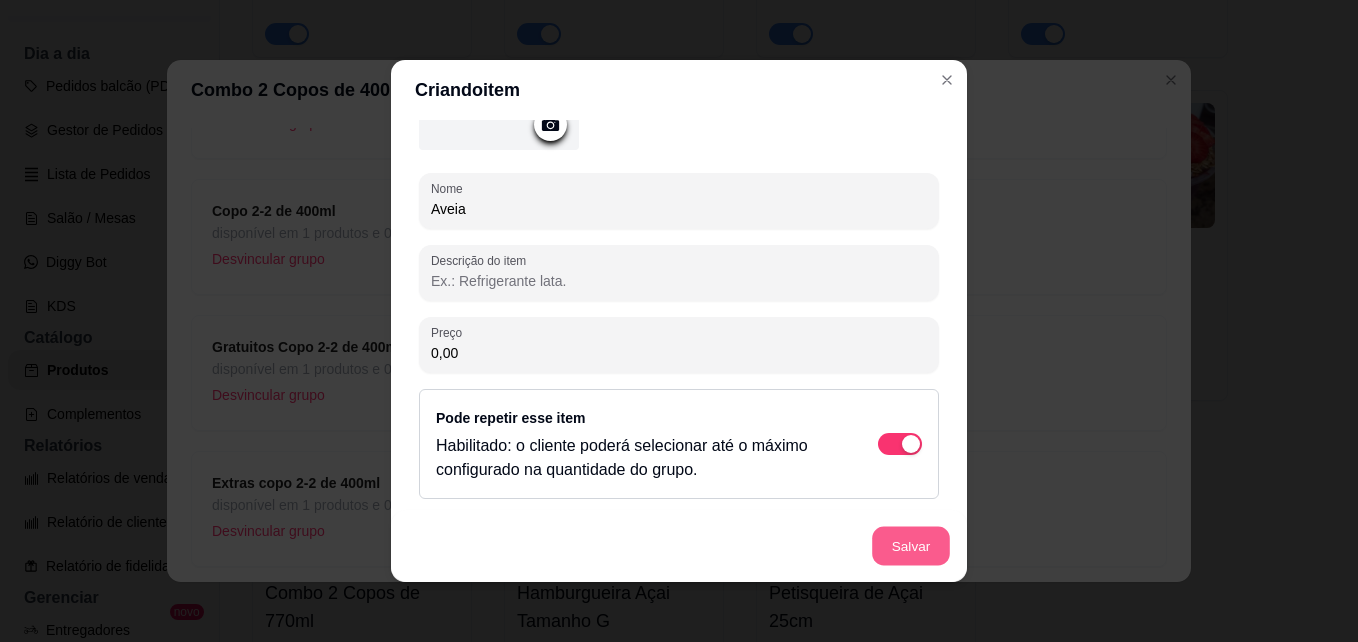 click on "Salvar" at bounding box center (911, 546) 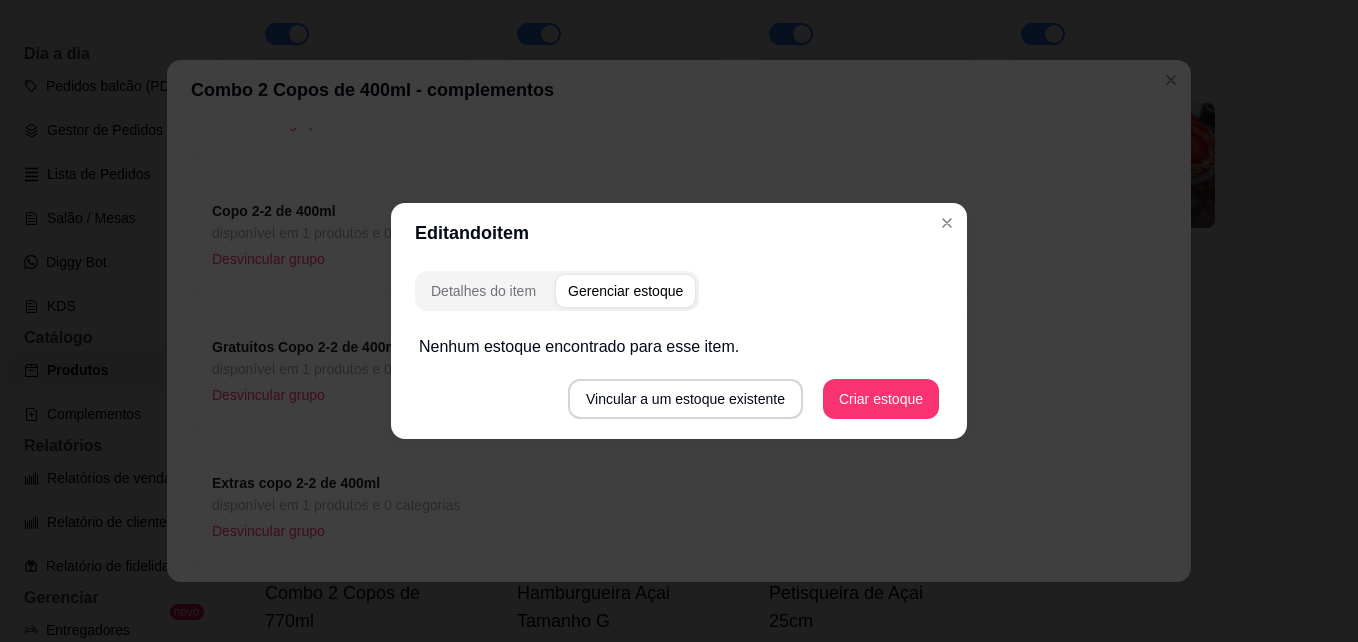 scroll, scrollTop: 0, scrollLeft: 0, axis: both 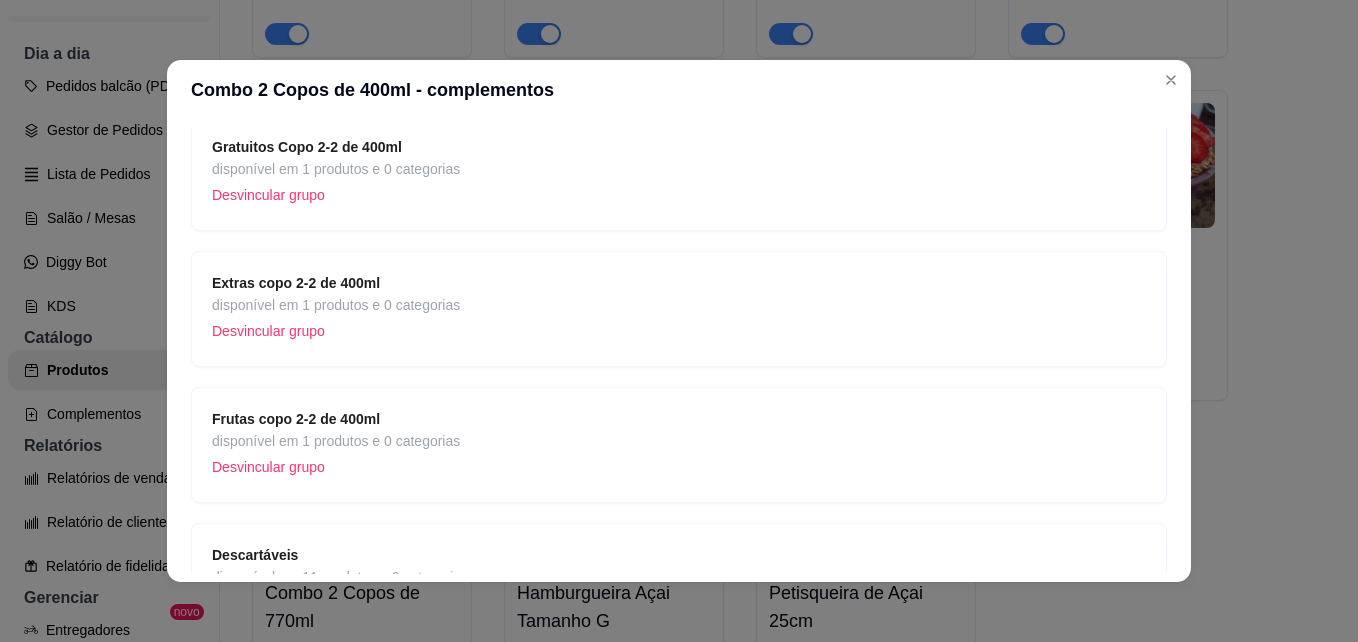 click on "Extras copo 2-2 de 400ml disponível em 1 produtos e 0 categorias  Desvincular grupo" at bounding box center [679, 309] 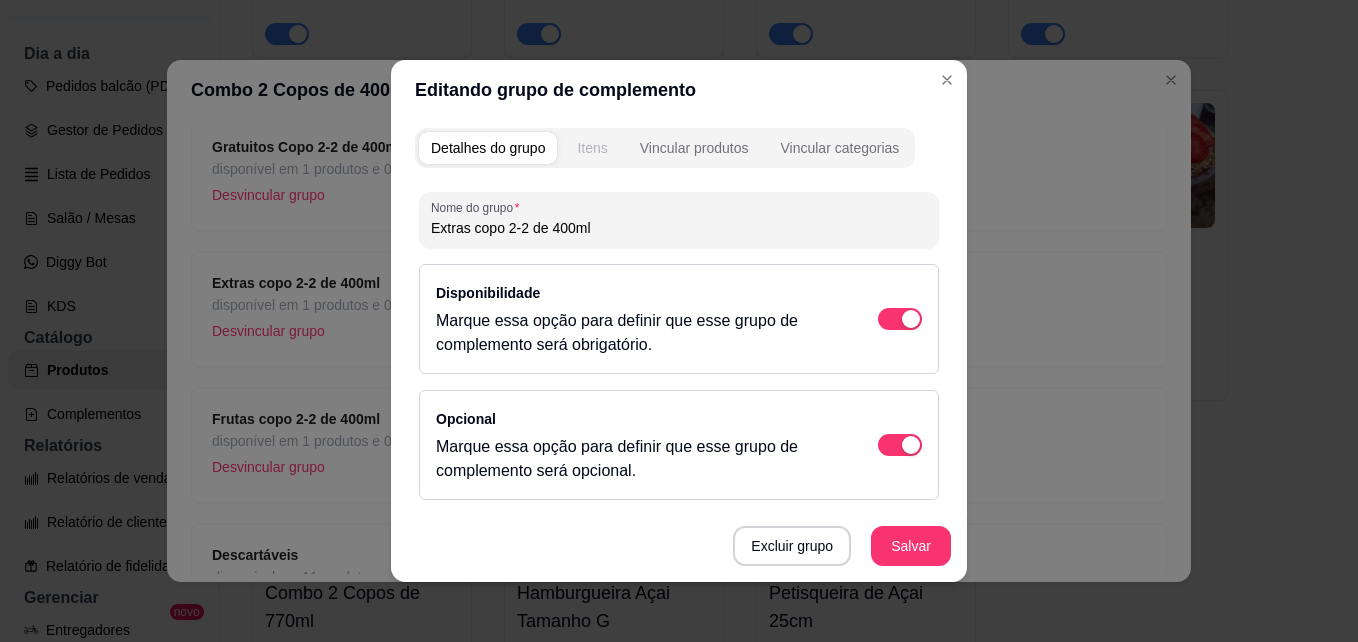 click on "Itens" at bounding box center [592, 148] 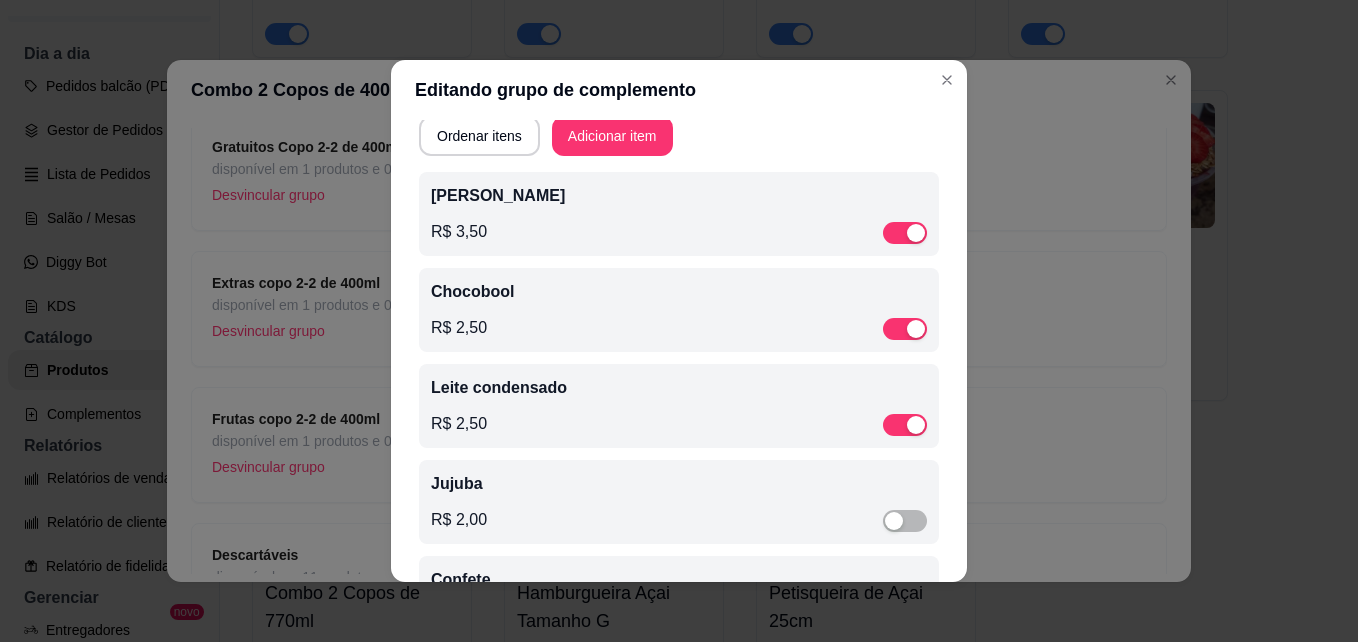 scroll, scrollTop: 268, scrollLeft: 0, axis: vertical 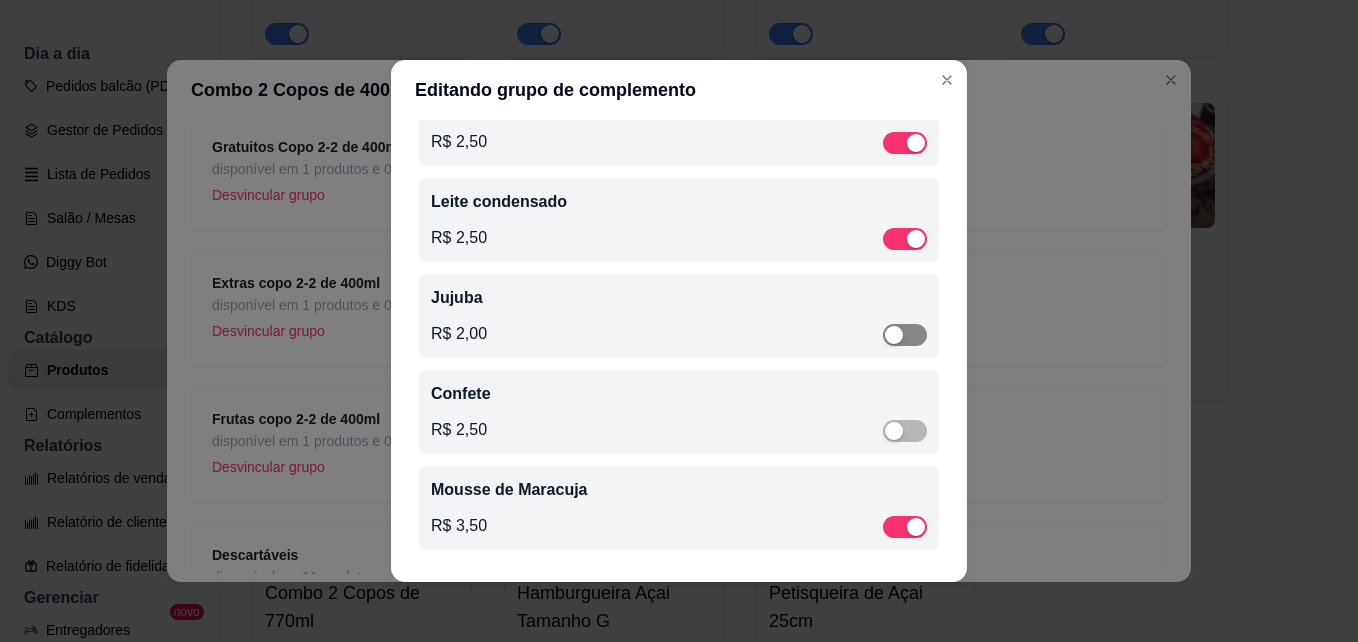 click at bounding box center (905, 335) 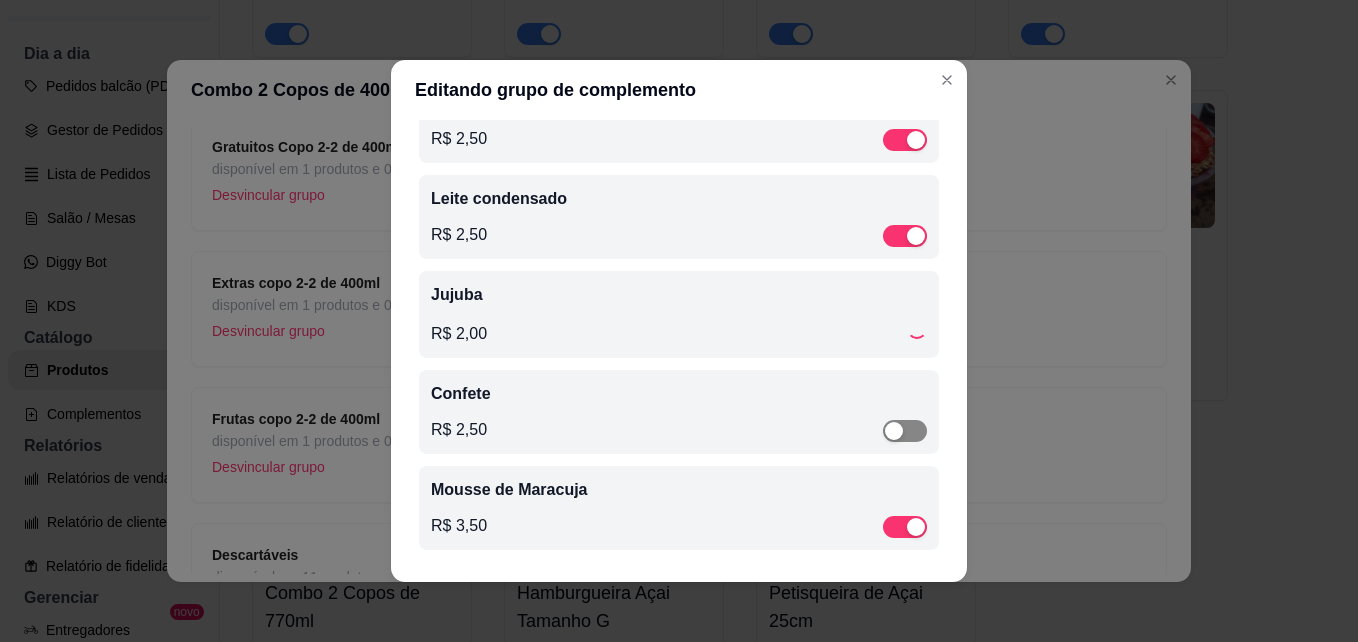 click at bounding box center (905, 431) 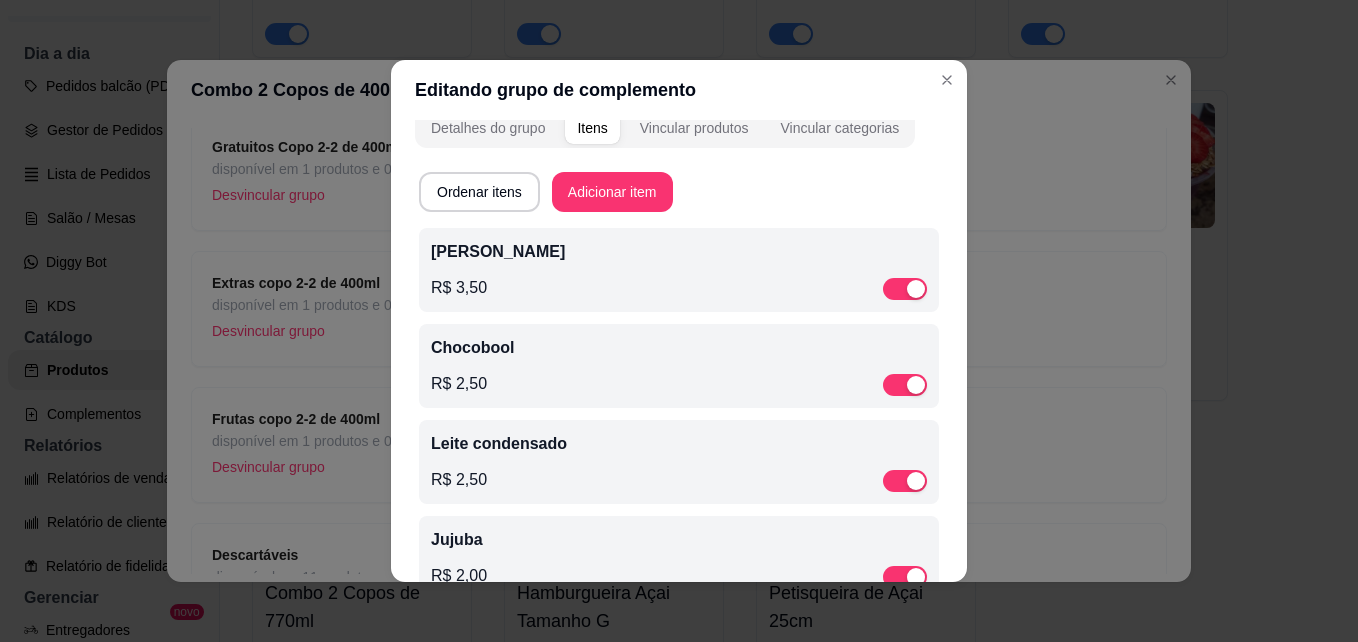 scroll, scrollTop: 0, scrollLeft: 0, axis: both 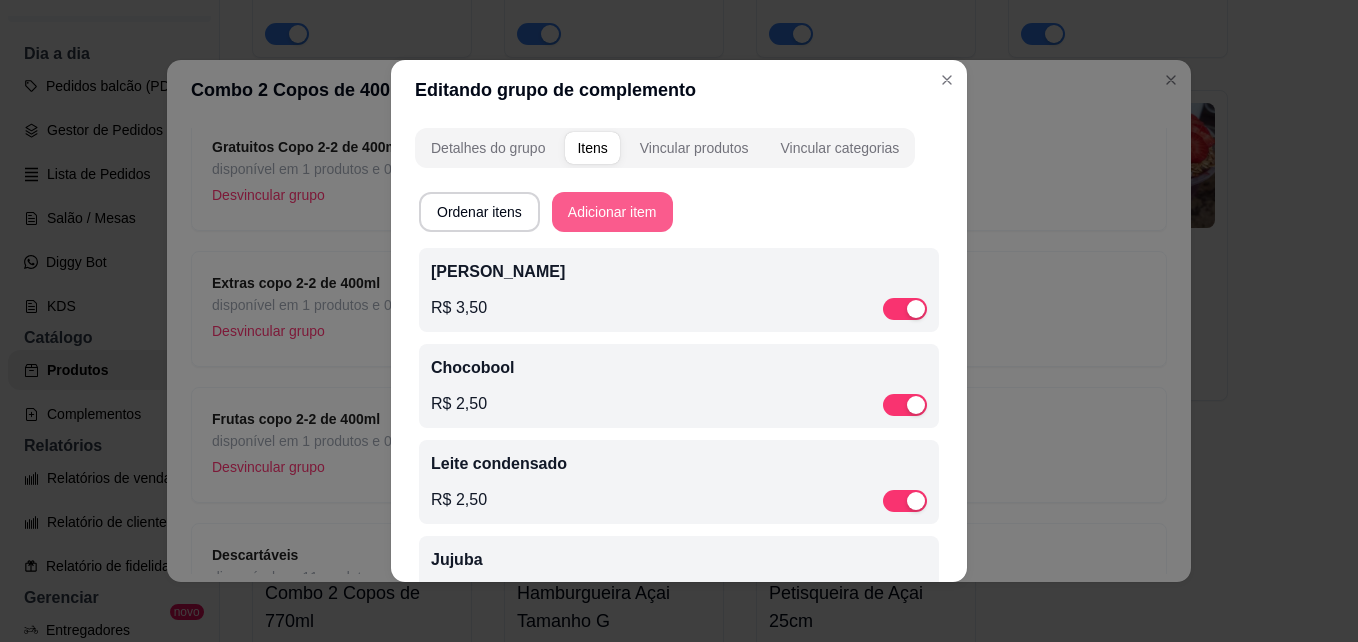 click on "Adicionar item" at bounding box center (612, 212) 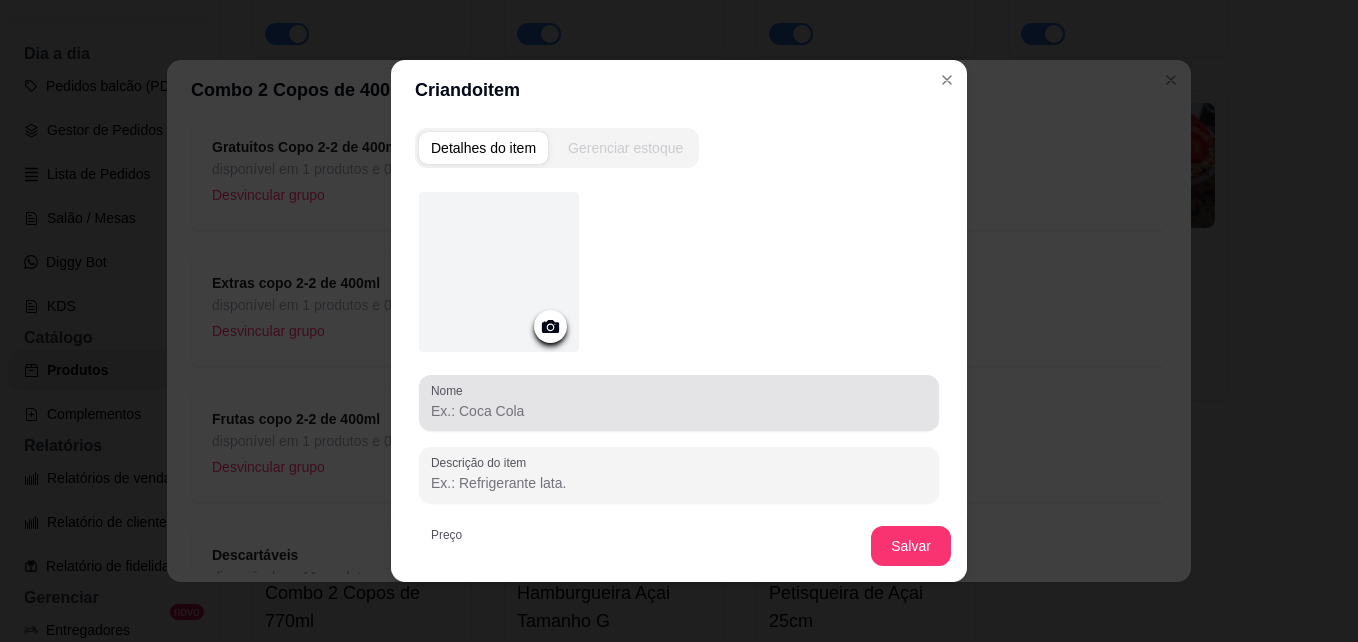 click on "Nome" at bounding box center (679, 403) 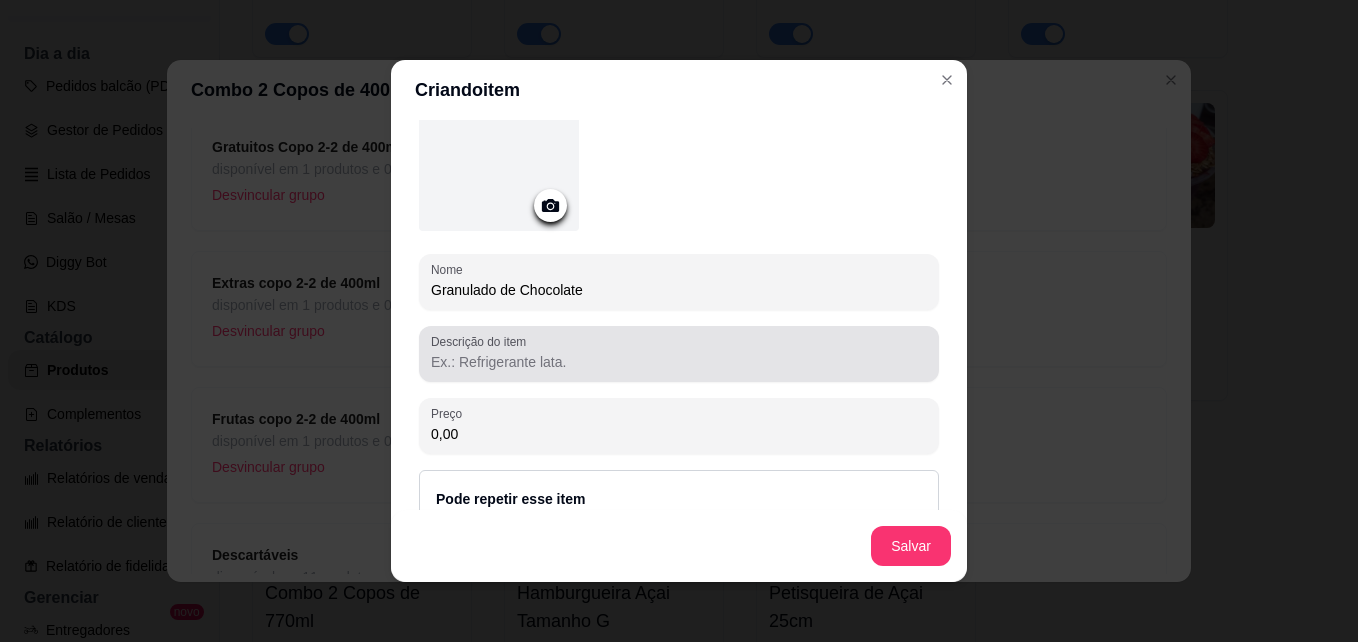 scroll, scrollTop: 202, scrollLeft: 0, axis: vertical 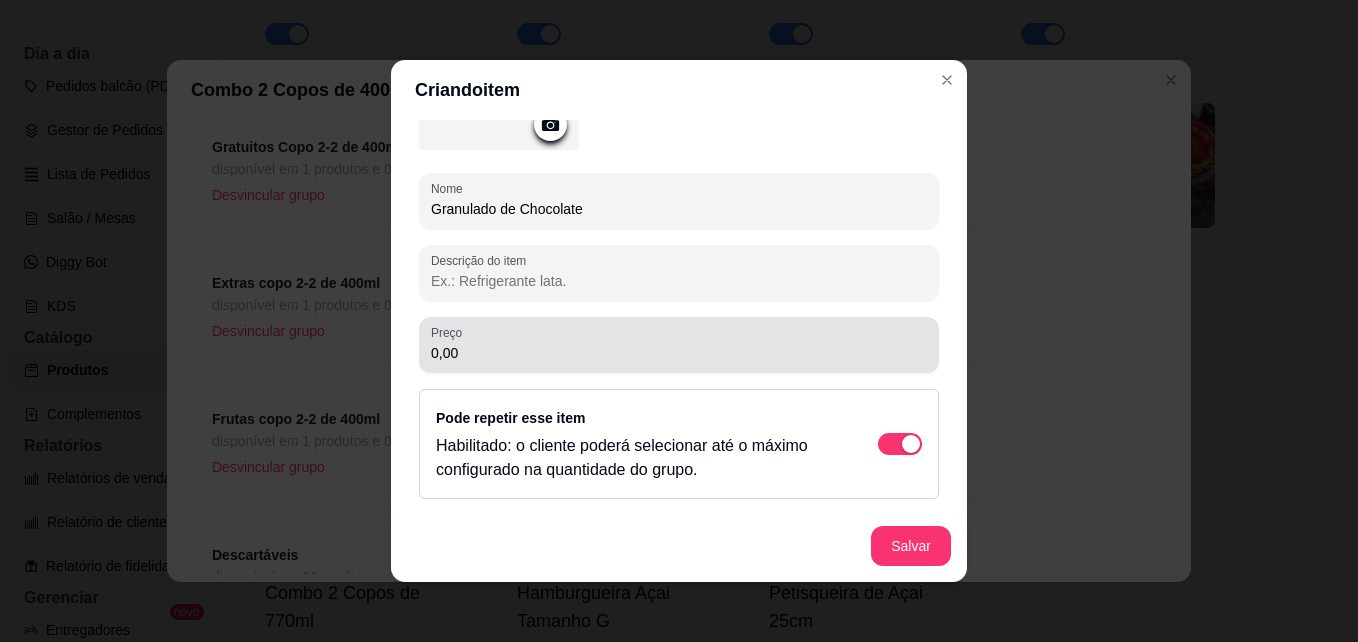 type on "Granulado de Chocolate" 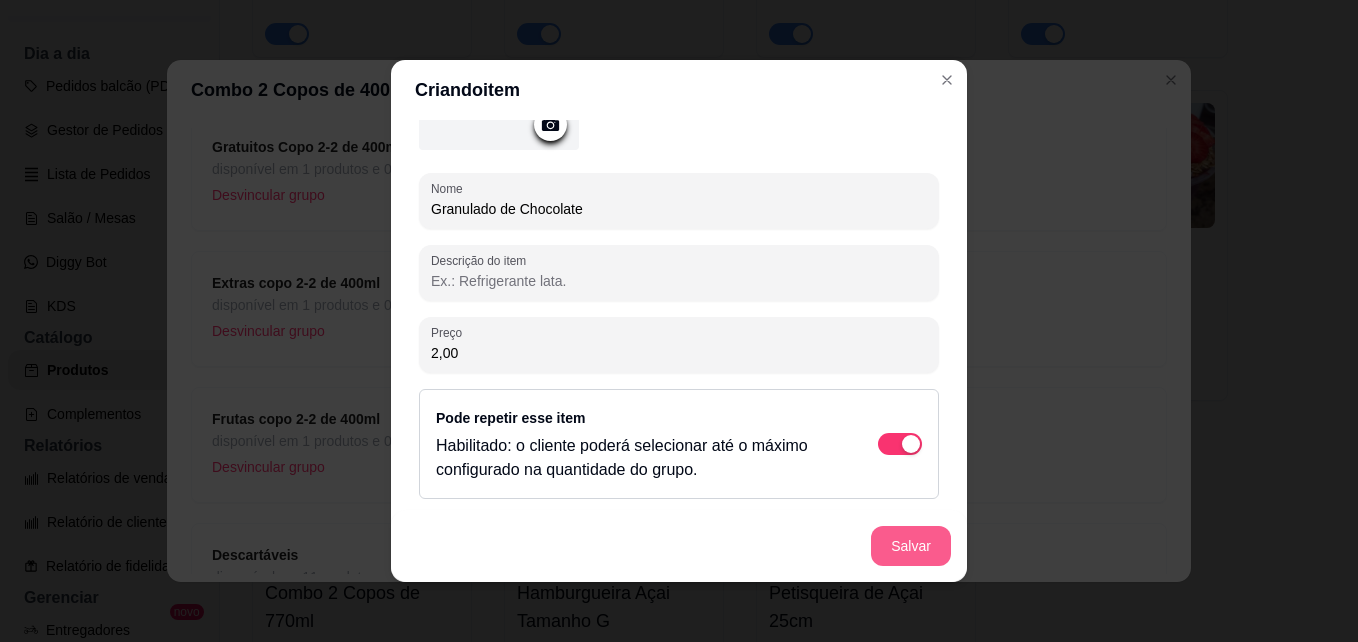 type on "2,00" 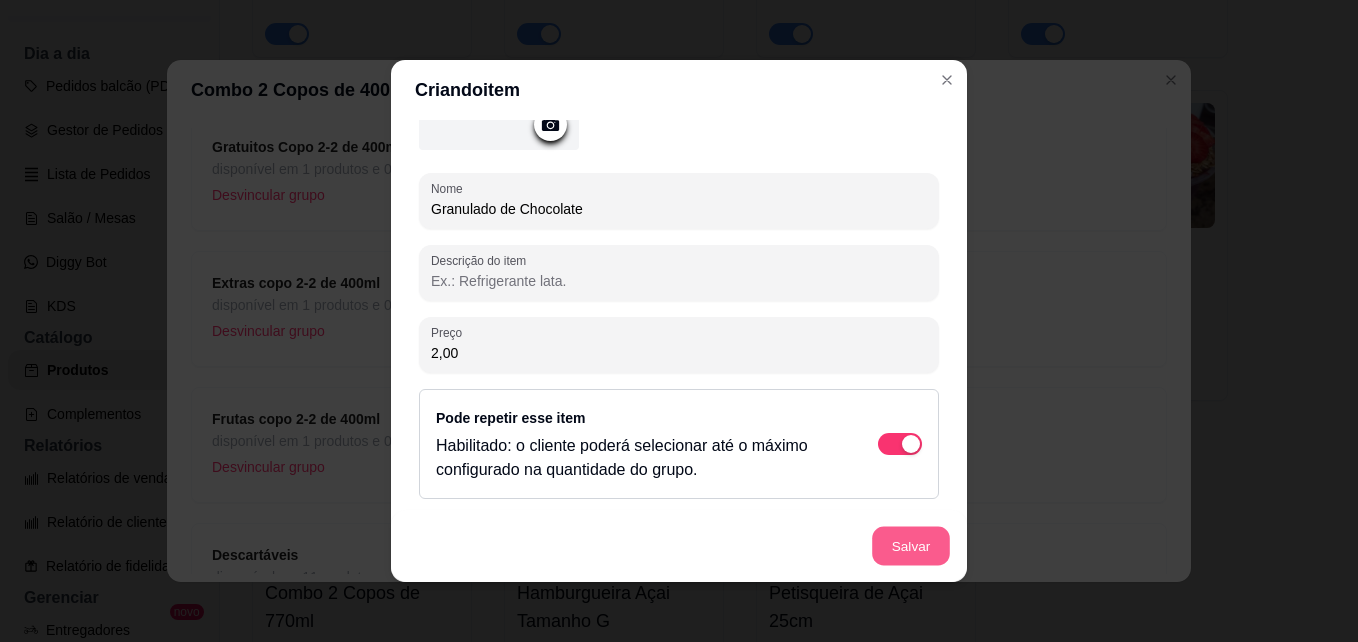 click on "Salvar" at bounding box center [911, 546] 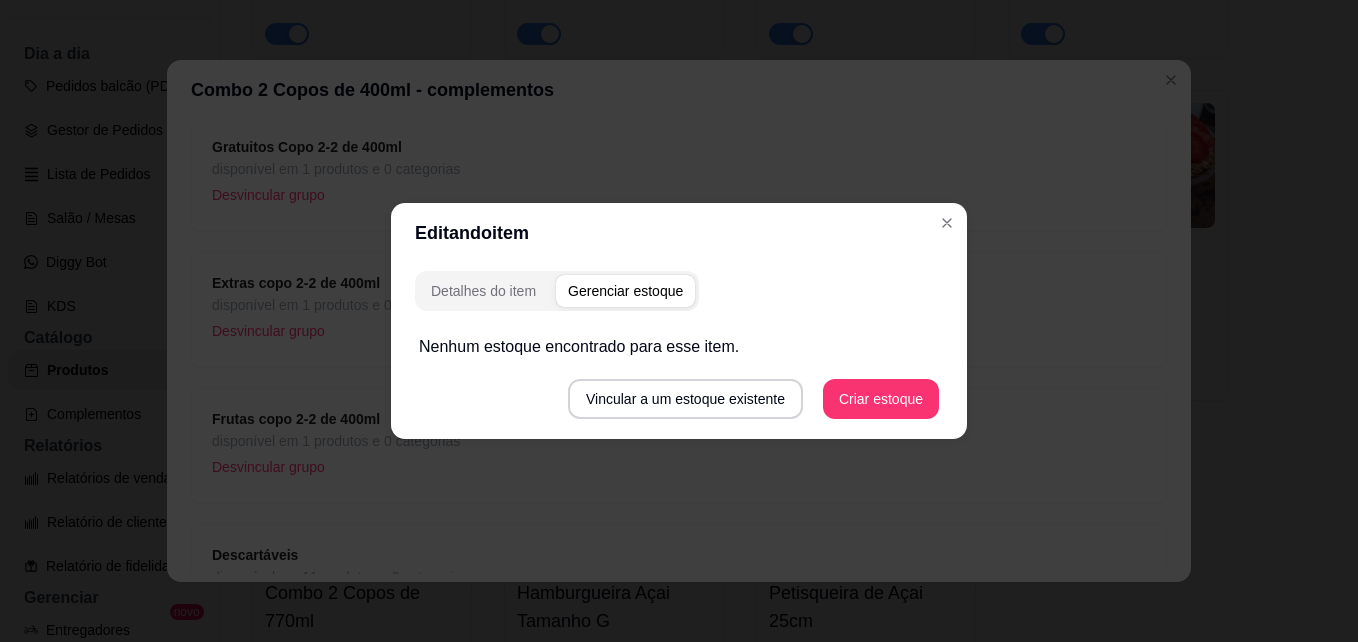 scroll, scrollTop: 0, scrollLeft: 0, axis: both 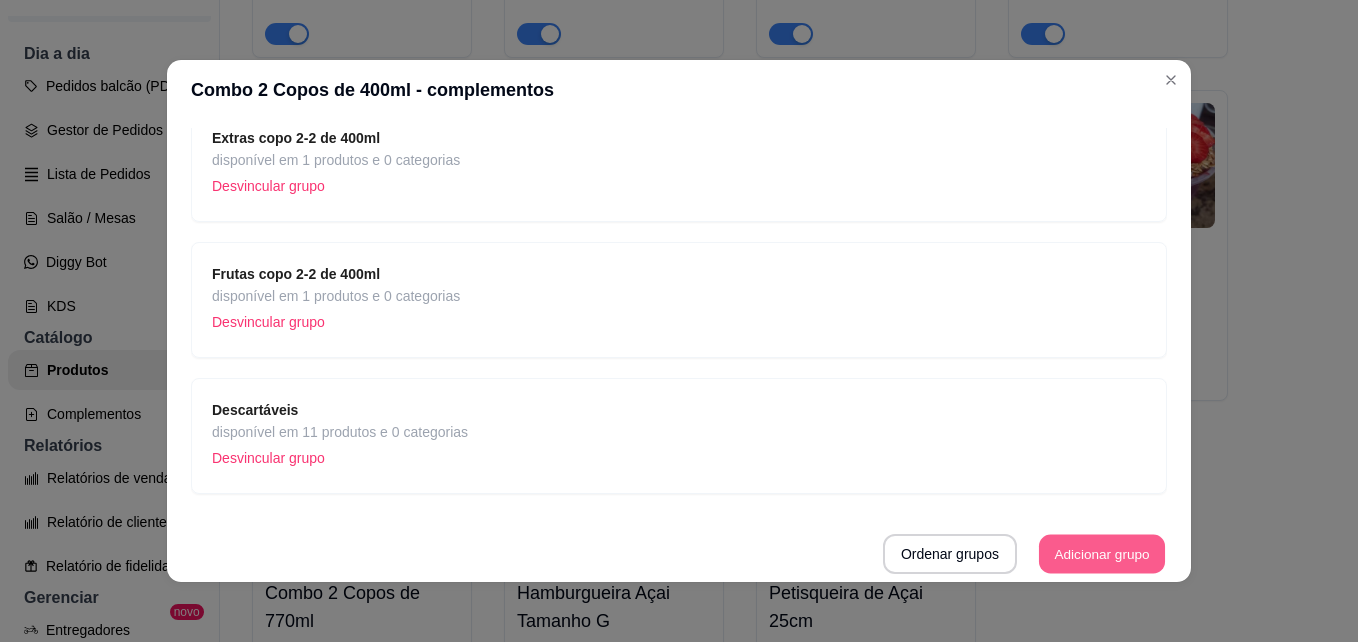click on "Adicionar grupo" at bounding box center (1102, 554) 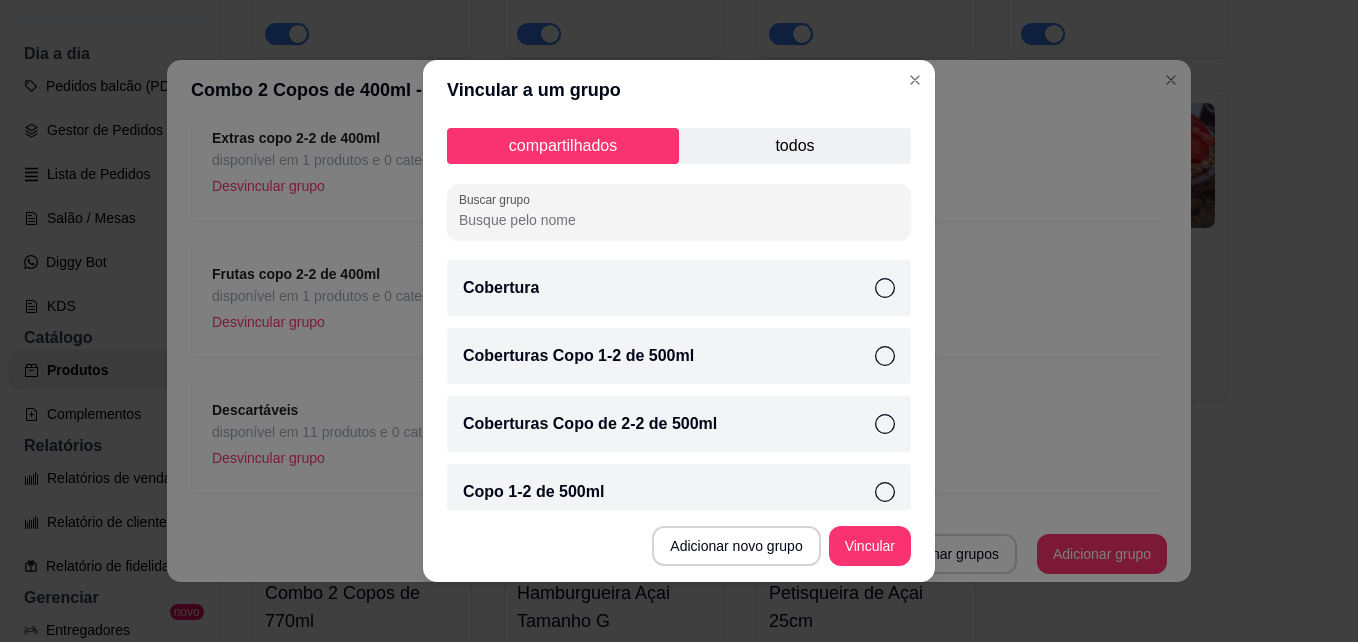 click 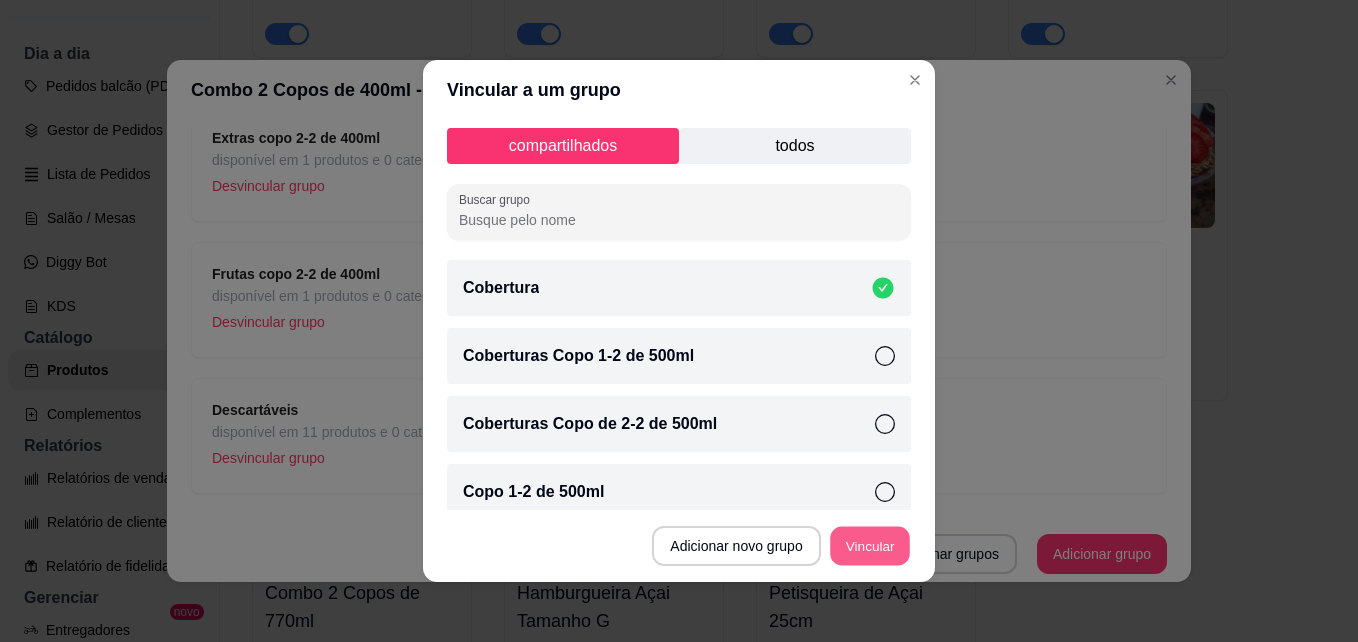 click on "Vincular" at bounding box center [870, 546] 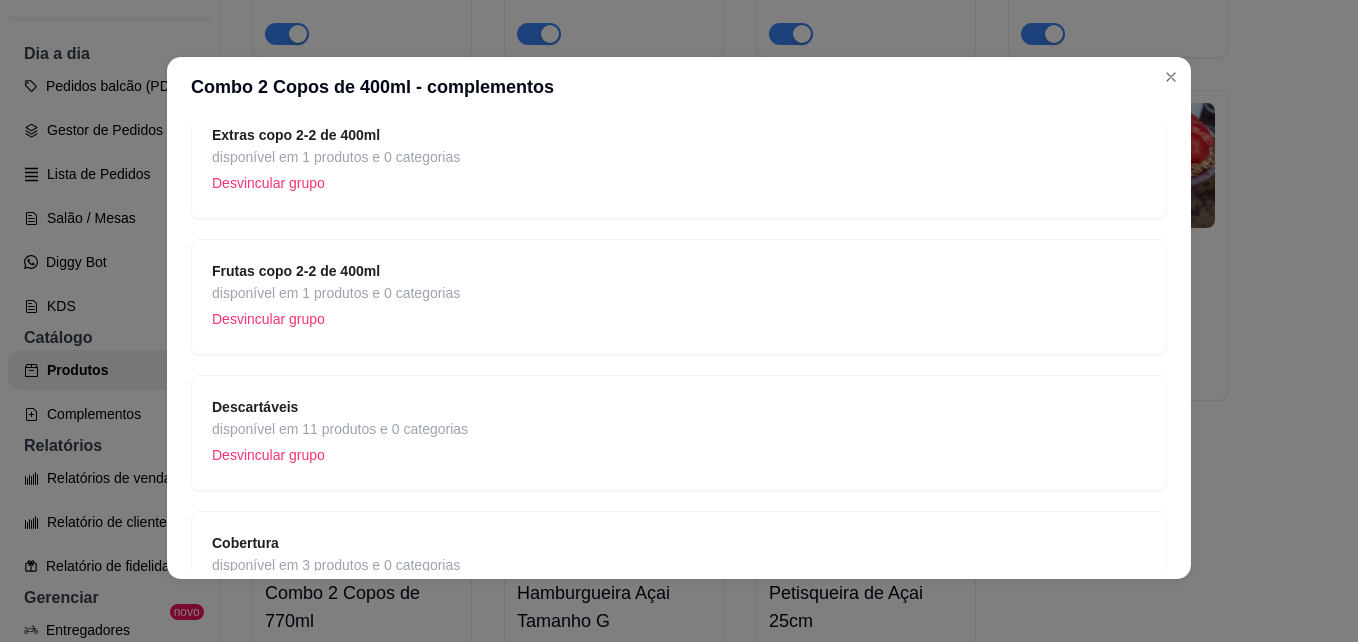 scroll, scrollTop: 4, scrollLeft: 0, axis: vertical 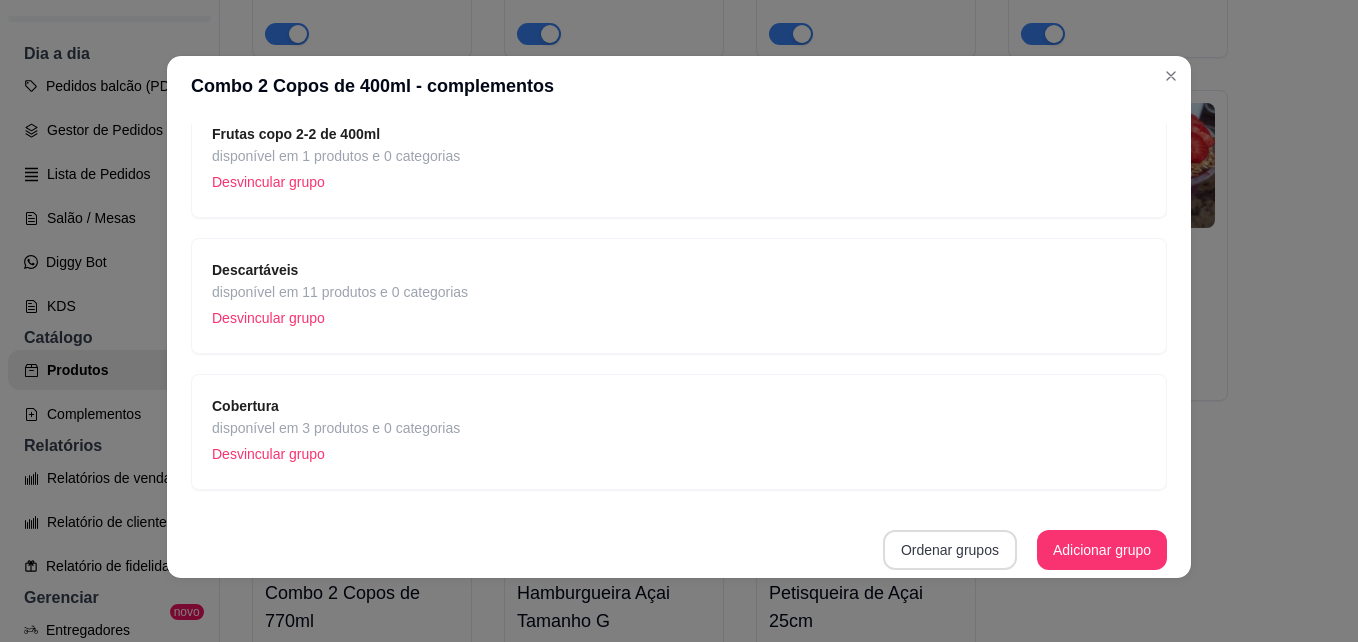 click on "Ordenar grupos" at bounding box center [950, 550] 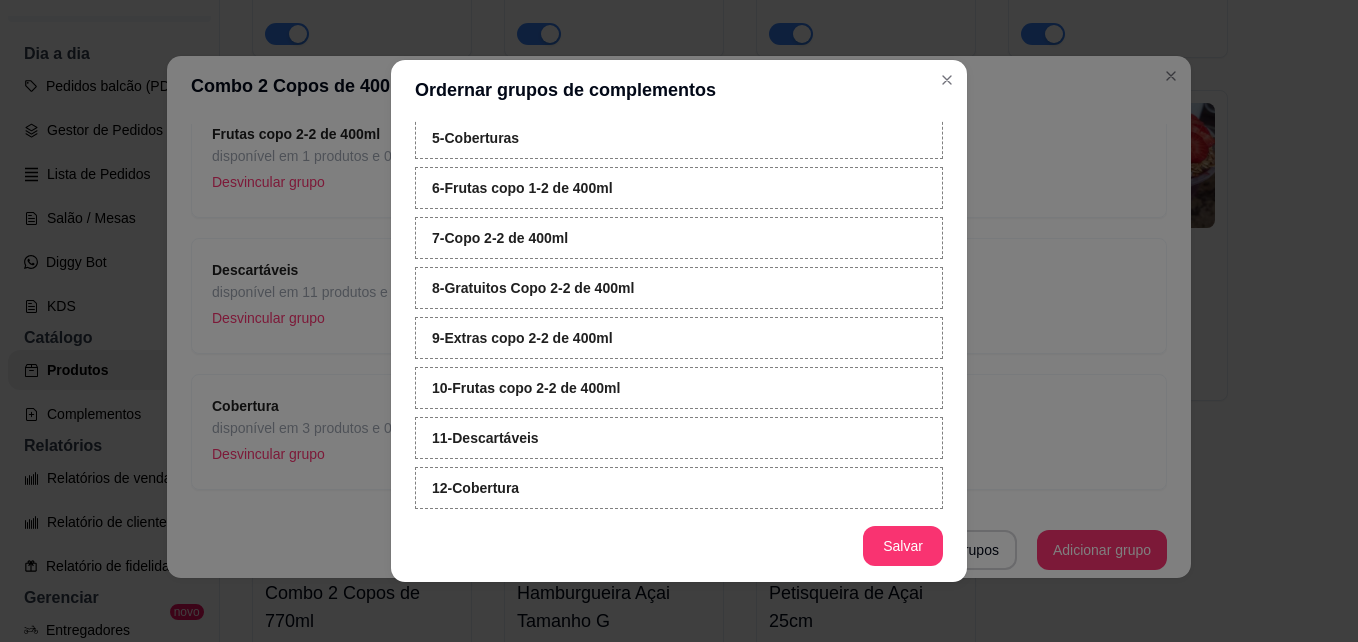 scroll, scrollTop: 226, scrollLeft: 0, axis: vertical 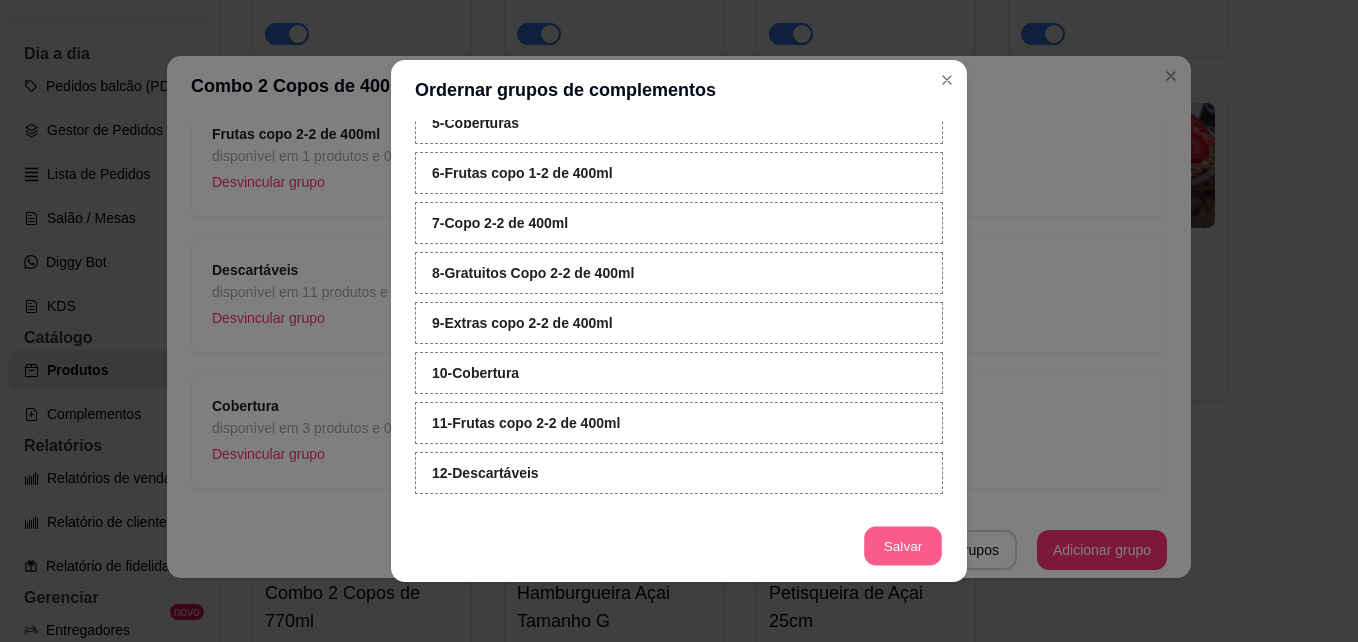 click on "Salvar" at bounding box center [903, 546] 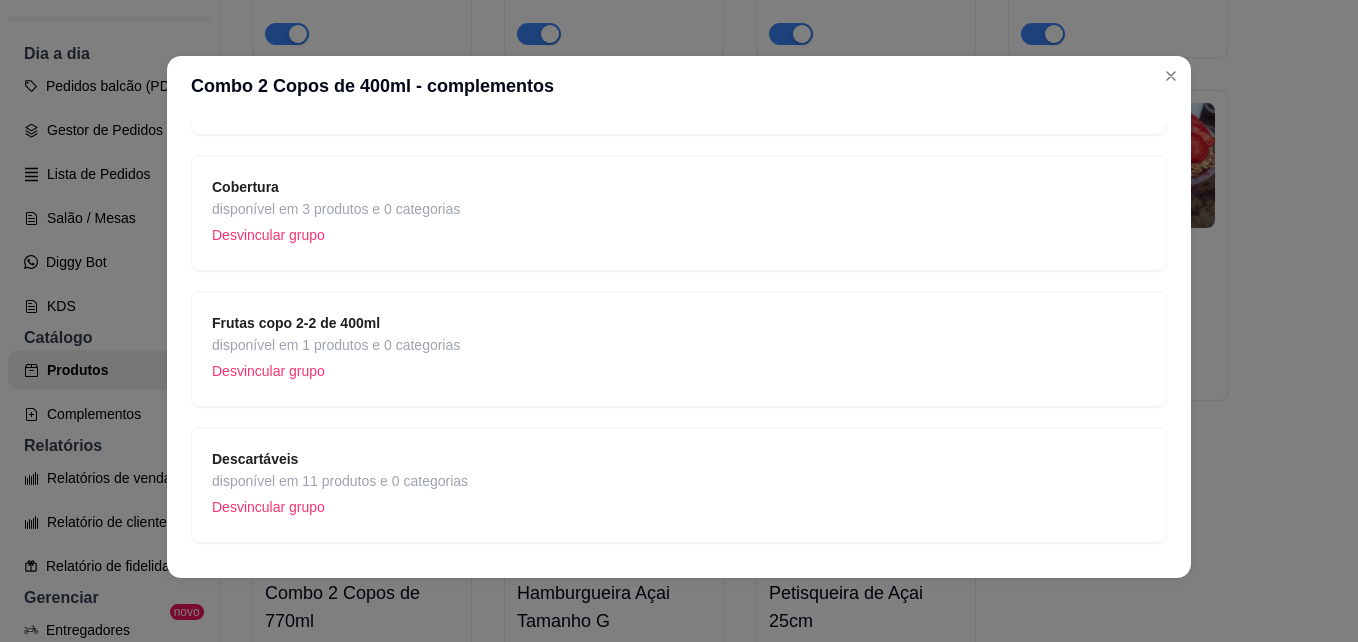 scroll, scrollTop: 1381, scrollLeft: 0, axis: vertical 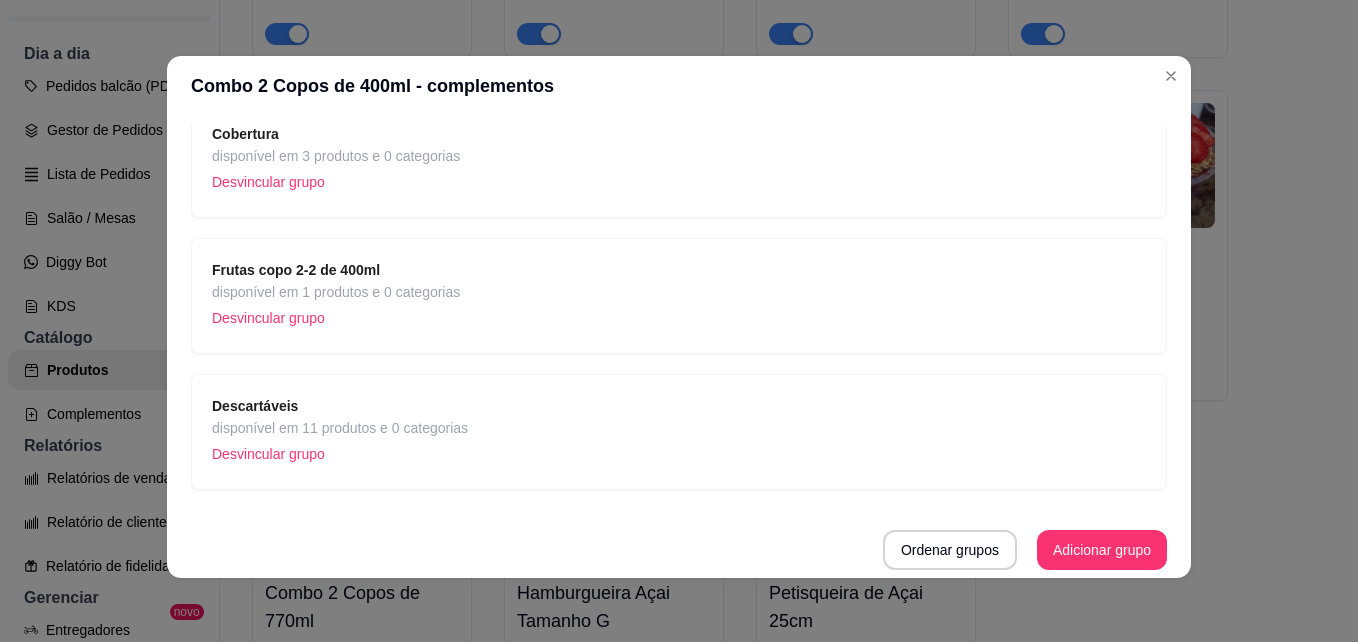click on "Cobertura disponível em 3 produtos e 0 categorias  Desvincular grupo" at bounding box center [679, 160] 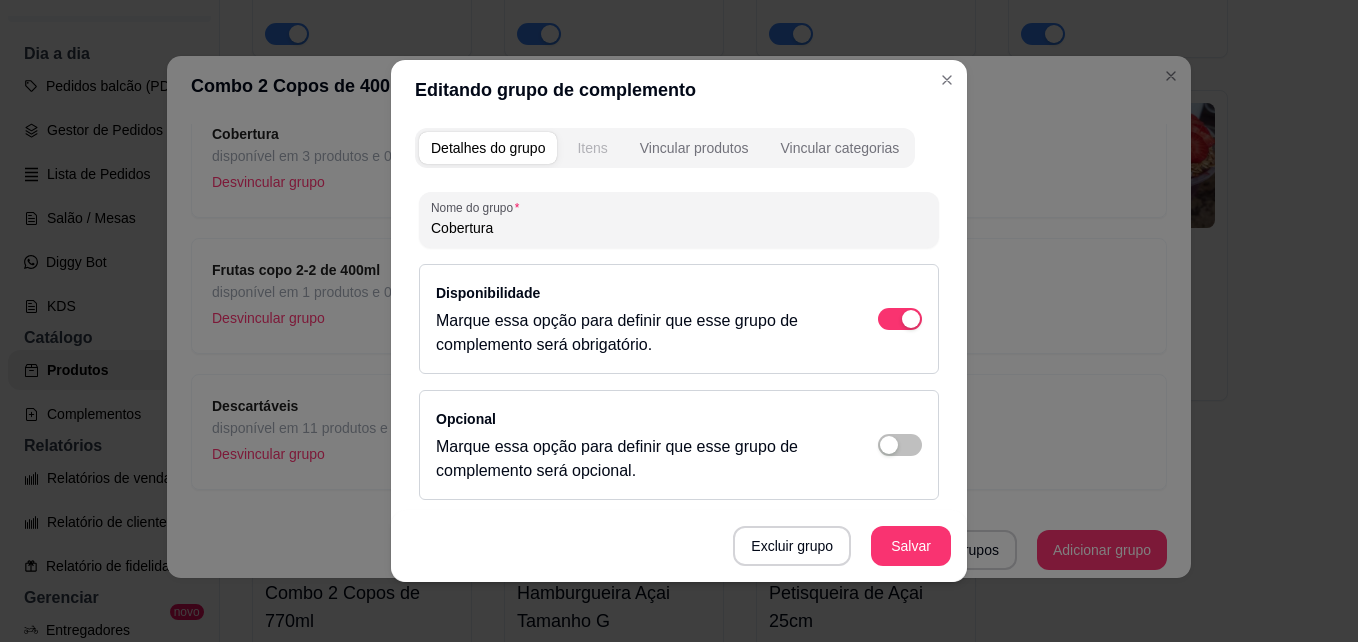 click on "Itens" at bounding box center [592, 148] 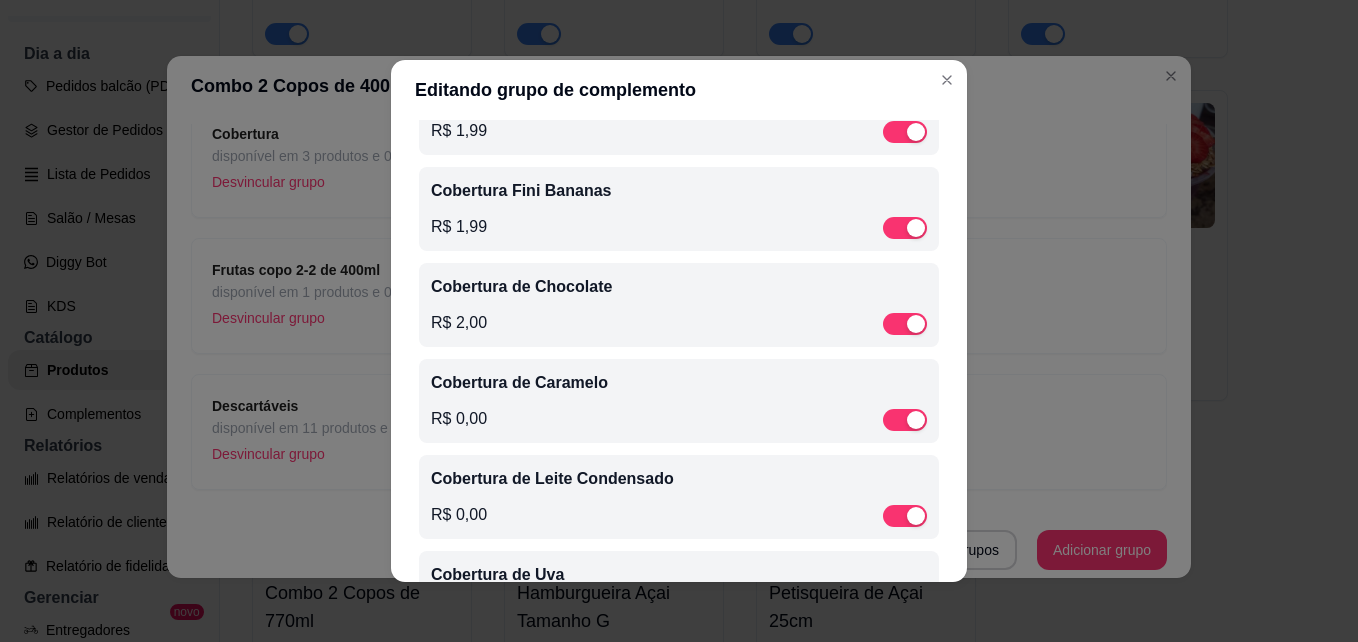 scroll, scrollTop: 656, scrollLeft: 0, axis: vertical 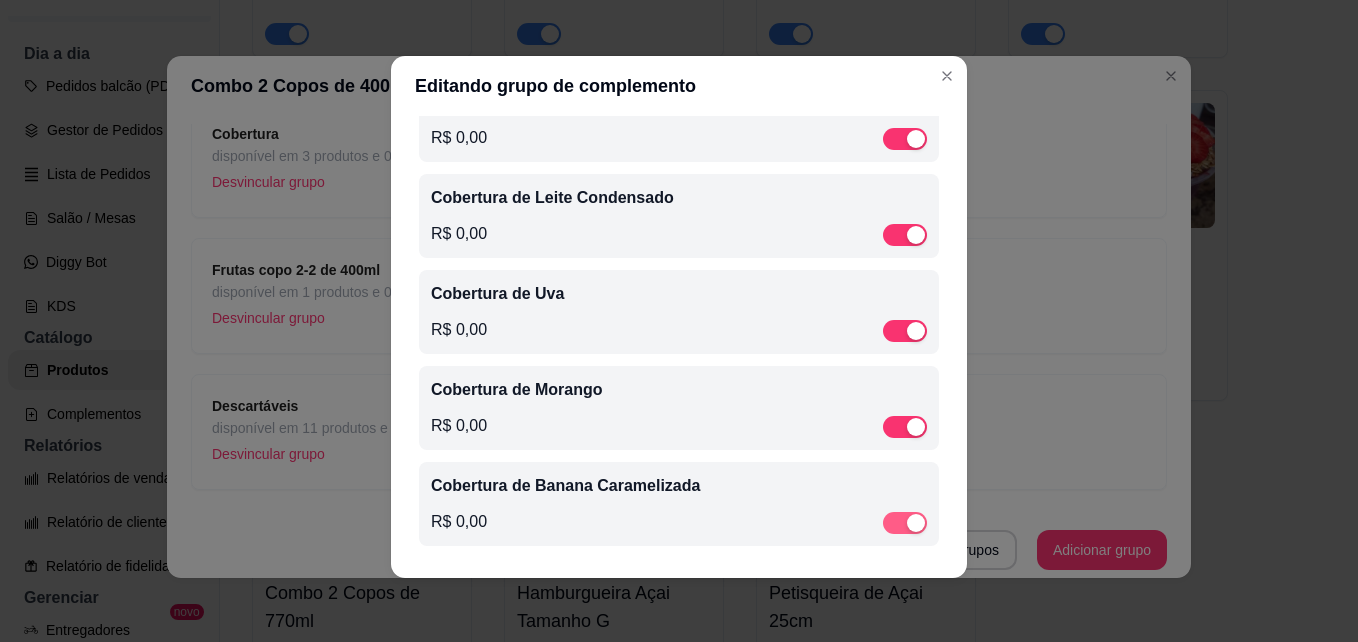 click at bounding box center (916, 523) 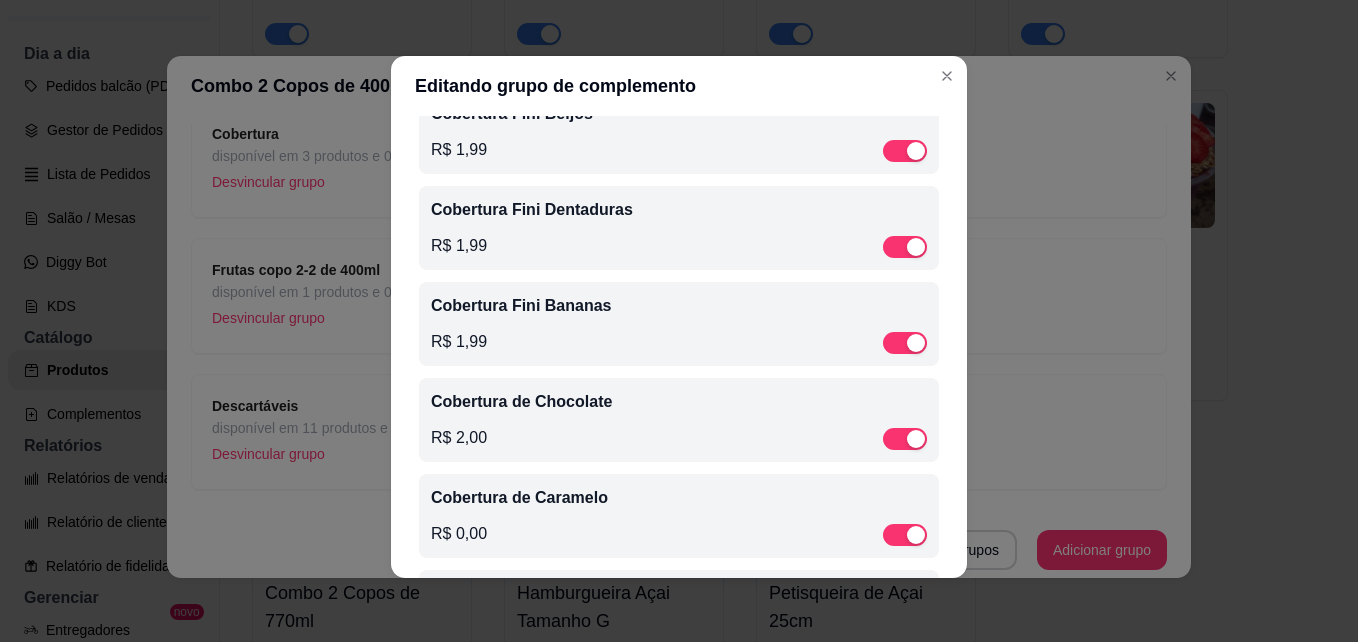 scroll, scrollTop: 156, scrollLeft: 0, axis: vertical 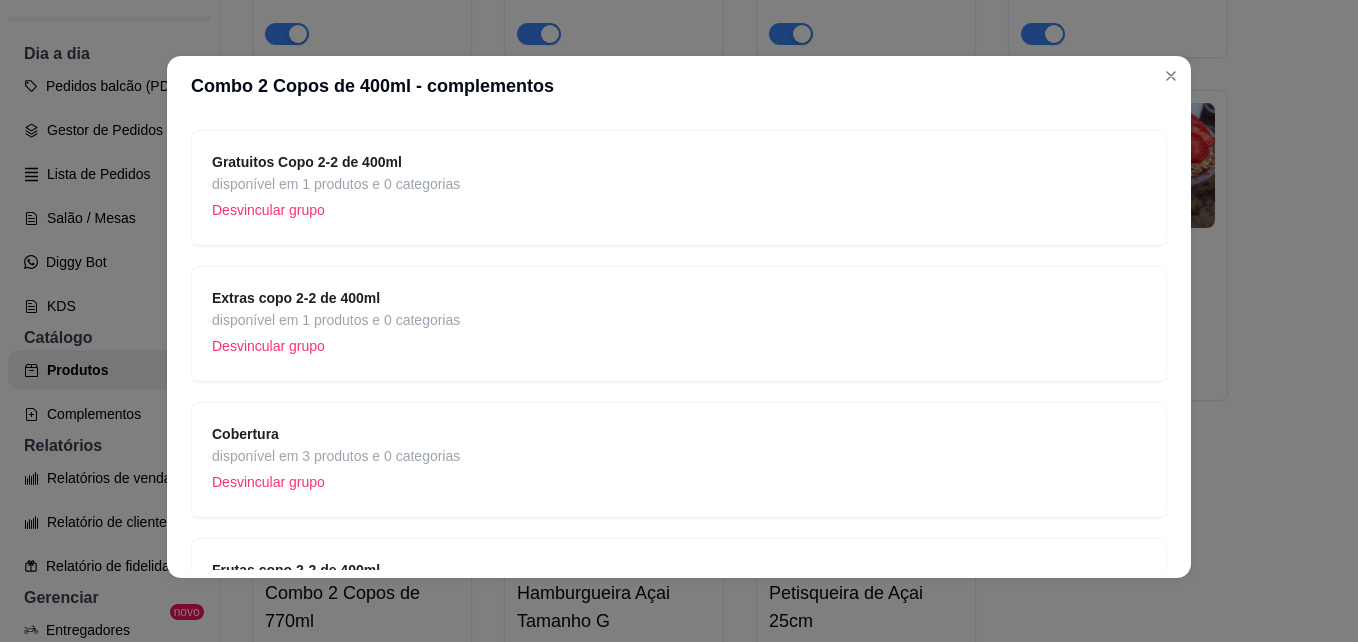click on "disponível em 1 produtos e 0 categorias" at bounding box center [336, 320] 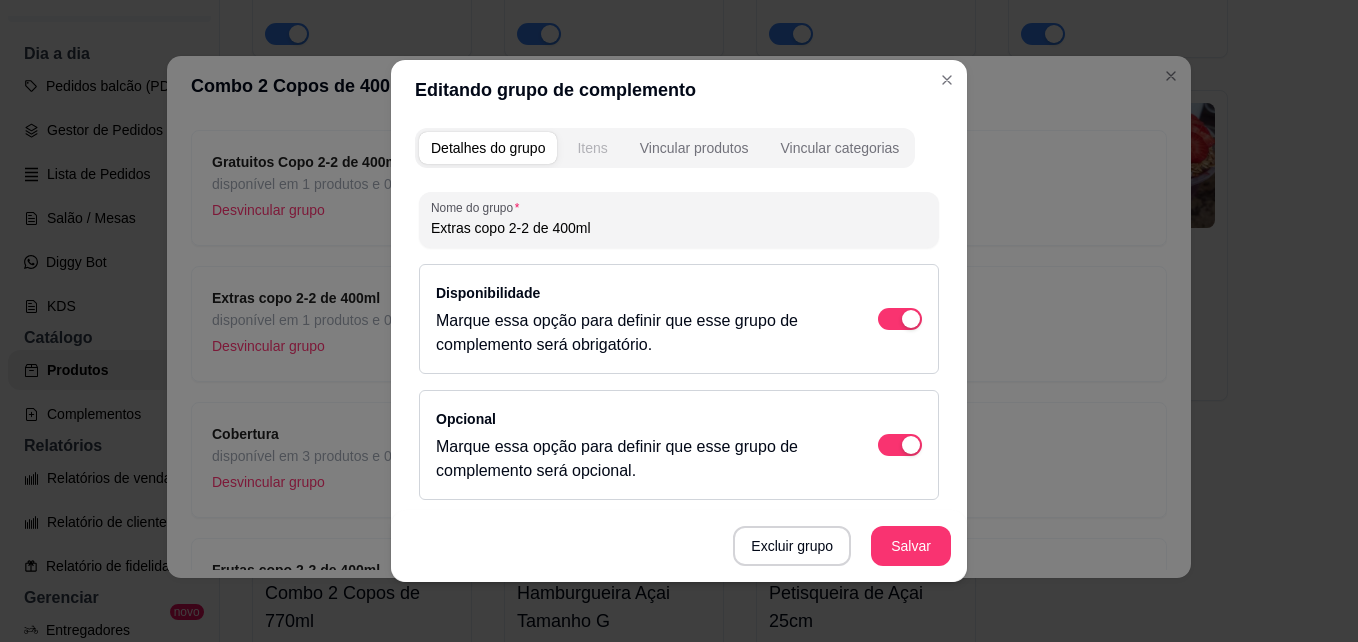 click on "Itens" at bounding box center (592, 148) 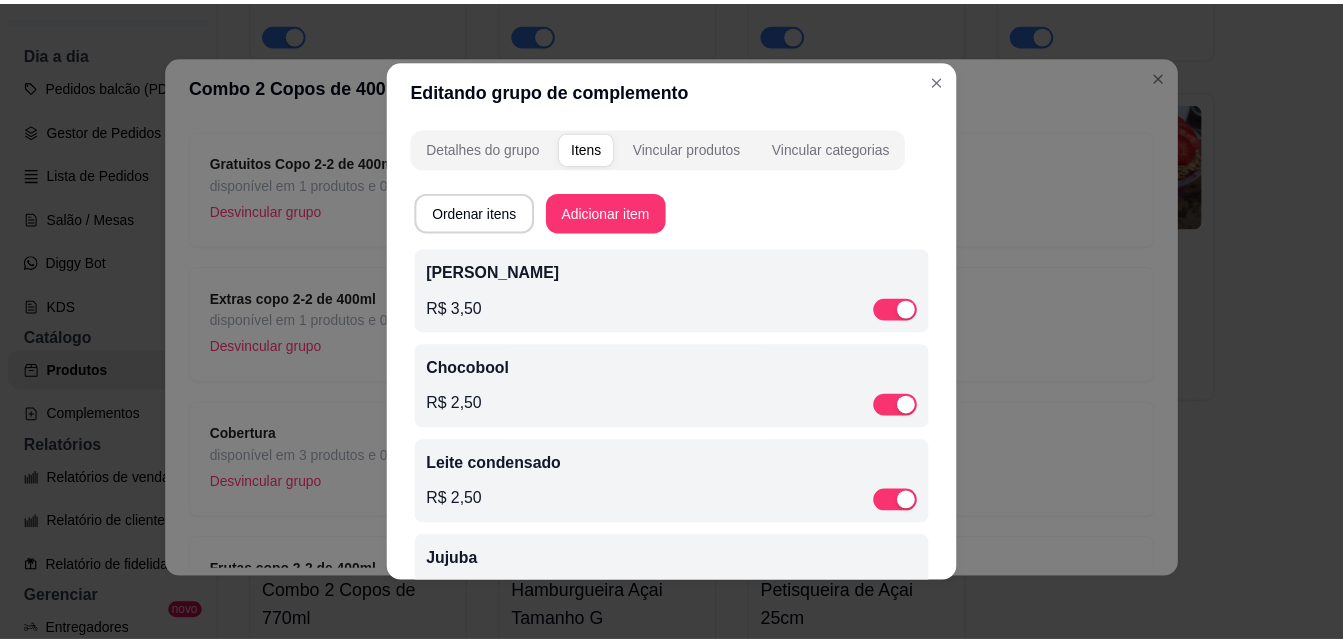scroll, scrollTop: 365, scrollLeft: 0, axis: vertical 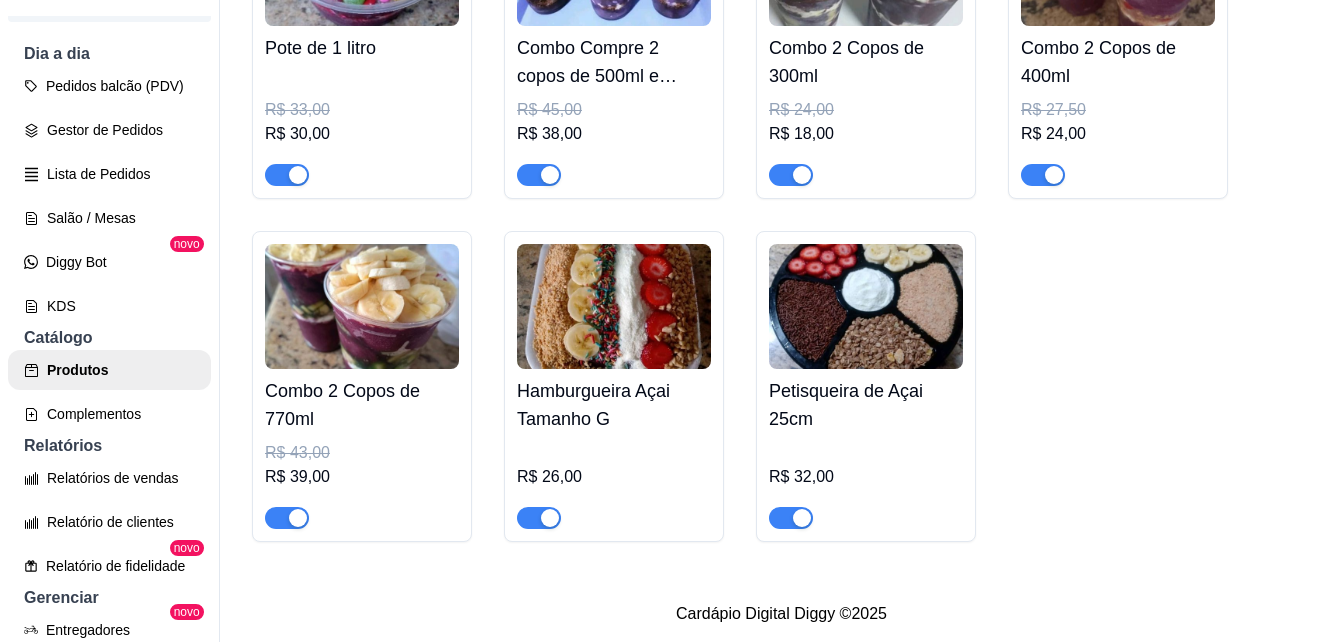 click at bounding box center (362, 306) 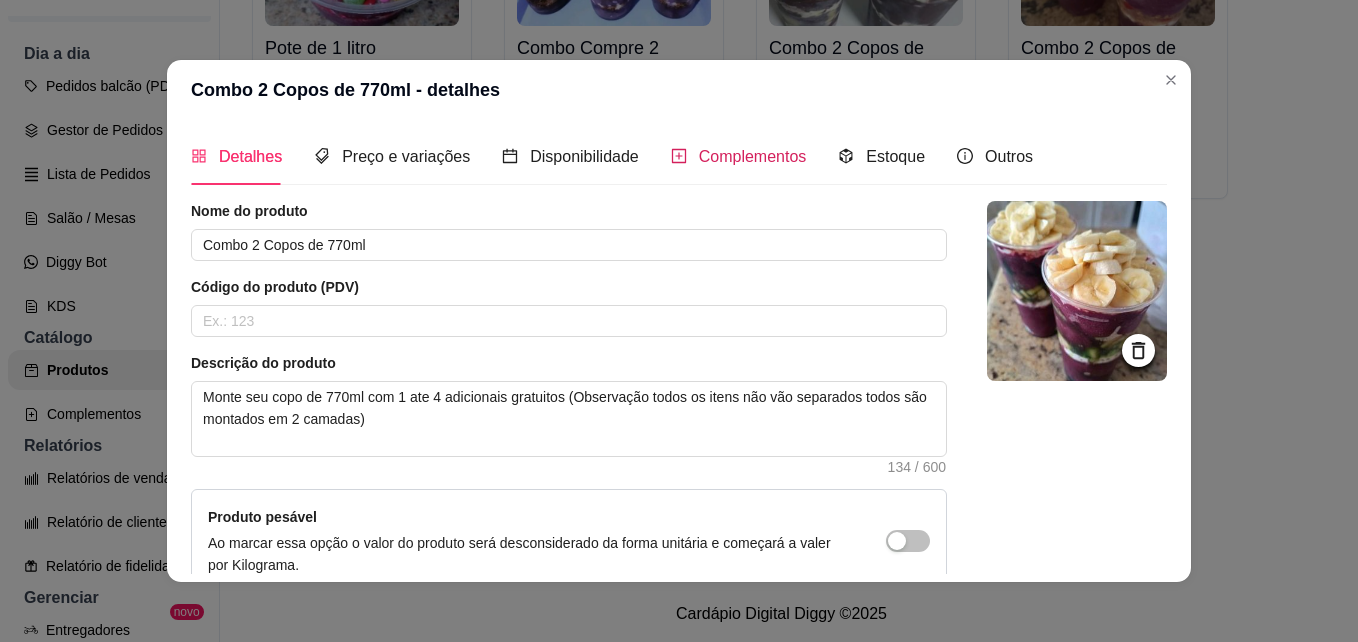 click on "Complementos" at bounding box center [753, 156] 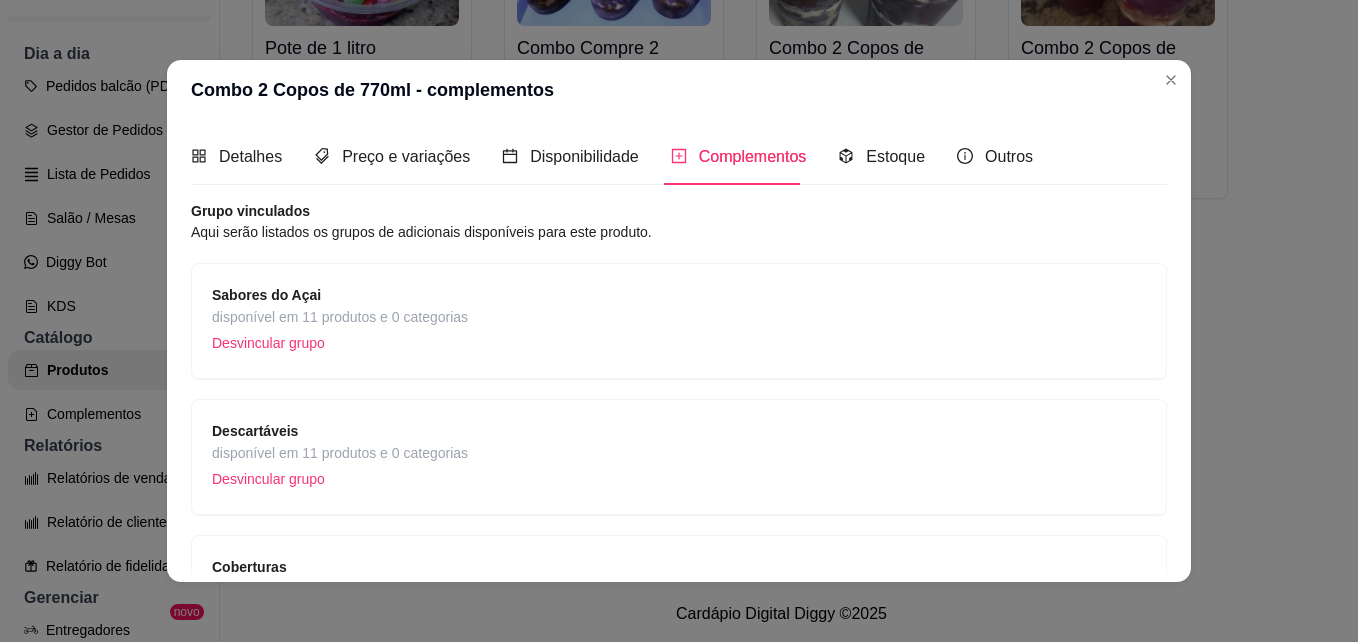 type 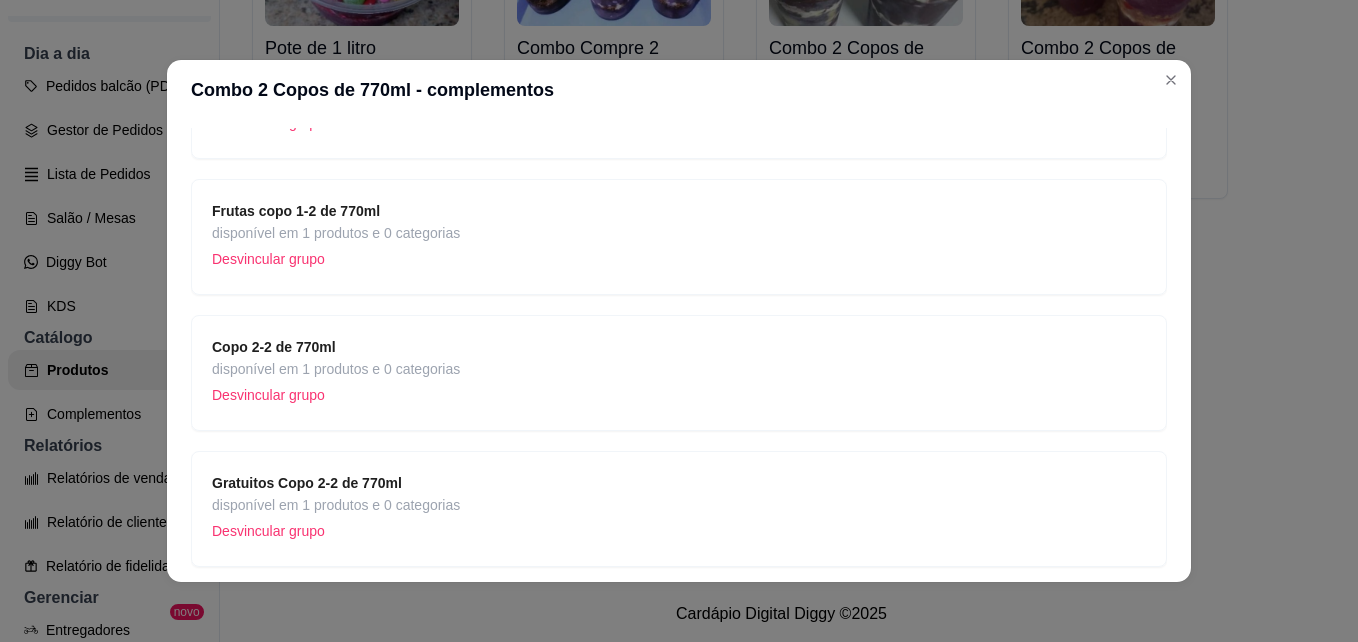 scroll, scrollTop: 1245, scrollLeft: 0, axis: vertical 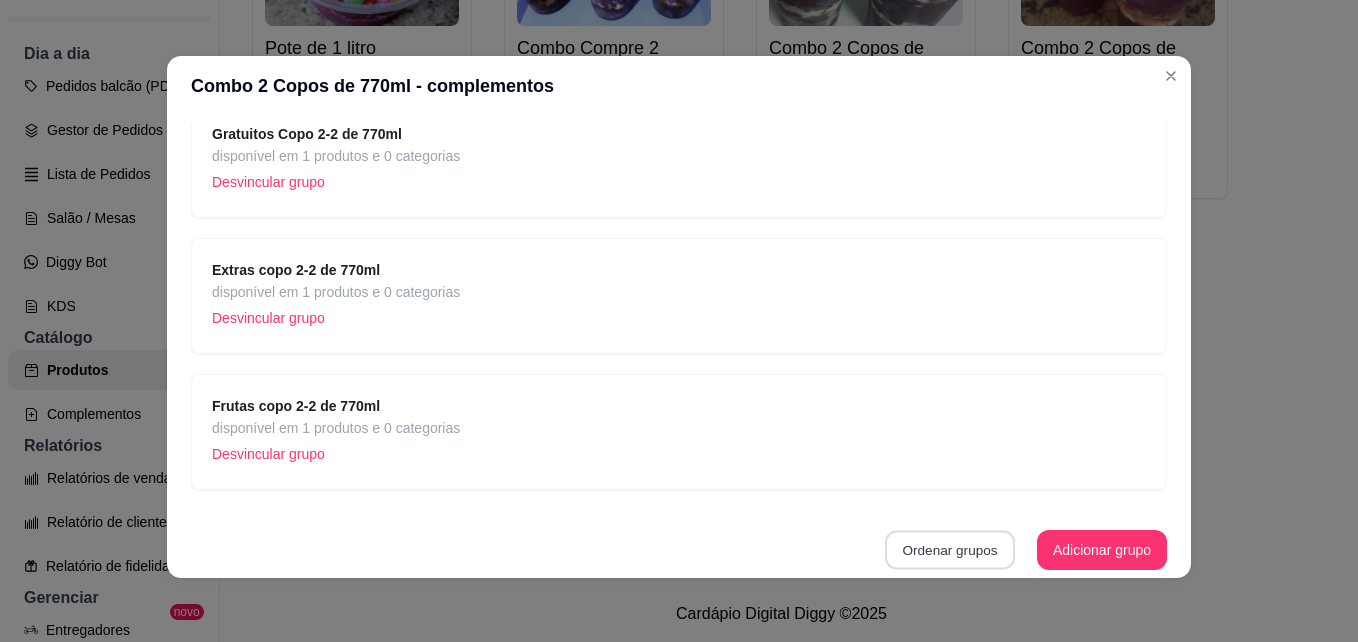 click on "Ordenar grupos" at bounding box center [950, 550] 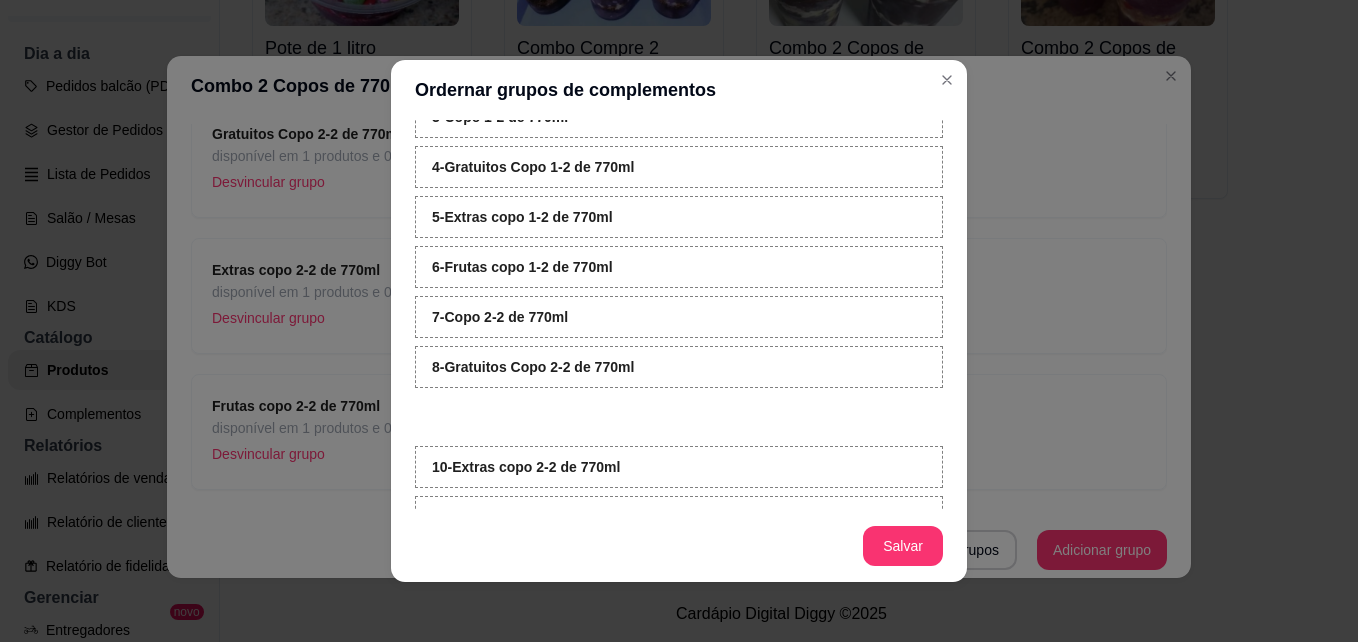 scroll, scrollTop: 176, scrollLeft: 0, axis: vertical 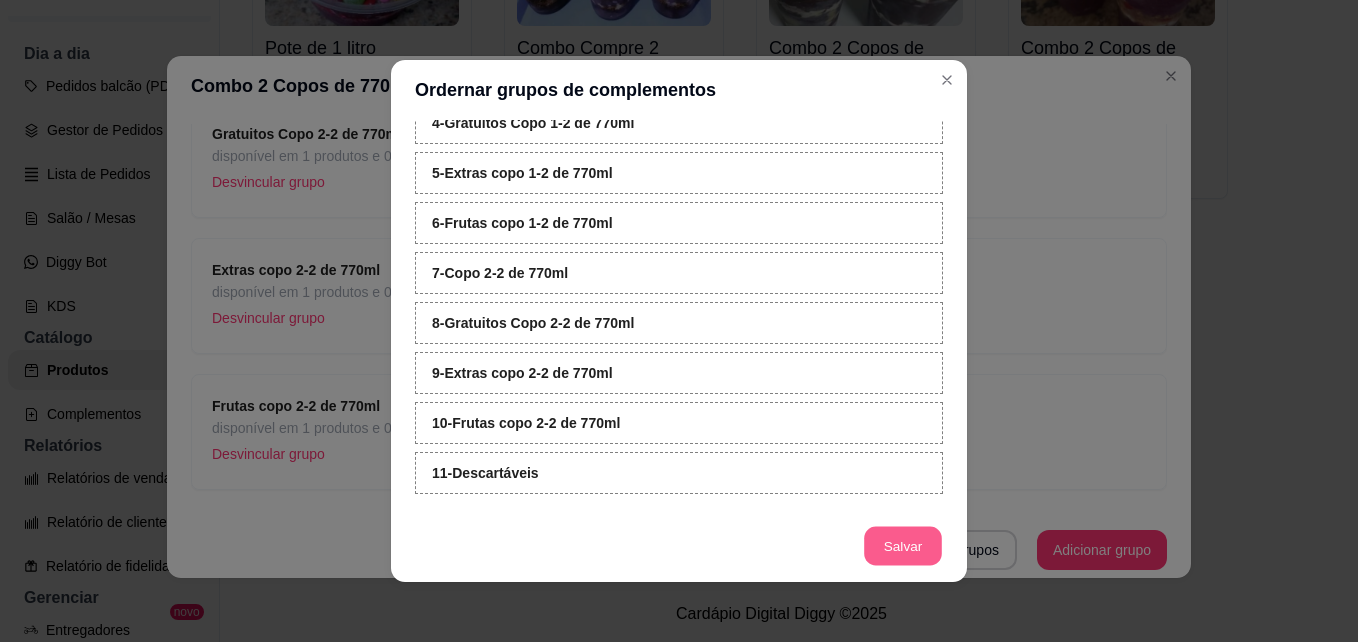 click on "Salvar" at bounding box center [903, 546] 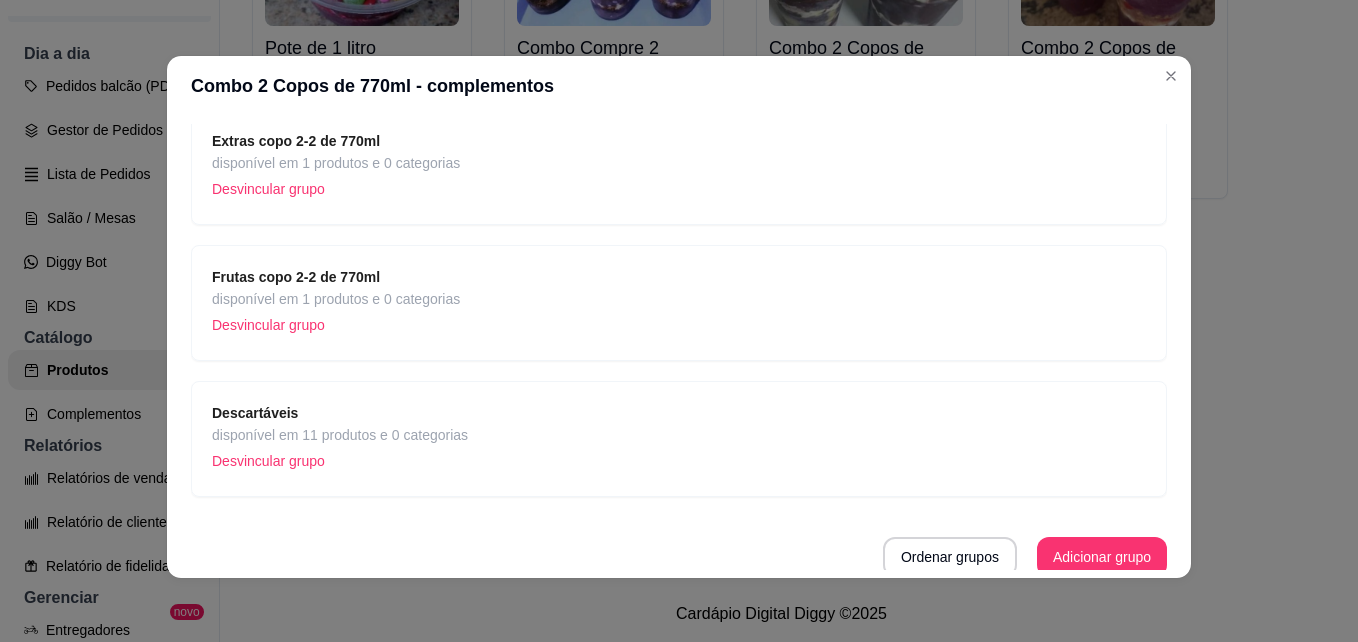scroll, scrollTop: 1245, scrollLeft: 0, axis: vertical 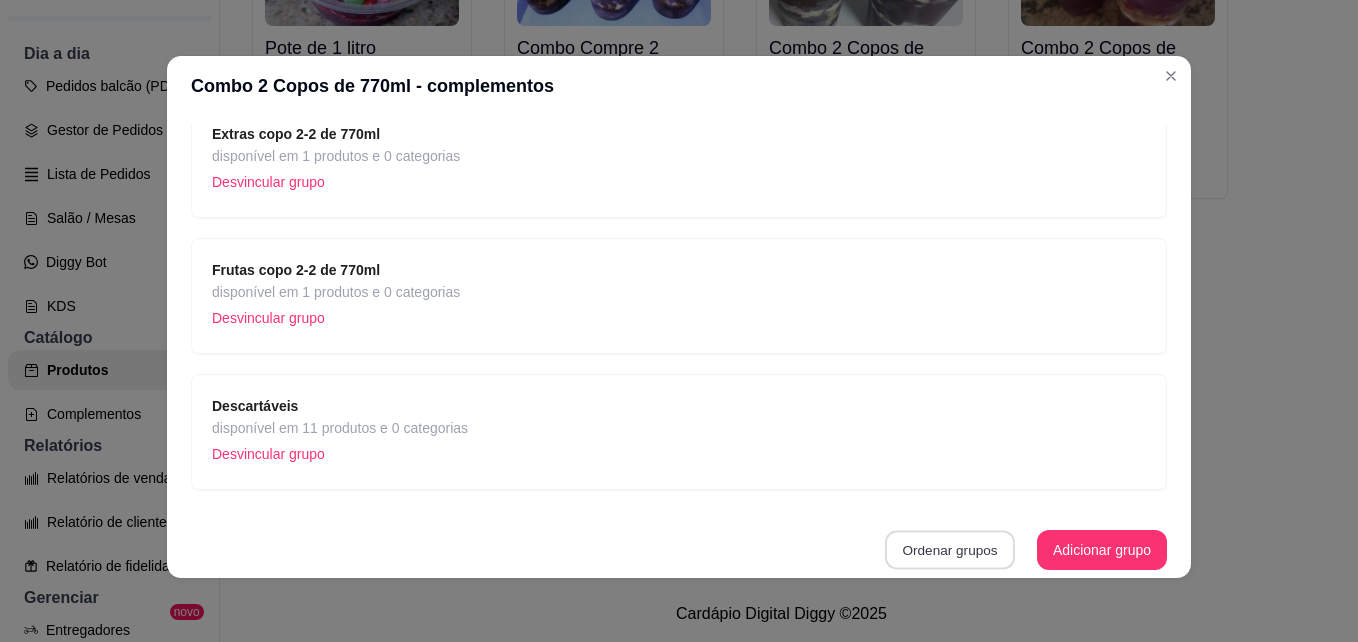 click on "Ordenar grupos" at bounding box center [950, 550] 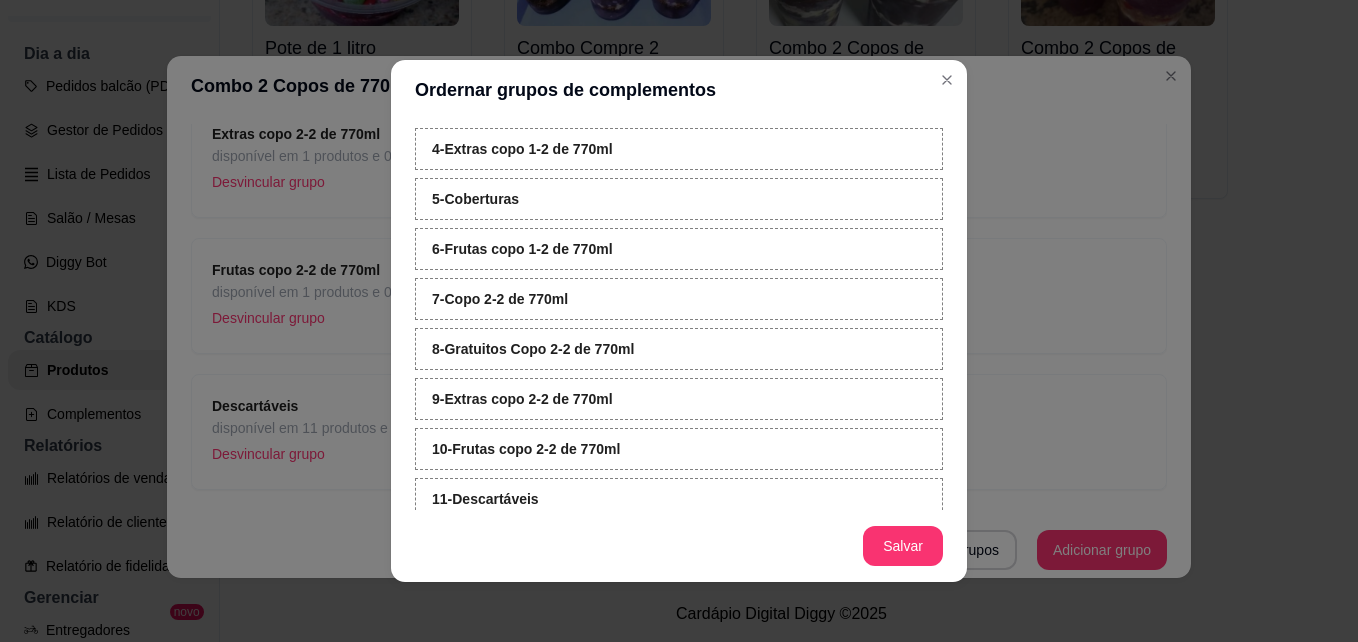 scroll, scrollTop: 176, scrollLeft: 0, axis: vertical 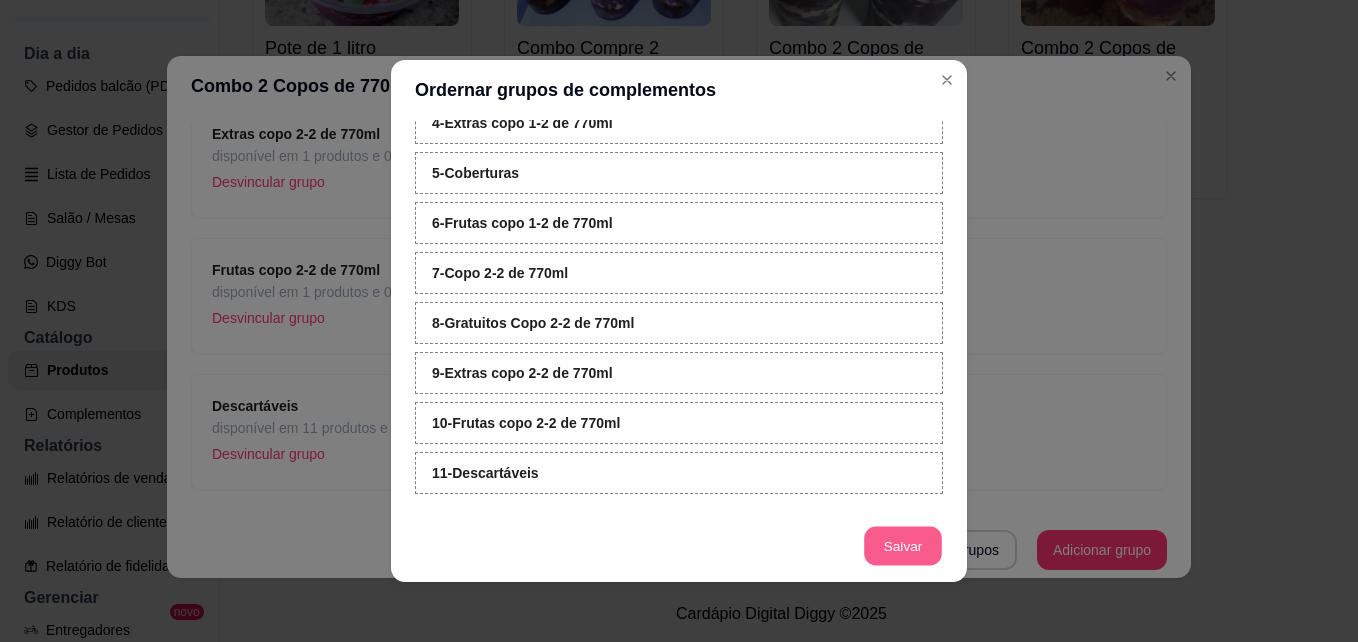 click on "Salvar" at bounding box center [903, 546] 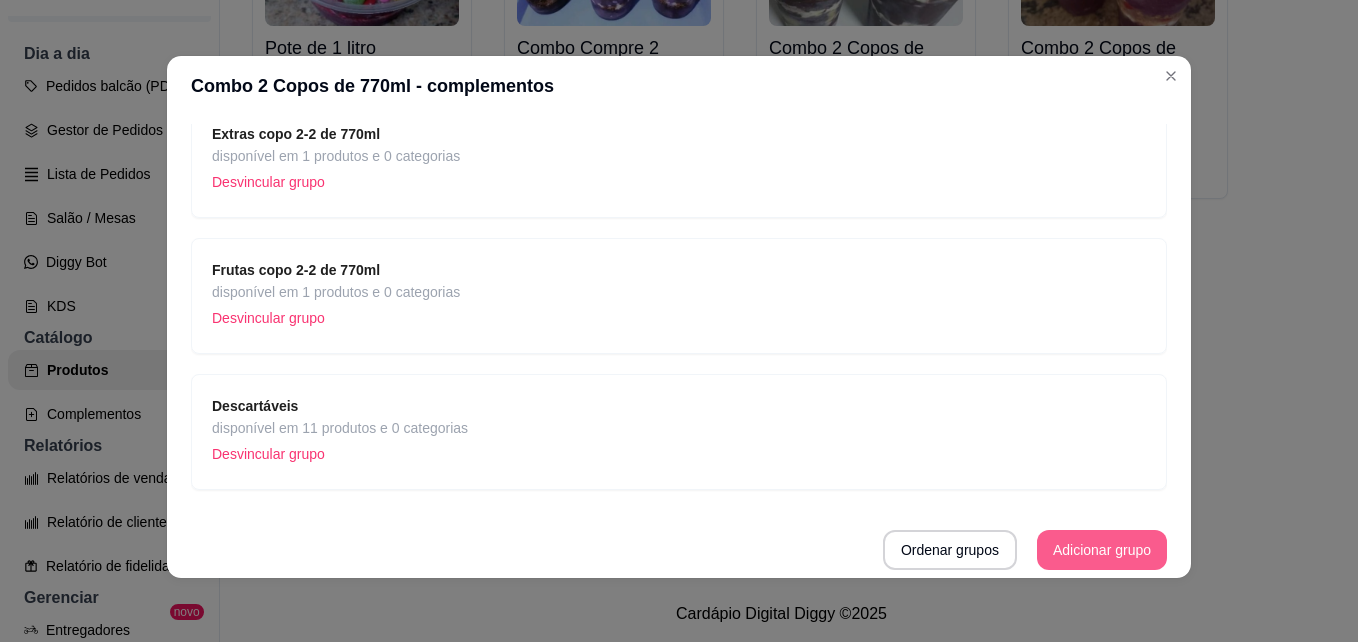 click on "Adicionar grupo" at bounding box center [1102, 550] 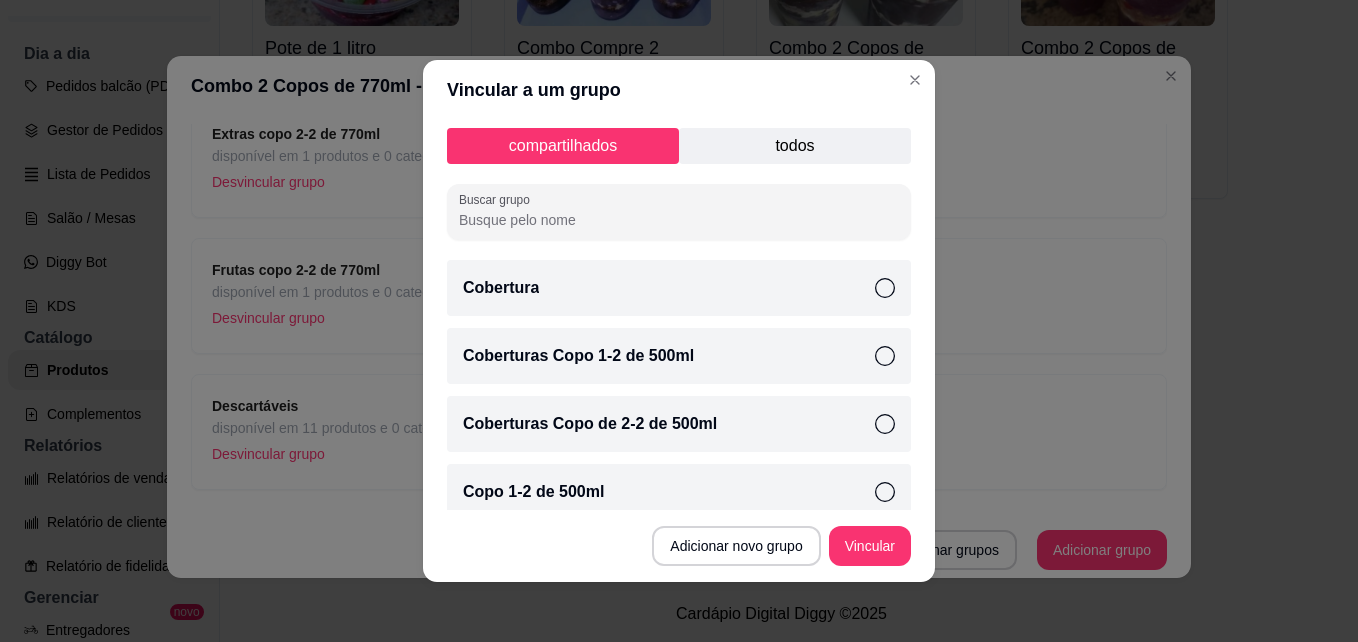 click on "todos" at bounding box center (795, 146) 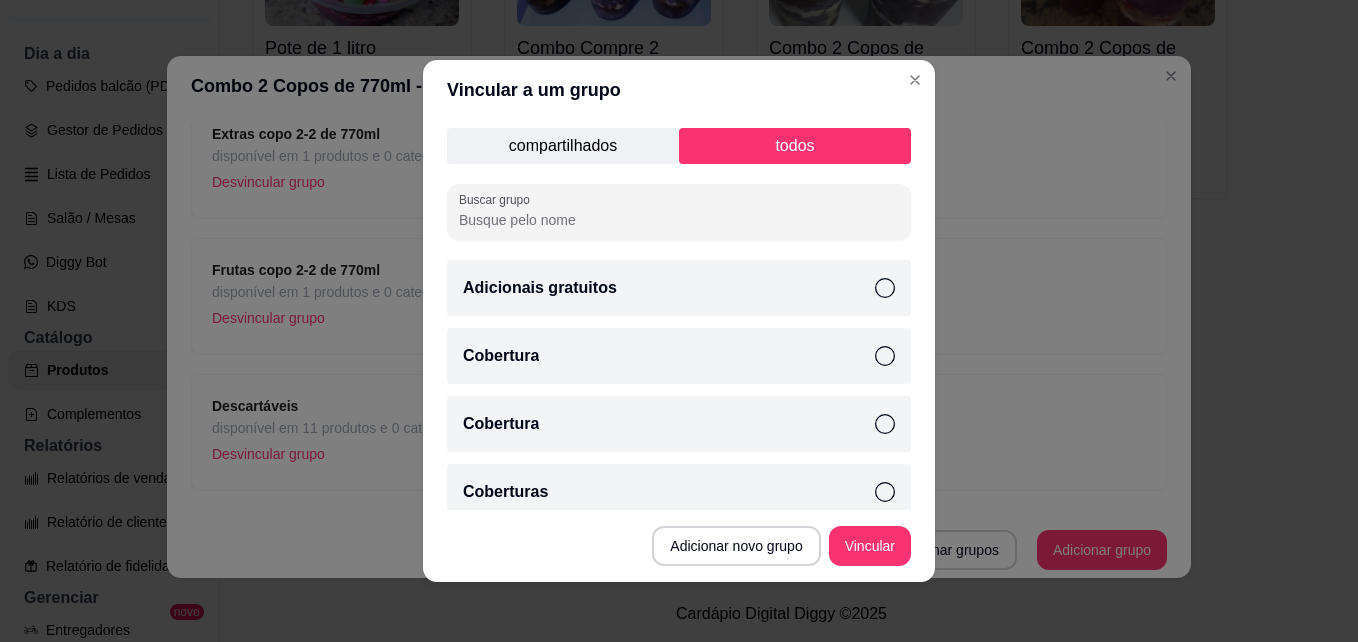 click on "Coberturas" at bounding box center [679, 492] 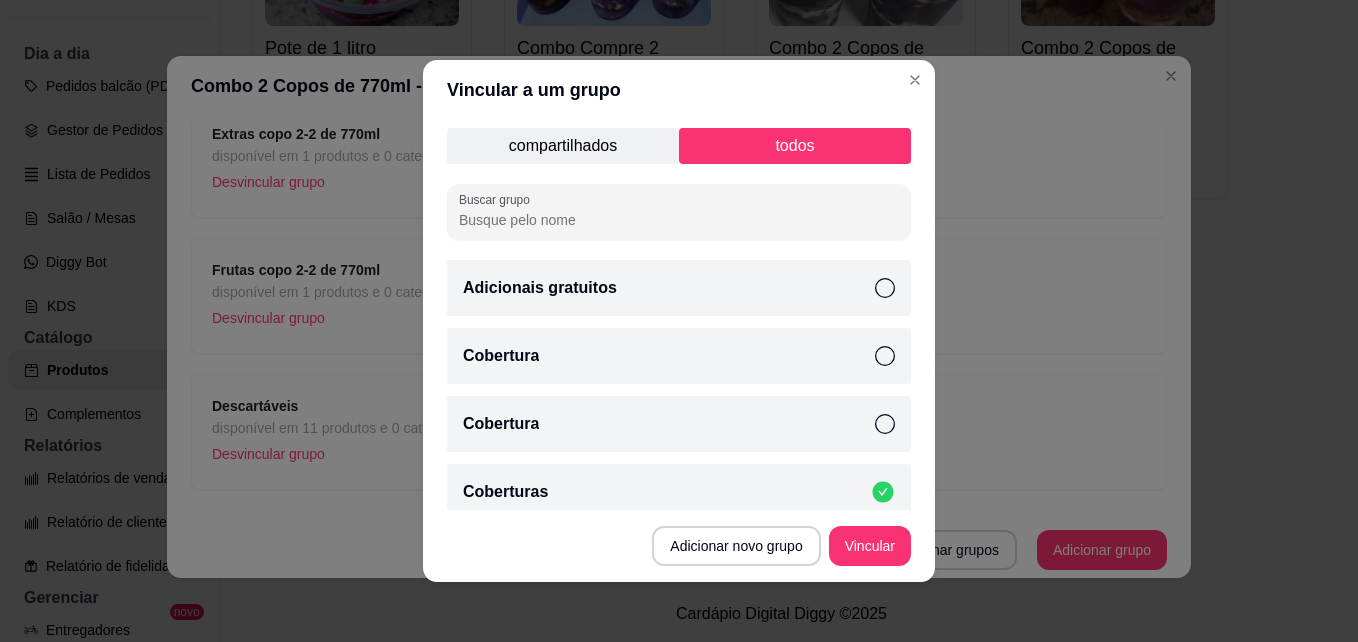 scroll, scrollTop: 100, scrollLeft: 0, axis: vertical 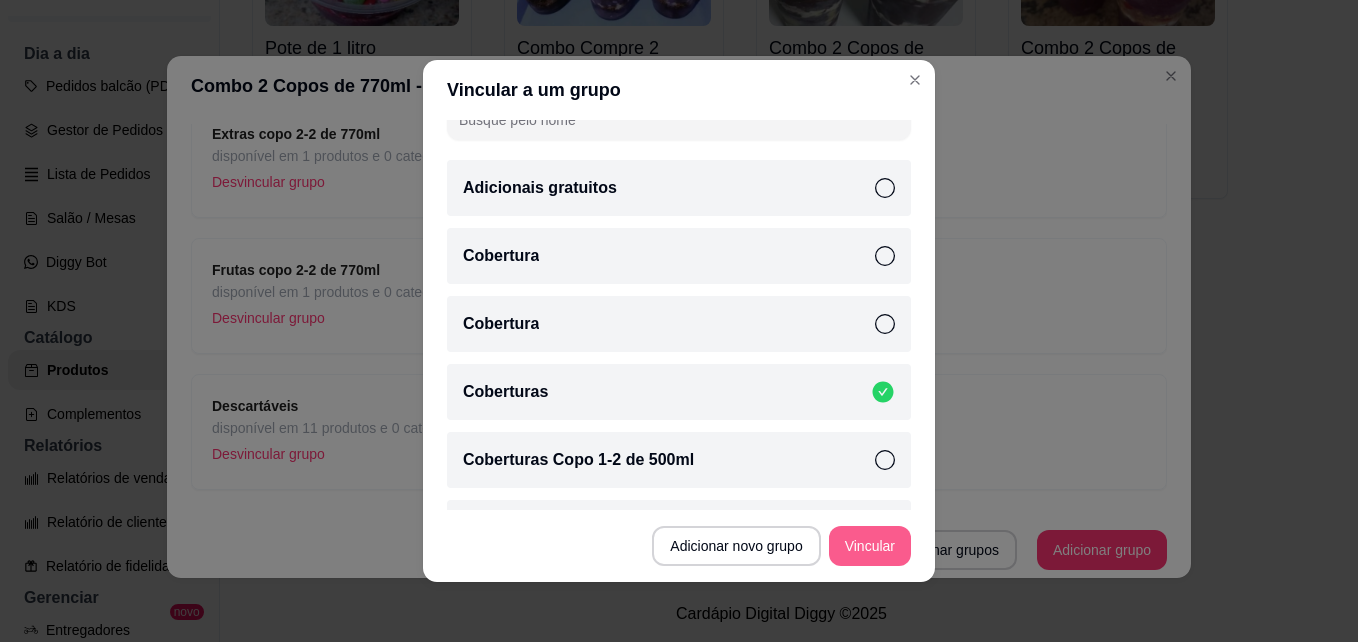 click on "Vincular" at bounding box center (870, 546) 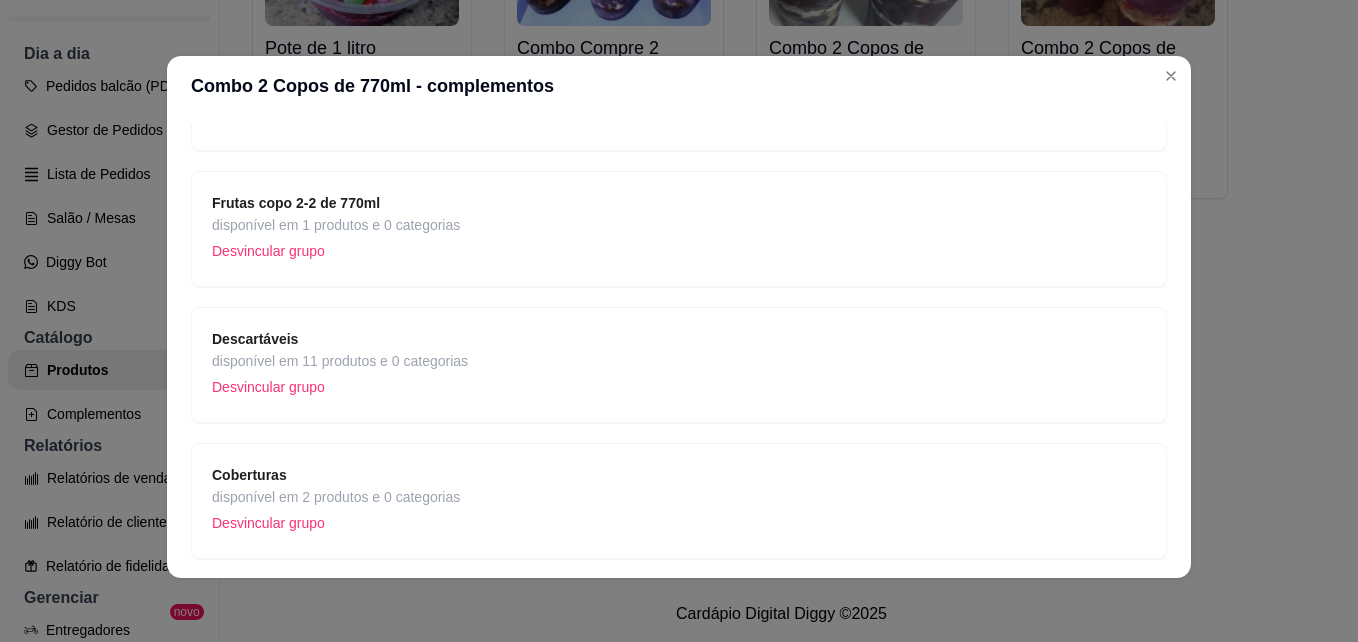 scroll, scrollTop: 1381, scrollLeft: 0, axis: vertical 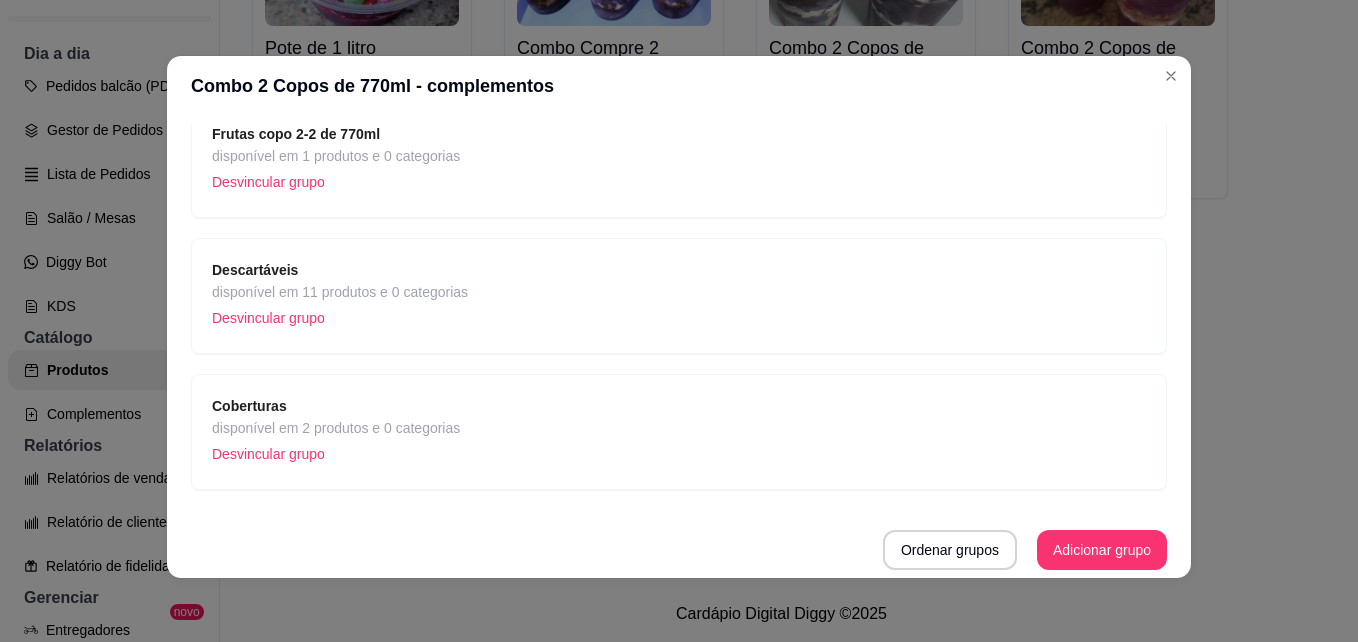 click on "Coberturas disponível em 2 produtos e 0 categorias  Desvincular grupo" at bounding box center [679, 432] 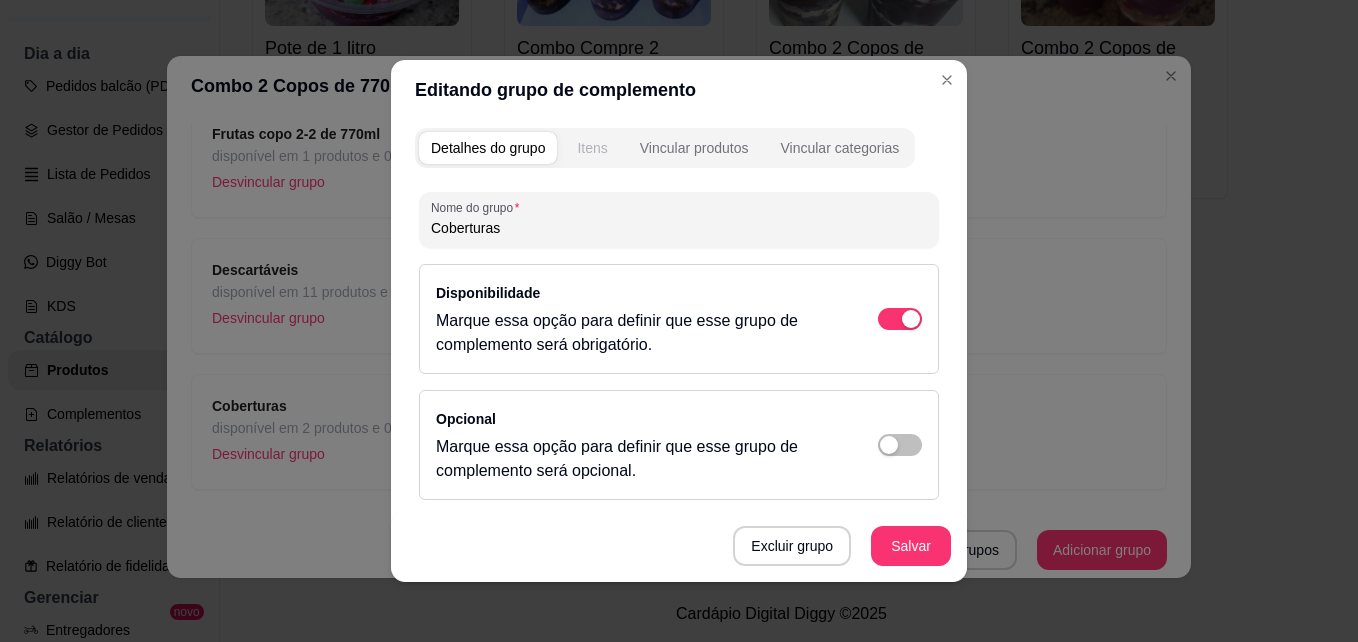 click on "Itens" at bounding box center [592, 148] 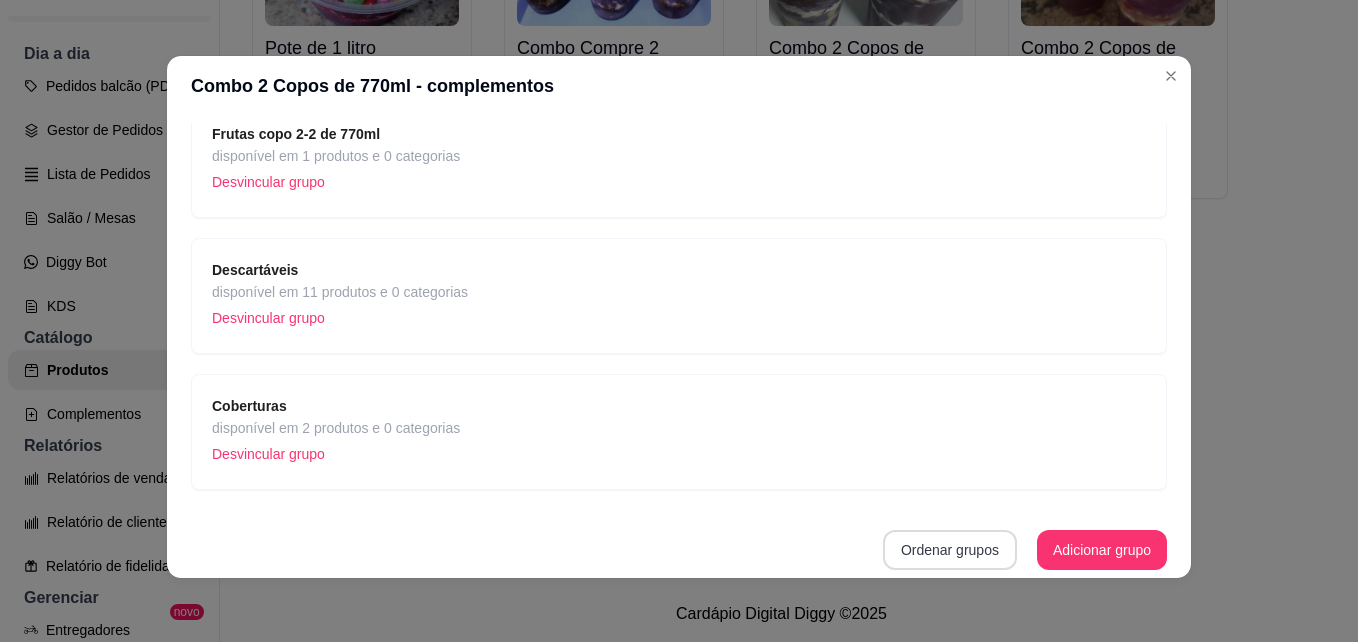 click on "Ordenar grupos" at bounding box center (950, 550) 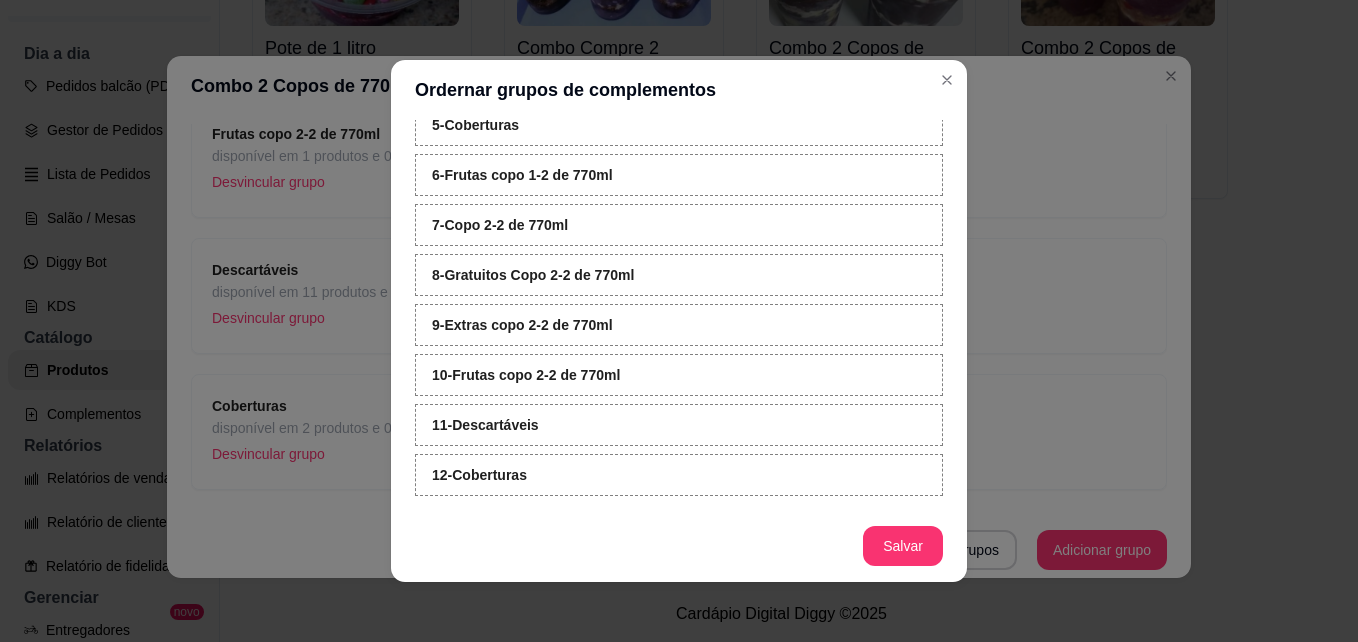scroll, scrollTop: 226, scrollLeft: 0, axis: vertical 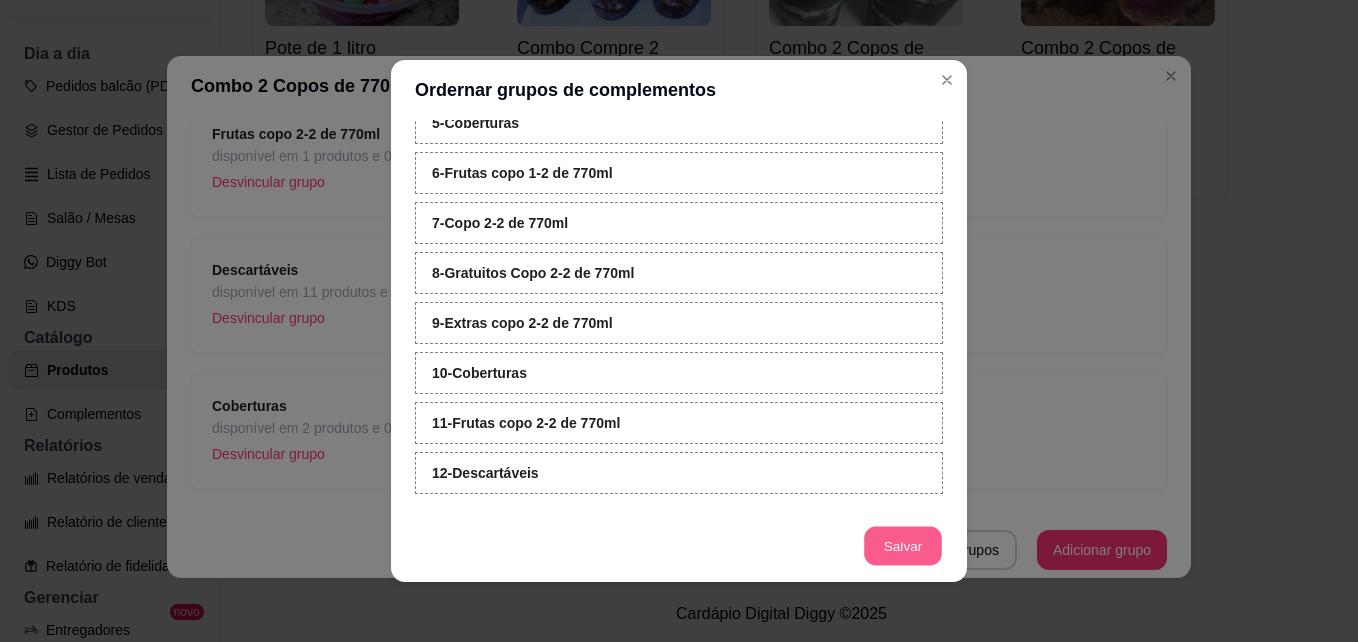 click on "Salvar" at bounding box center [903, 546] 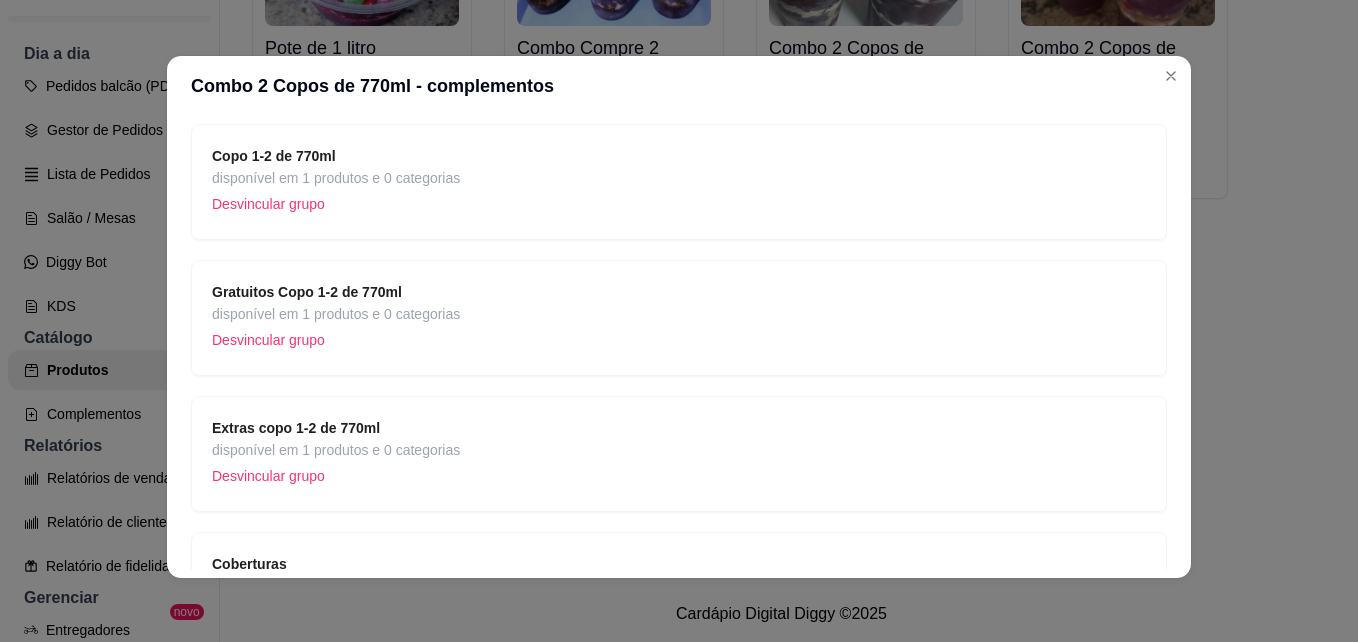 scroll, scrollTop: 300, scrollLeft: 0, axis: vertical 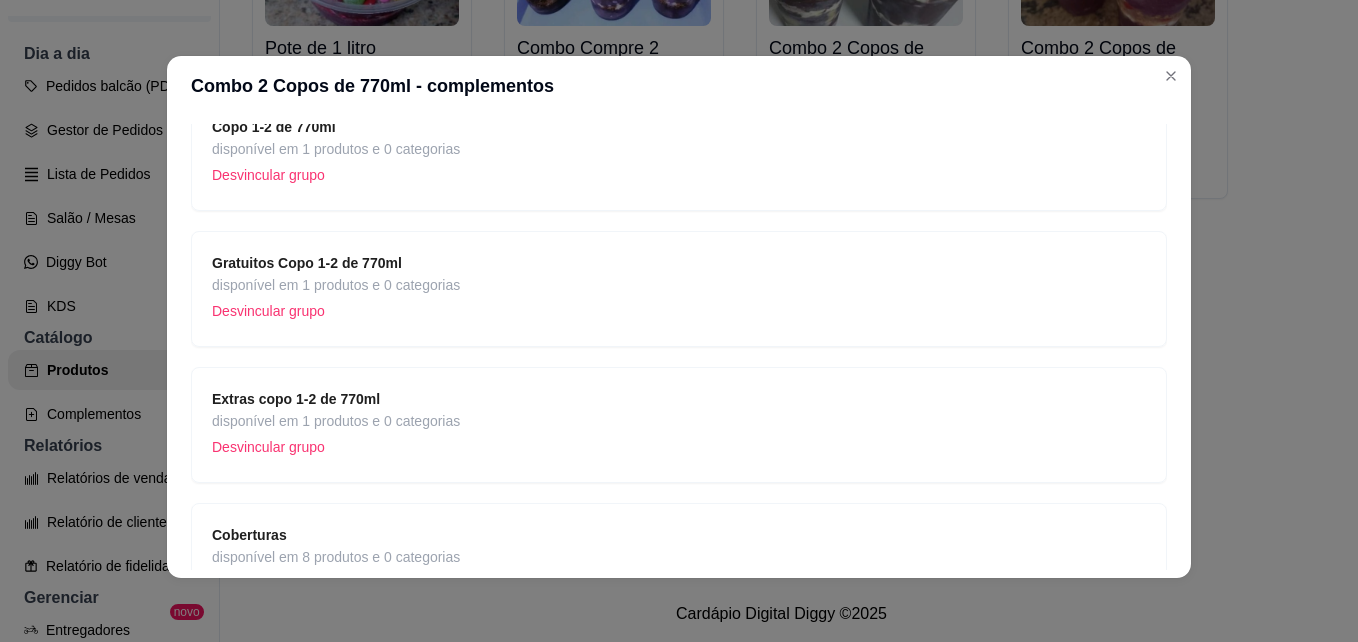 click on "Gratuitos Copo 1-2 de 770ml disponível em 1 produtos e 0 categorias  Desvincular grupo" at bounding box center (679, 289) 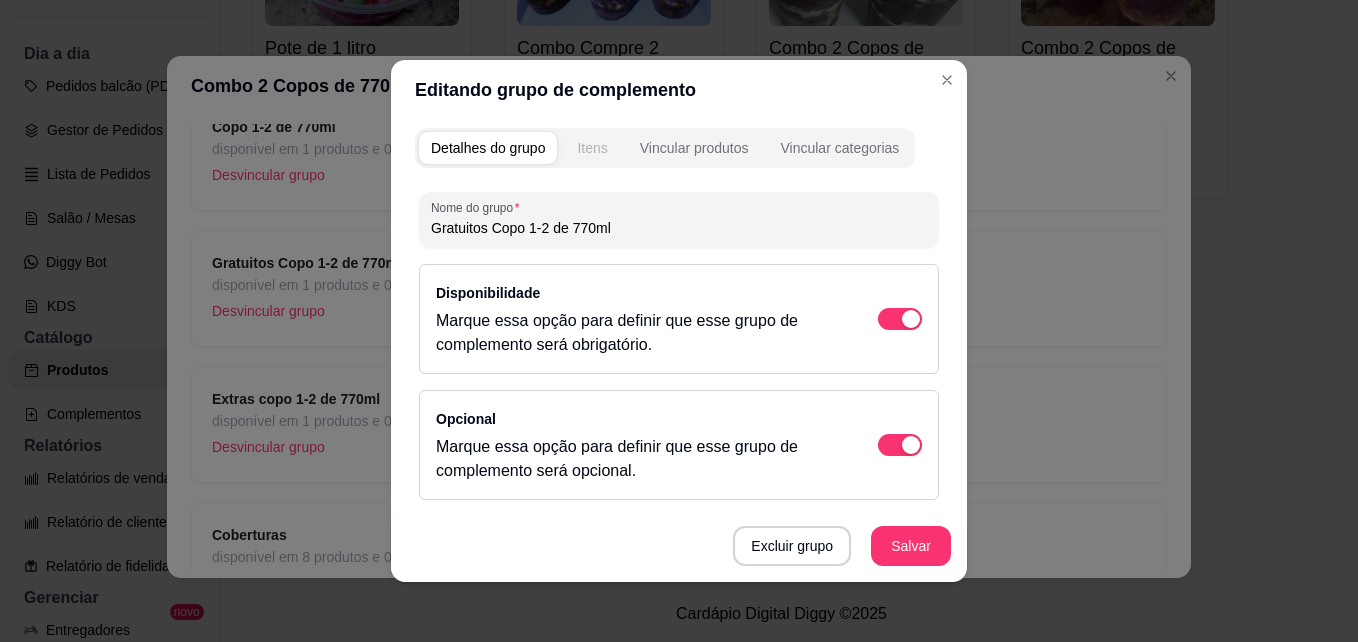 click on "Itens" at bounding box center (592, 148) 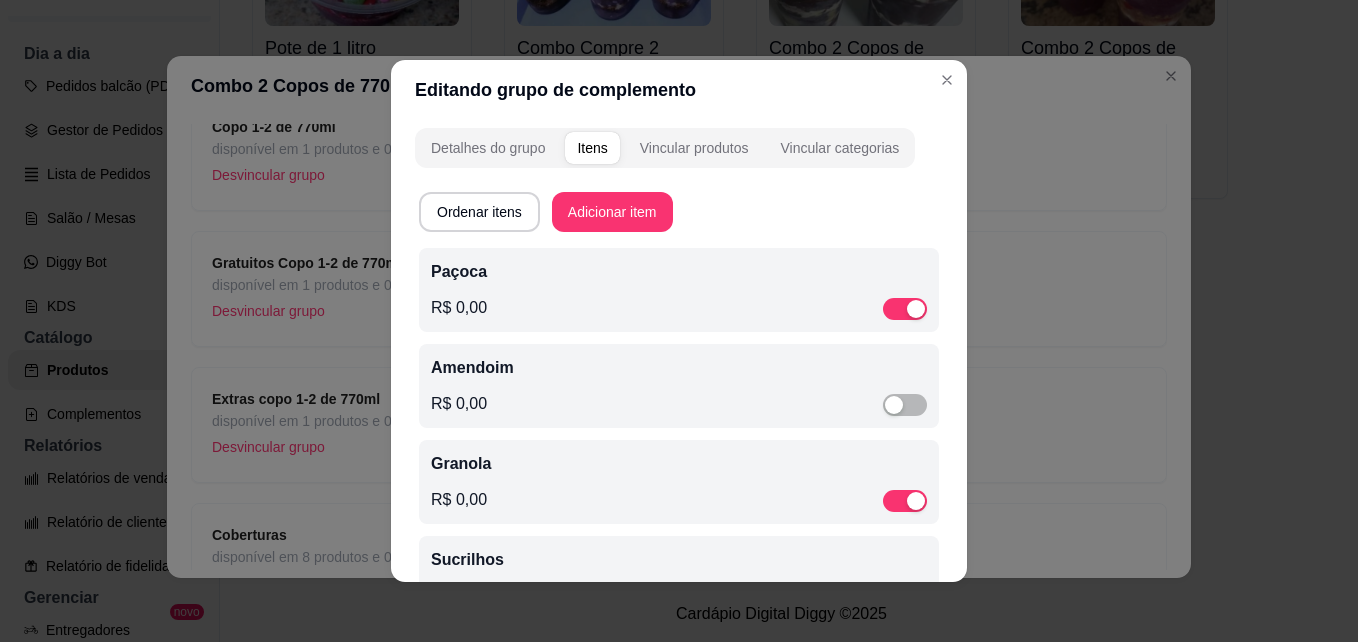 click at bounding box center [894, 405] 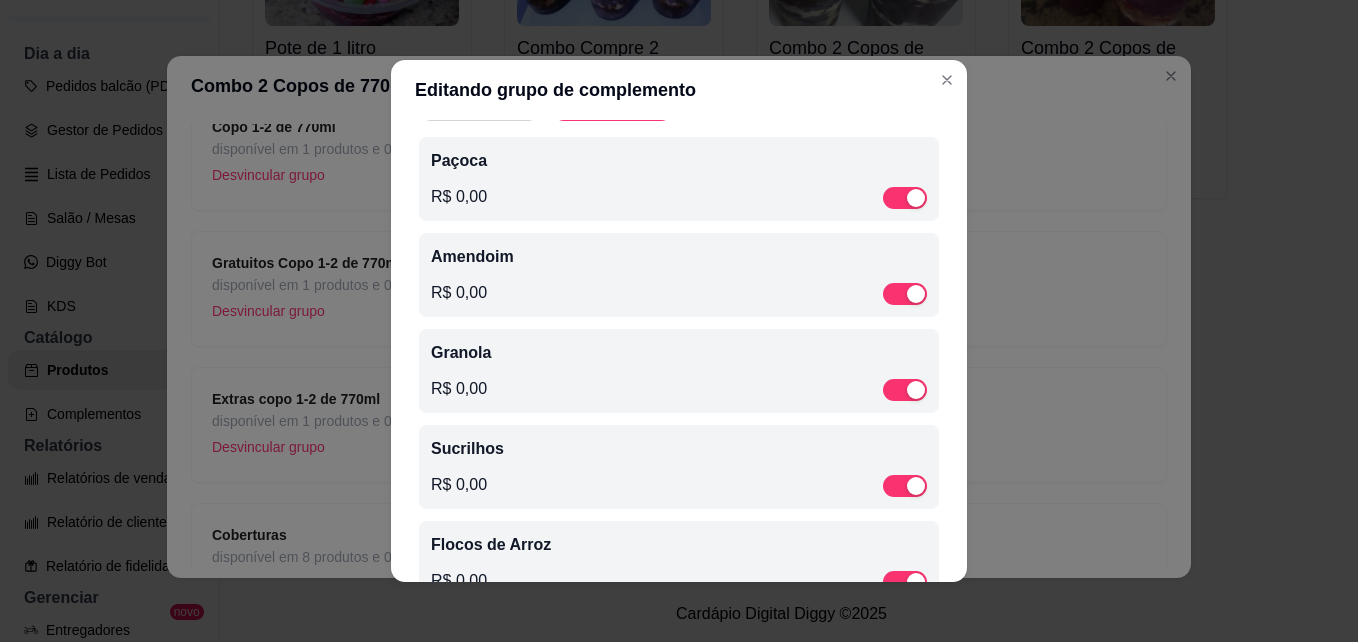 scroll, scrollTop: 0, scrollLeft: 0, axis: both 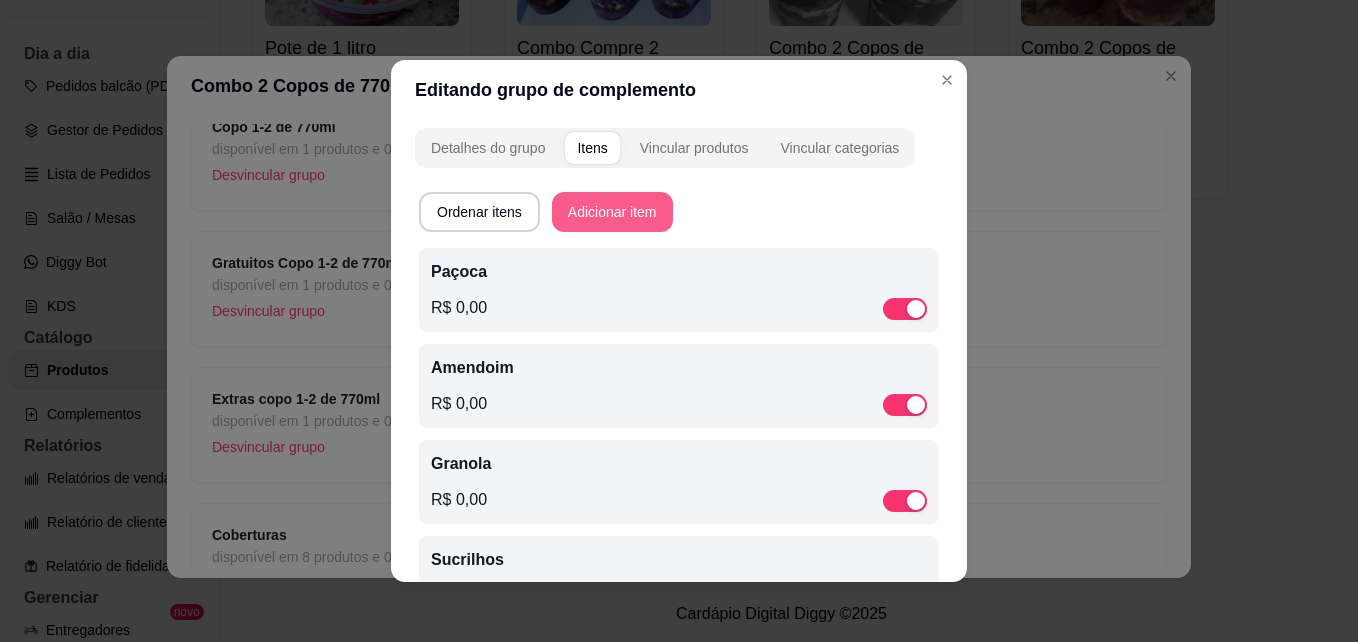 click on "Adicionar item" at bounding box center [612, 212] 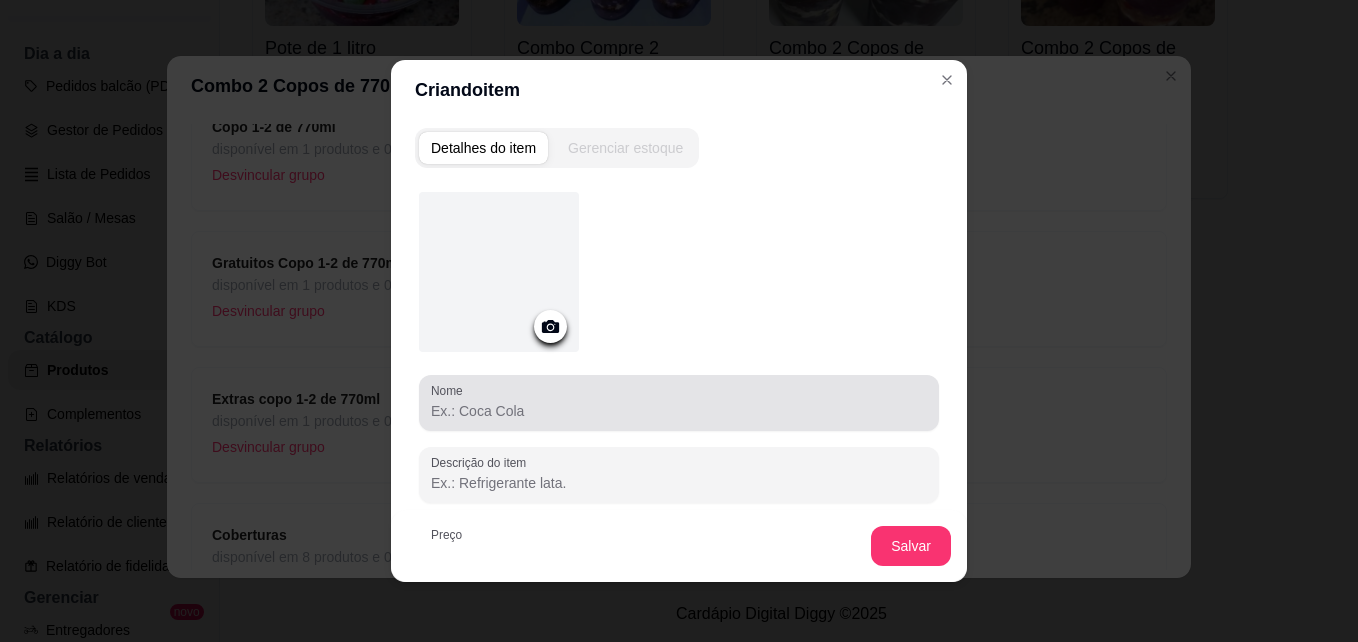 click on "Nome" at bounding box center [679, 411] 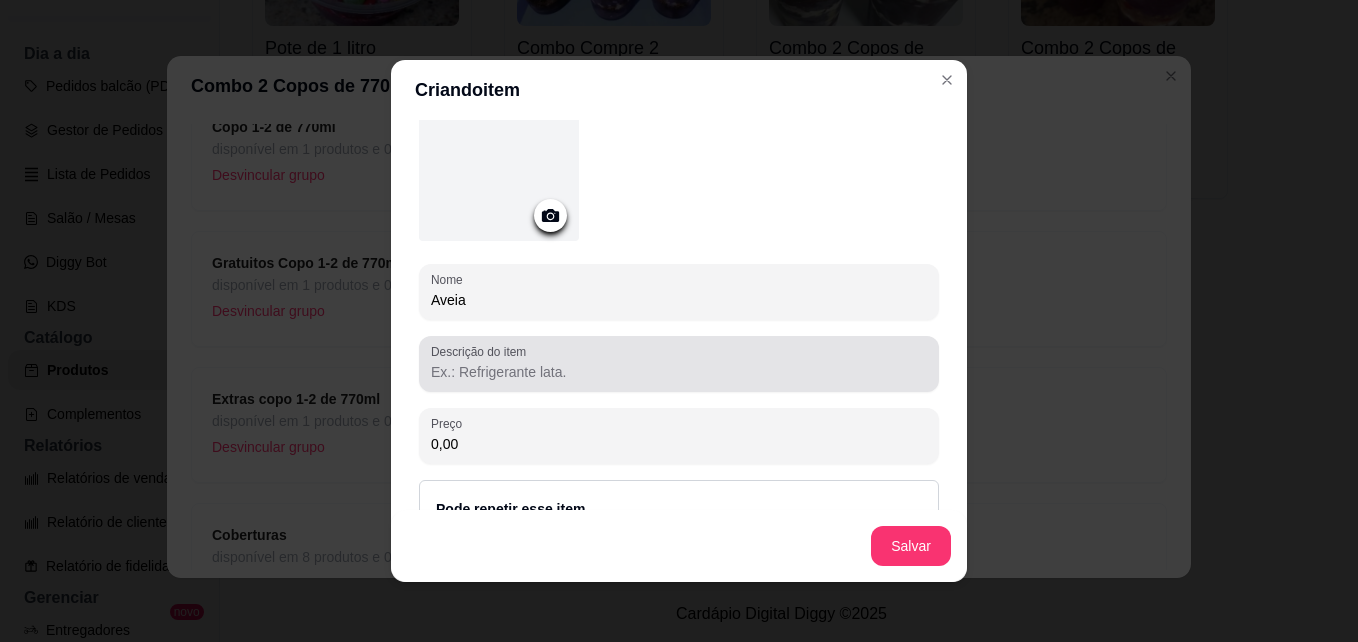 scroll, scrollTop: 202, scrollLeft: 0, axis: vertical 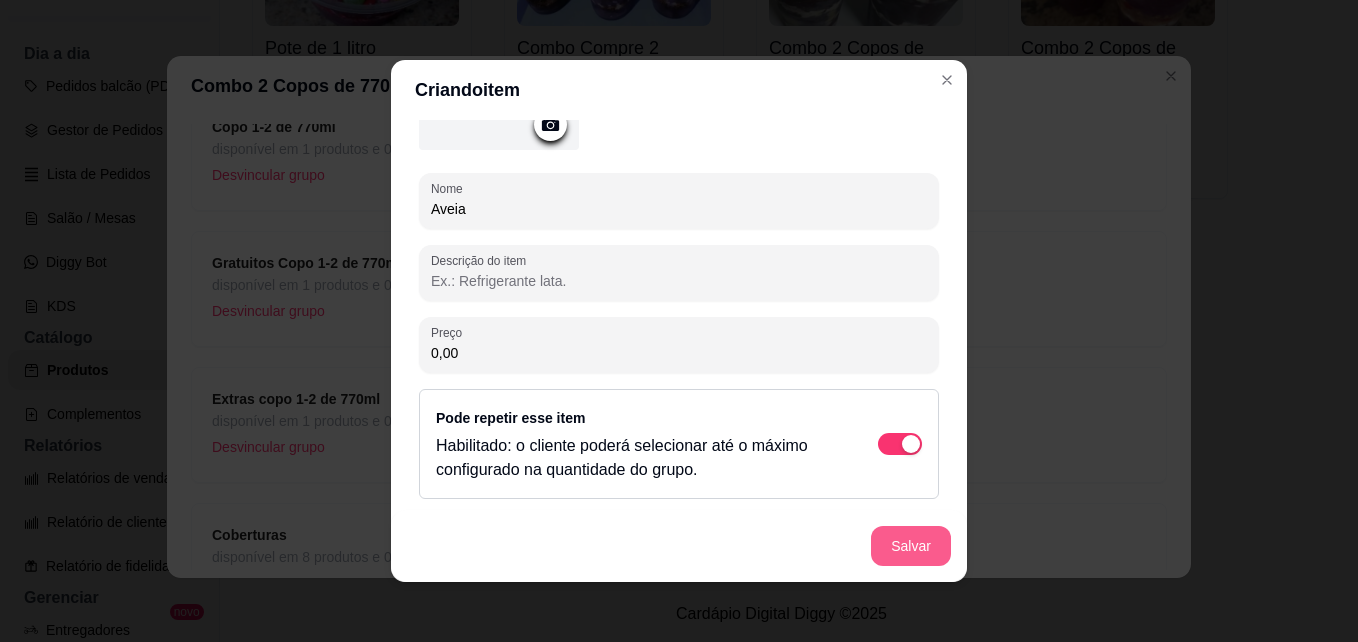 type on "Aveia" 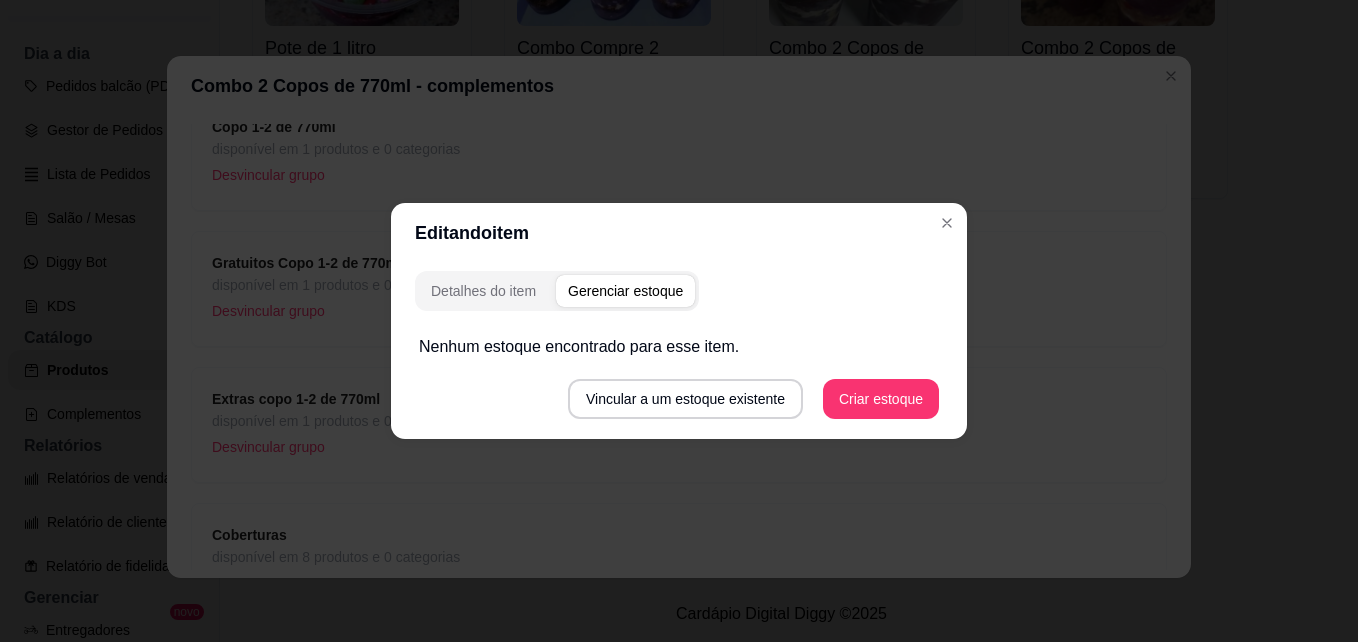 scroll, scrollTop: 0, scrollLeft: 0, axis: both 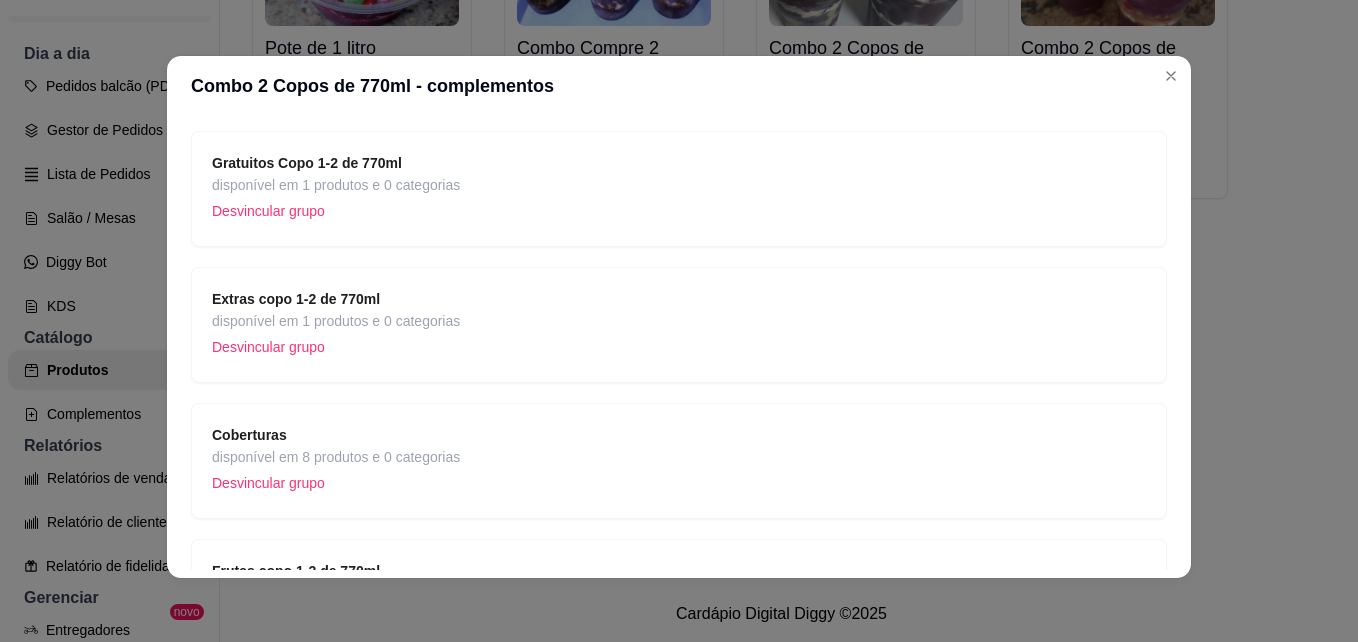 click on "Extras copo 1-2 de 770ml disponível em 1 produtos e 0 categorias  Desvincular grupo" at bounding box center (679, 325) 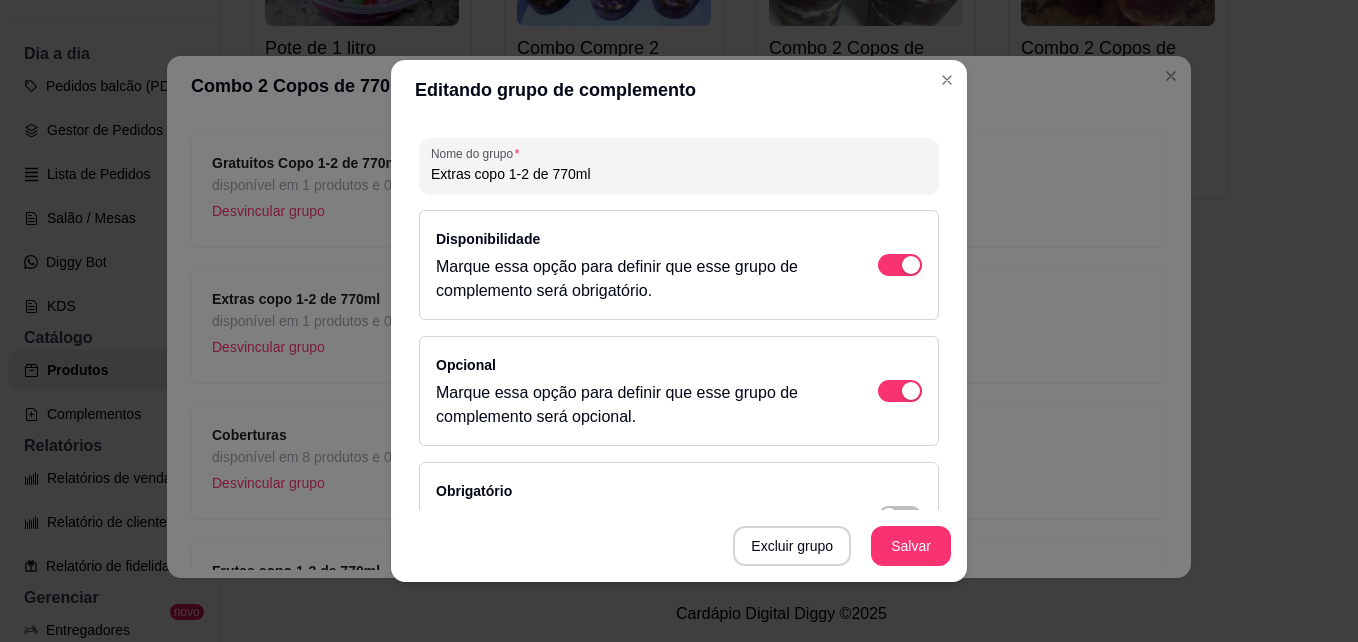 scroll, scrollTop: 0, scrollLeft: 0, axis: both 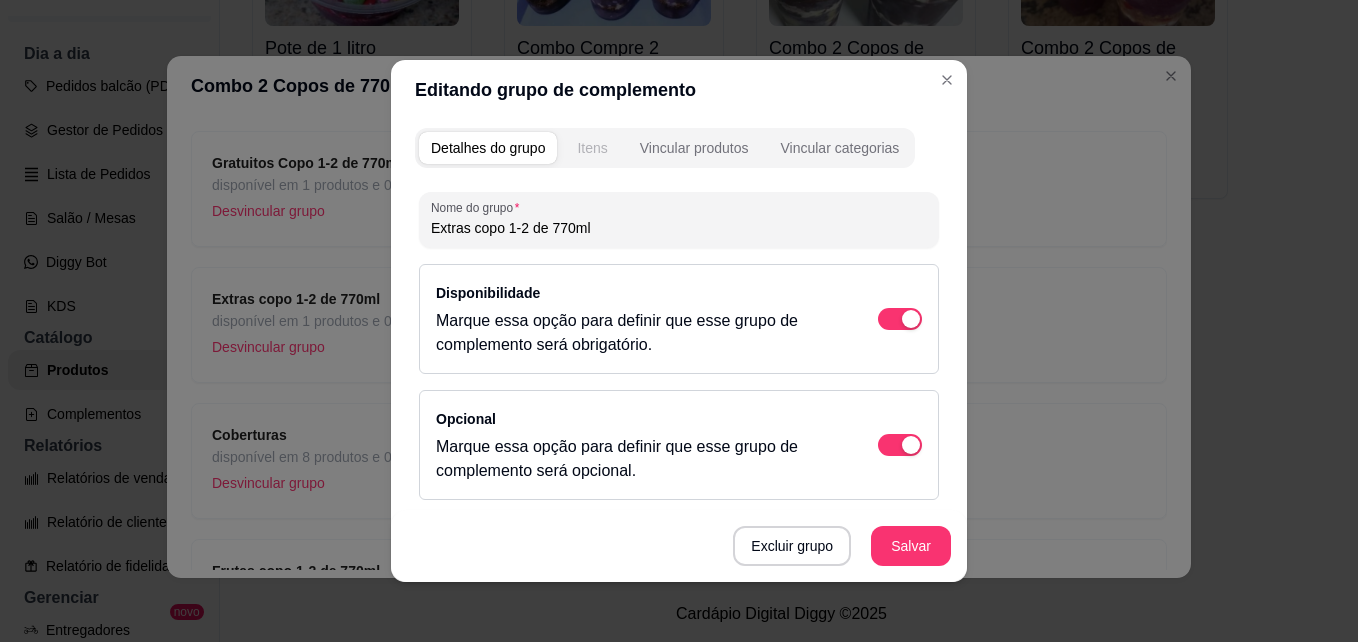 click on "Itens" at bounding box center (592, 148) 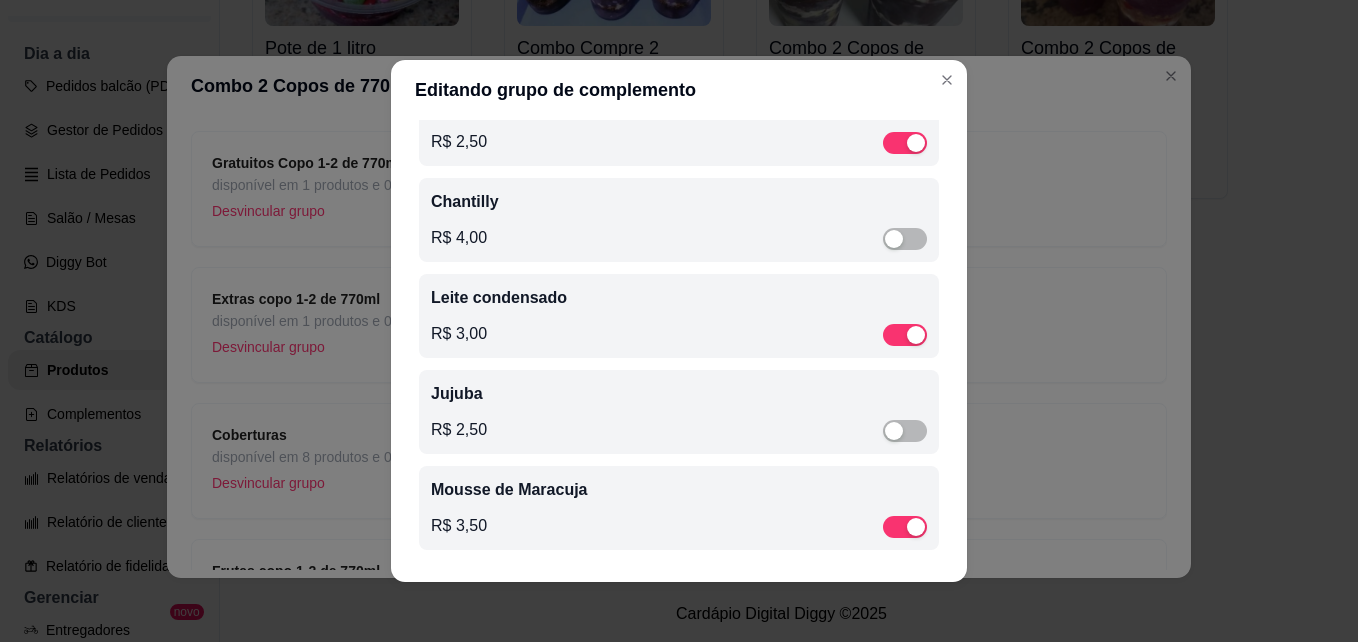 scroll, scrollTop: 268, scrollLeft: 0, axis: vertical 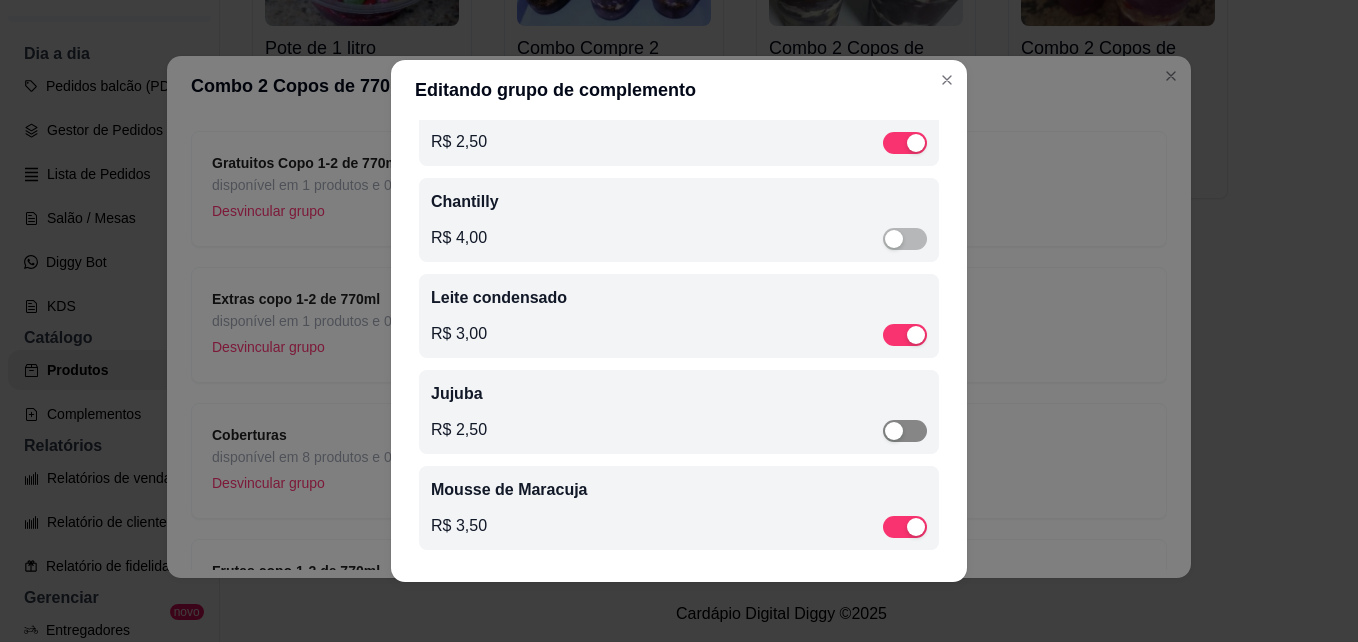 click at bounding box center [905, 431] 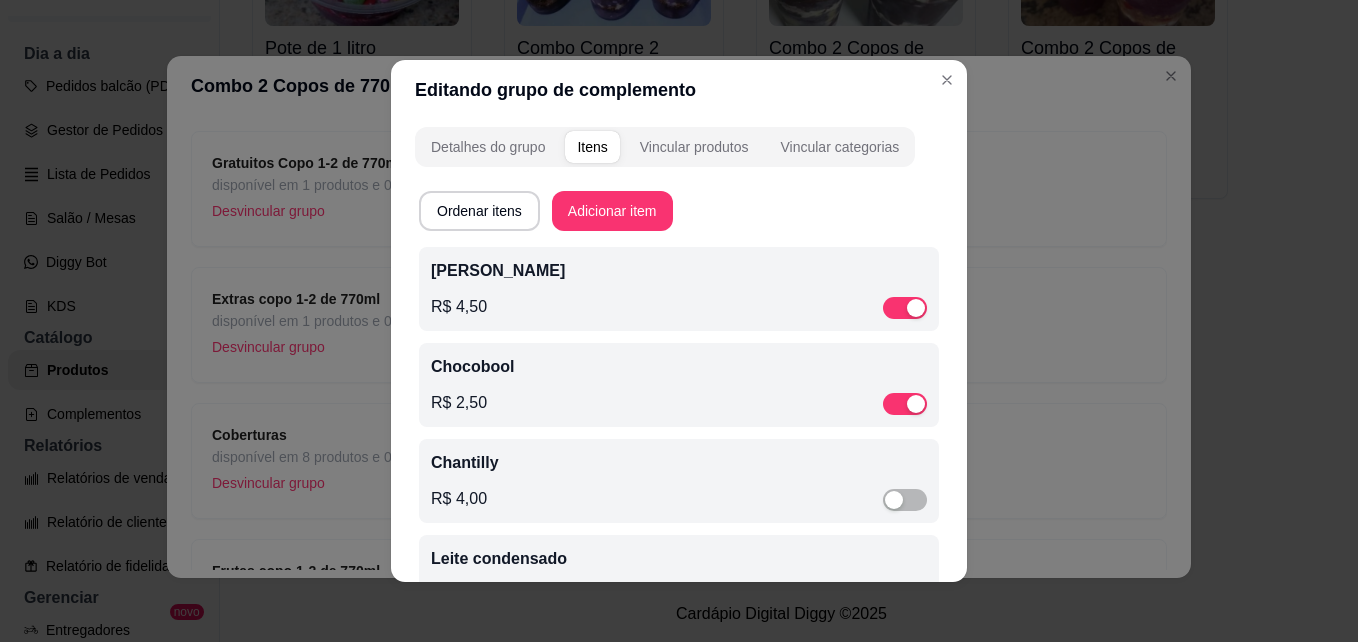 scroll, scrollTop: 0, scrollLeft: 0, axis: both 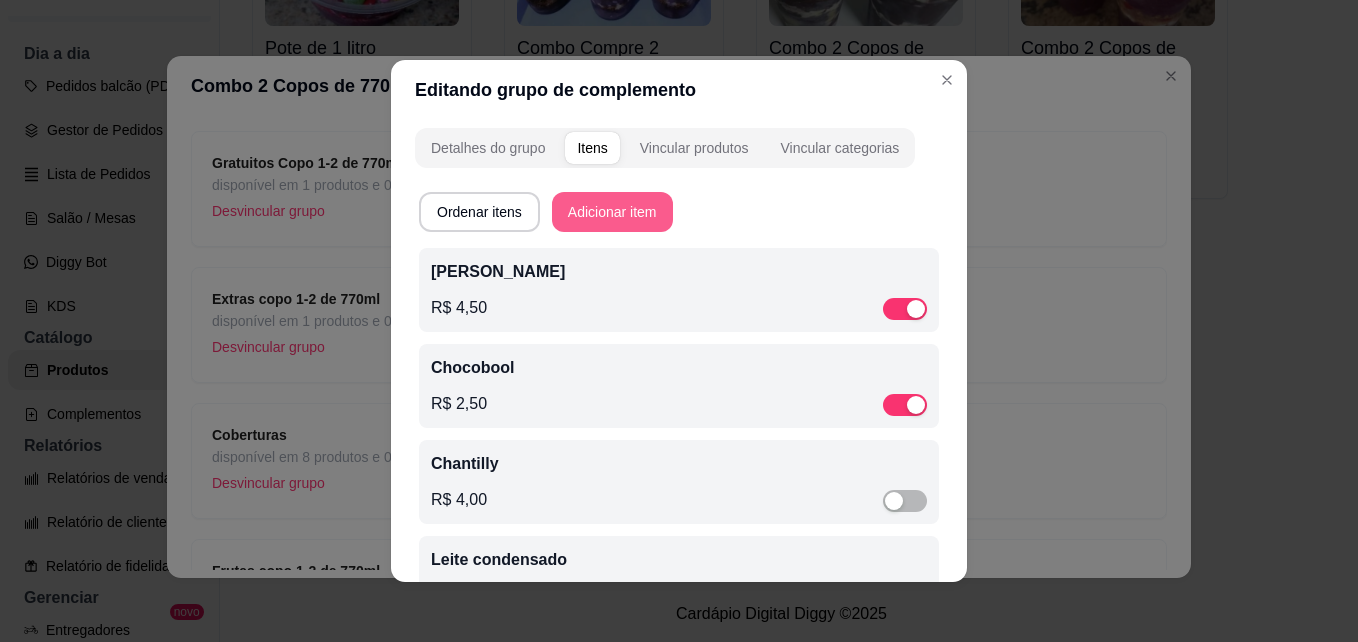 click on "Adicionar item" at bounding box center [612, 212] 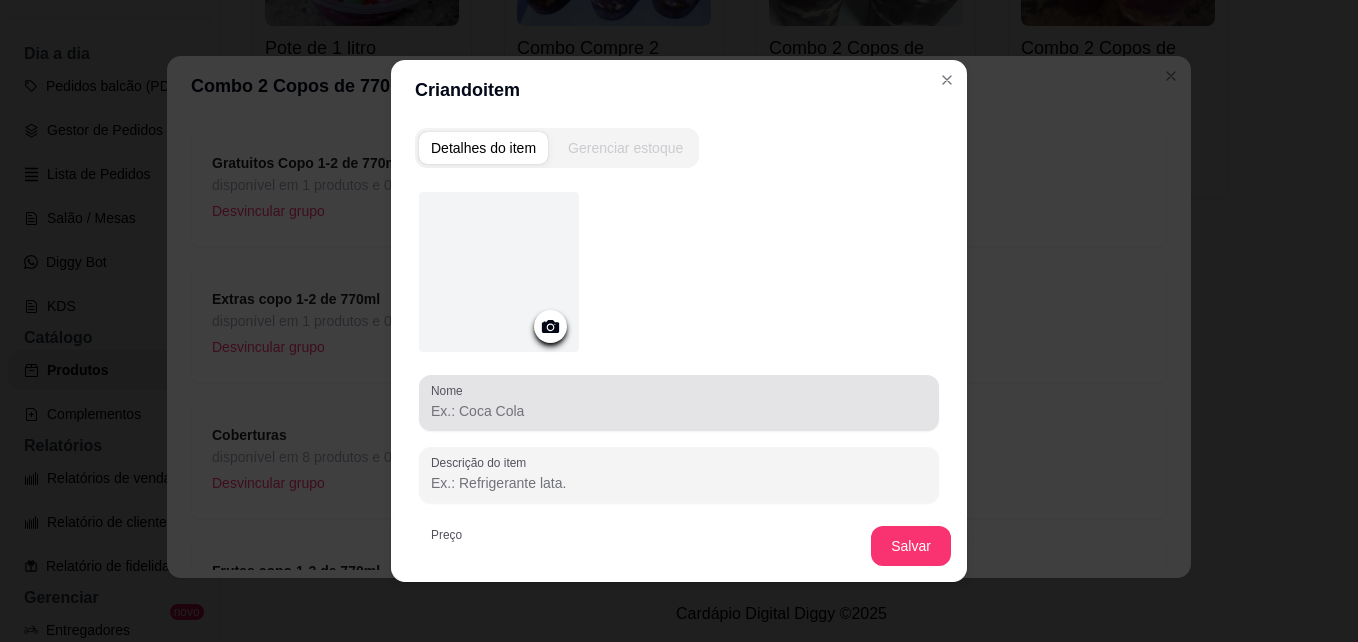 click at bounding box center (679, 403) 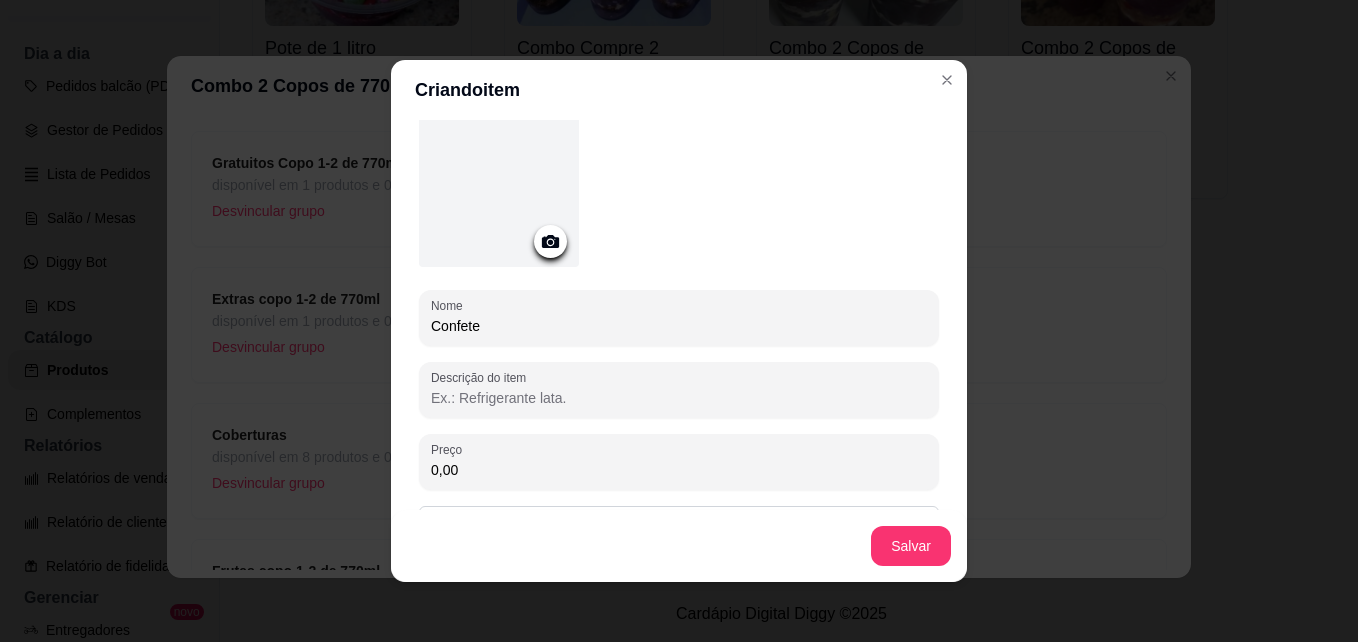 scroll, scrollTop: 202, scrollLeft: 0, axis: vertical 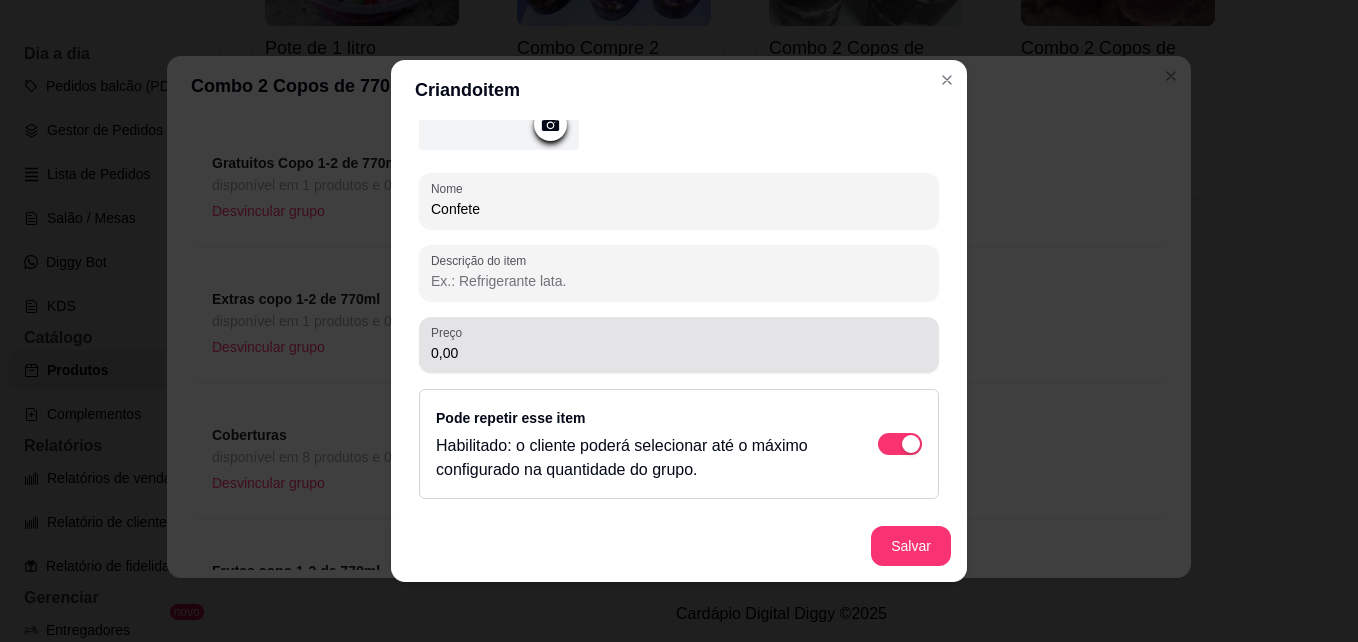 type on "Confete" 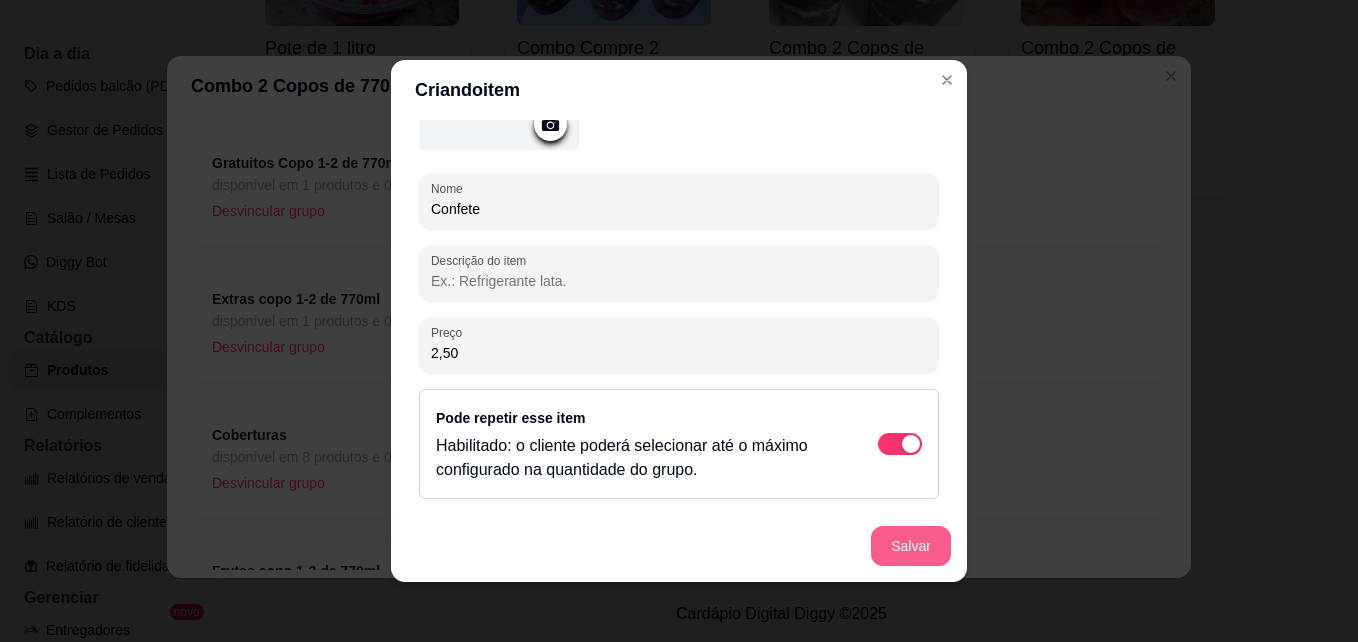 type on "2,50" 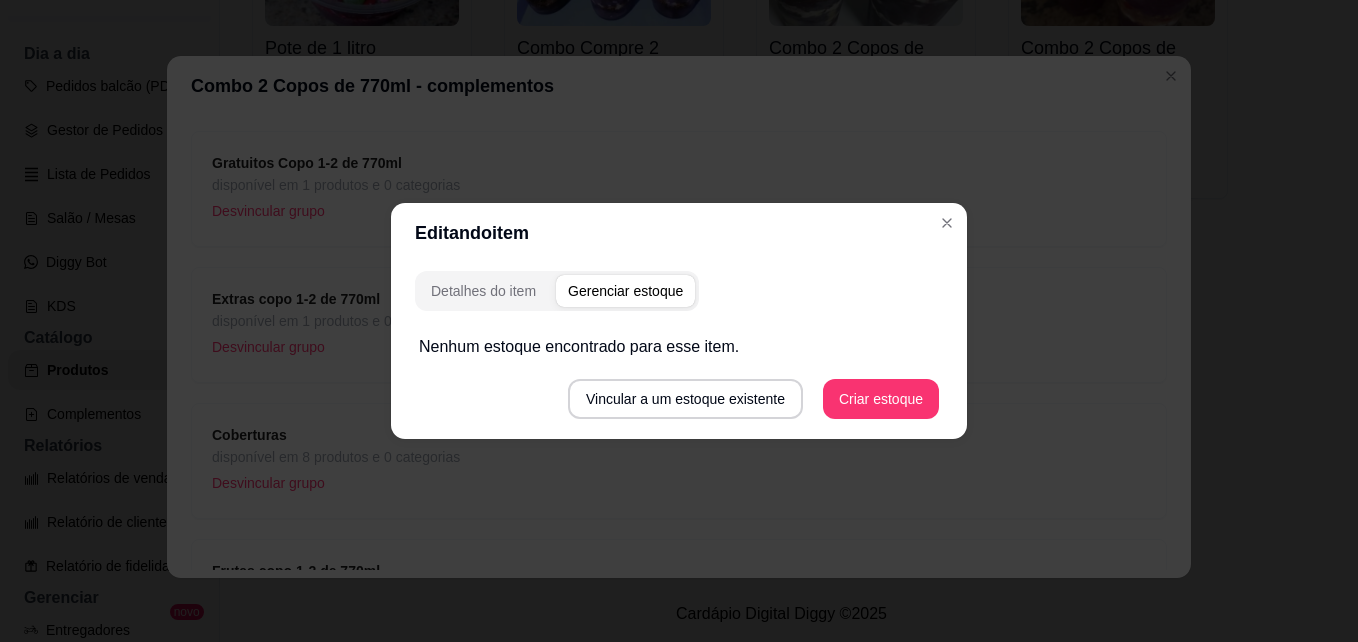 scroll, scrollTop: 0, scrollLeft: 0, axis: both 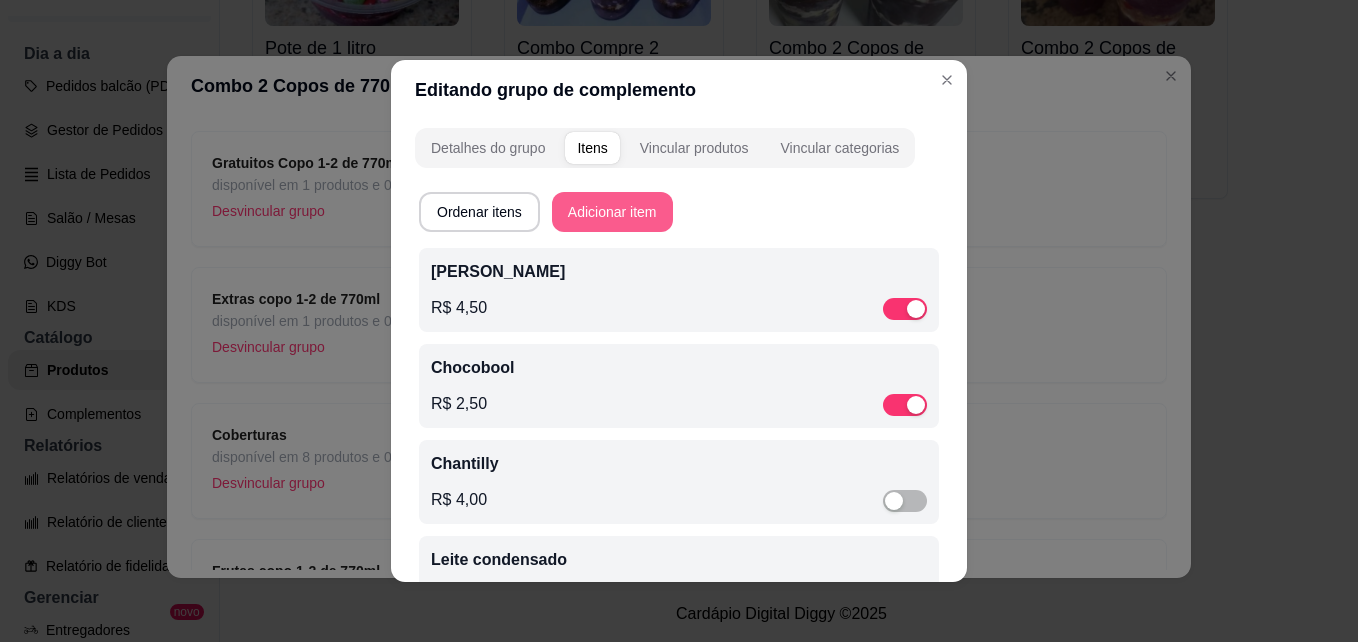 click on "Adicionar item" at bounding box center (612, 212) 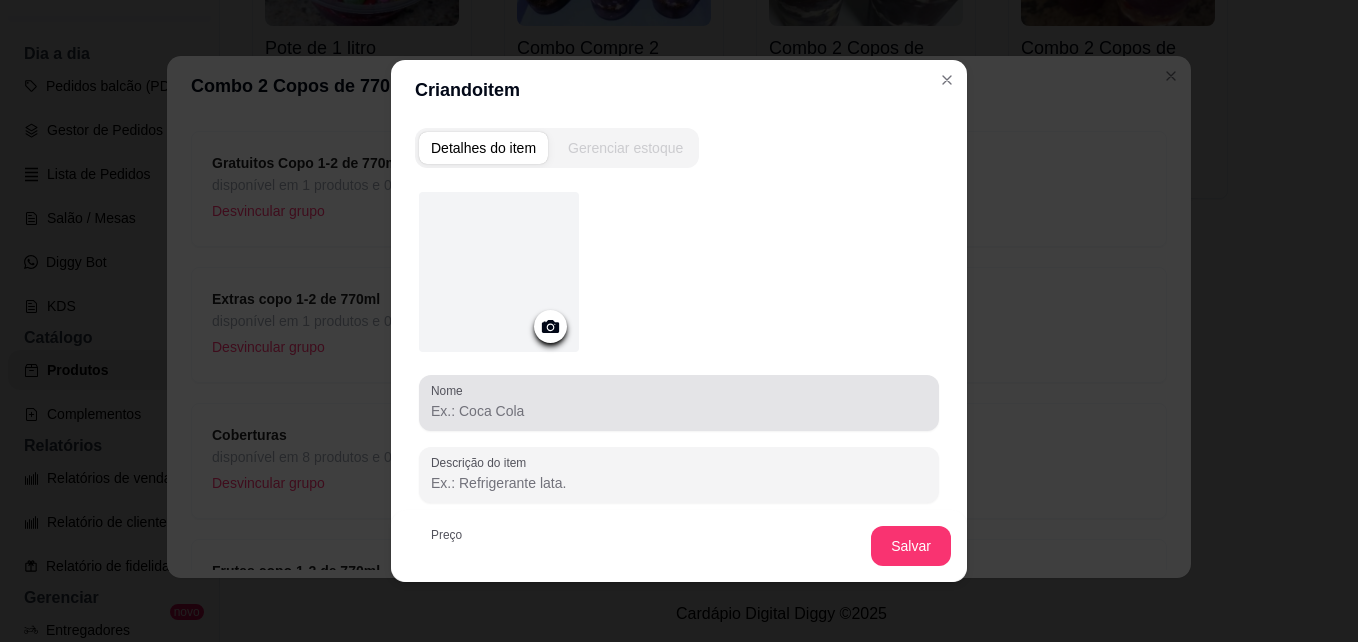 click on "Nome" at bounding box center [679, 411] 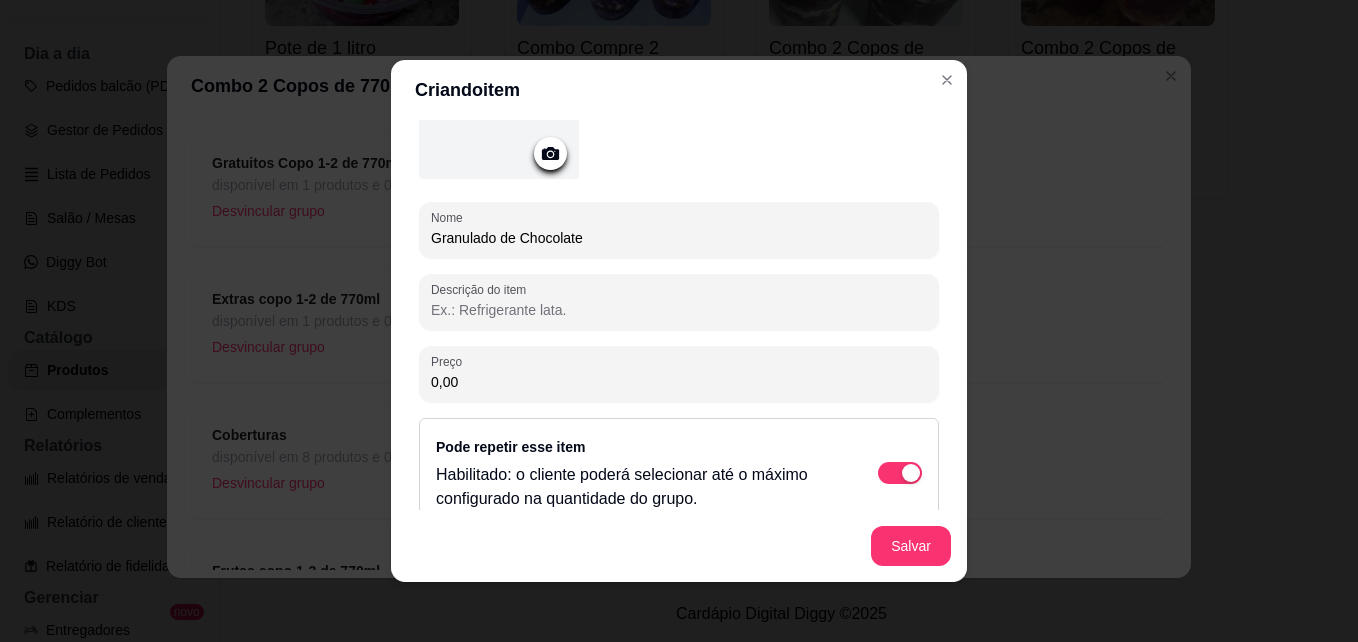 scroll, scrollTop: 202, scrollLeft: 0, axis: vertical 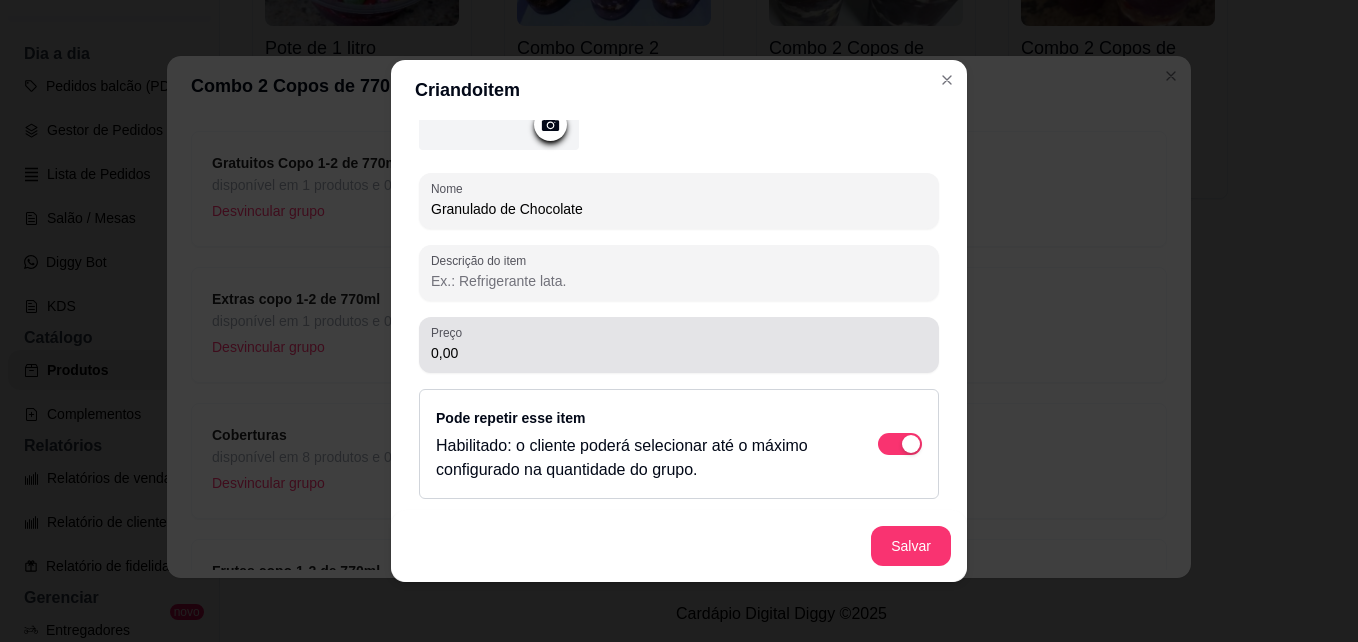 type on "Granulado de Chocolate" 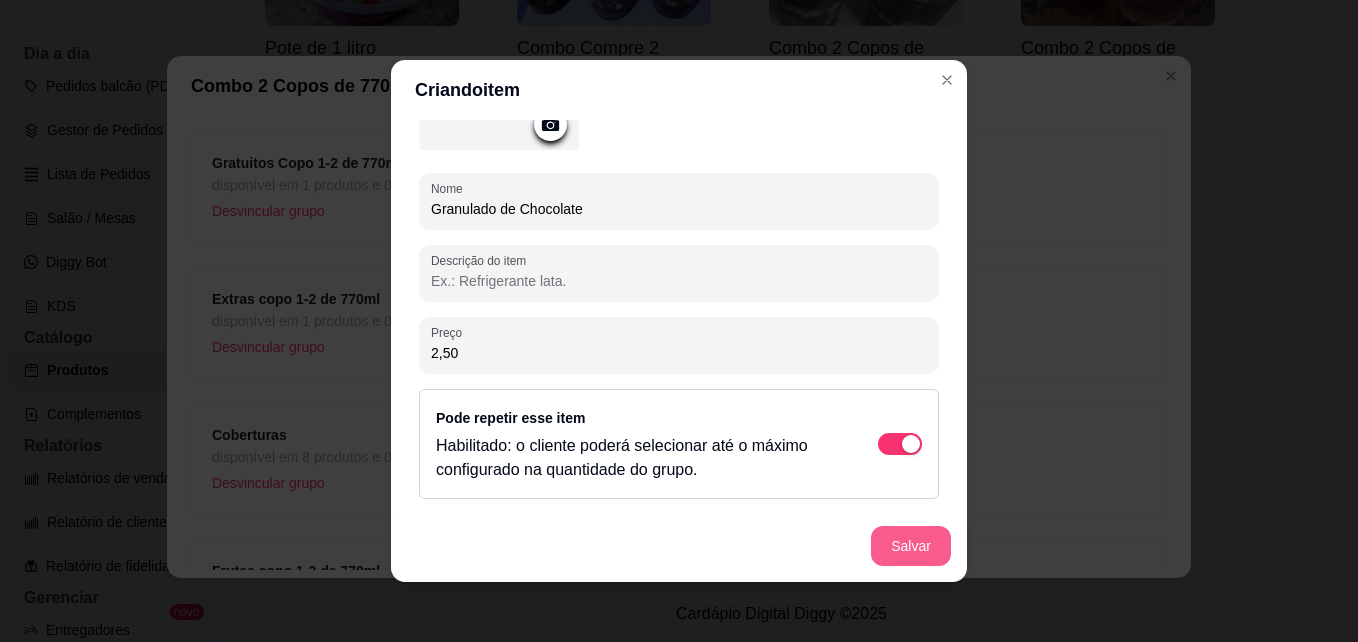 type on "2,50" 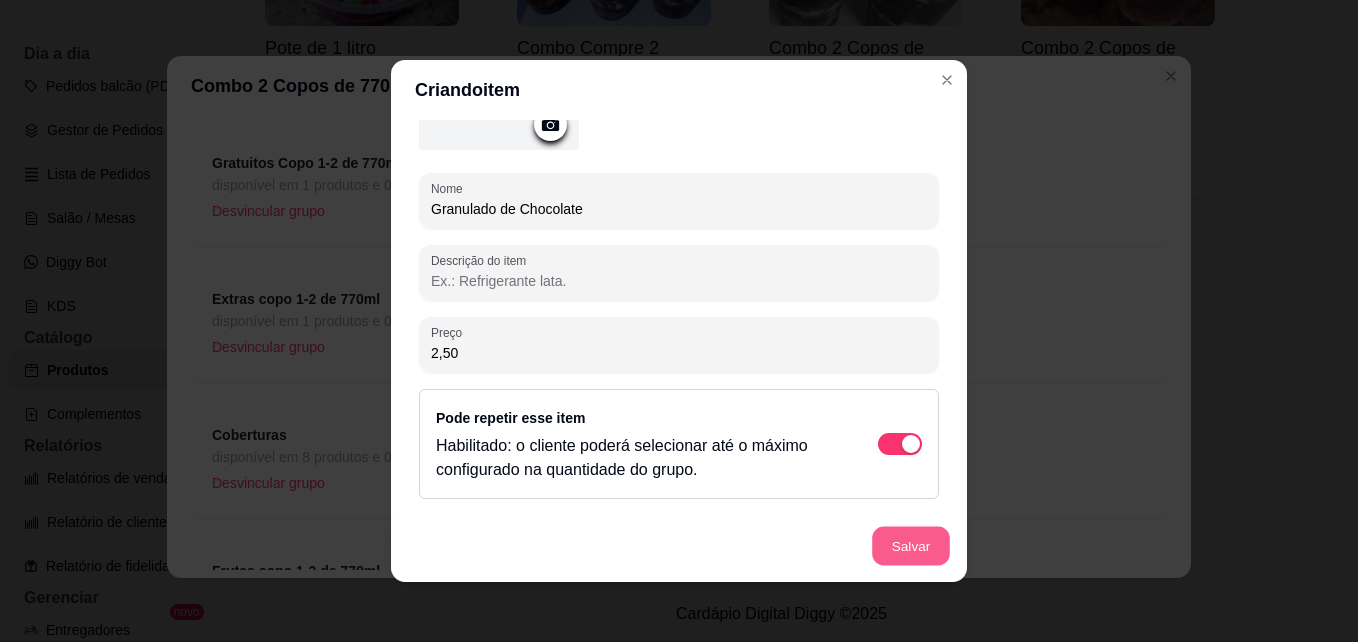 click on "Salvar" at bounding box center (911, 546) 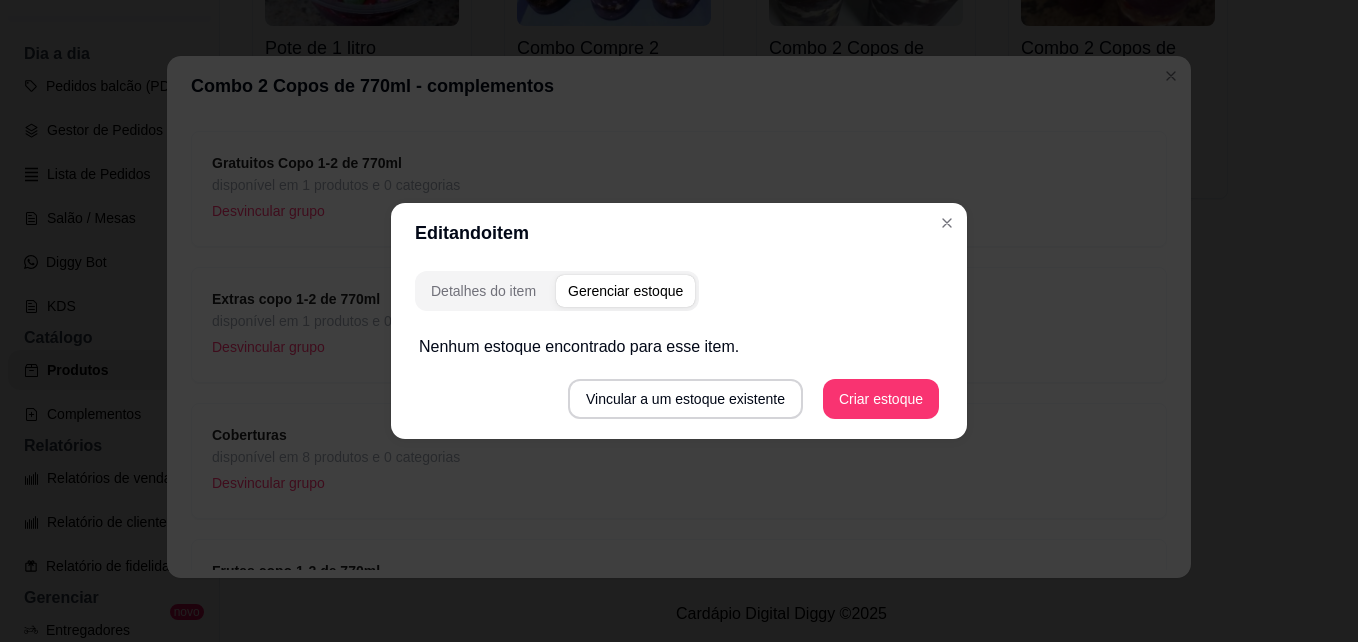 scroll, scrollTop: 0, scrollLeft: 0, axis: both 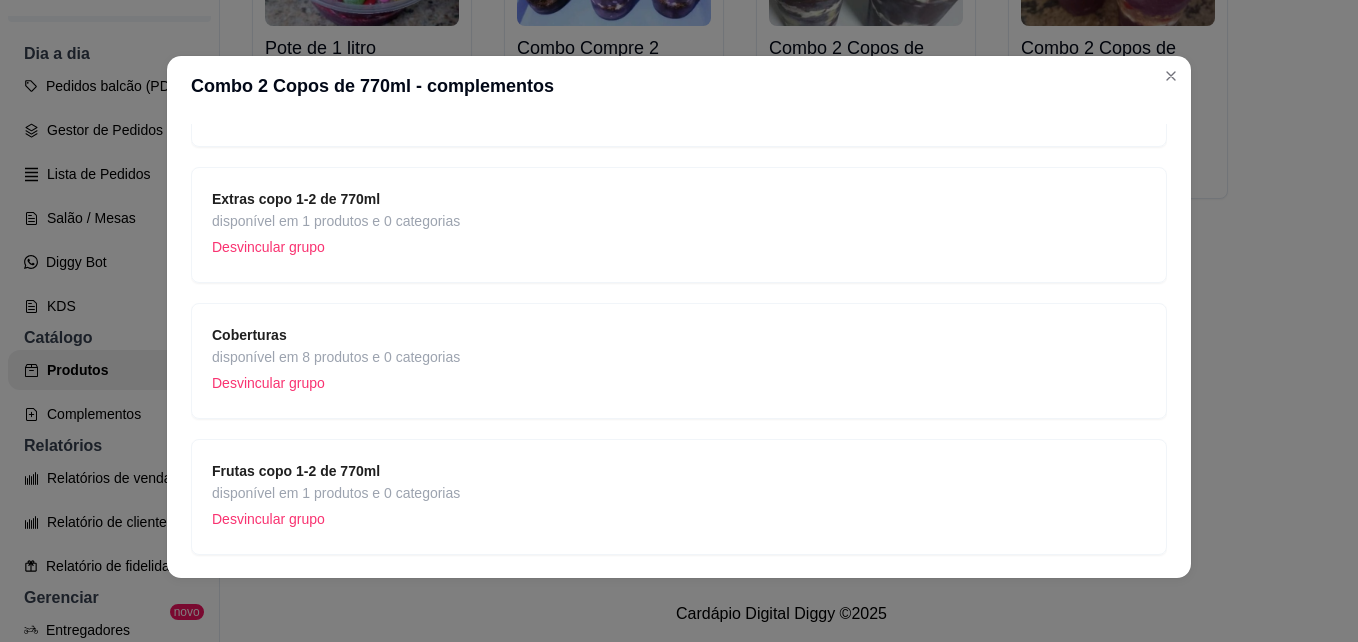 click on "Coberturas  disponível em 8 produtos e 0 categorias  Desvincular grupo" at bounding box center [679, 361] 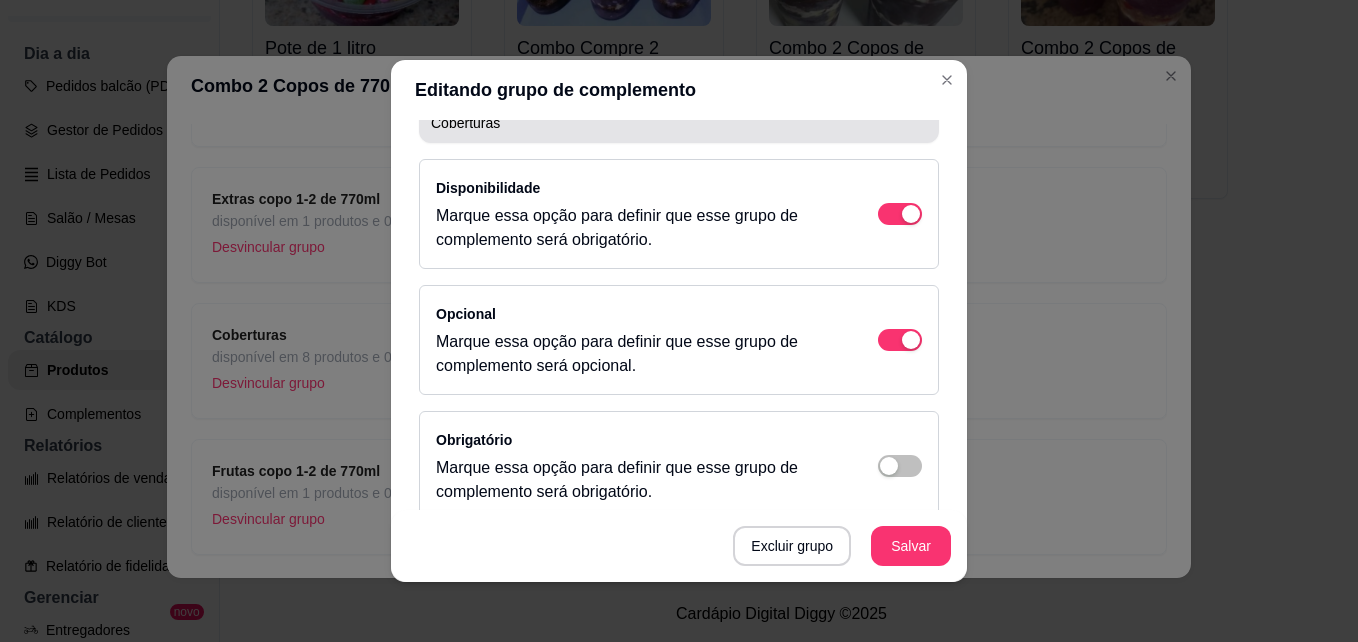 scroll, scrollTop: 0, scrollLeft: 0, axis: both 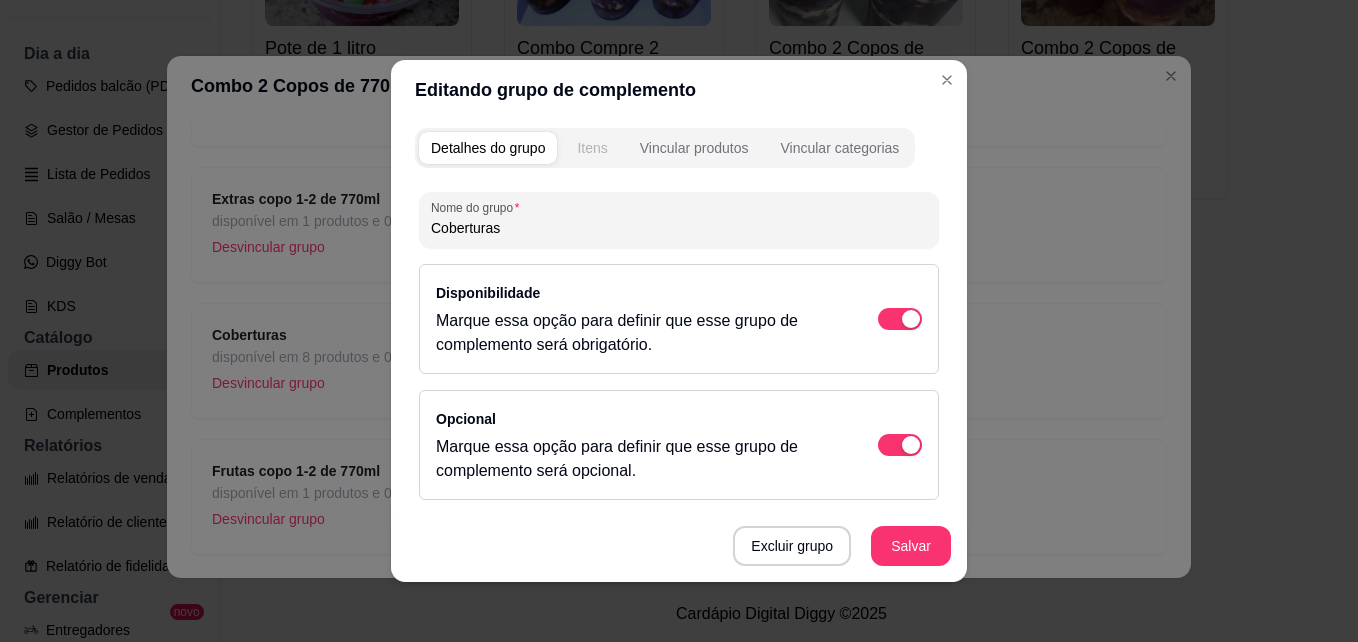 click on "Itens" at bounding box center (592, 148) 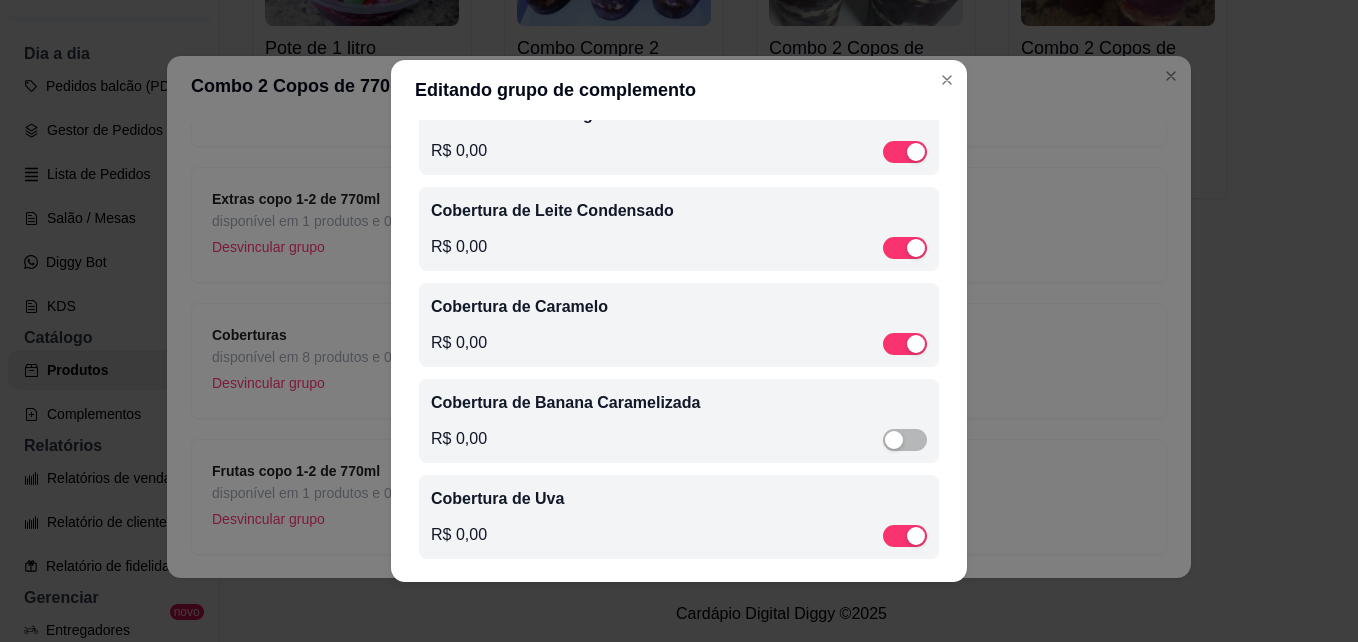 scroll, scrollTop: 559, scrollLeft: 0, axis: vertical 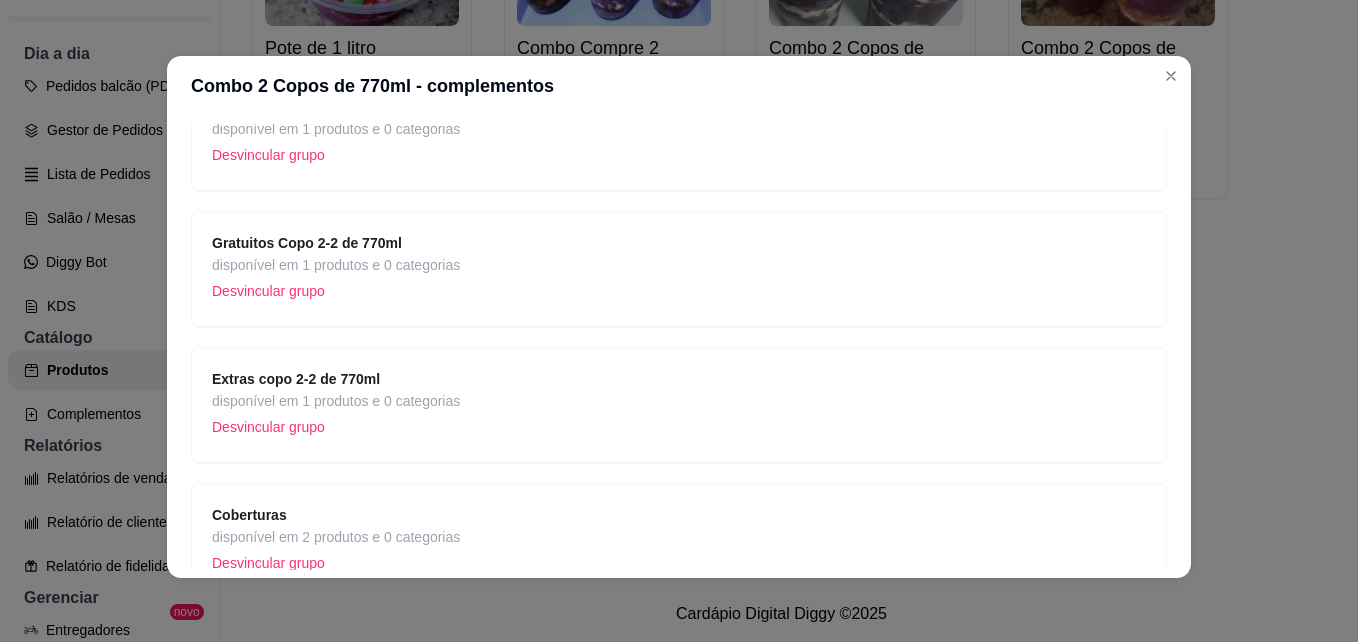 click on "Gratuitos Copo 2-2 de 770ml disponível em 1 produtos e 0 categorias  Desvincular grupo" at bounding box center (679, 269) 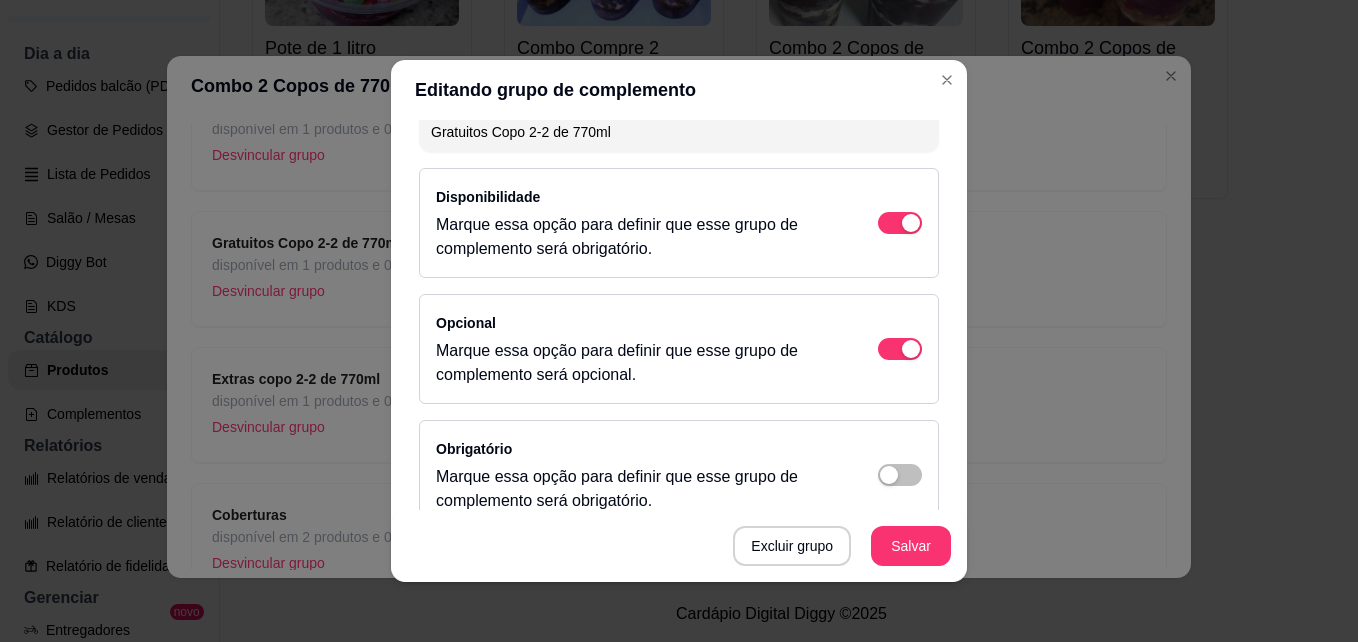 scroll, scrollTop: 0, scrollLeft: 0, axis: both 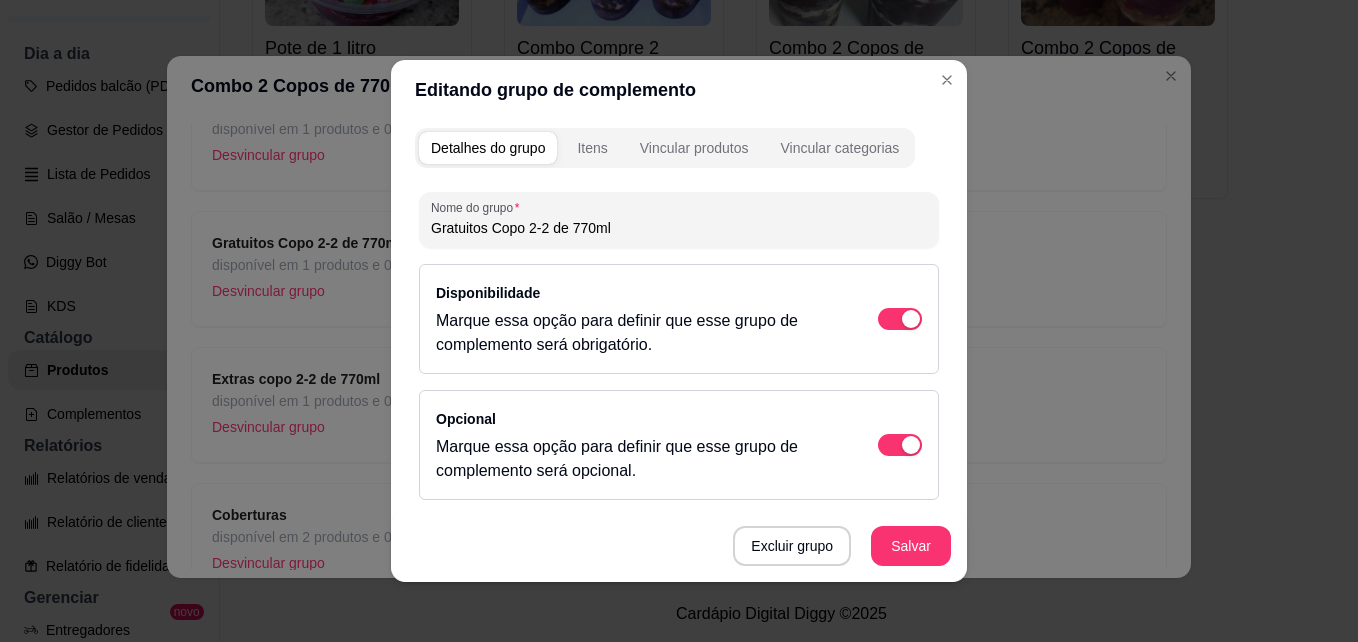 click on "Editando grupo de complemento" at bounding box center [679, 90] 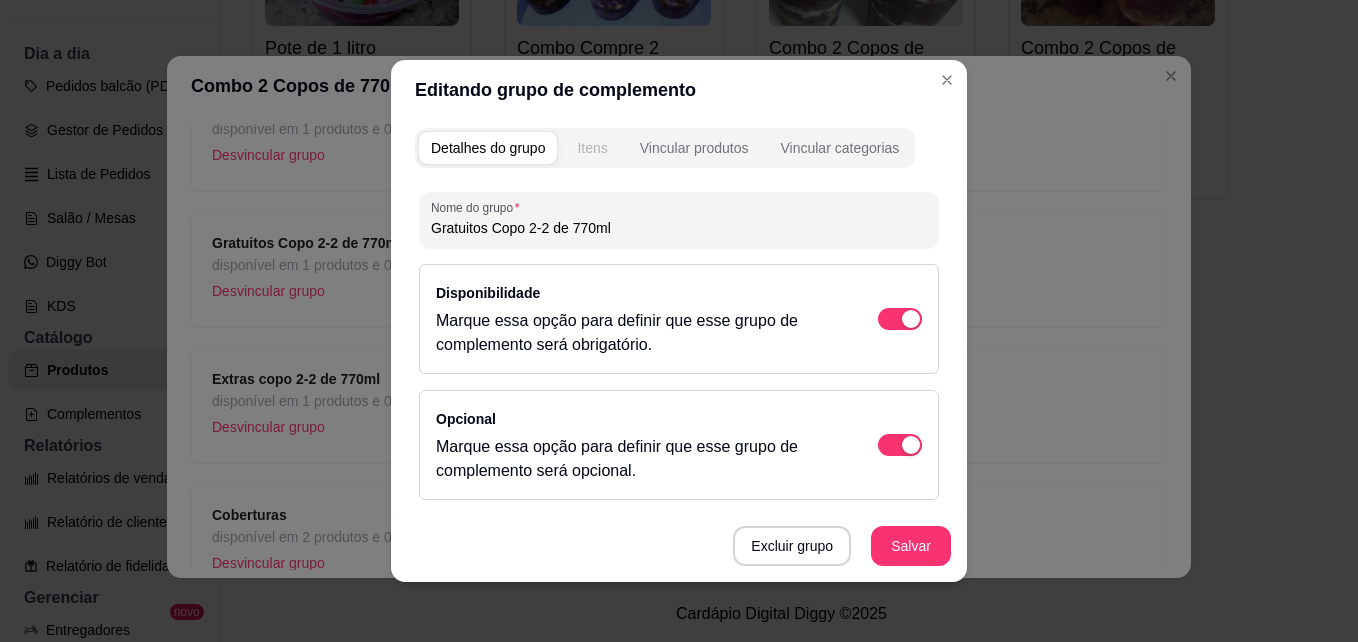 click on "Itens" at bounding box center (592, 148) 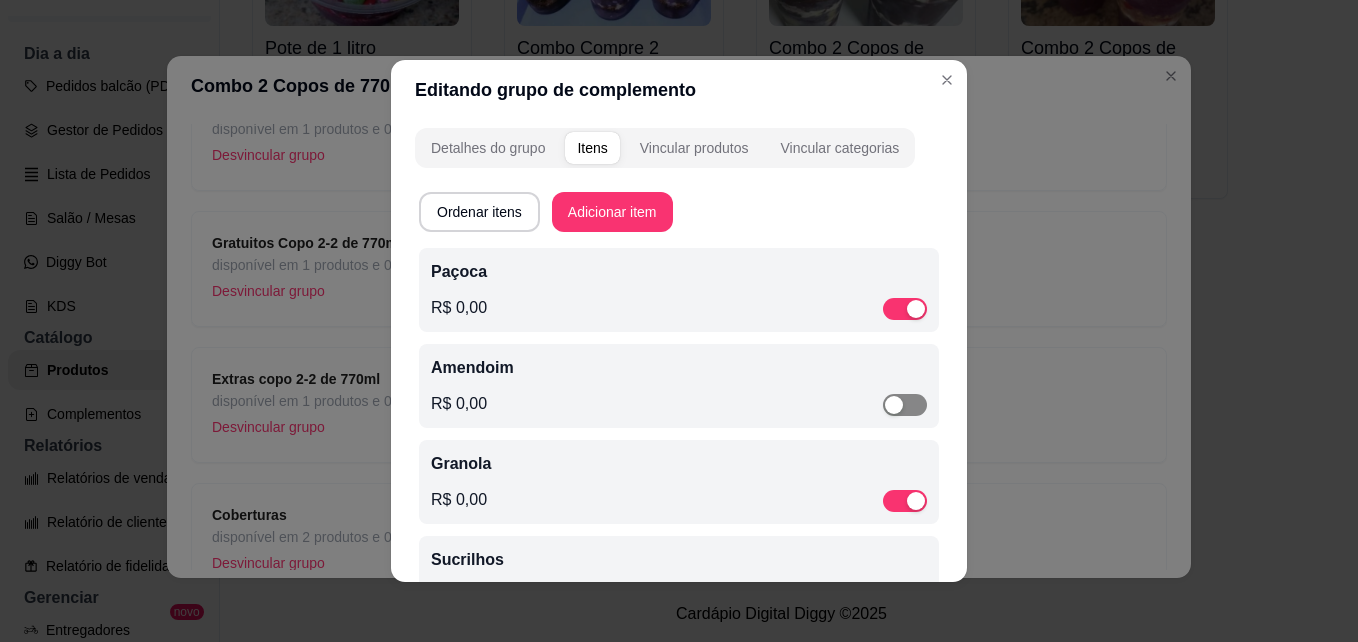 click at bounding box center [894, 405] 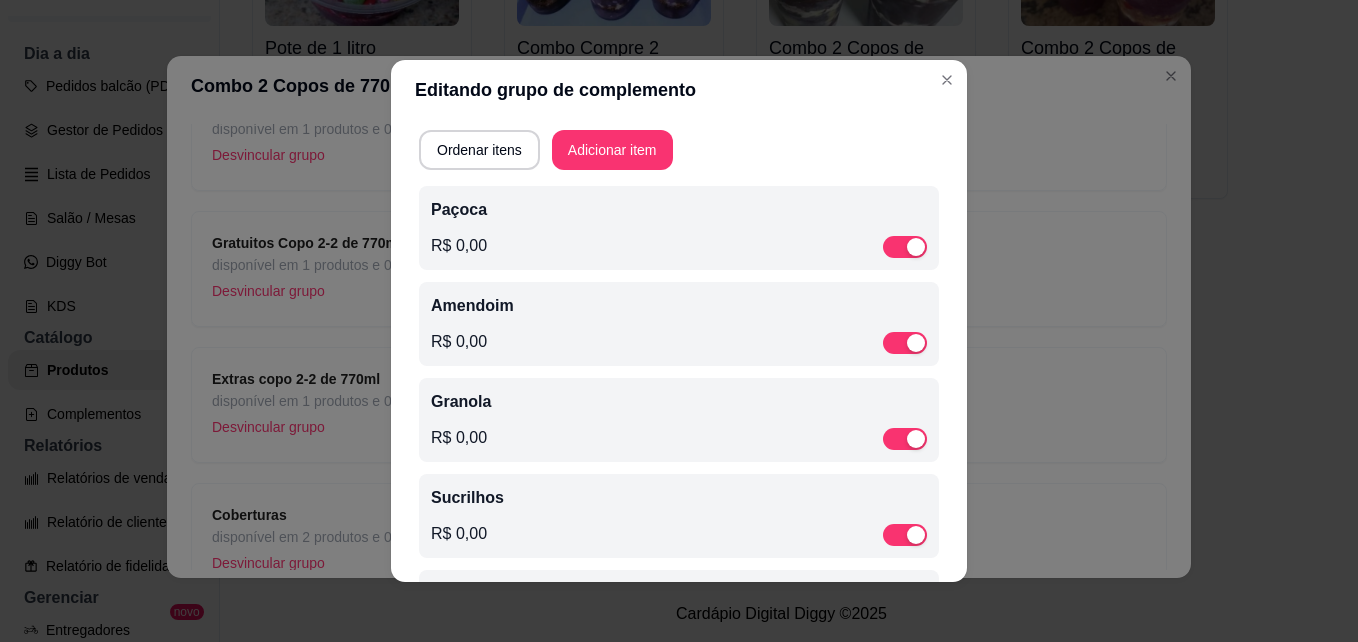 scroll, scrollTop: 0, scrollLeft: 0, axis: both 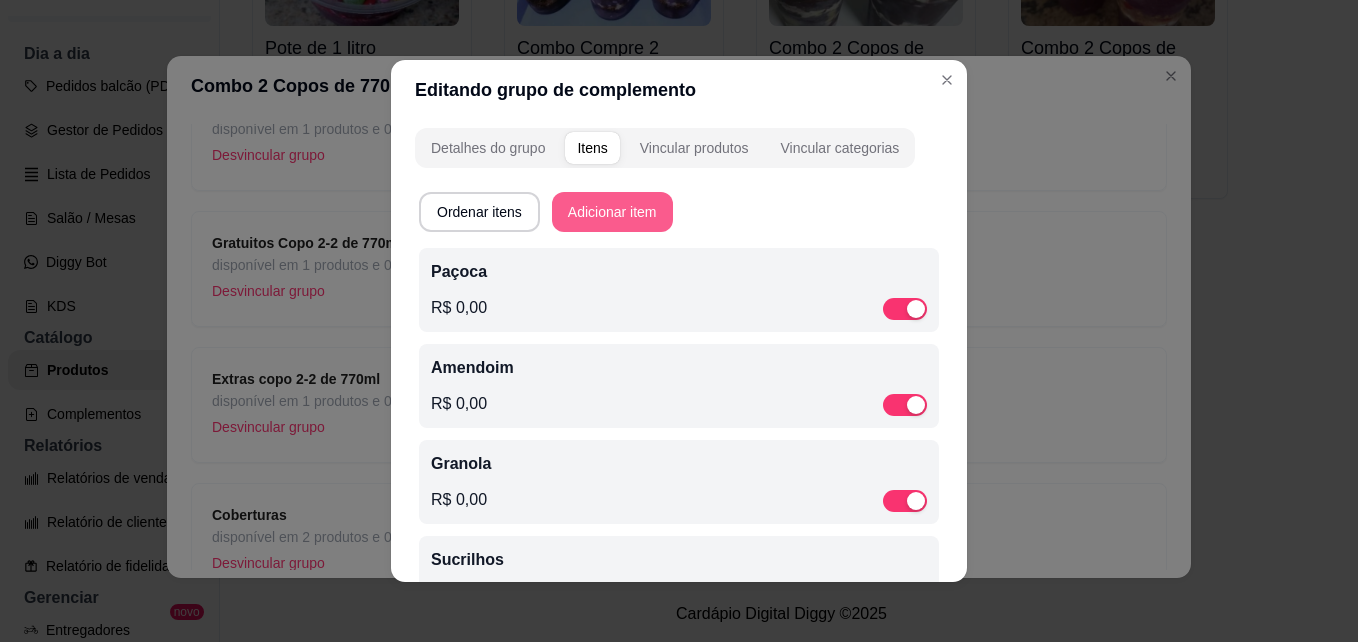click on "Adicionar item" at bounding box center [612, 212] 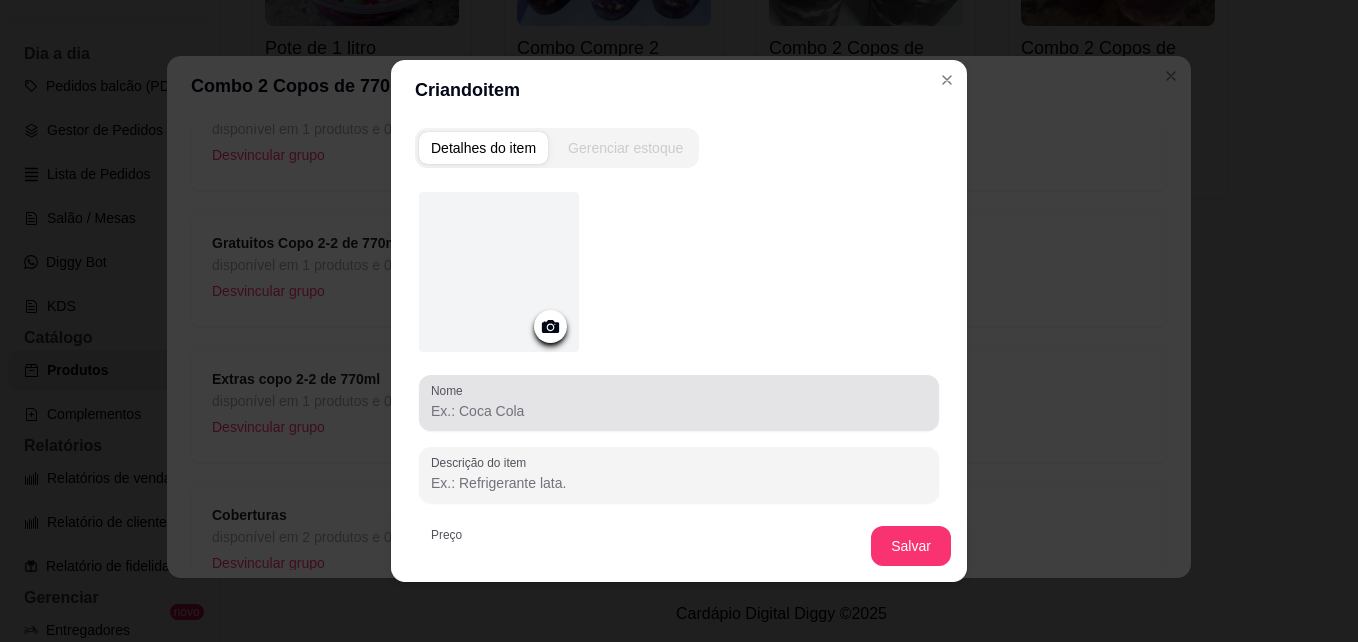 click at bounding box center [679, 403] 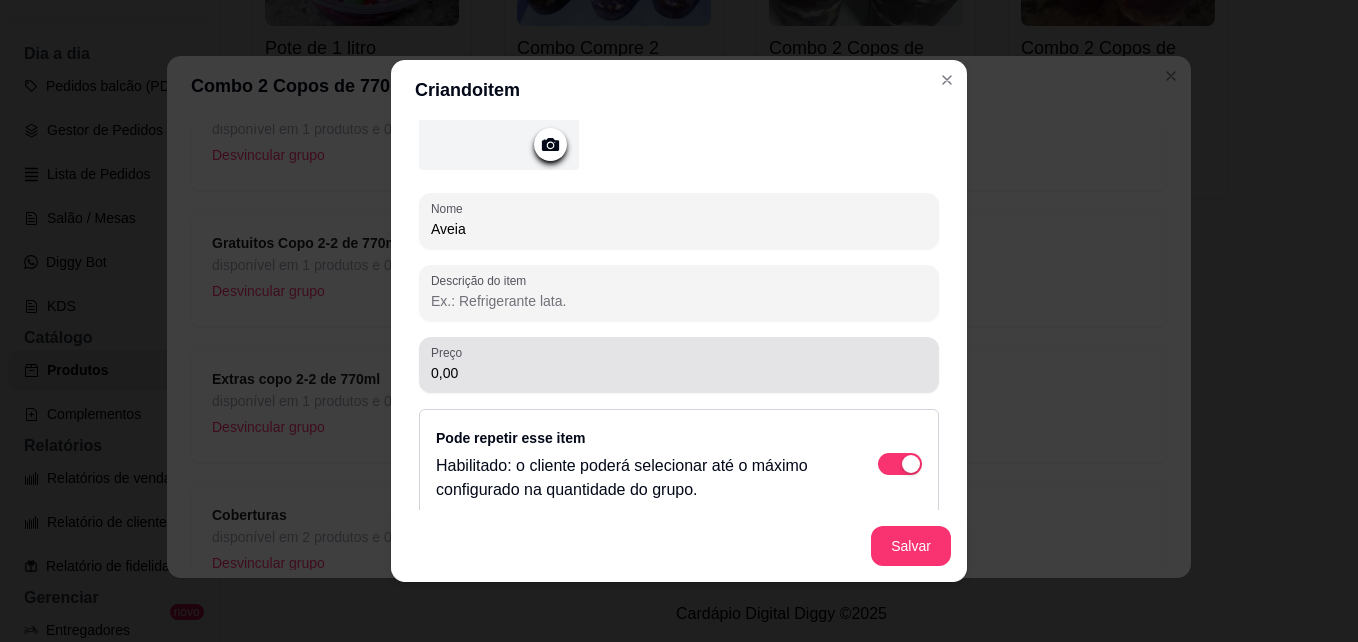 scroll, scrollTop: 202, scrollLeft: 0, axis: vertical 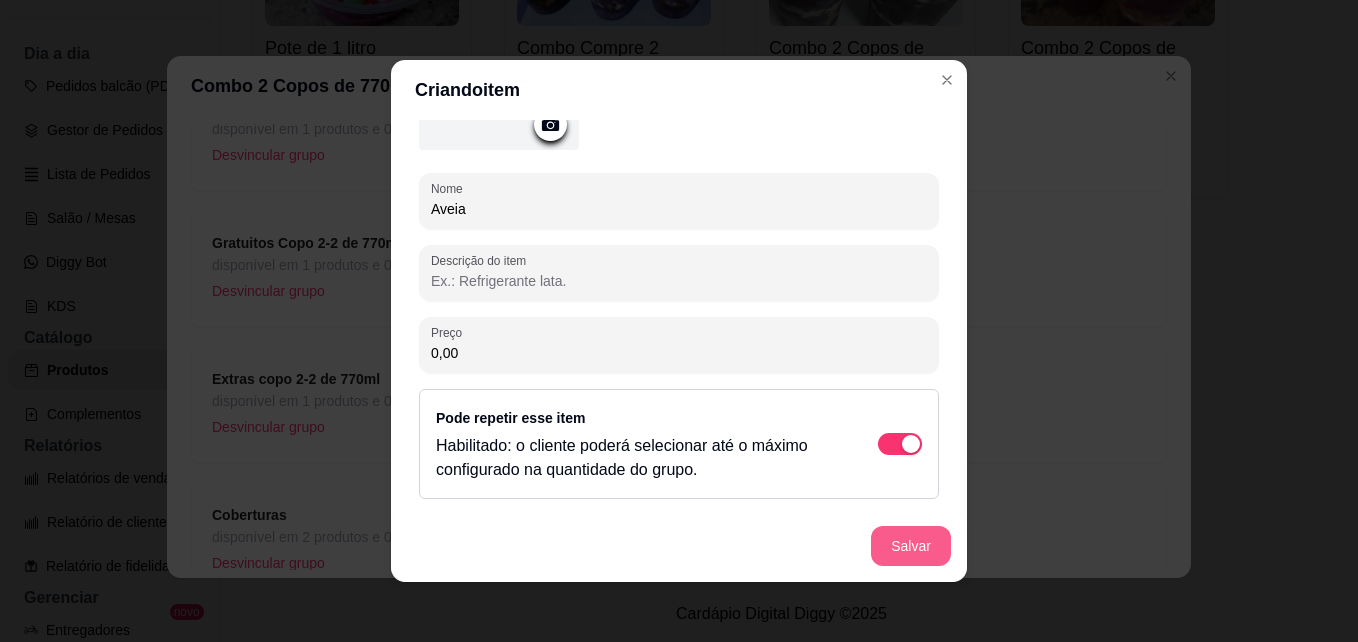 type on "Aveia" 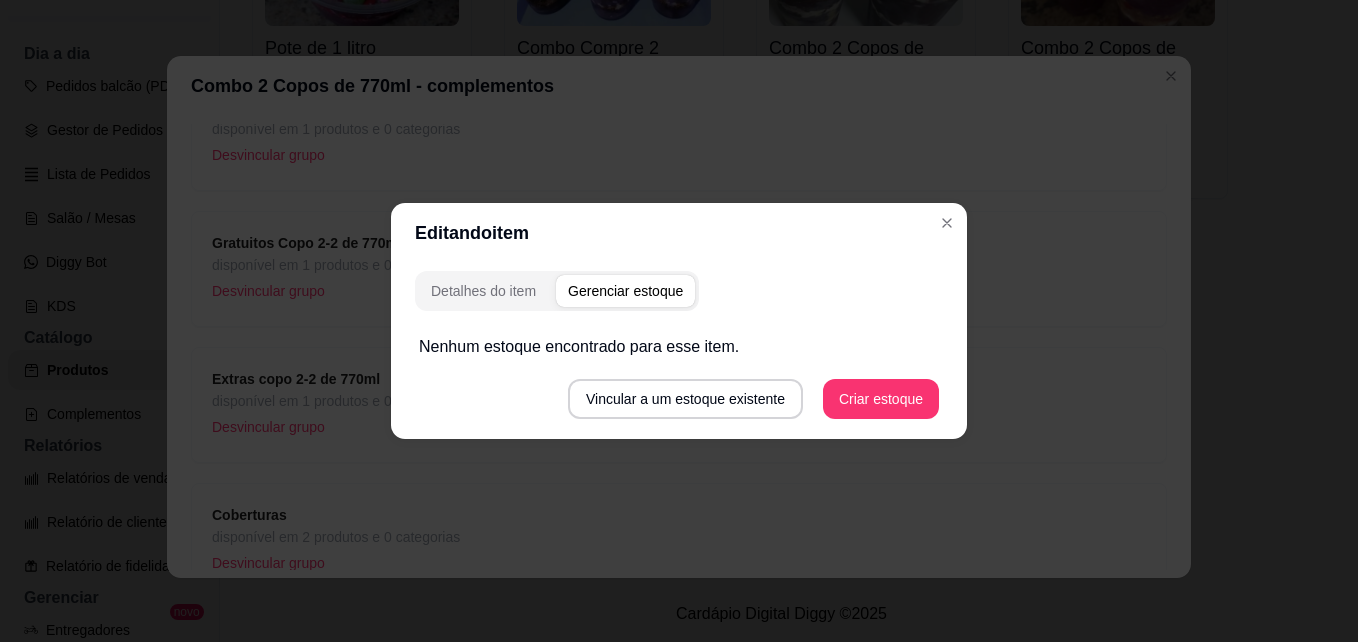 scroll, scrollTop: 0, scrollLeft: 0, axis: both 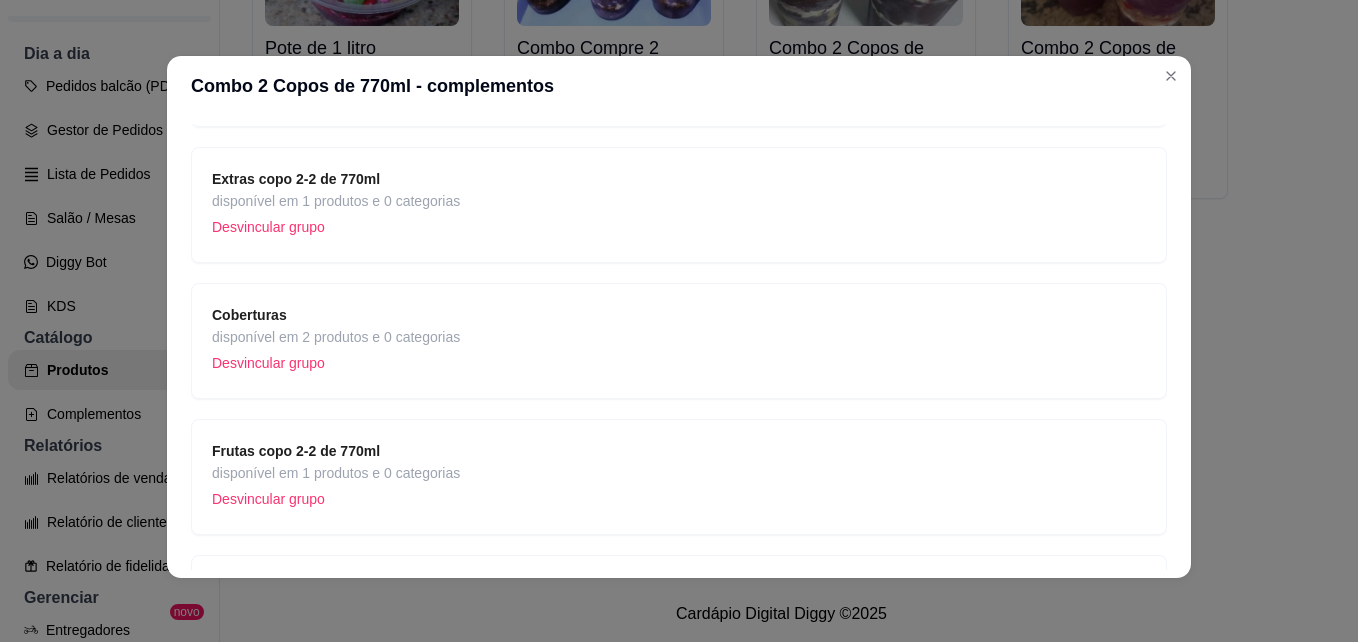 click on "Extras copo 2-2 de 770ml disponível em 1 produtos e 0 categorias  Desvincular grupo" at bounding box center (679, 205) 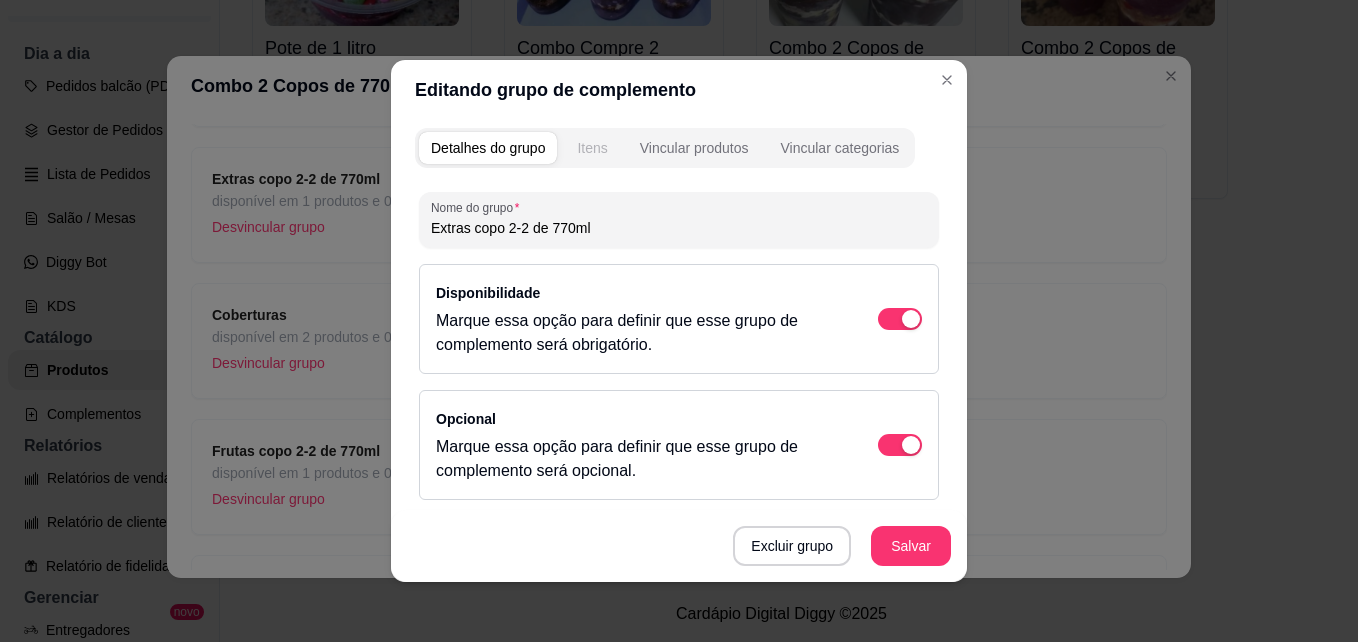 click on "Itens" at bounding box center [592, 148] 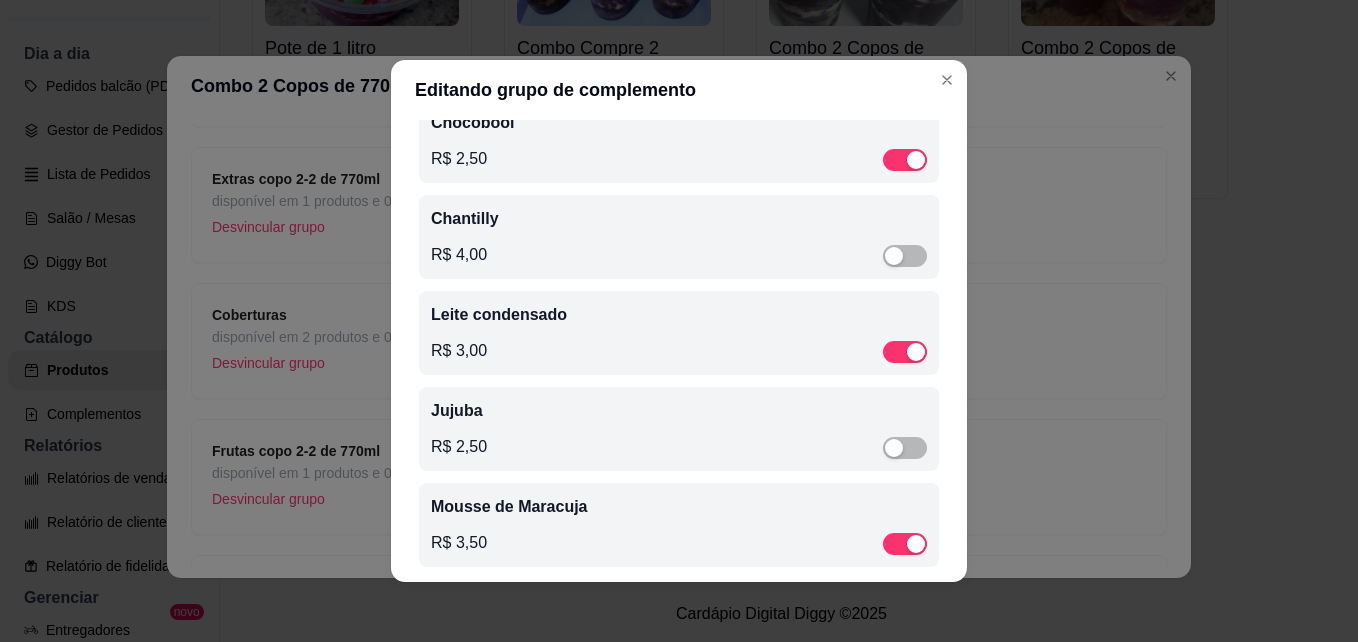 scroll, scrollTop: 268, scrollLeft: 0, axis: vertical 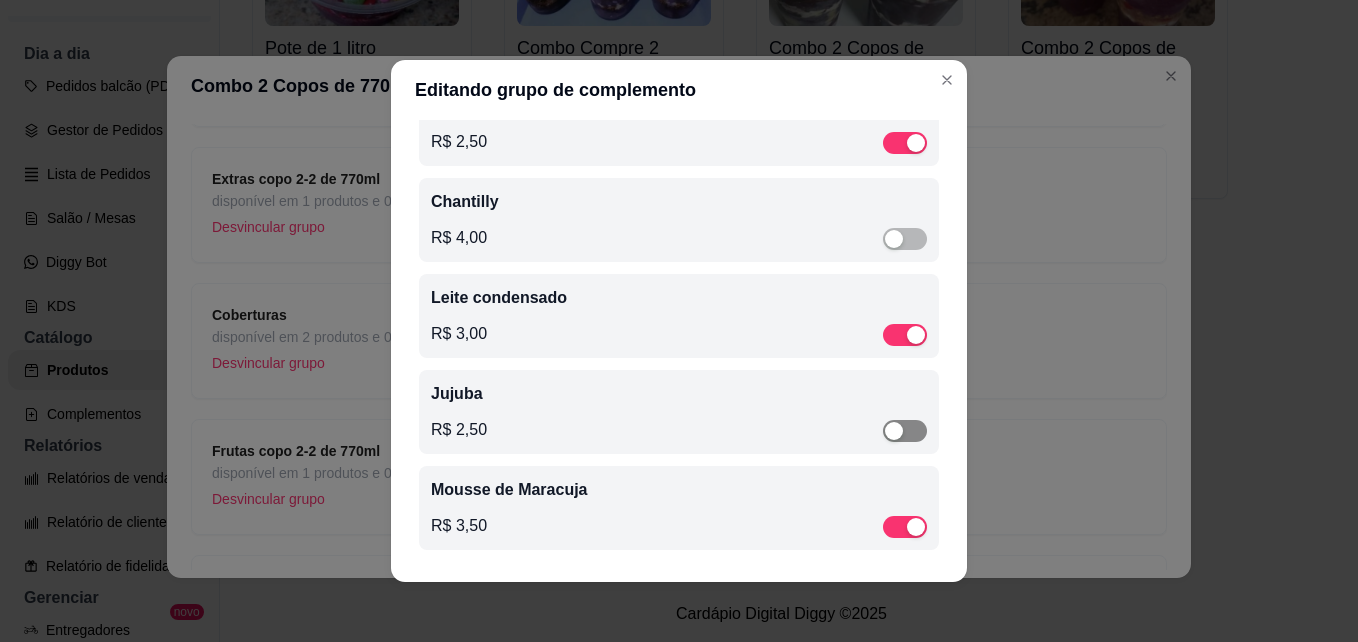 click at bounding box center [905, 431] 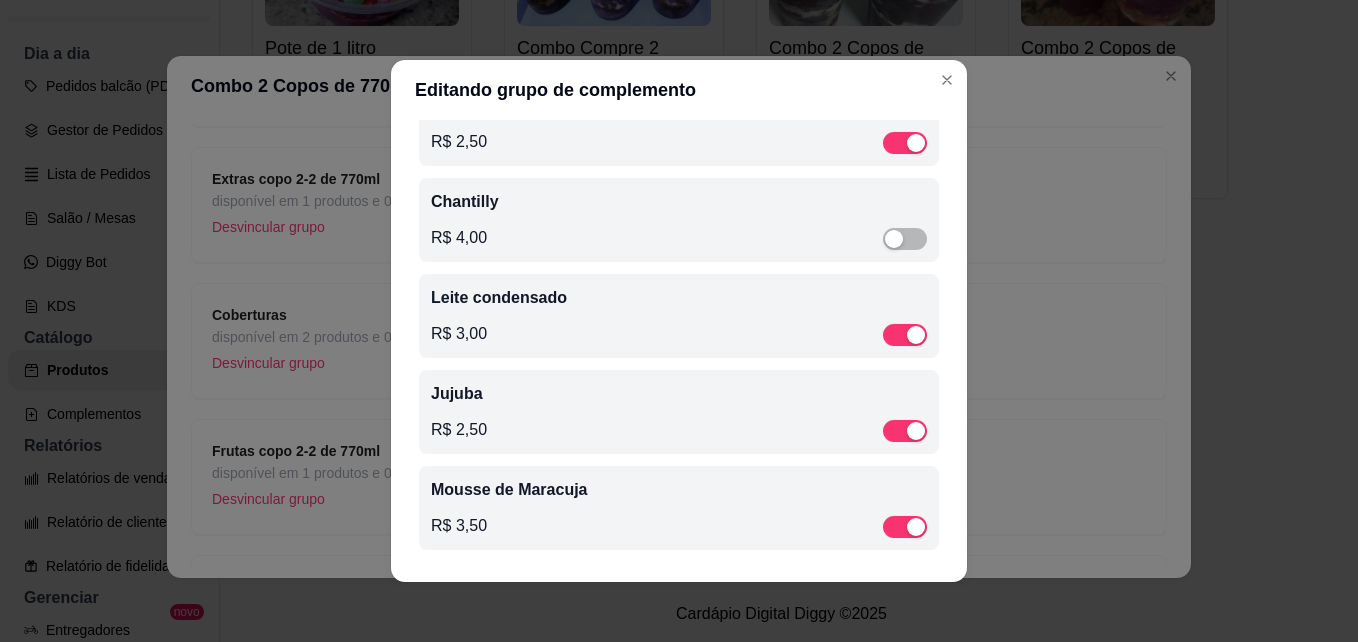 scroll, scrollTop: 4, scrollLeft: 0, axis: vertical 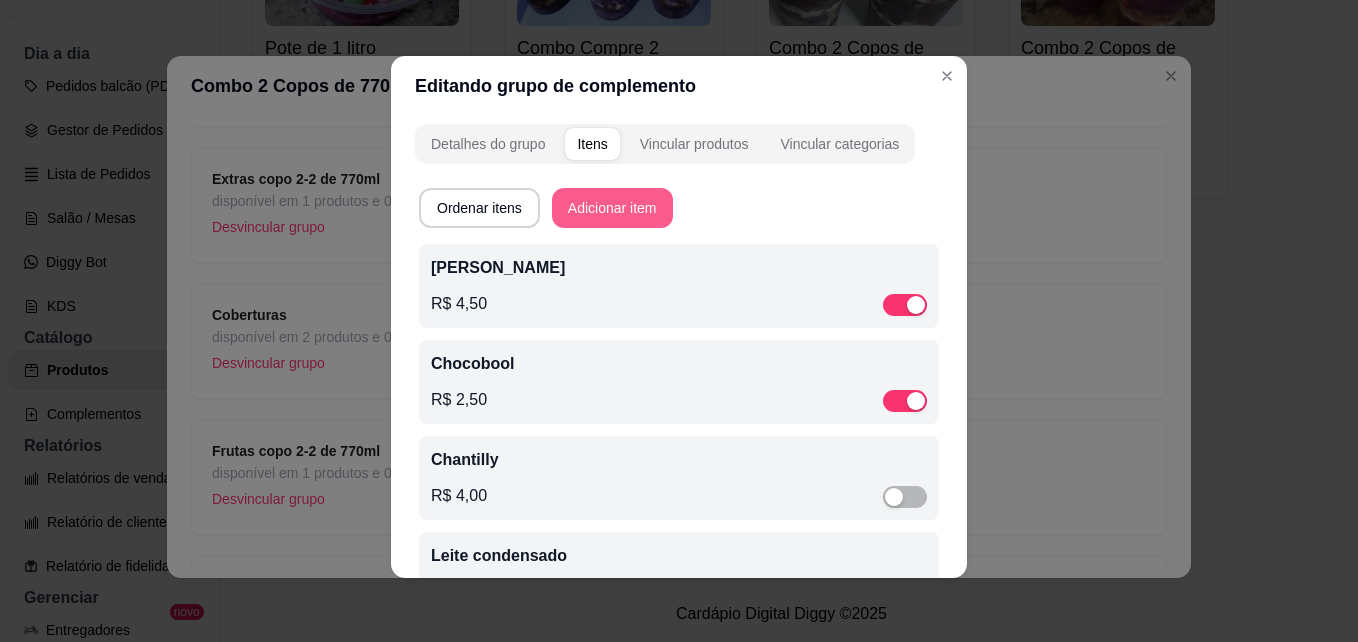 click on "Adicionar item" at bounding box center [612, 208] 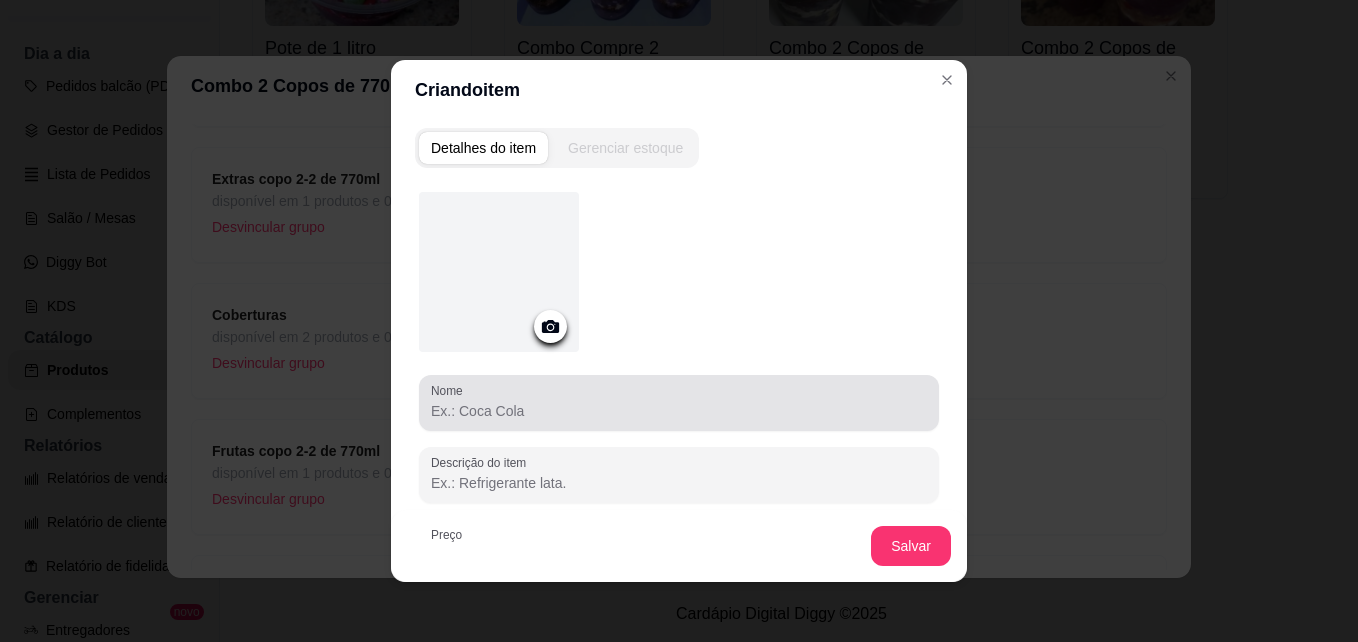 click at bounding box center (679, 403) 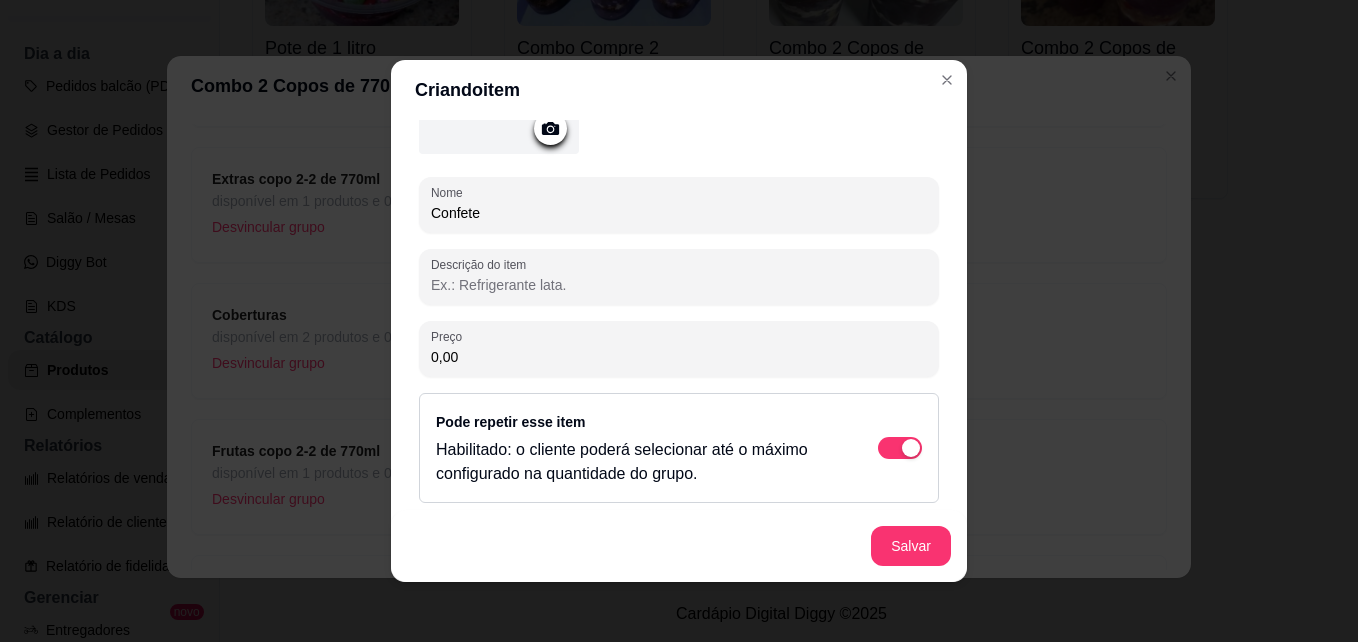 scroll, scrollTop: 200, scrollLeft: 0, axis: vertical 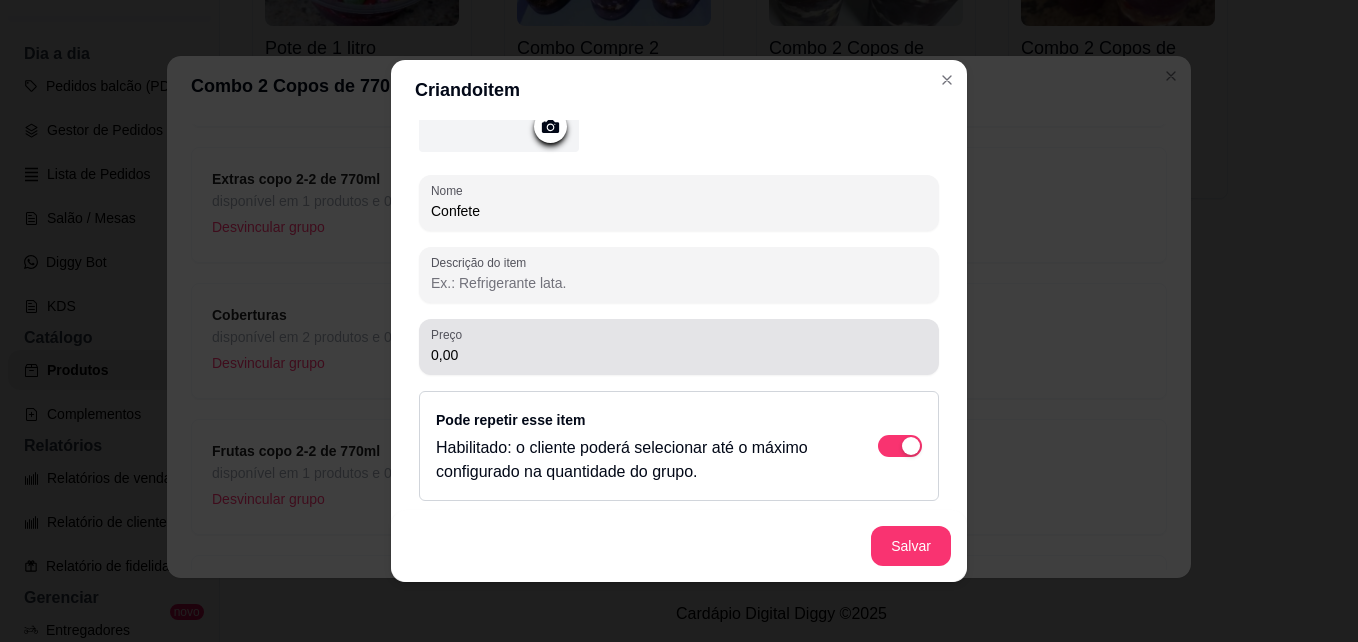 type on "Confete" 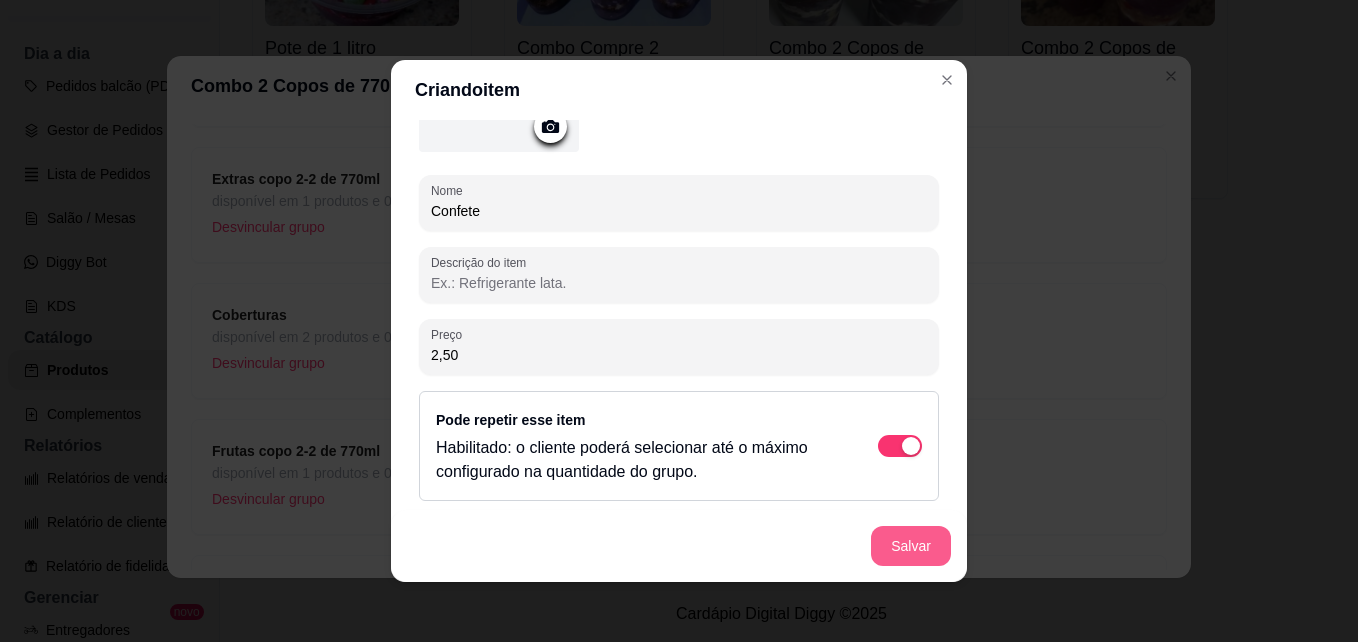 type on "2,50" 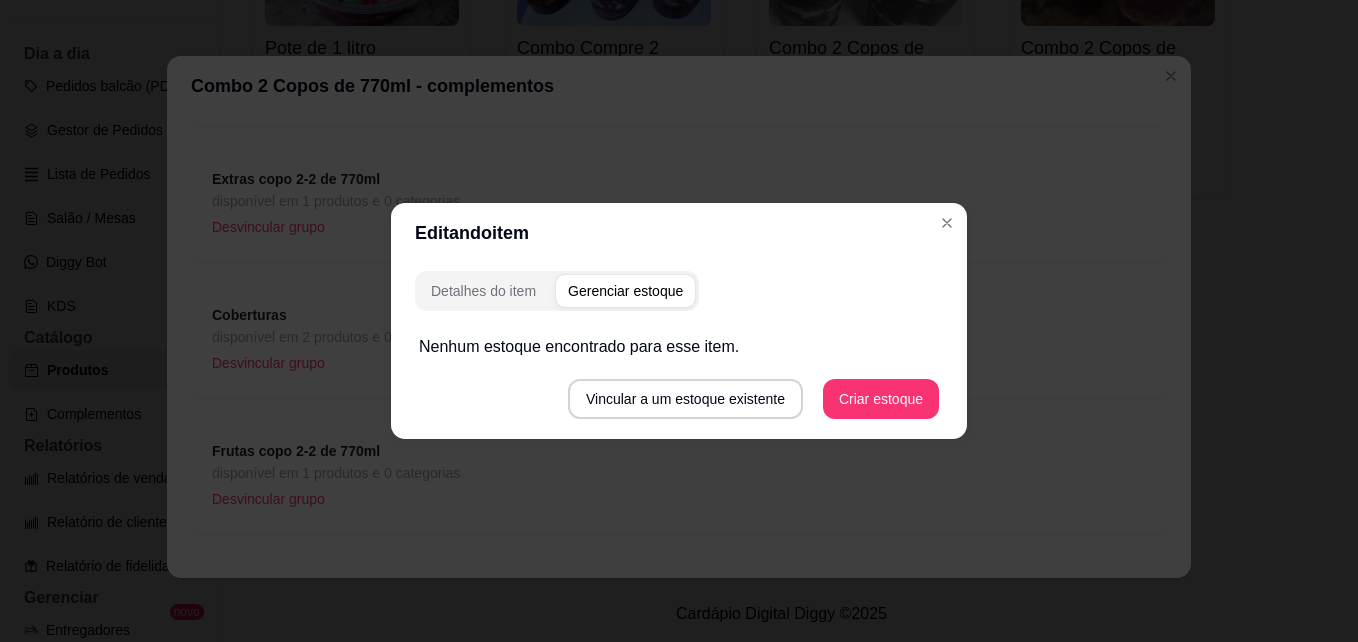 scroll, scrollTop: 0, scrollLeft: 0, axis: both 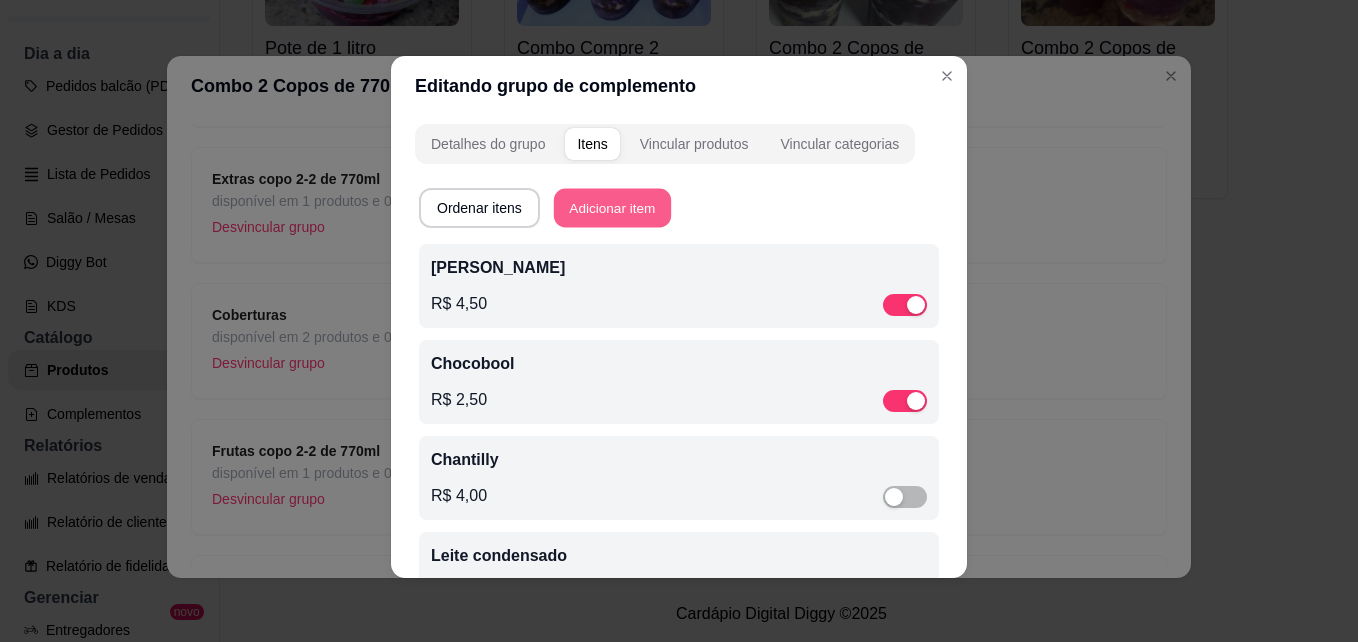 click on "Adicionar item" at bounding box center (612, 208) 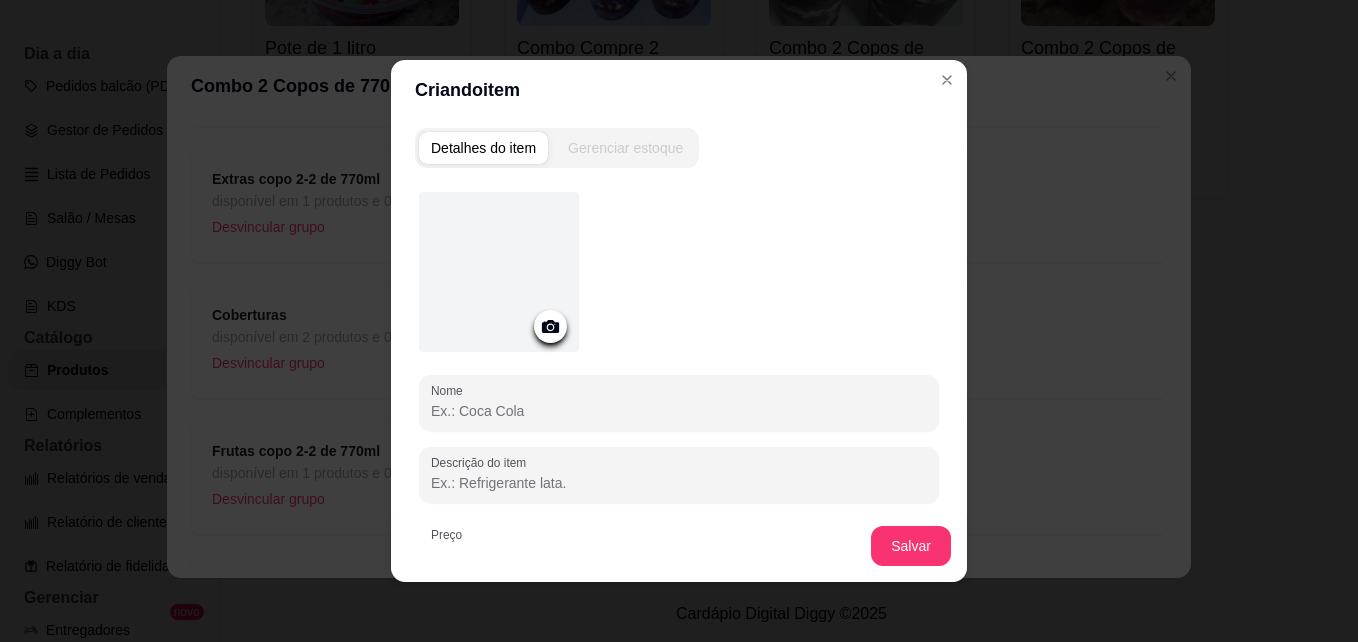 click on "Nome" at bounding box center [679, 411] 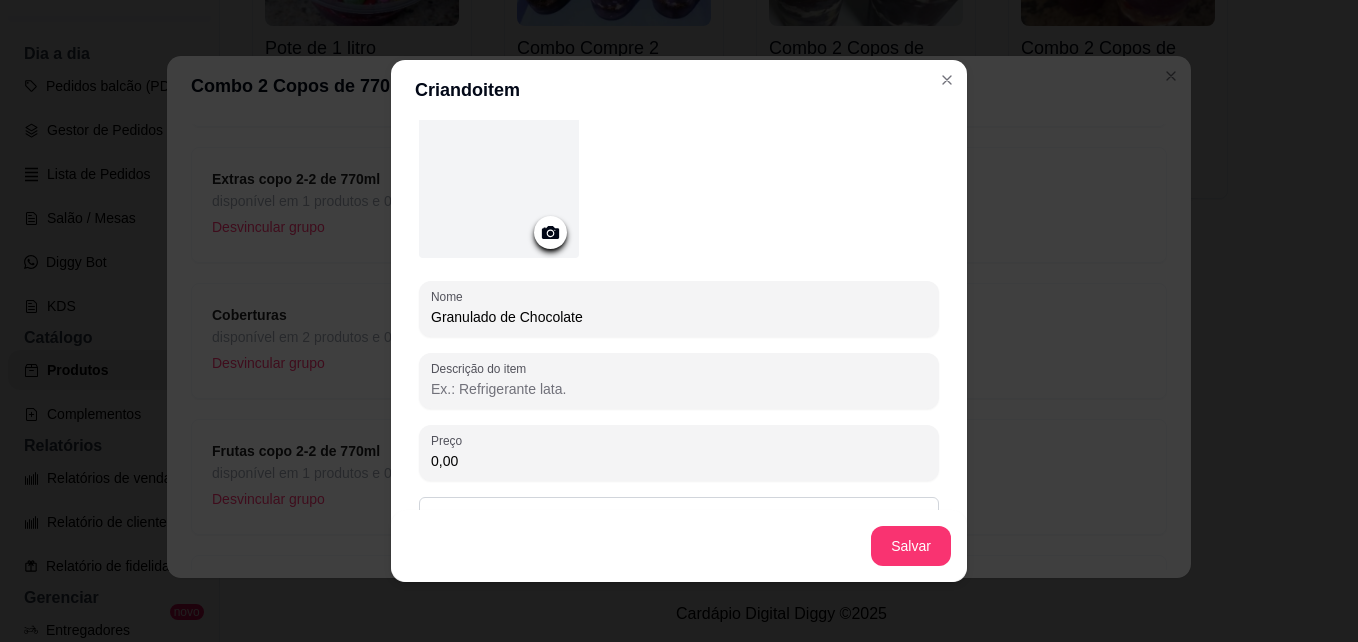 scroll, scrollTop: 200, scrollLeft: 0, axis: vertical 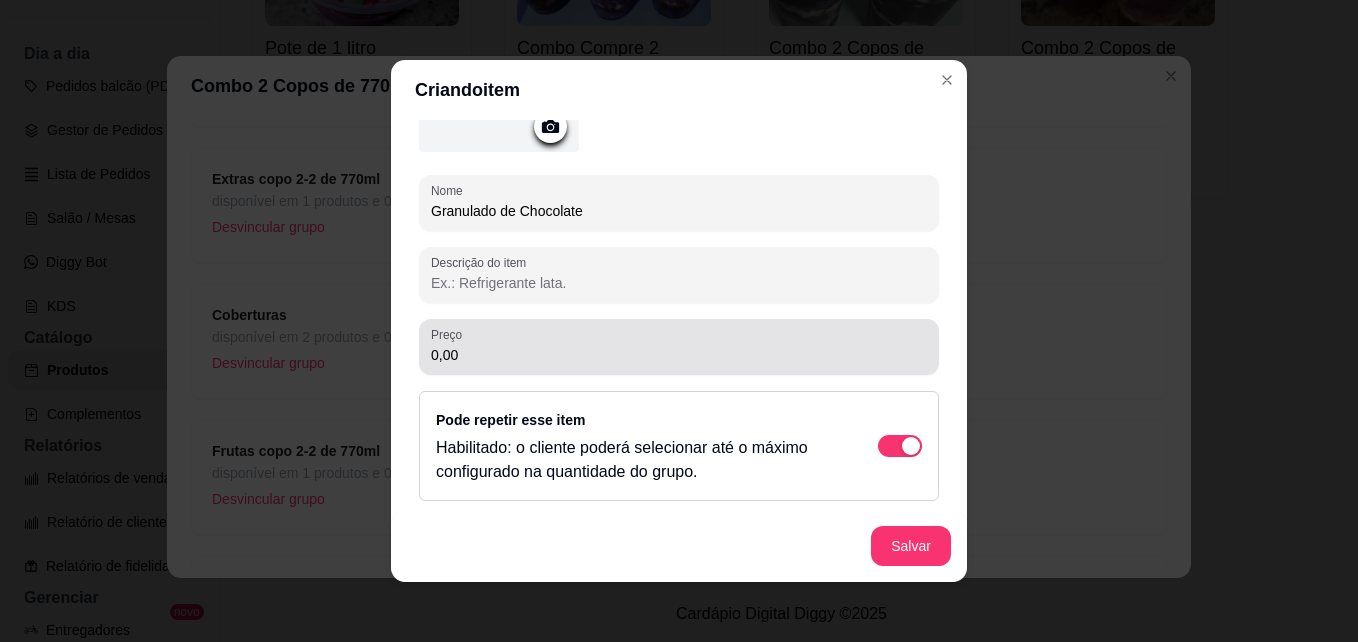 type on "Granulado de Chocolate" 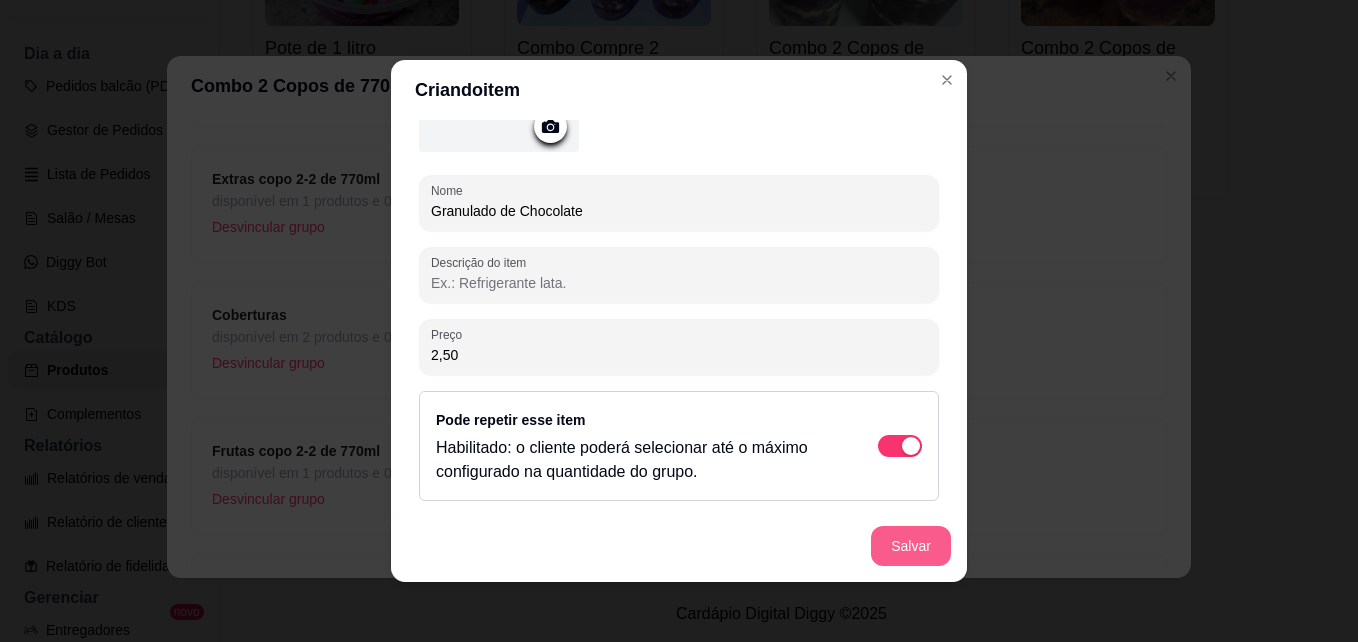 type on "2,50" 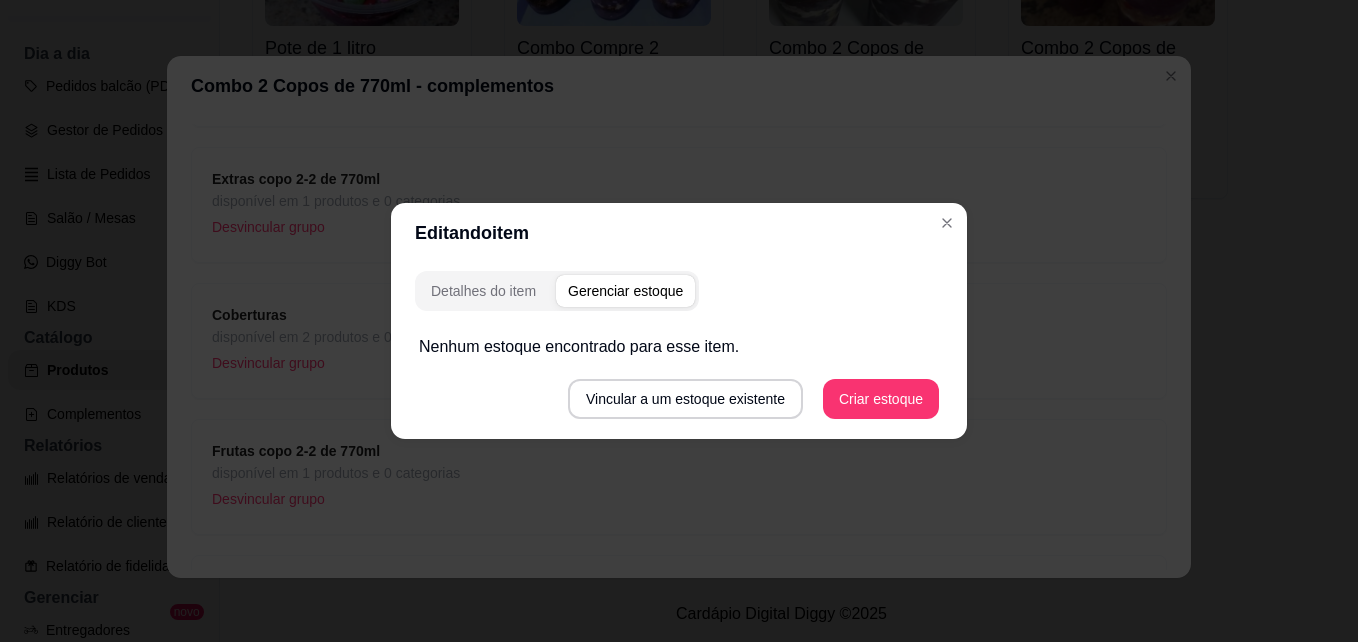 scroll, scrollTop: 0, scrollLeft: 0, axis: both 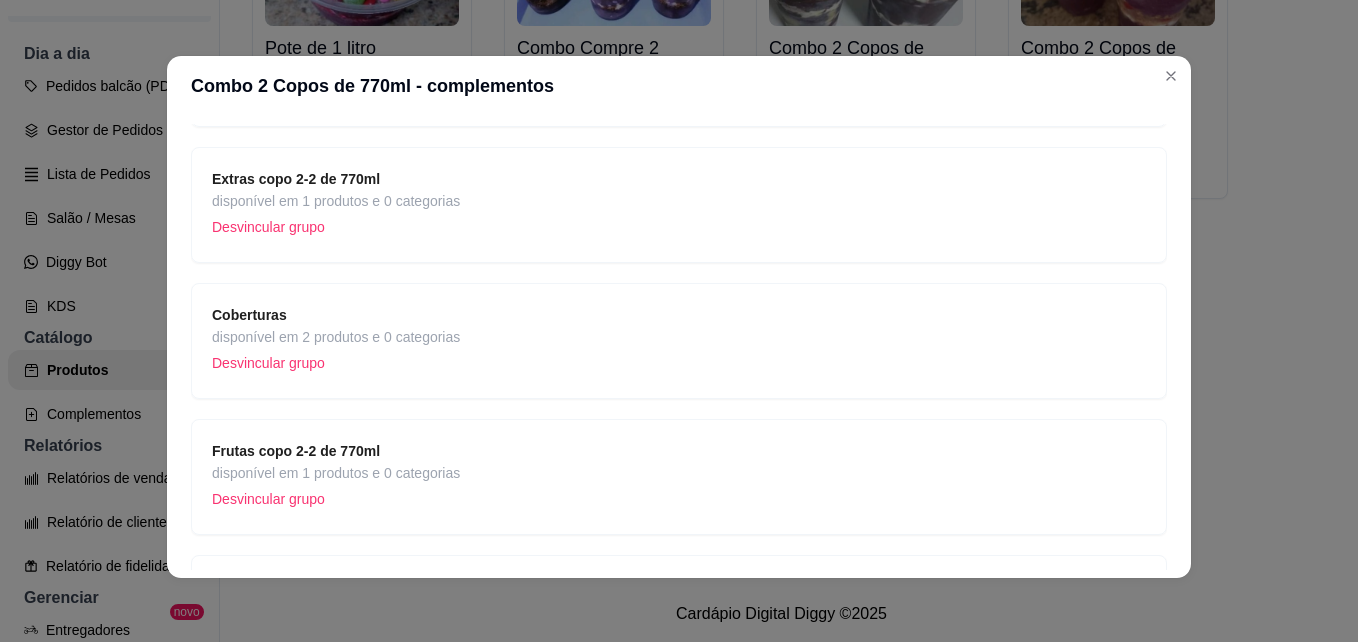 click on "Coberturas disponível em 2 produtos e 0 categorias  Desvincular grupo" at bounding box center (679, 341) 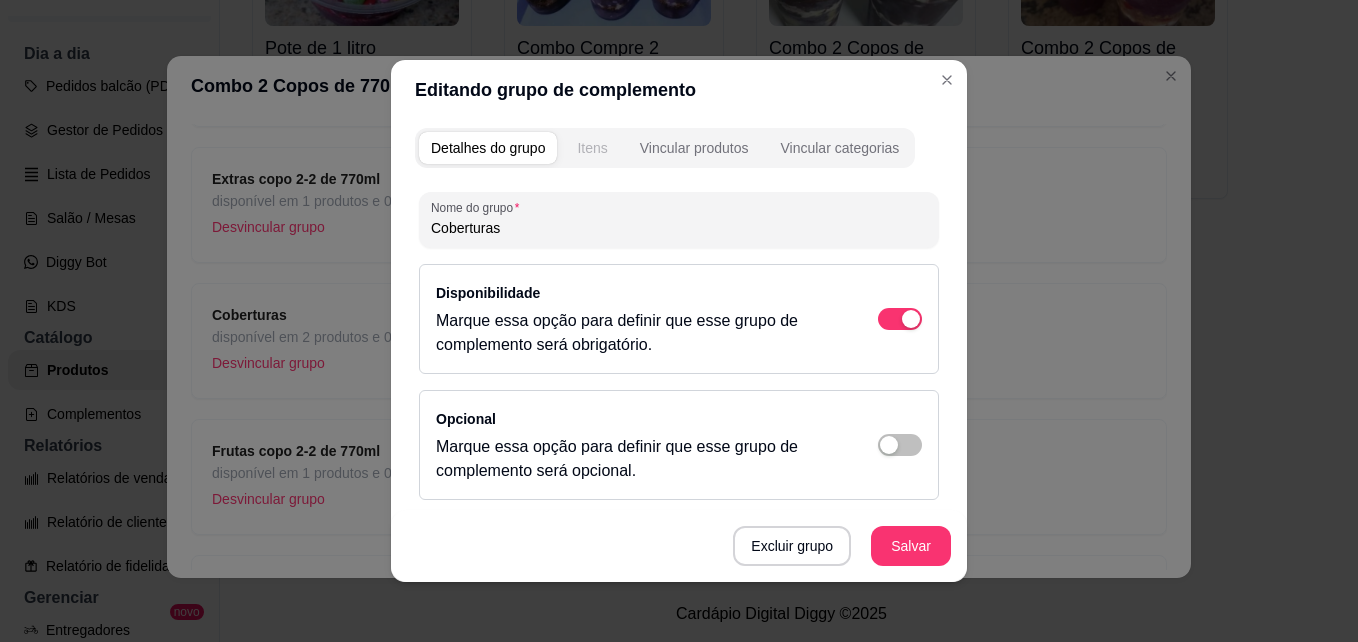 click on "Itens" at bounding box center (592, 148) 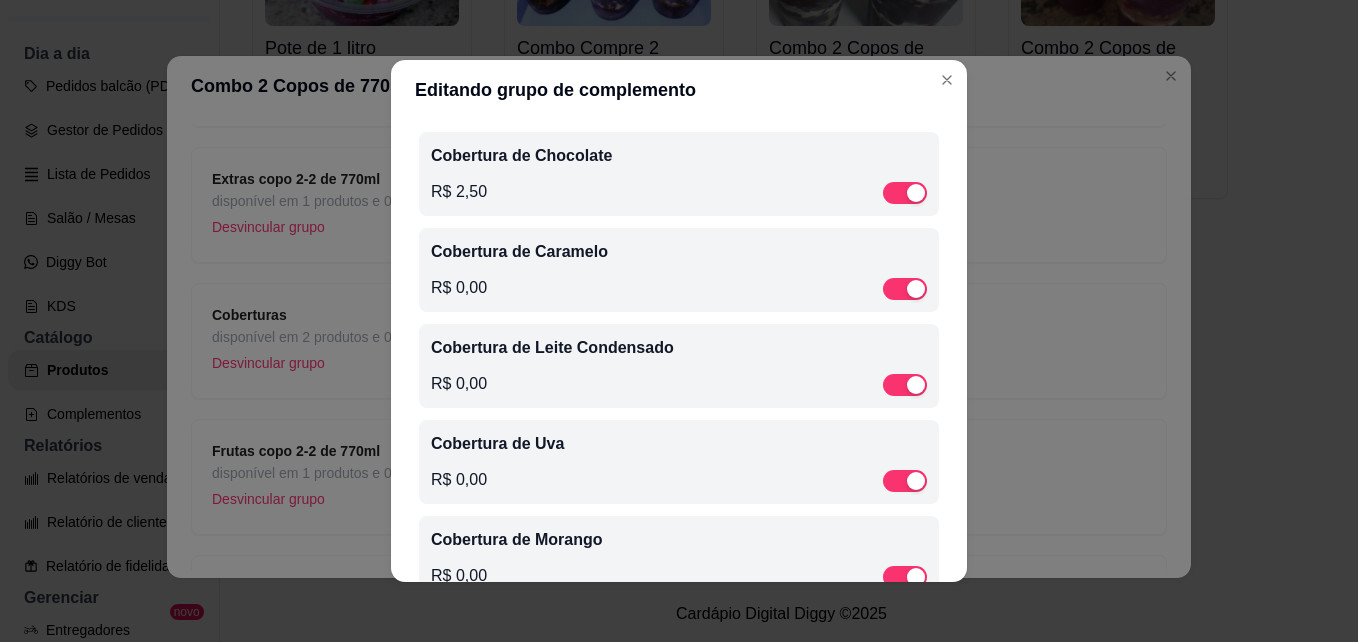 scroll, scrollTop: 656, scrollLeft: 0, axis: vertical 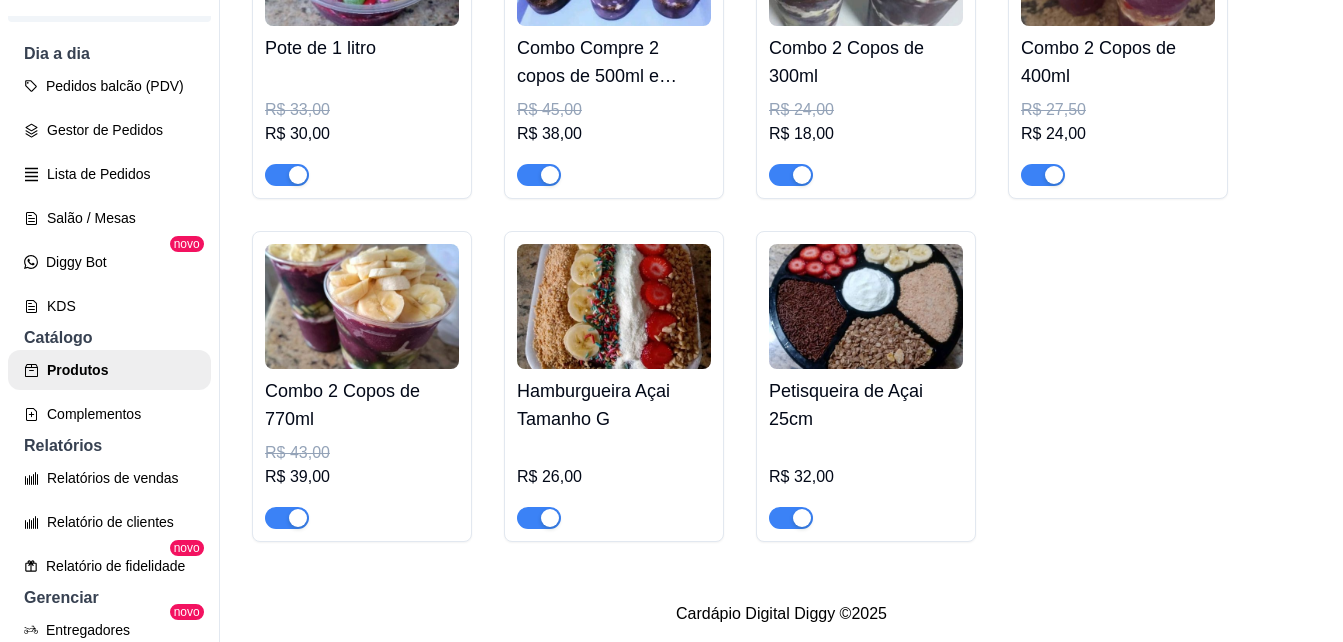 click at bounding box center (614, 306) 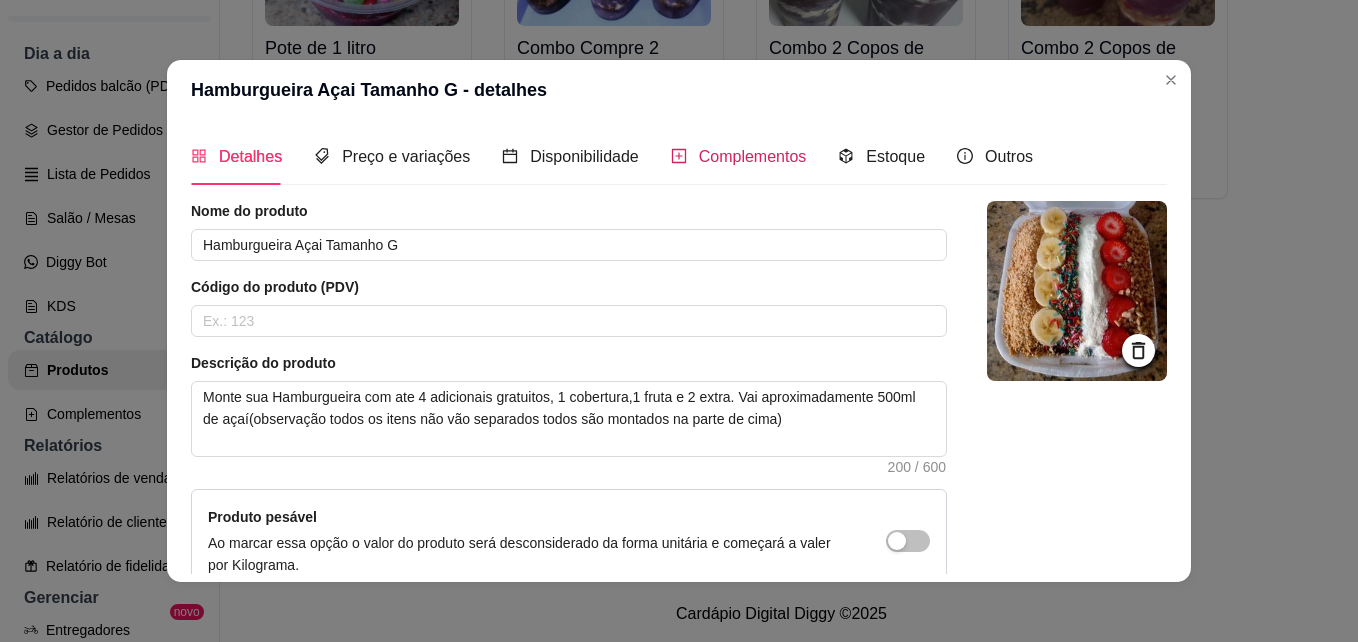 click on "Complementos" at bounding box center (739, 156) 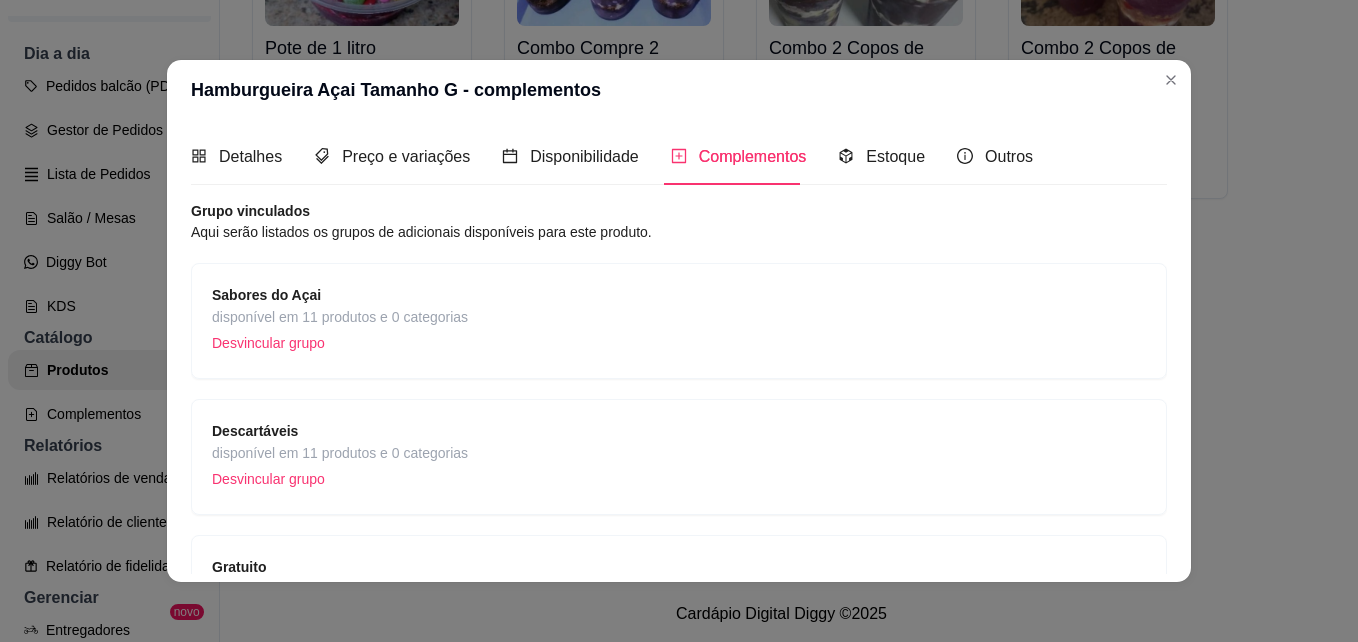 scroll, scrollTop: 565, scrollLeft: 0, axis: vertical 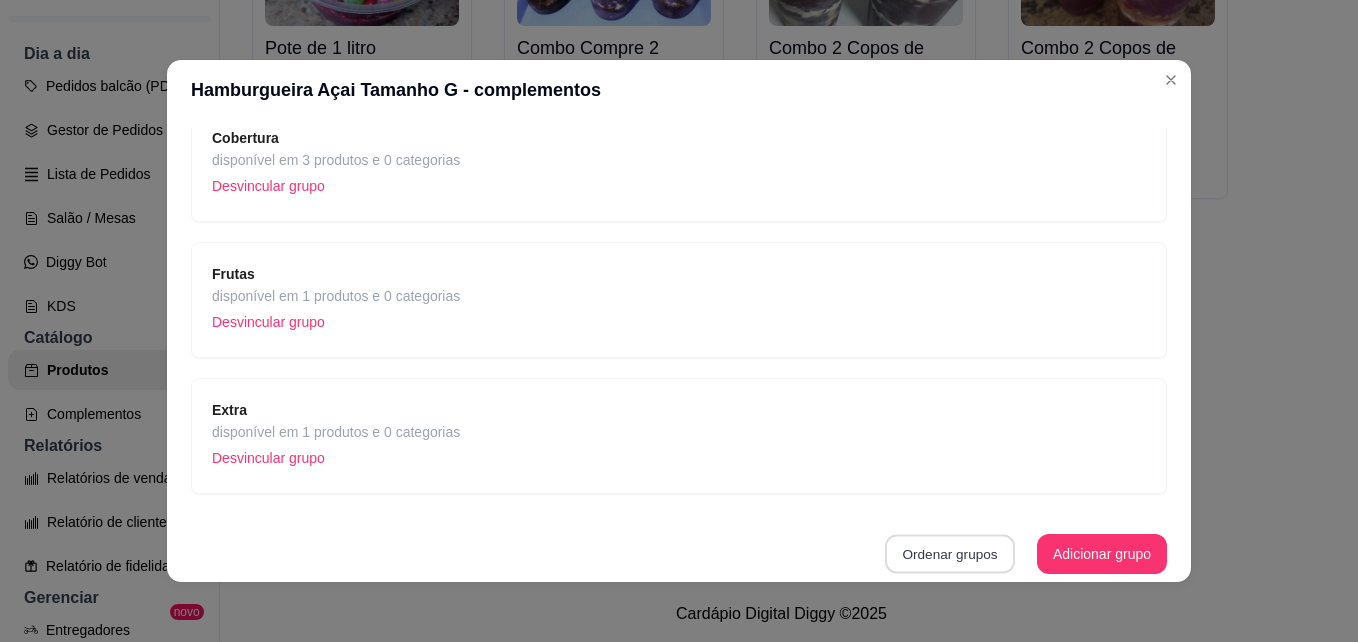click on "Ordenar grupos" at bounding box center [950, 554] 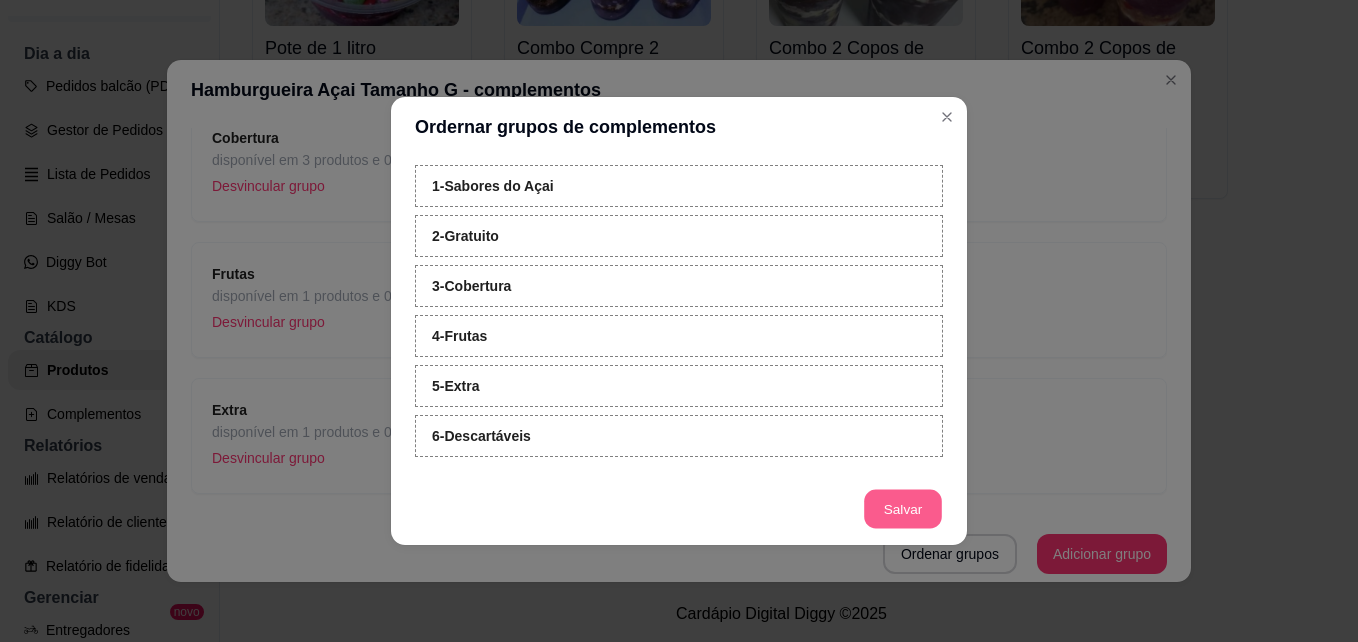 click on "Salvar" at bounding box center (903, 509) 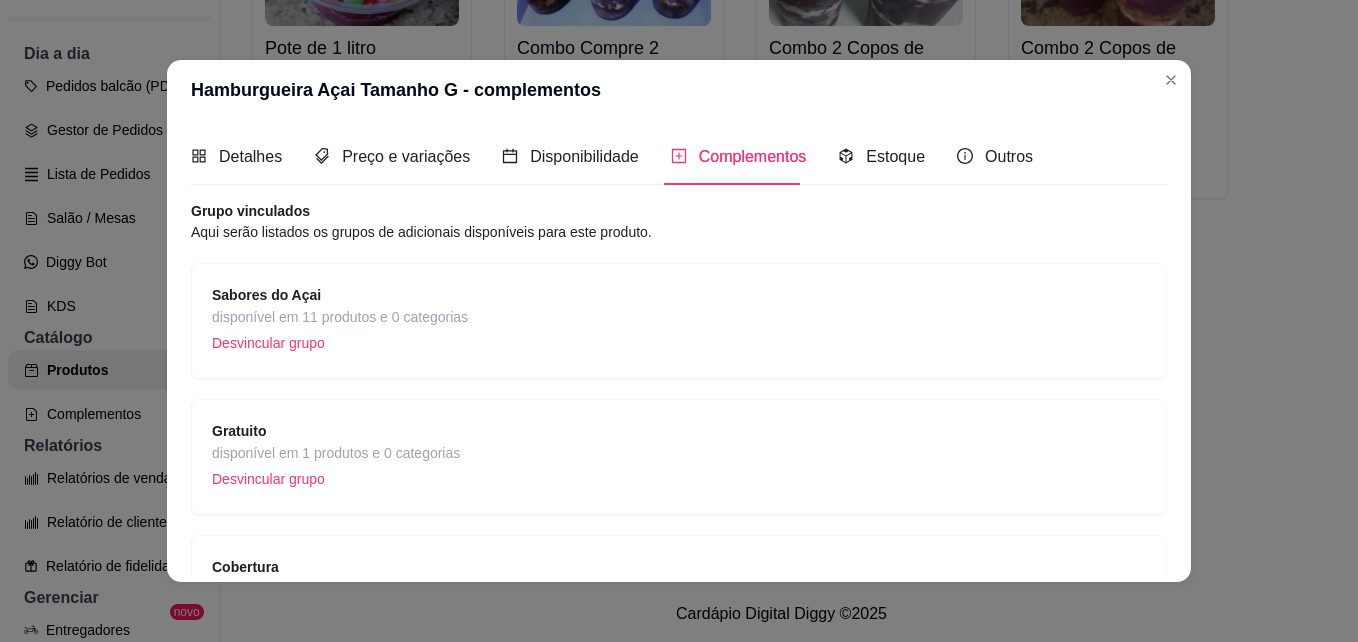 scroll, scrollTop: 100, scrollLeft: 0, axis: vertical 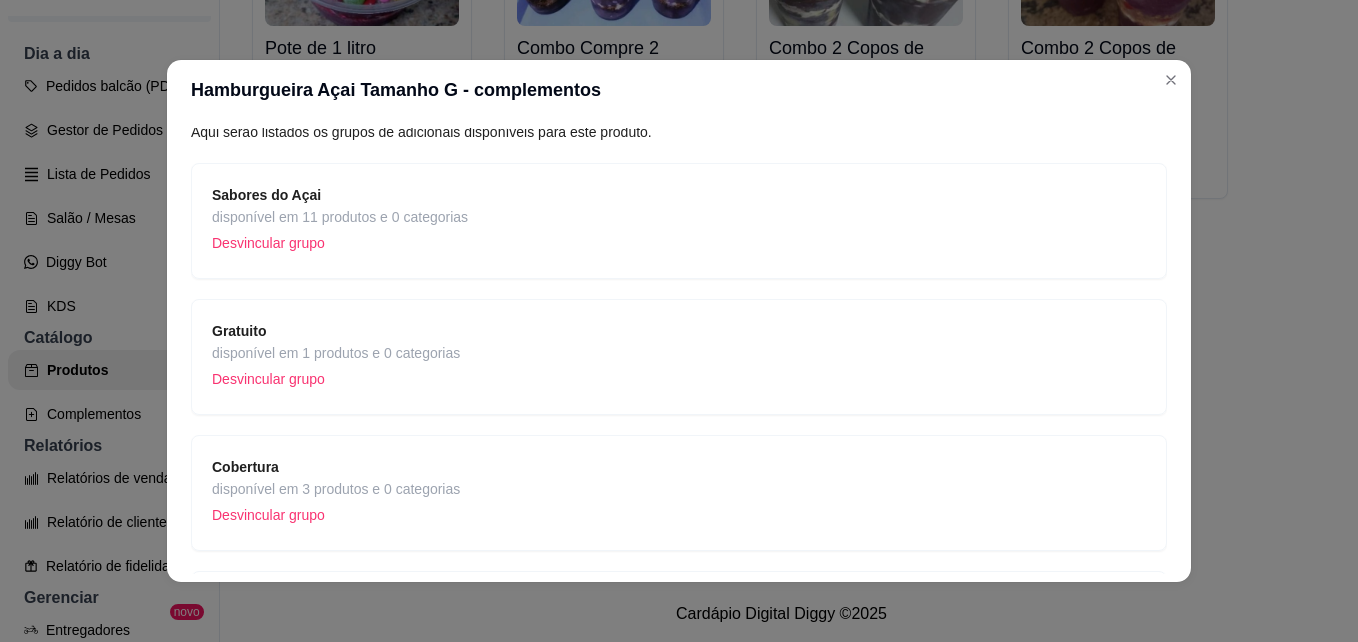 click on "Gratuito disponível em 1 produtos e 0 categorias  Desvincular grupo" at bounding box center [679, 357] 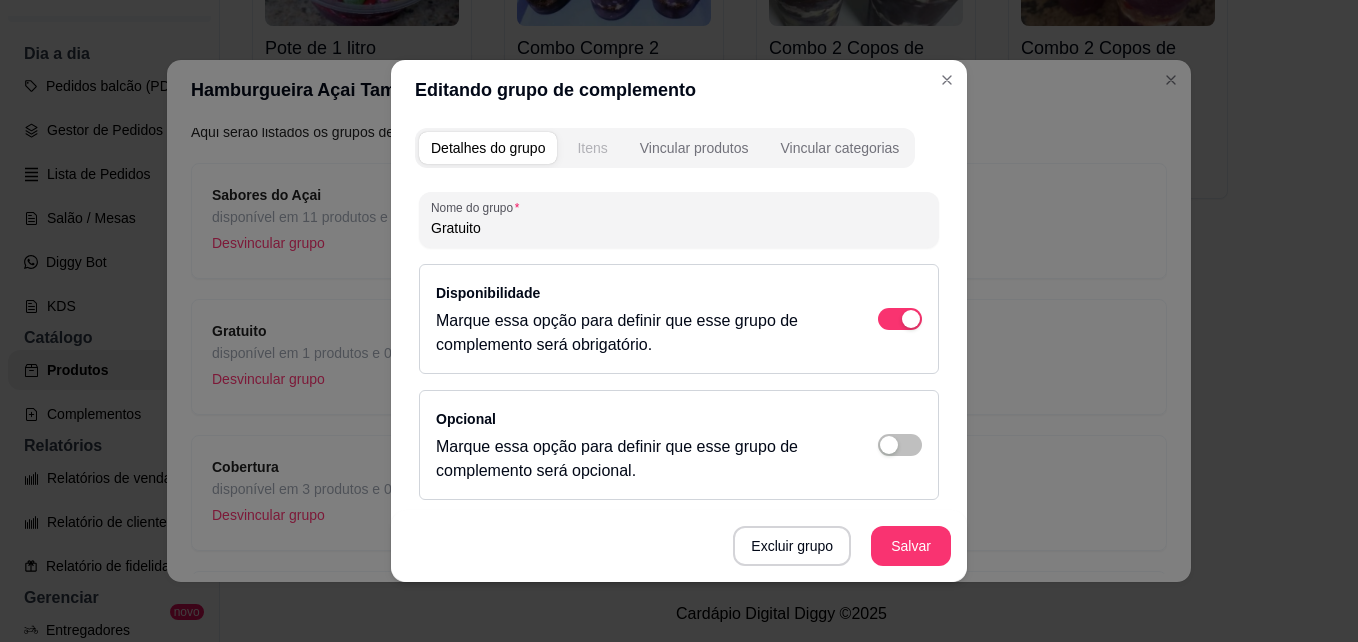 click on "Itens" at bounding box center (592, 148) 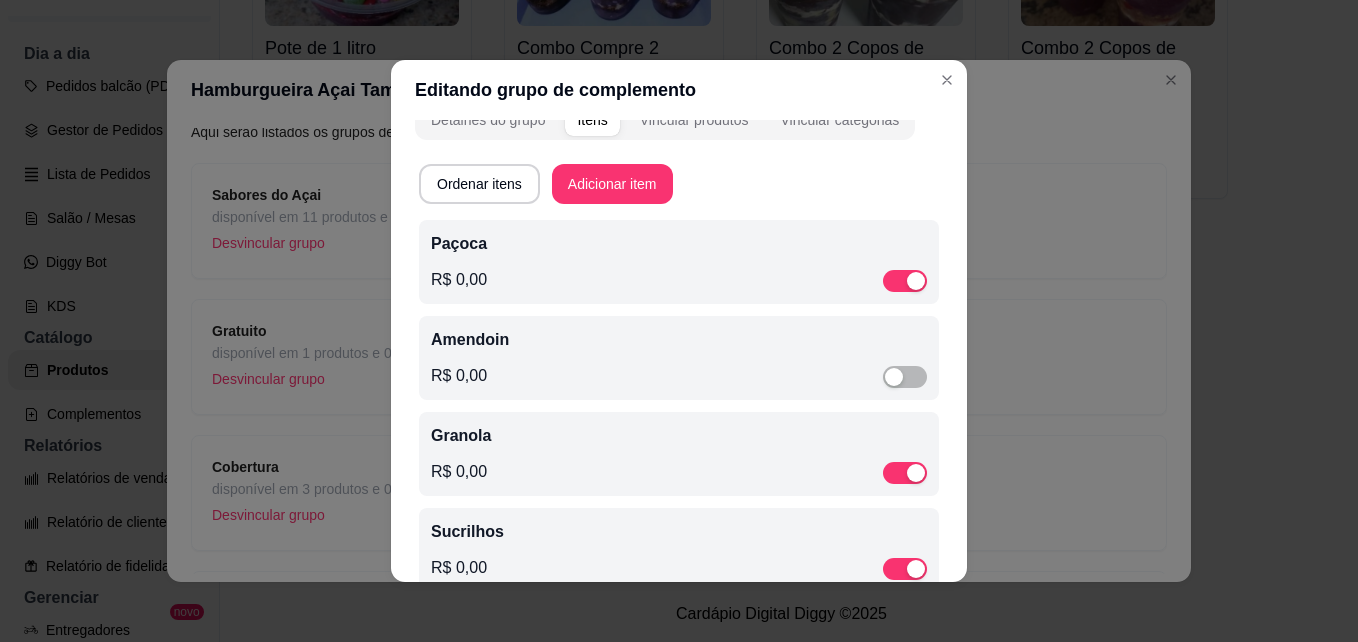 scroll, scrollTop: 74, scrollLeft: 0, axis: vertical 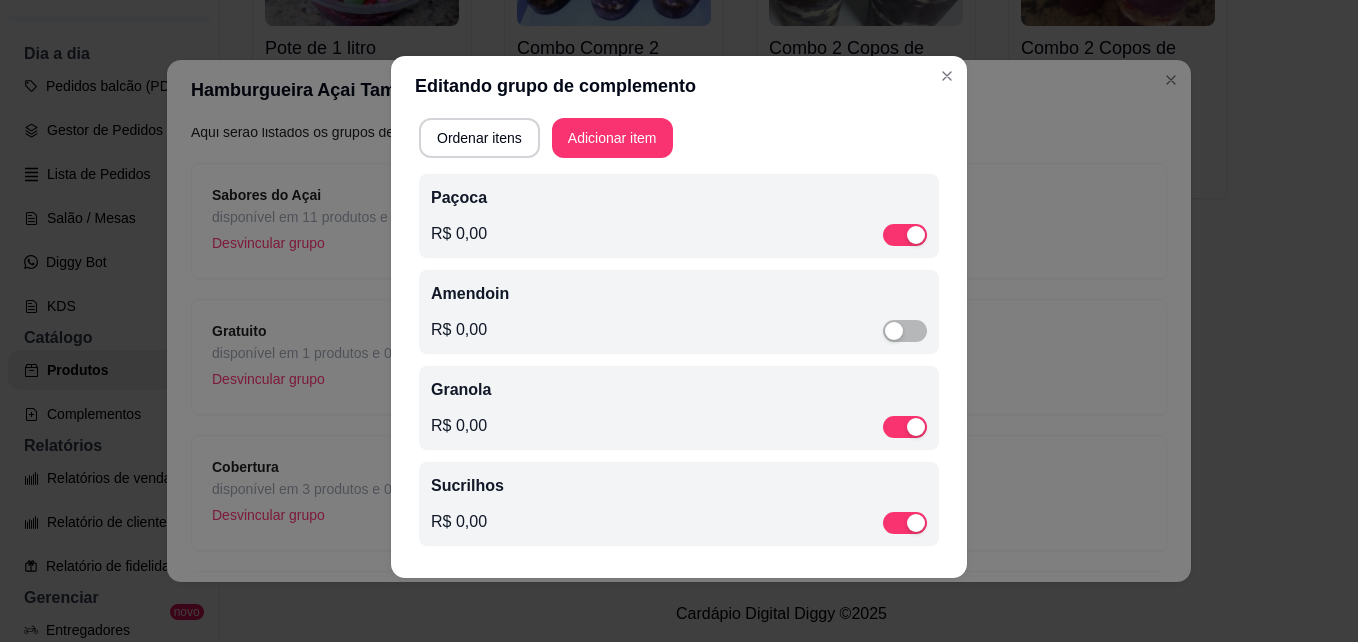 drag, startPoint x: 874, startPoint y: 317, endPoint x: 838, endPoint y: 319, distance: 36.05551 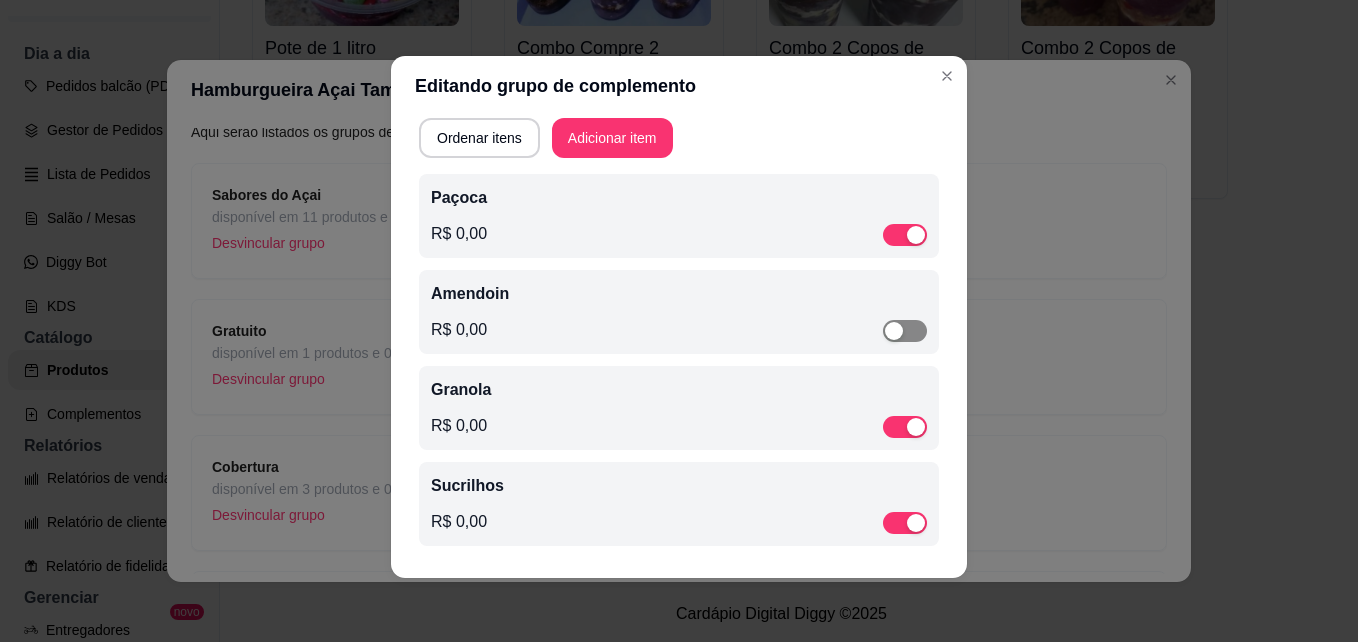 click at bounding box center (894, 331) 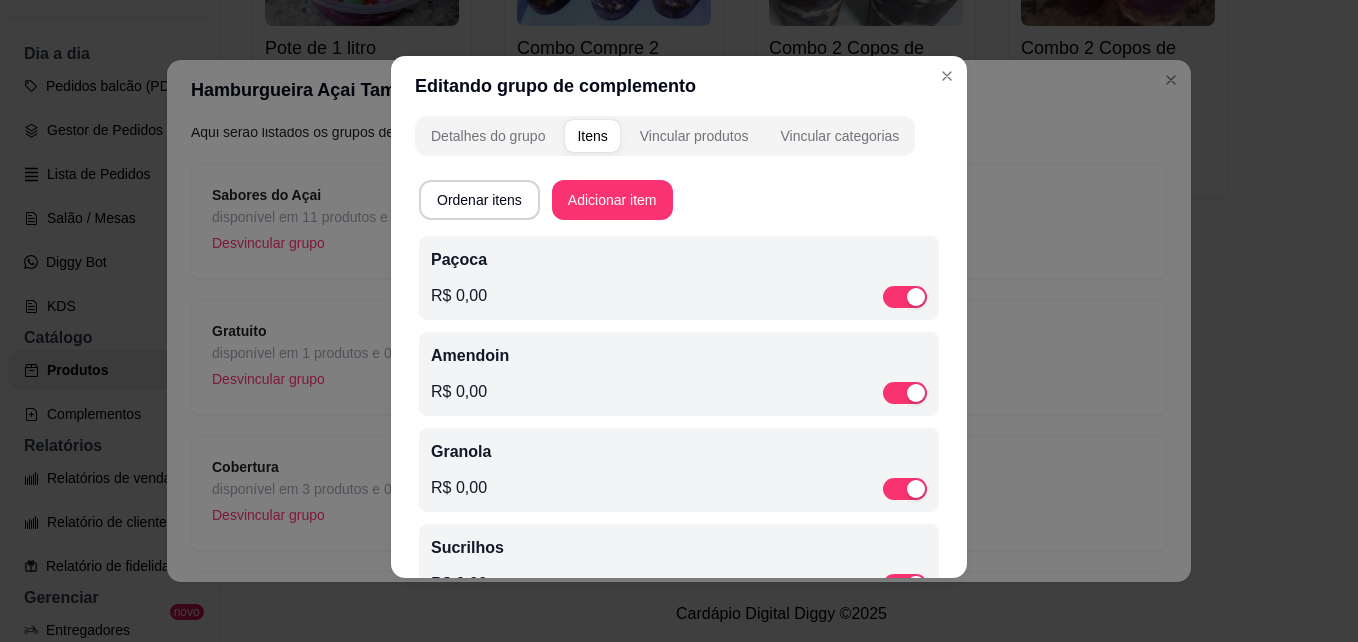 scroll, scrollTop: 0, scrollLeft: 0, axis: both 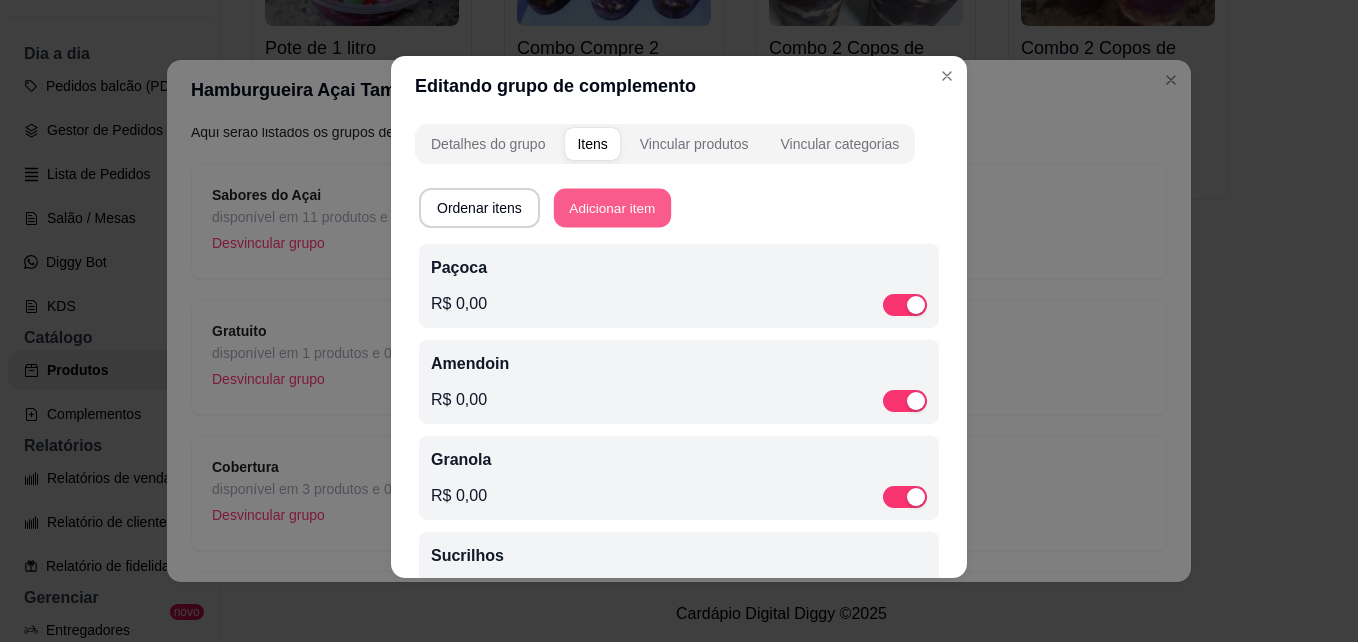 click on "Adicionar item" at bounding box center [612, 208] 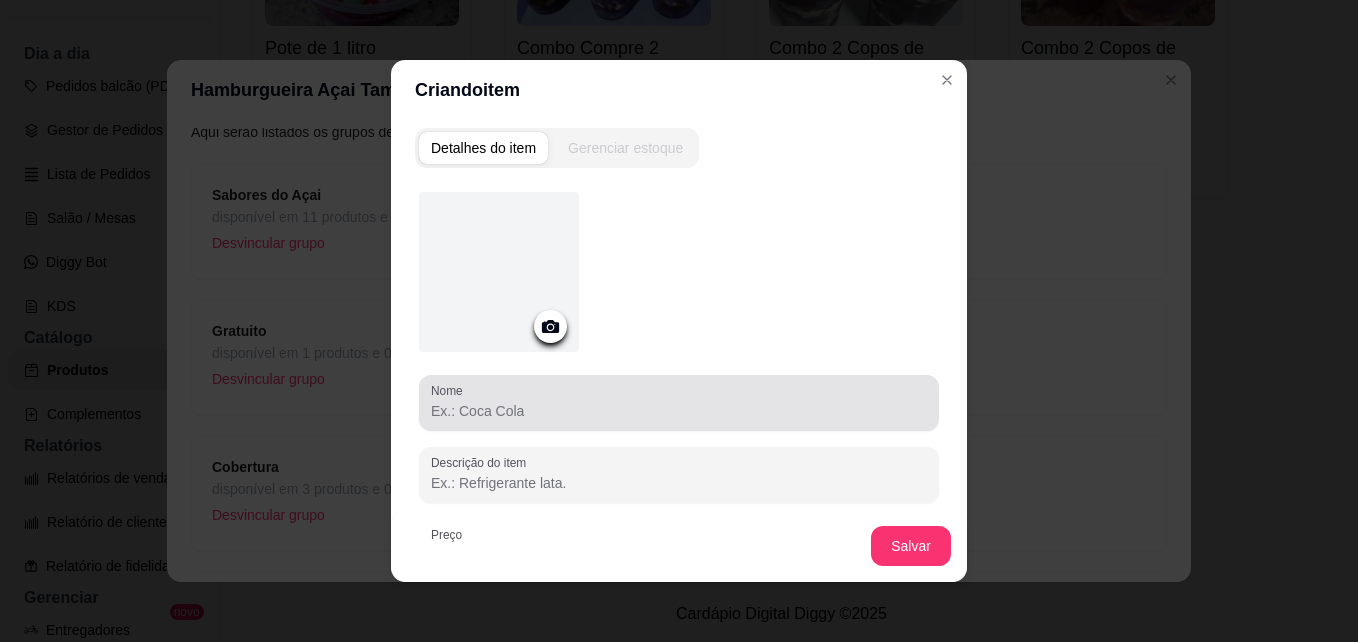 click on "Nome" at bounding box center [679, 411] 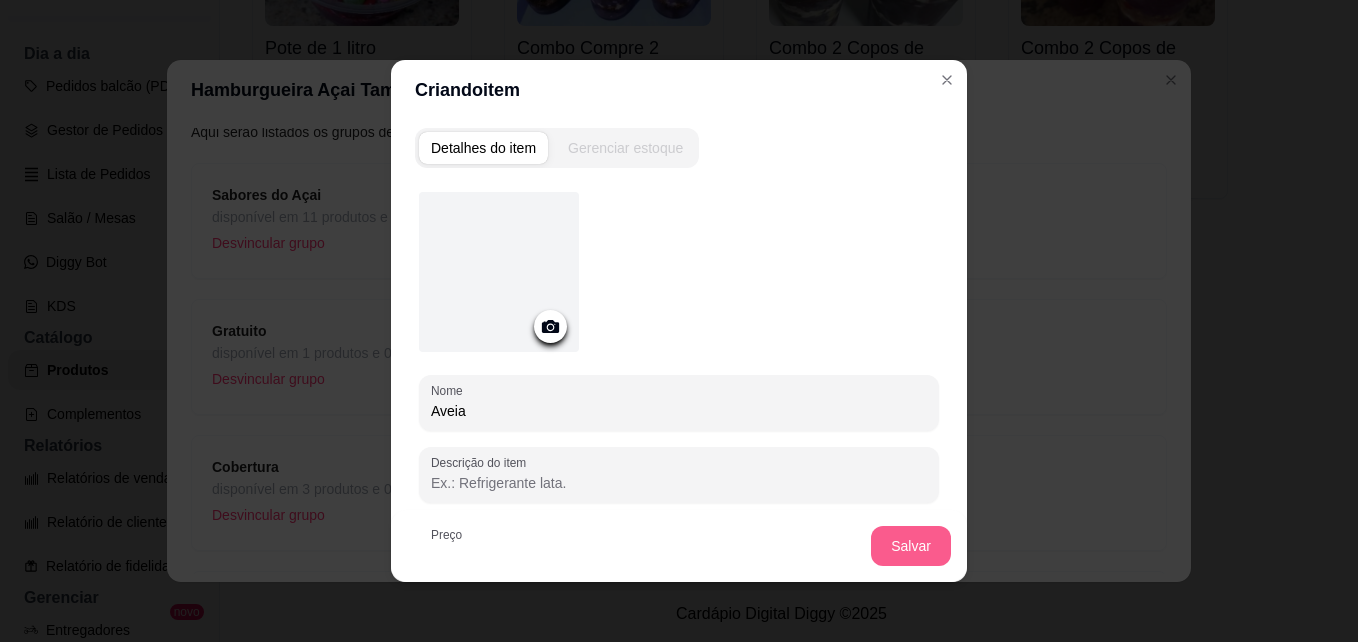 type on "Aveia" 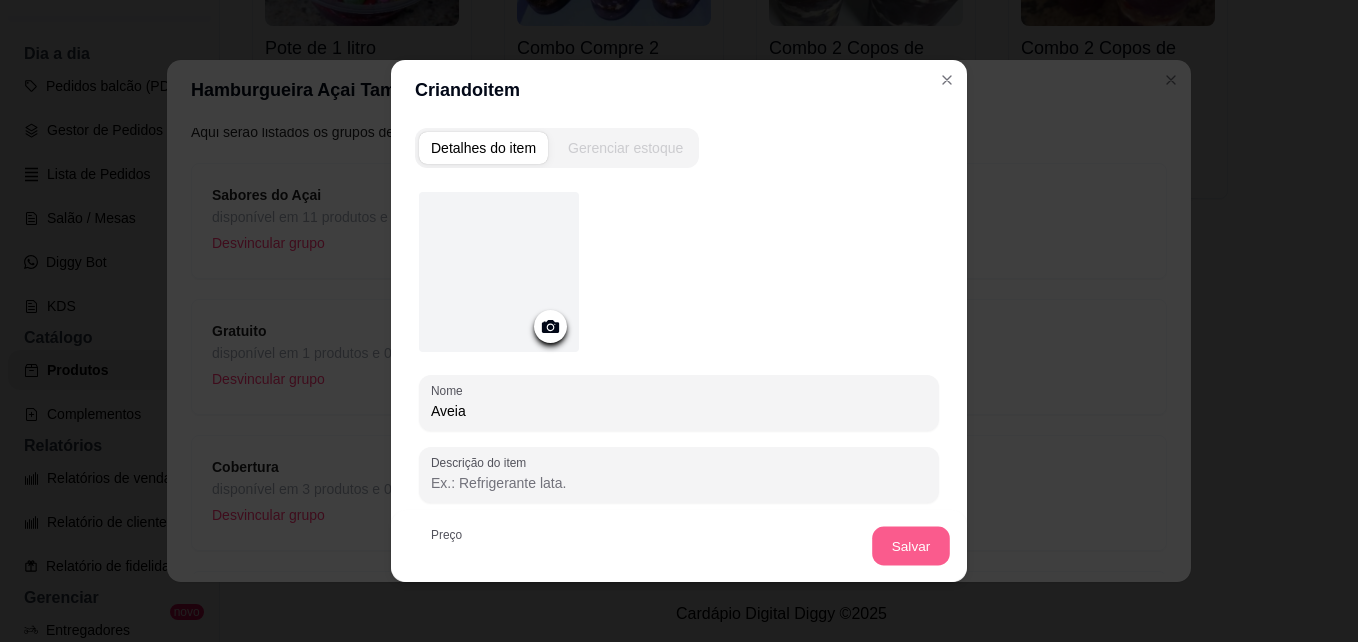 click on "Salvar" at bounding box center [911, 546] 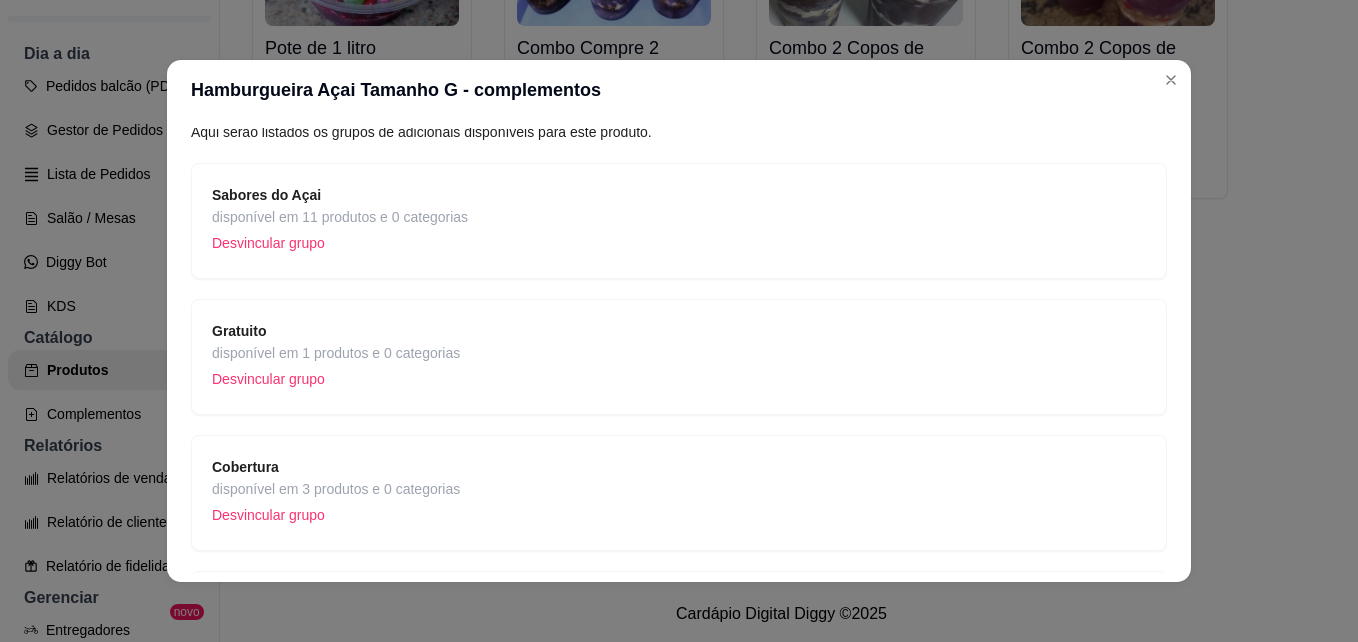click on "Cobertura disponível em 3 produtos e 0 categorias  Desvincular grupo" at bounding box center [679, 493] 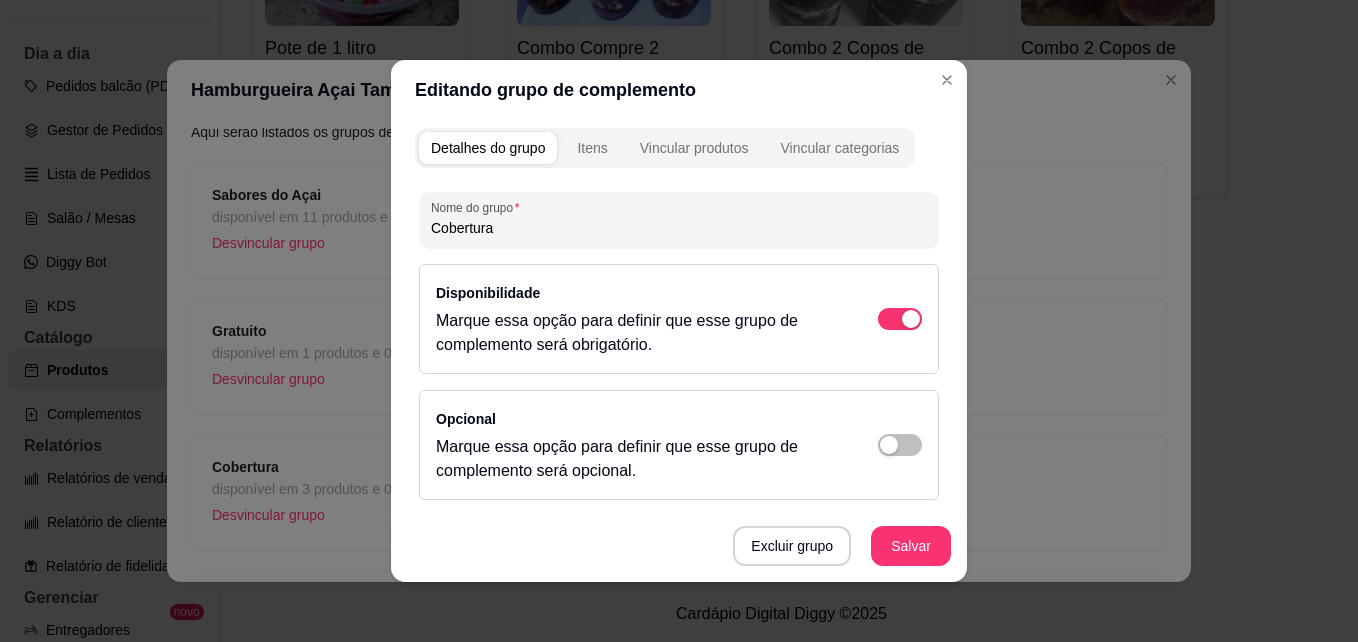 click on "Detalhes do grupo Itens Vincular produtos Vincular categorias" at bounding box center [665, 148] 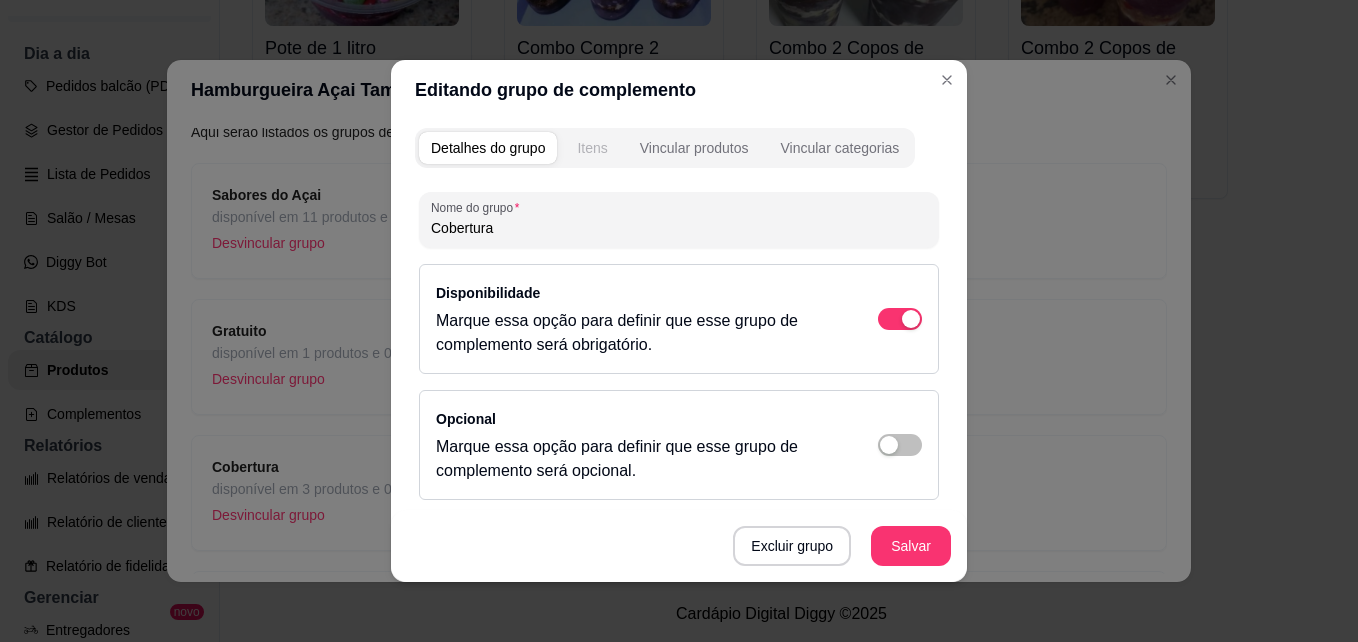 click on "Itens" at bounding box center (592, 148) 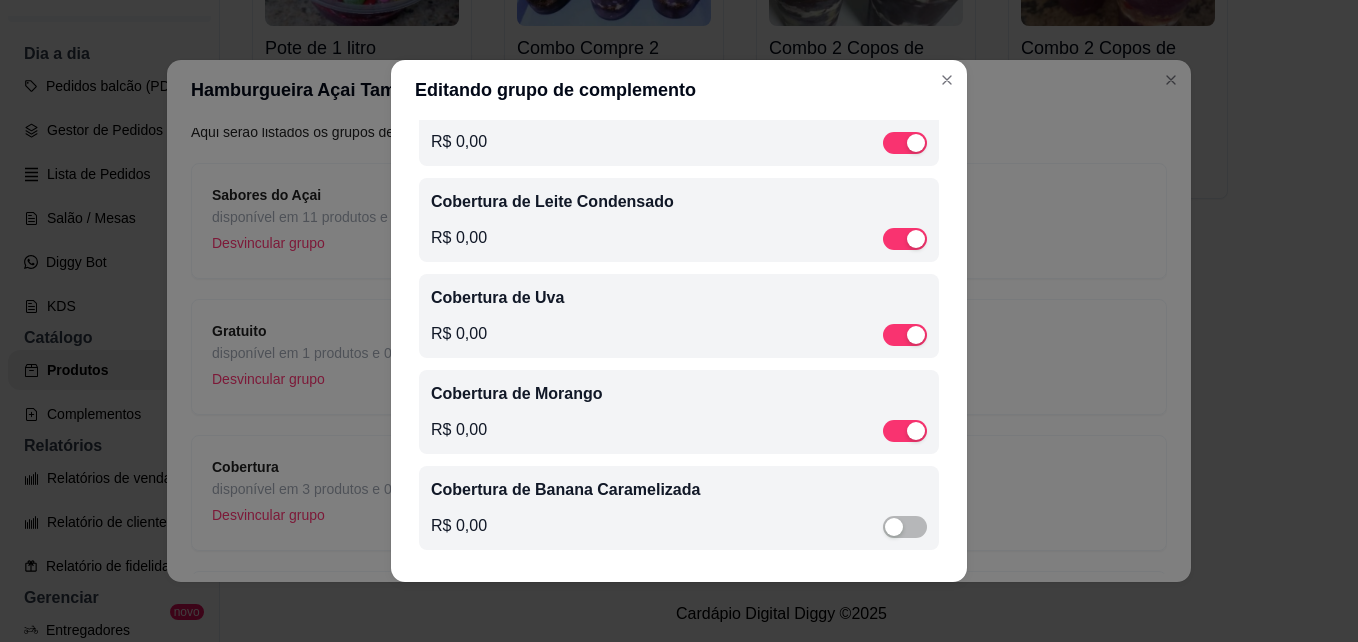 scroll, scrollTop: 656, scrollLeft: 0, axis: vertical 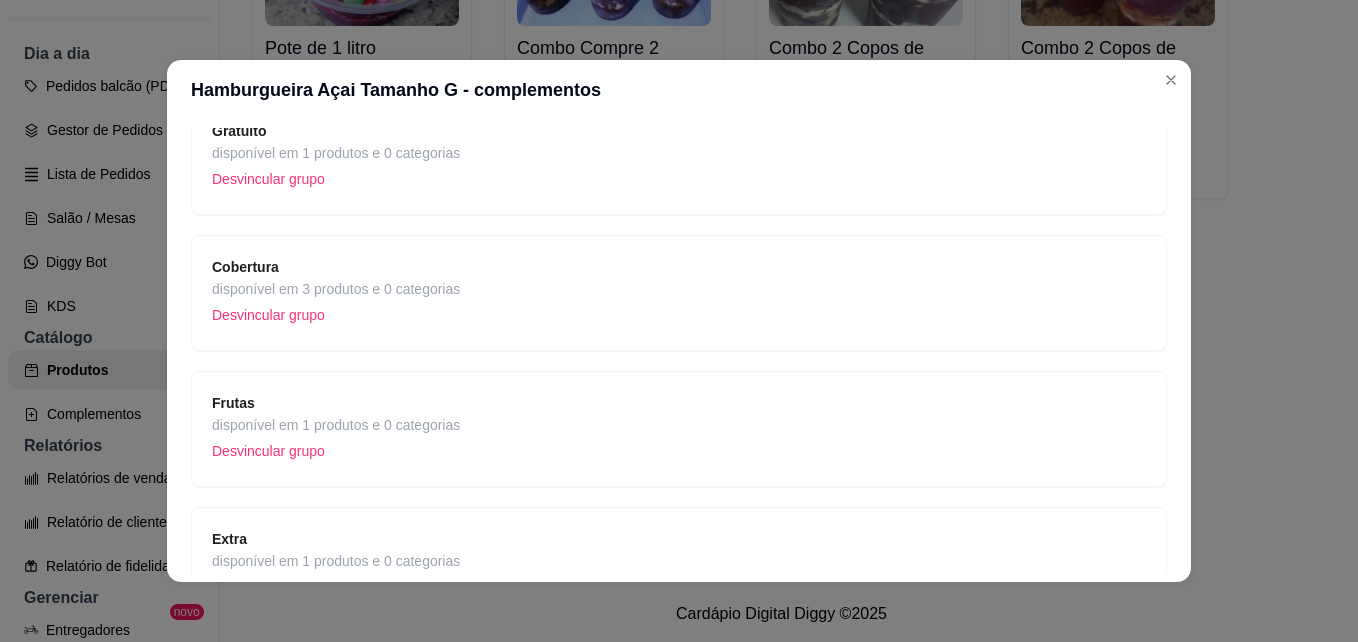 click on "Frutas disponível em 1 produtos e 0 categorias  Desvincular grupo" at bounding box center [679, 429] 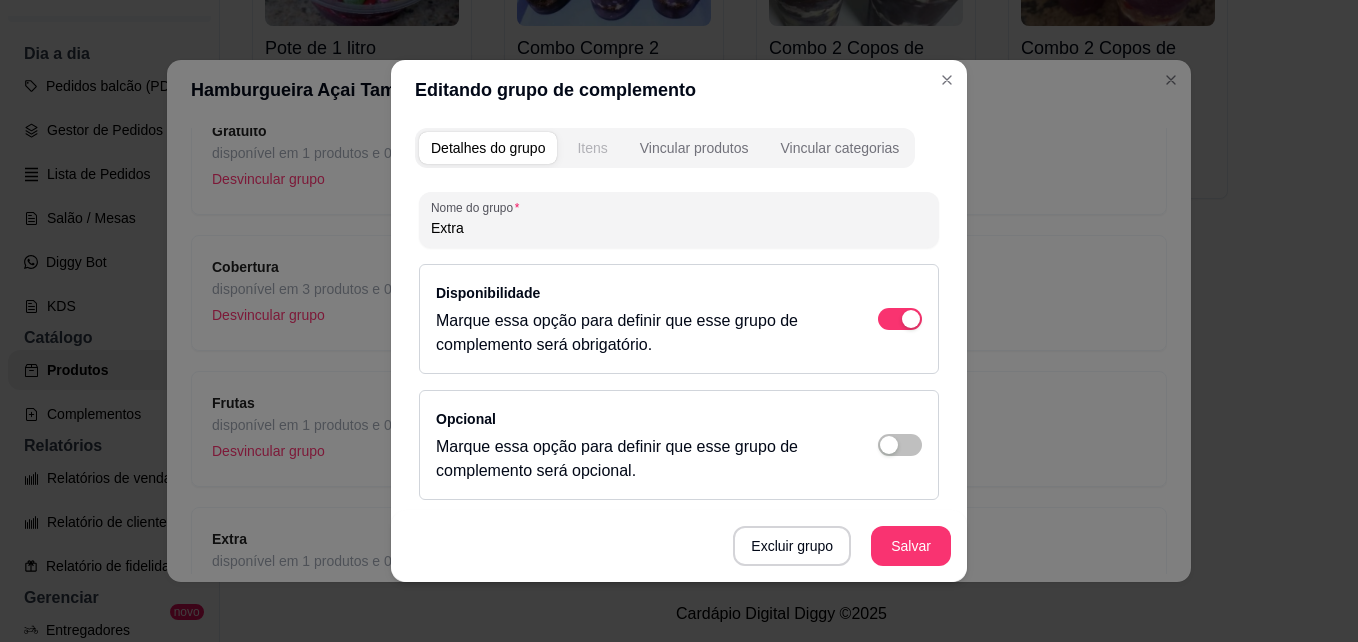 click on "Itens" at bounding box center [592, 148] 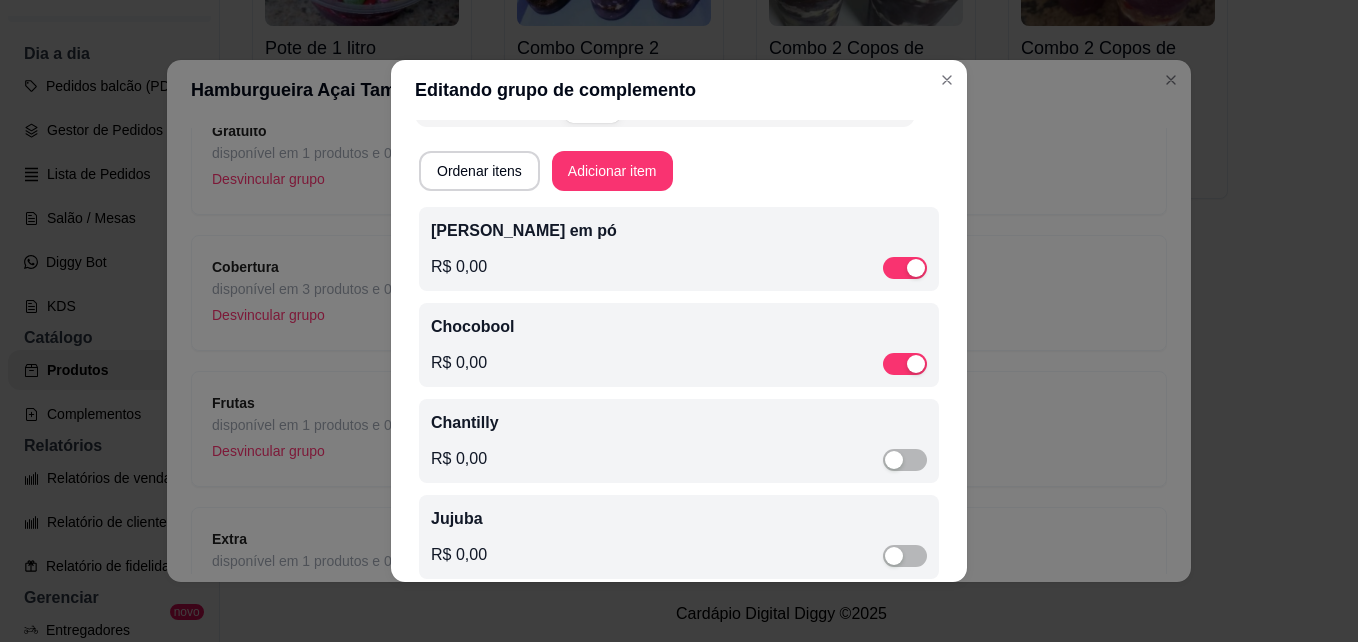 scroll, scrollTop: 74, scrollLeft: 0, axis: vertical 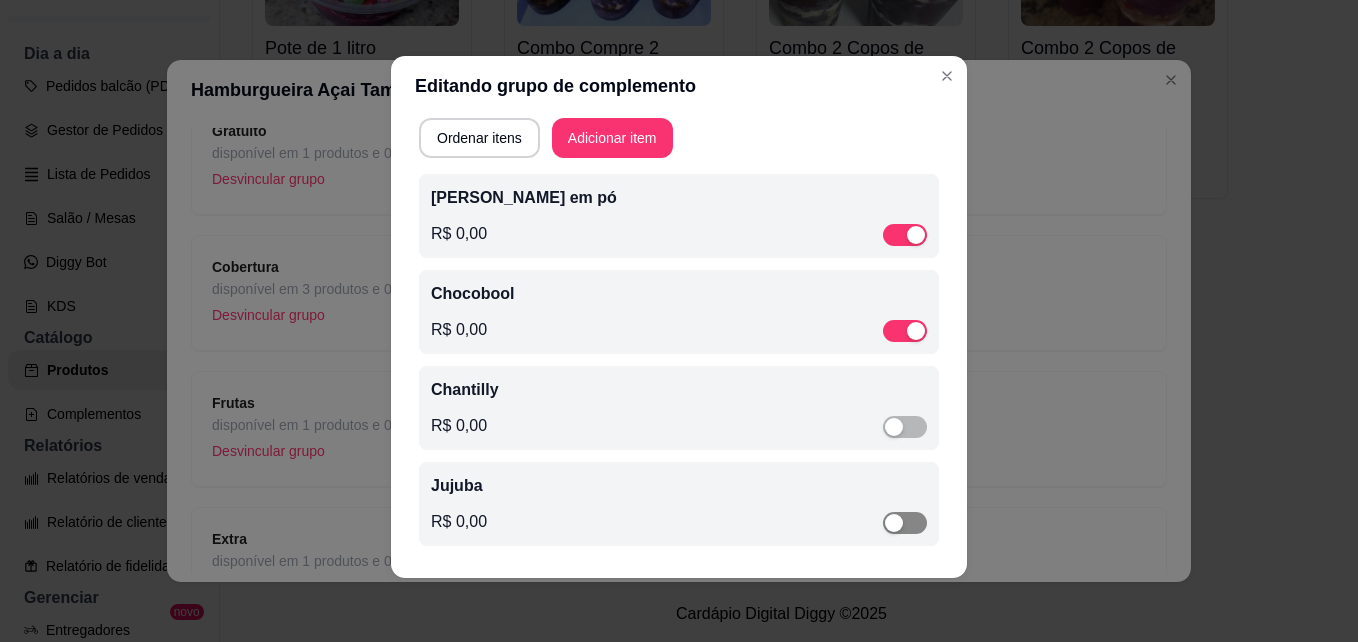 click at bounding box center [905, 523] 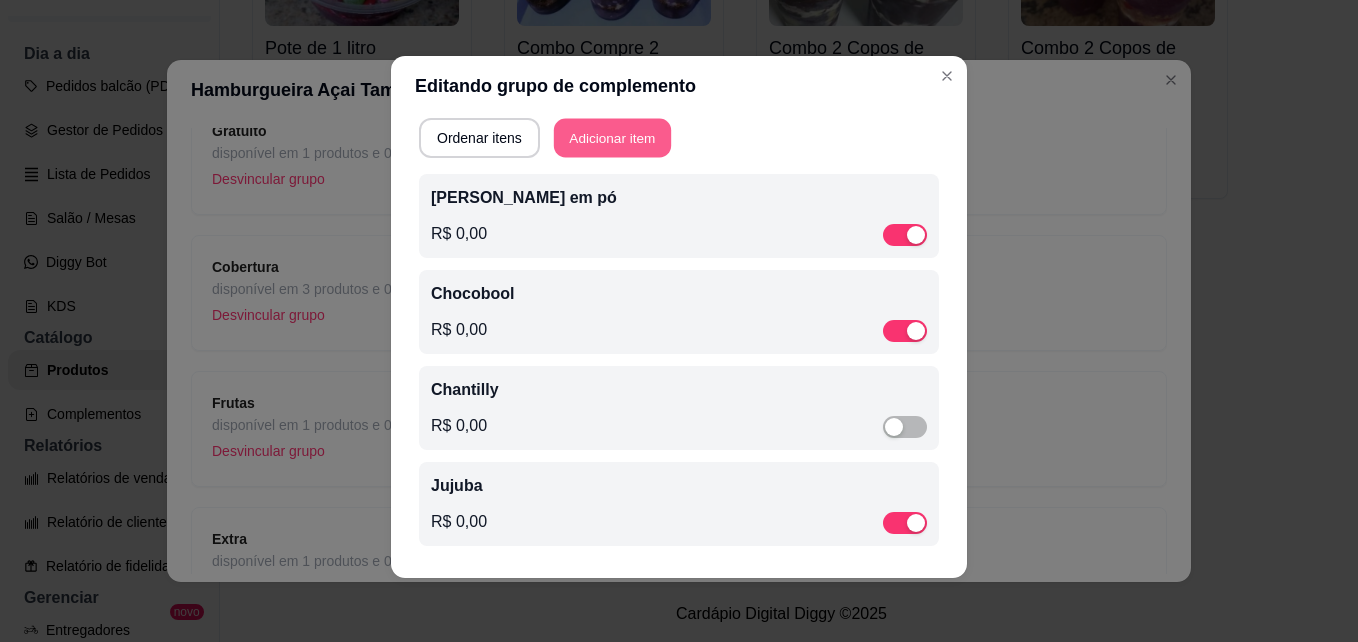click on "Adicionar item" at bounding box center (612, 138) 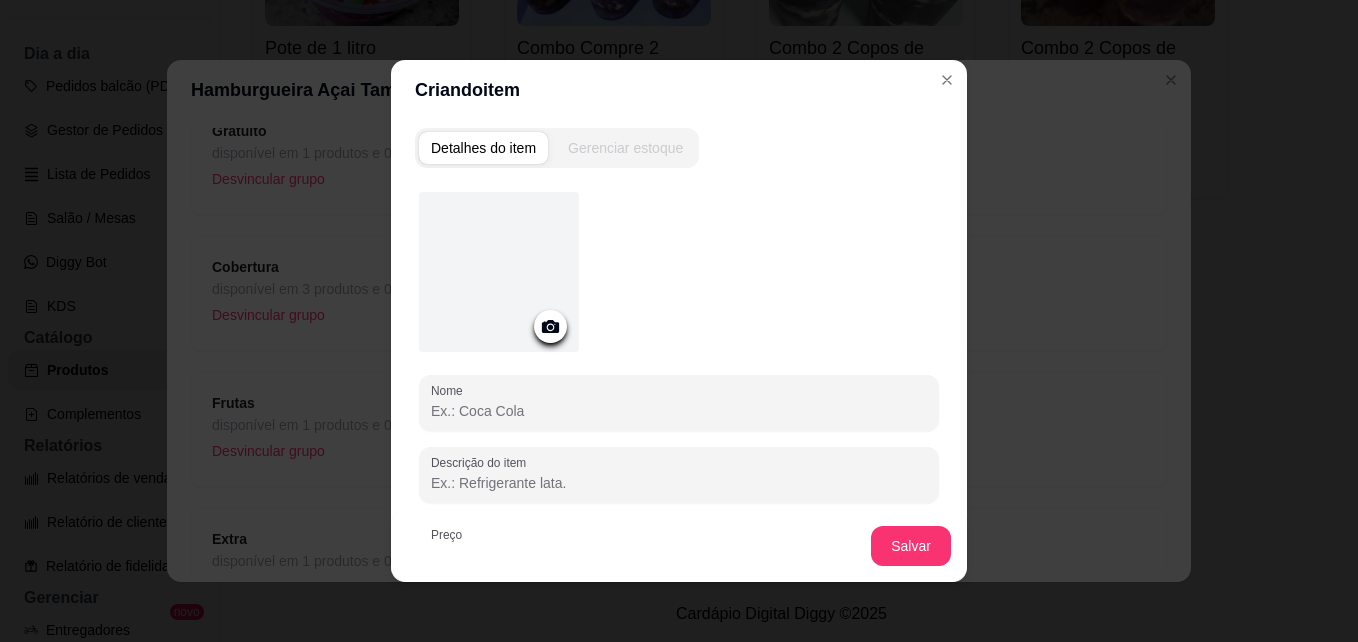 click on "Nome" at bounding box center (679, 411) 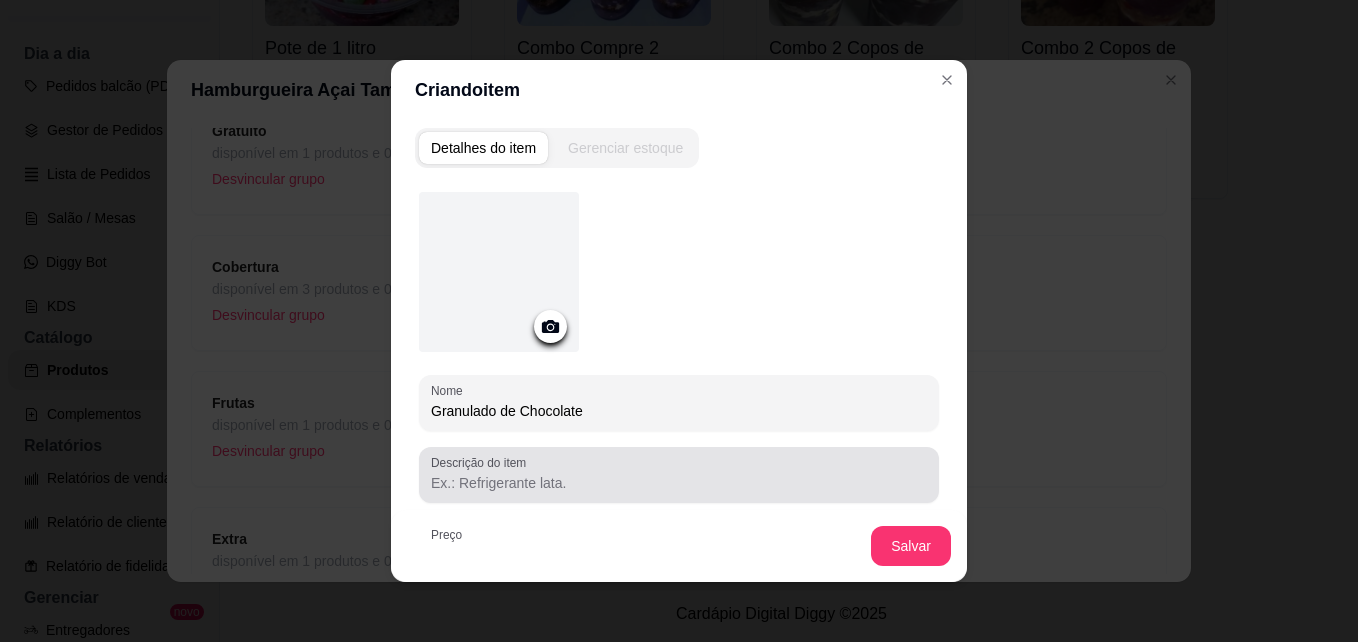 scroll, scrollTop: 202, scrollLeft: 0, axis: vertical 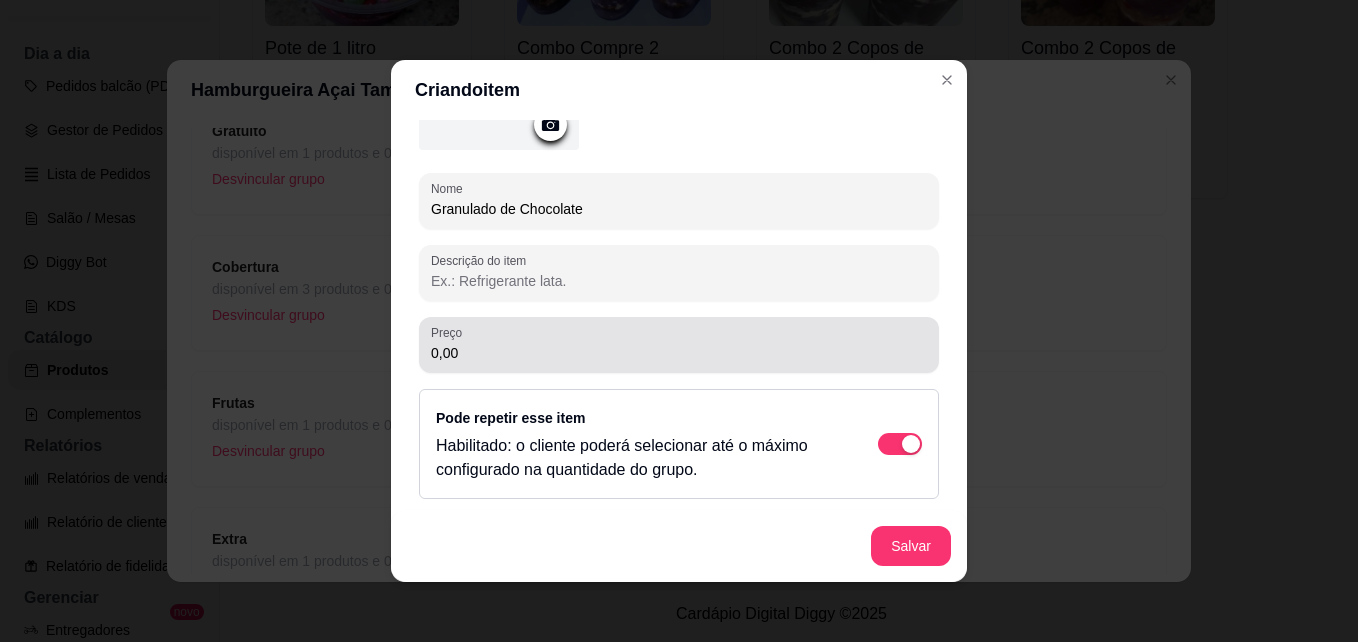 type on "Granulado de Chocolate" 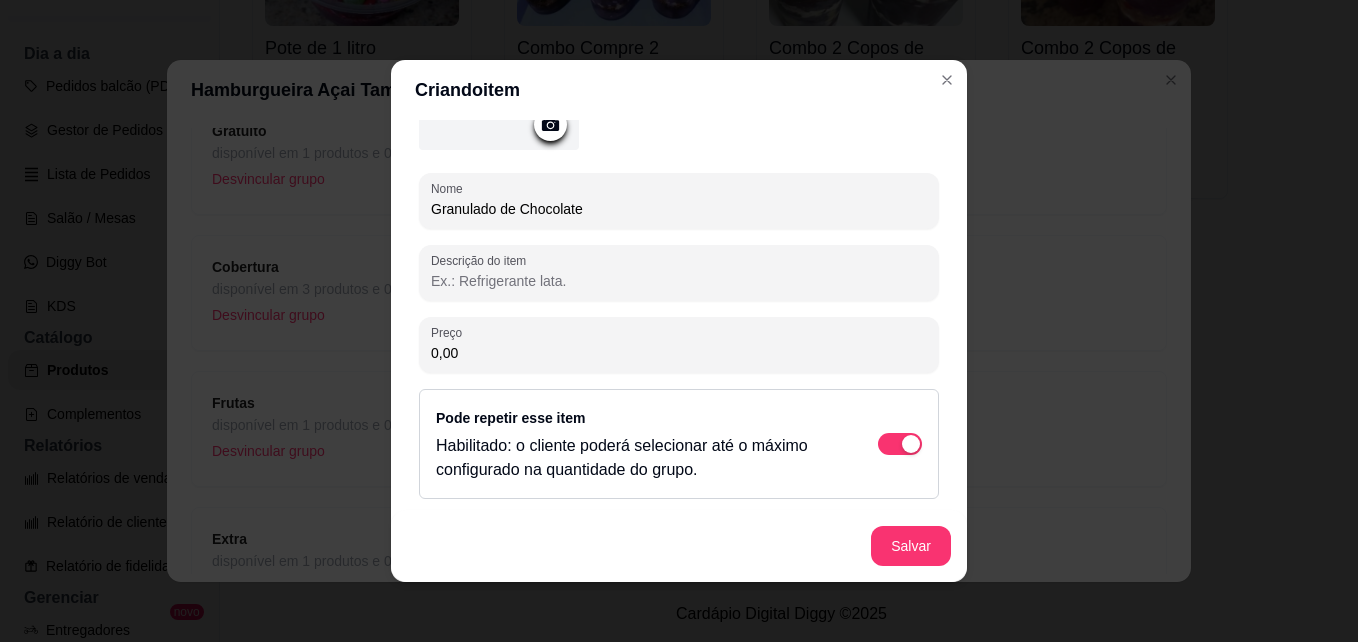 click on "0,00" at bounding box center [679, 353] 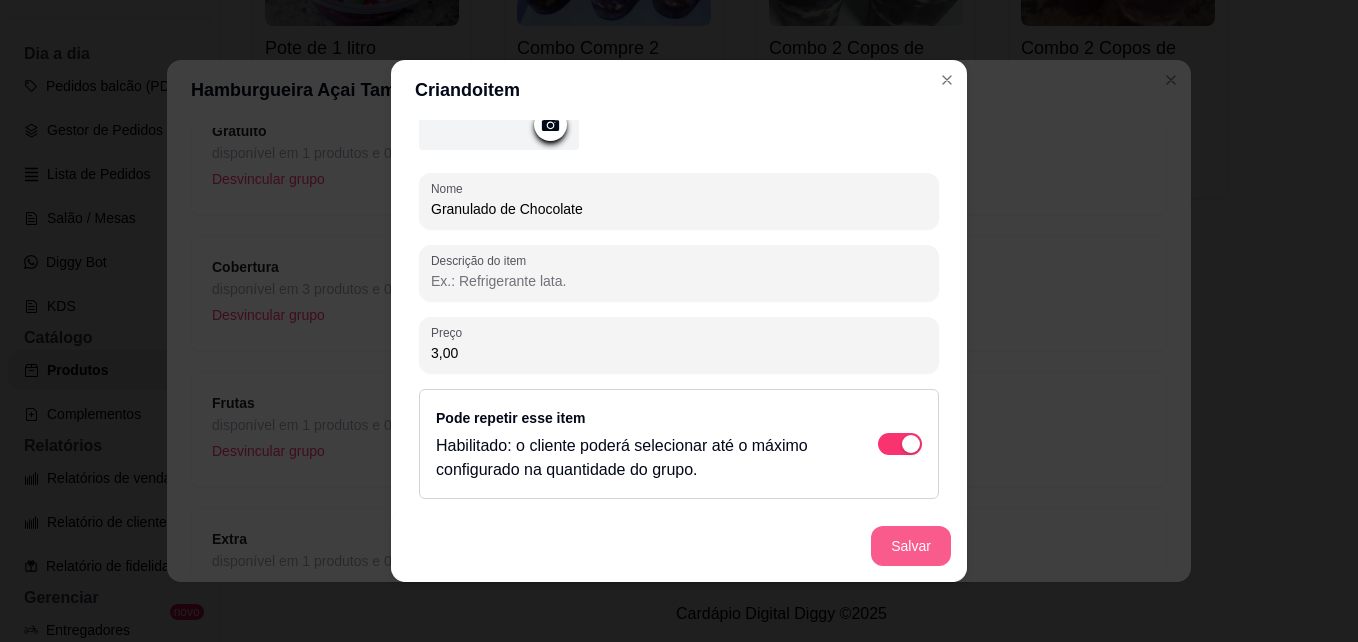 type on "3,00" 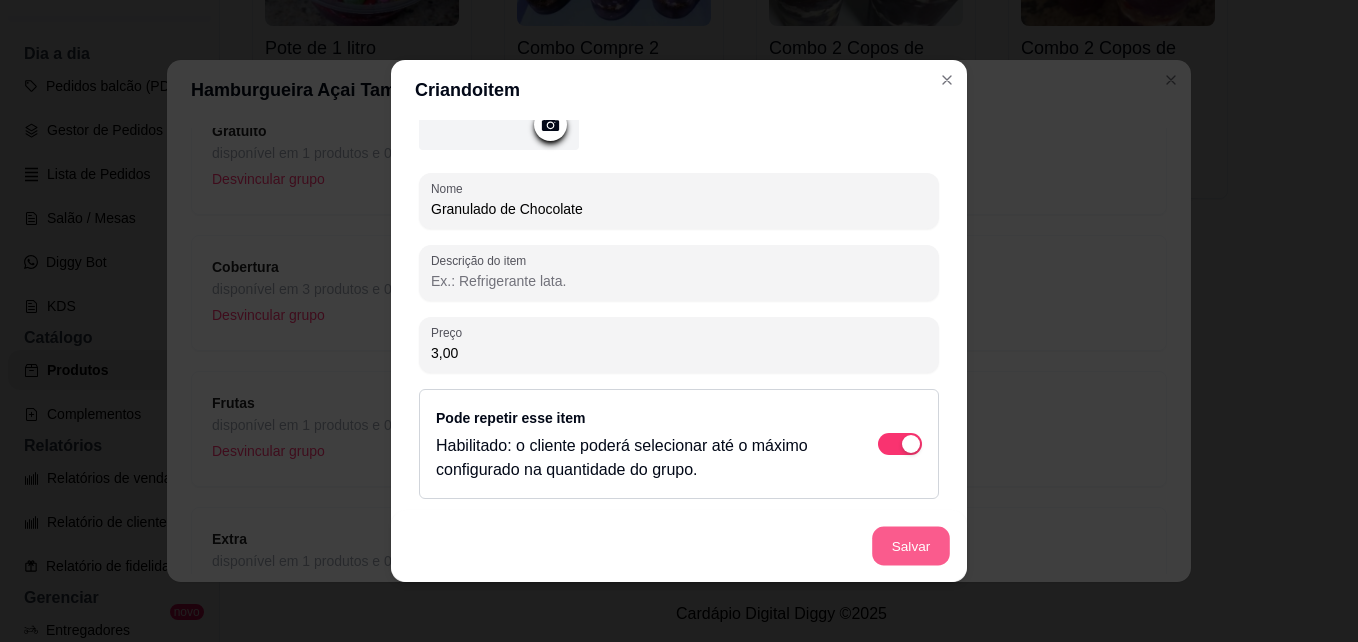 click on "Salvar" at bounding box center [911, 546] 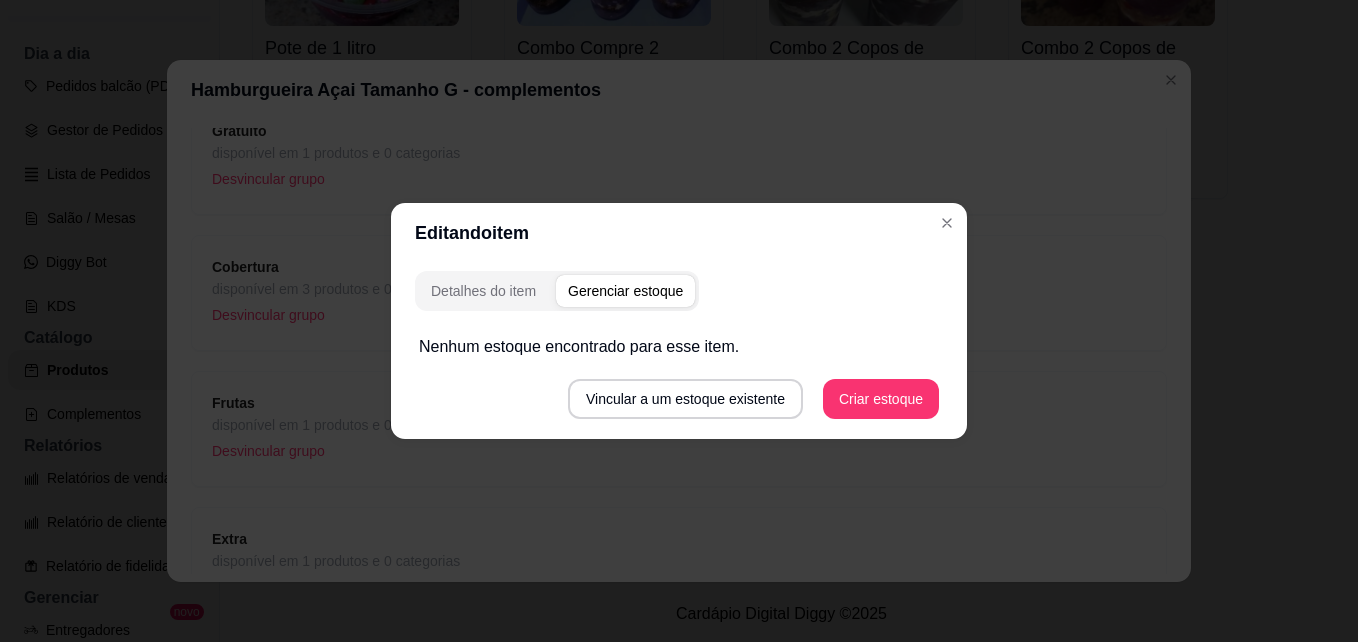 scroll, scrollTop: 0, scrollLeft: 0, axis: both 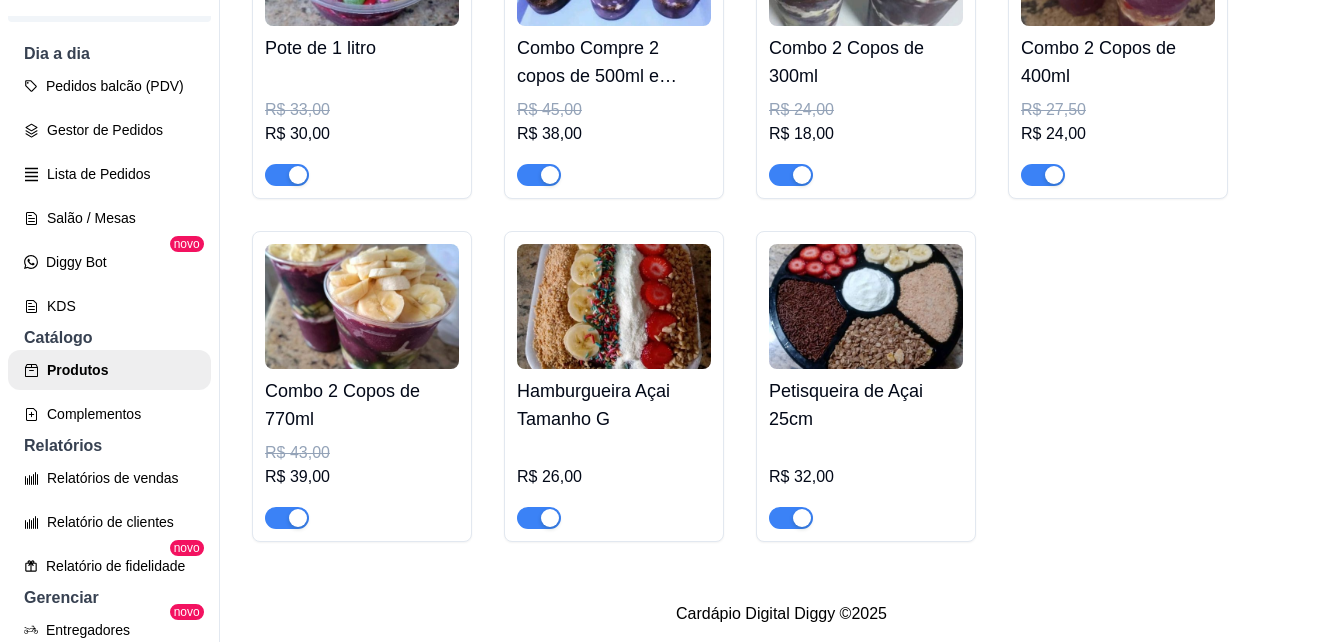 click at bounding box center [866, 306] 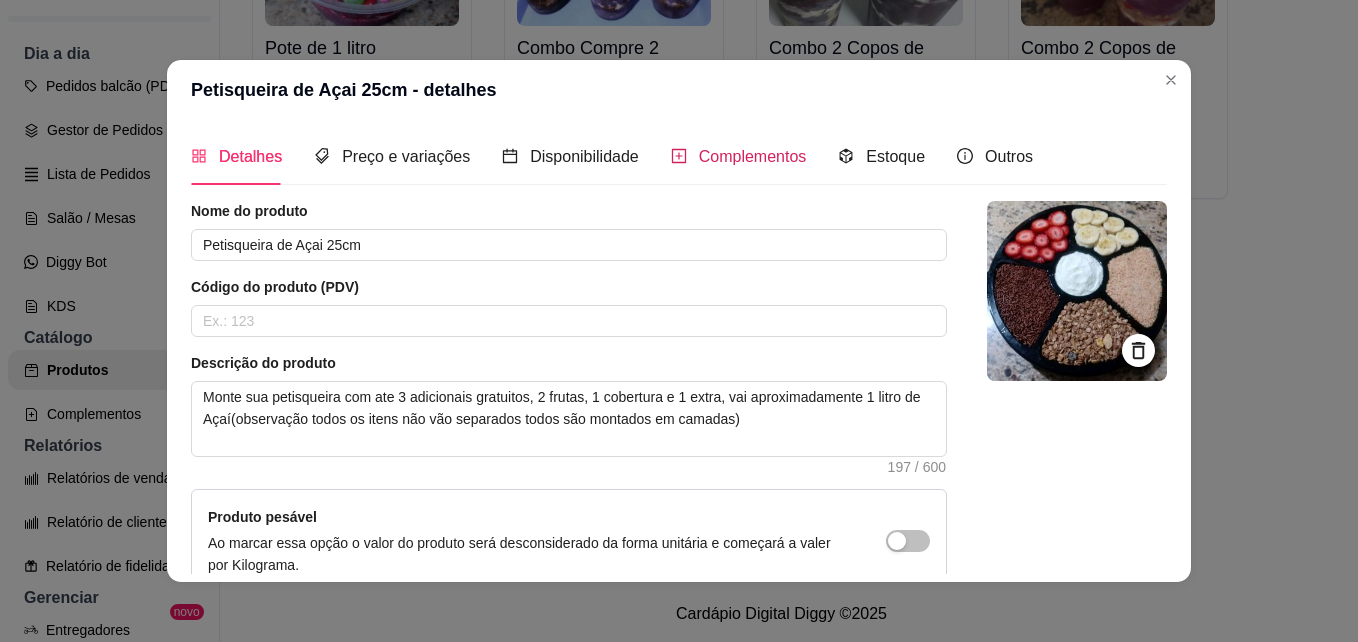 click on "Complementos" at bounding box center [753, 156] 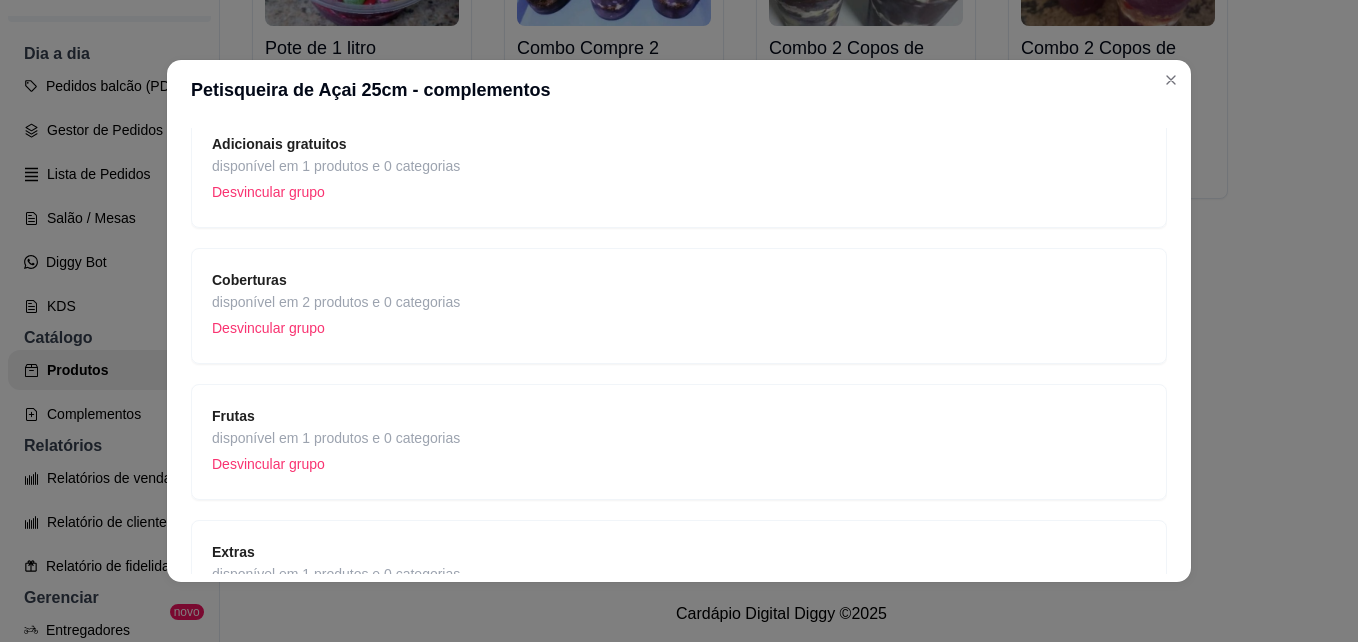 scroll, scrollTop: 565, scrollLeft: 0, axis: vertical 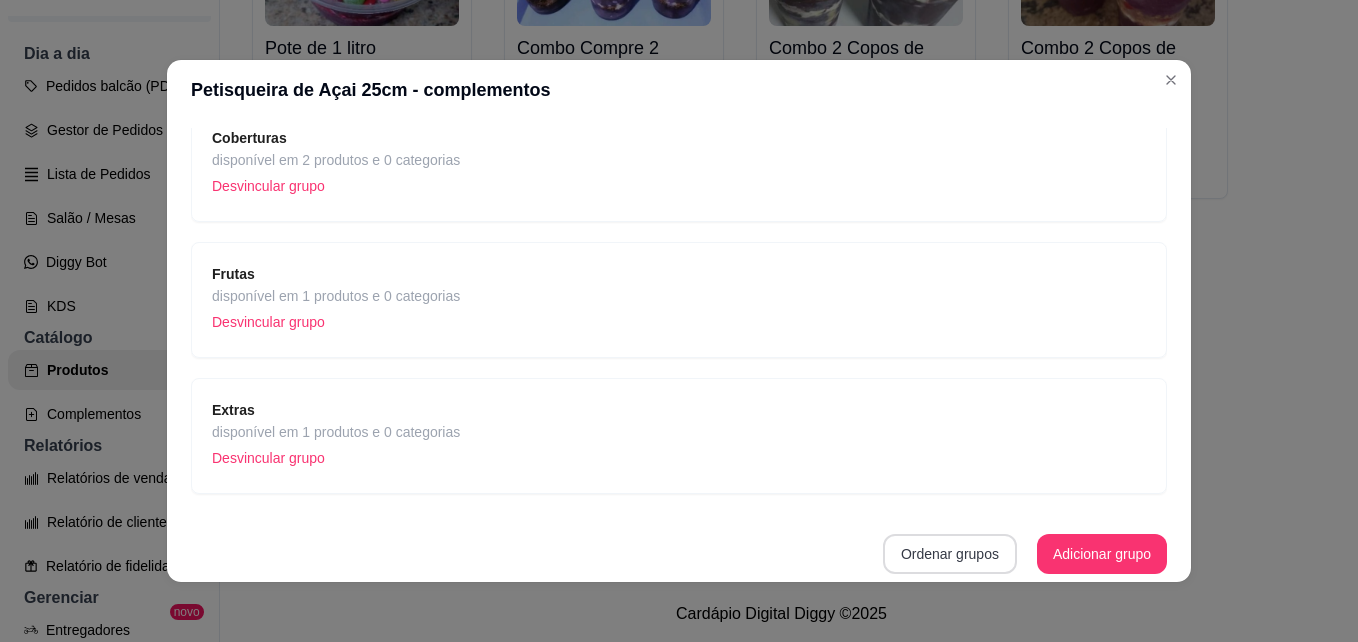 click on "Ordenar grupos" at bounding box center [950, 554] 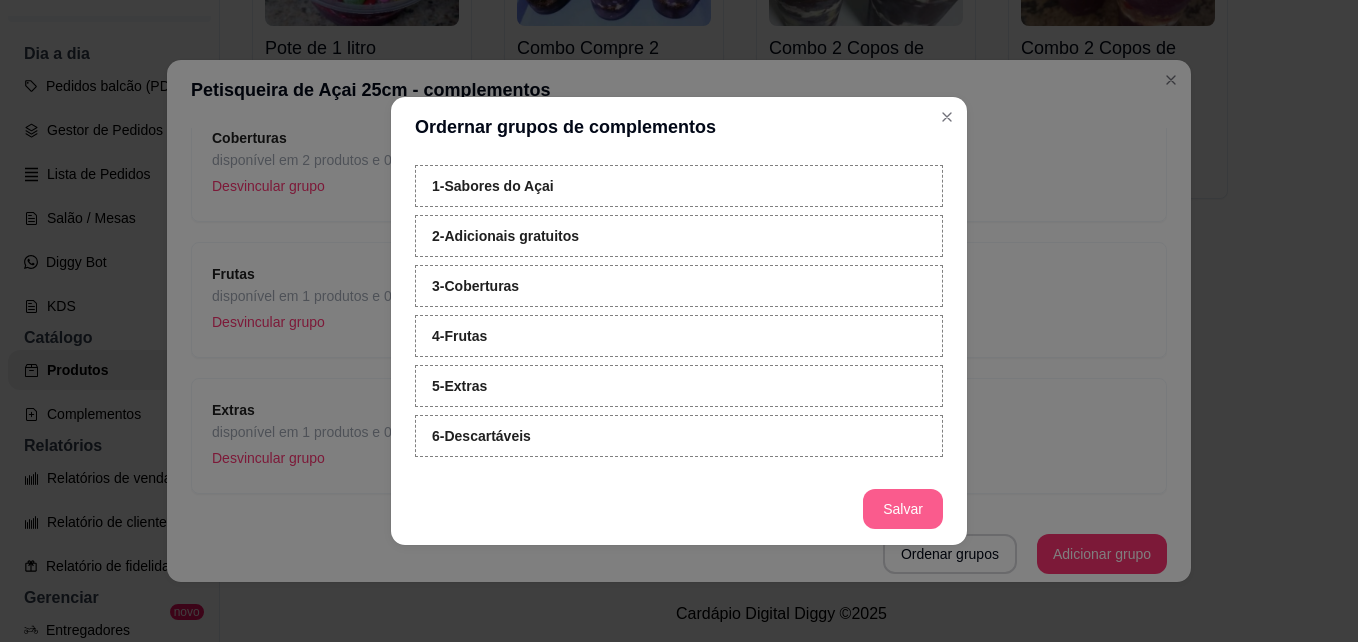 click on "Salvar" at bounding box center [903, 509] 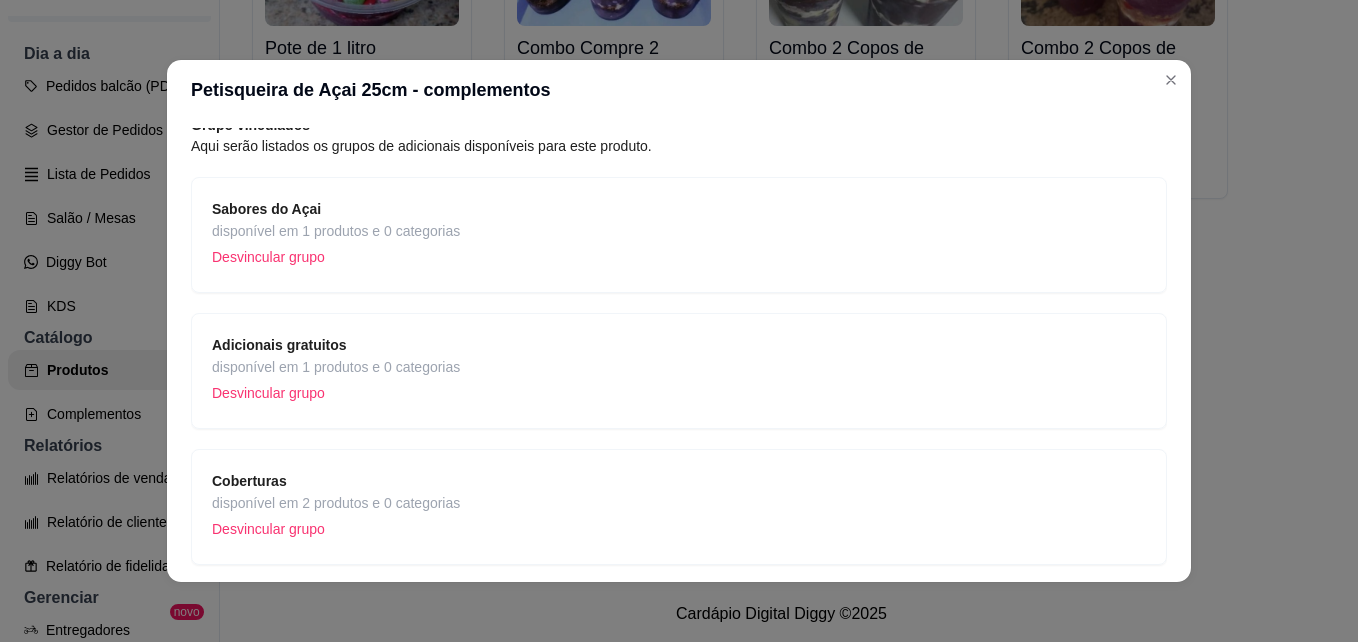 scroll, scrollTop: 129, scrollLeft: 0, axis: vertical 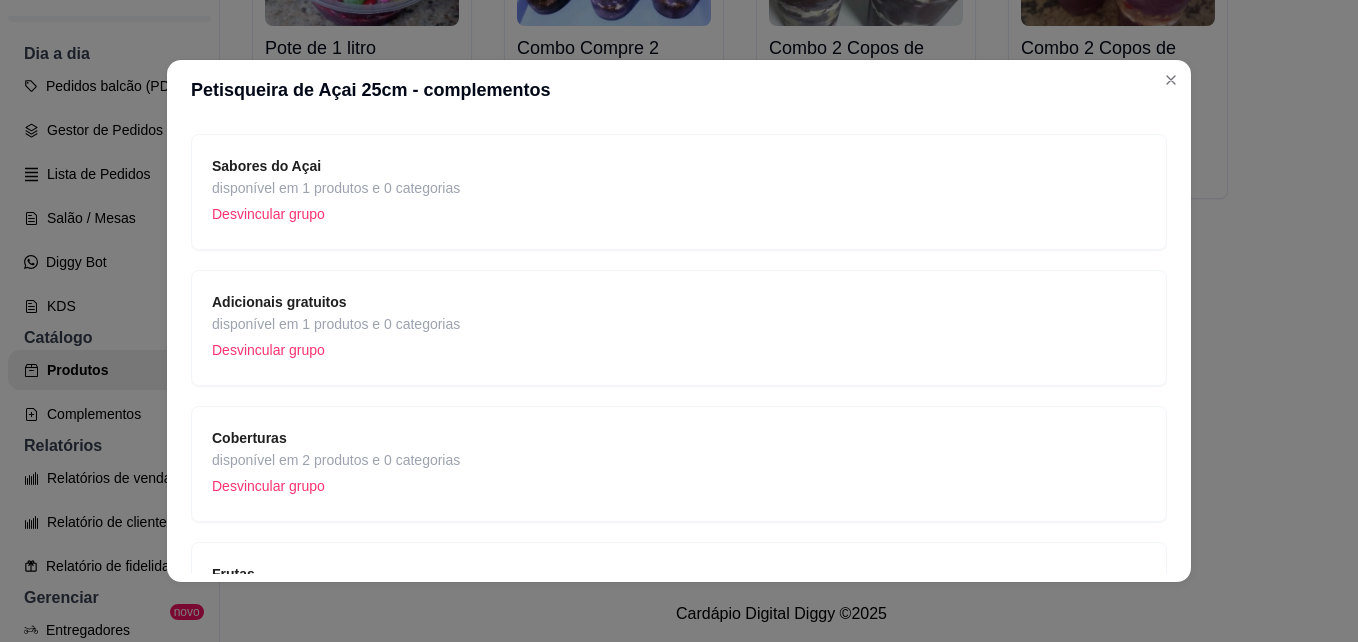 click on "Adicionais gratuitos disponível em 1 produtos e 0 categorias  Desvincular grupo" at bounding box center (679, 328) 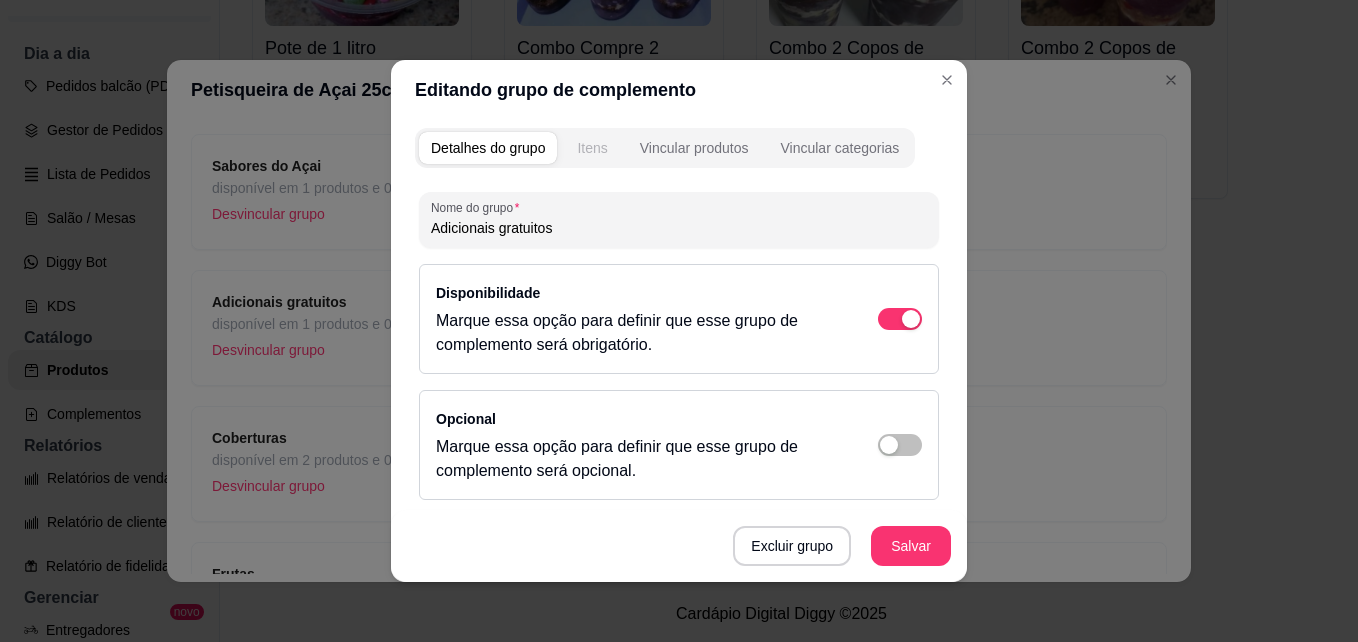 click on "Itens" at bounding box center [592, 148] 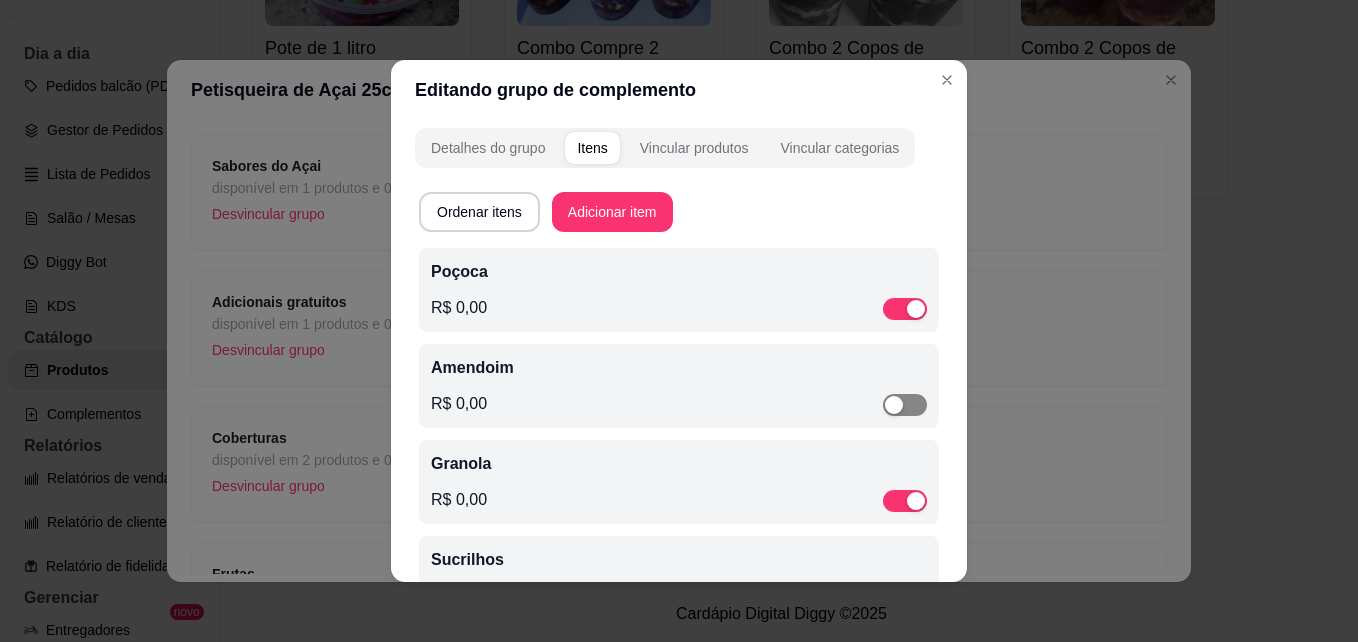 click at bounding box center (894, 405) 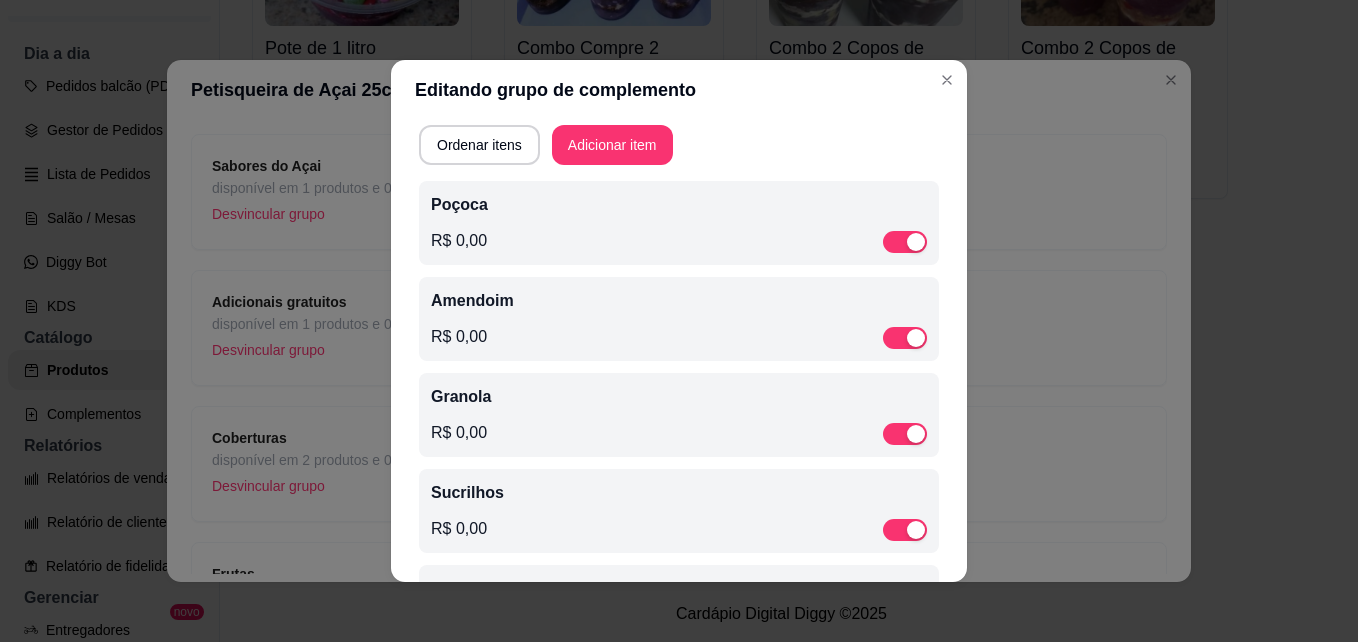 scroll, scrollTop: 0, scrollLeft: 0, axis: both 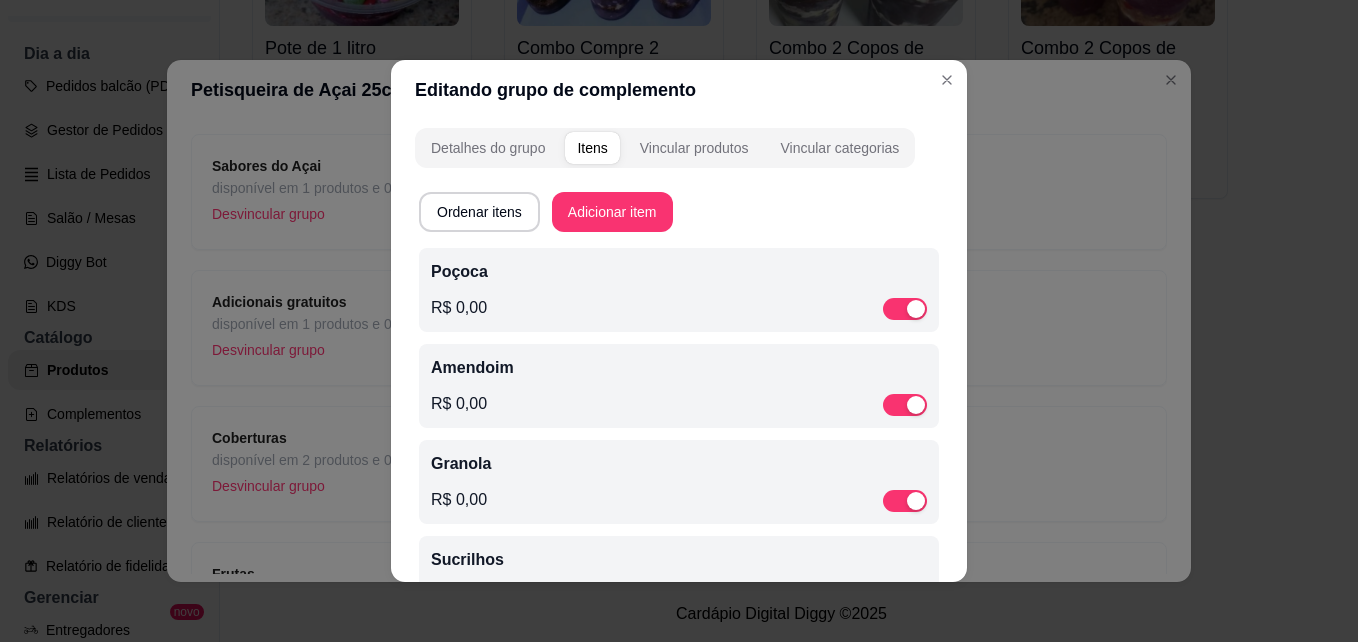 click on "Ordenar itens Adicionar item Poçoca R$ 0,00 Amendoim R$ 0,00 Granola R$ 0,00 Sucrilhos R$ 0,00 Flocos de Arroz R$ 0,00" at bounding box center [679, 460] 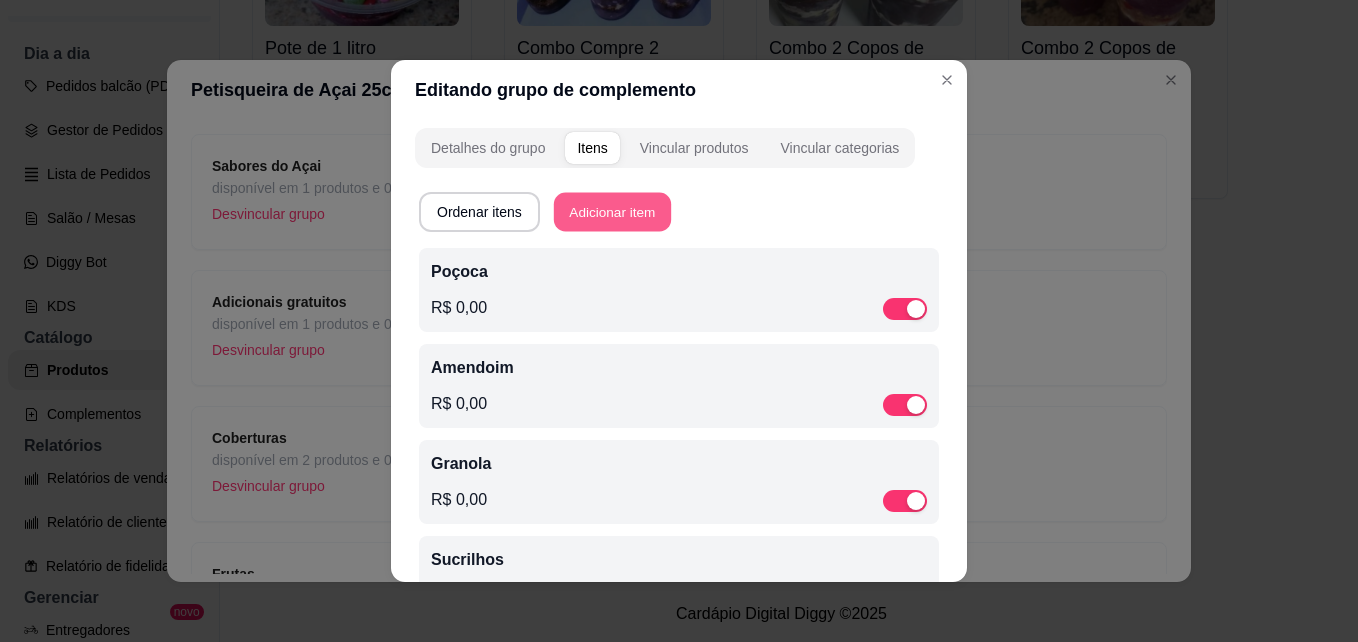 click on "Adicionar item" at bounding box center (612, 212) 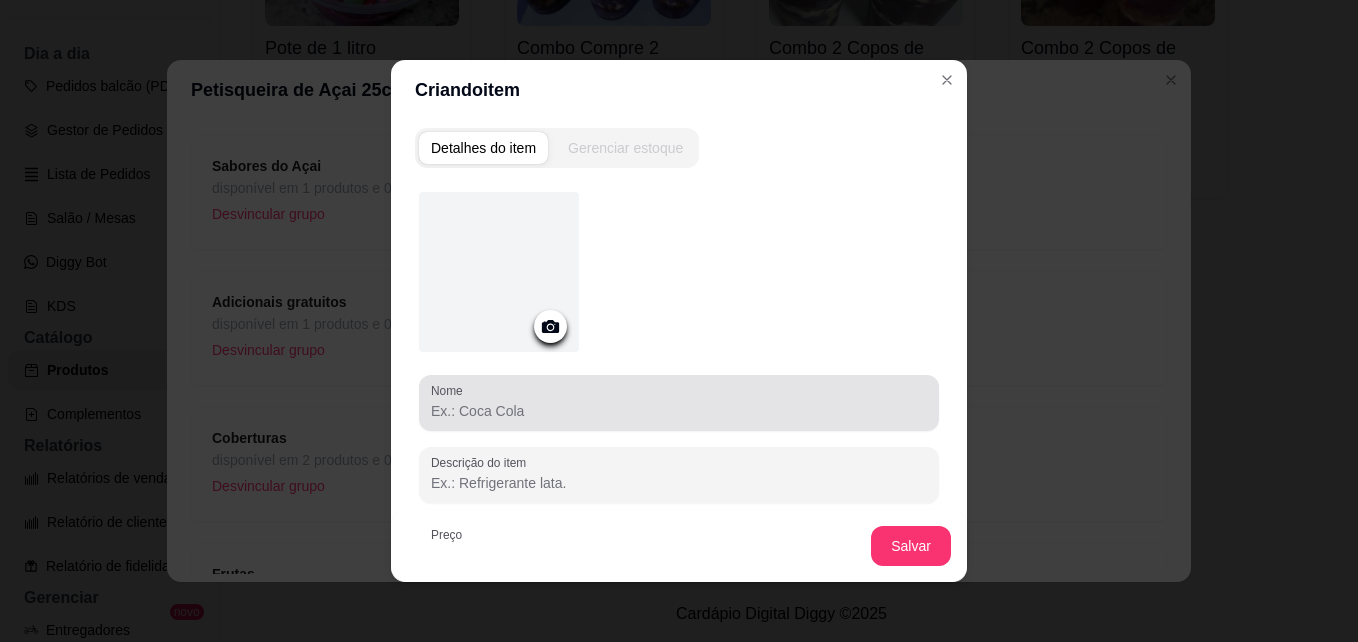 click at bounding box center (679, 403) 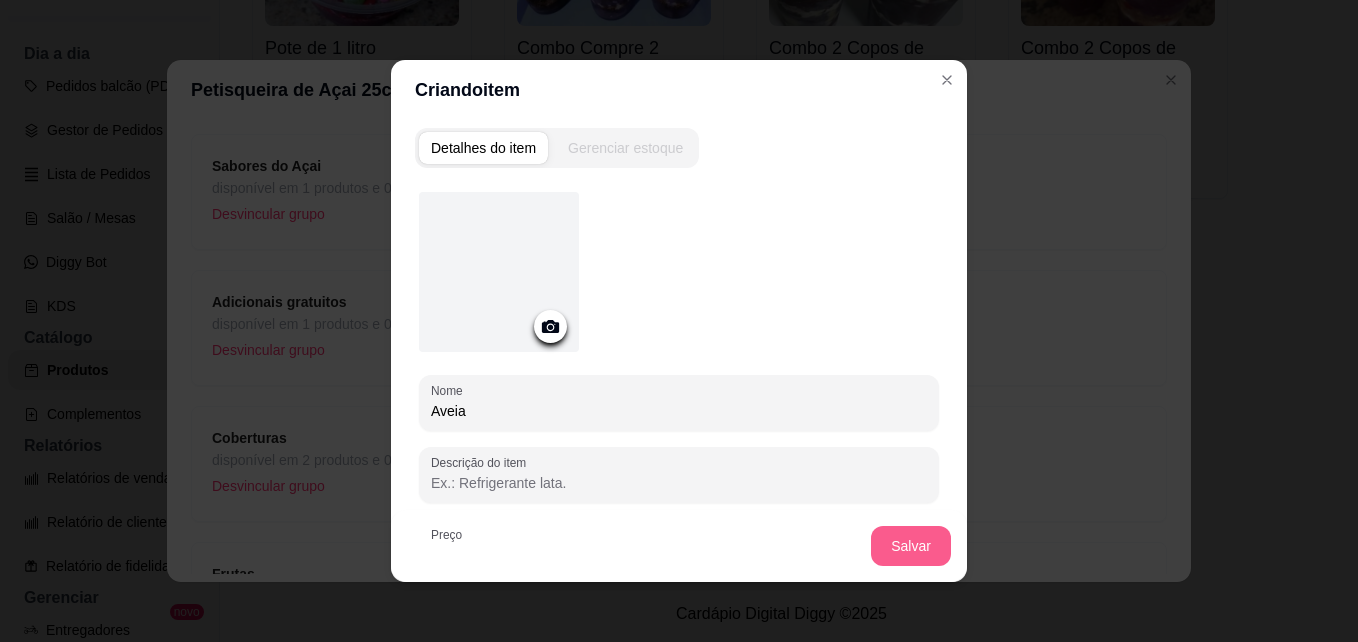 type on "Aveia" 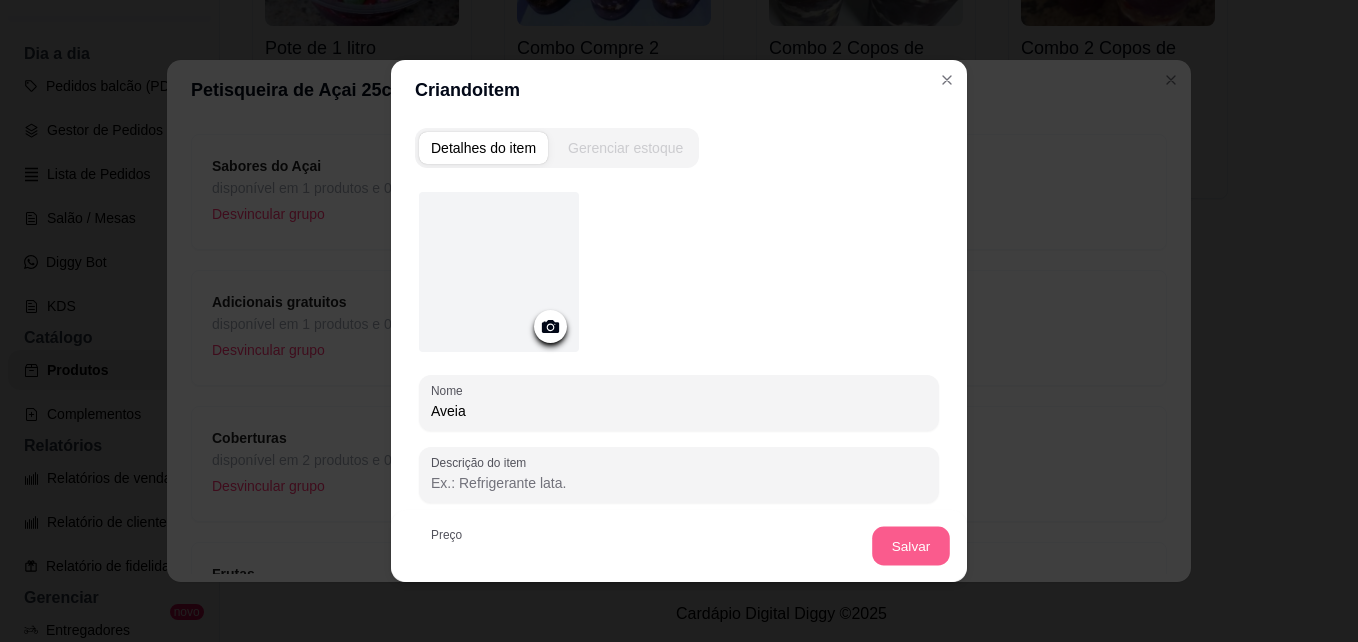 click on "Salvar" at bounding box center [911, 546] 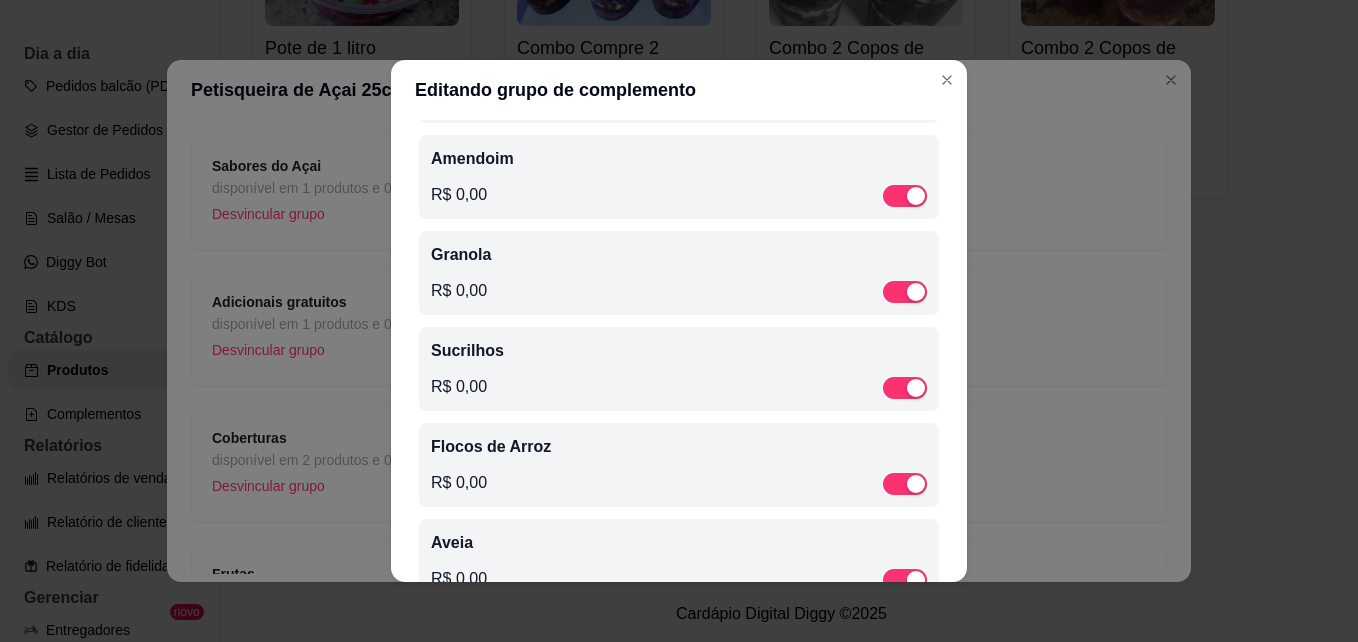 scroll, scrollTop: 268, scrollLeft: 0, axis: vertical 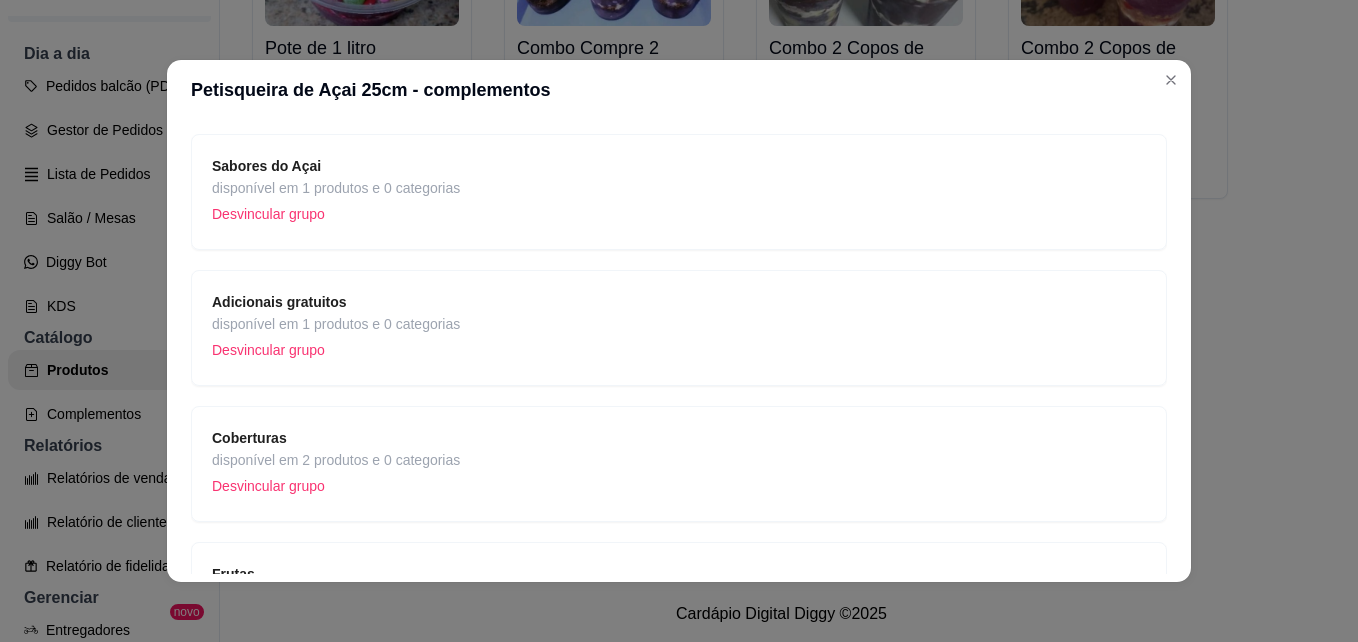 click on "Coberturas disponível em 2 produtos e 0 categorias  Desvincular grupo" at bounding box center (679, 464) 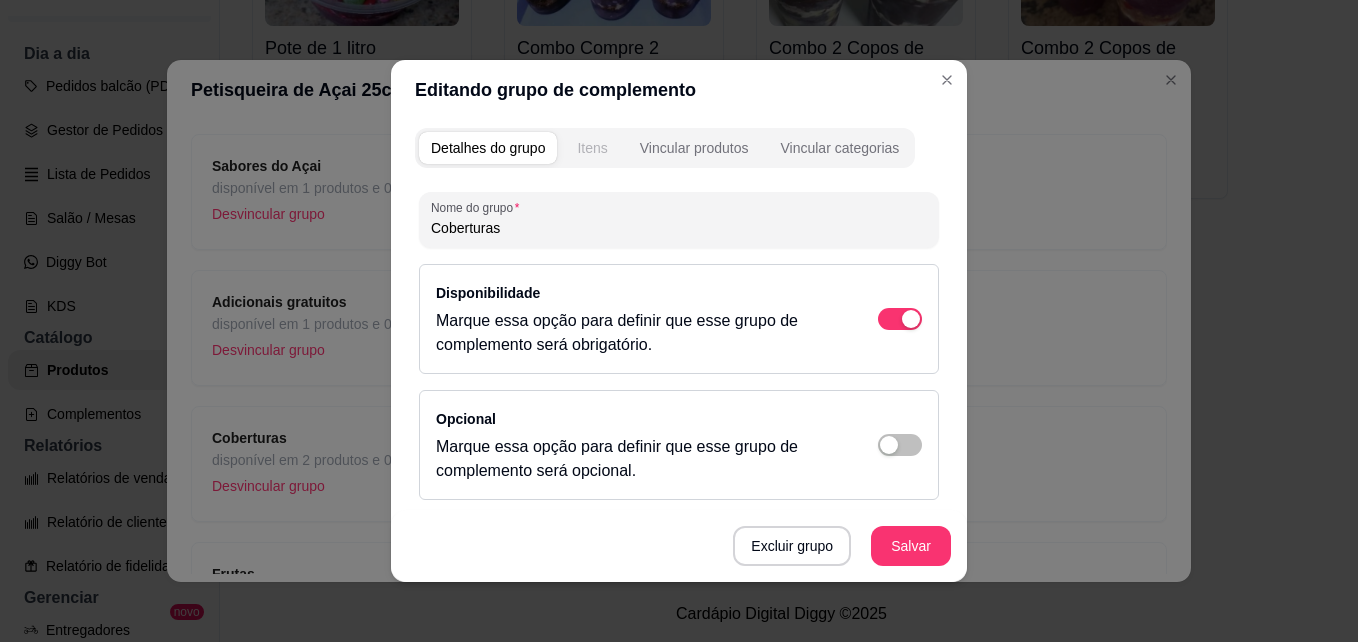 click on "Itens" at bounding box center (592, 148) 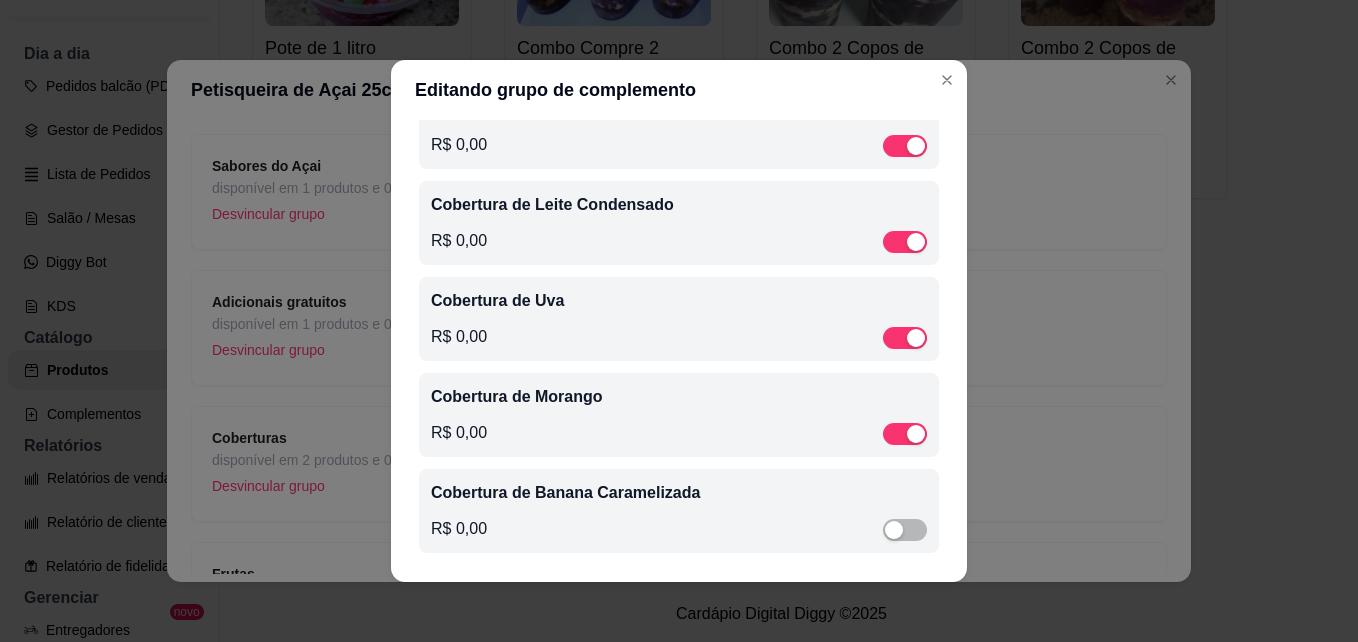 scroll, scrollTop: 656, scrollLeft: 0, axis: vertical 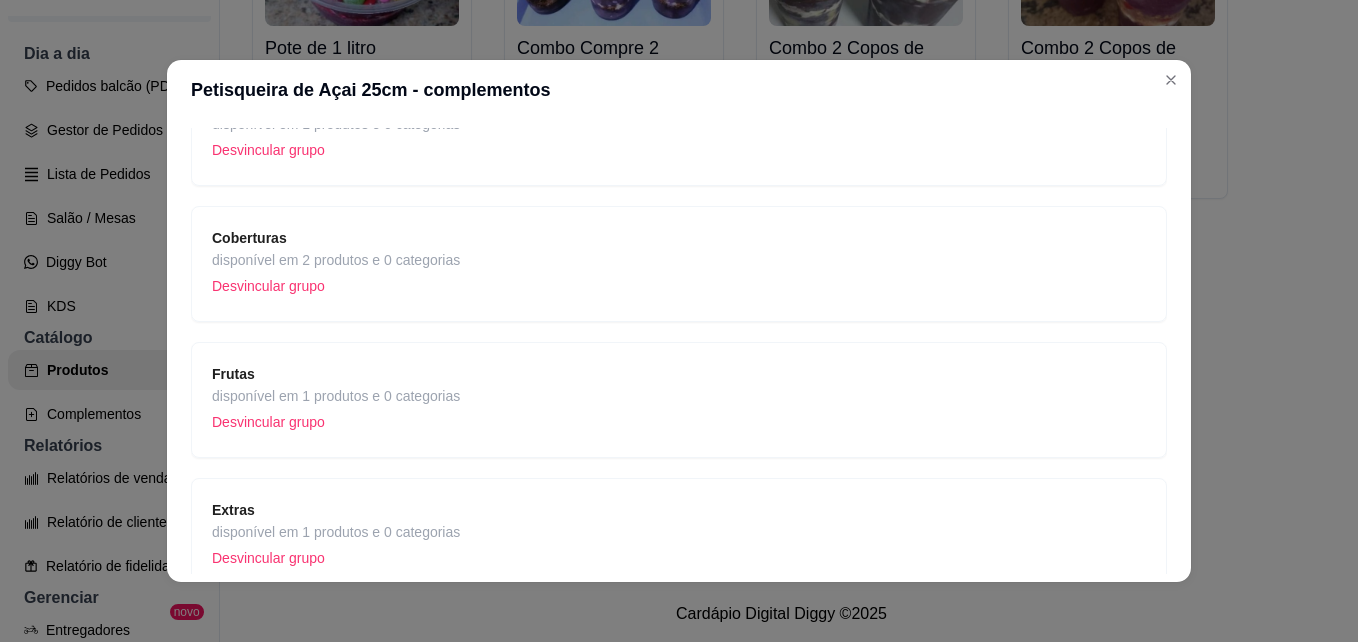 click on "Extras disponível em 1 produtos e 0 categorias  Desvincular grupo" at bounding box center (679, 536) 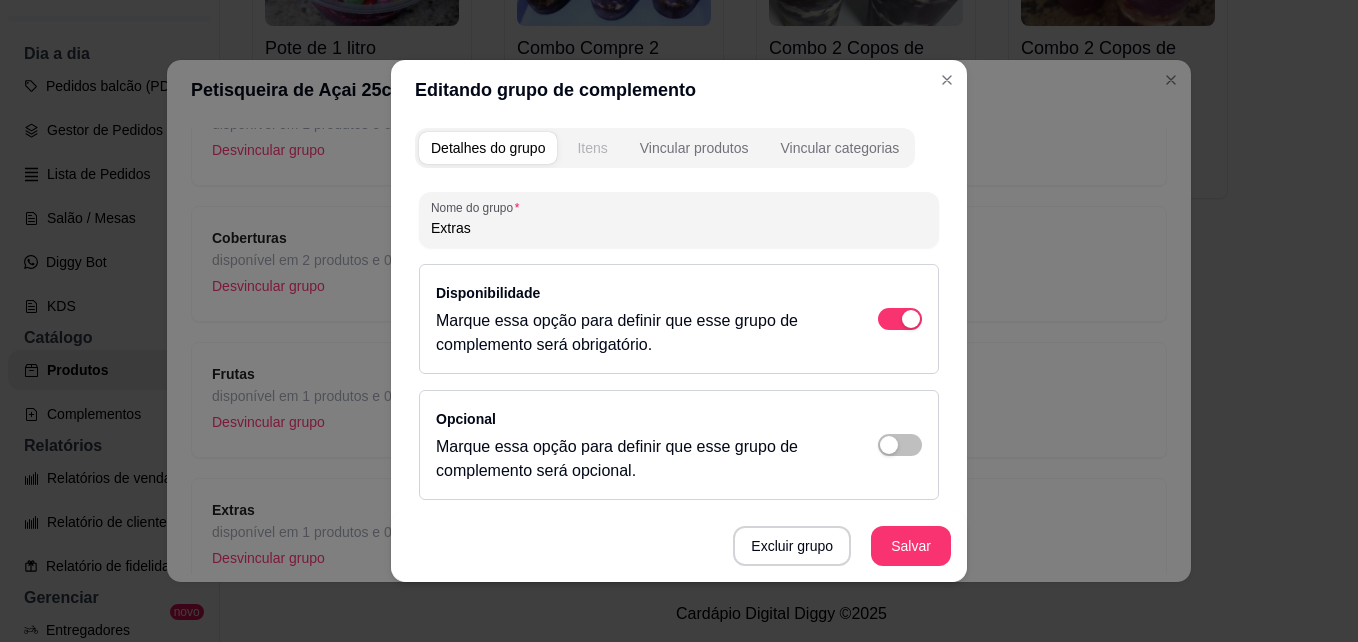 click on "Itens" at bounding box center [592, 148] 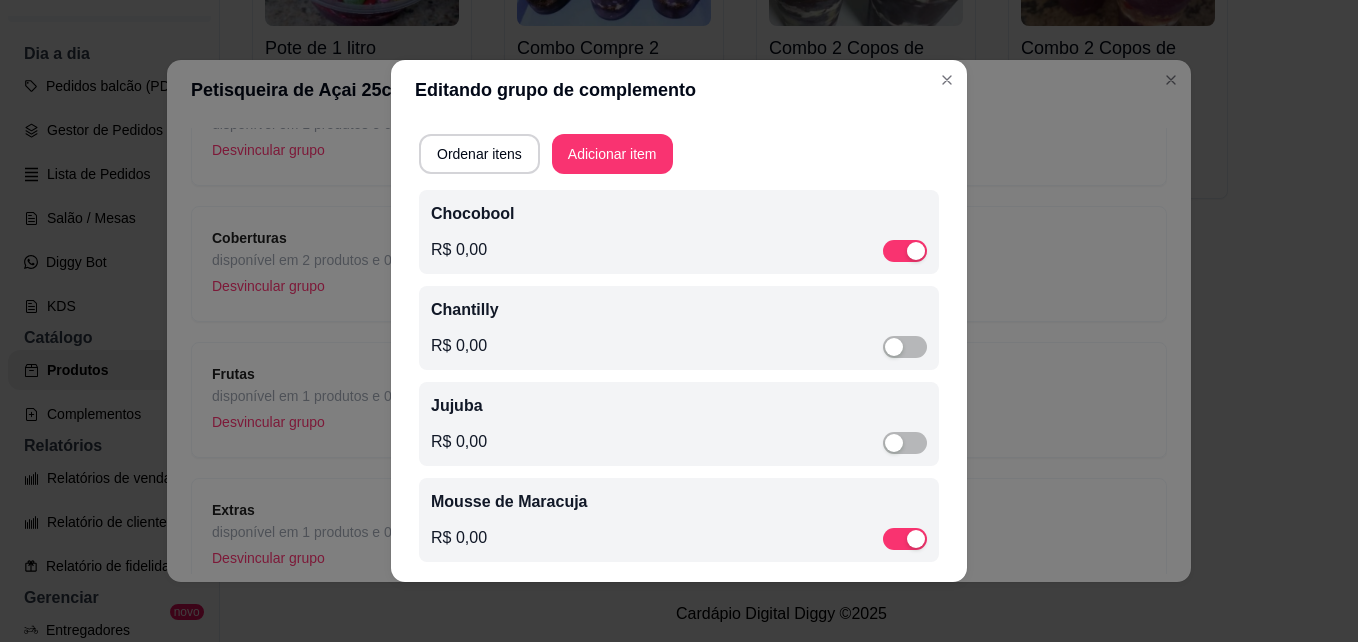 scroll, scrollTop: 74, scrollLeft: 0, axis: vertical 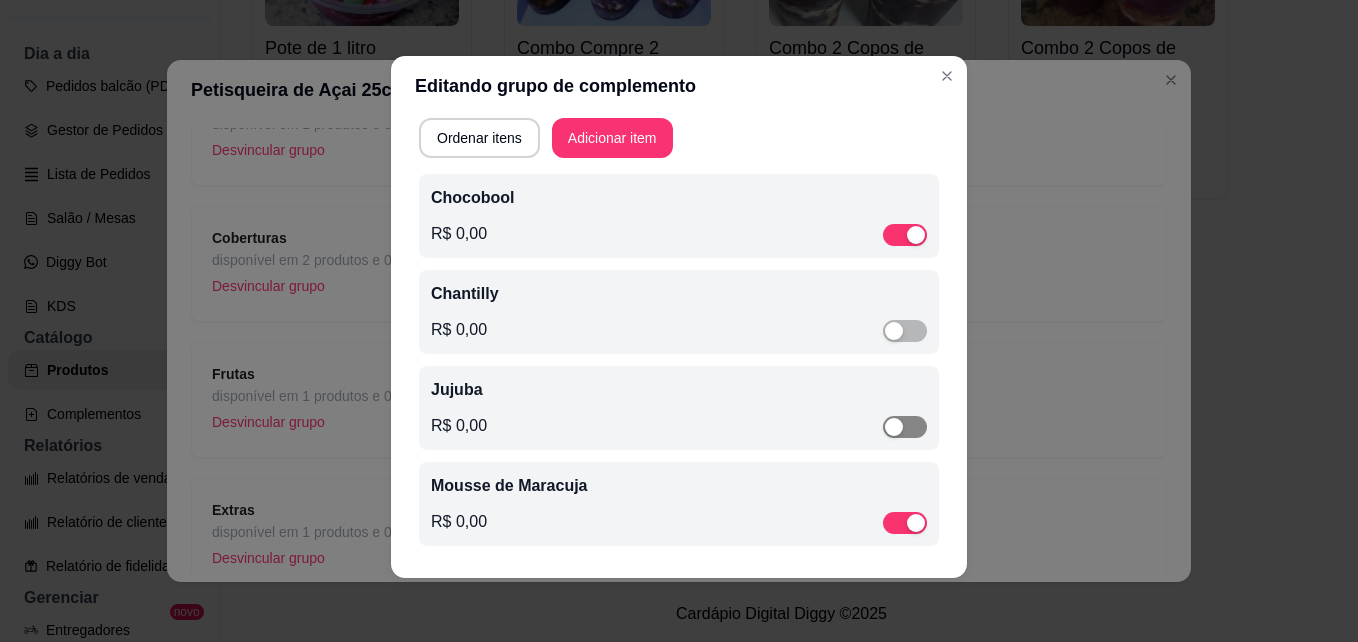 click at bounding box center (905, 427) 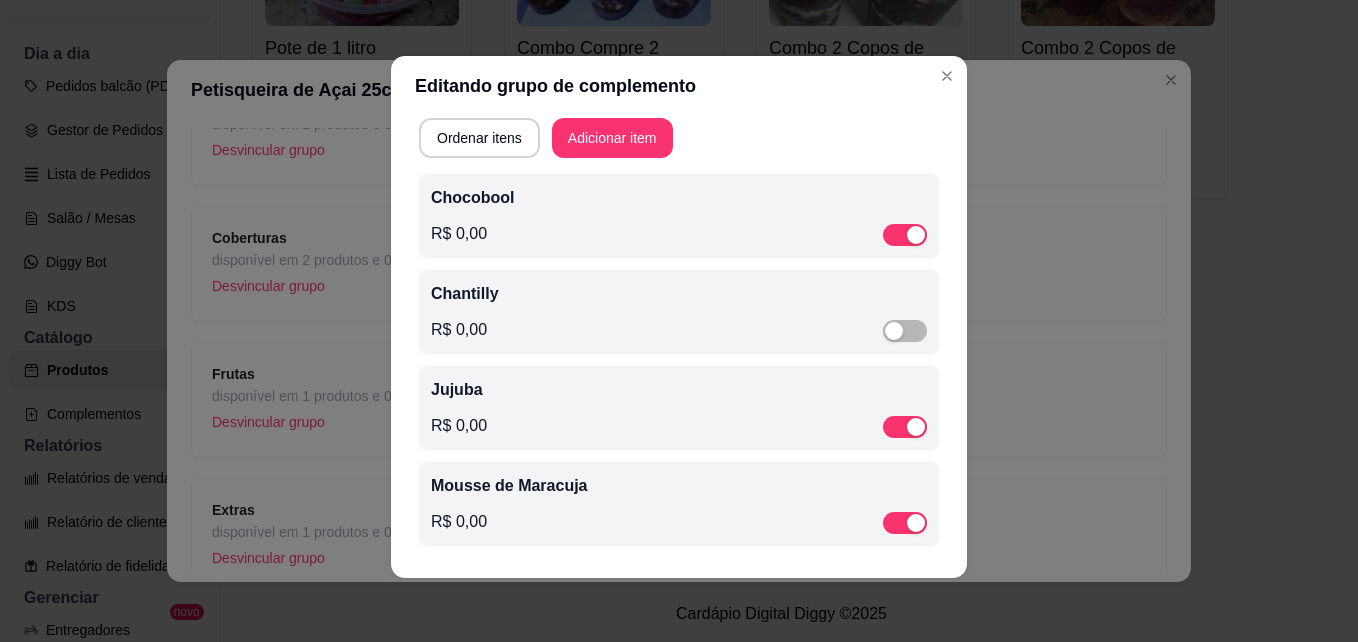 scroll, scrollTop: 0, scrollLeft: 0, axis: both 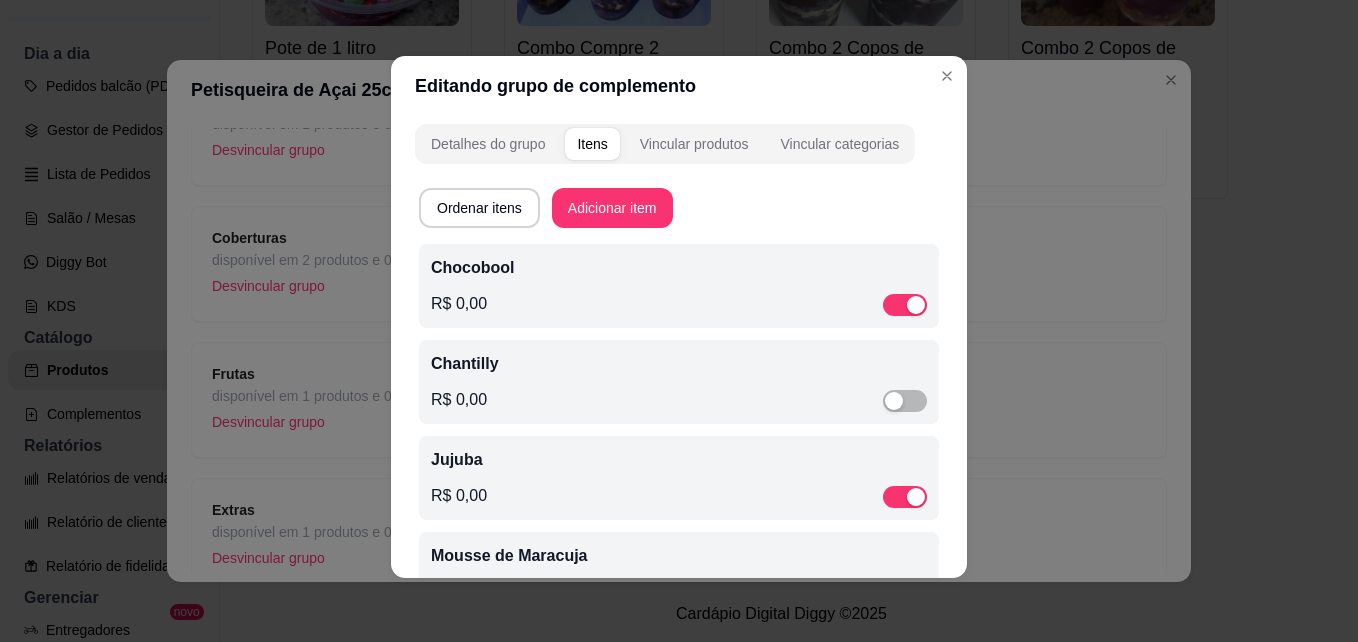 click on "Ordenar itens Adicionar item Chocobool R$ 0,00 Chantilly R$ 0,00 Jujuba R$ 0,00 Mousse de Maracuja R$ 0,00" at bounding box center [679, 408] 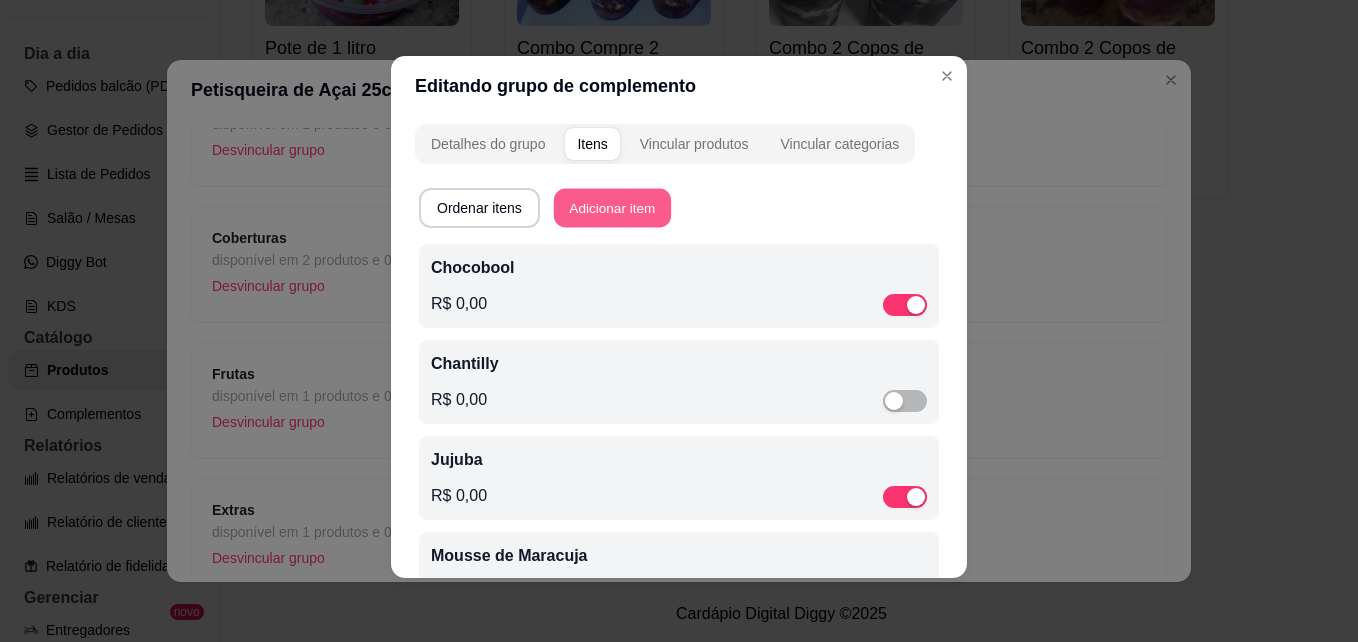 click on "Adicionar item" at bounding box center [612, 208] 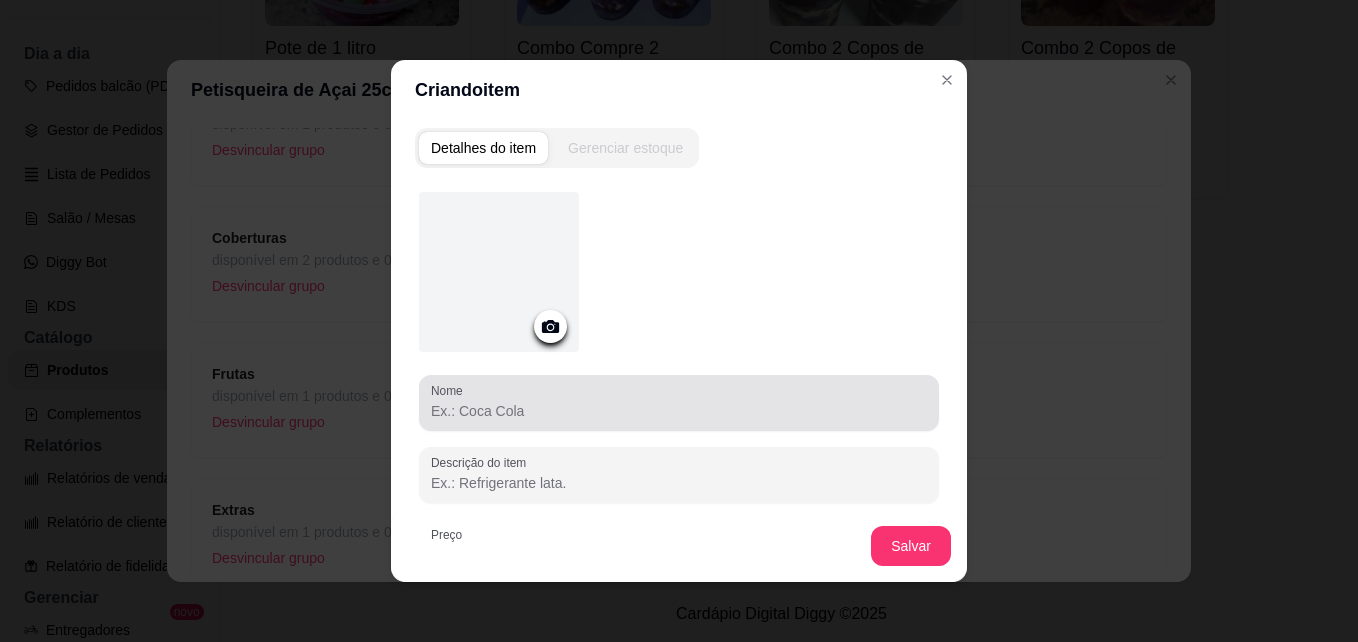 click at bounding box center [679, 403] 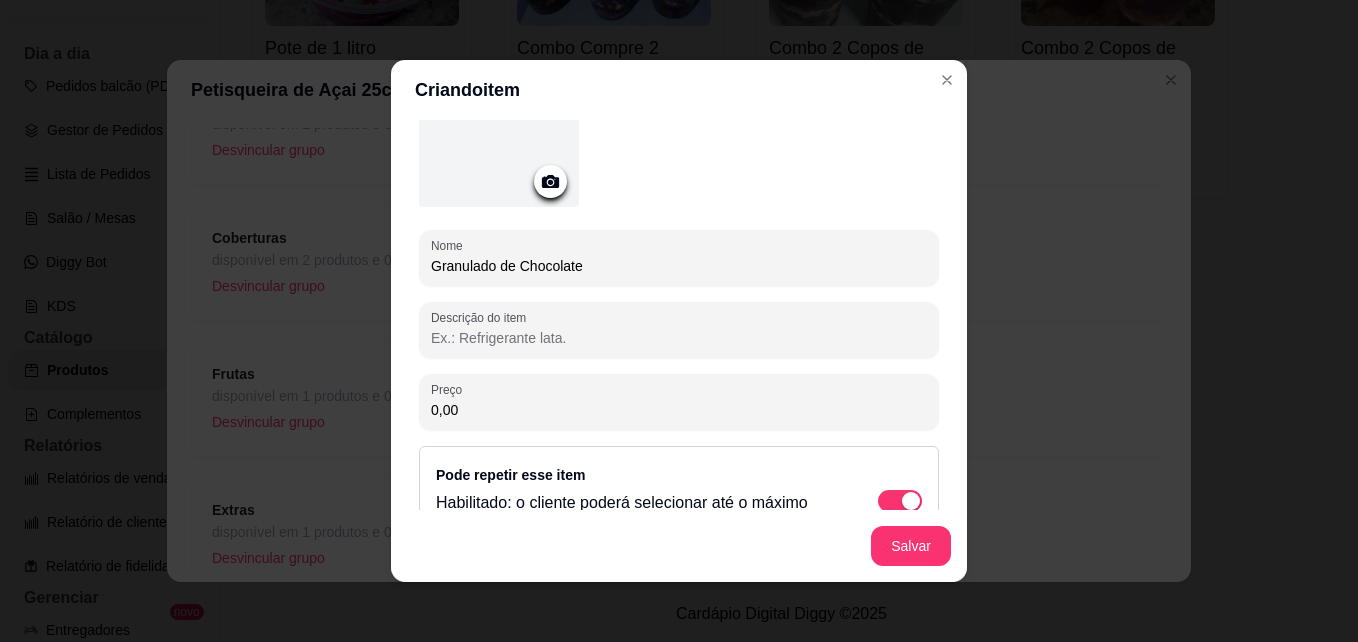 scroll, scrollTop: 202, scrollLeft: 0, axis: vertical 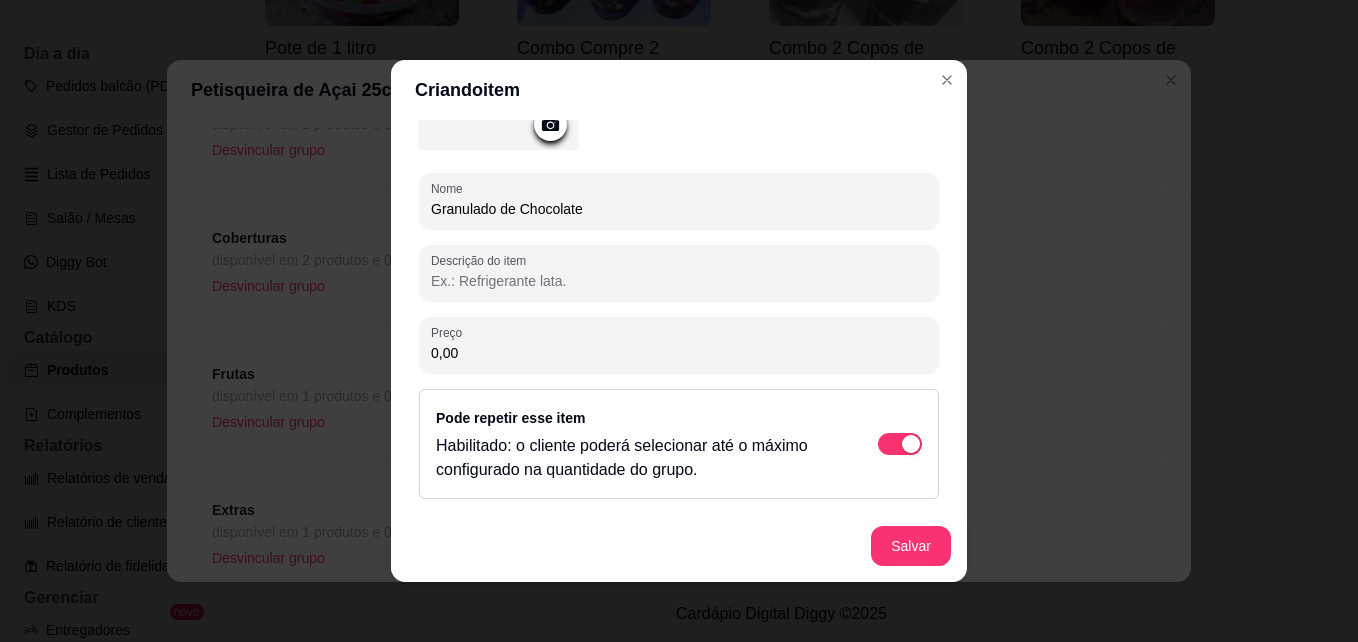 type on "Granulado de Chocolate" 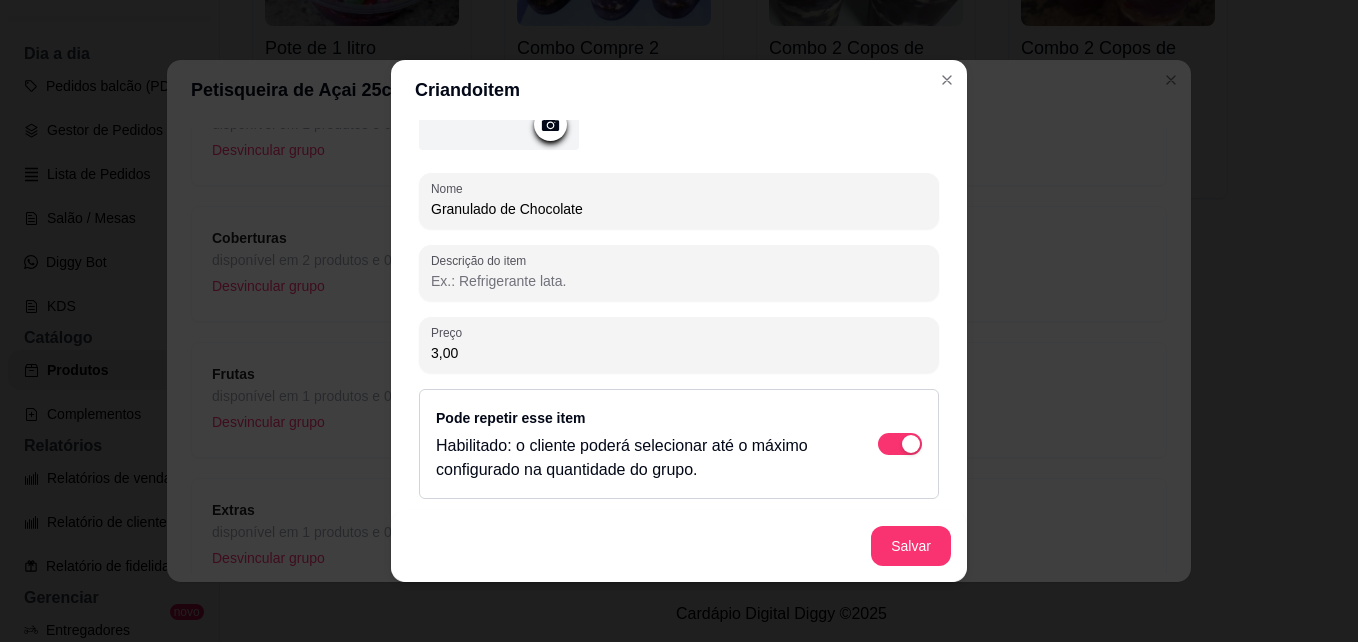 scroll, scrollTop: 4, scrollLeft: 0, axis: vertical 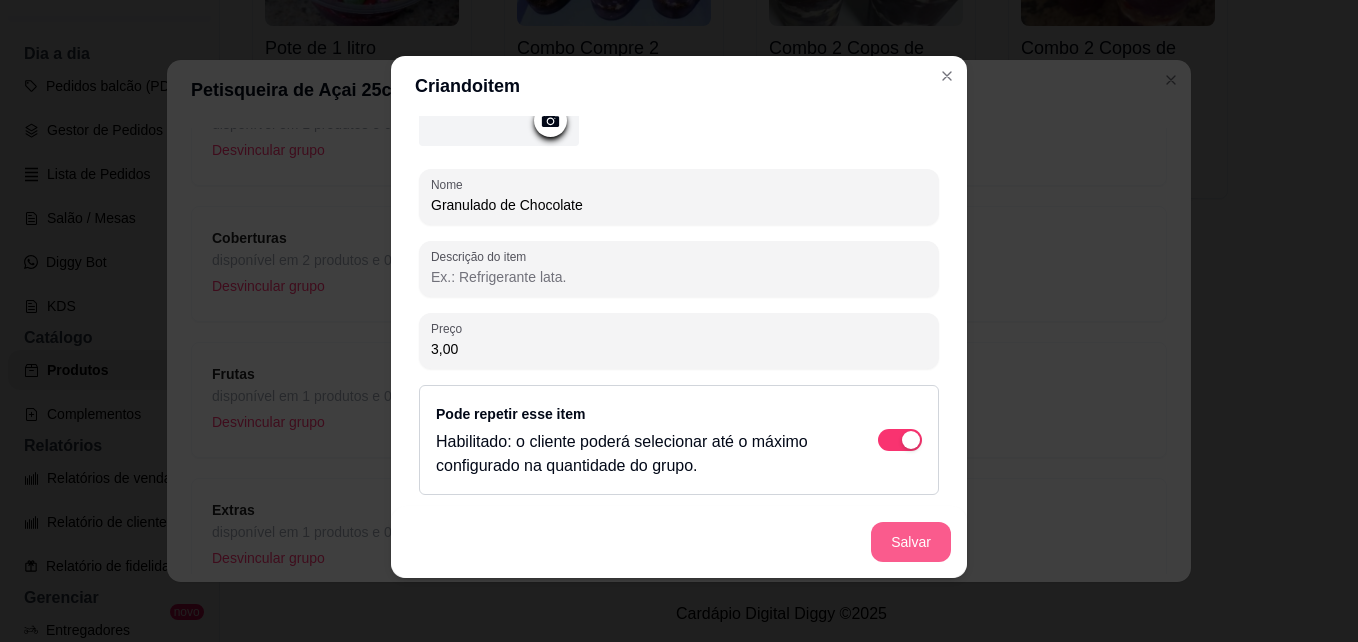 type on "3,00" 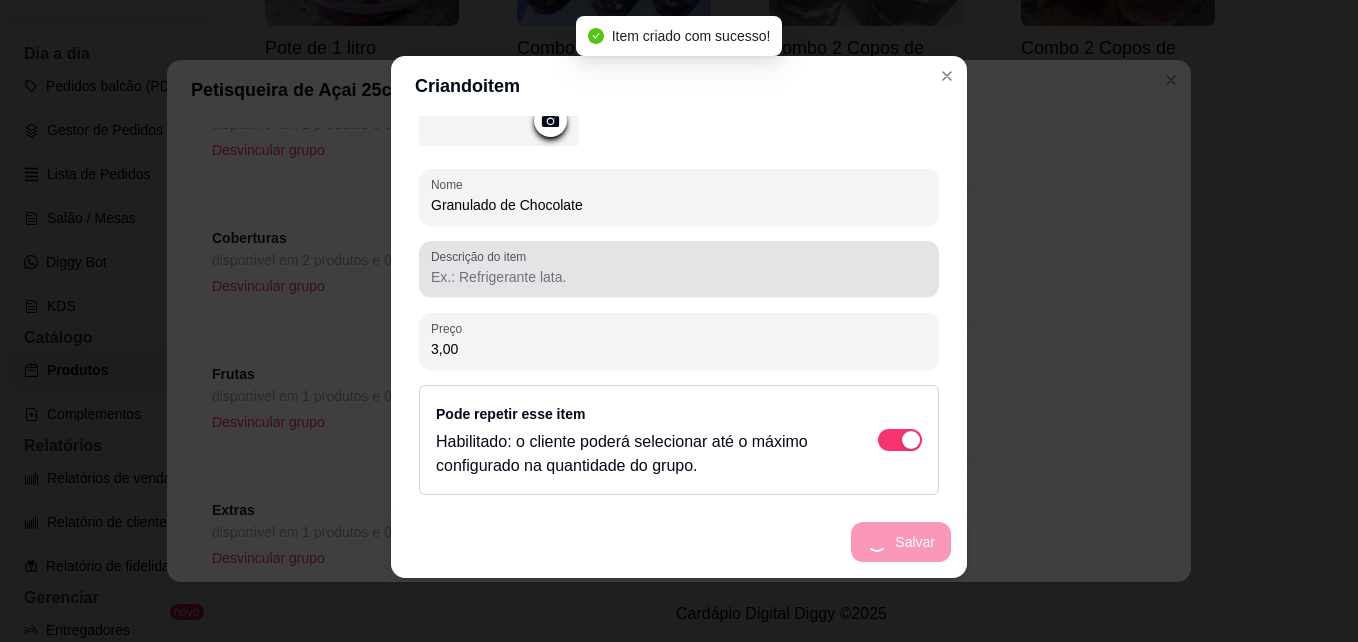 scroll, scrollTop: 0, scrollLeft: 0, axis: both 